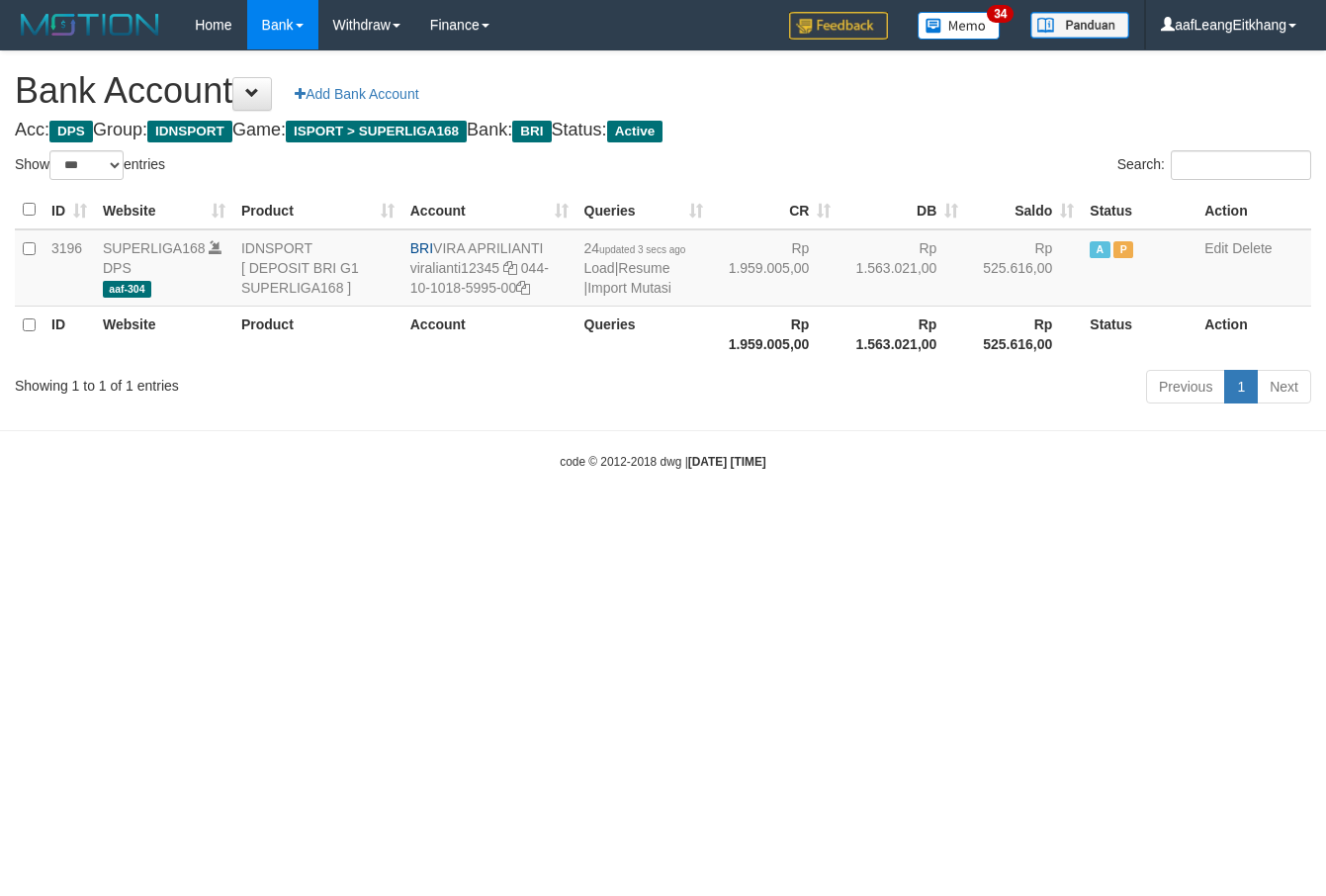 select on "***" 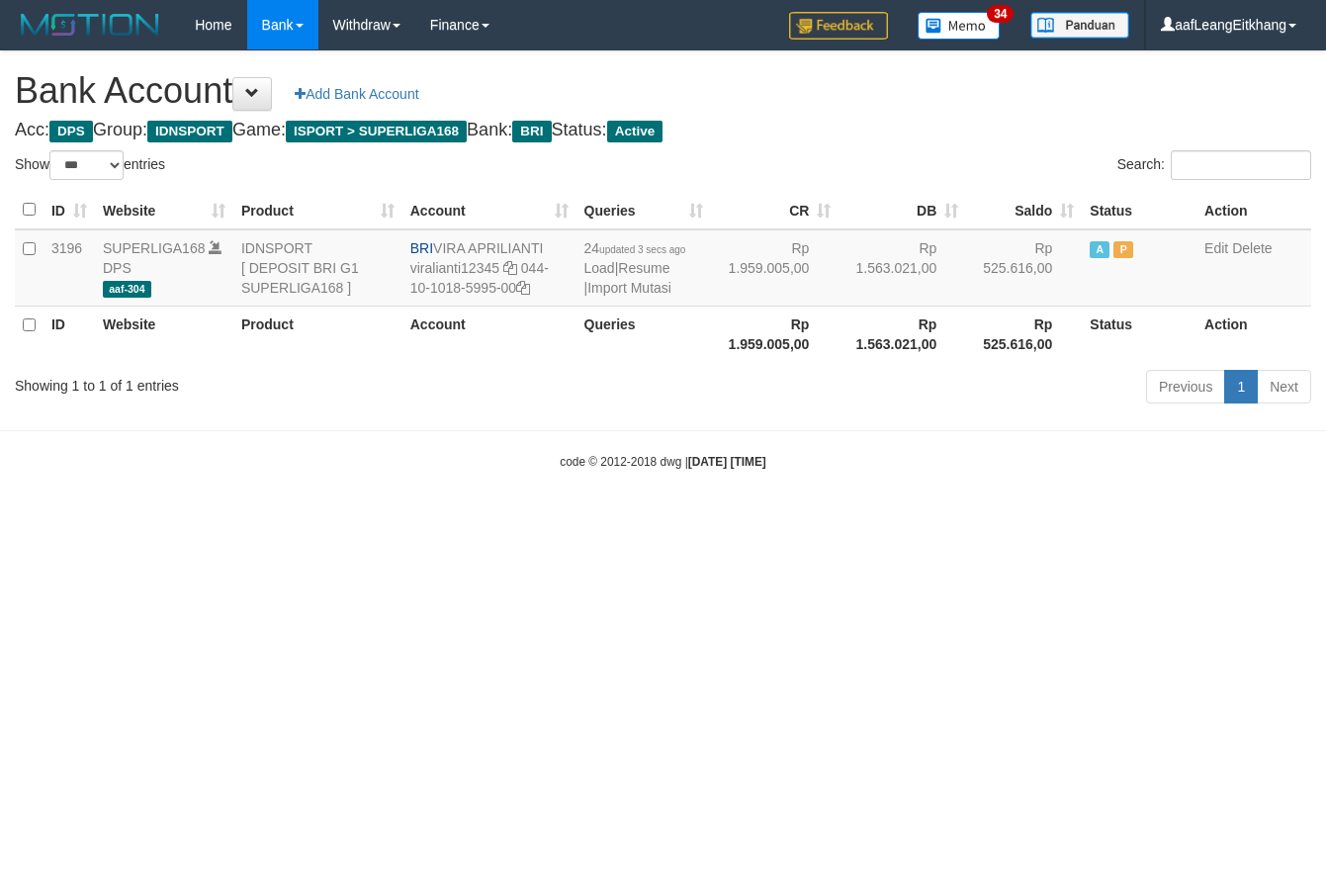 scroll, scrollTop: 0, scrollLeft: 0, axis: both 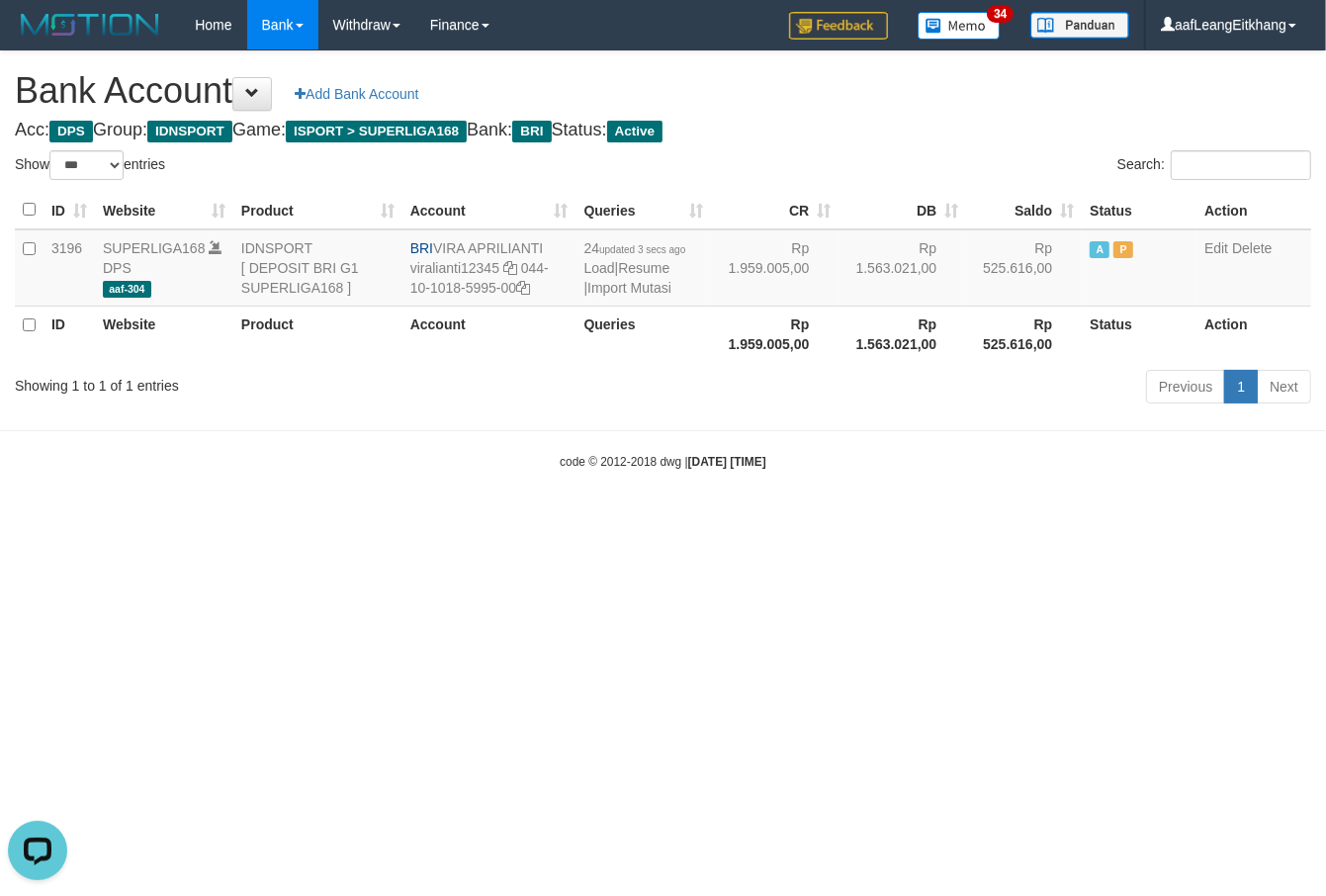 click on "Toggle navigation
Home
Bank
Account List
Load
By Website
Group
[ISPORT]													SUPERLIGA168
By Load Group (DPS)
34" at bounding box center (663, 260) 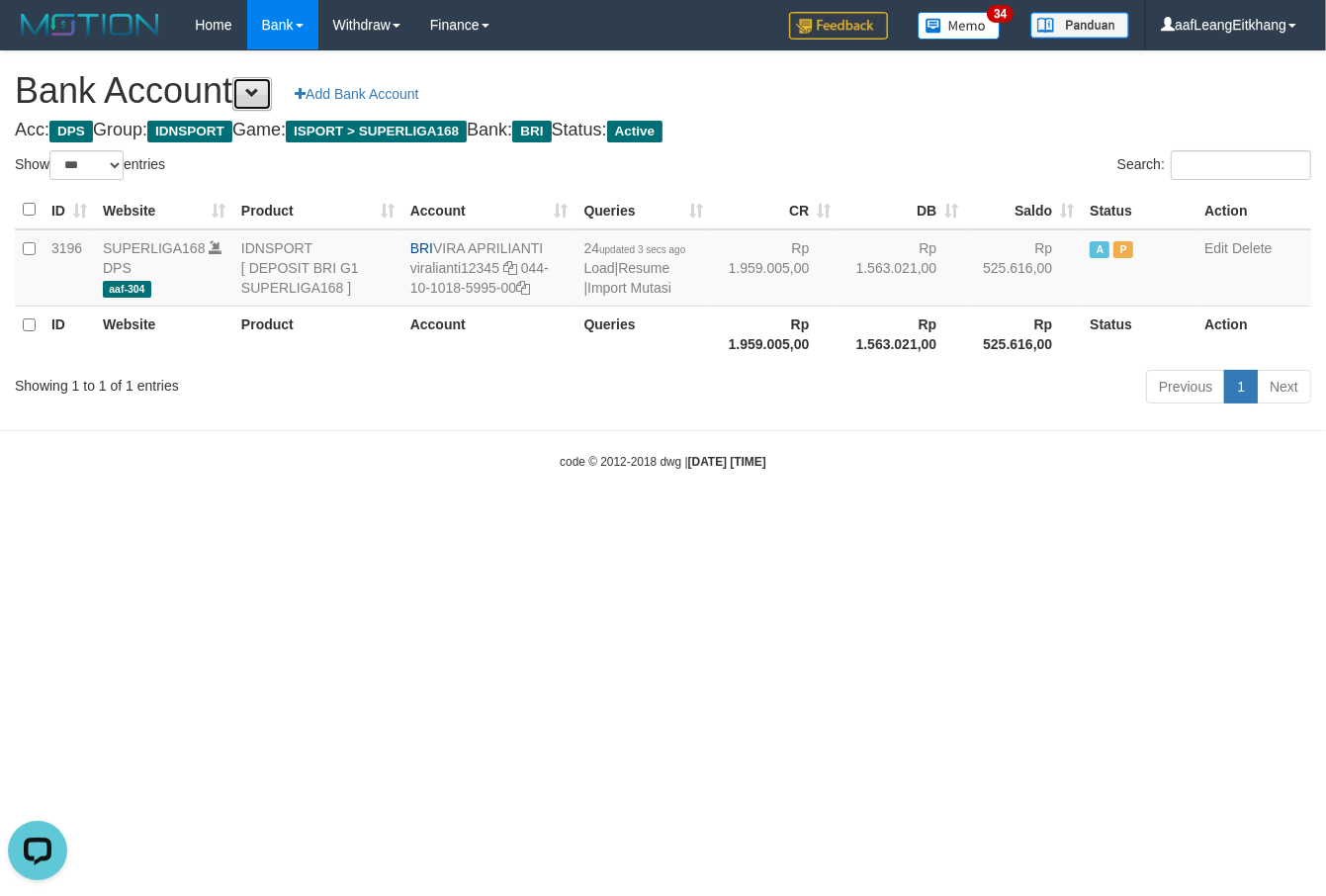 click at bounding box center [252, 93] 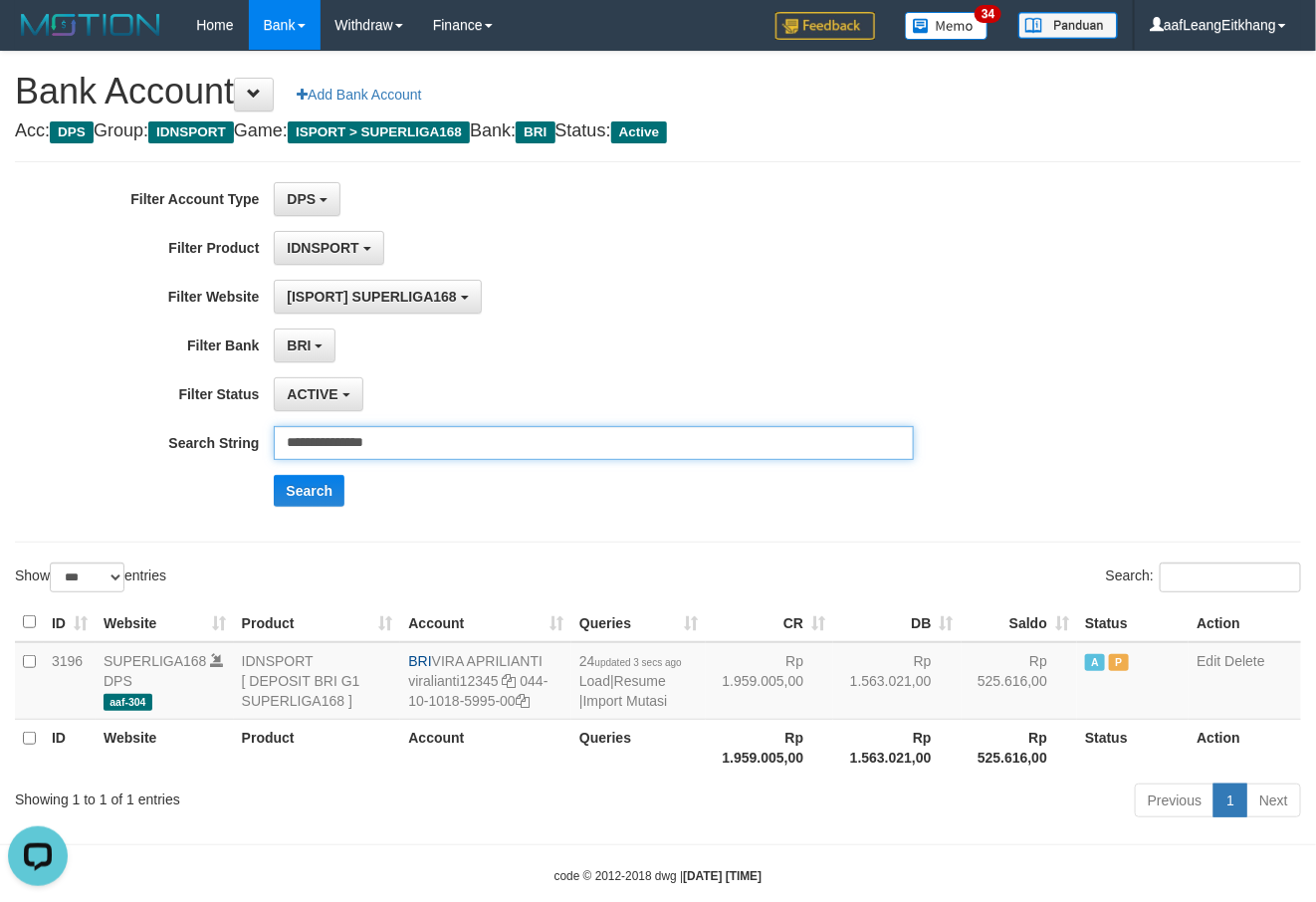 click on "**********" at bounding box center [593, 443] 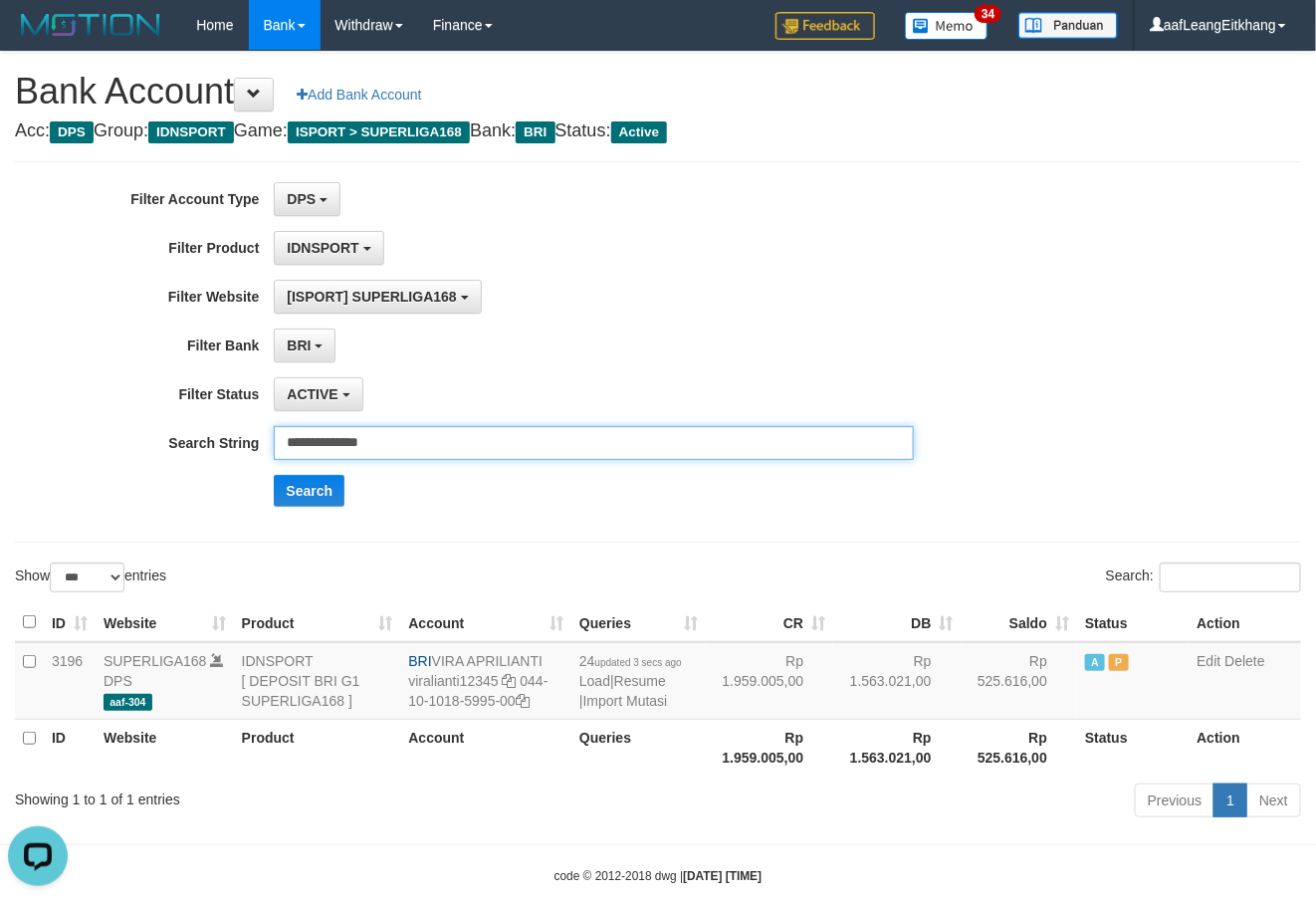 type on "**********" 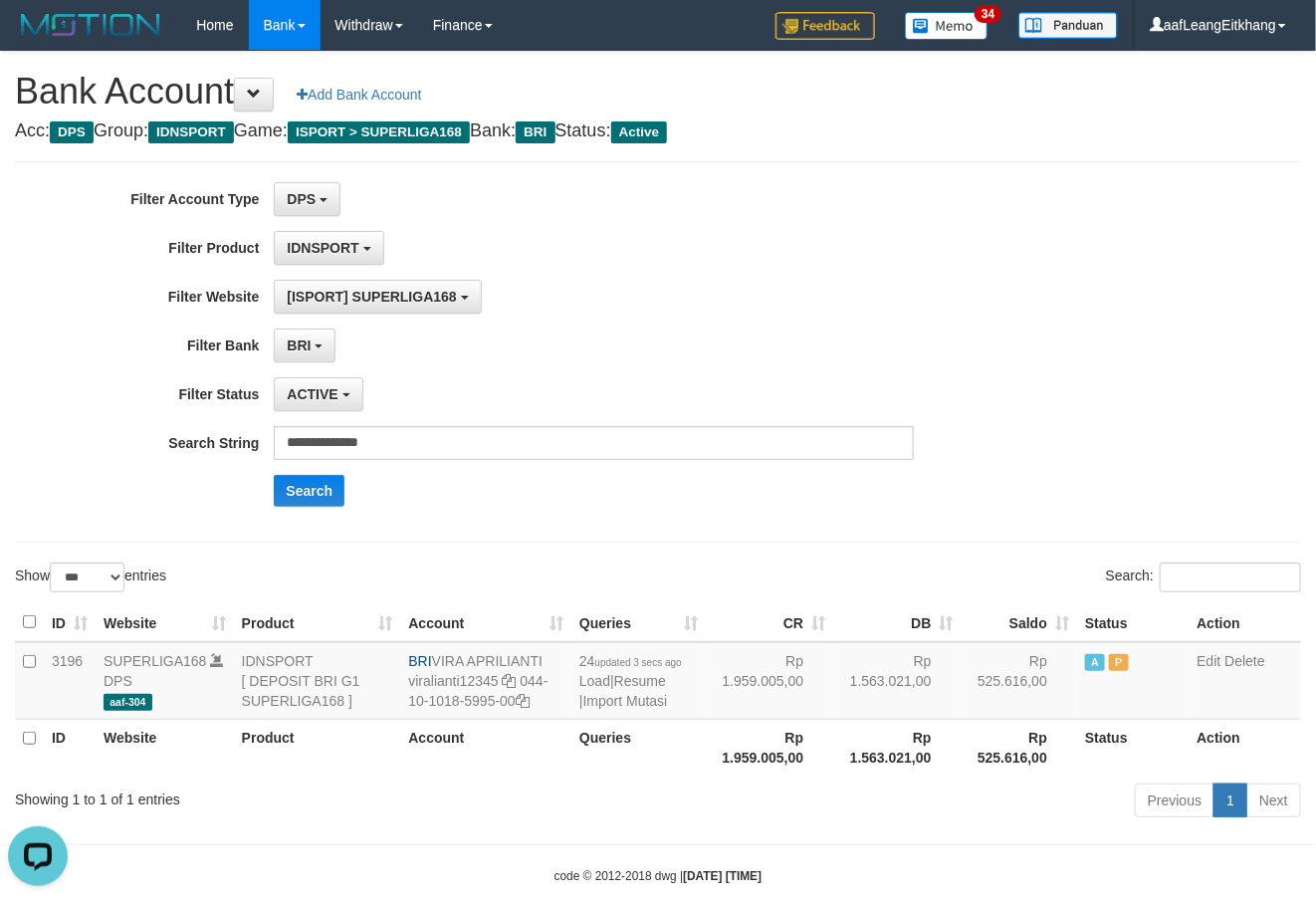 click on "**********" at bounding box center [548, 351] 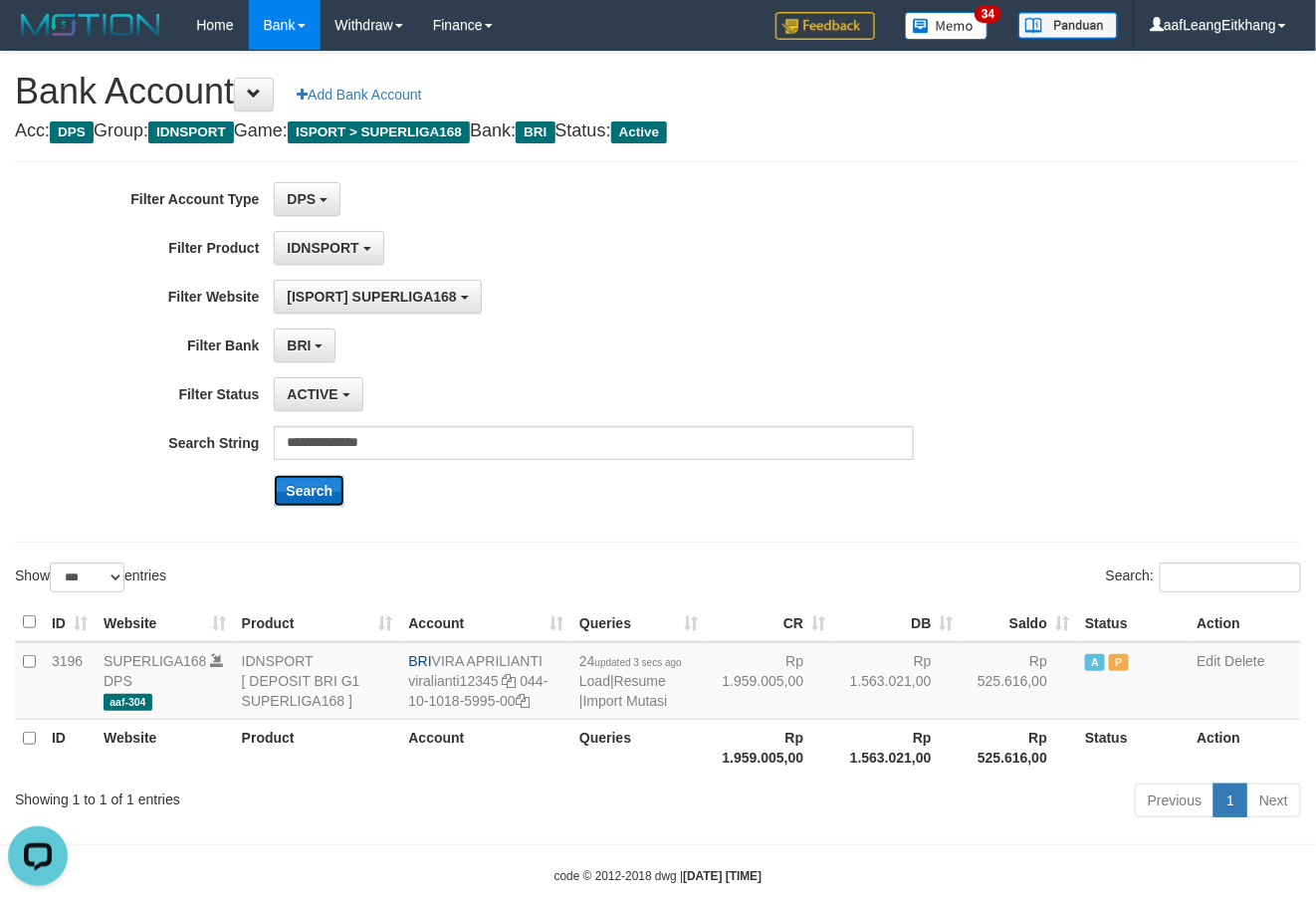 click on "Search" at bounding box center (309, 491) 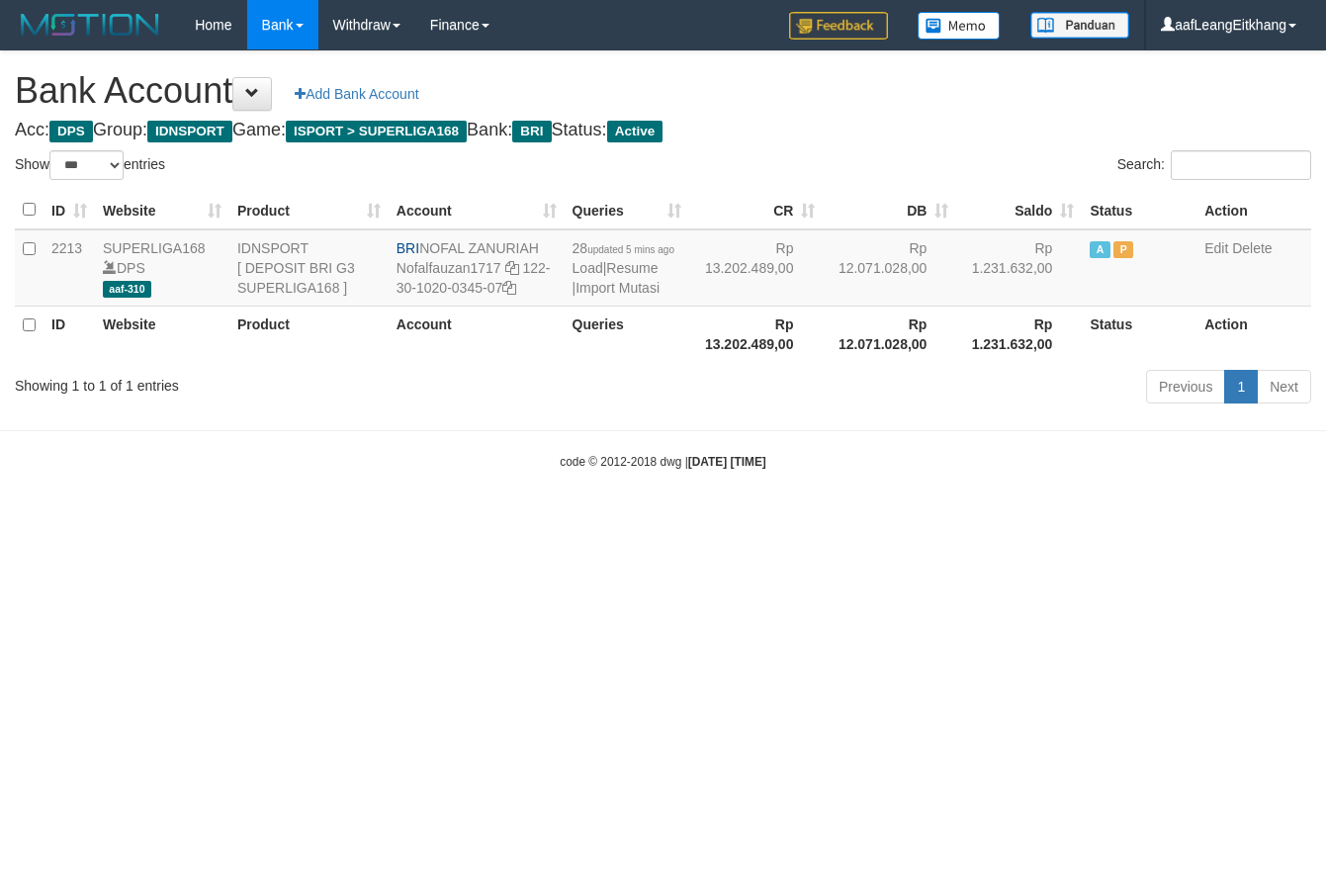 select on "***" 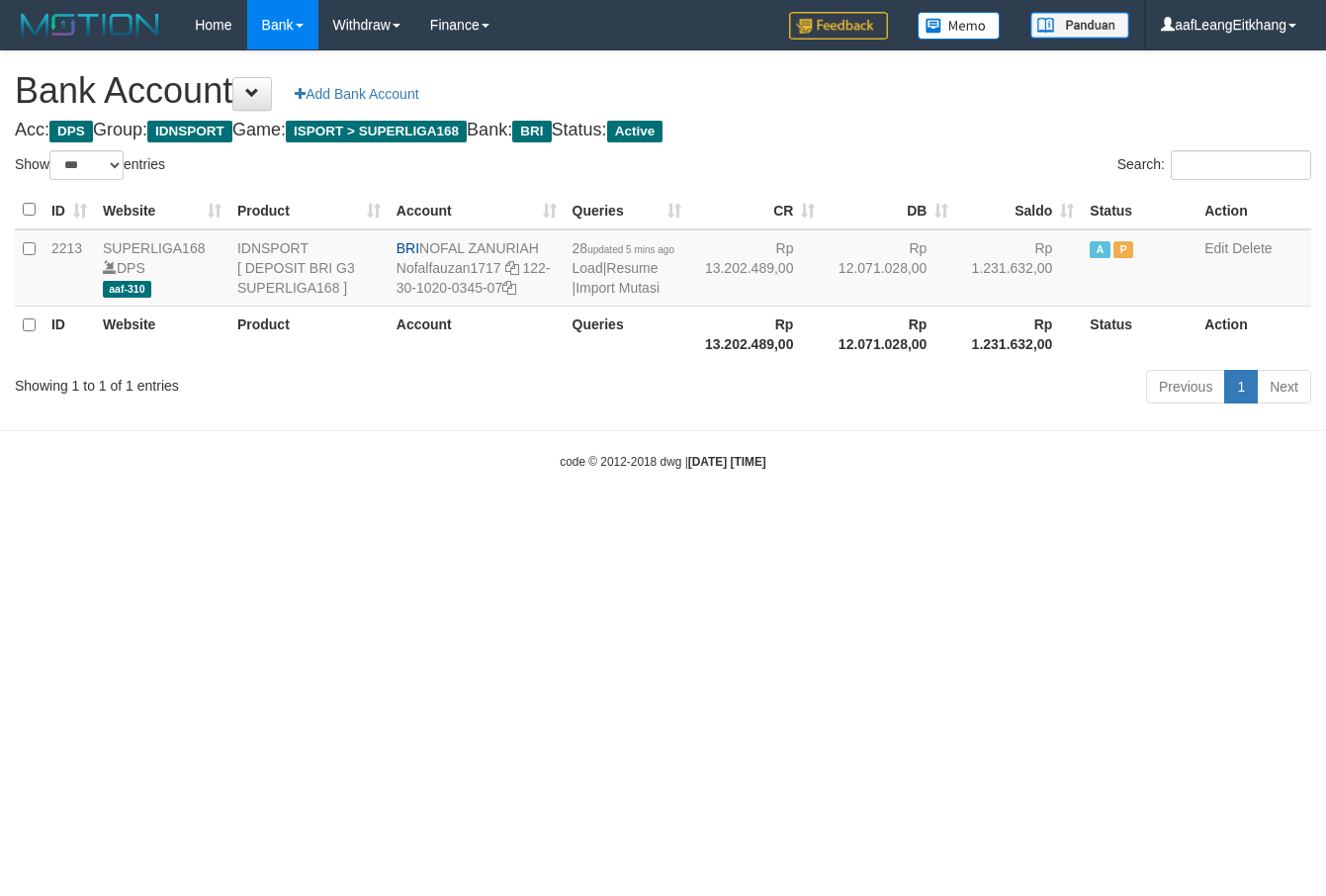 scroll, scrollTop: 0, scrollLeft: 0, axis: both 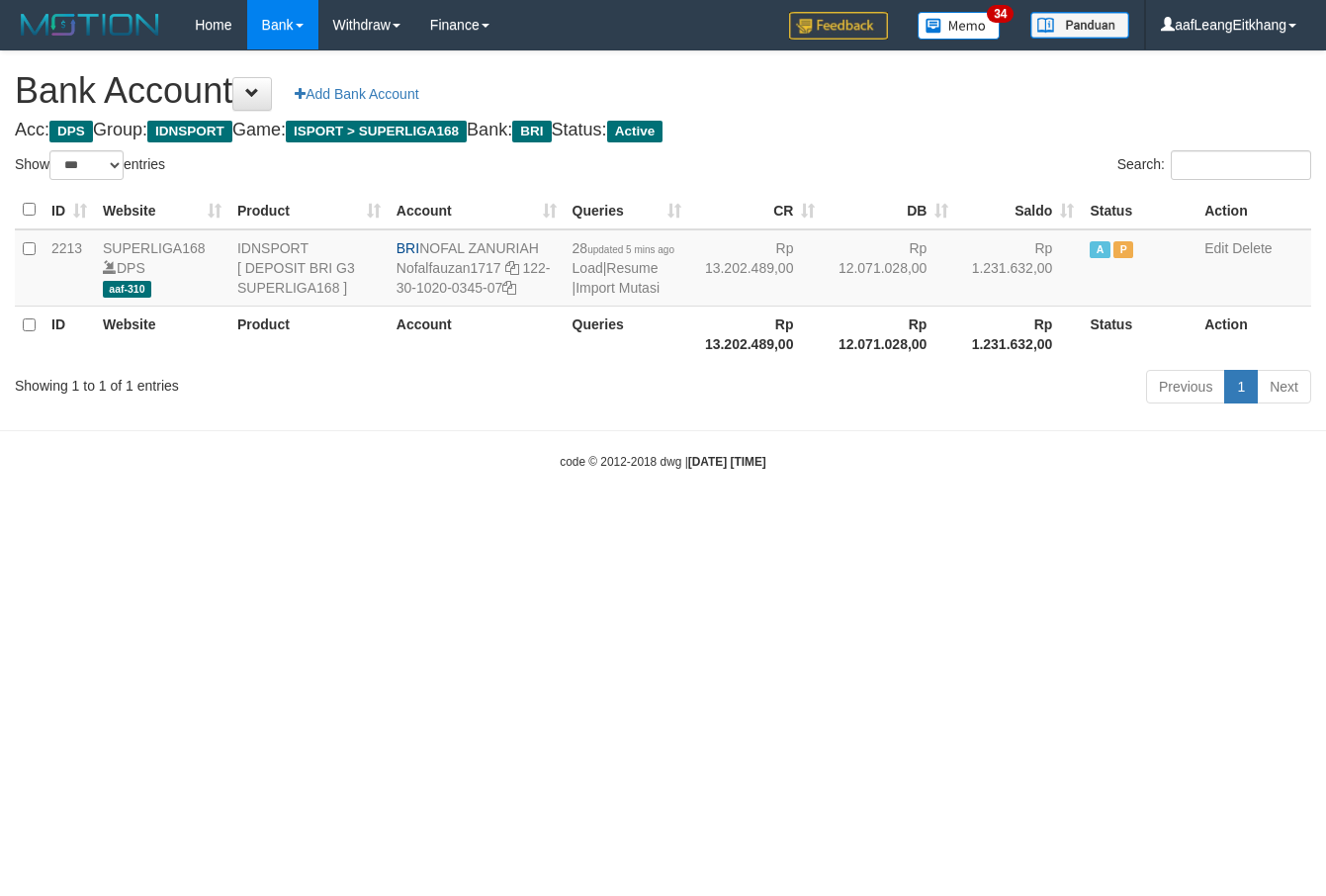 select on "***" 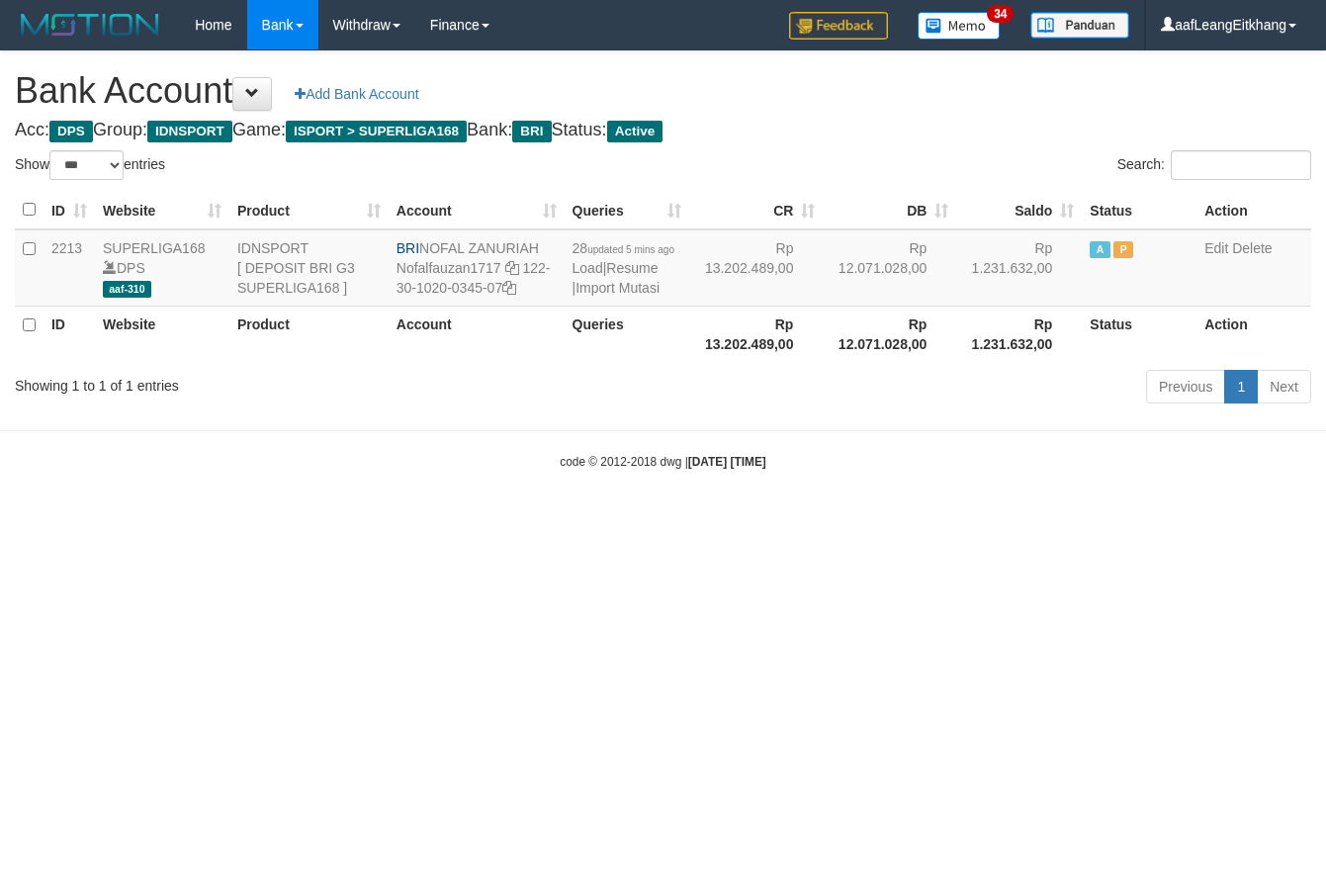 scroll, scrollTop: 0, scrollLeft: 0, axis: both 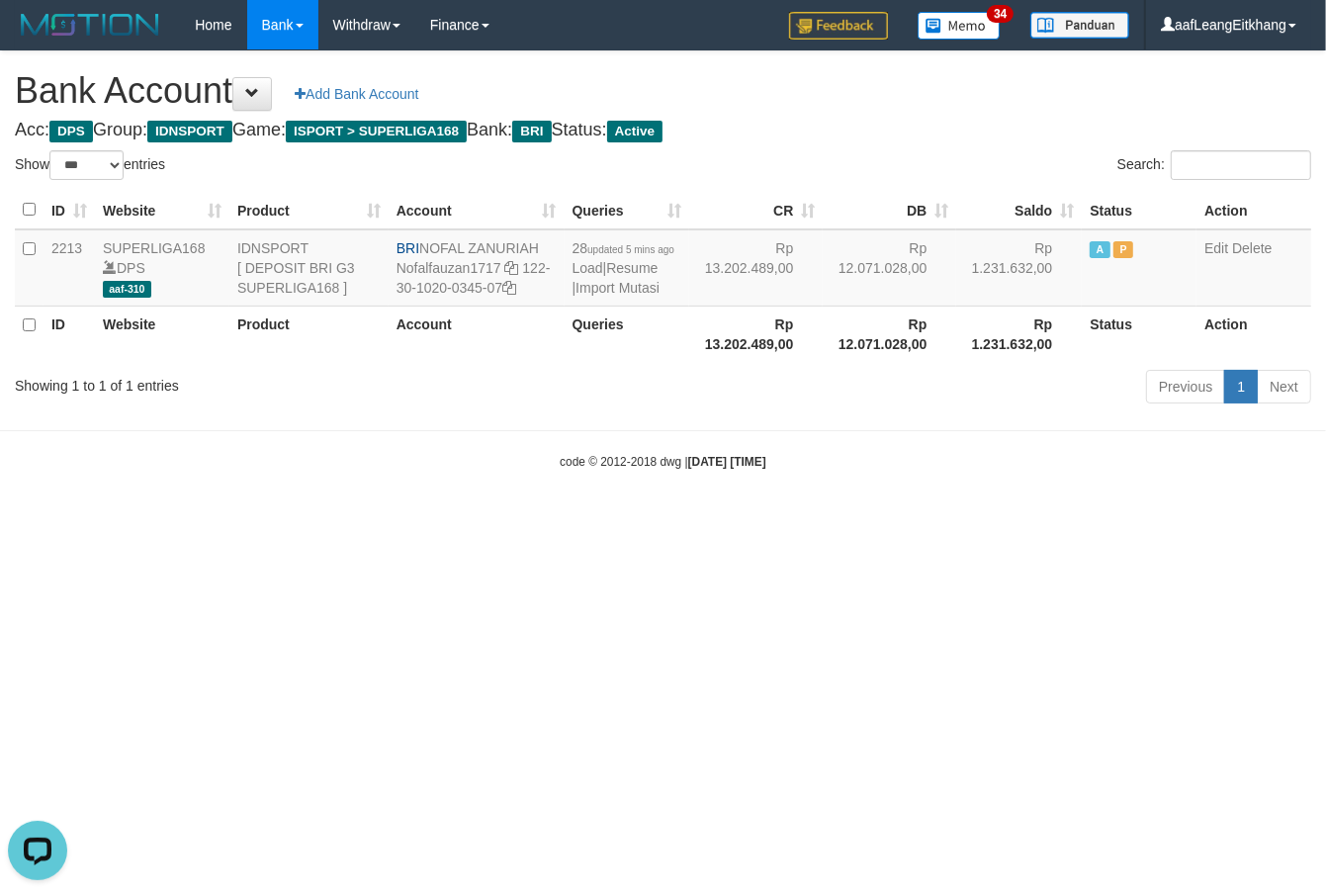 drag, startPoint x: 1261, startPoint y: 210, endPoint x: 1325, endPoint y: 215, distance: 64.195015 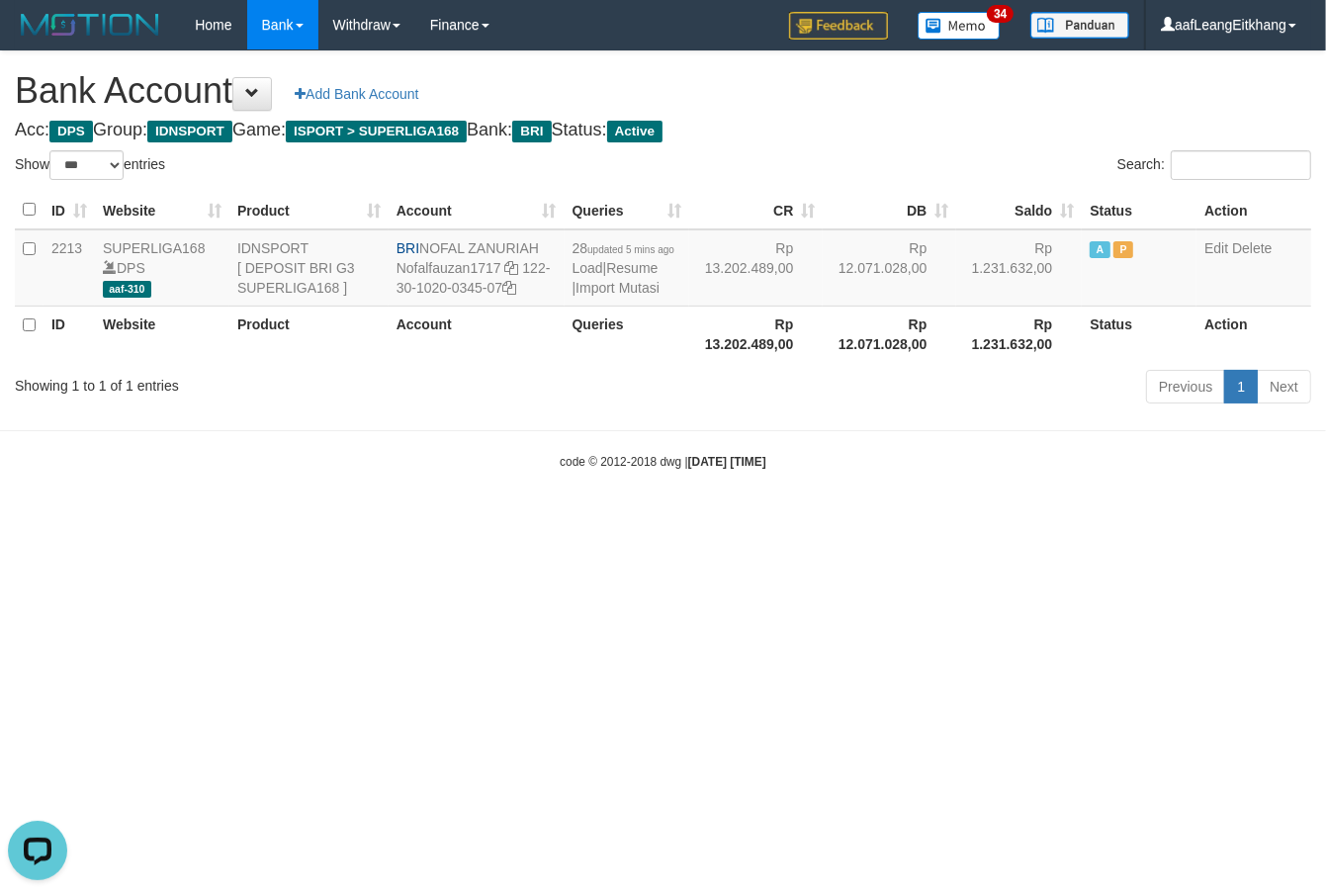 drag, startPoint x: 872, startPoint y: 514, endPoint x: 851, endPoint y: 422, distance: 94.36631 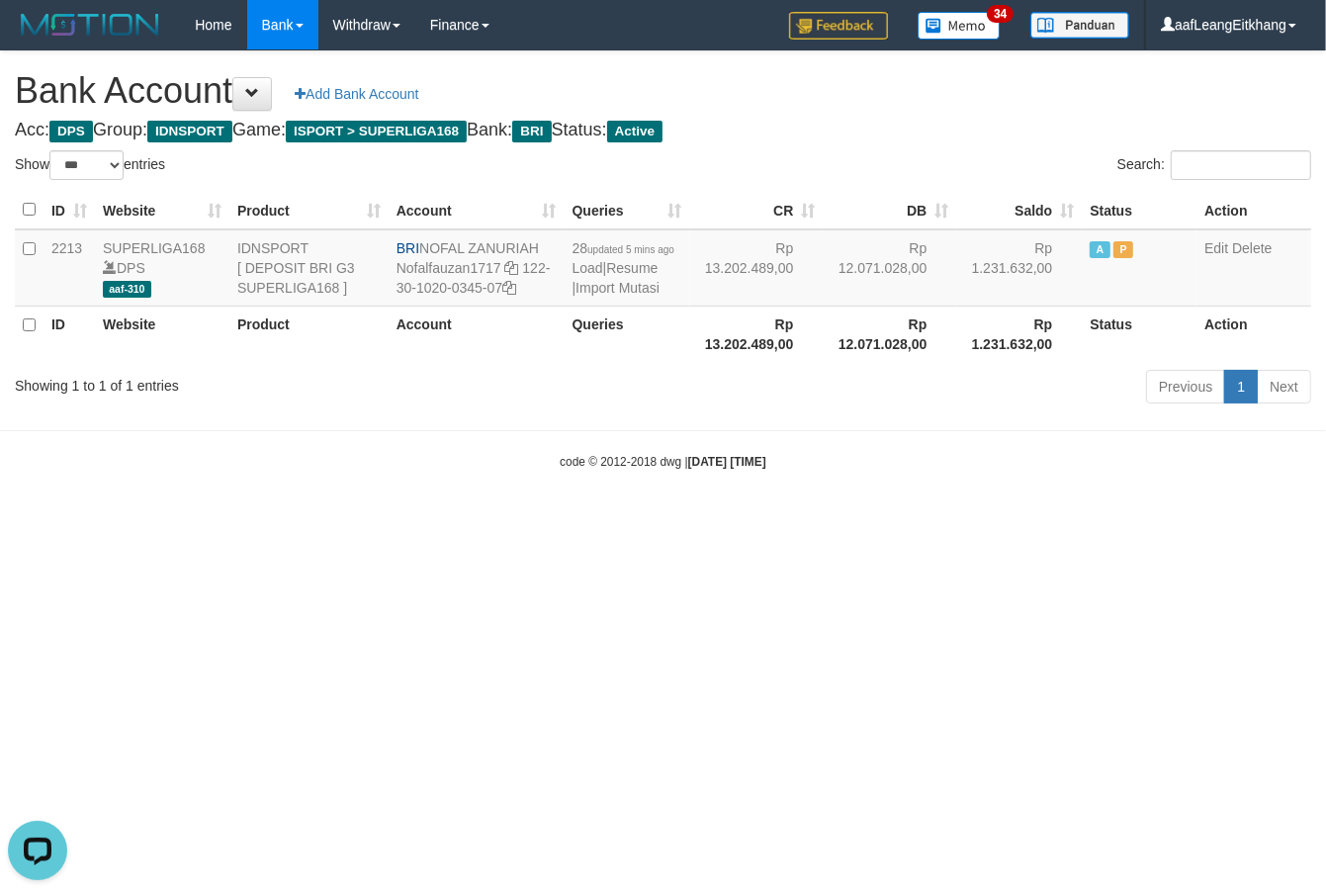 click on "Toggle navigation
Home
Bank
Account List
Load
By Website
Group
[ISPORT]													SUPERLIGA168
By Load Group (DPS)" at bounding box center (663, 260) 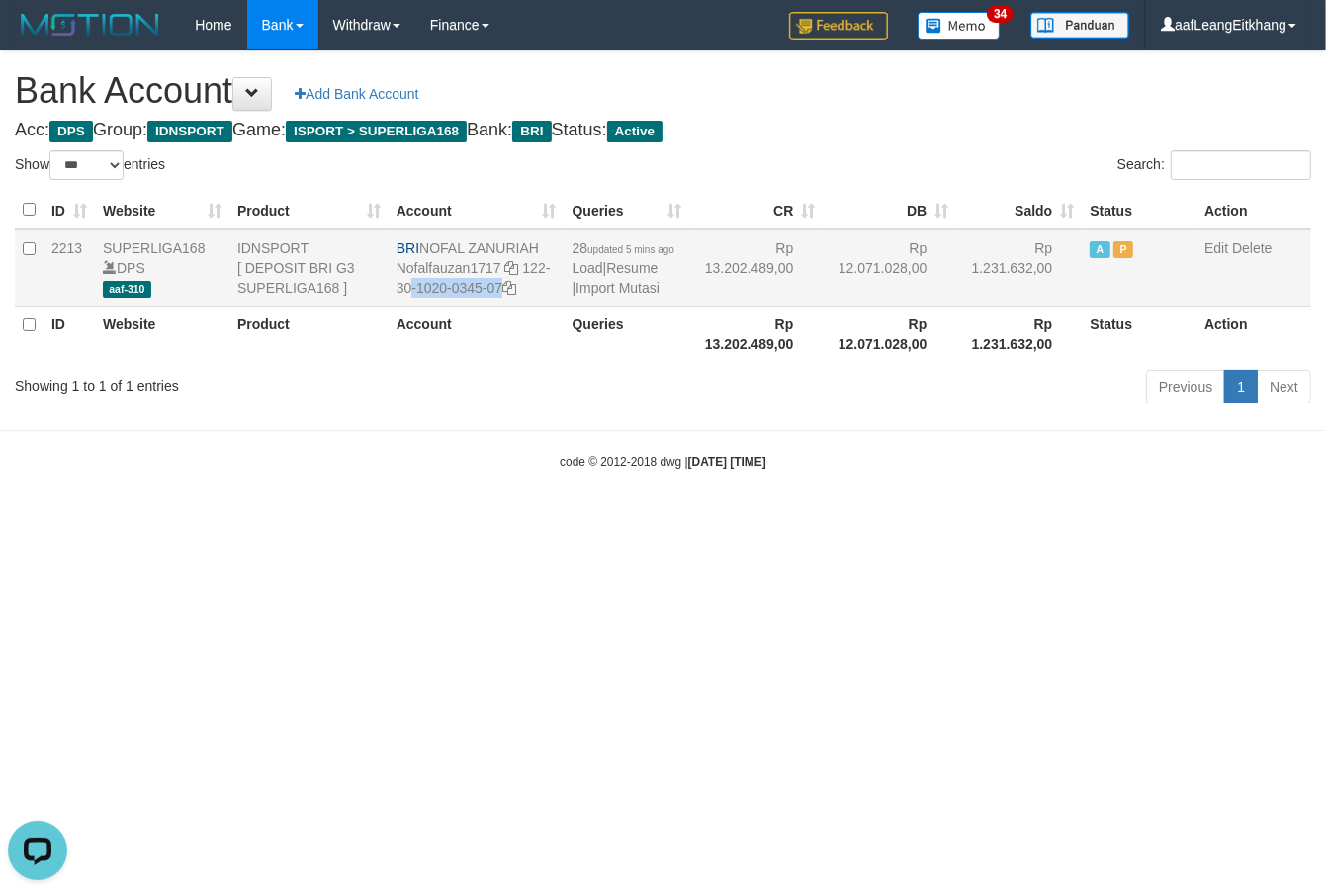 drag, startPoint x: 522, startPoint y: 268, endPoint x: 529, endPoint y: 285, distance: 18.384776 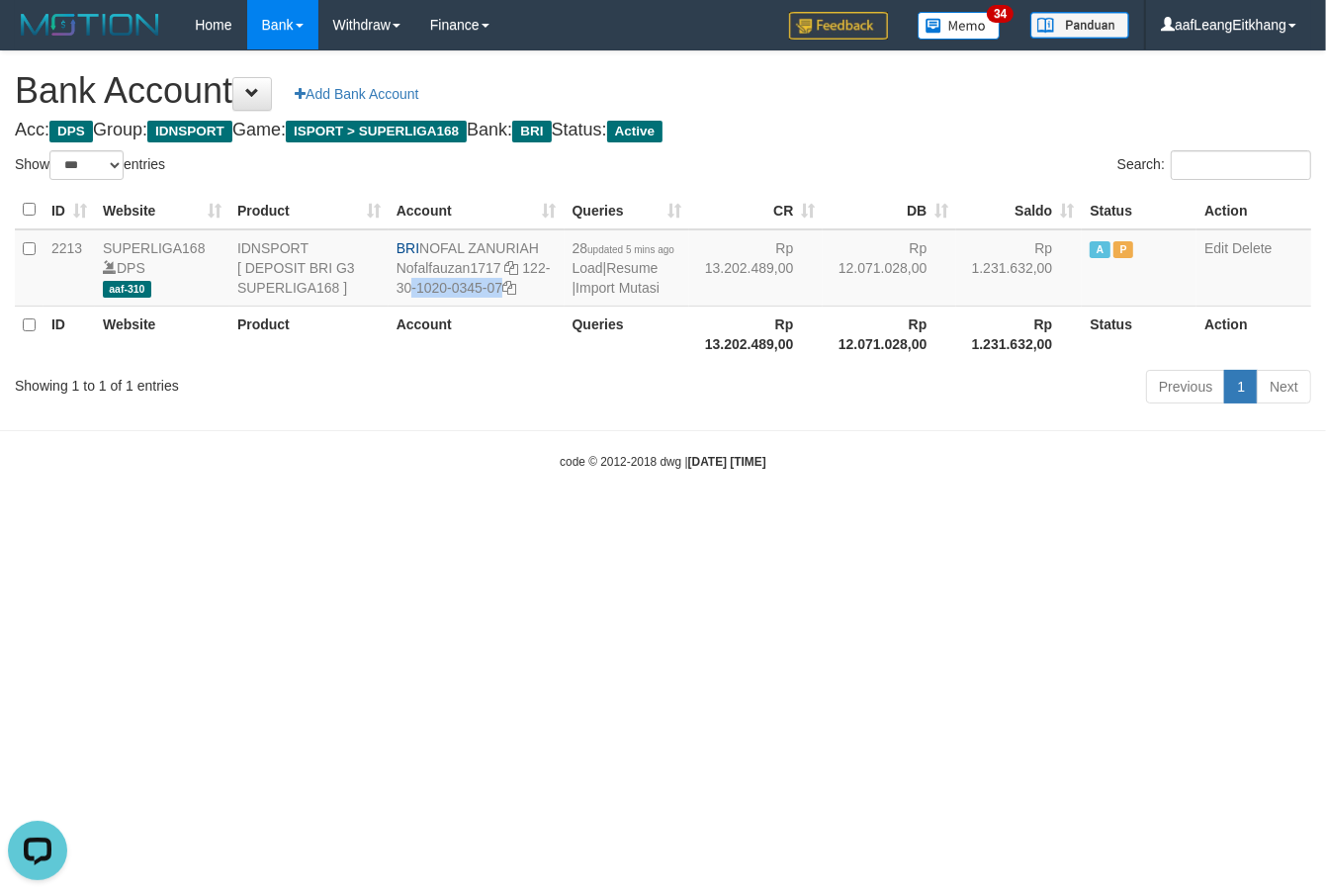 copy on "122-30-1020-0345-07" 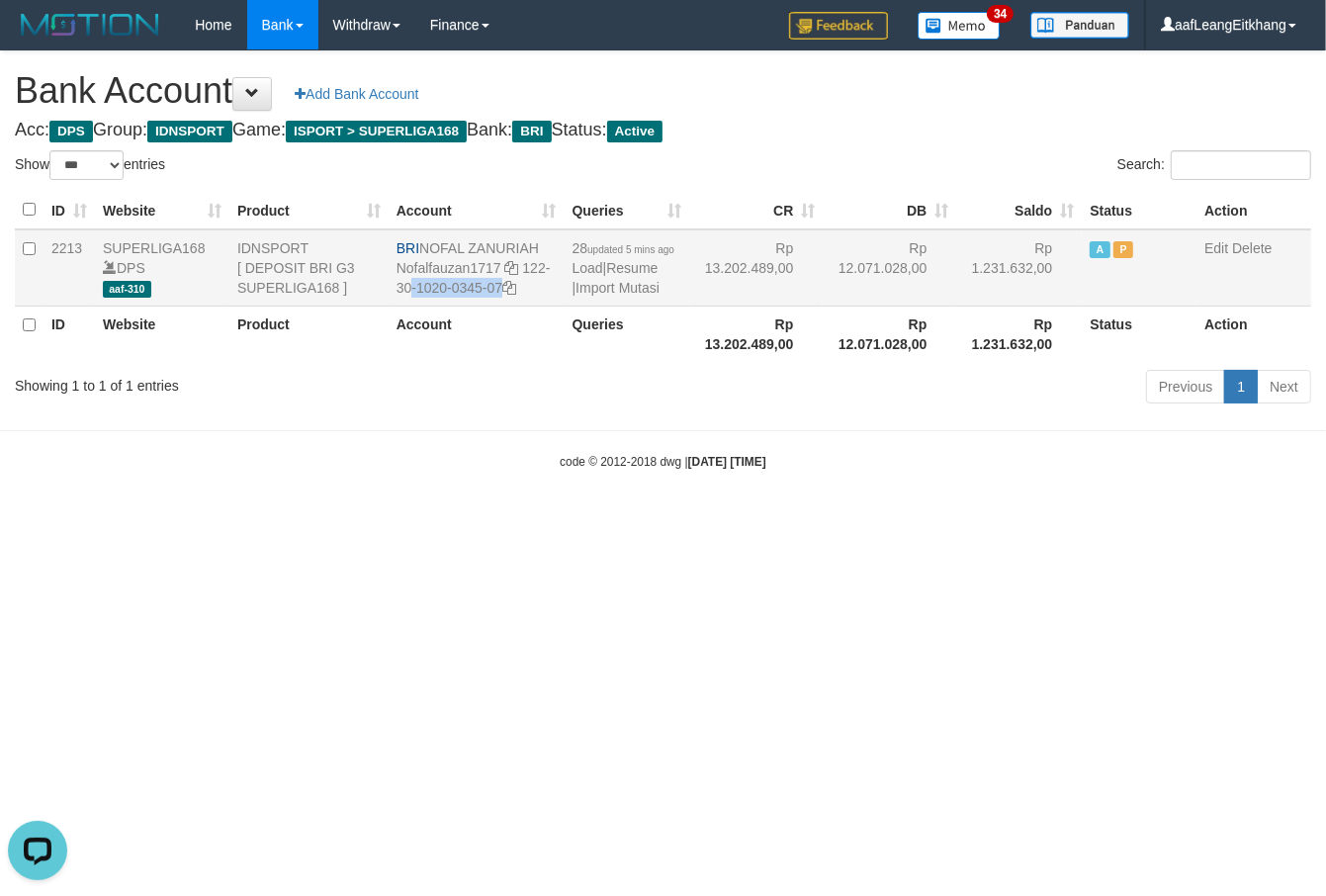 drag, startPoint x: 421, startPoint y: 249, endPoint x: 544, endPoint y: 252, distance: 123.03658 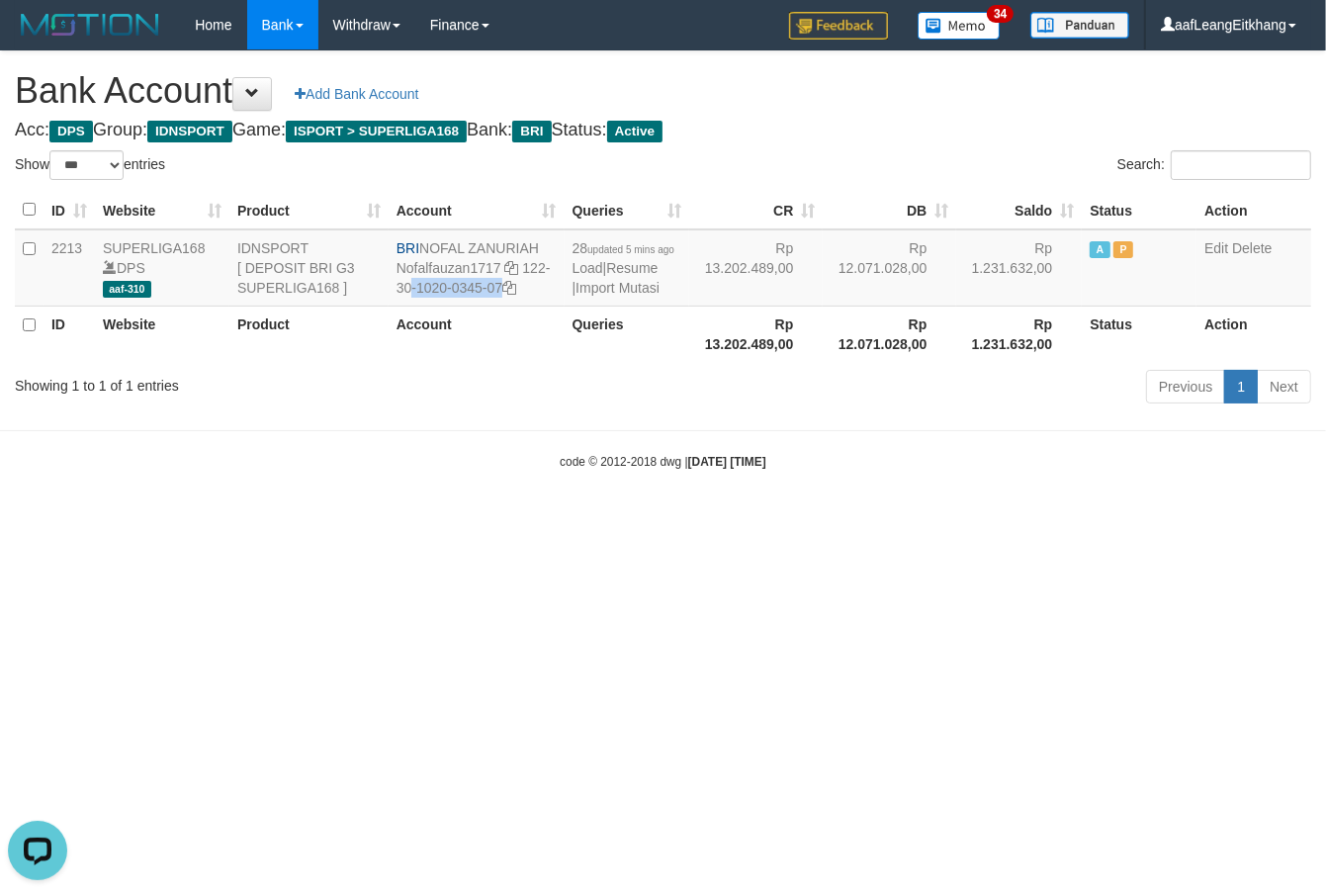 copy on "NOFAL ZANURIAH" 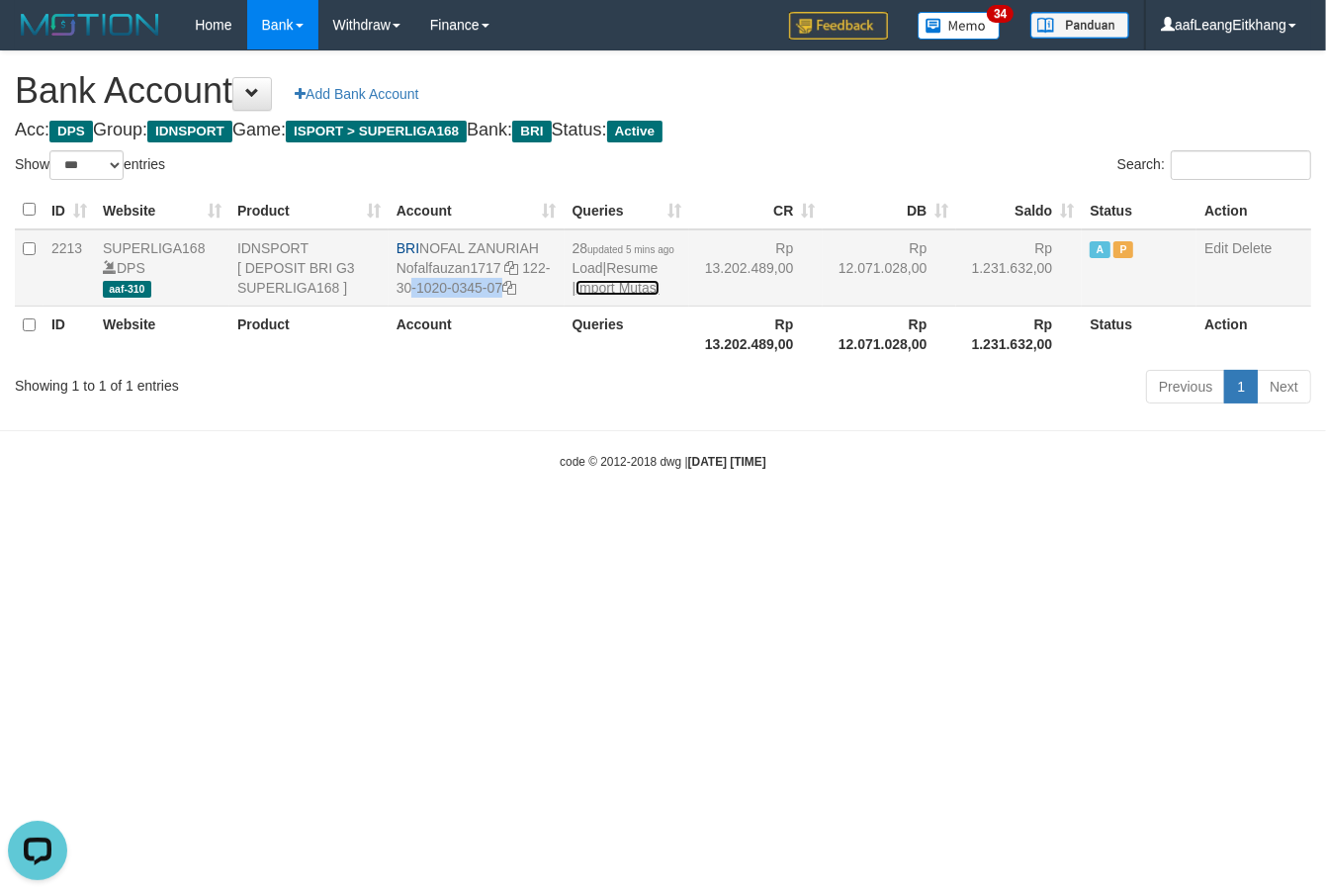 click on "Import Mutasi" at bounding box center (617, 288) 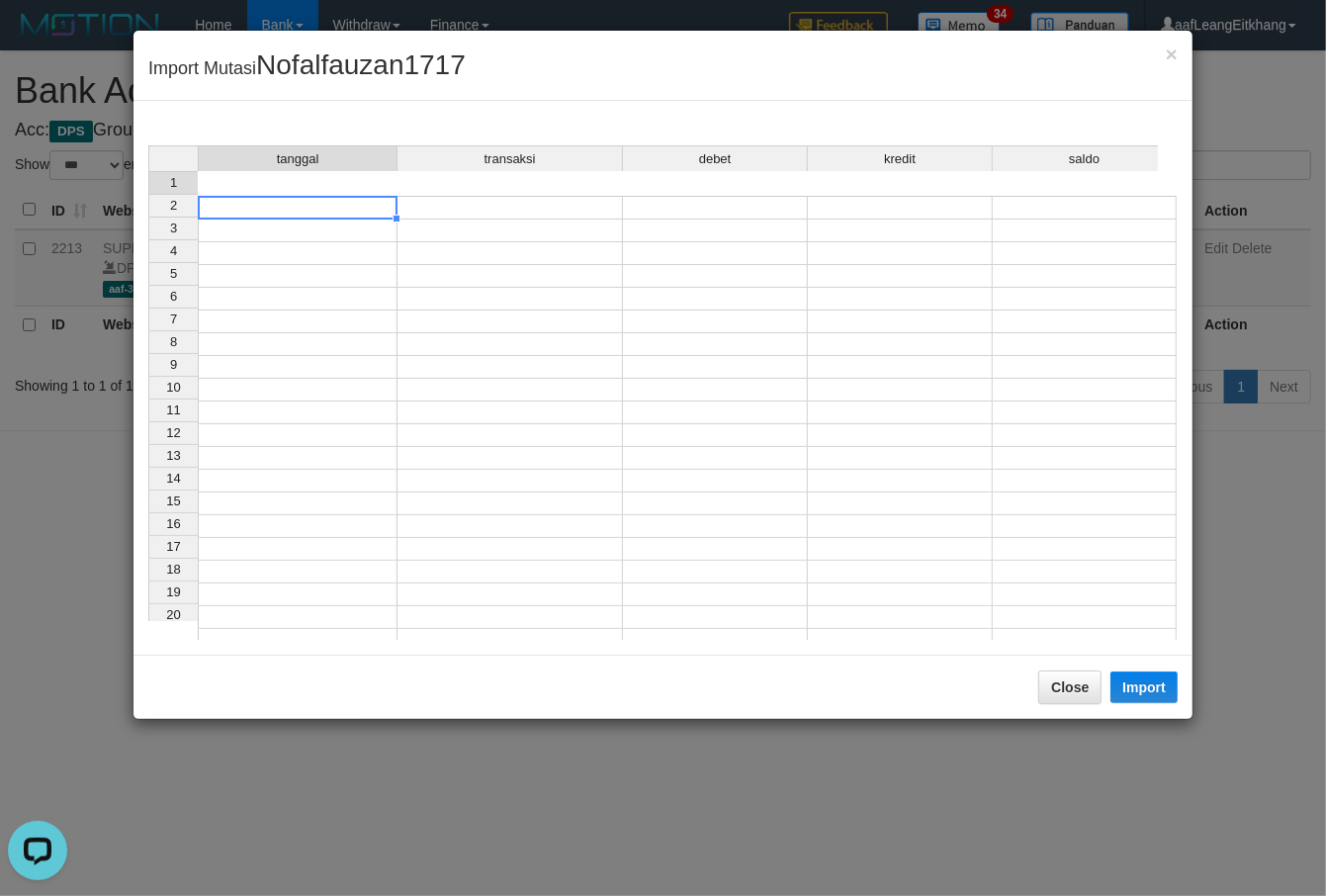 click at bounding box center [298, 208] 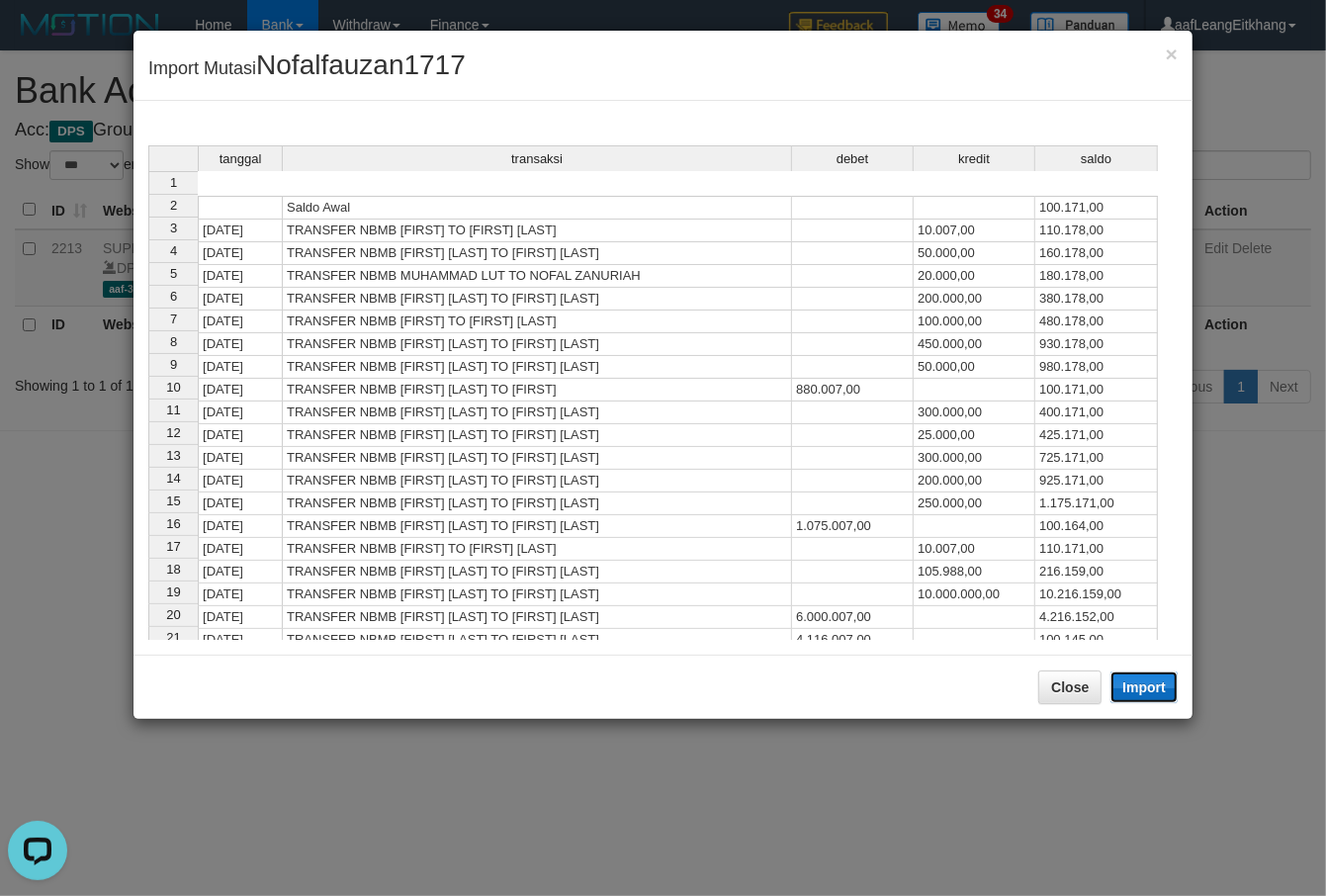 click on "Import" at bounding box center (1144, 687) 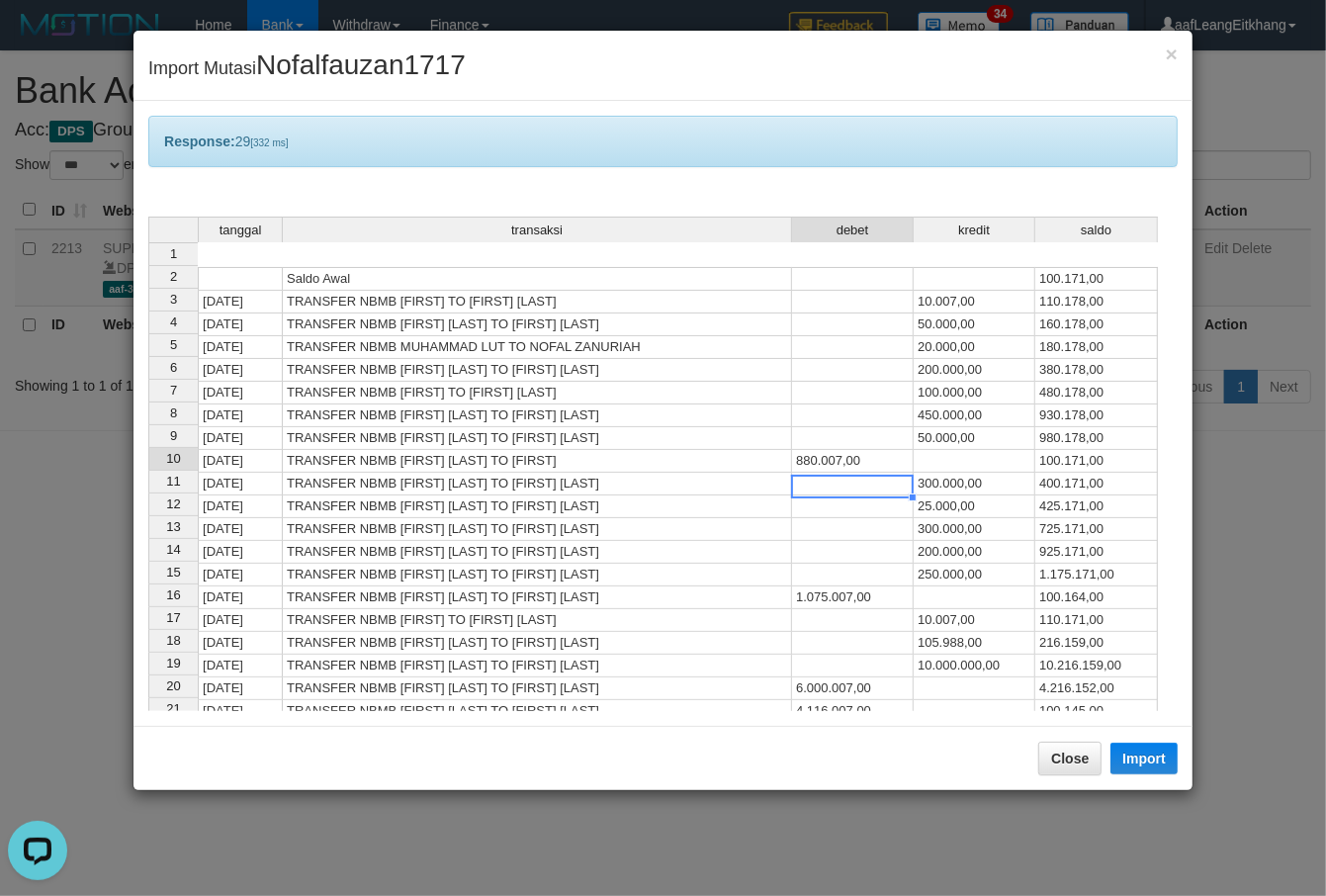 click at bounding box center (852, 484) 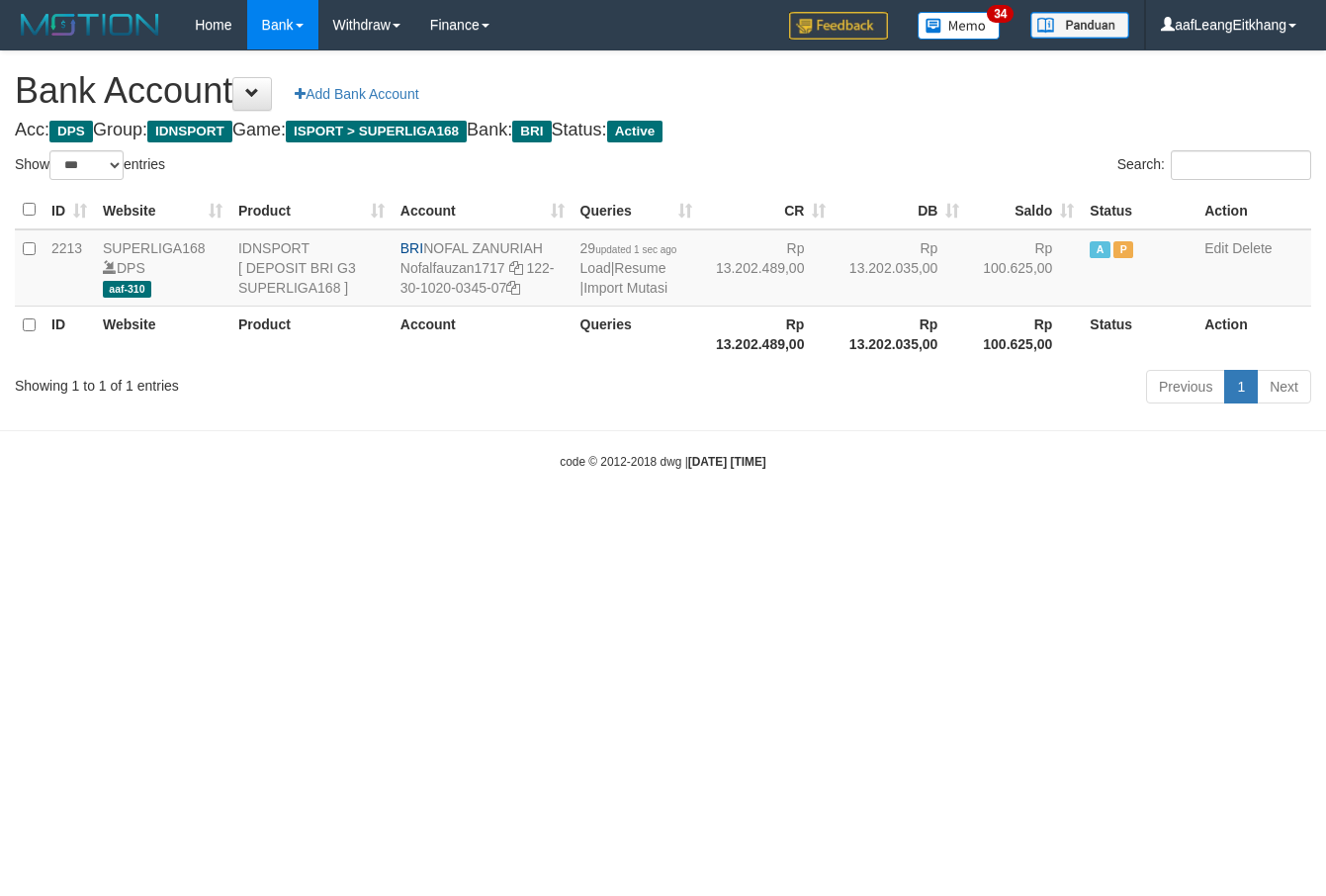 select on "***" 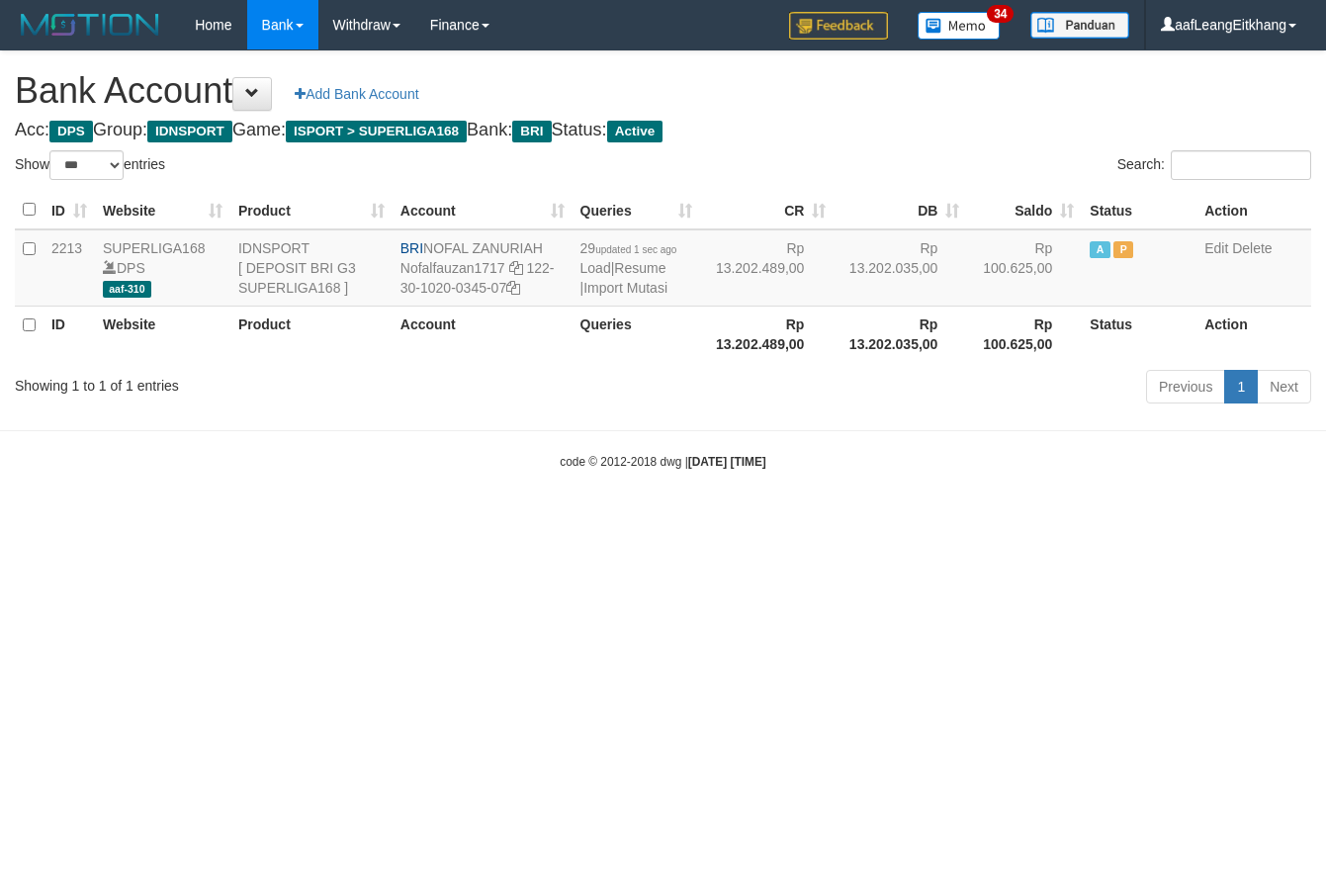 scroll, scrollTop: 0, scrollLeft: 0, axis: both 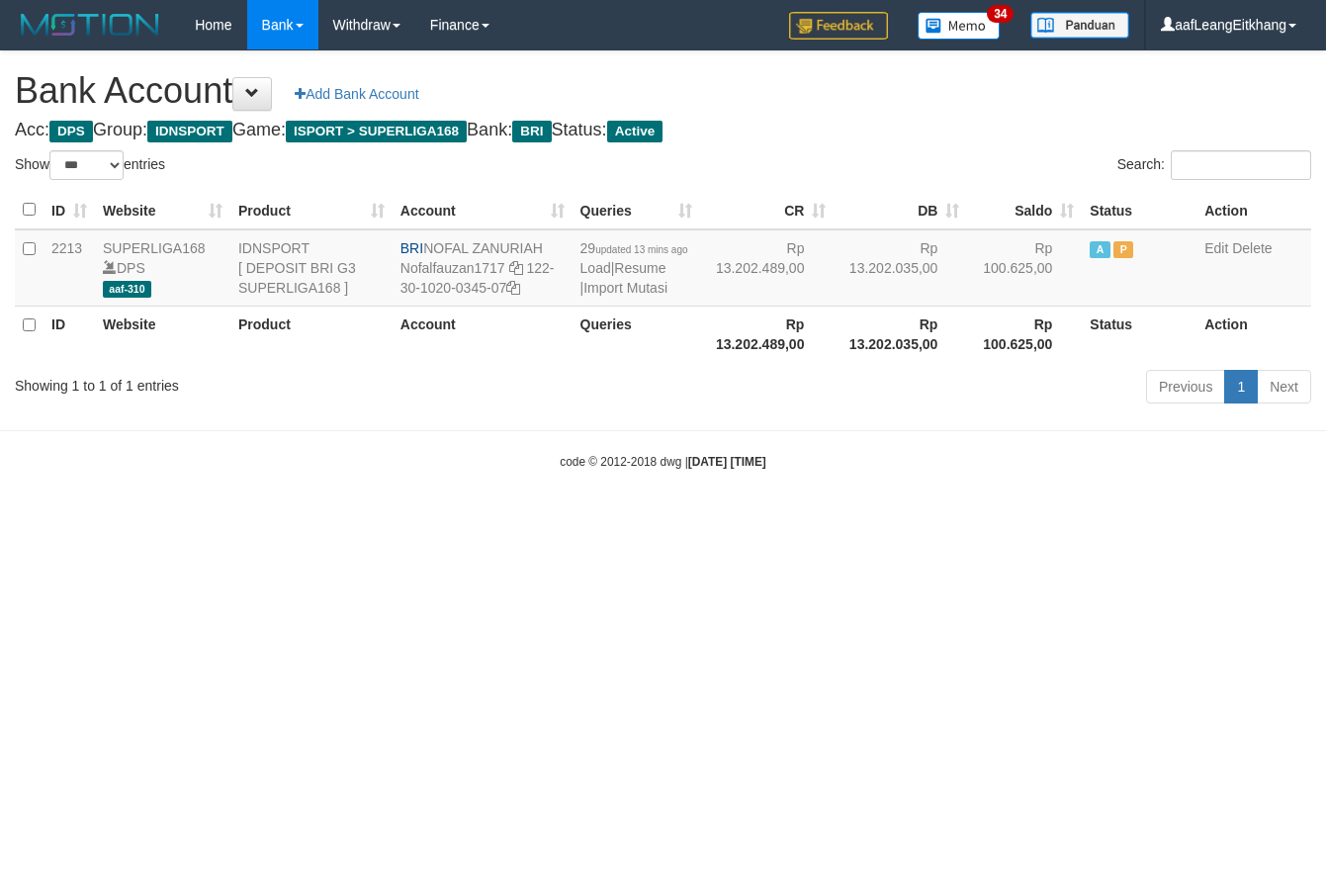 select on "***" 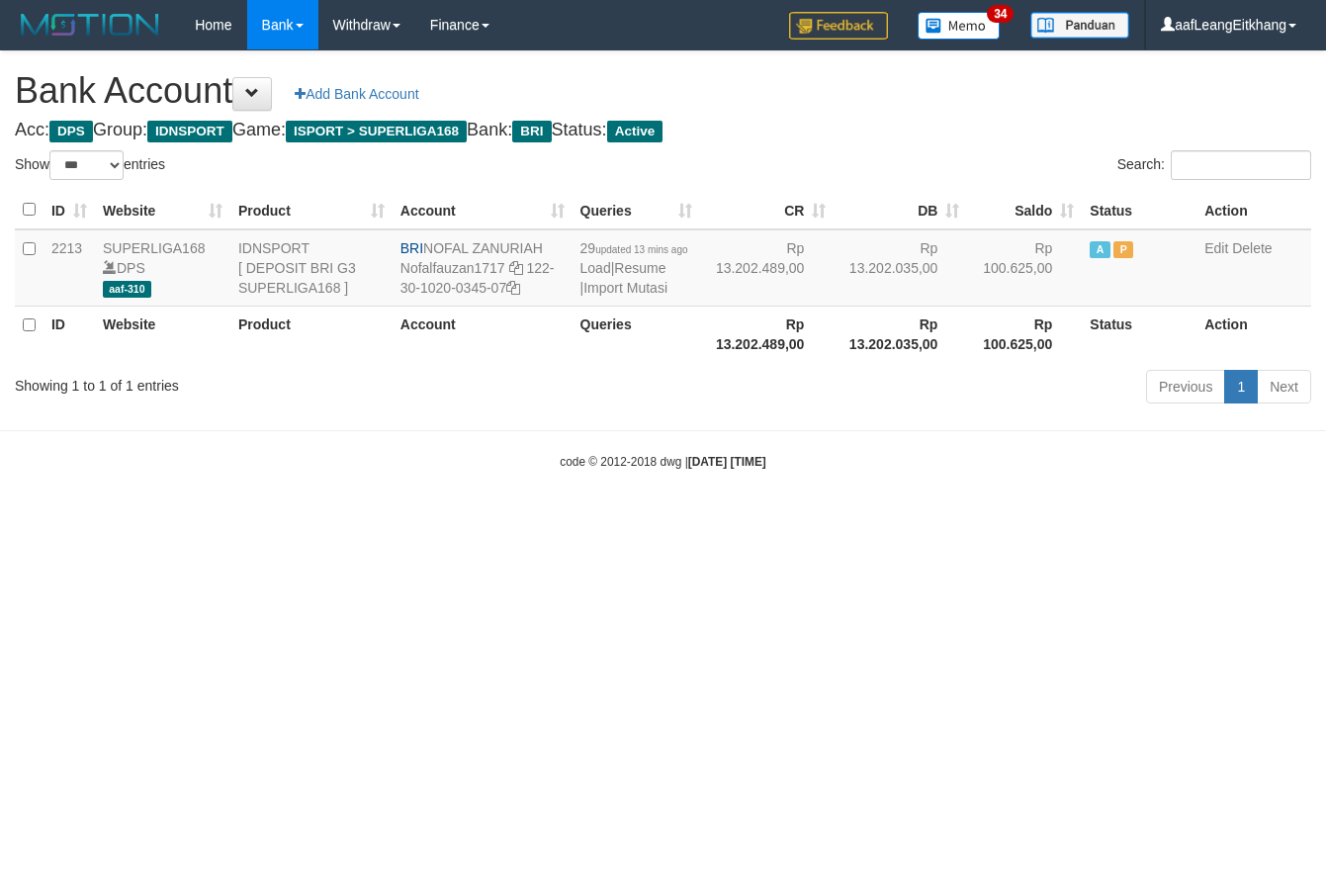 scroll, scrollTop: 0, scrollLeft: 0, axis: both 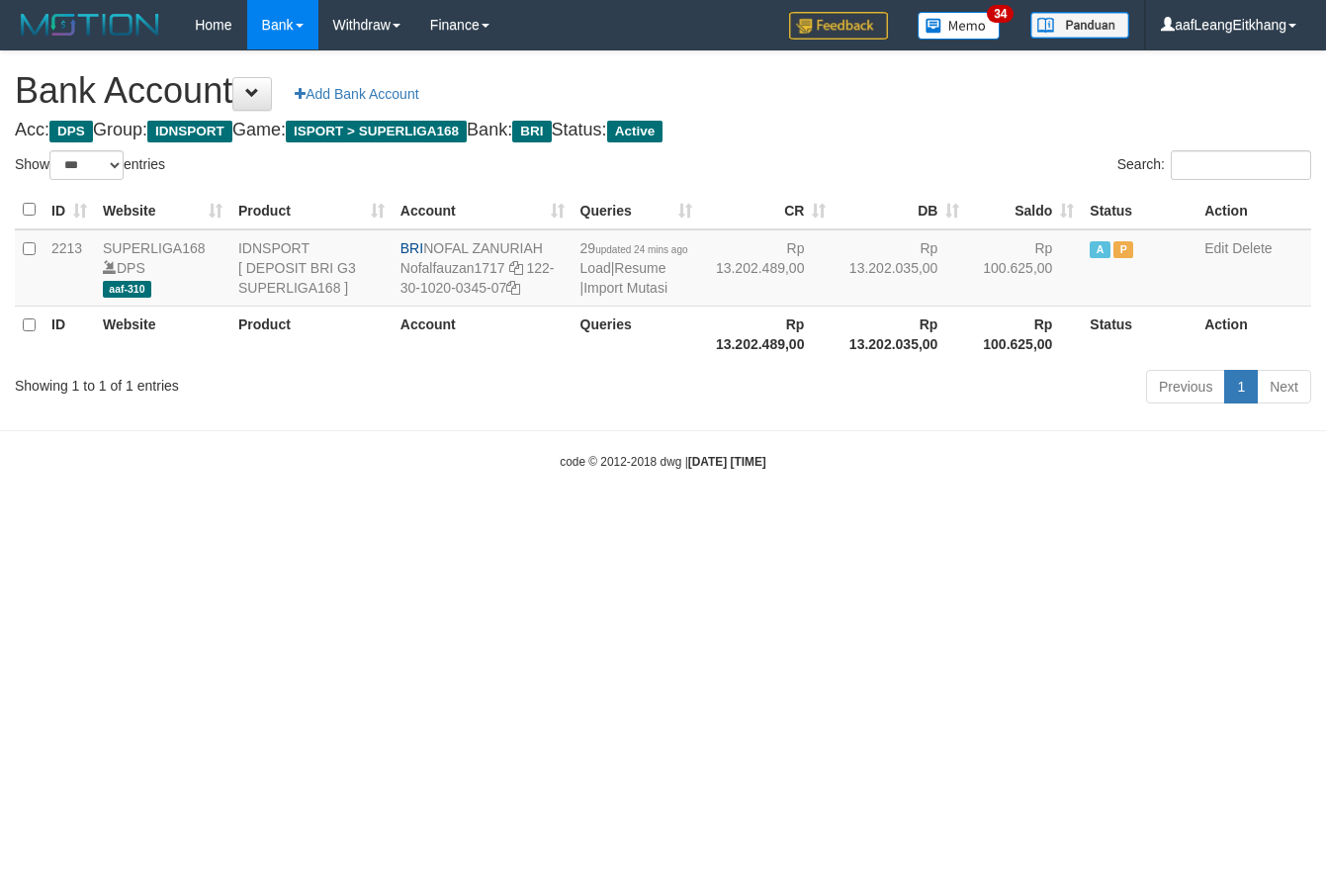 select on "***" 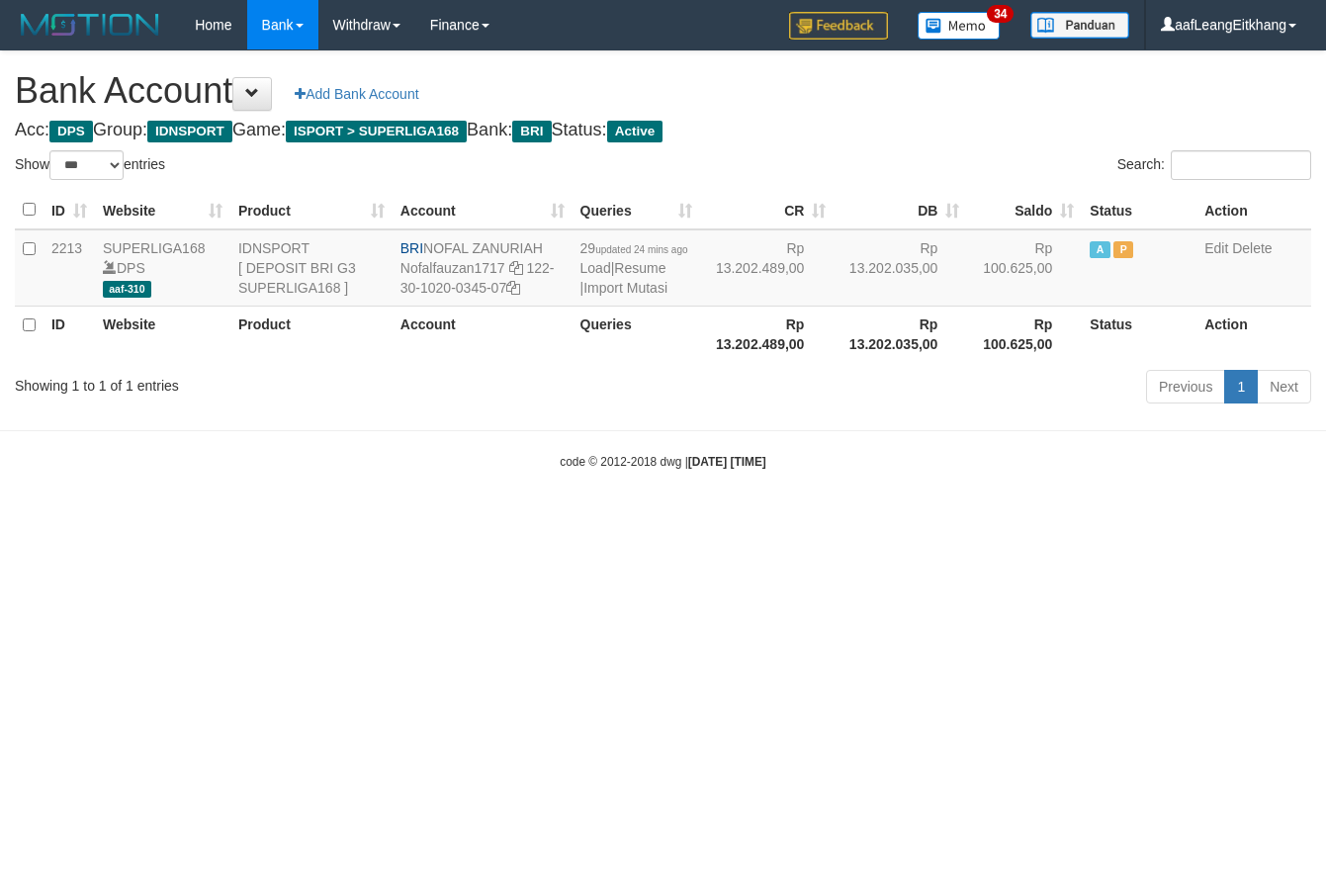 scroll, scrollTop: 0, scrollLeft: 0, axis: both 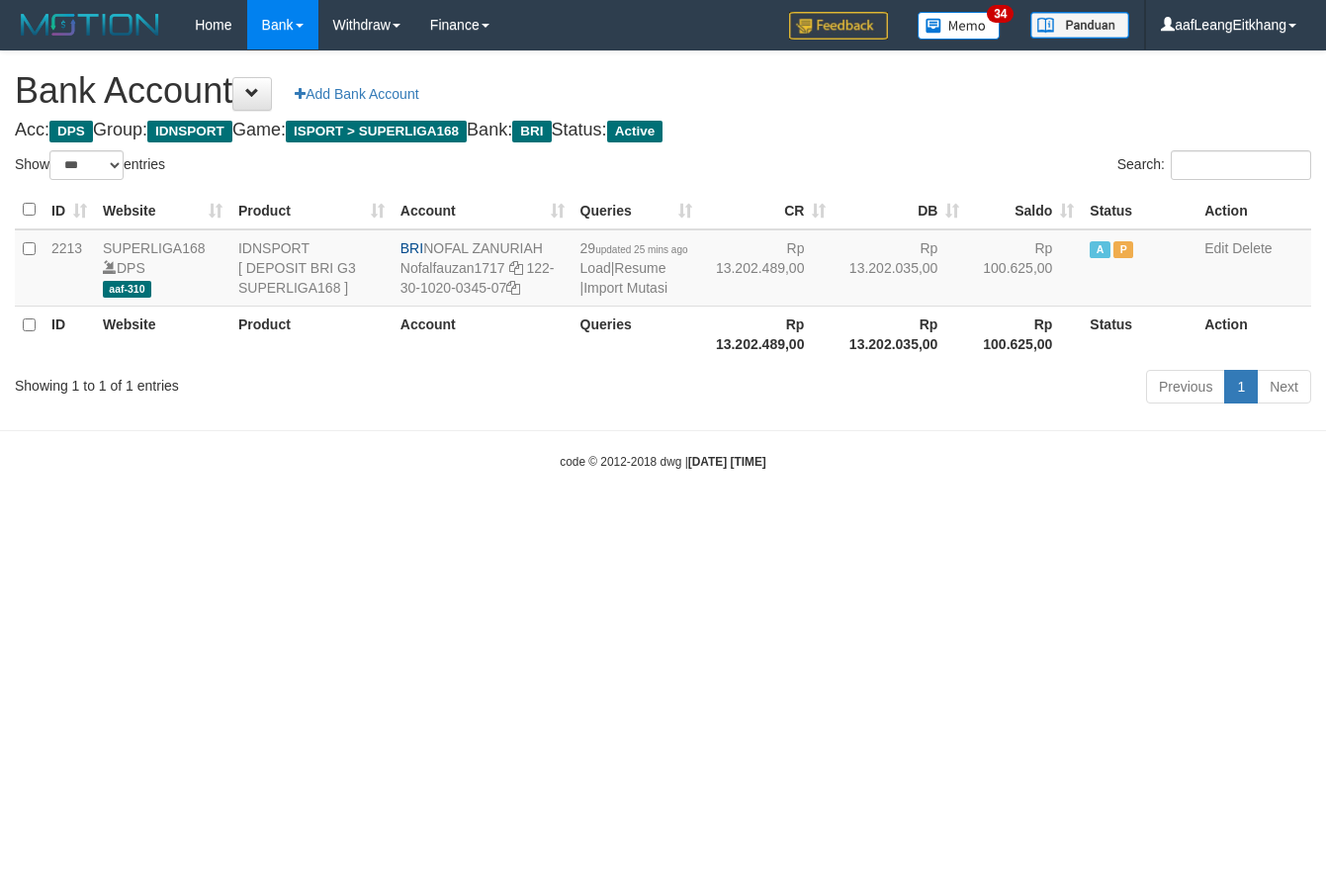 select on "***" 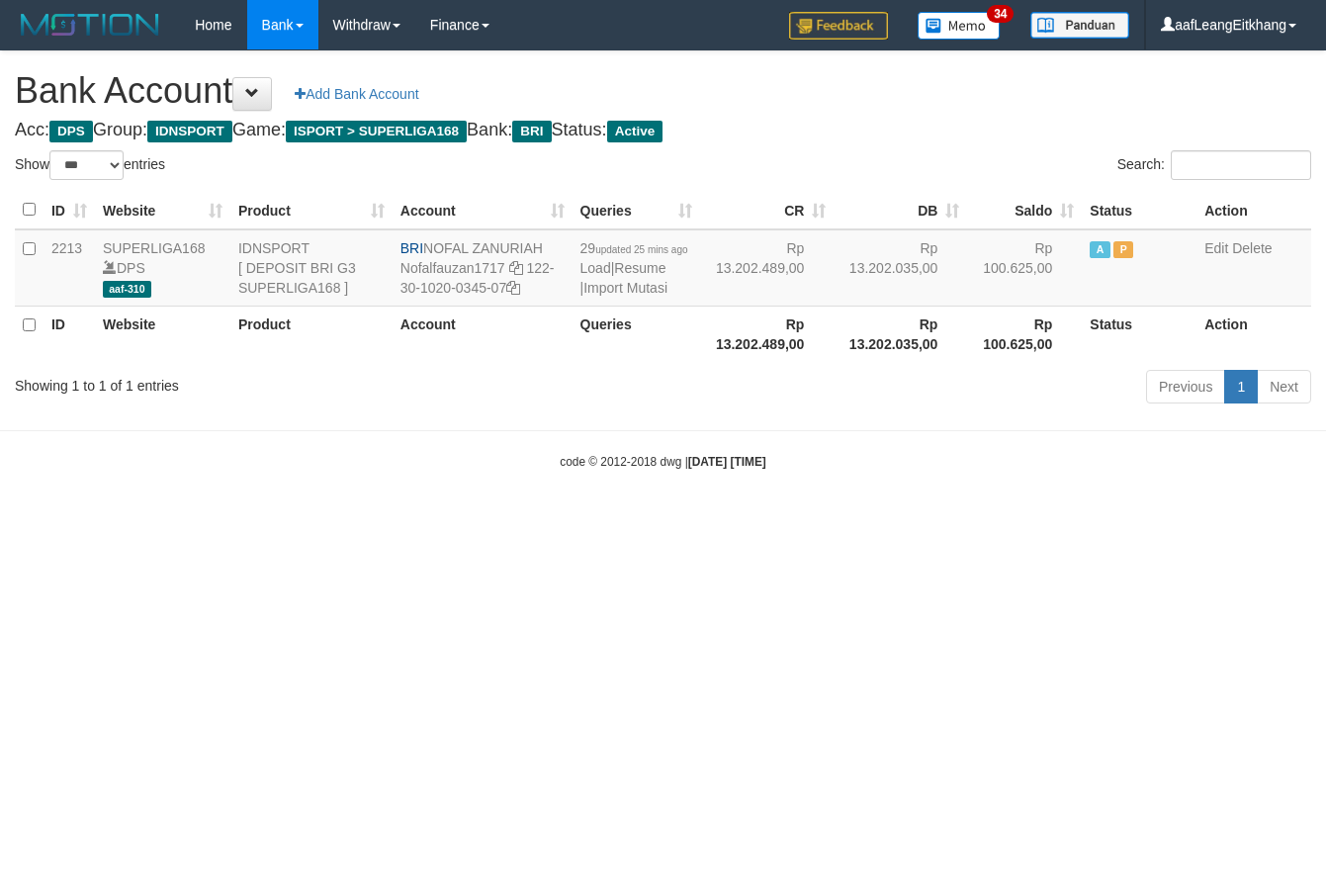 scroll, scrollTop: 0, scrollLeft: 0, axis: both 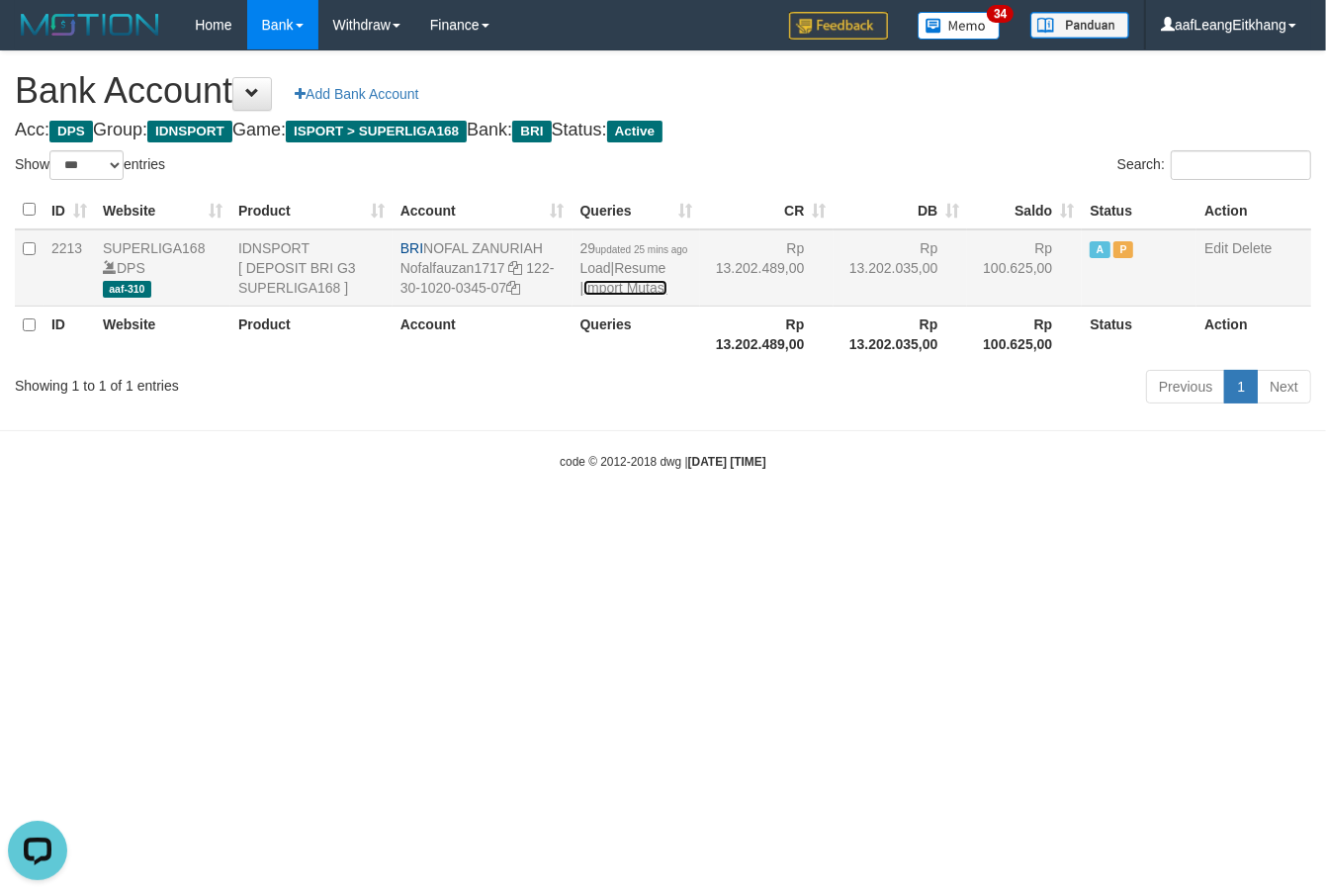 click on "Import Mutasi" at bounding box center [625, 288] 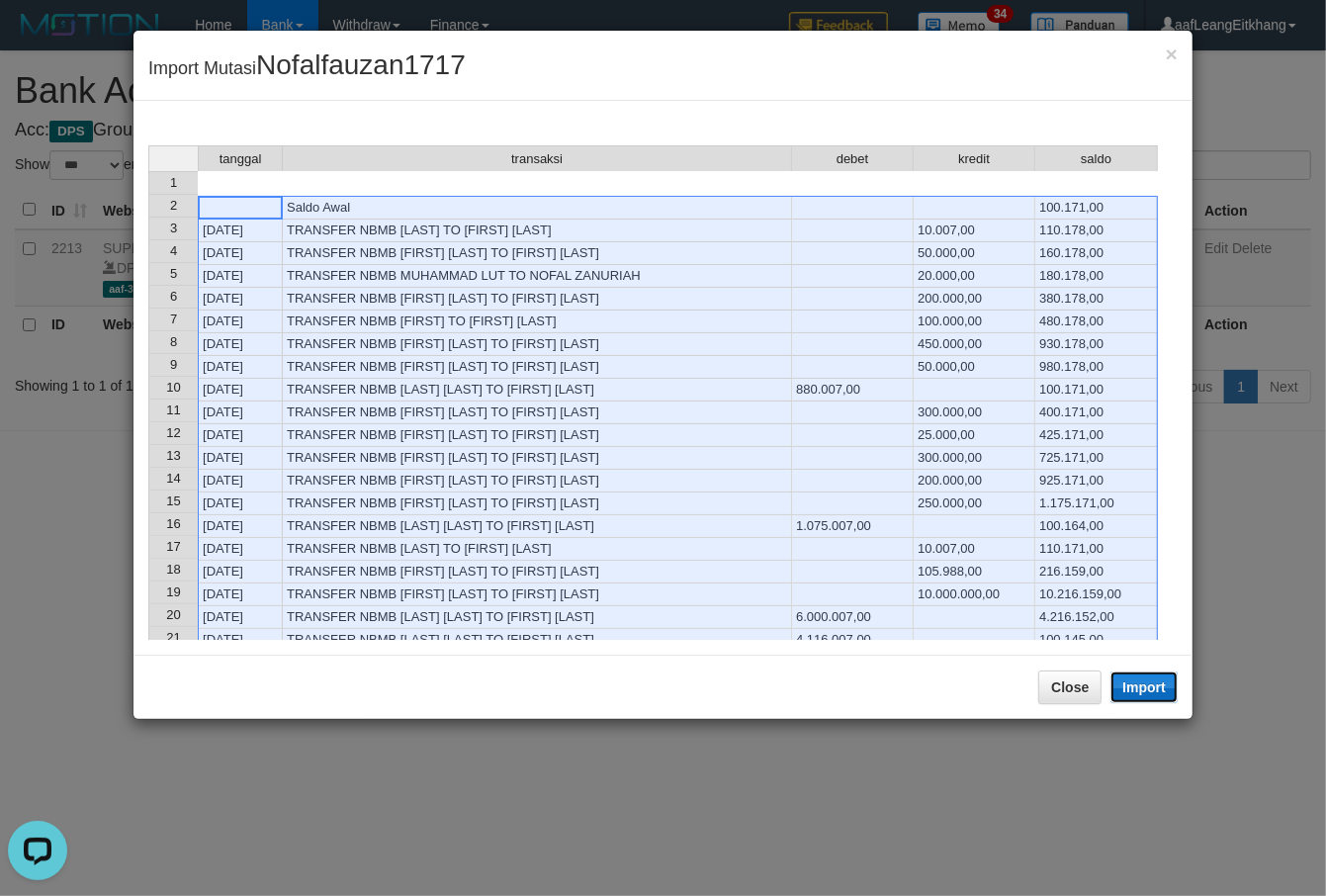 click on "Import" at bounding box center (1144, 687) 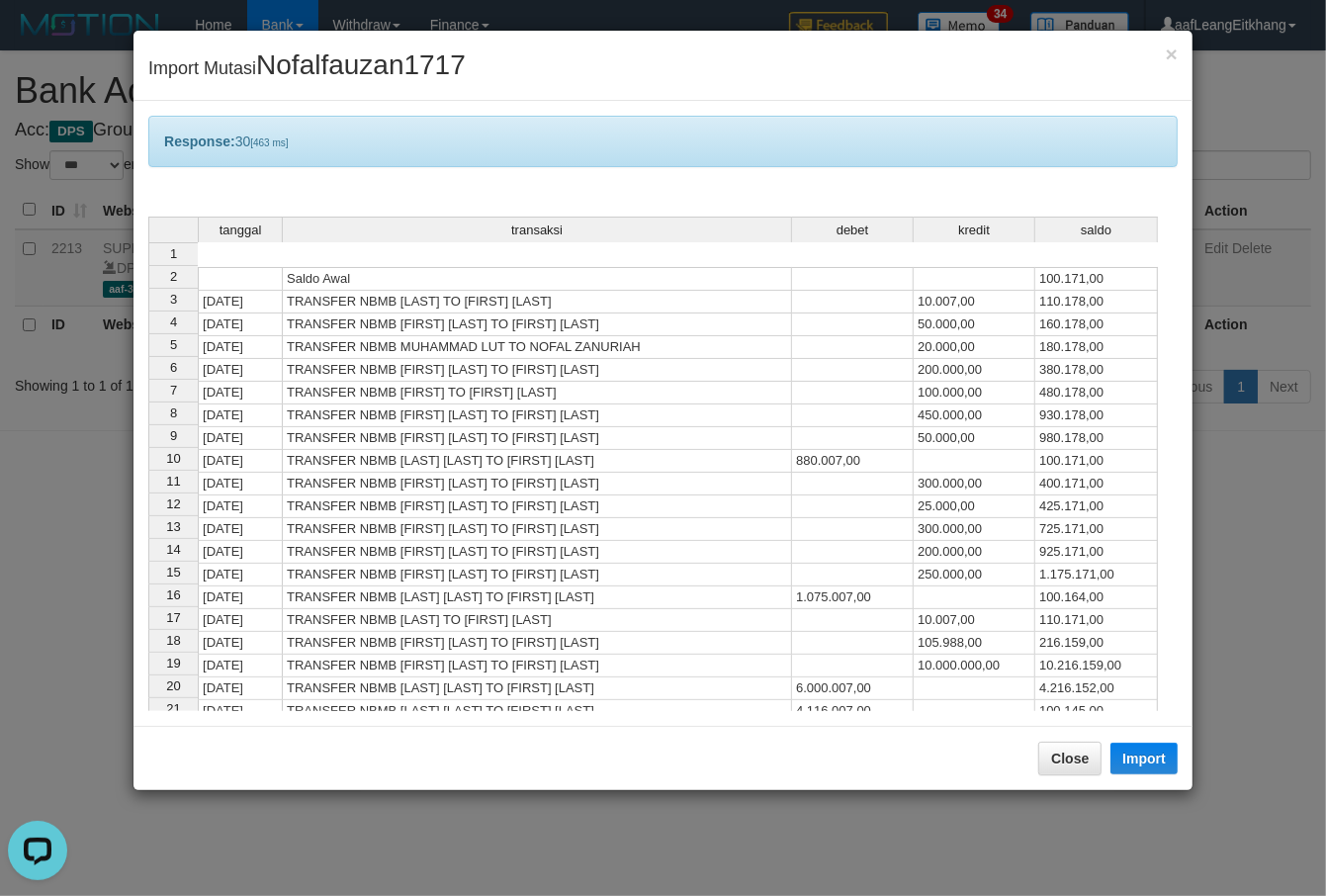 click on "TRANSFER NBMB TIA SUTIA  TO NOFAL ZANURIAH" at bounding box center (537, 529) 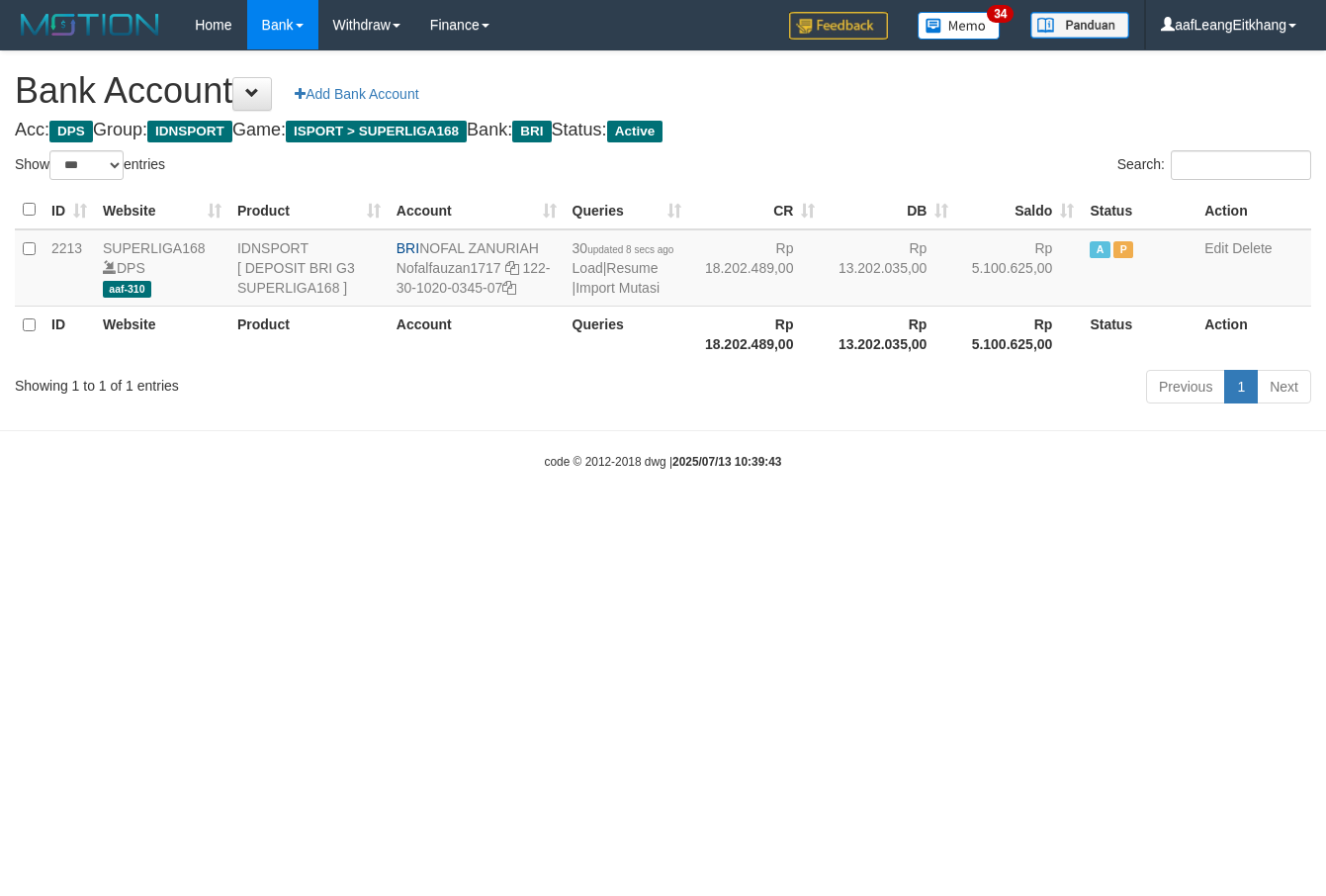 select on "***" 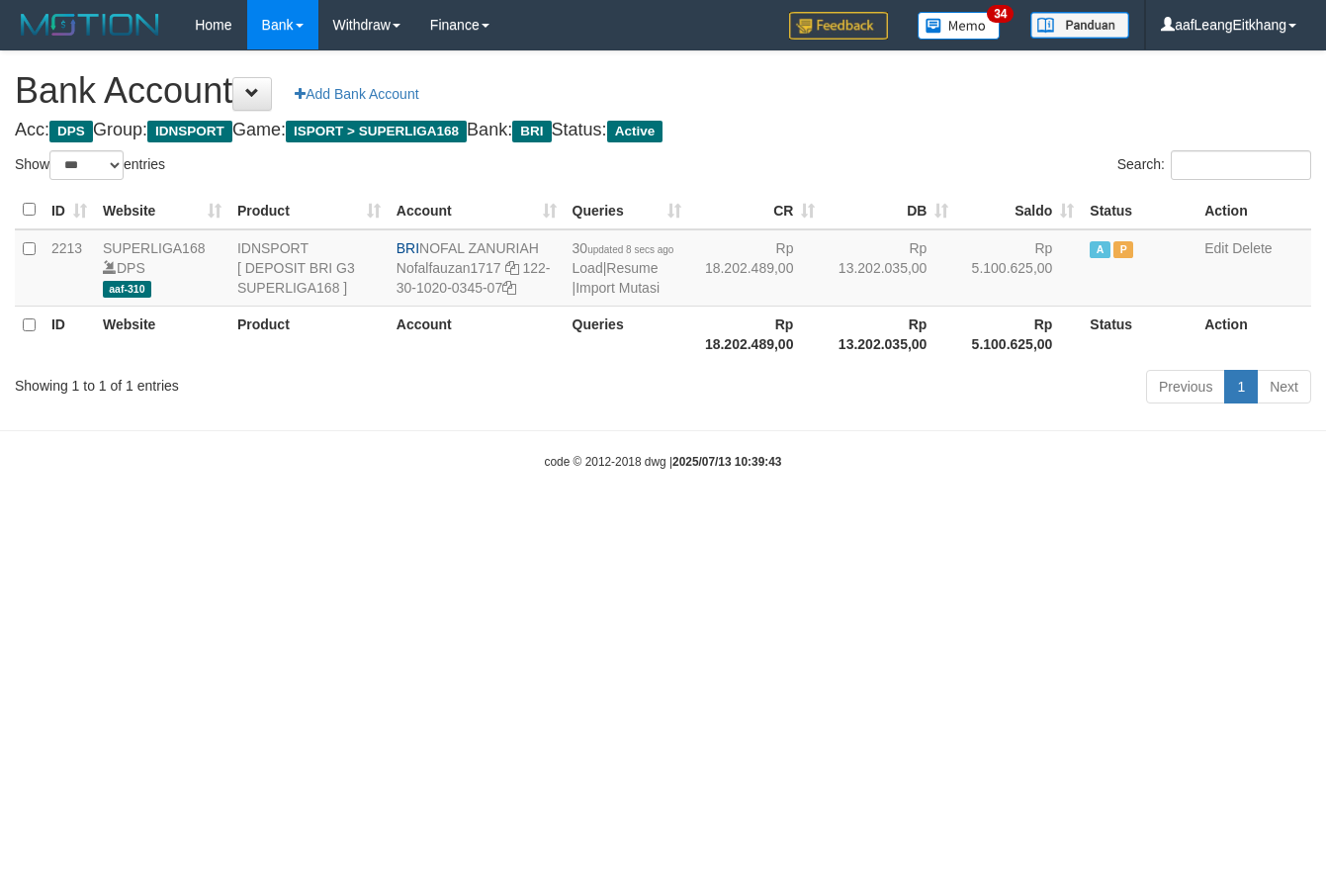 scroll, scrollTop: 0, scrollLeft: 0, axis: both 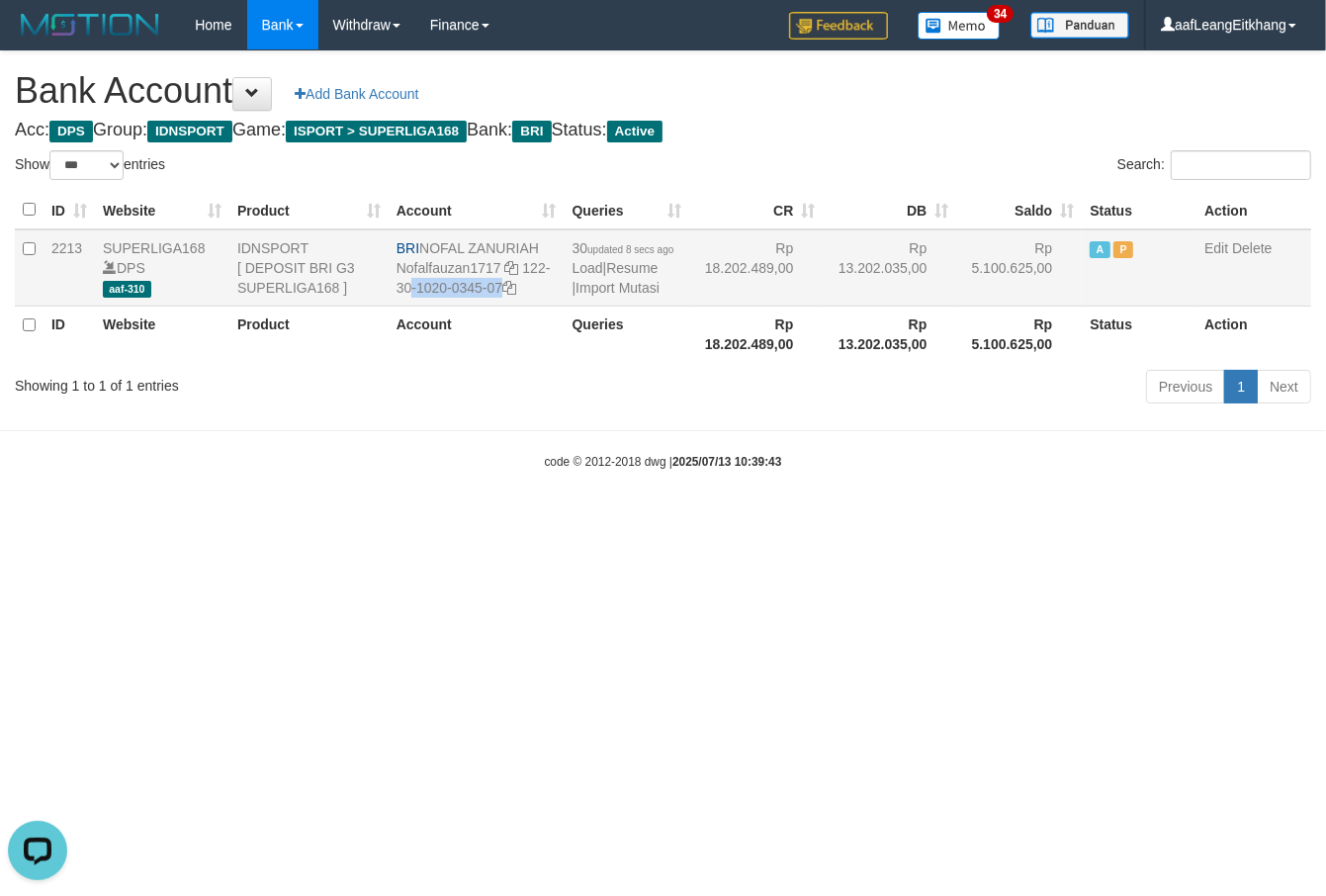 drag, startPoint x: 522, startPoint y: 268, endPoint x: 527, endPoint y: 287, distance: 19.646883 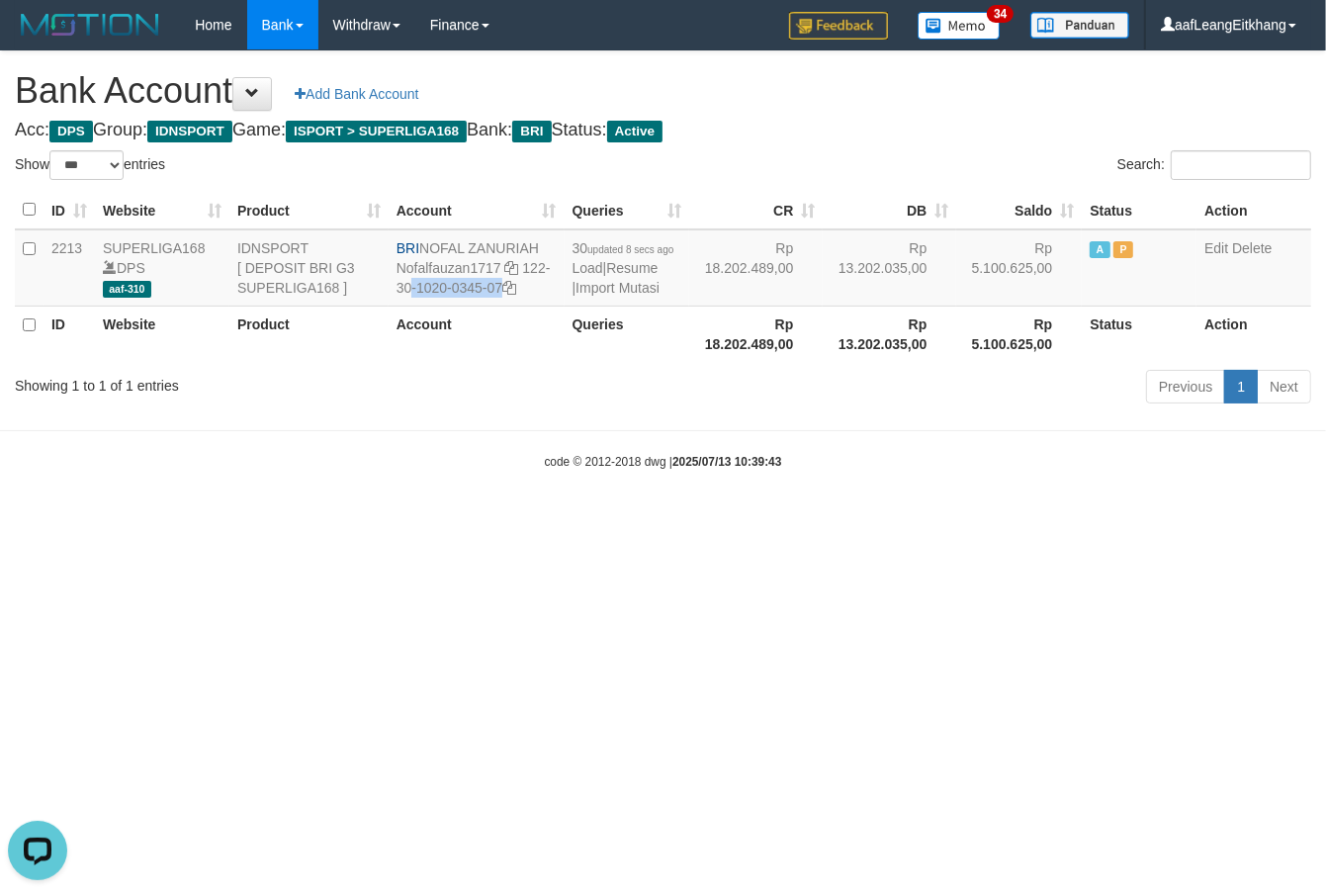 copy on "122-30-1020-0345-07" 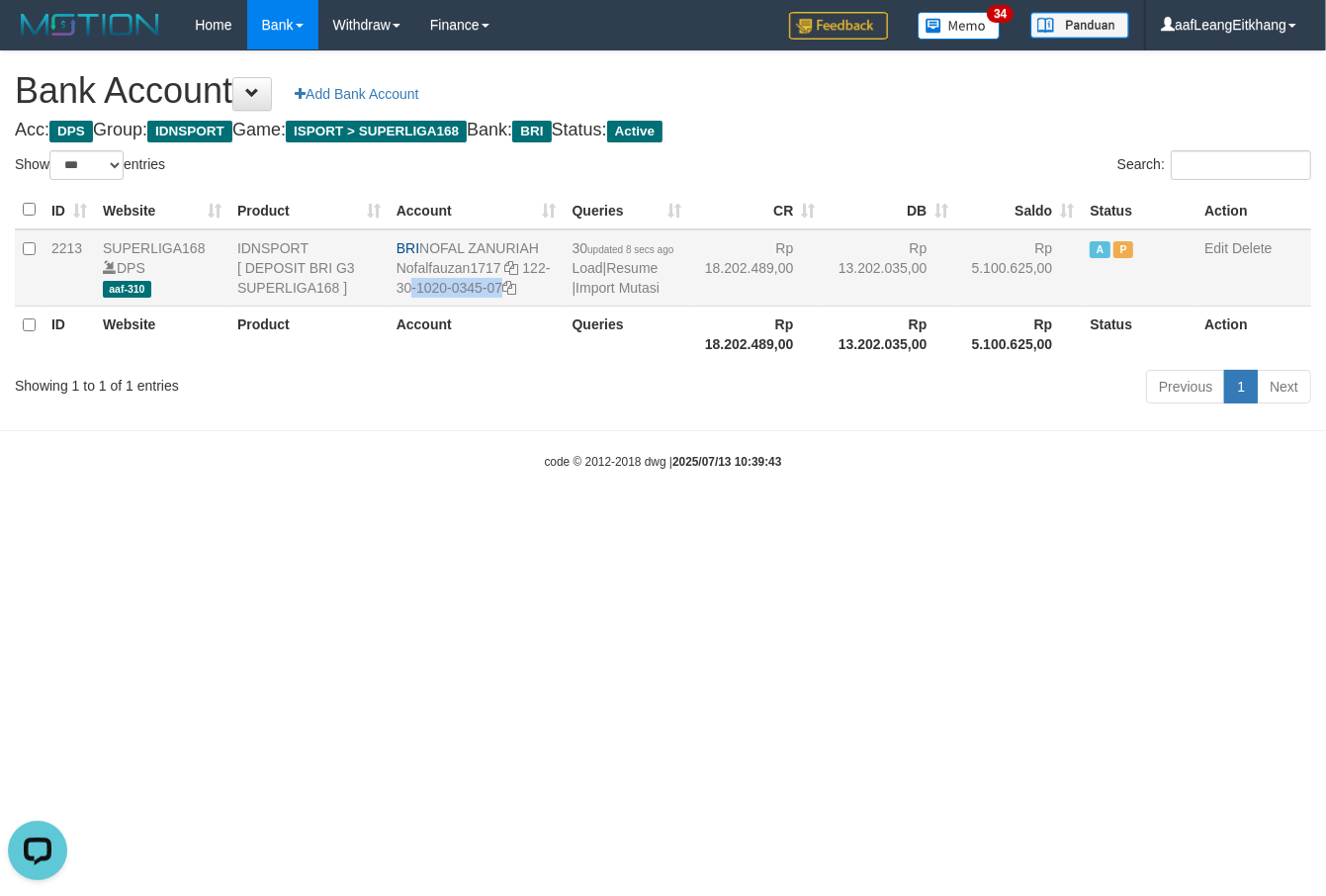 drag, startPoint x: 420, startPoint y: 244, endPoint x: 545, endPoint y: 253, distance: 125.32358 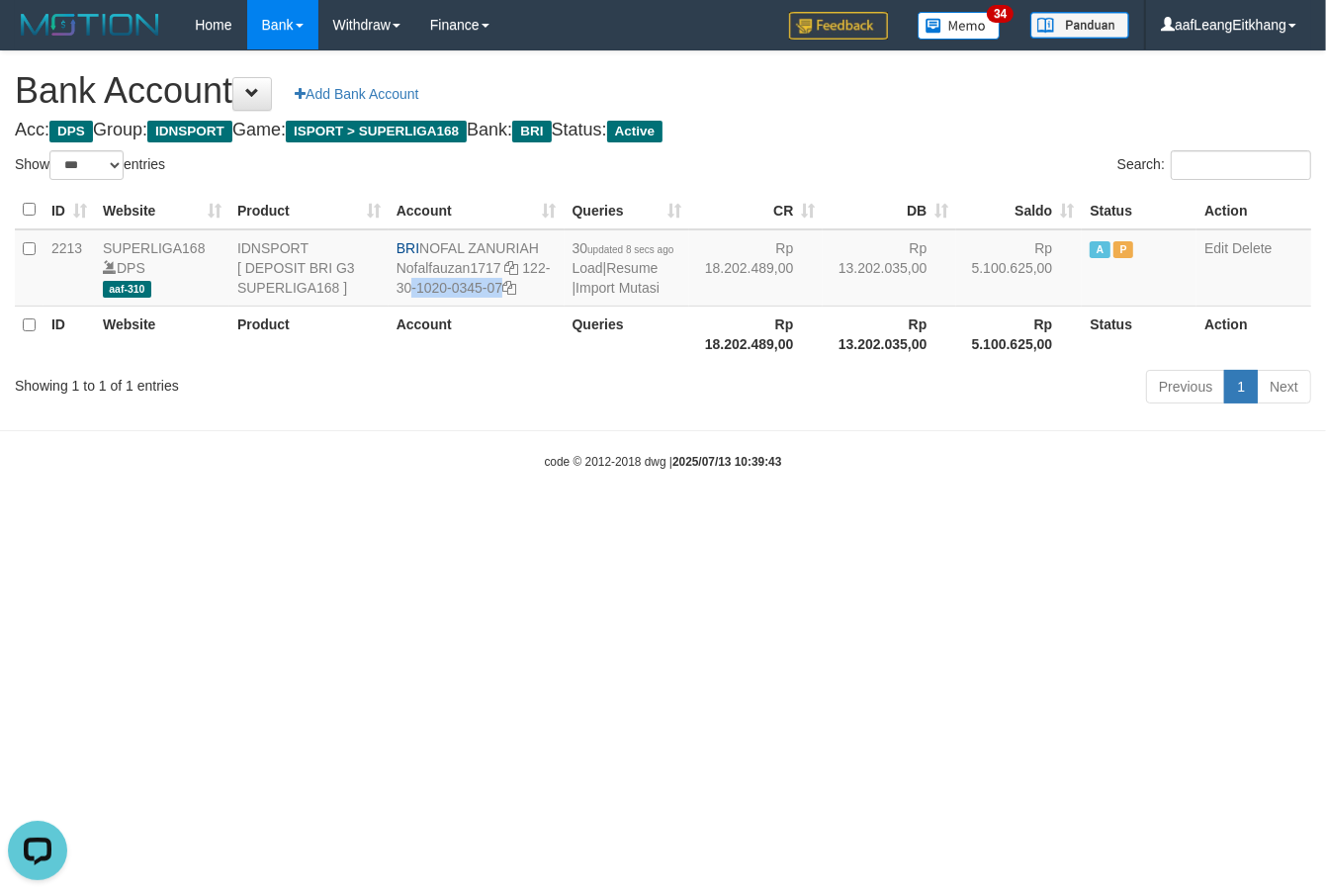 copy on "NOFAL ZANURIAH" 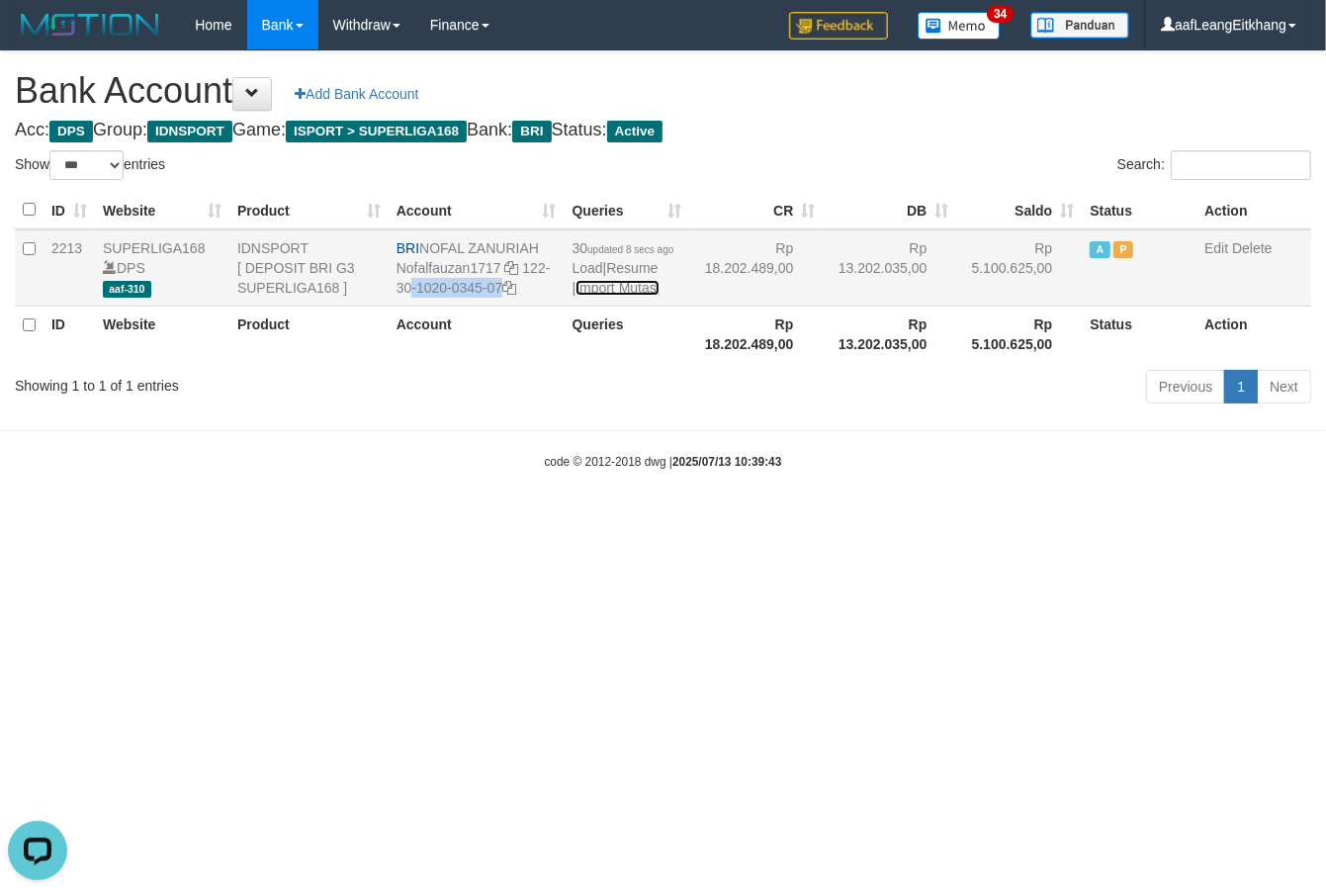click on "Import Mutasi" at bounding box center [617, 288] 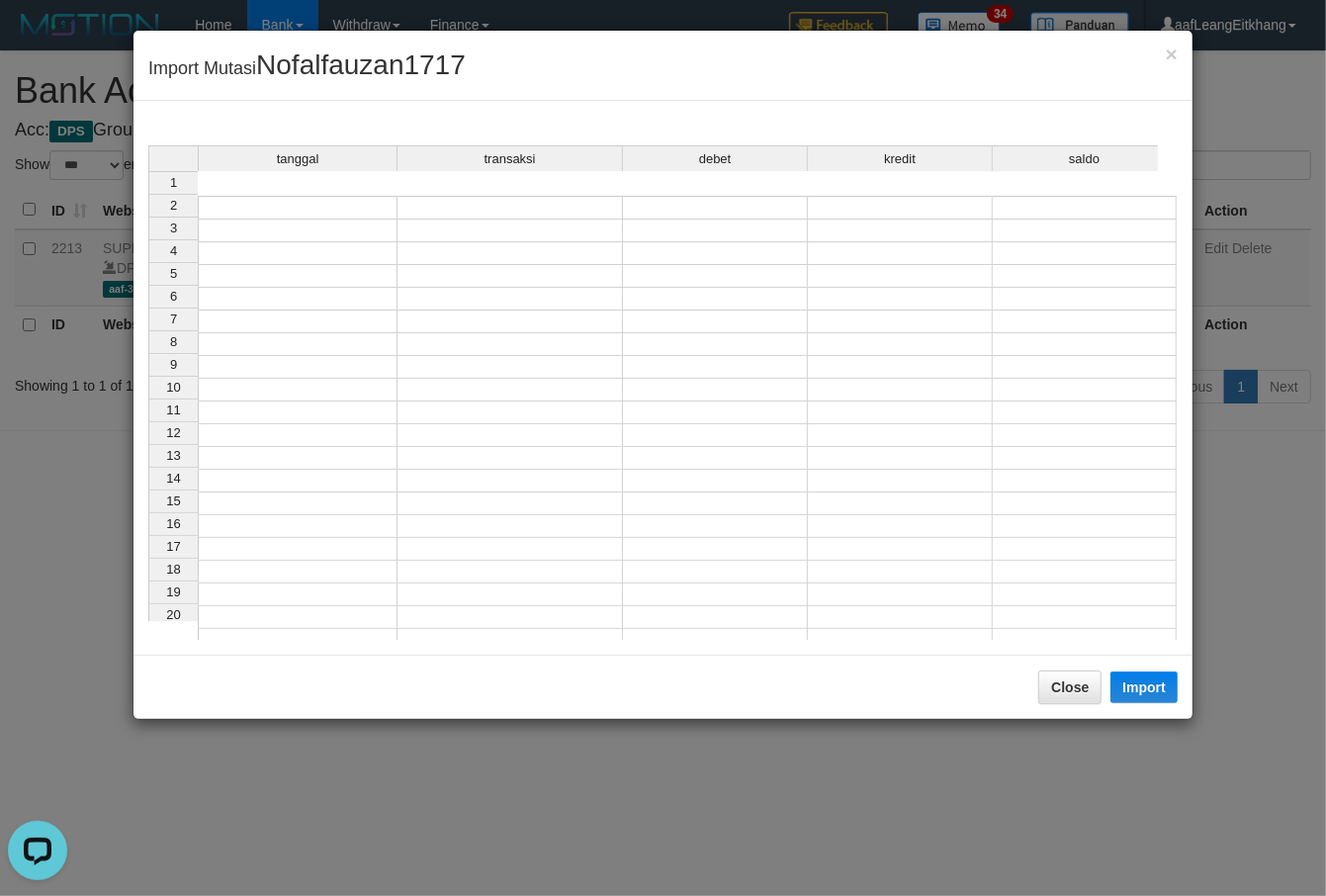 click at bounding box center [298, 208] 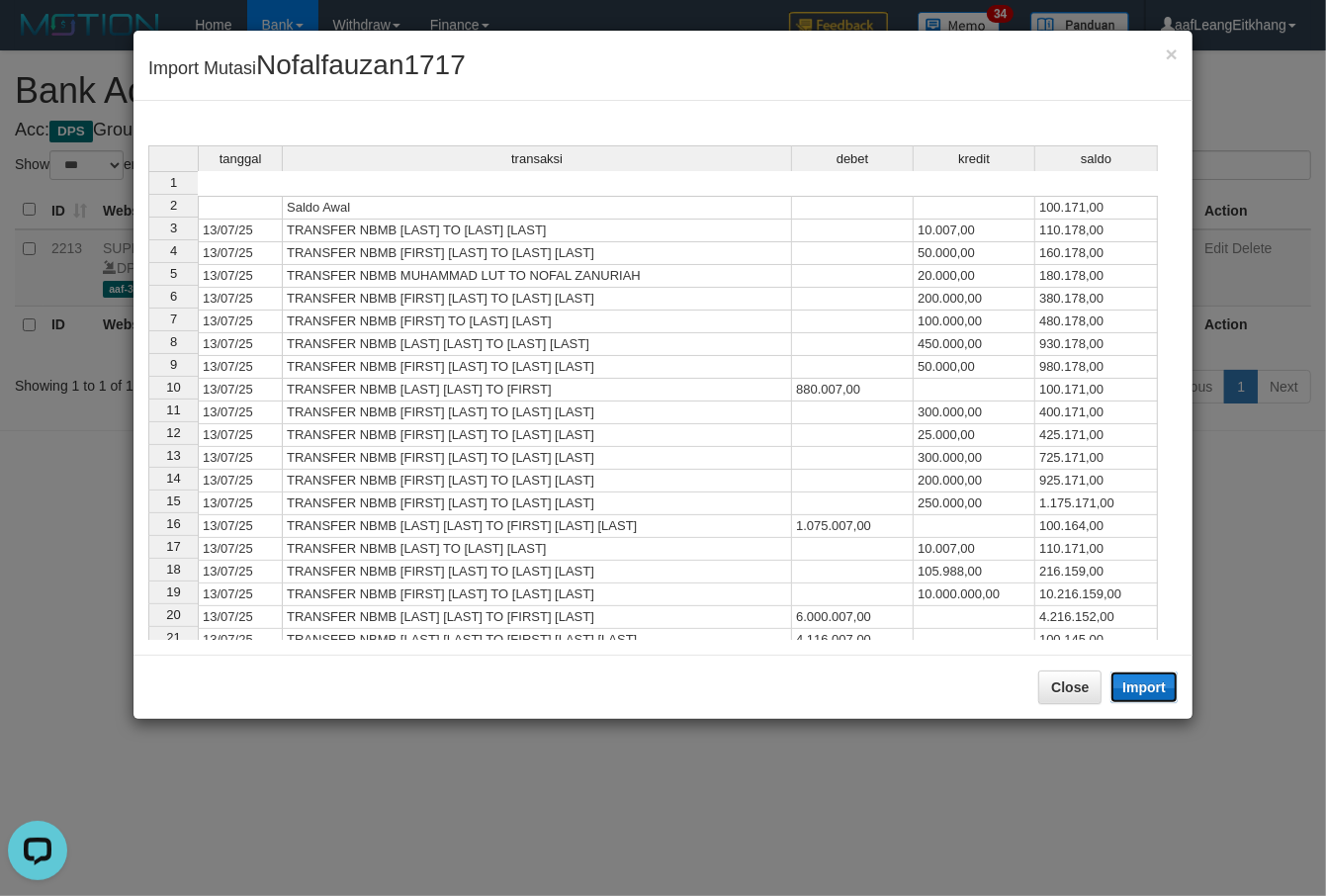 click on "Import" at bounding box center (1144, 687) 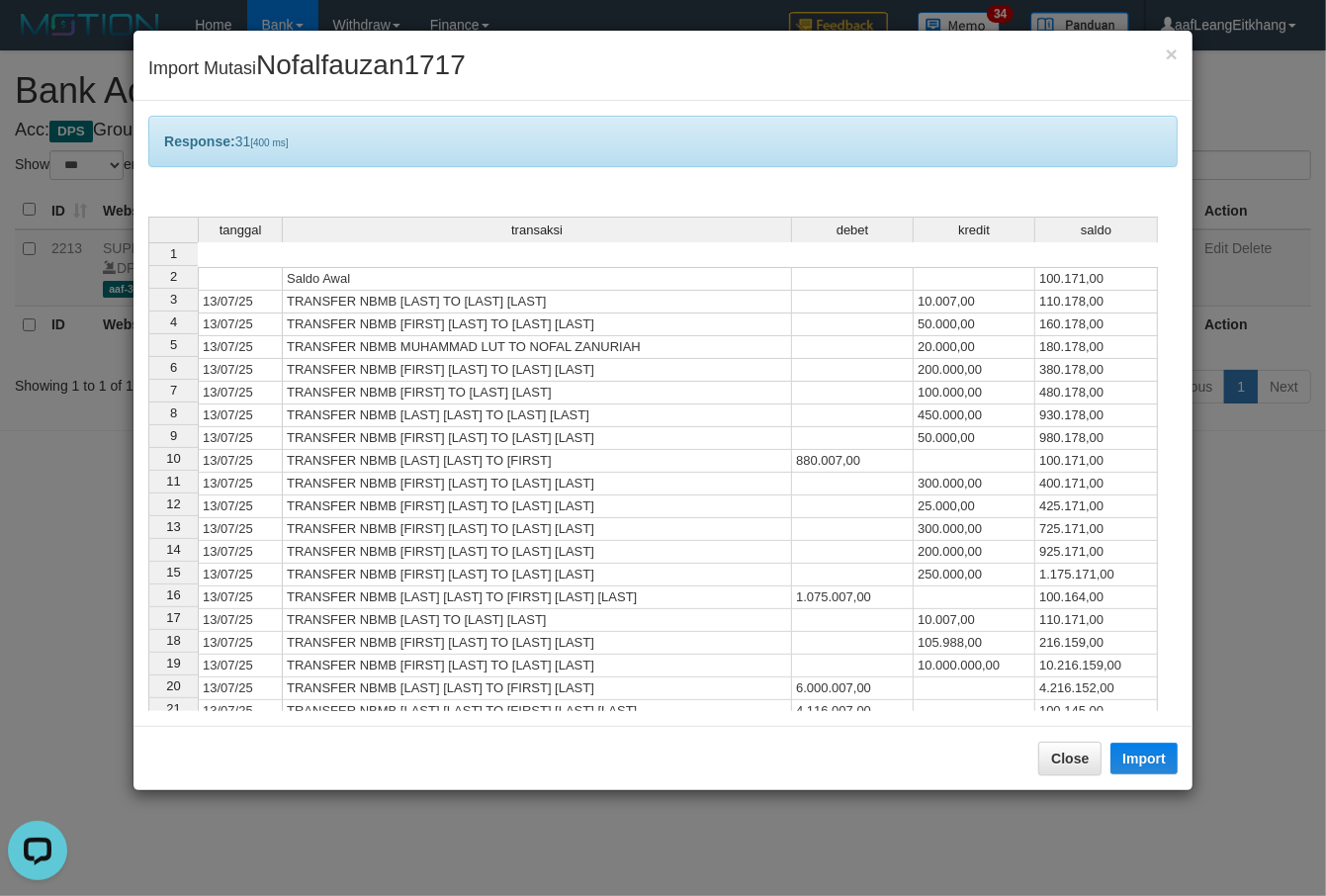 click on "tanggal transaksi debet kredit saldo 1 Saldo Awal 100.171,00 2 13/07/25 TRANSFER NBMB WARI  TO NOFAL ZANURIAH 10.007,00 110.178,00 3 13/07/25 TRANSFER NBMB ABDUL KARIM  TO NOFAL ZANURIAH 50.000,00 160.178,00 4 13/07/25 TRANSFER NBMB MUHAMMAD LUT TO NOFAL ZANURIAH 20.000,00 180.178,00 5 13/07/25 TRANSFER NBMB TIA SUTIA  TO NOFAL ZANURIAH 200.000,00 380.178,00 6 13/07/25 TRANSFER NBMB Jumono  TO NOFAL ZANURIAH 100.000,00 480.178,00 7 13/07/25 TRANSFER NBMB GURUH ADHI PUT  TO NOFAL ZANURIAH 450.000,00 930.178,00 8 13/07/25 TRANSFER NBMB JUJUN JUNAEDI  TO NOFAL ZANURIAH 50.000,00 980.178,00 9 13/07/25 TRANSFER NBMB NOFAL ZANURIAH TO APRILIANTI 880.007,00 100.171,00 10 13/07/25 TRANSFER NBMB TIA SUTIA  TO NOFAL ZANURIAH 300.000,00 400.171,00 11 13/07/25 TRANSFER NBMB MOHAMMAD ADN TO NOFAL ZANURIAH 25.000,00 425.171,00 12 13/07/25 TRANSFER NBMB TIA SUTIA  TO NOFAL ZANURIAH 300.000,00 725.171,00 13 13/07/25 TRANSFER NBMB TIA SUTIA  TO NOFAL ZANURIAH 200.000,00 925.171,00 14 13/07/25 250.000,00 1.175.171,00 15 16" at bounding box center [148, 539] 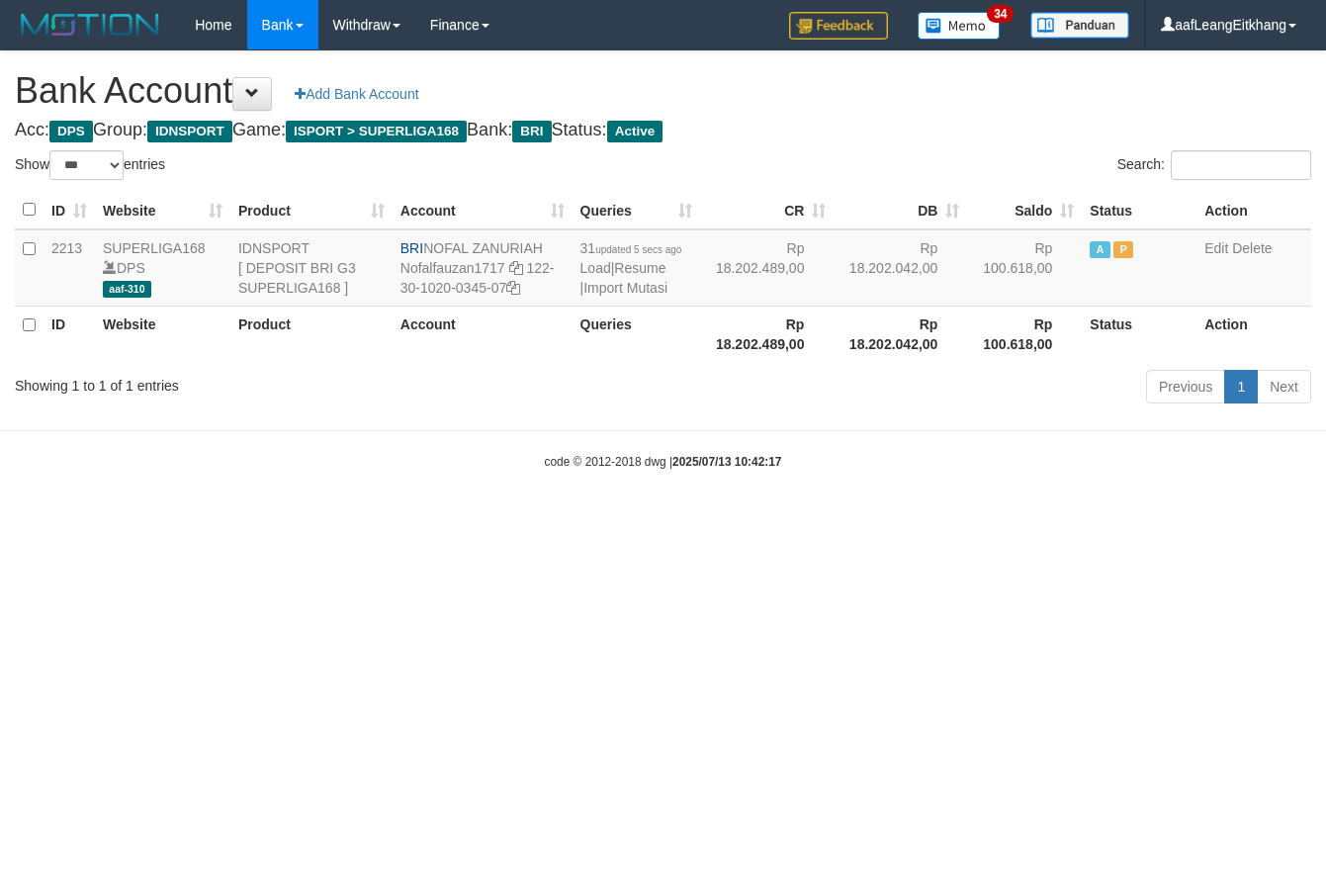 select on "***" 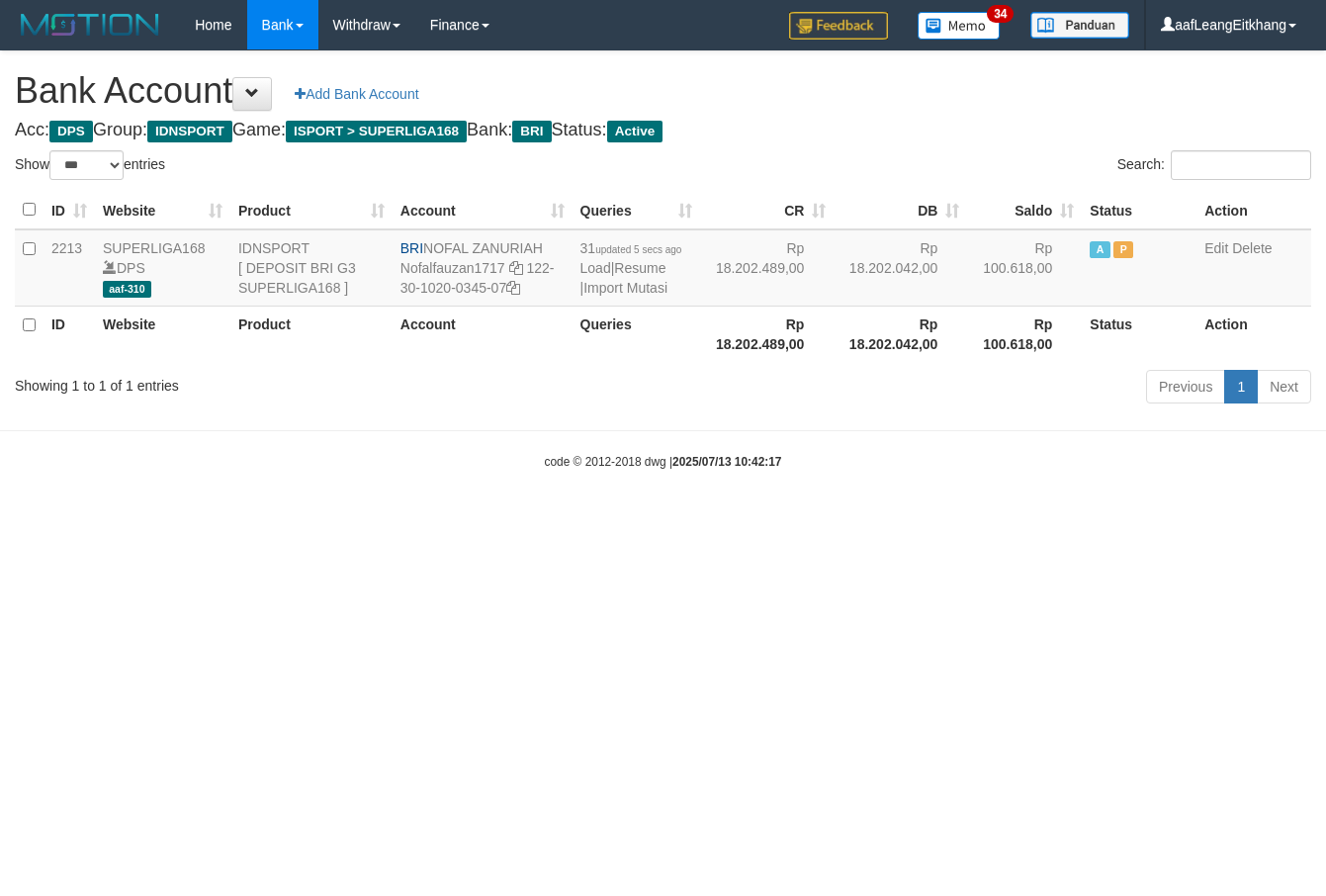 scroll, scrollTop: 0, scrollLeft: 0, axis: both 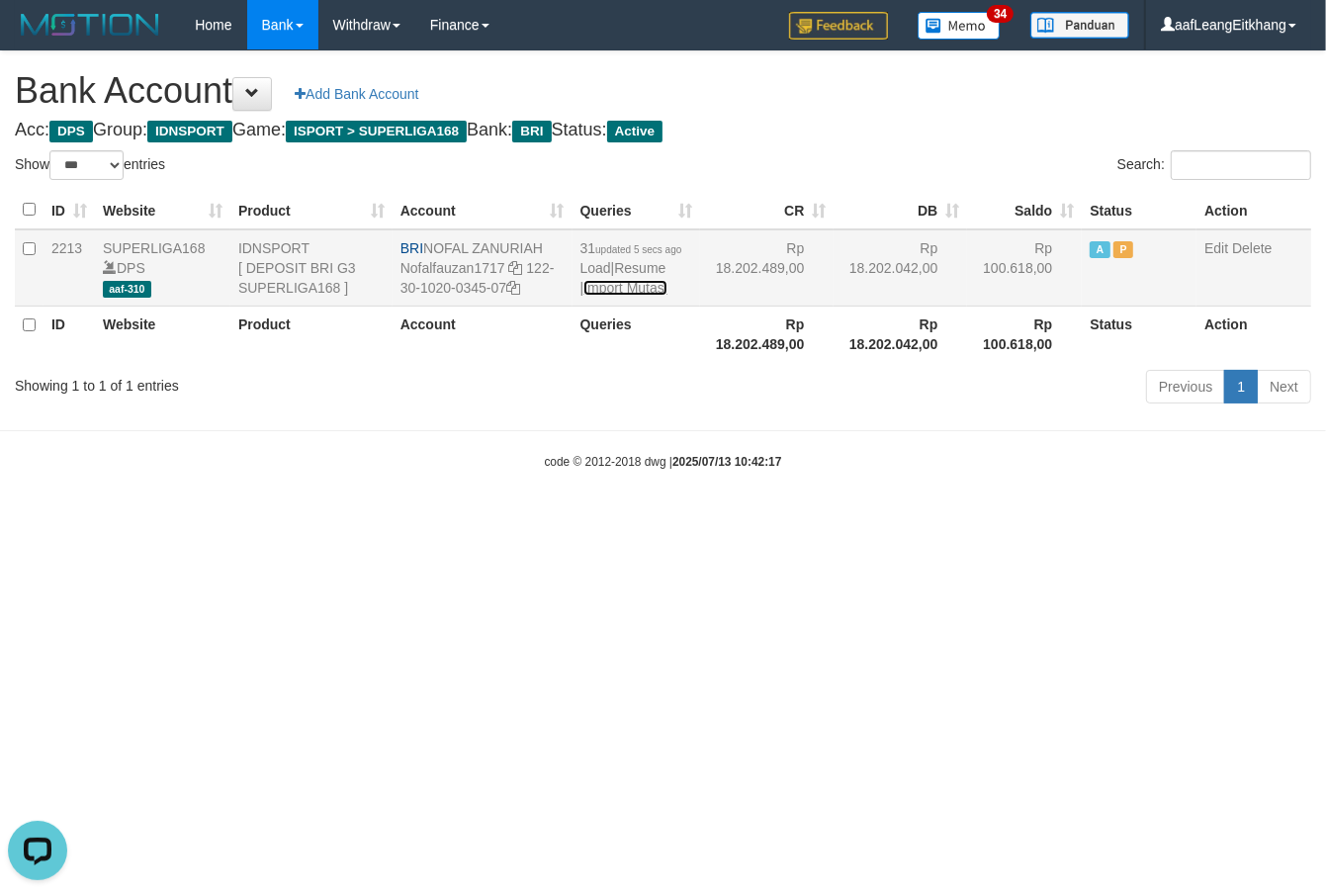 click on "Import Mutasi" at bounding box center (625, 288) 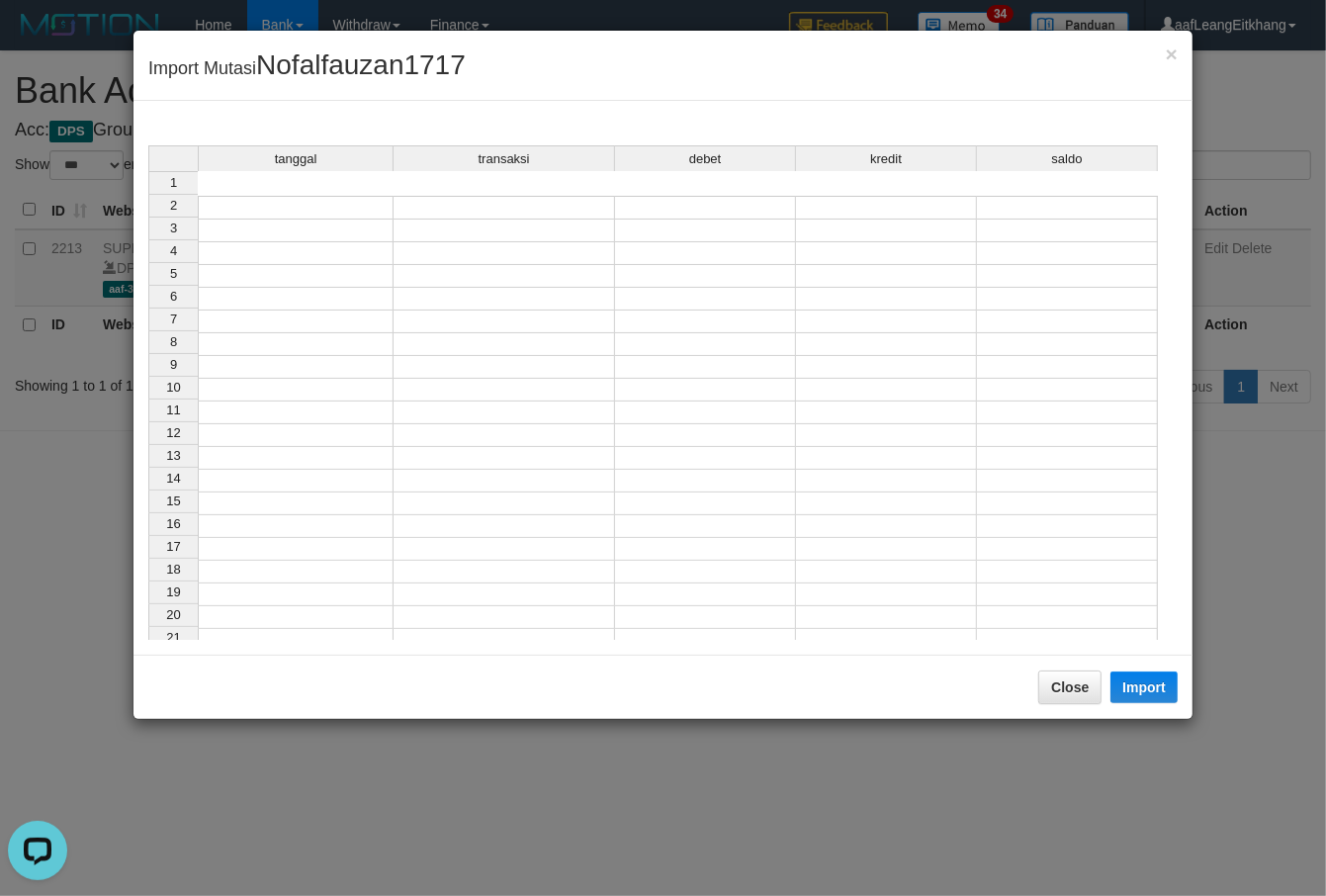 click at bounding box center (296, 208) 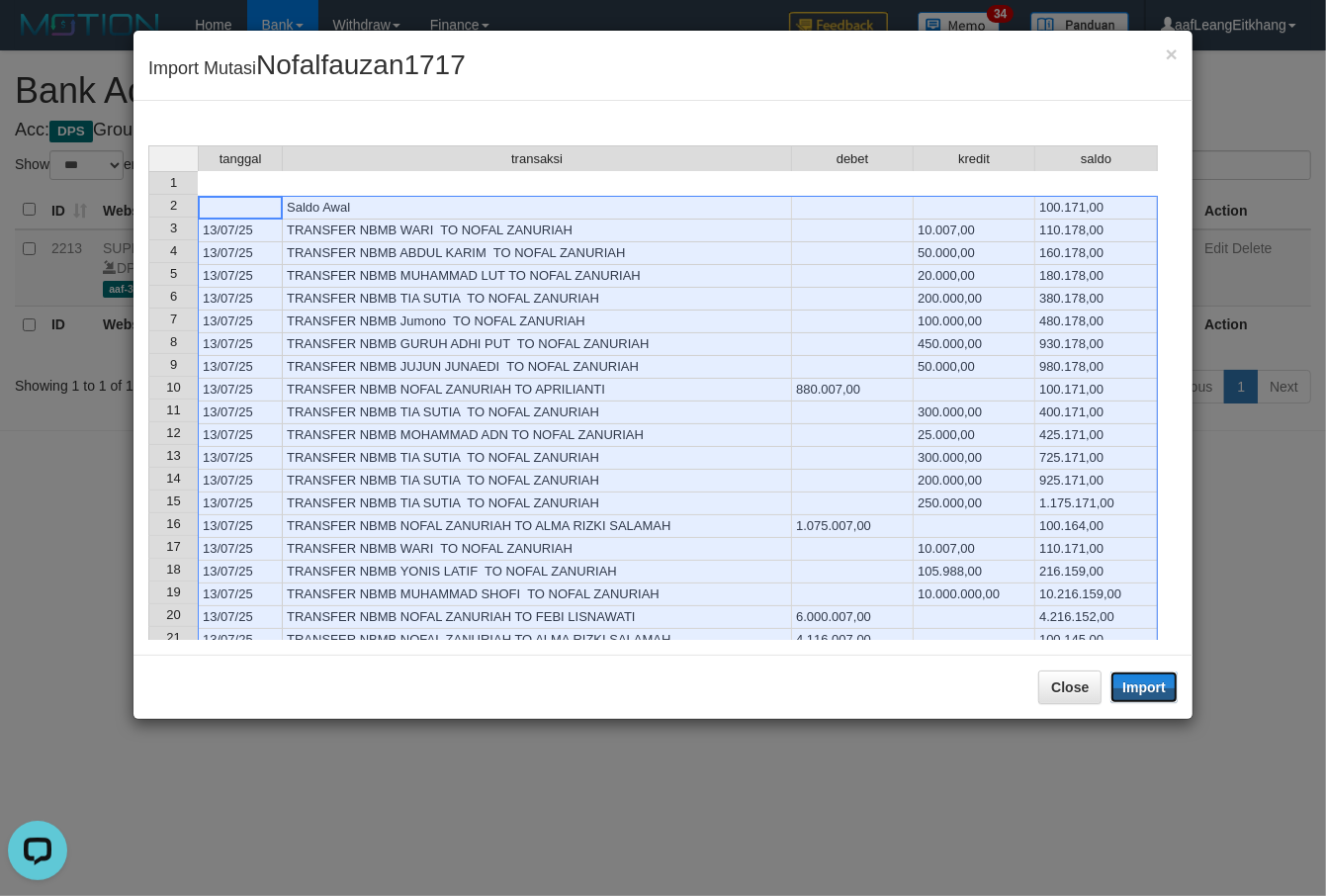drag, startPoint x: 1164, startPoint y: 689, endPoint x: 1325, endPoint y: 690, distance: 161.00311 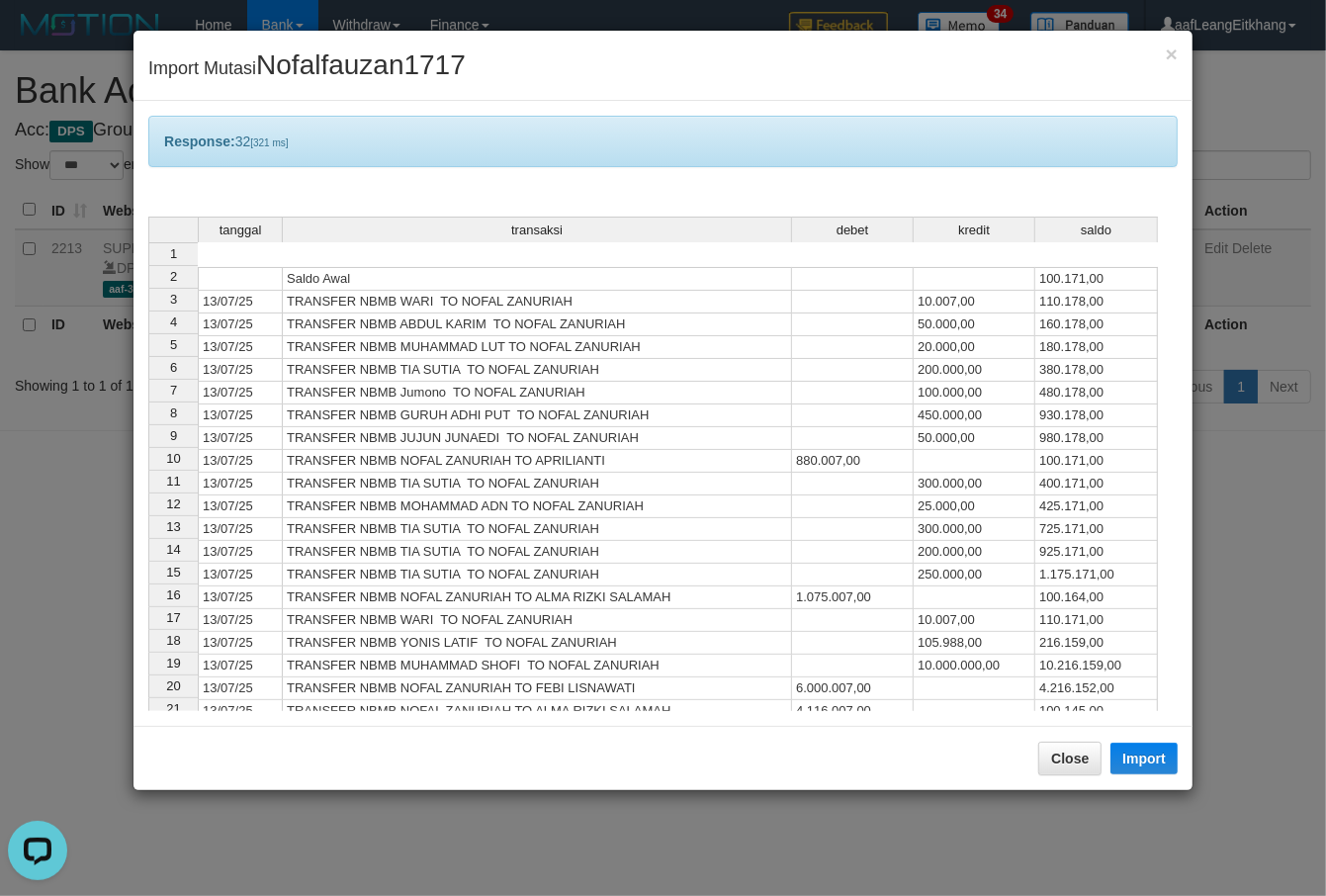 click on "TRANSFER NBMB NOFAL ZANURIAH TO APRILIANTI" at bounding box center (537, 461) 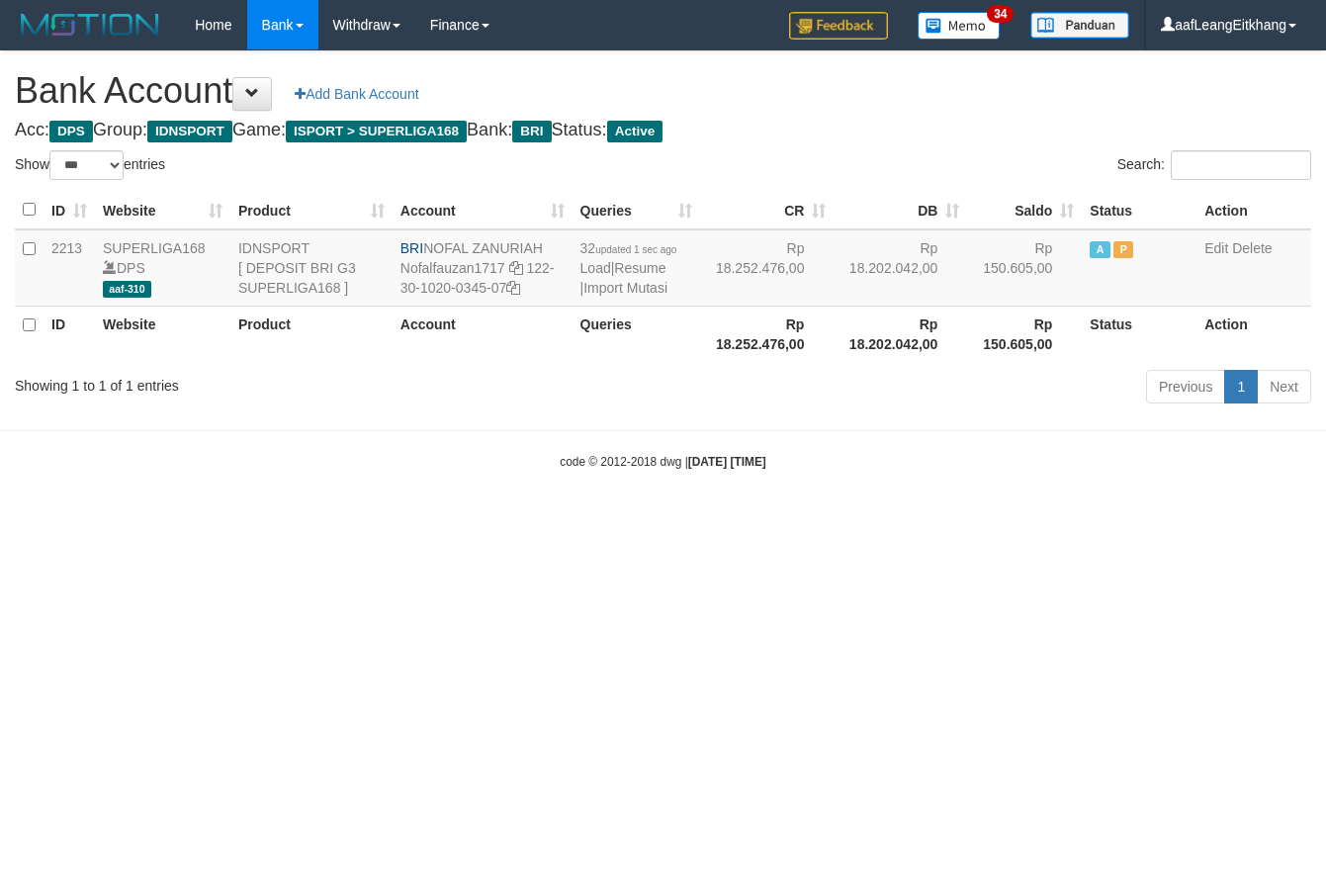select on "***" 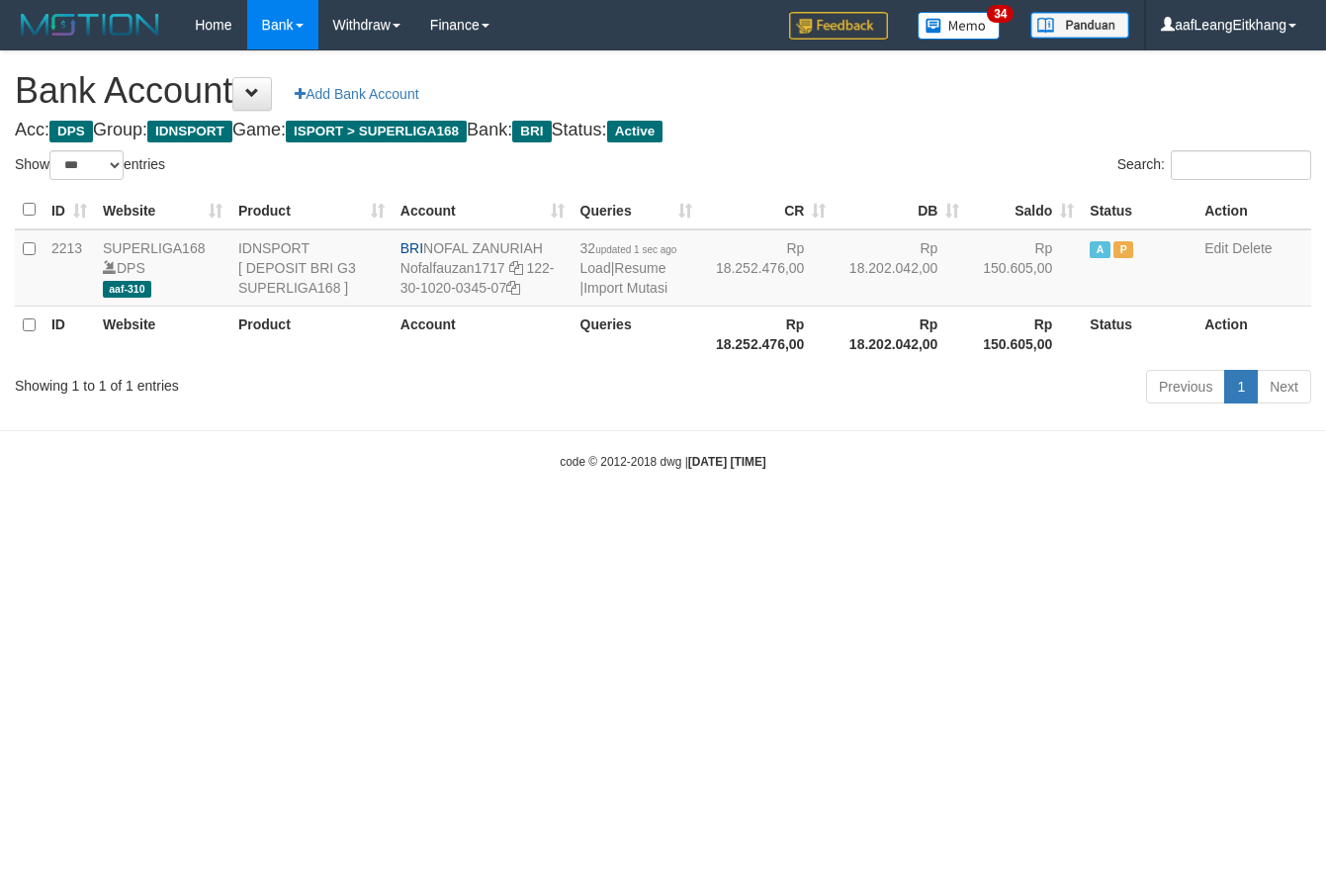 scroll, scrollTop: 0, scrollLeft: 0, axis: both 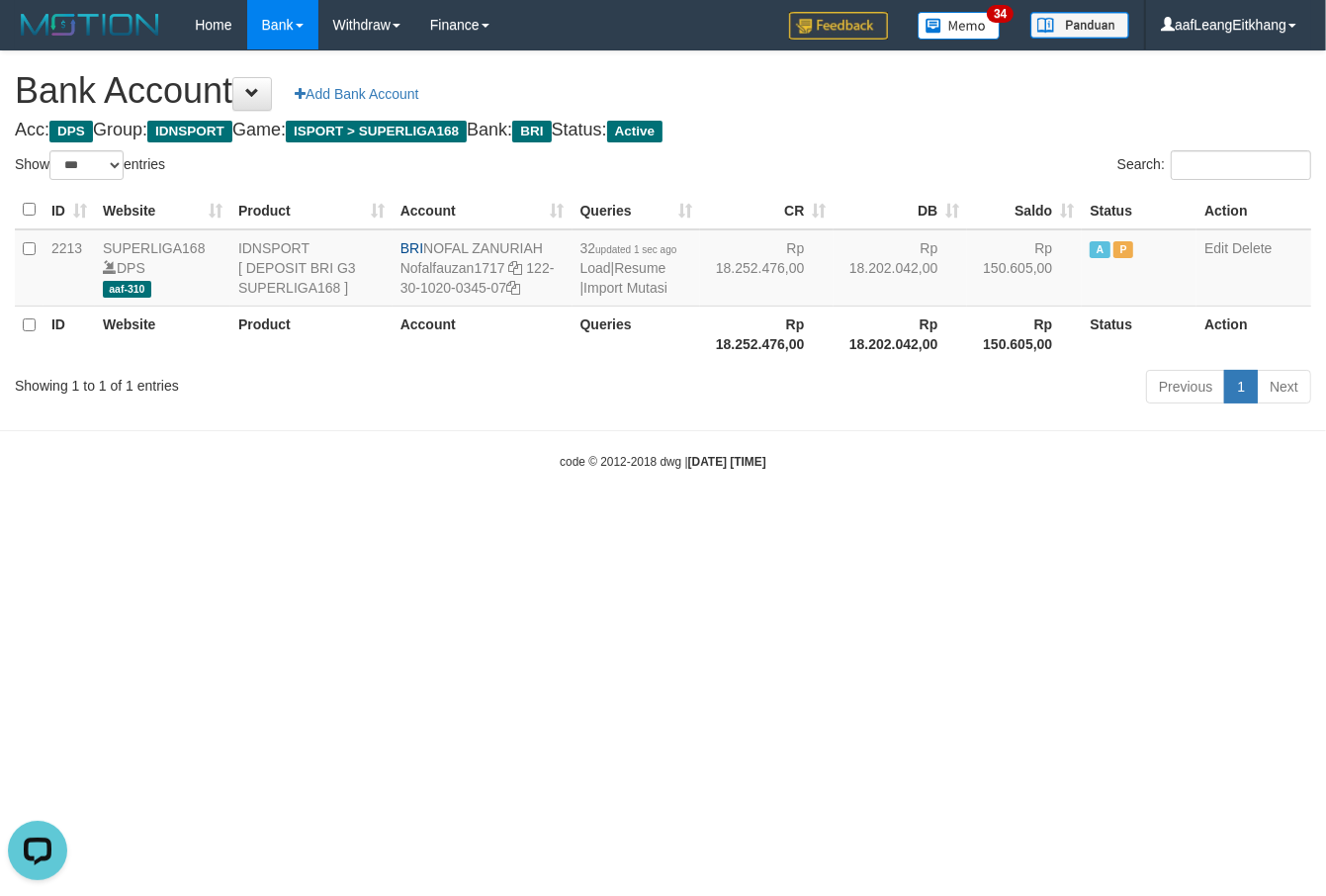 click on "DB" at bounding box center [900, 210] 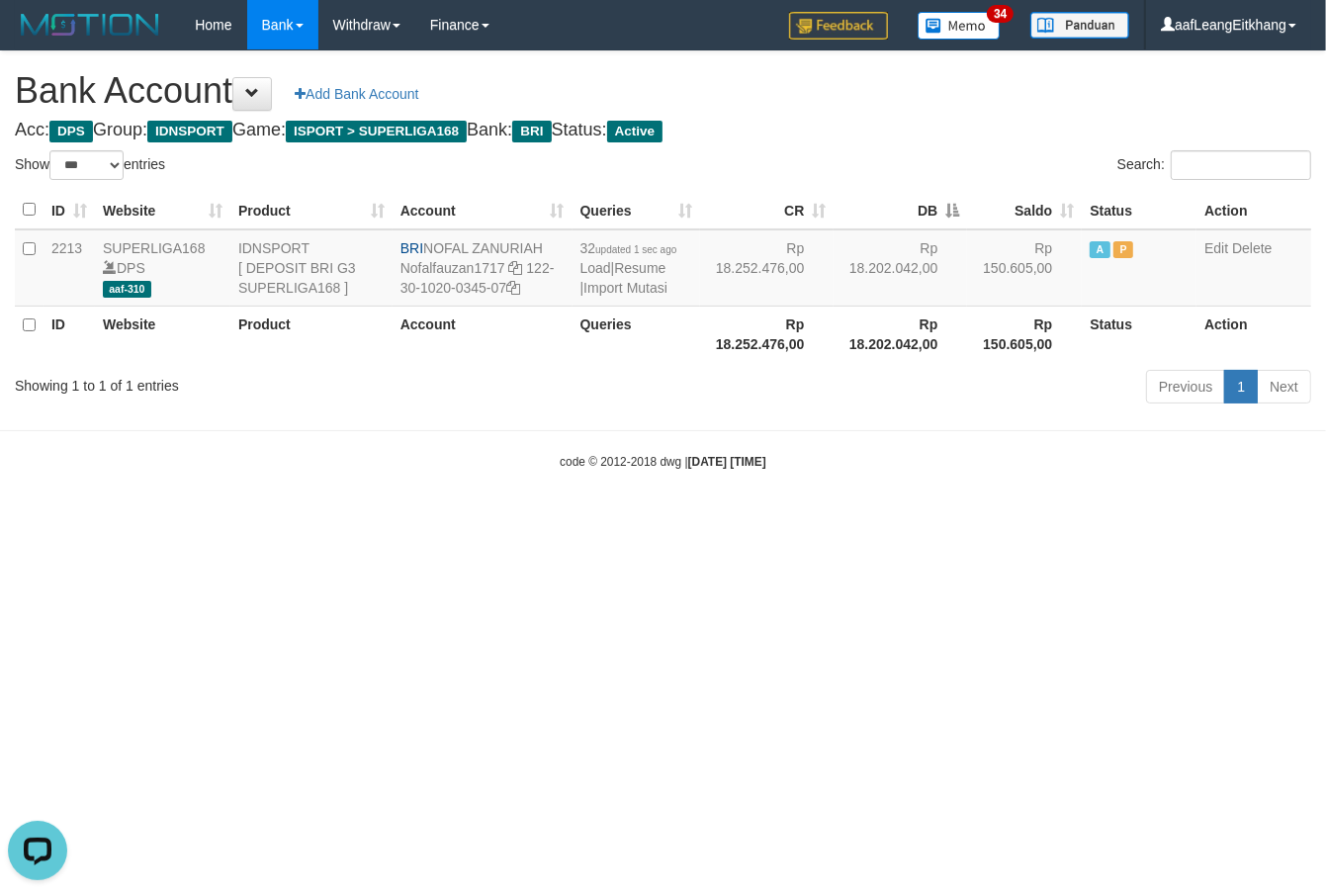 click on "Toggle navigation
Home
Bank
Account List
Load
By Website
Group
[ISPORT]													SUPERLIGA168
By Load Group (DPS)" at bounding box center (663, 260) 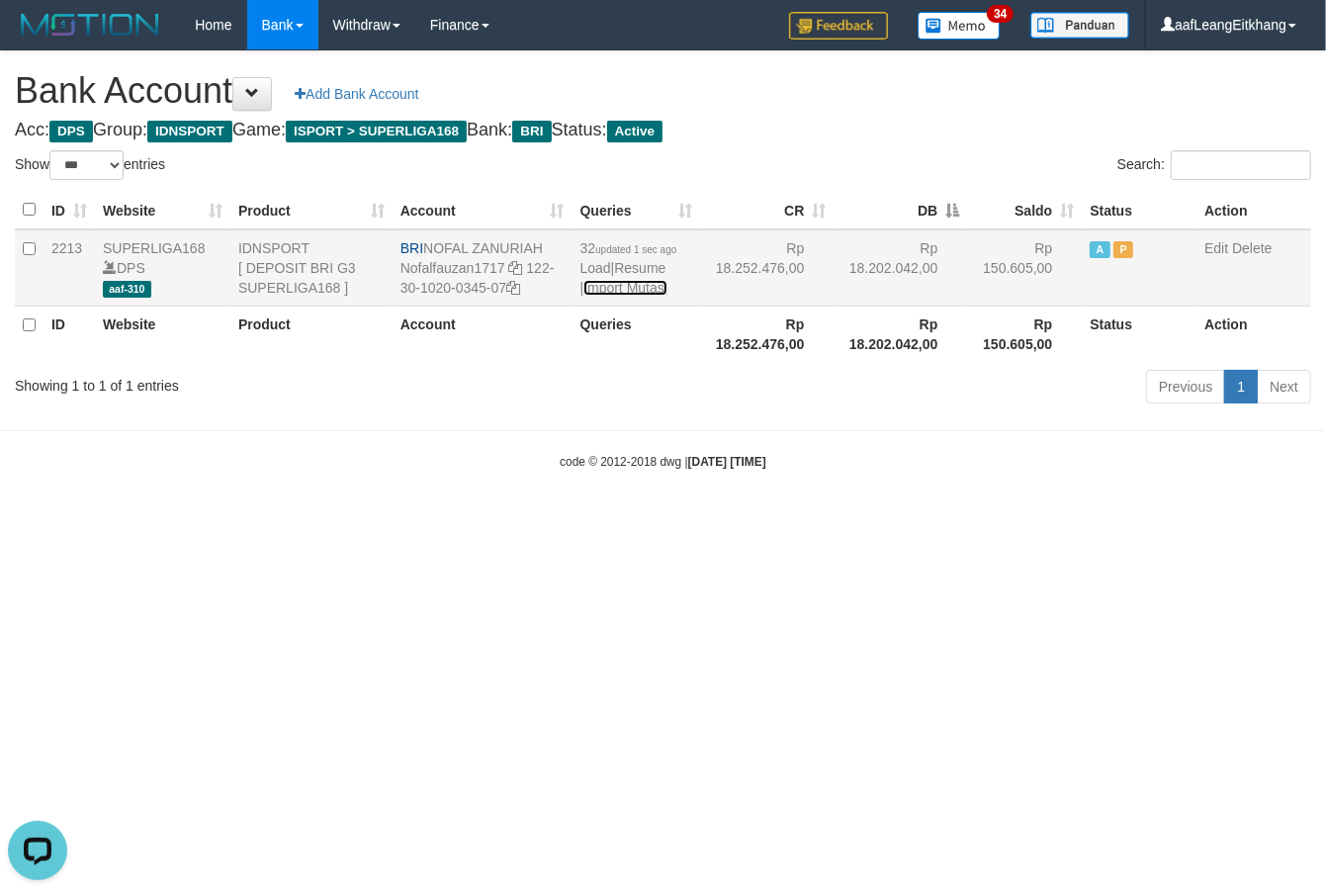 click on "Import Mutasi" at bounding box center (625, 288) 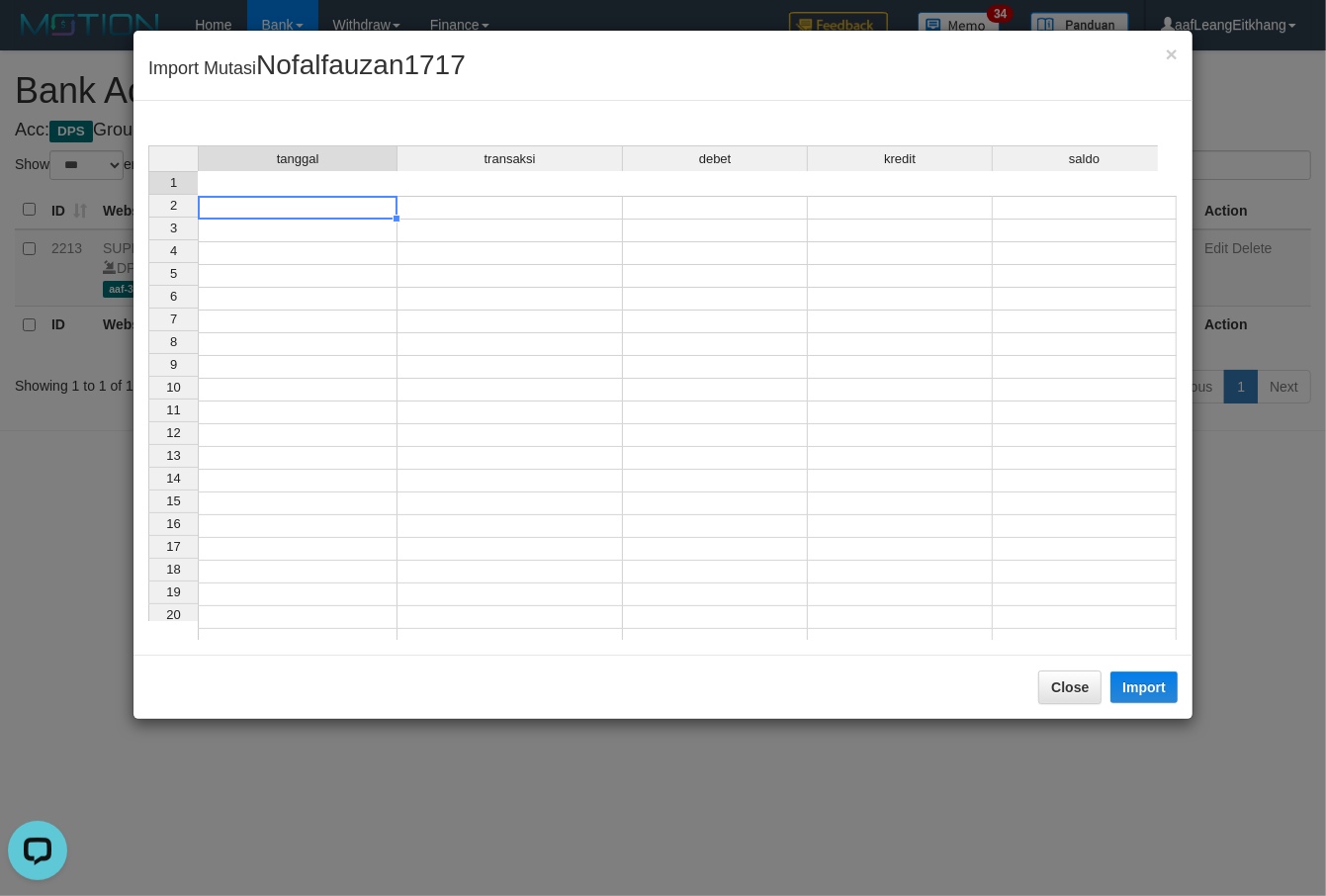 click at bounding box center [298, 208] 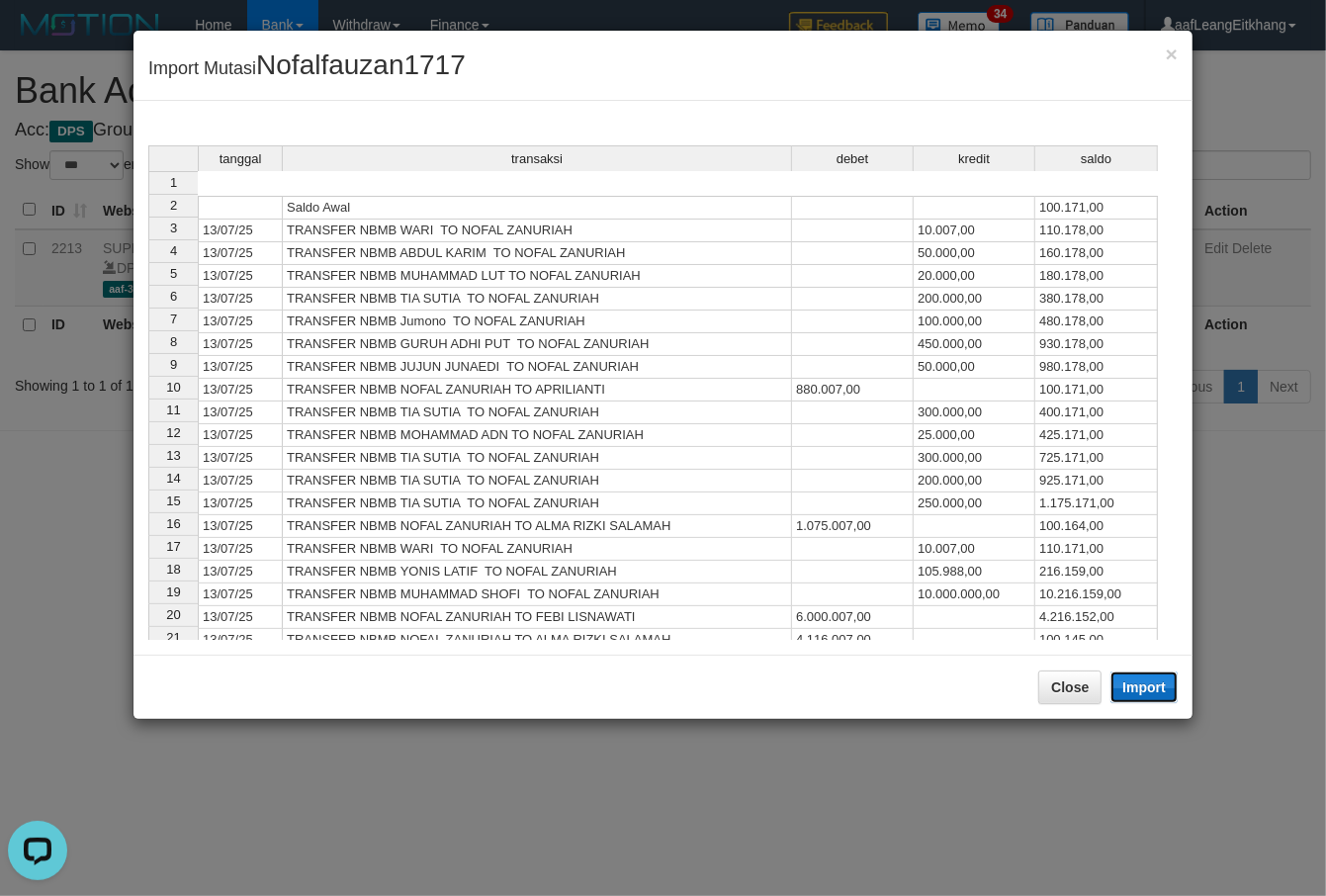 click on "Import" at bounding box center [1144, 687] 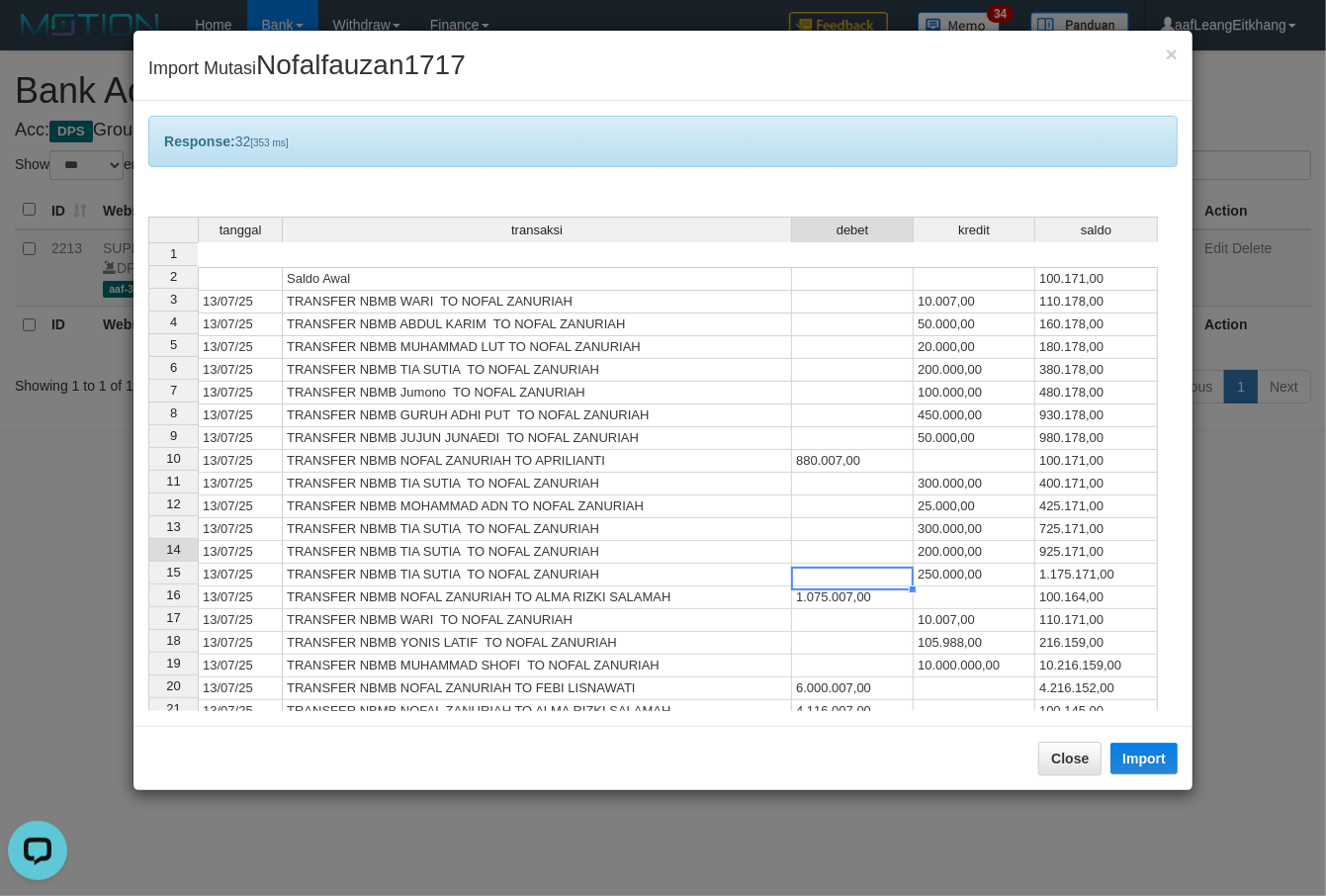 click at bounding box center (852, 575) 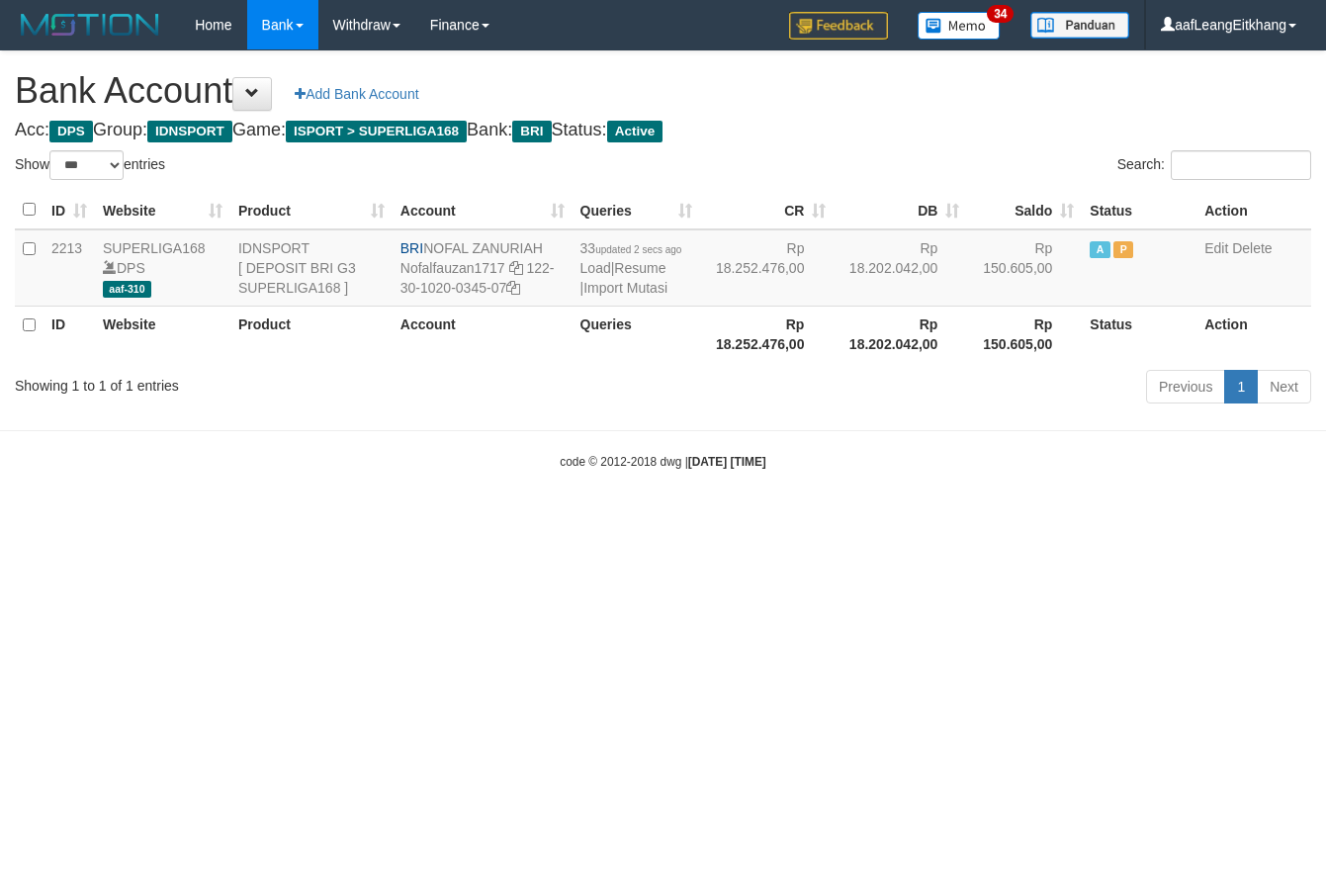 select on "***" 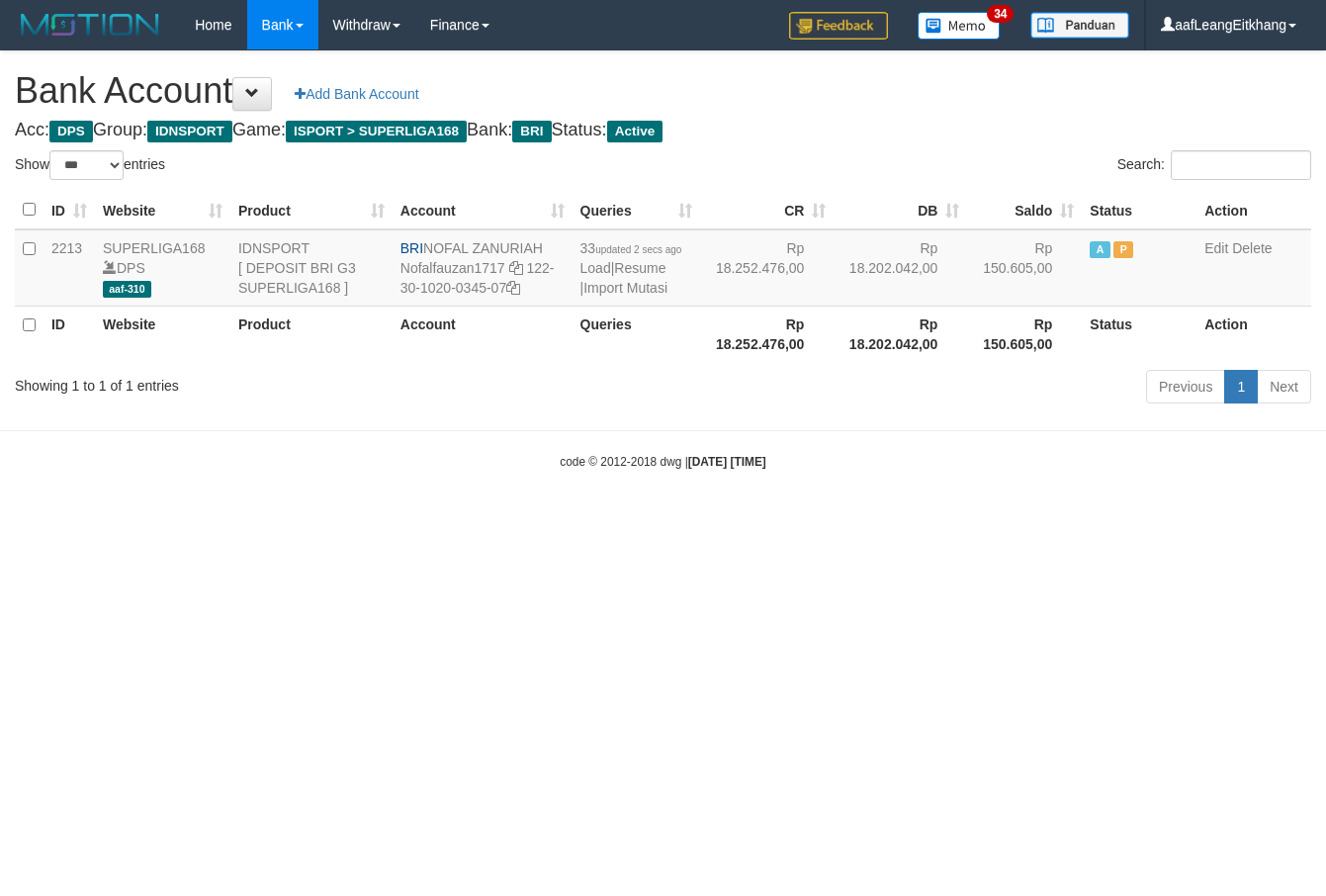 scroll, scrollTop: 0, scrollLeft: 0, axis: both 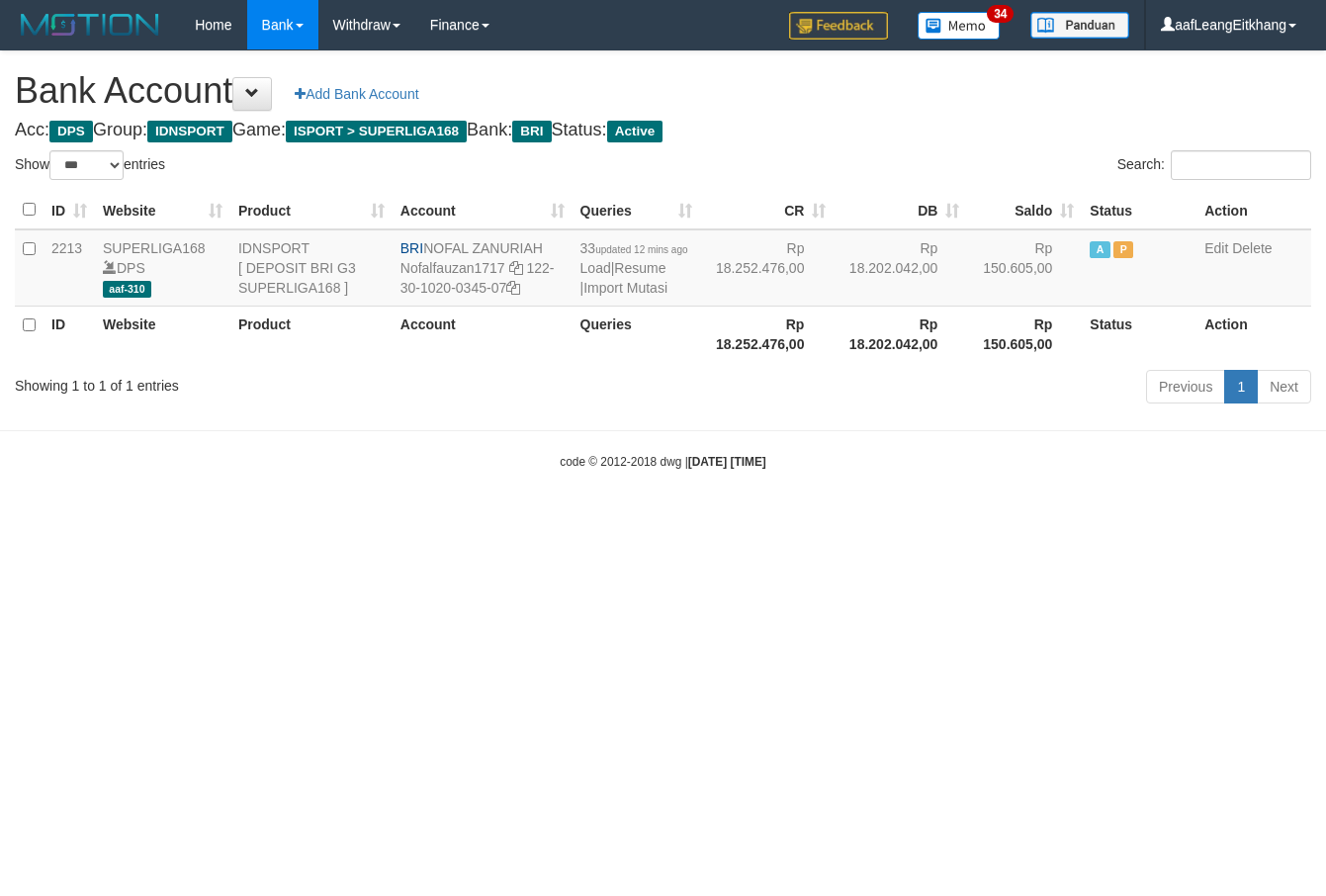 select on "***" 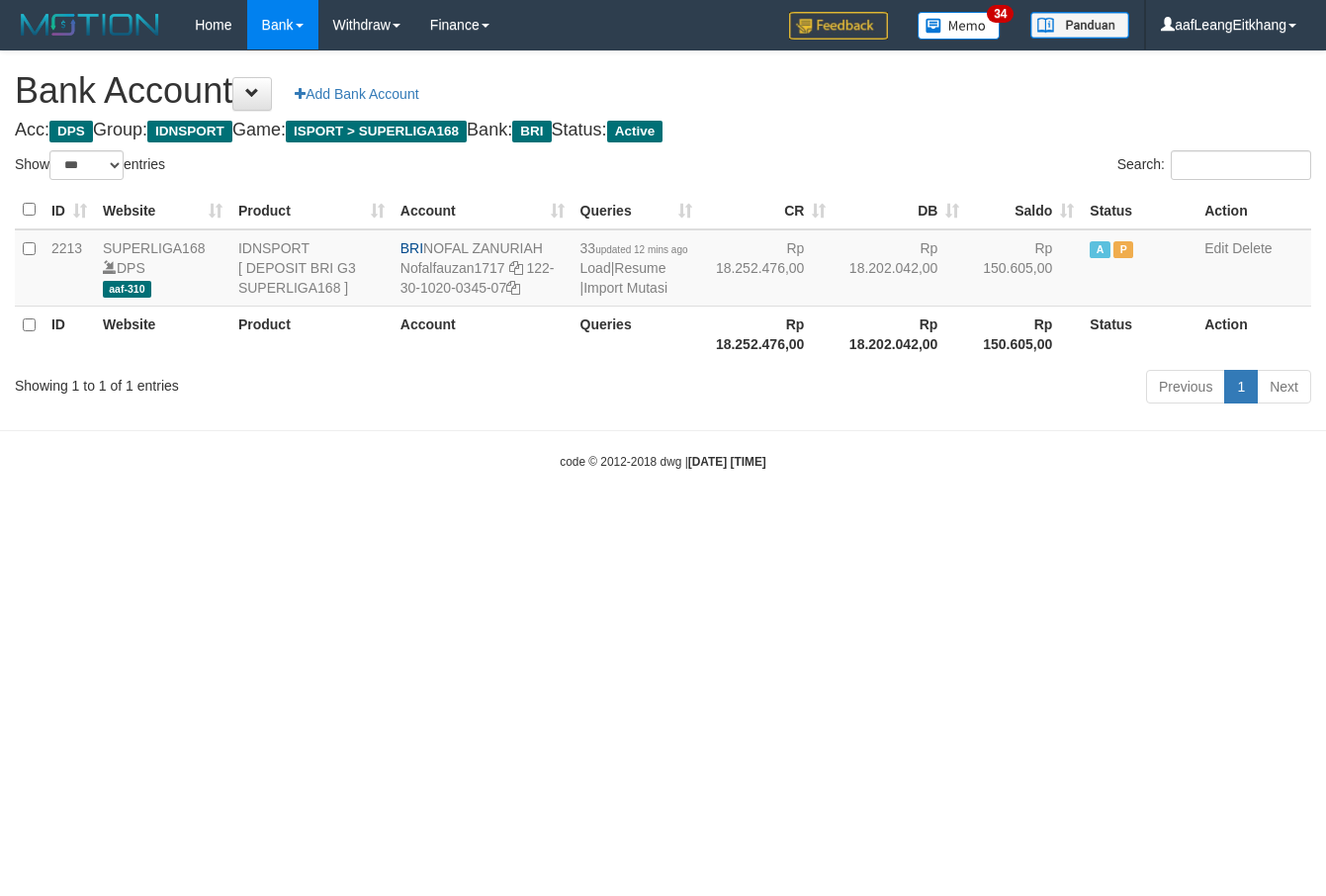 scroll, scrollTop: 0, scrollLeft: 0, axis: both 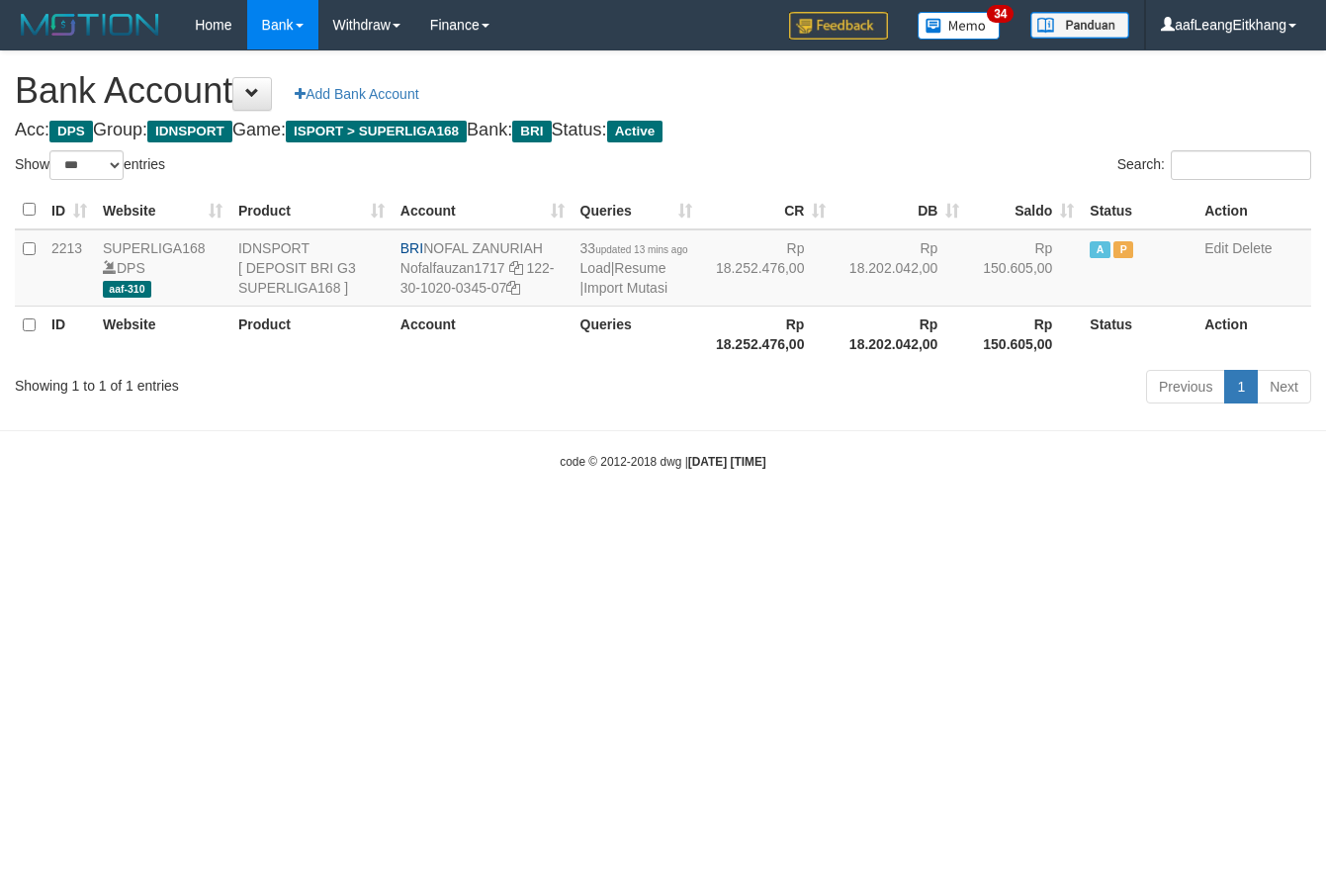select on "***" 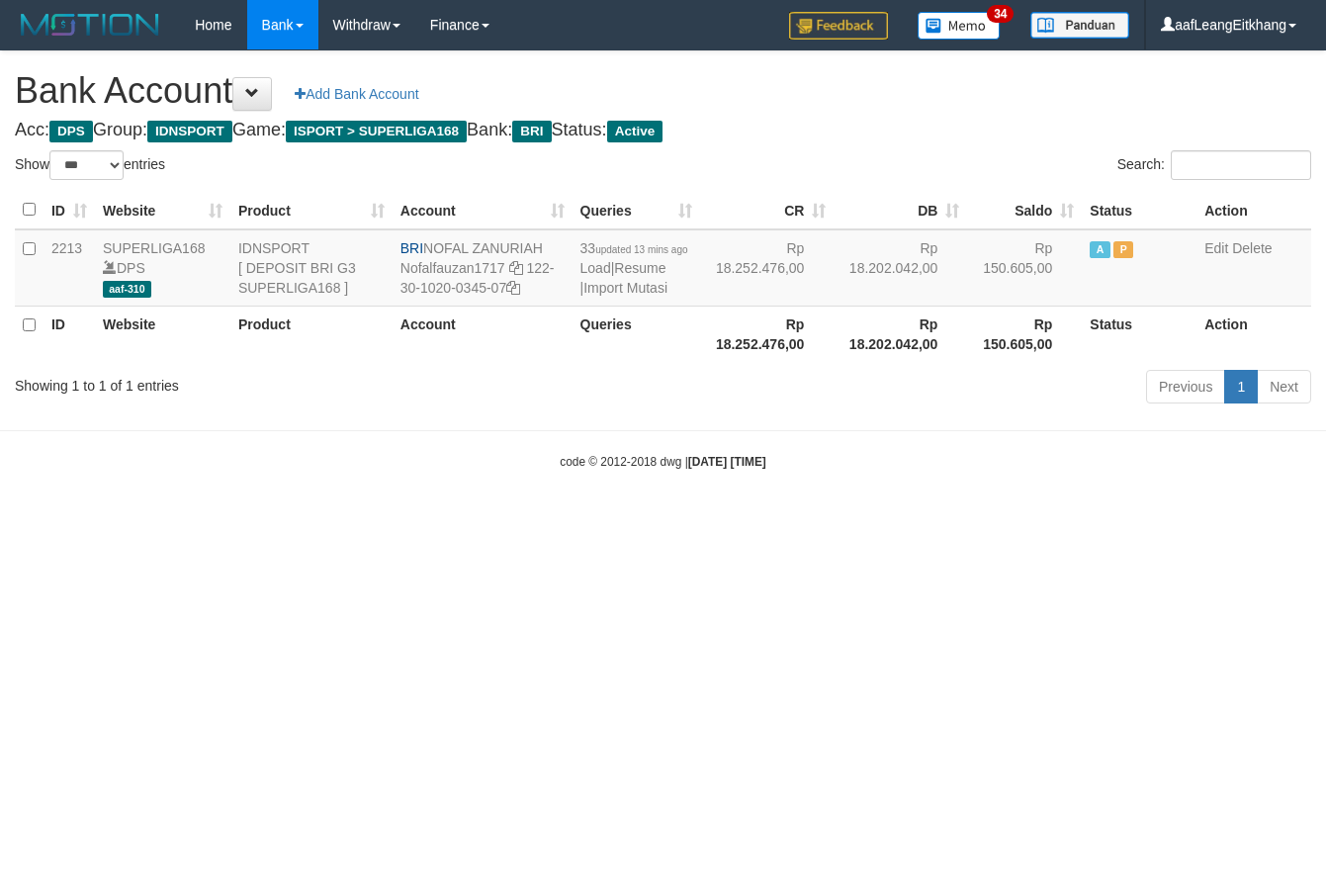 scroll, scrollTop: 0, scrollLeft: 0, axis: both 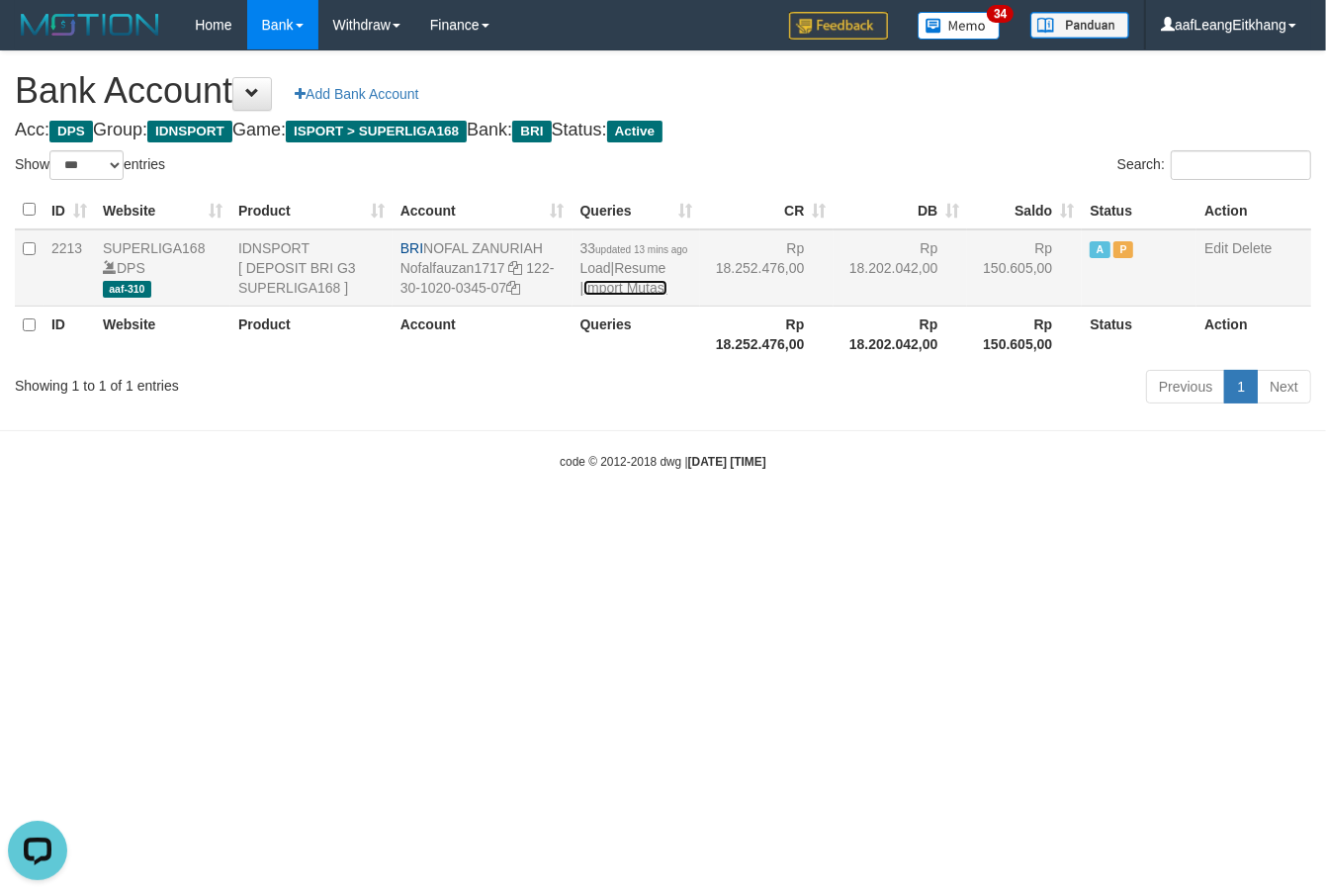 click on "Import Mutasi" at bounding box center (625, 288) 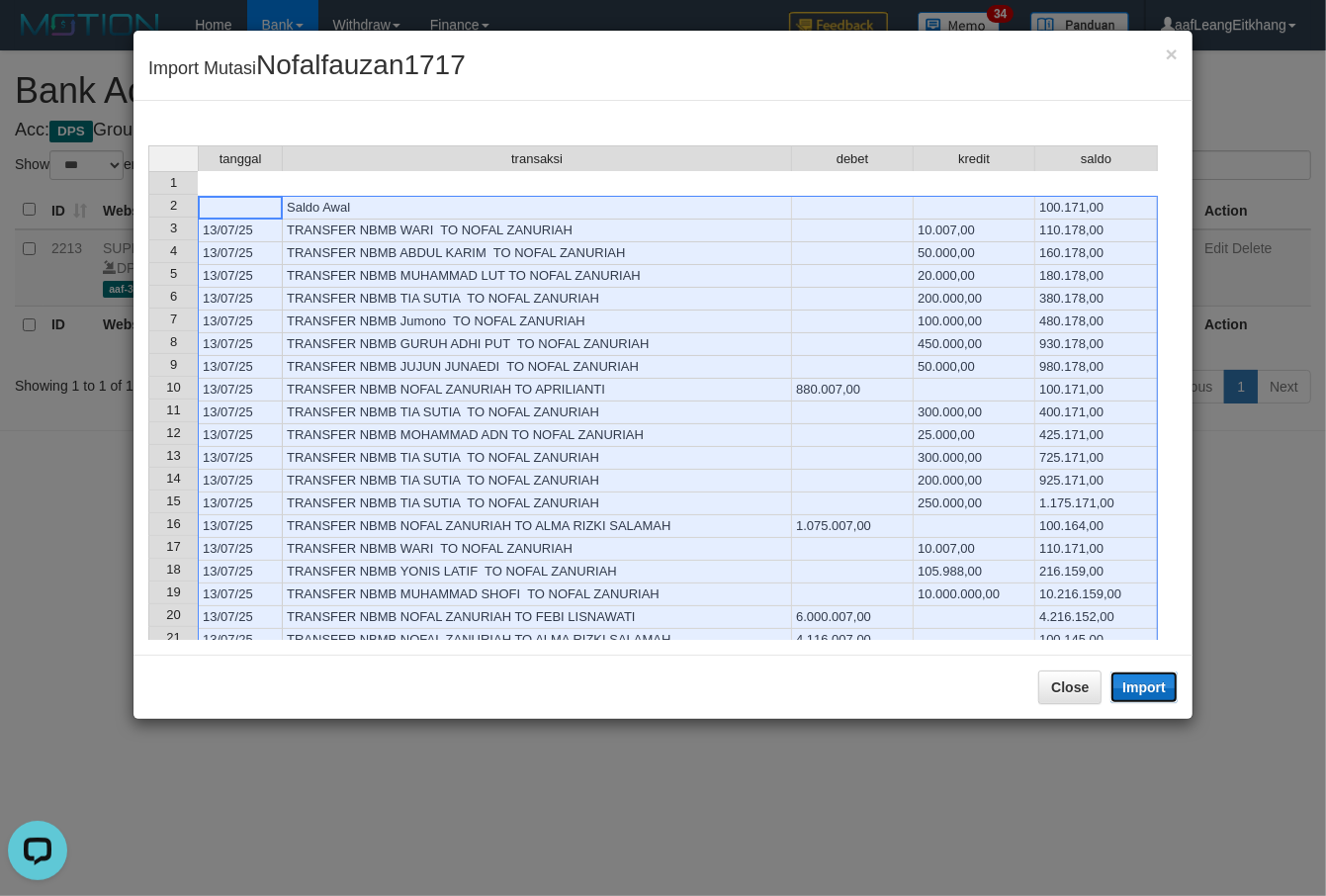 click on "Import" at bounding box center (1144, 687) 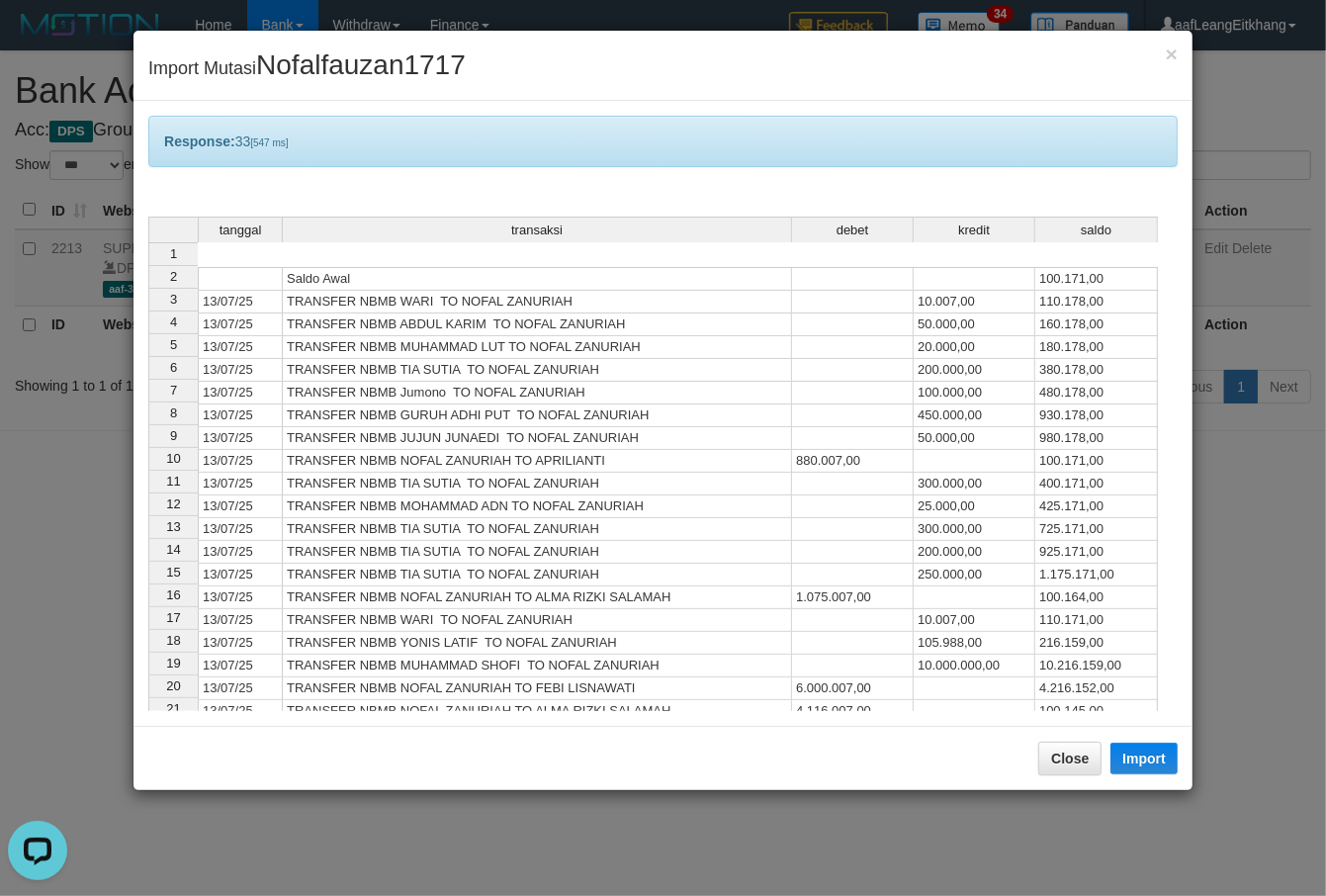 click on "TRANSFER NBMB TIA SUTIA  TO NOFAL ZANURIAH" at bounding box center (537, 484) 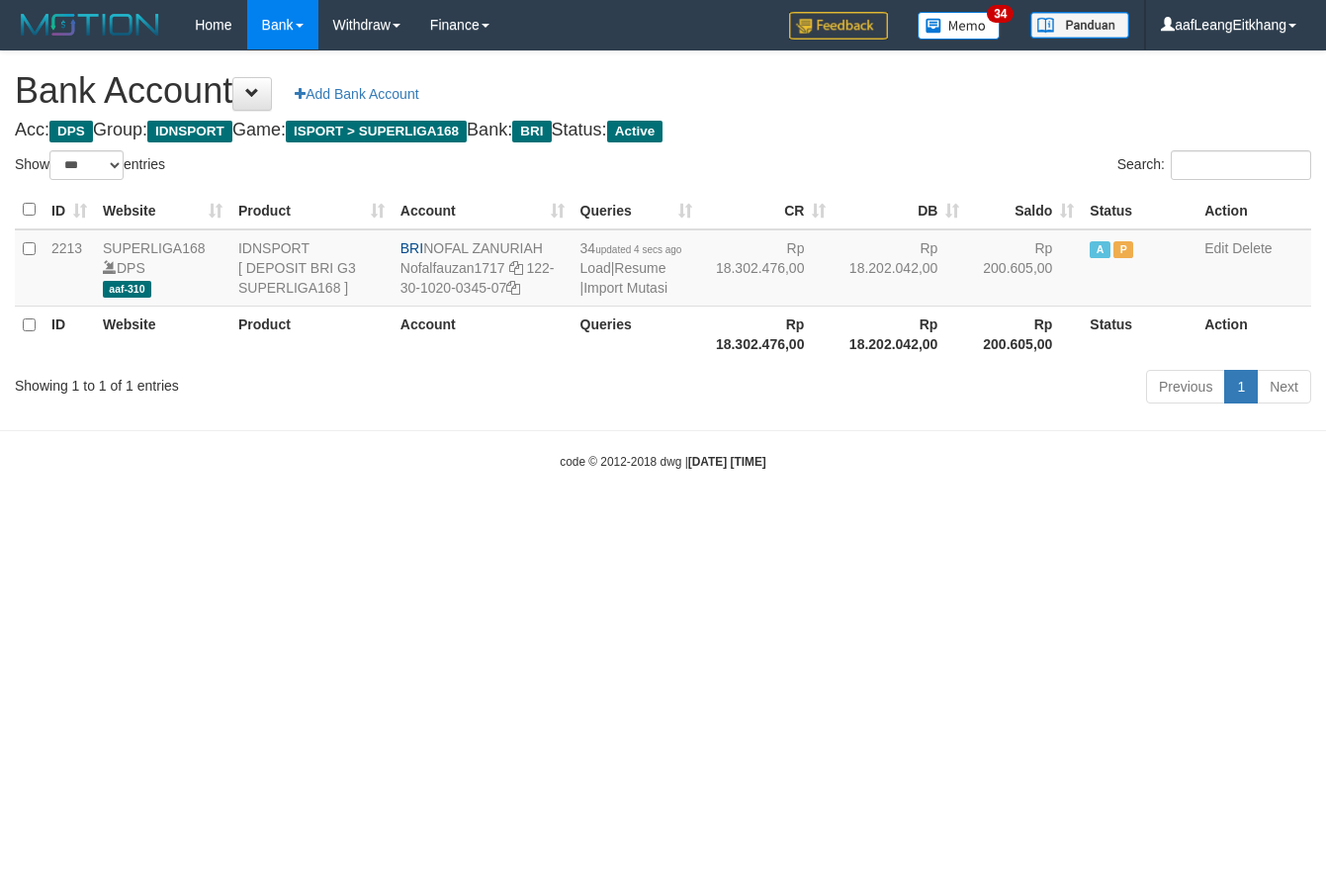 select on "***" 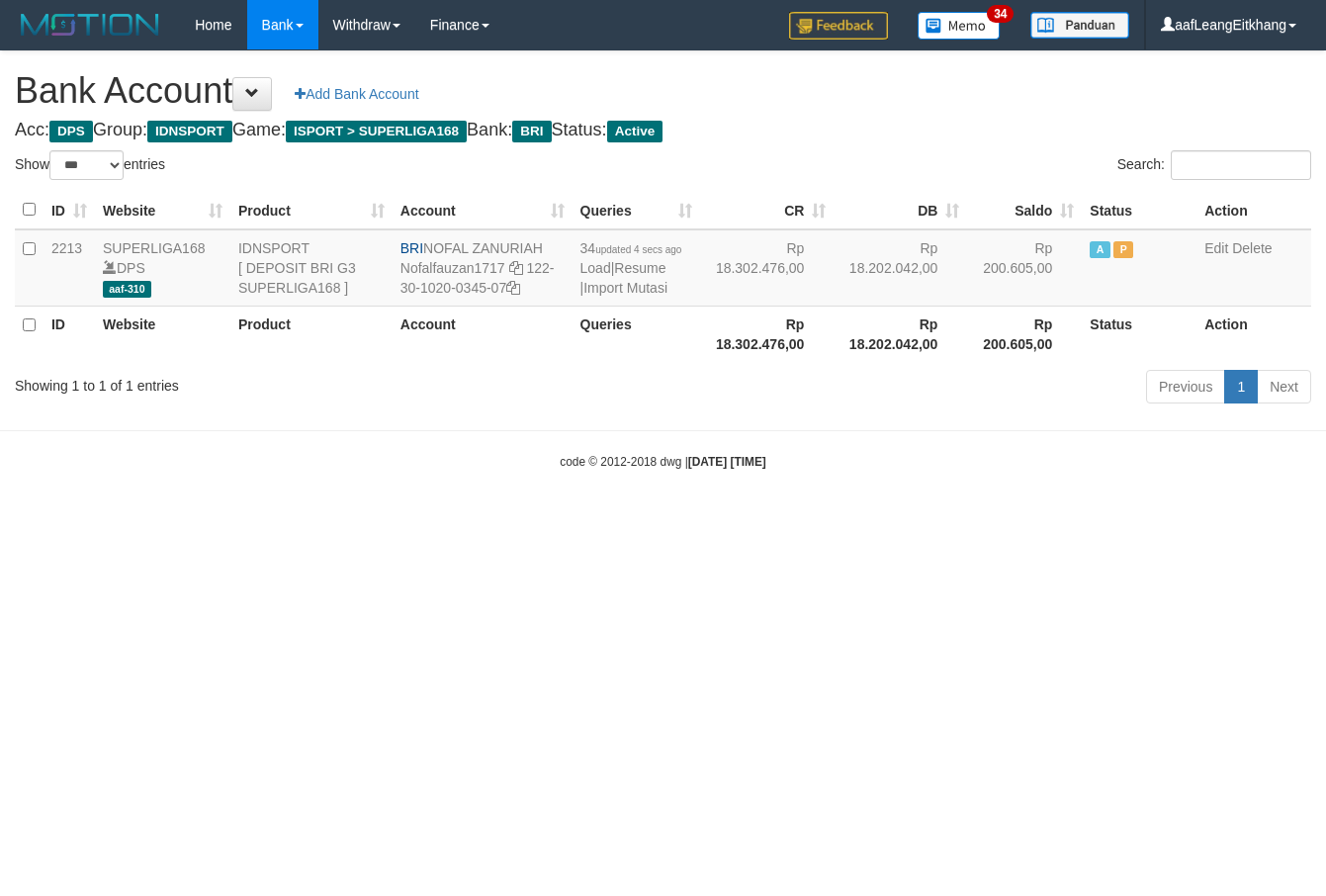 scroll, scrollTop: 0, scrollLeft: 0, axis: both 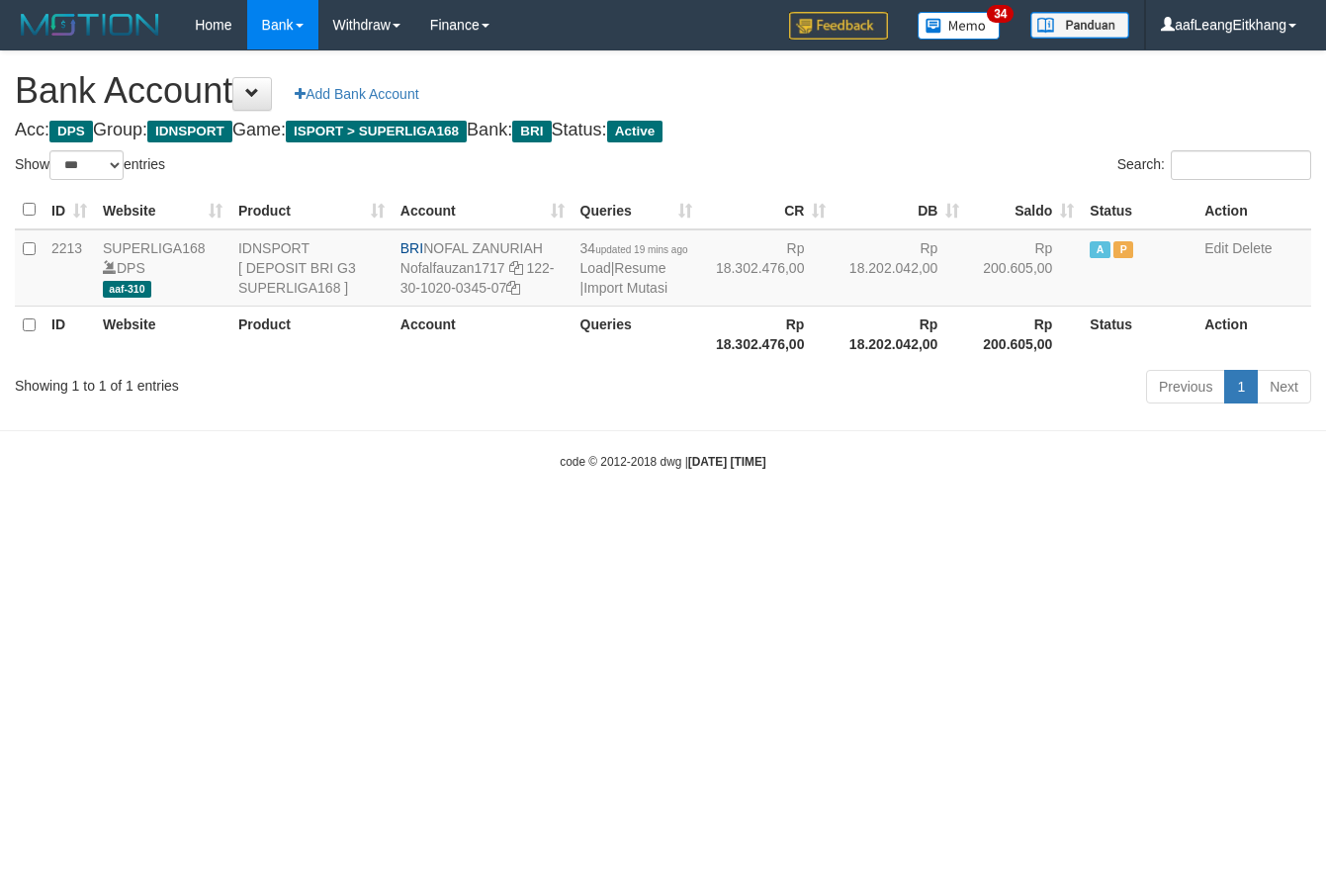 select on "***" 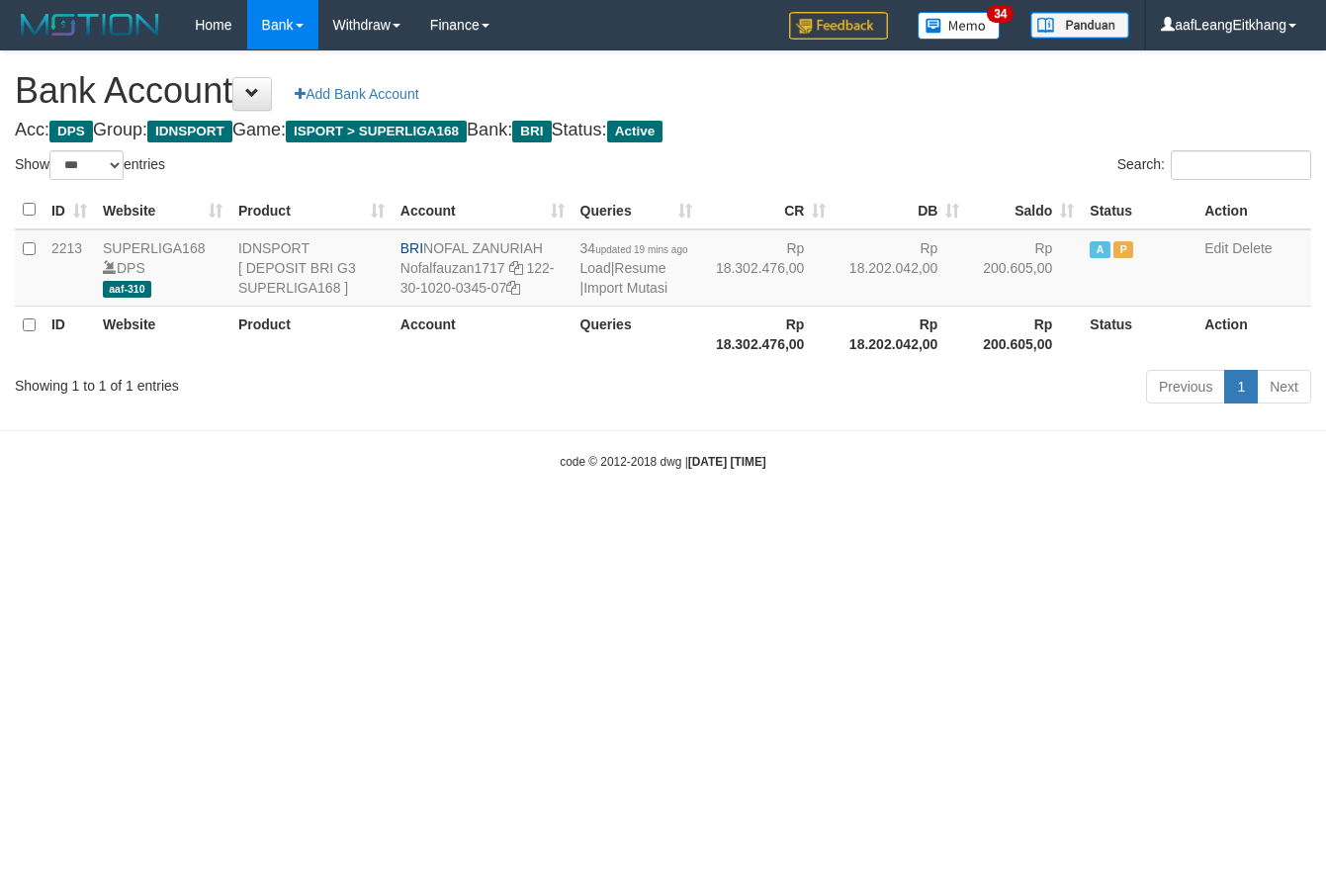 scroll, scrollTop: 0, scrollLeft: 0, axis: both 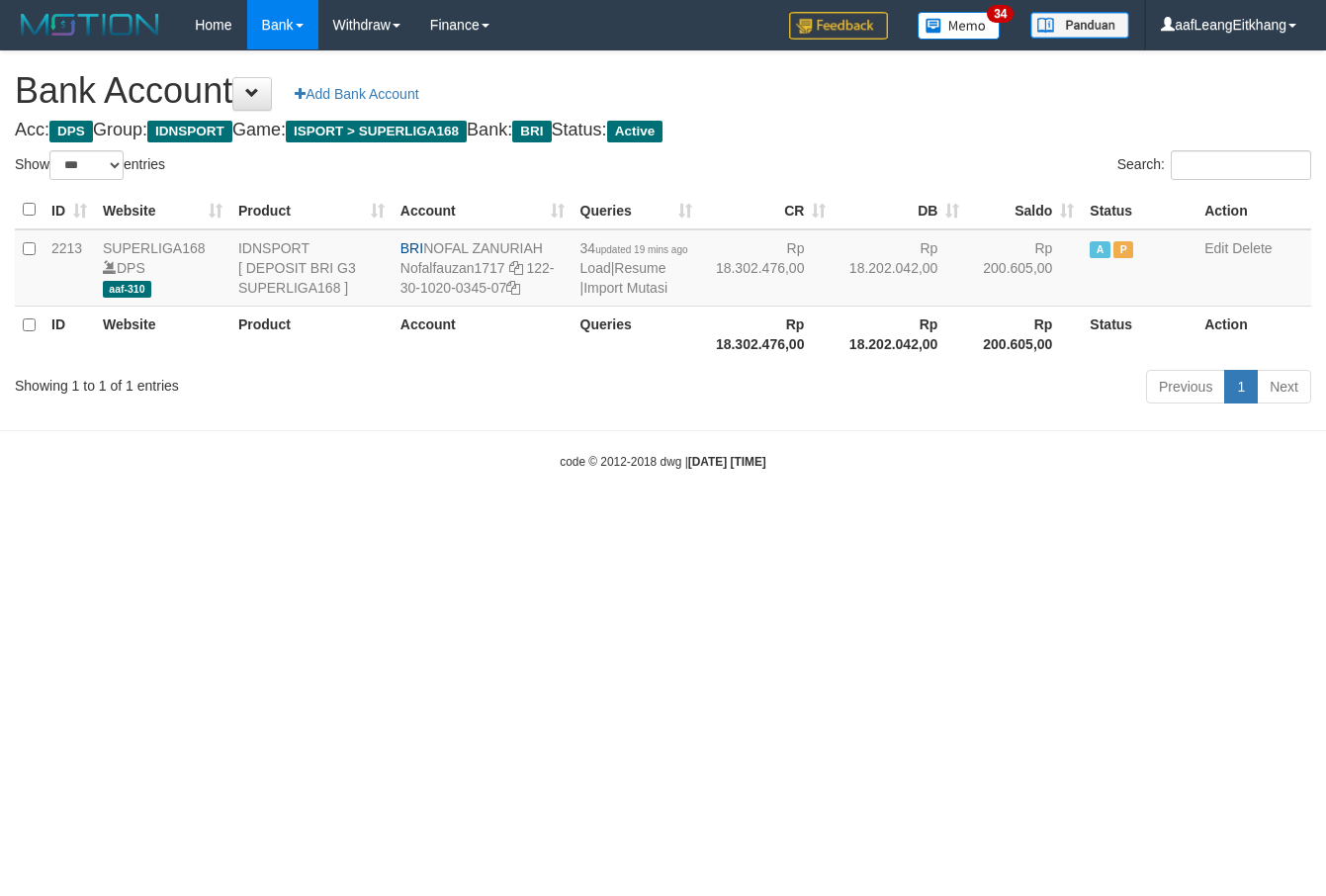 select on "***" 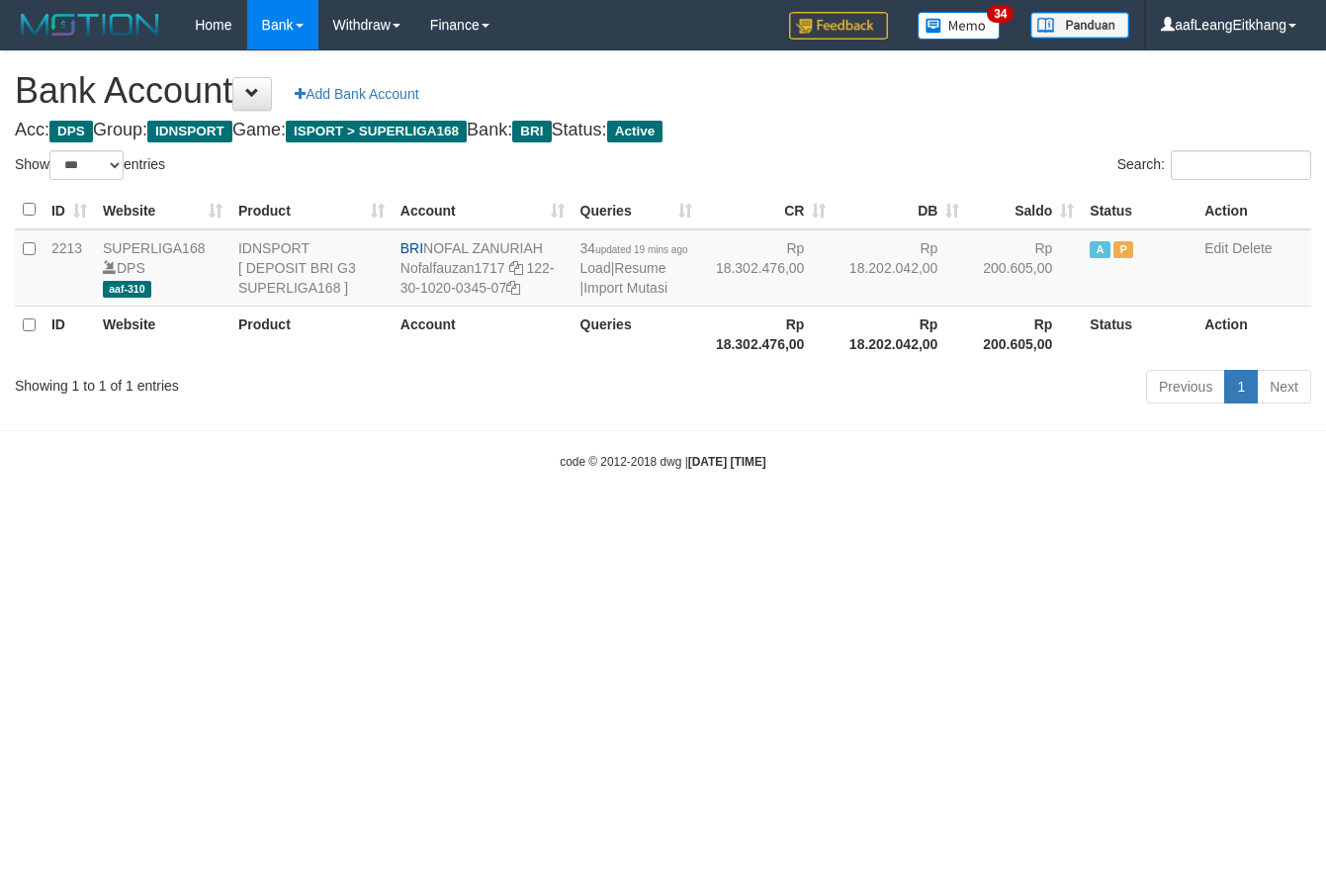 scroll, scrollTop: 0, scrollLeft: 0, axis: both 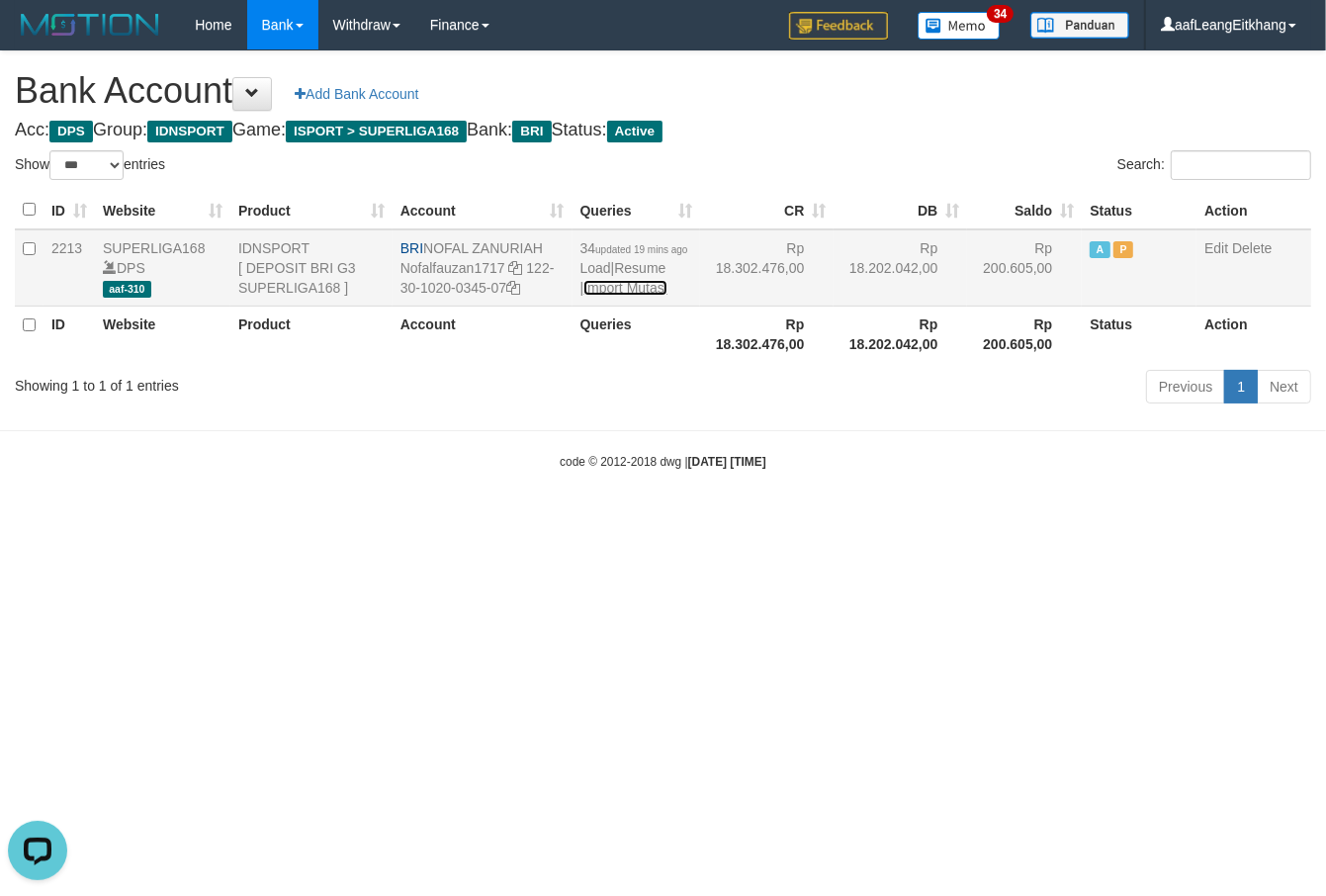 click on "Import Mutasi" at bounding box center [625, 288] 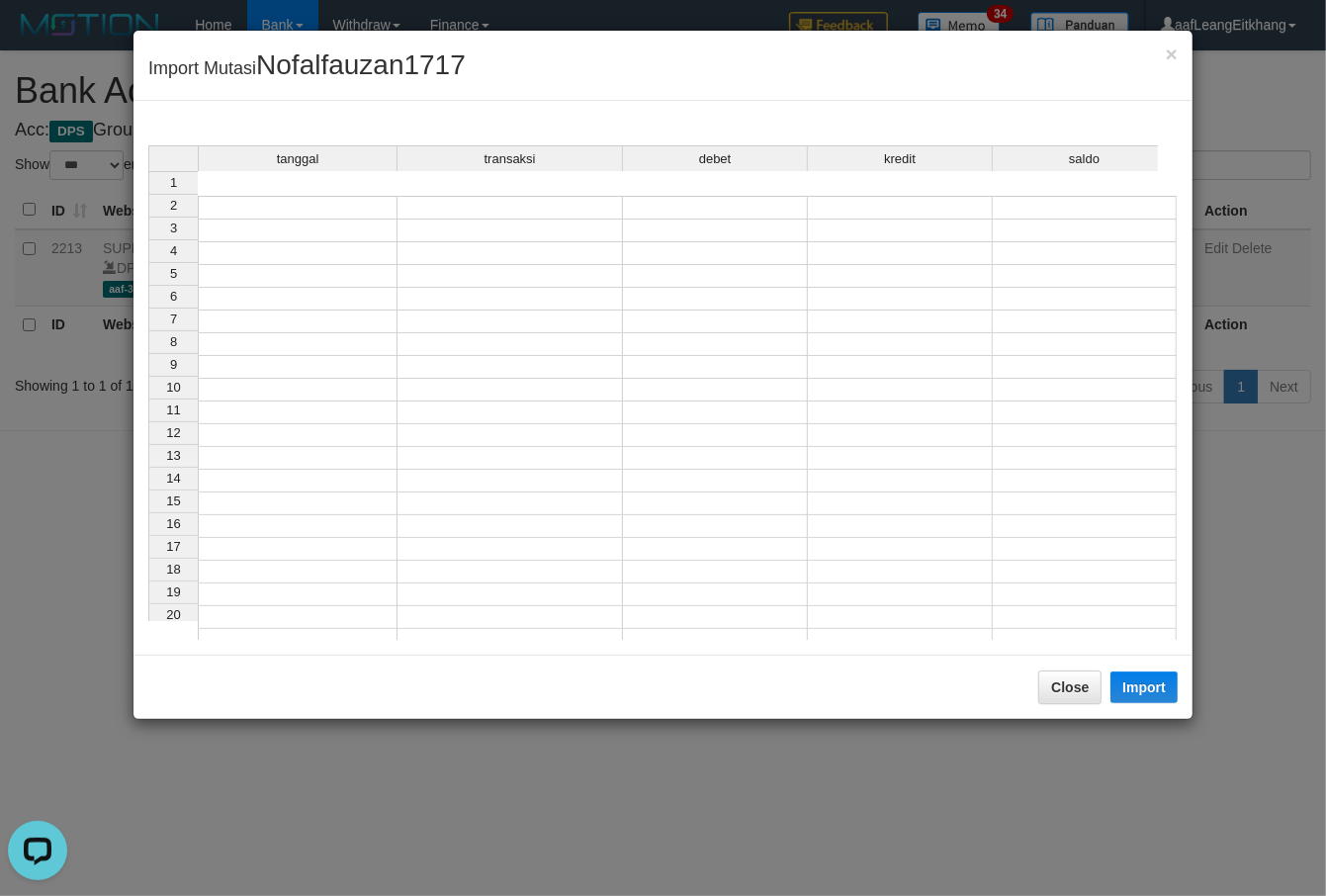 click at bounding box center (298, 208) 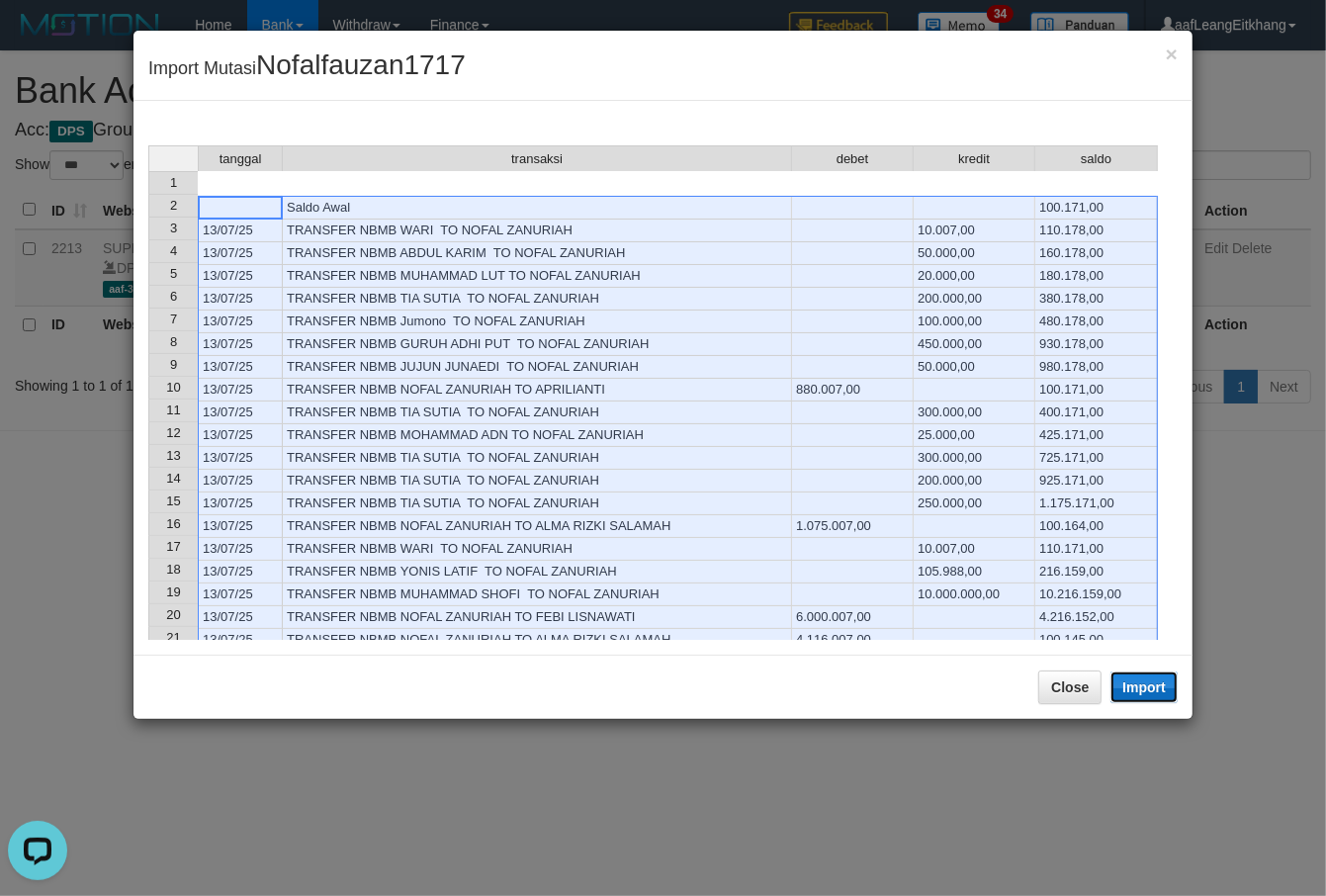 click on "Import" at bounding box center (1144, 687) 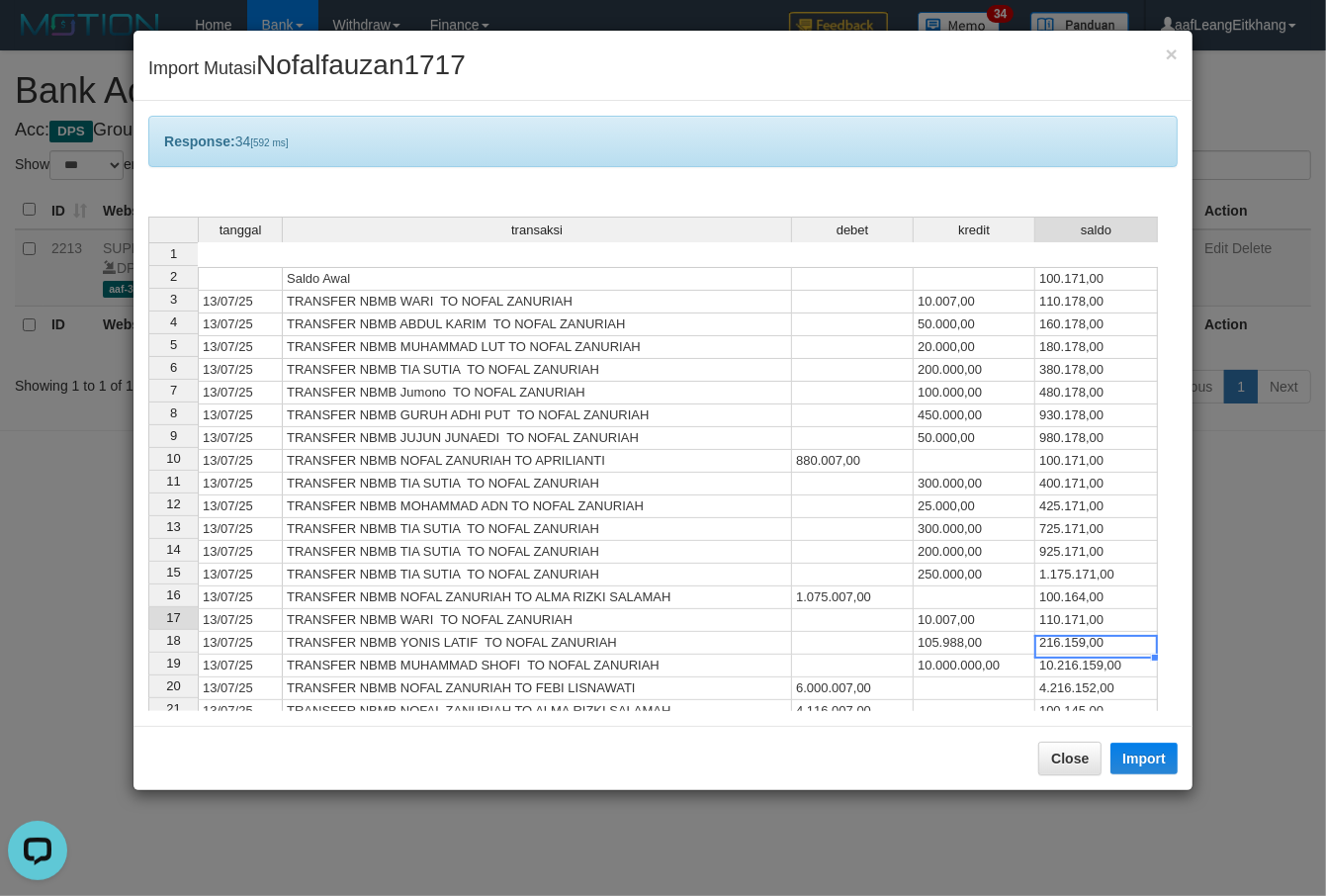 click on "216.159,00" at bounding box center (1097, 643) 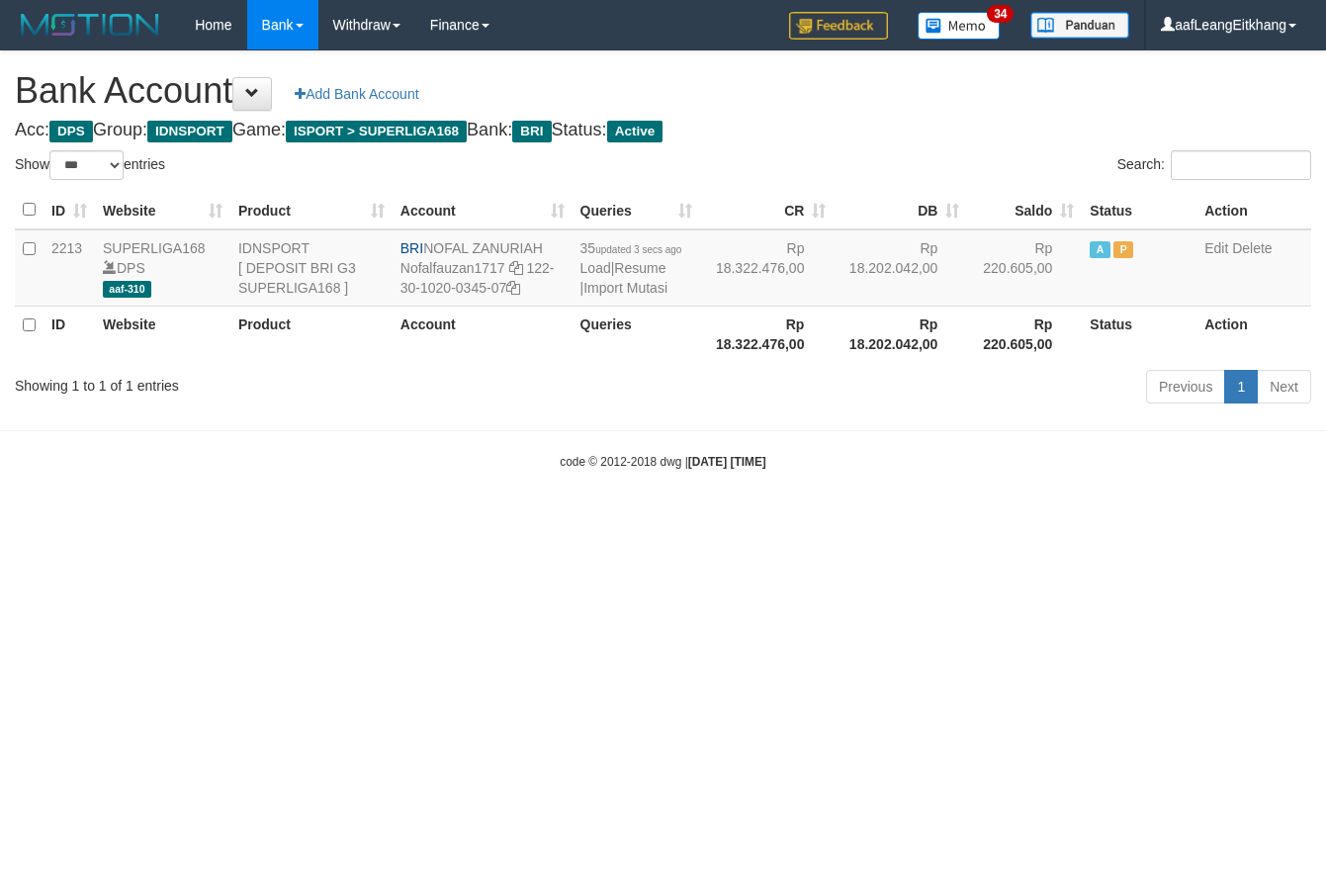 select on "***" 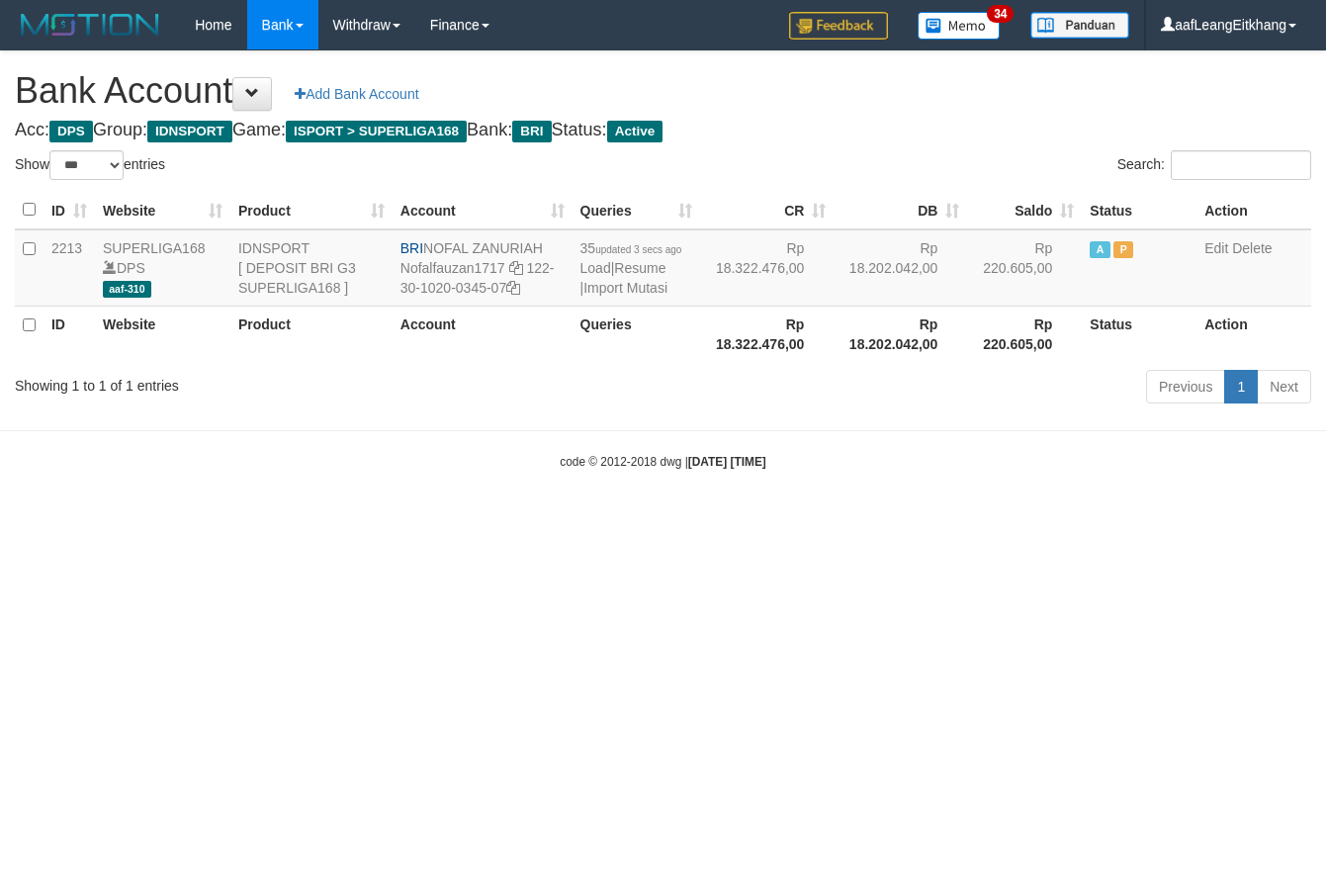 scroll, scrollTop: 0, scrollLeft: 0, axis: both 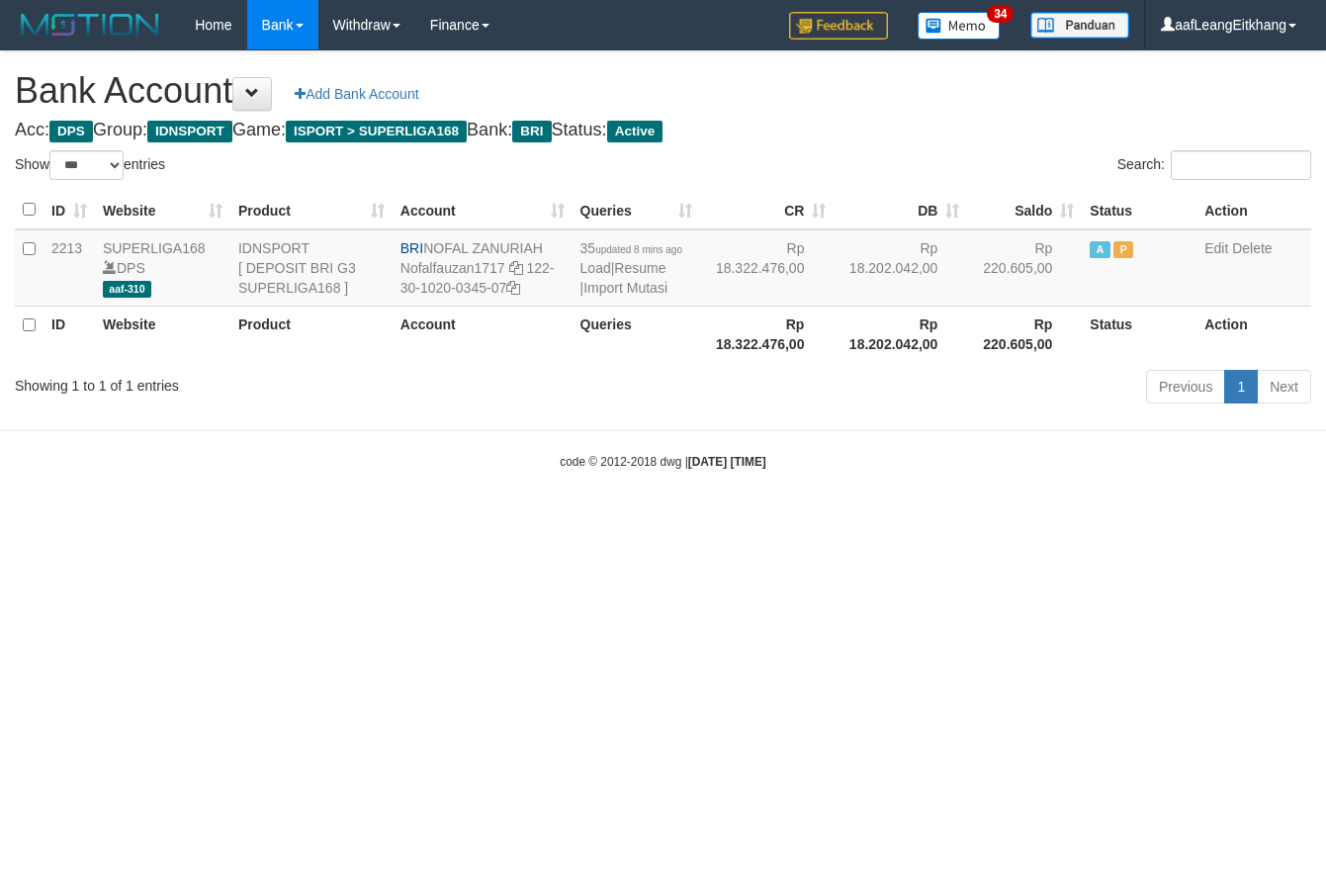 select on "***" 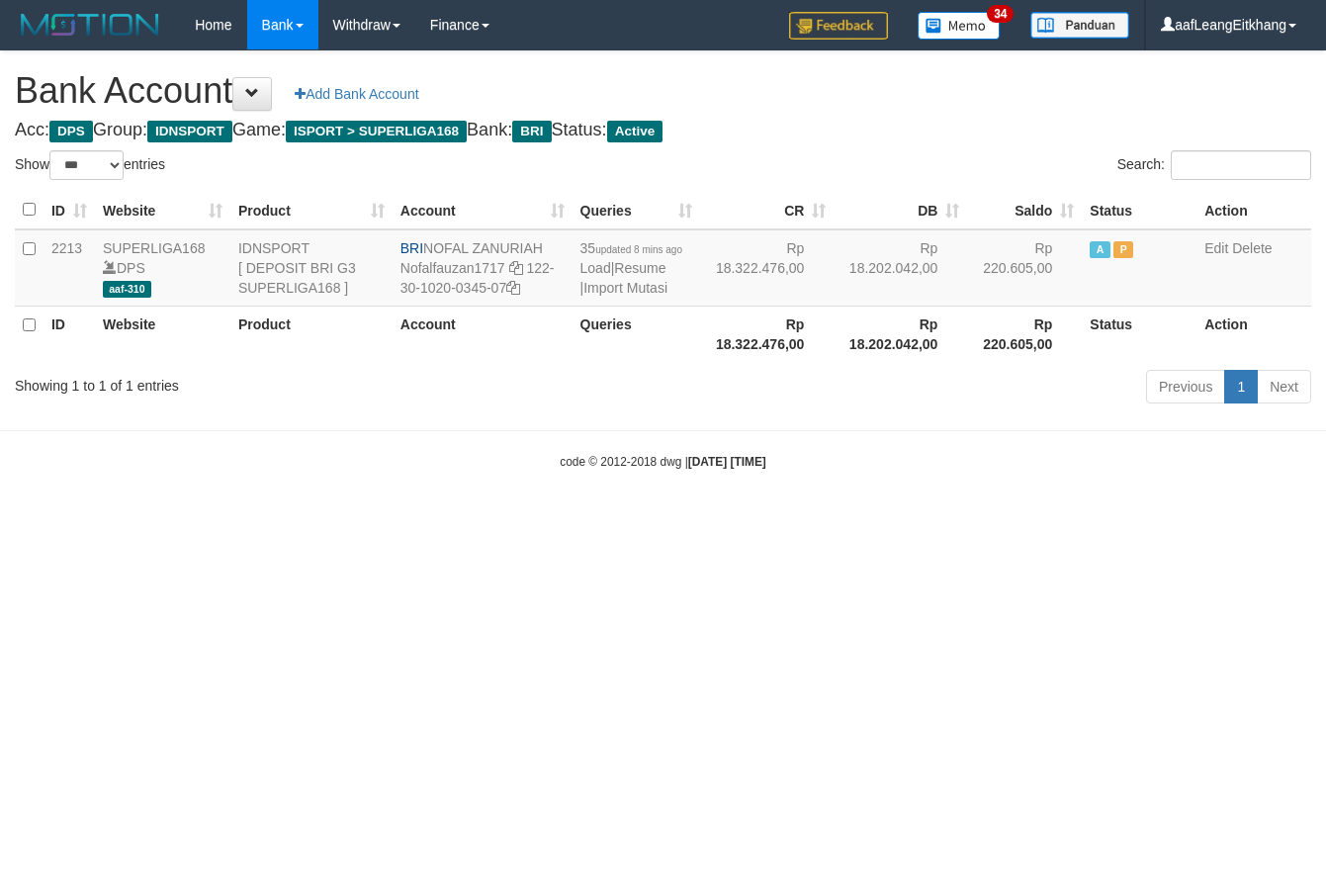 scroll, scrollTop: 0, scrollLeft: 0, axis: both 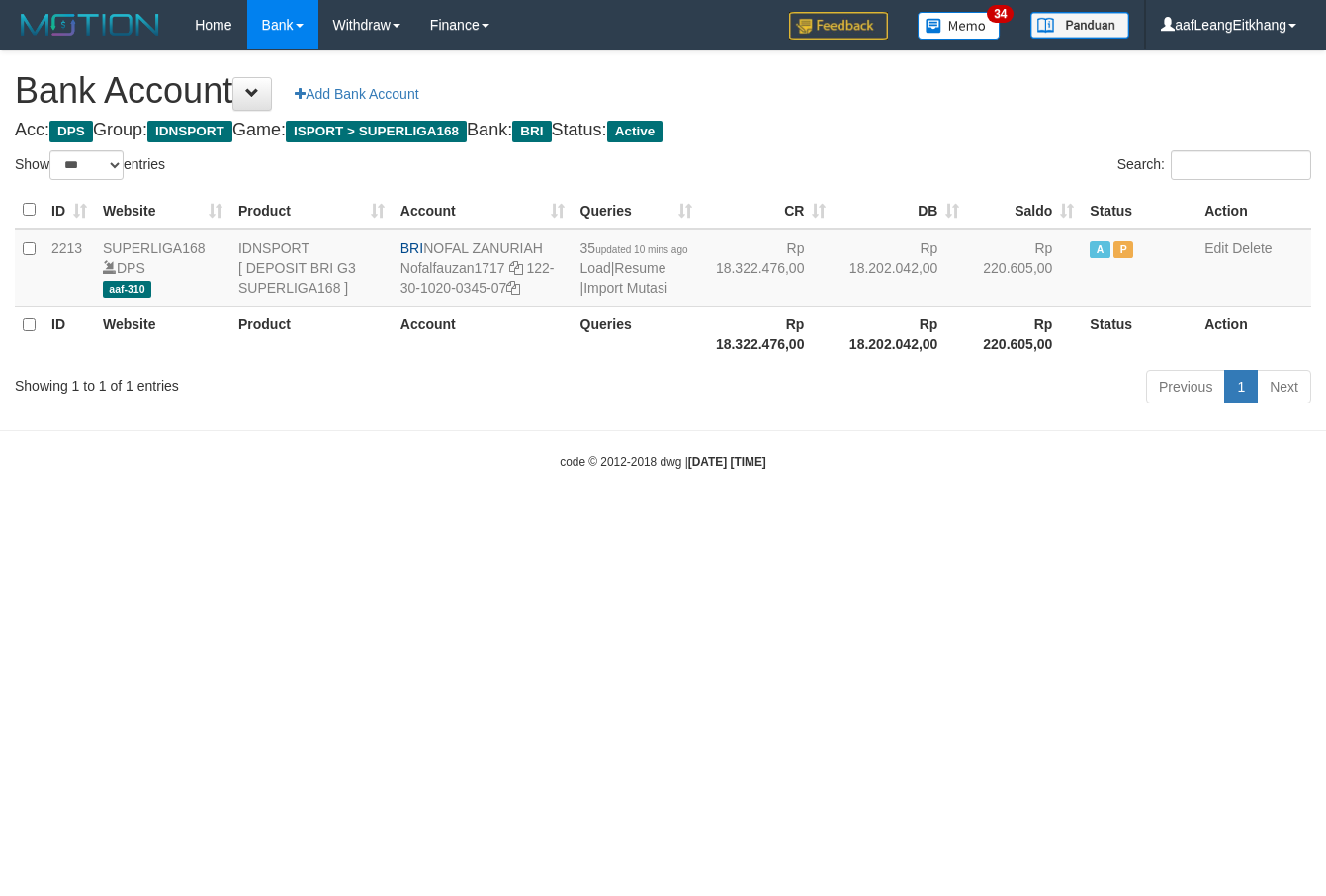 select on "***" 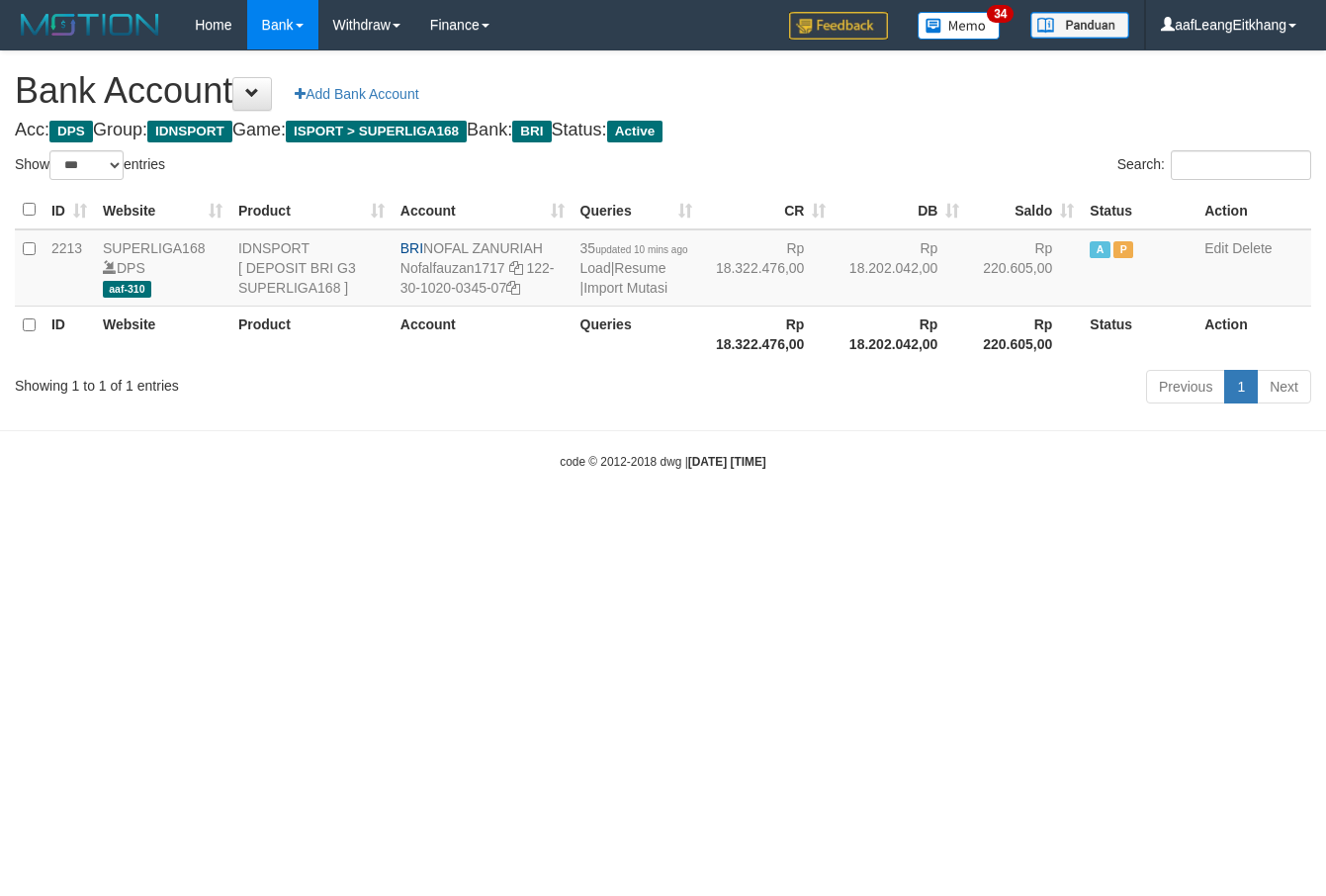 scroll, scrollTop: 0, scrollLeft: 0, axis: both 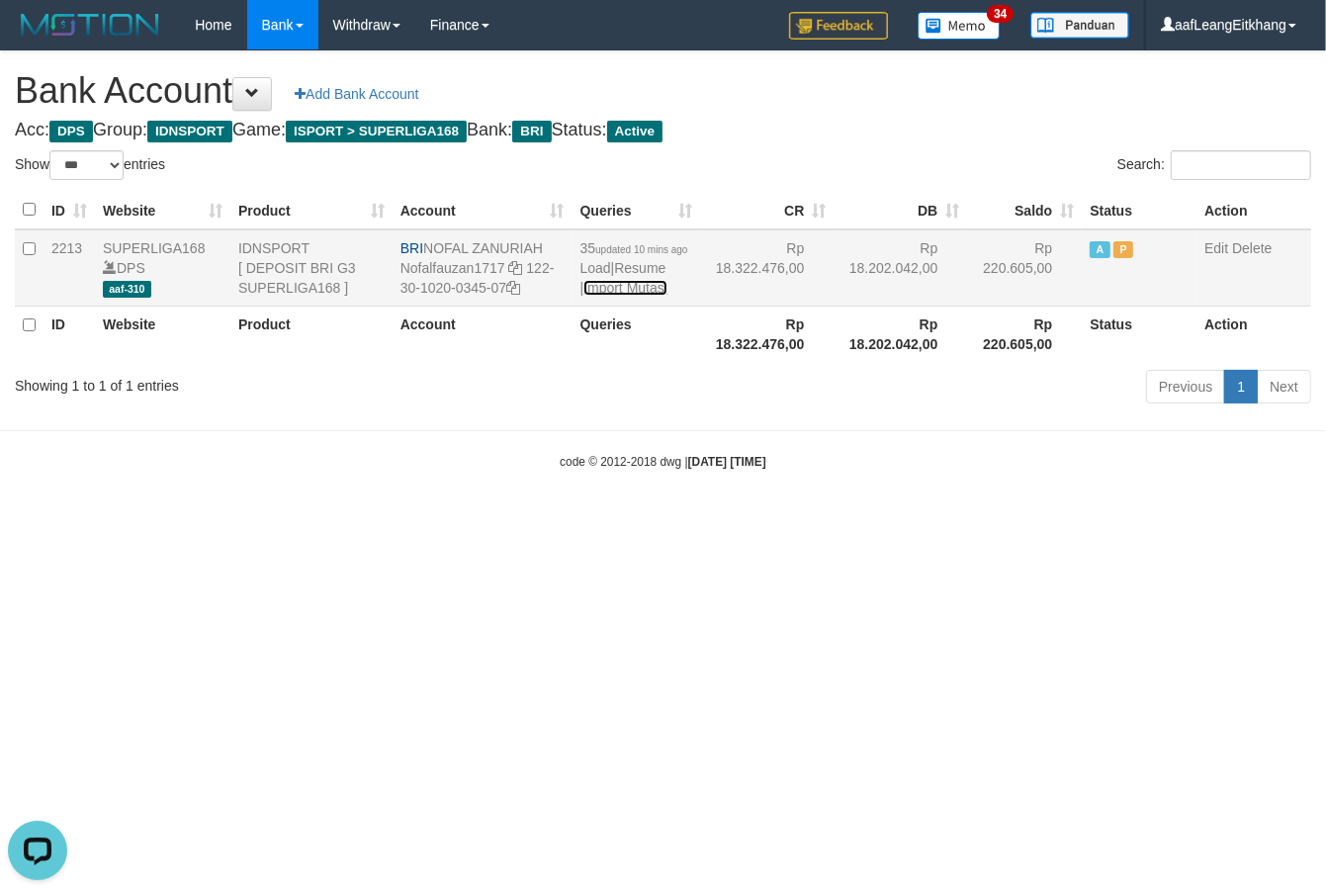 click on "Import Mutasi" at bounding box center [625, 288] 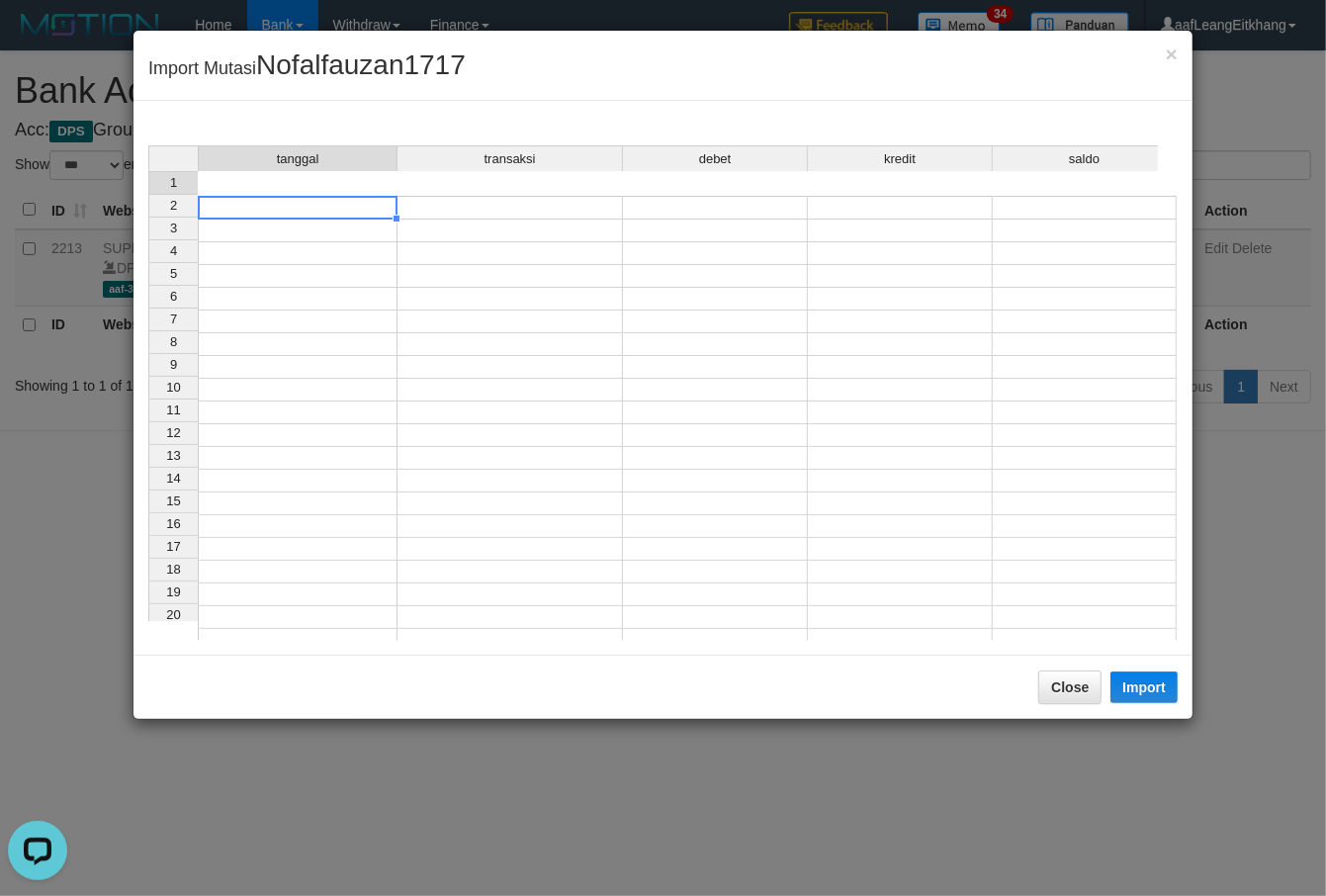 click at bounding box center (298, 208) 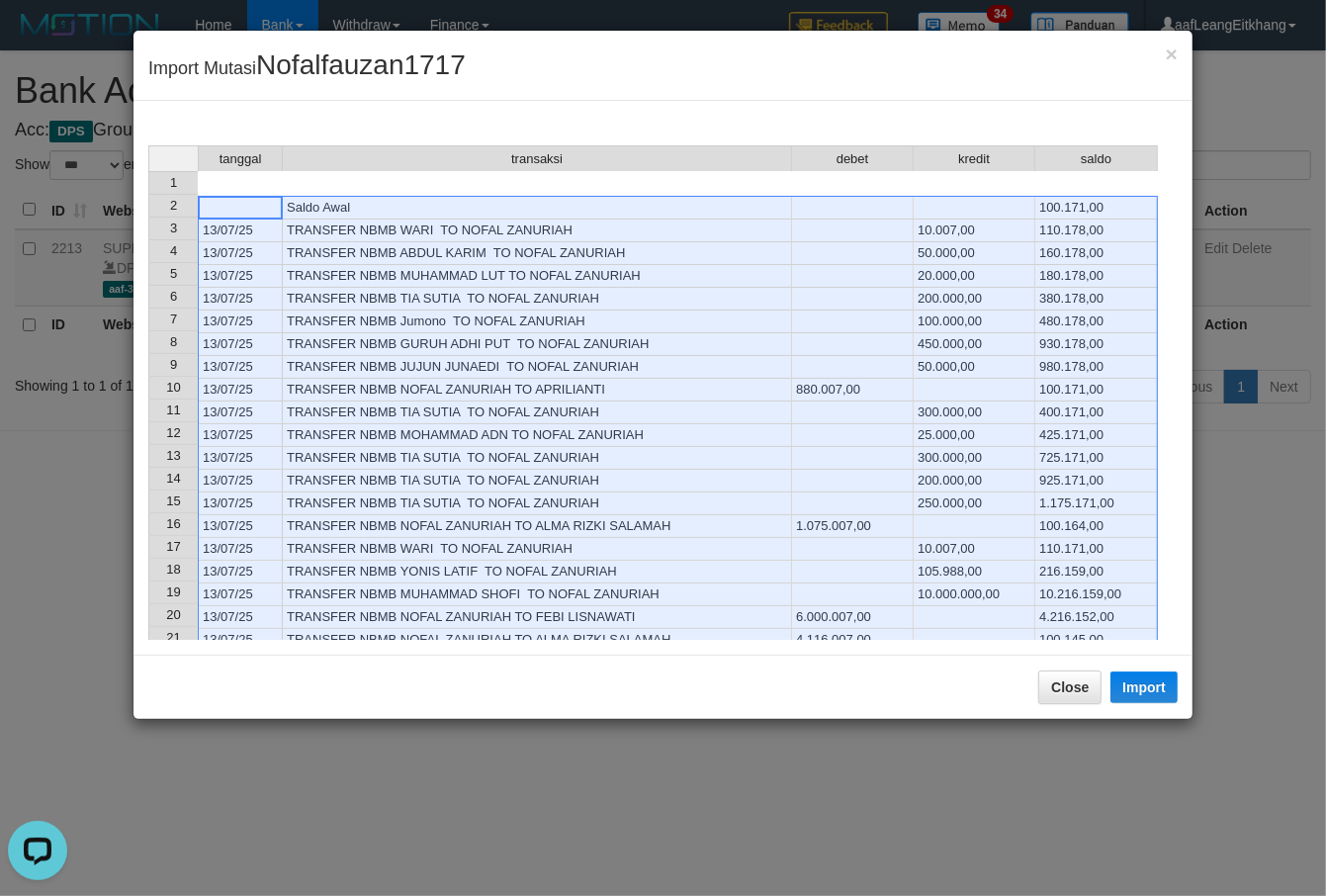 click on "Close
Import" at bounding box center (663, 686) 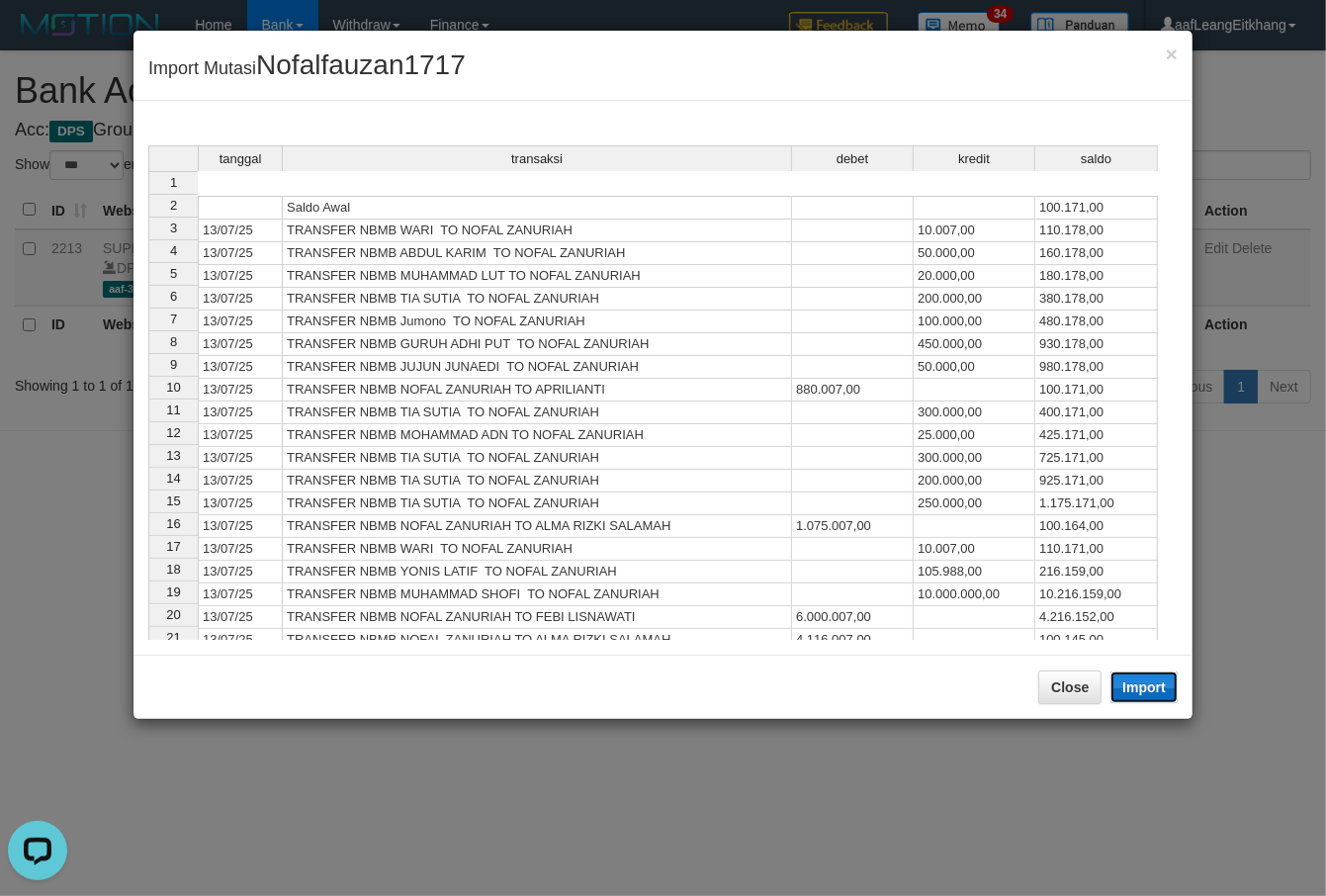 click on "Import" at bounding box center [1144, 687] 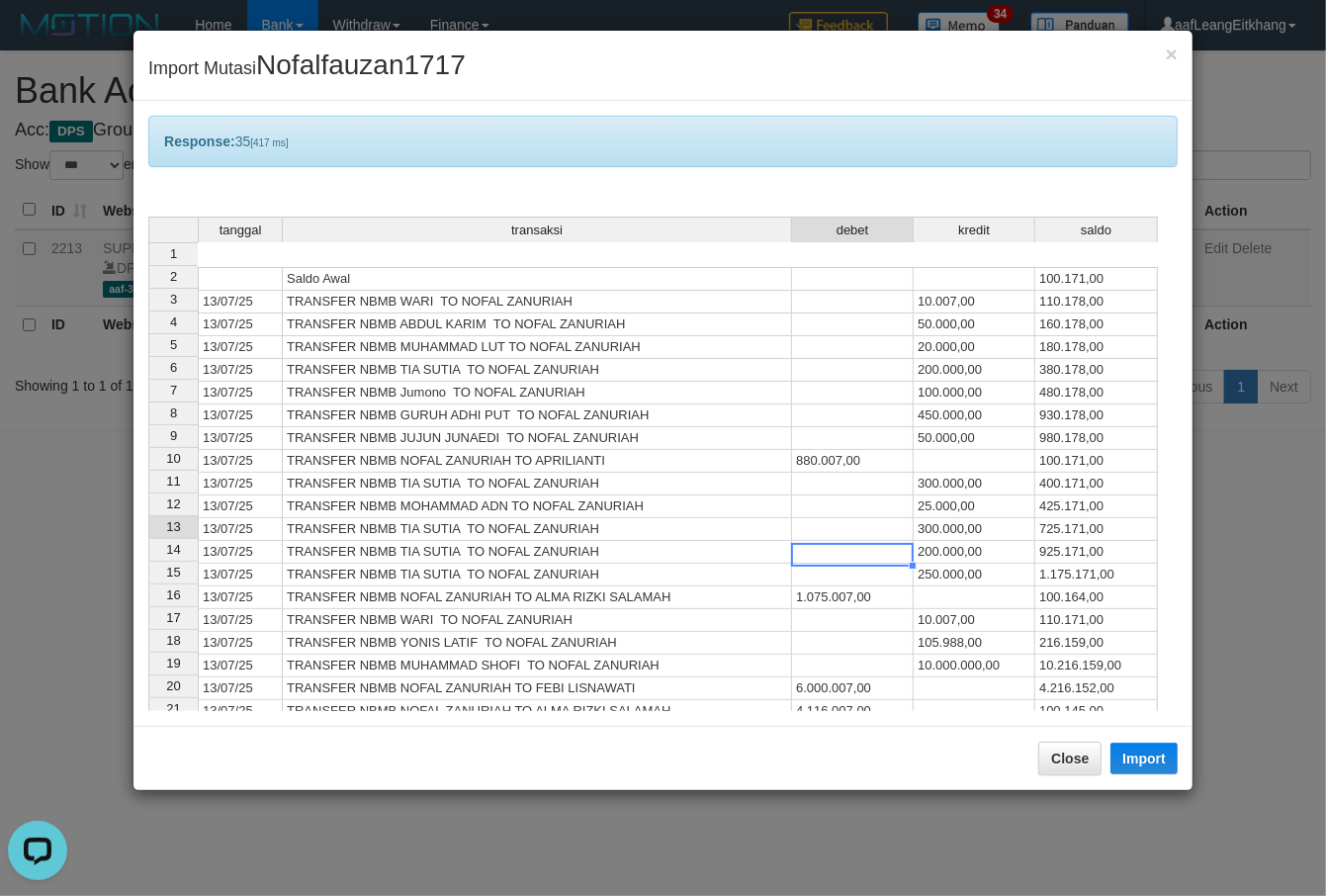 click at bounding box center [852, 552] 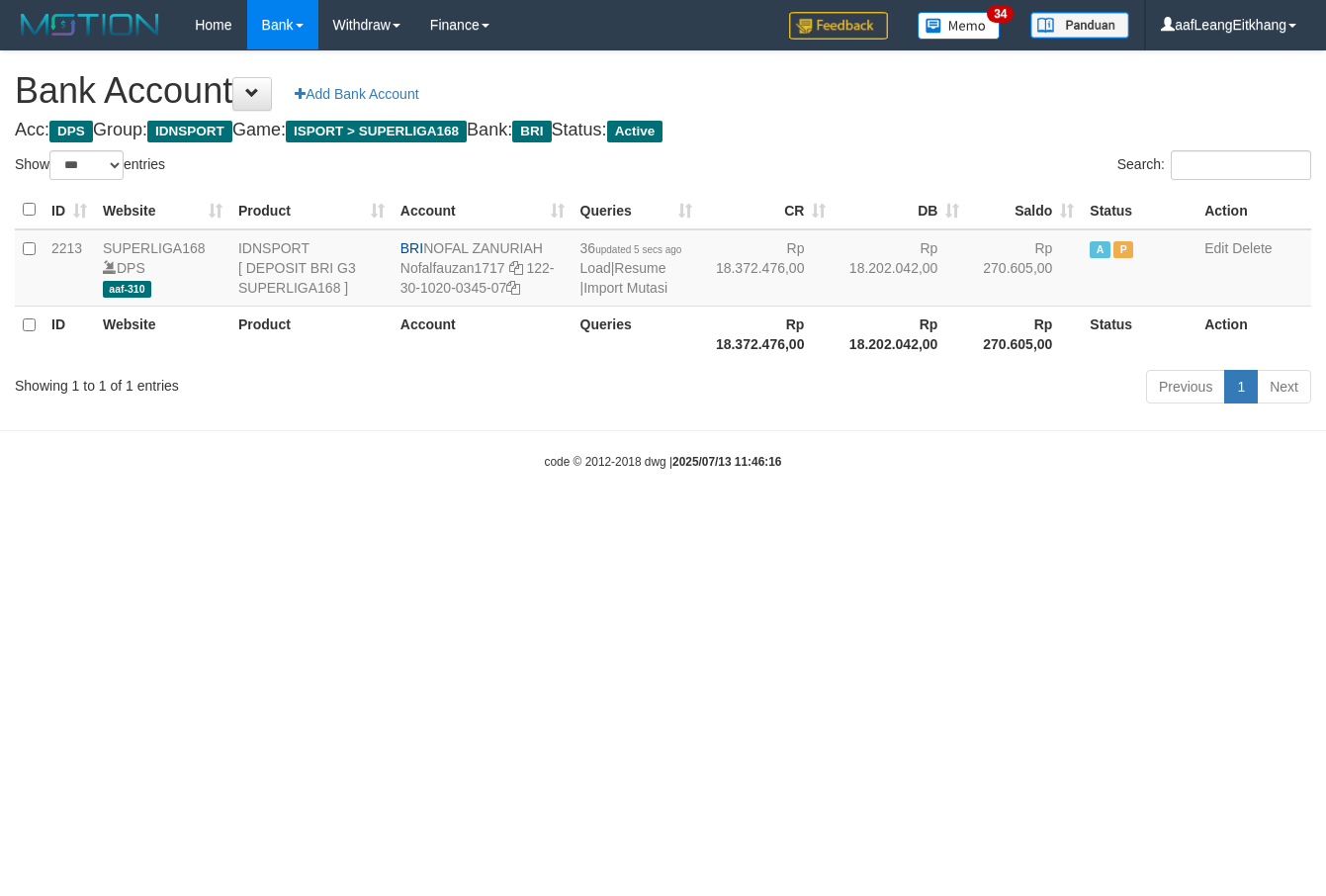 select on "***" 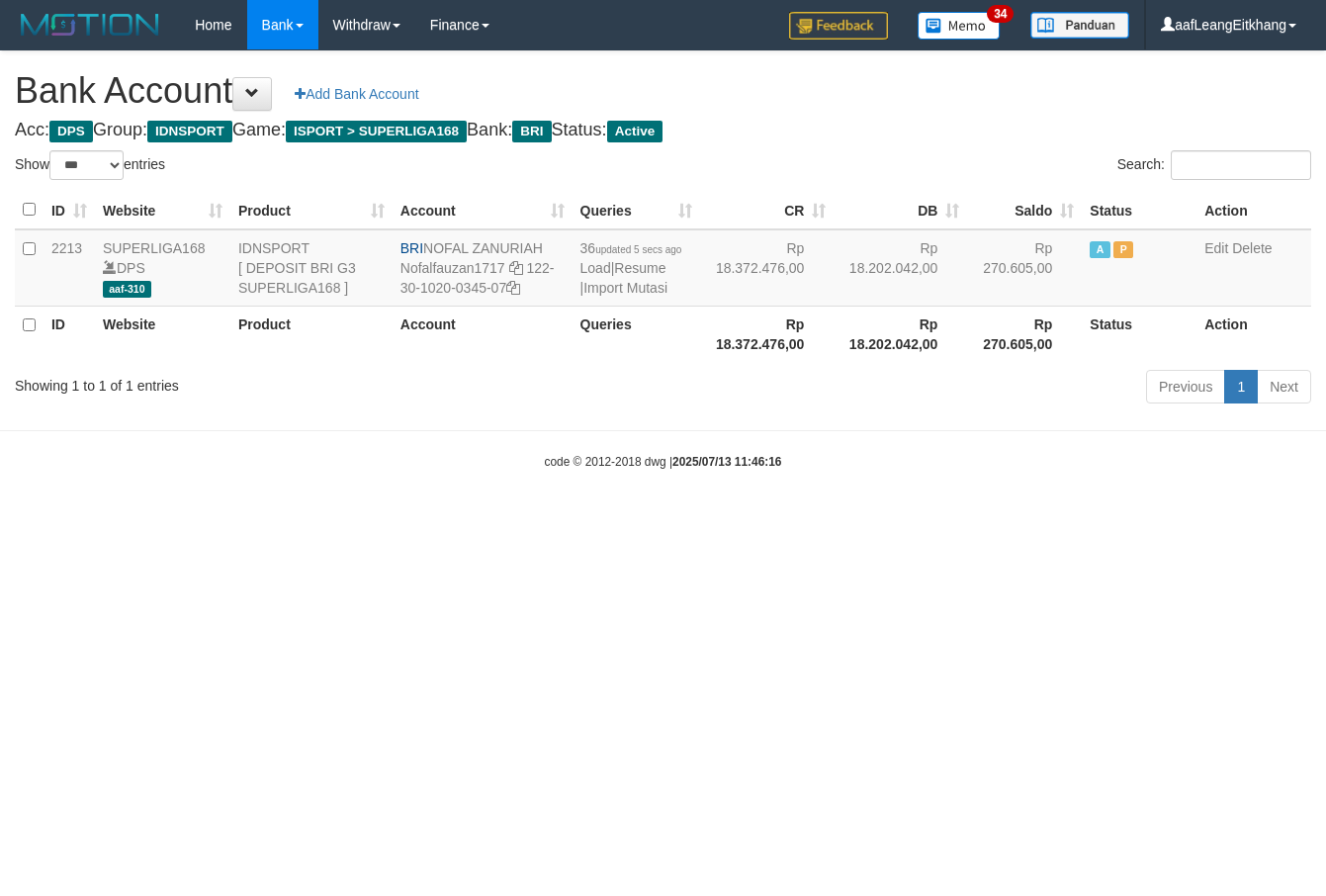 scroll, scrollTop: 0, scrollLeft: 0, axis: both 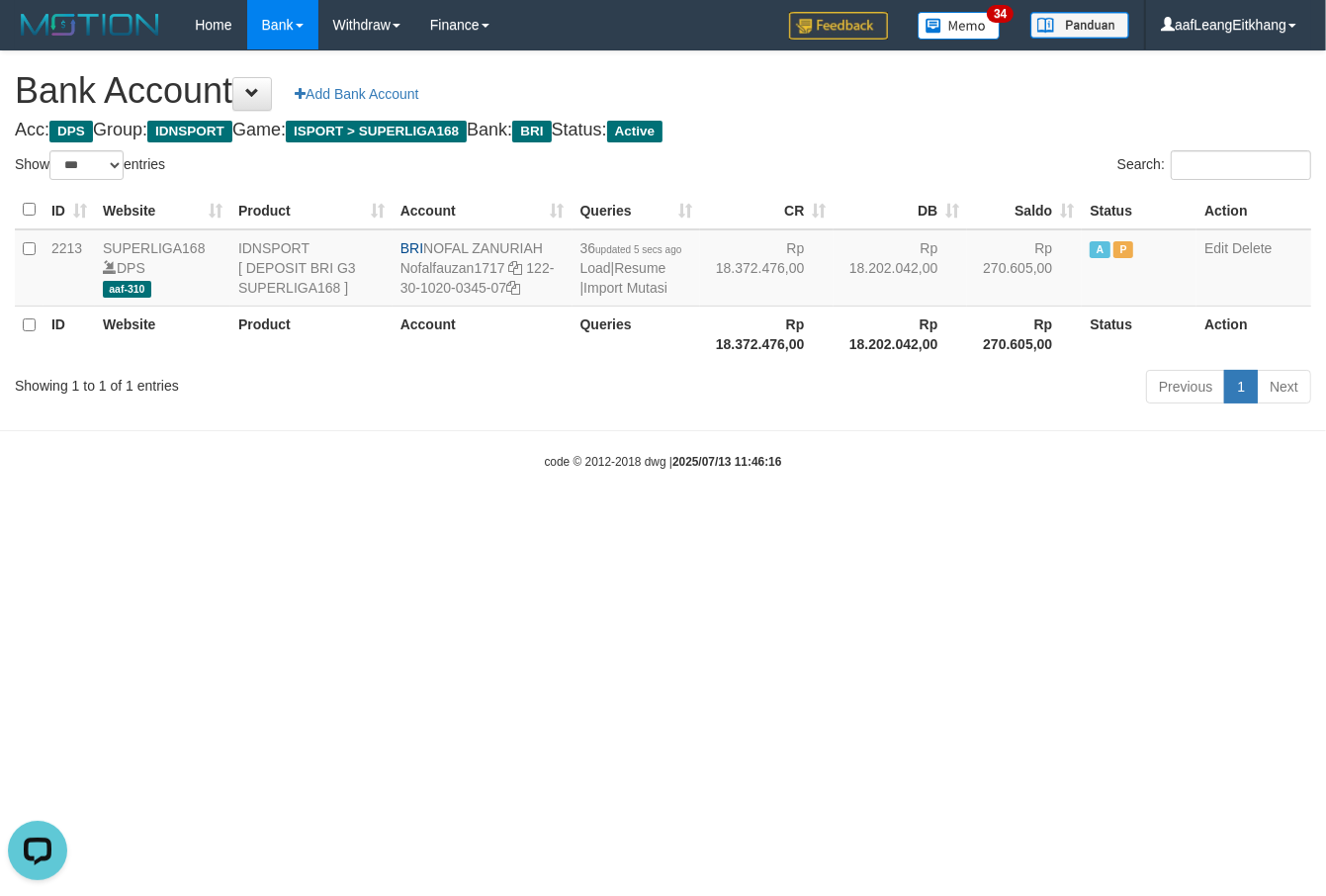 click on "Toggle navigation
Home
Bank
Account List
Load
By Website
Group
[ISPORT]													SUPERLIGA168
By Load Group (DPS)" at bounding box center [663, 260] 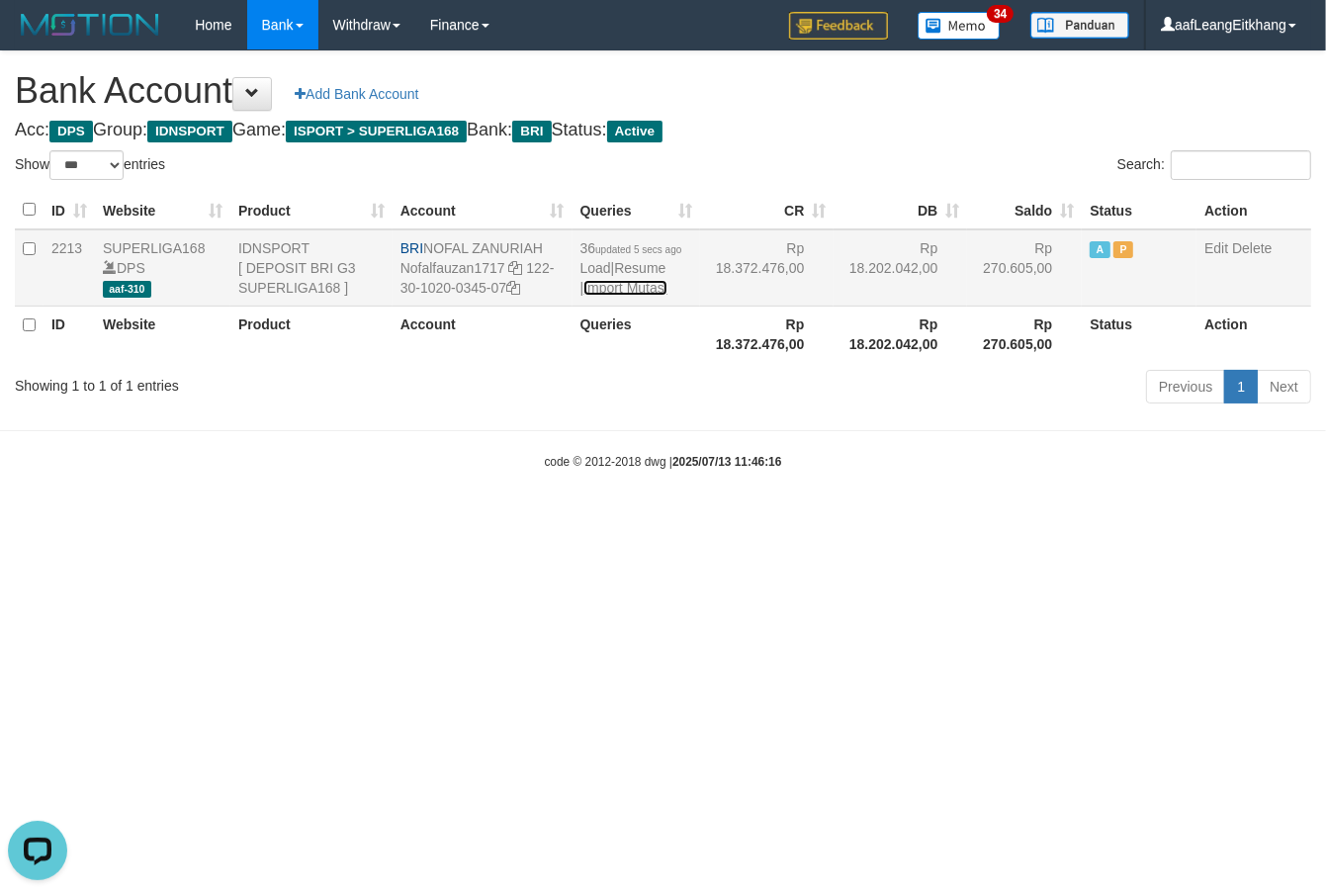 click on "Import Mutasi" at bounding box center (625, 288) 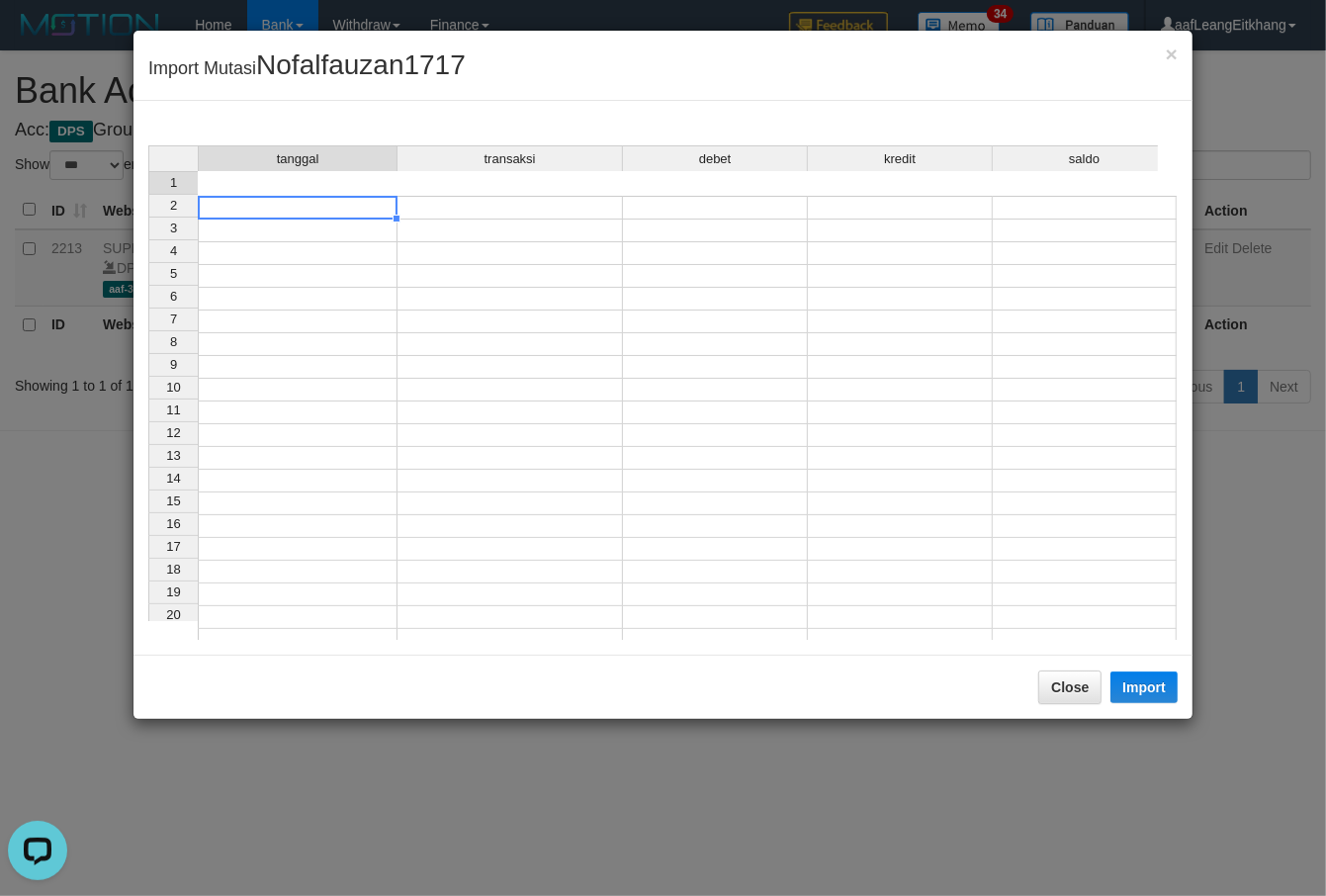 click at bounding box center (298, 208) 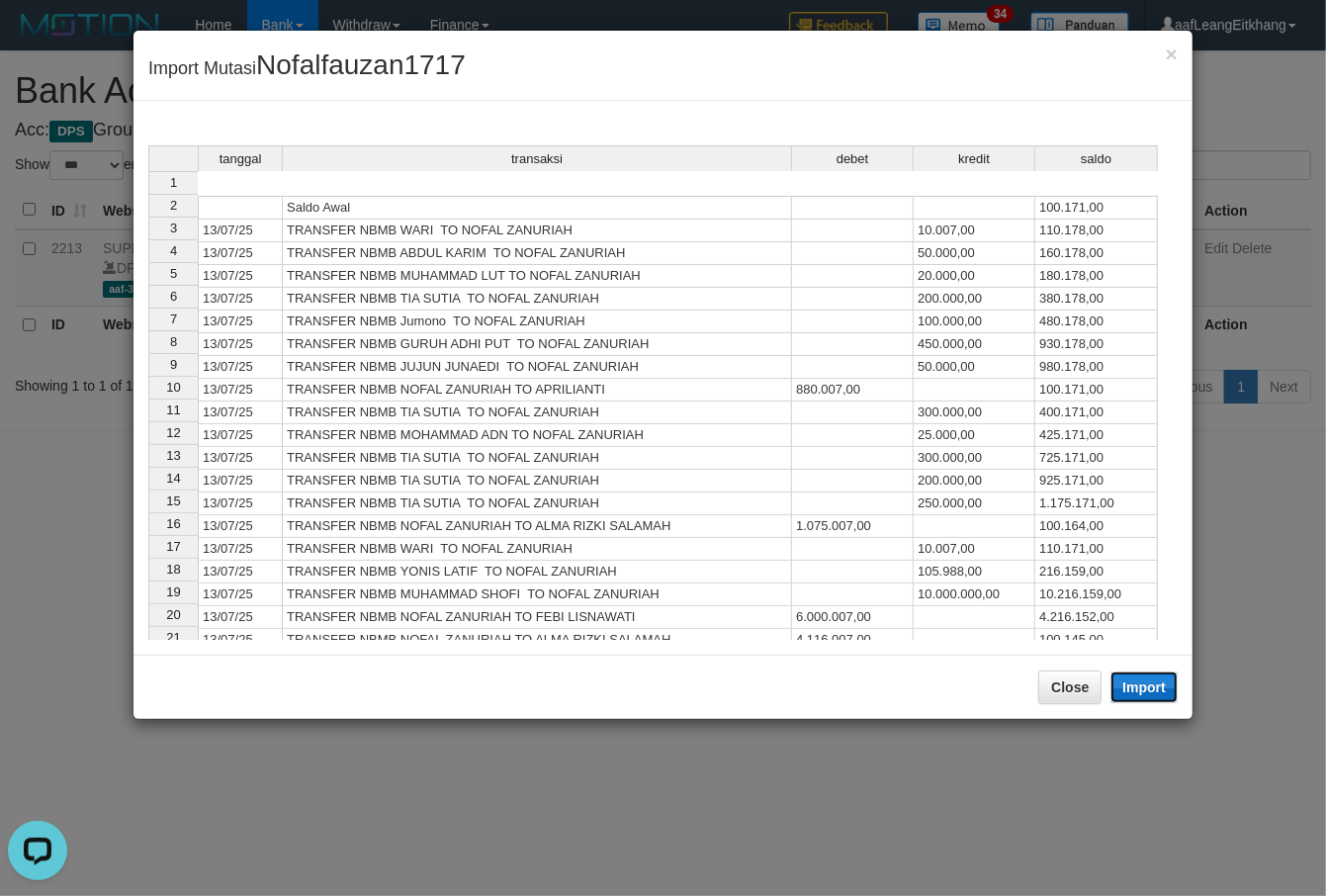 click on "Import" at bounding box center [1144, 687] 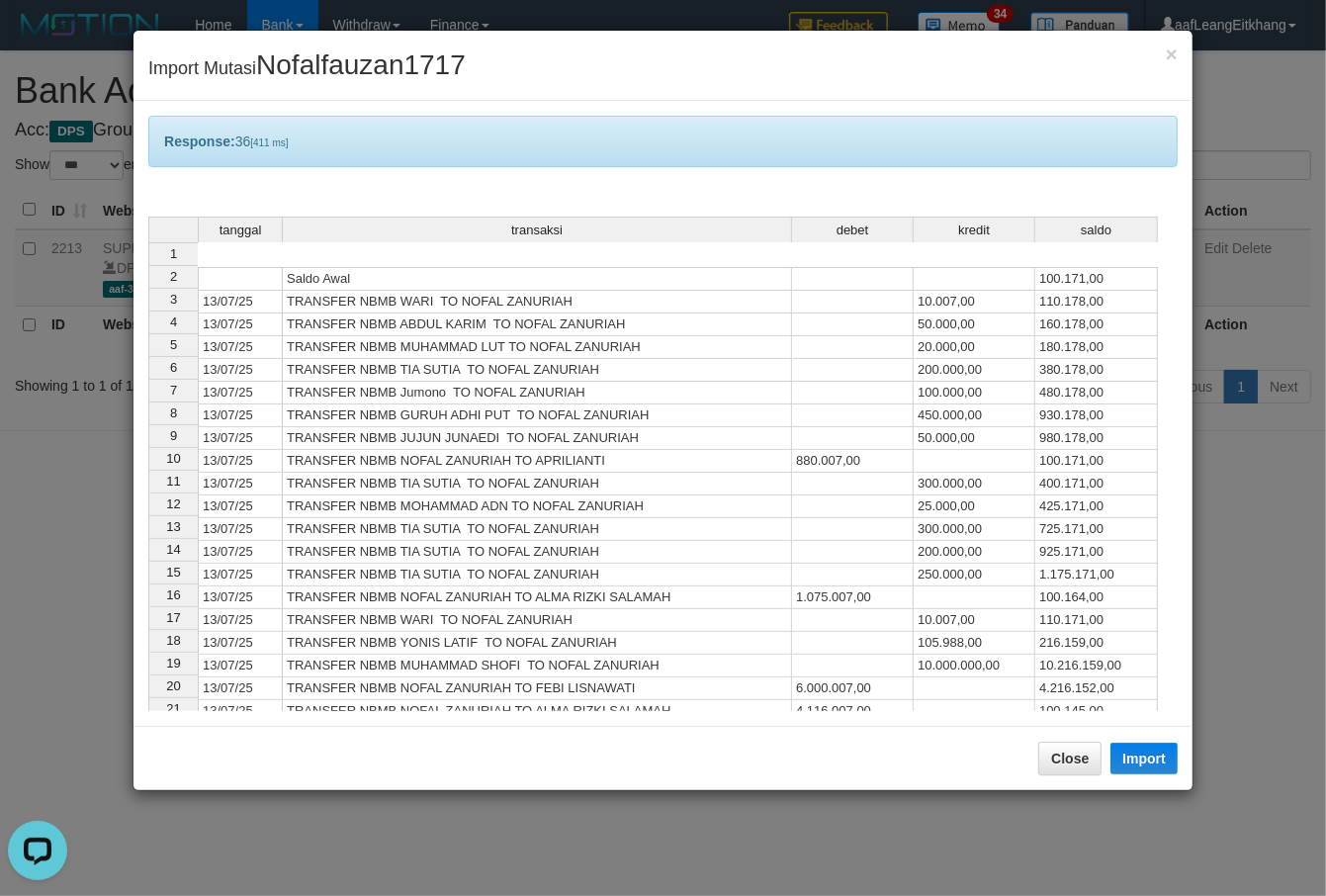 click on "tanggal transaksi debet kredit saldo 1 Saldo Awal 100.171,00 2 13/07/25 TRANSFER NBMB WARI  TO [NAME] [LAST] 10.007,00 110.178,00 3 13/07/25 TRANSFER NBMB ABDUL KARIM  TO [NAME] [LAST] 50.000,00 160.178,00 4 13/07/25 TRANSFER NBMB MUHAMMAD LUT TO [NAME] [LAST] 20.000,00 180.178,00 5 13/07/25 TRANSFER NBMB TIA SUTIA  TO [NAME] [LAST] 200.000,00 380.178,00 6 13/07/25 TRANSFER NBMB Jumono  TO [NAME] [LAST] 100.000,00 480.178,00 7 13/07/25 TRANSFER NBMB GURUH ADHI PUT  TO [NAME] [LAST] 450.000,00 930.178,00 8 13/07/25 TRANSFER NBMB JUJUN JUNAEDI  TO [NAME] [LAST] 50.000,00 980.178,00 9 13/07/25 TRANSFER NBMB [NAME] [LAST] TO APRILIANTI 880.007,00 100.171,00 10 13/07/25 TRANSFER NBMB TIA SUTIA  TO [NAME] [LAST] 300.000,00 400.171,00 11 13/07/25 TRANSFER NBMB MOHAMMAD ADN TO [NAME] [LAST] 25.000,00 425.171,00 12 13/07/25 TRANSFER NBMB TIA SUTIA  TO [NAME] [LAST] 300.000,00 725.171,00 13 13/07/25 TRANSFER NBMB TIA SUTIA  TO [NAME] [LAST] 200.000,00 925.171,00 14 13/07/25 250.000,00 1.175.171,00 15 16" at bounding box center (148, 527) 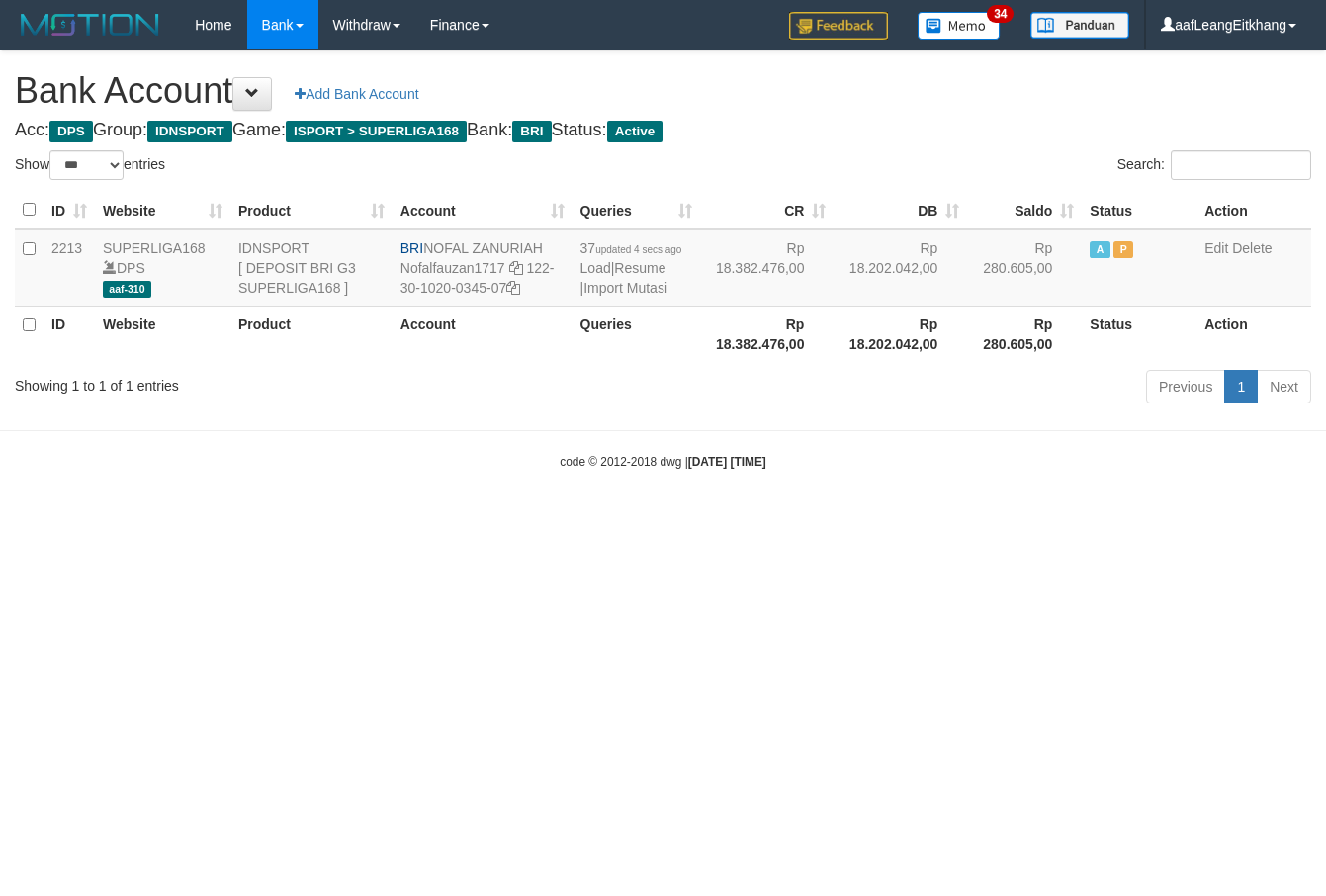 select on "***" 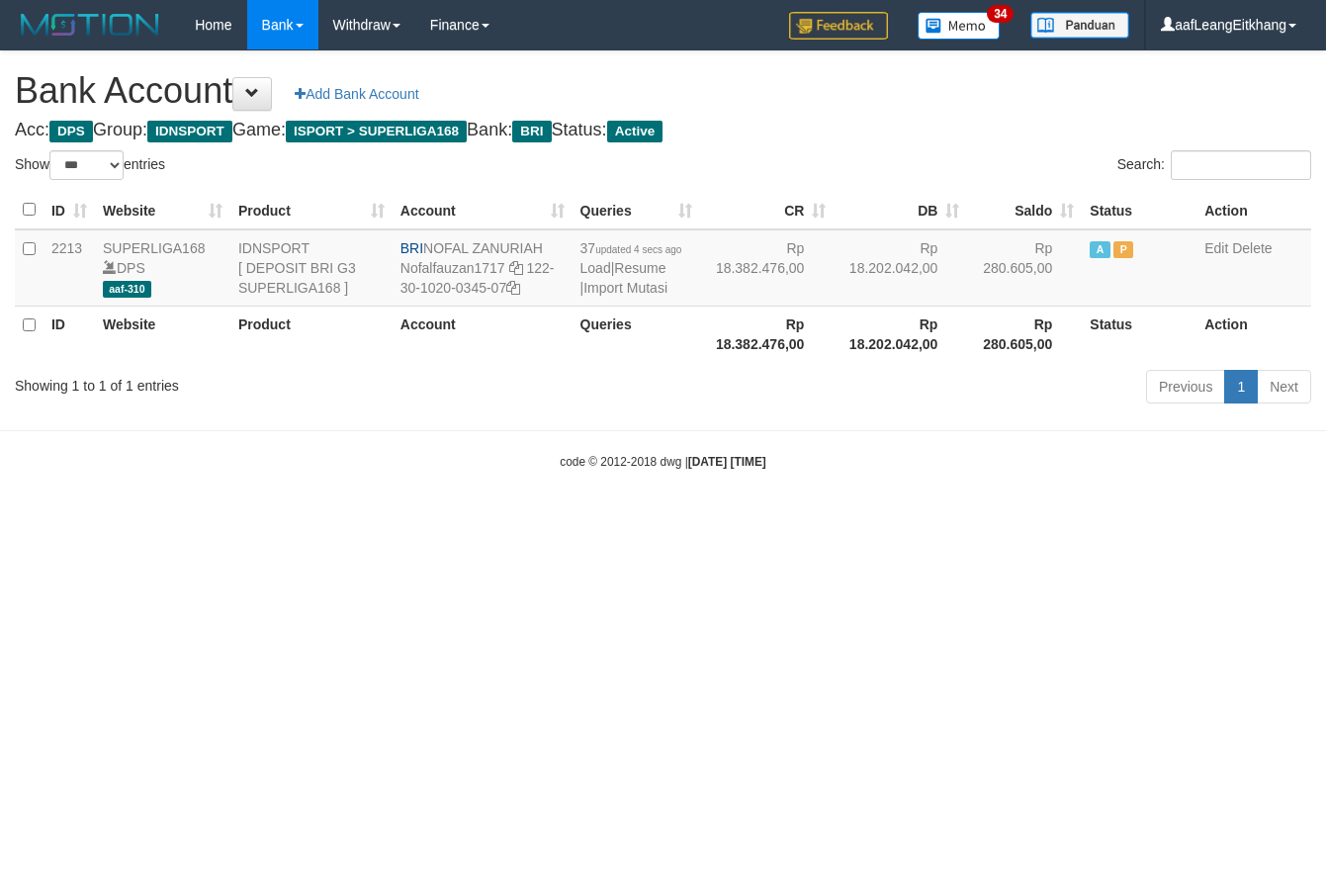 scroll, scrollTop: 0, scrollLeft: 0, axis: both 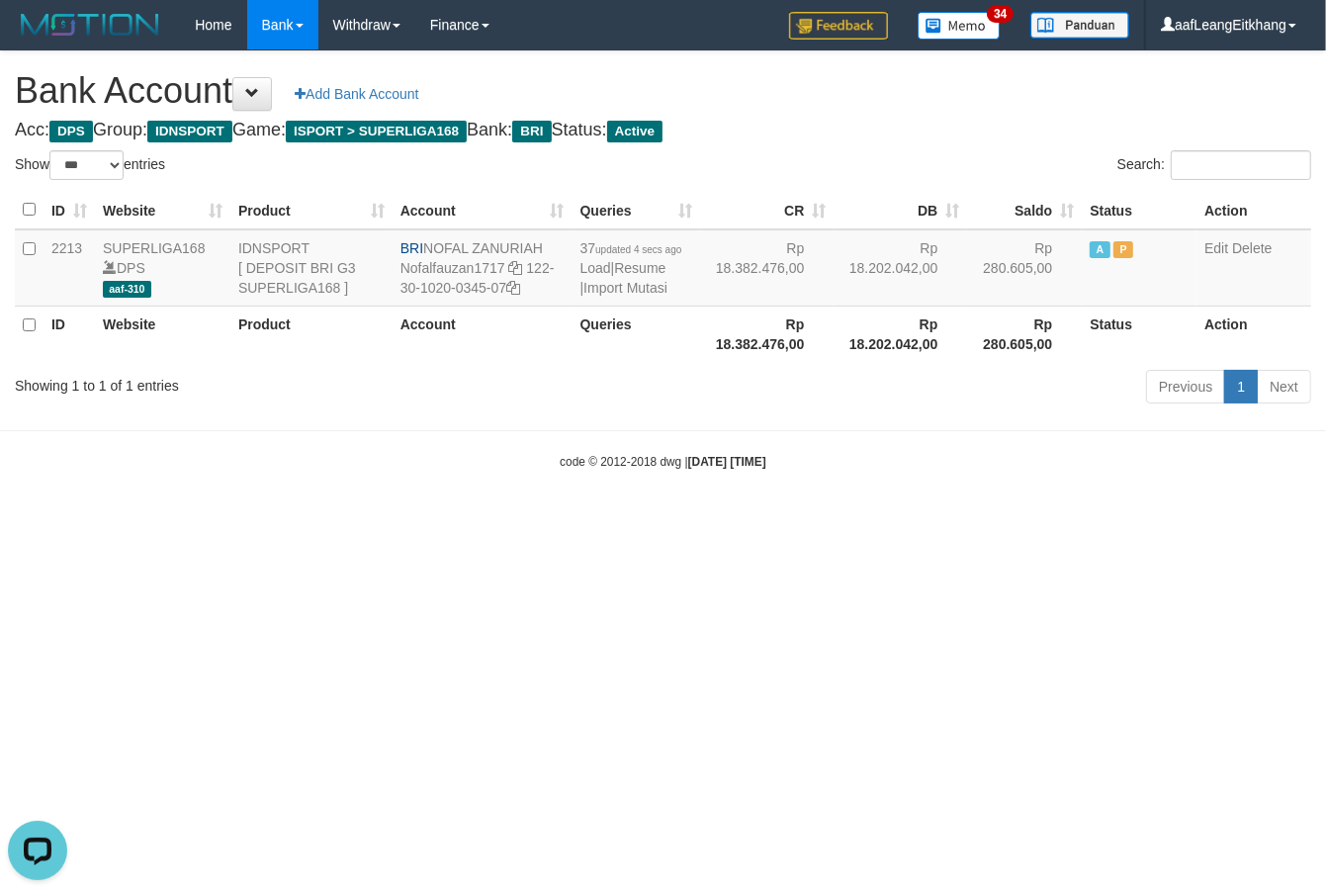 click on "Previous 1 Next" at bounding box center (939, 389) 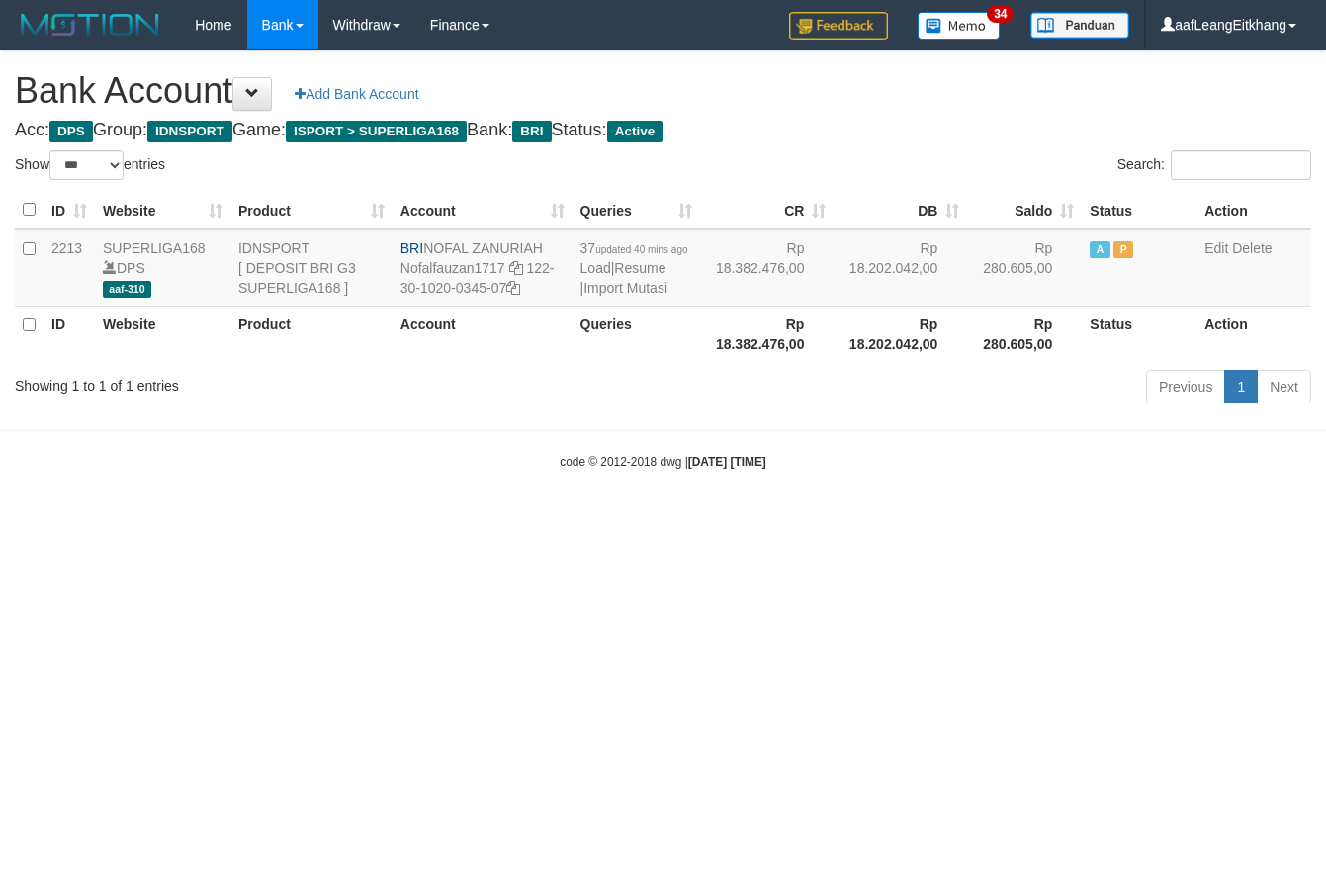 select on "***" 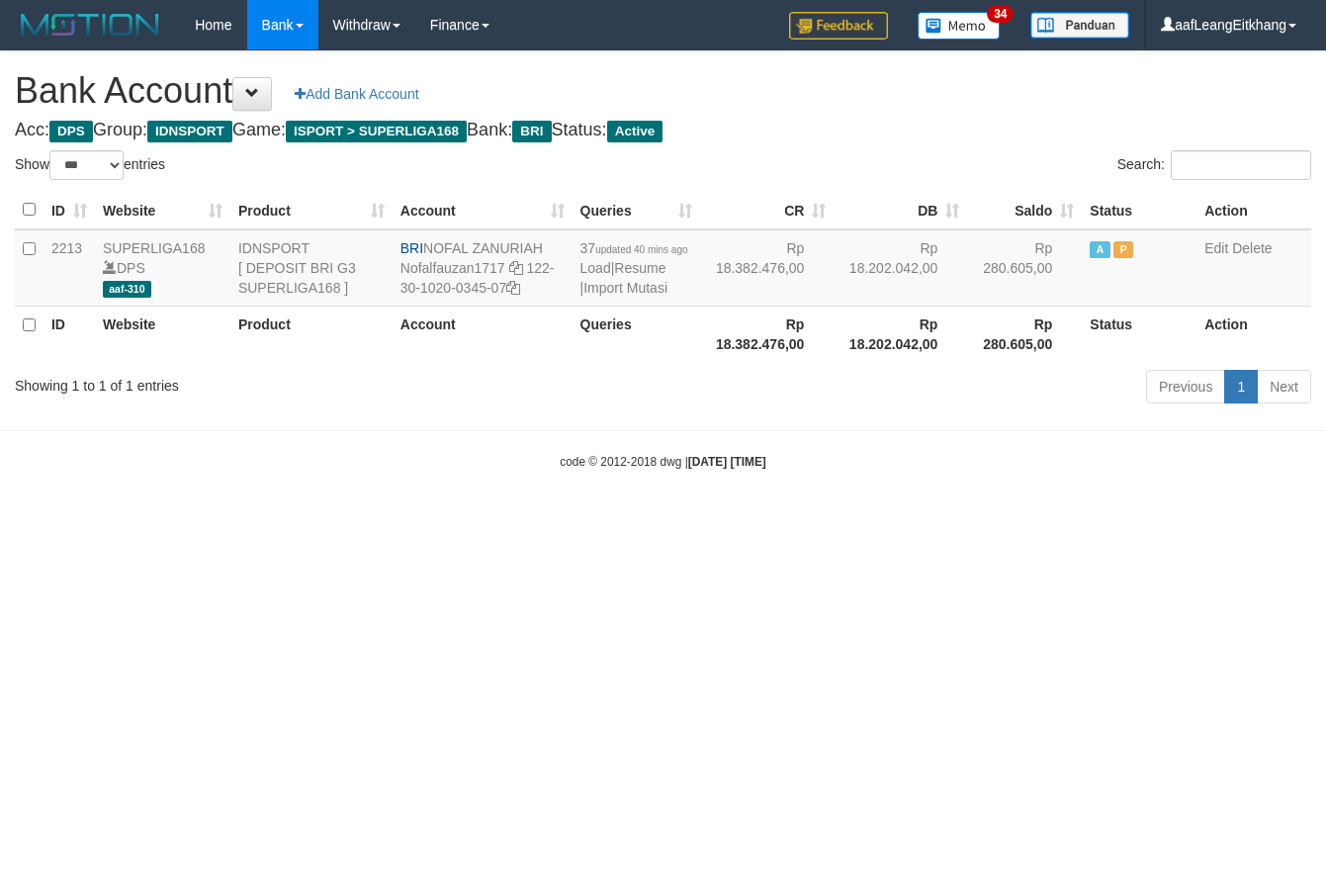 scroll, scrollTop: 0, scrollLeft: 0, axis: both 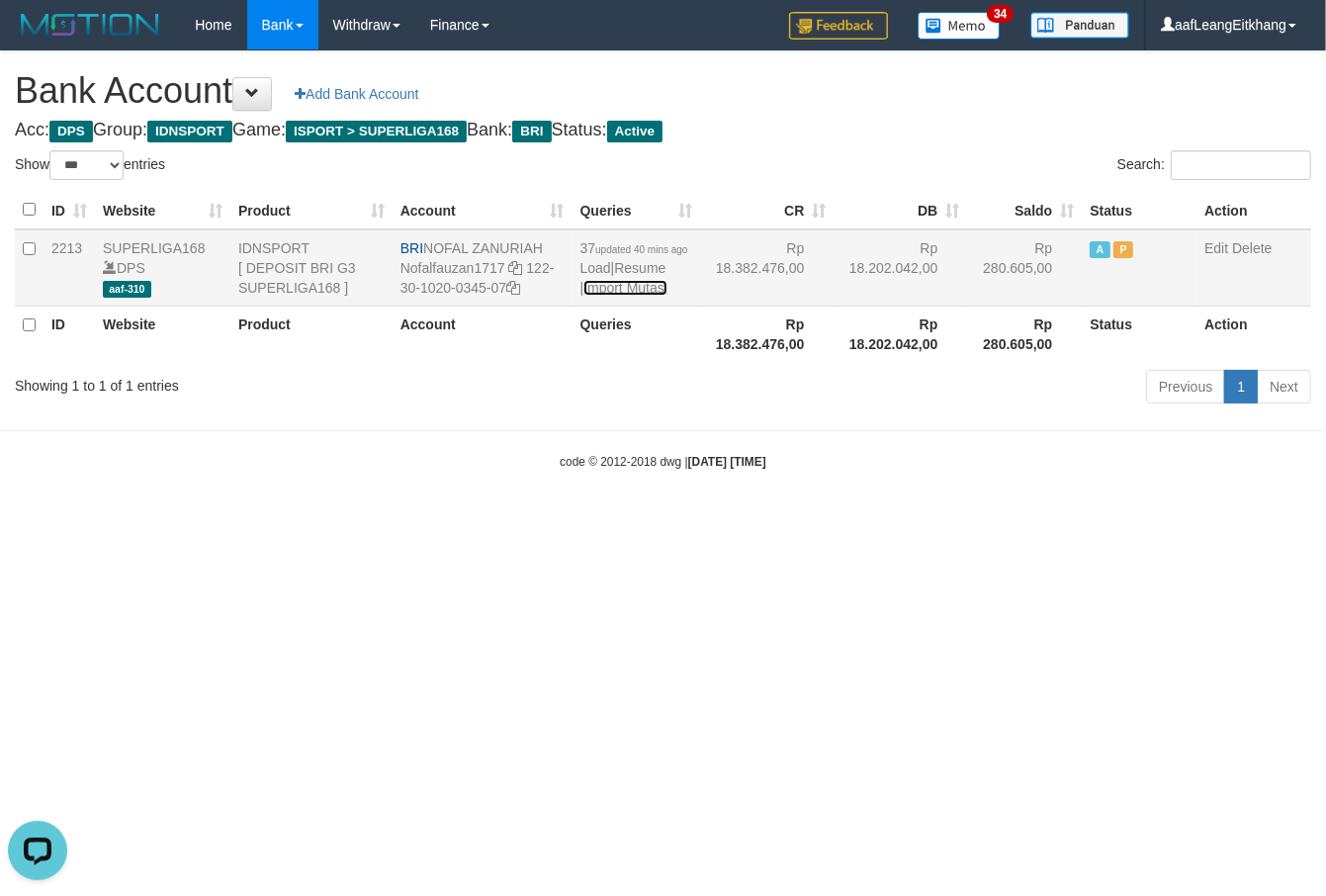 click on "Import Mutasi" at bounding box center [625, 288] 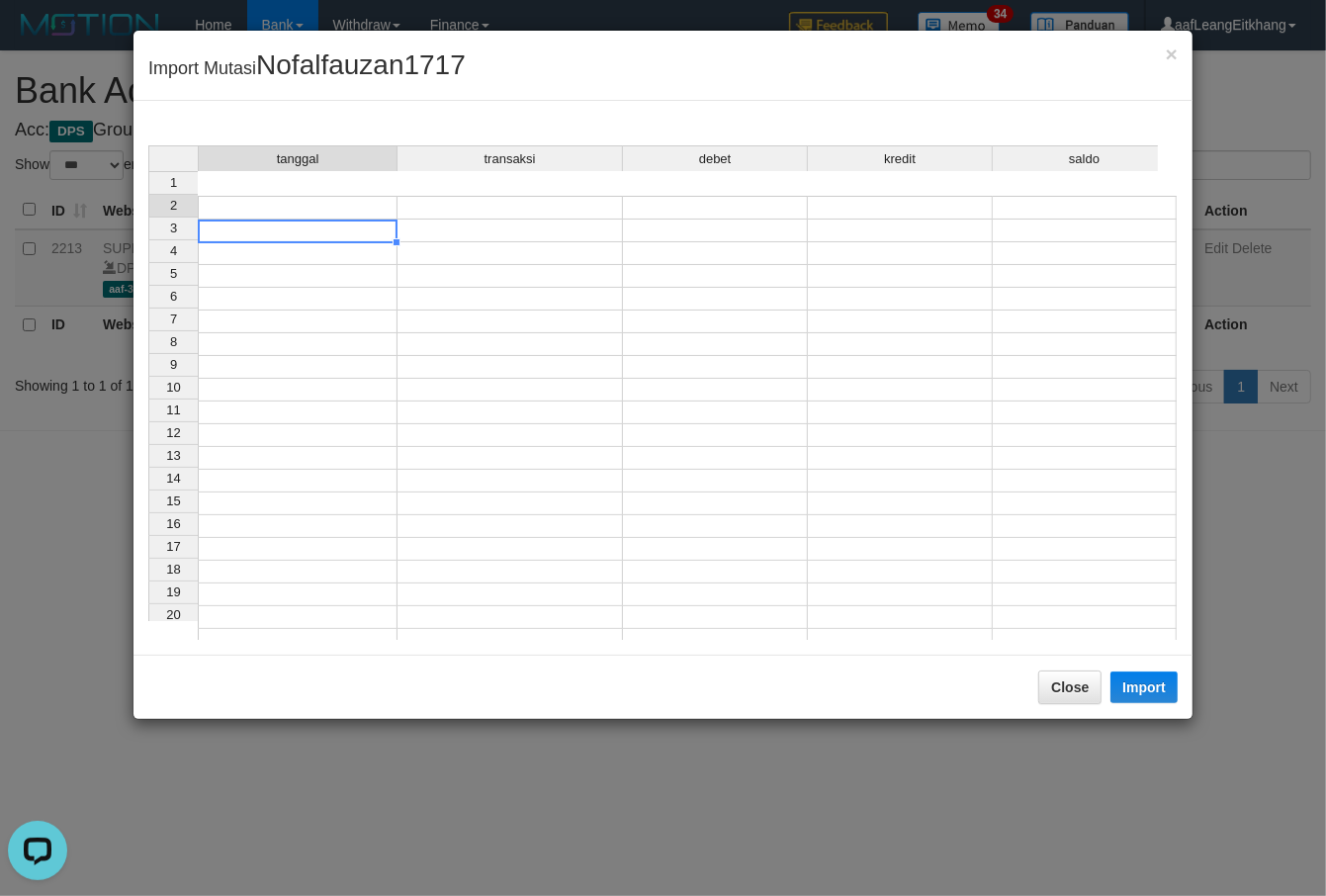 click at bounding box center (298, 230) 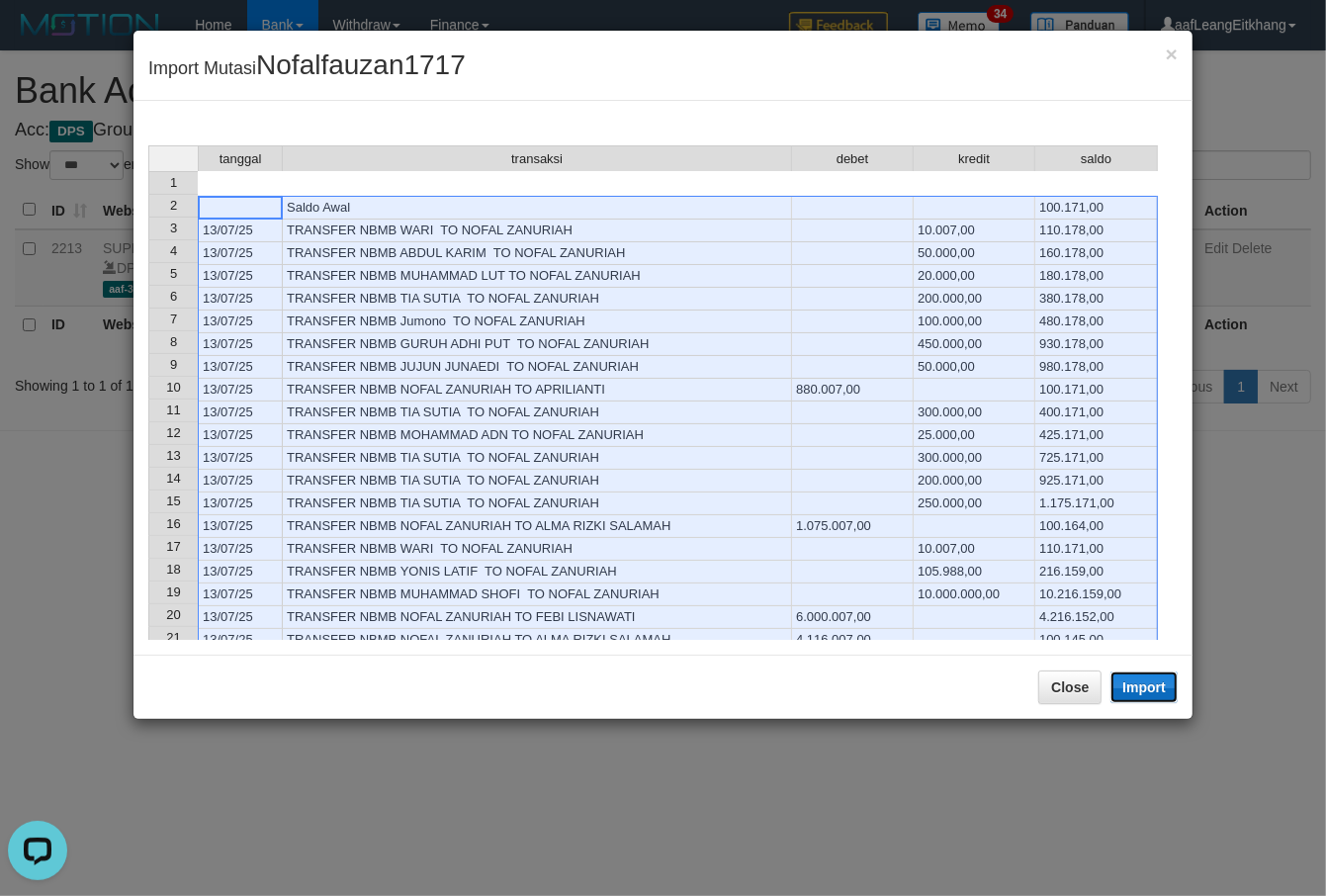 click on "Import" at bounding box center [1144, 687] 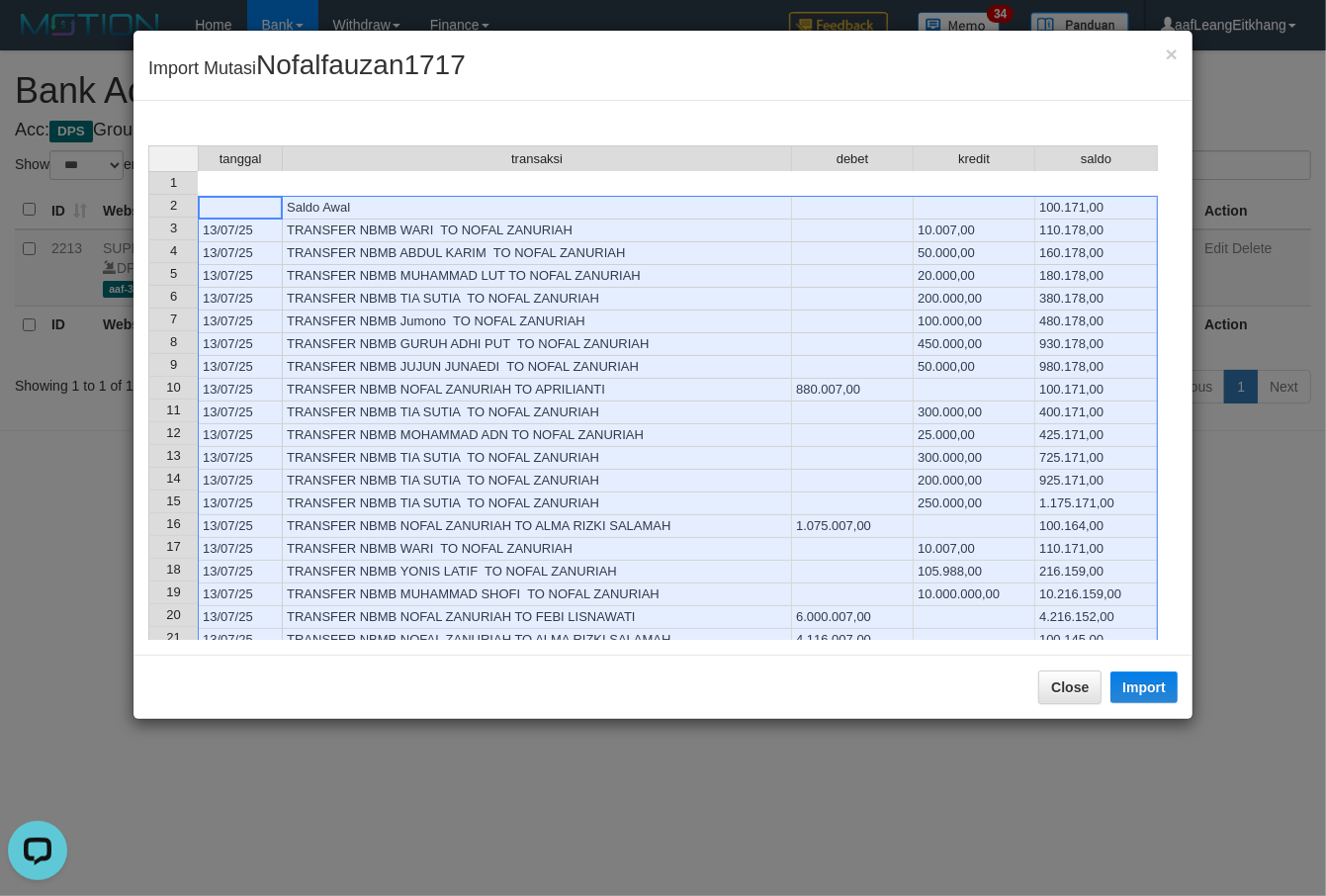 click at bounding box center [852, 344] 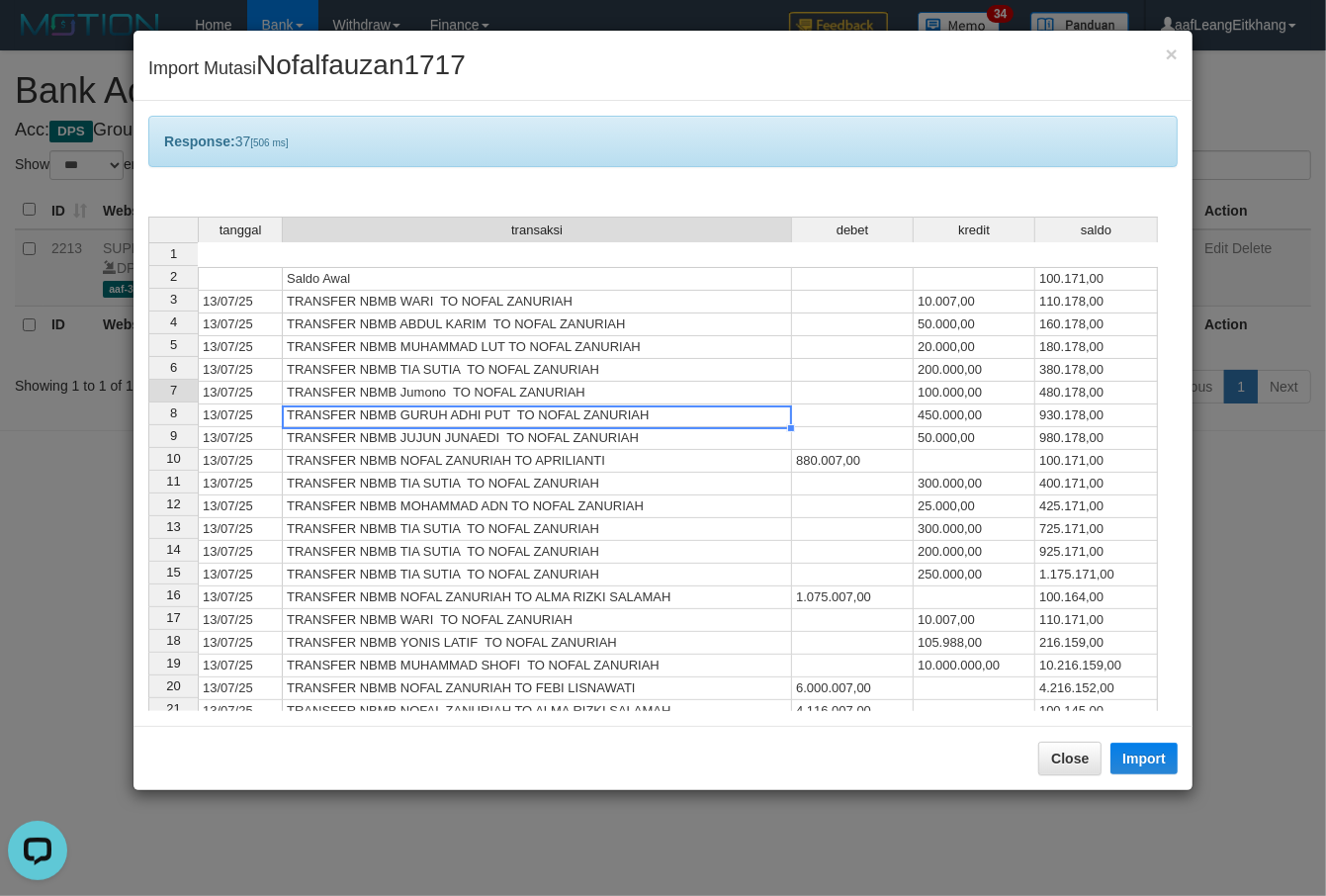 click on "tanggal transaksi debet kredit saldo 1 Saldo Awal 100.171,00 2 13/07/25 TRANSFER NBMB WARI  TO NOFAL ZANURIAH 10.007,00 110.178,00 3 13/07/25 TRANSFER NBMB ABDUL KARIM  TO NOFAL ZANURIAH 50.000,00 160.178,00 4 13/07/25 TRANSFER NBMB MUHAMMAD LUT TO NOFAL ZANURIAH 20.000,00 180.178,00 5 13/07/25 TRANSFER NBMB TIA SUTIA  TO NOFAL ZANURIAH 200.000,00 380.178,00 6 13/07/25 TRANSFER NBMB Jumono  TO NOFAL ZANURIAH 100.000,00 480.178,00 7 13/07/25 TRANSFER NBMB GURUH ADHI PUT  TO NOFAL ZANURIAH 450.000,00 930.178,00 8 13/07/25 TRANSFER NBMB JUJUN JUNAEDI  TO NOFAL ZANURIAH 50.000,00 980.178,00 9 13/07/25 TRANSFER NBMB NOFAL ZANURIAH TO APRILIANTI 880.007,00 100.171,00 10 13/07/25 TRANSFER NBMB TIA SUTIA  TO NOFAL ZANURIAH 300.000,00 400.171,00 11 13/07/25 TRANSFER NBMB MOHAMMAD ADN TO NOFAL ZANURIAH 25.000,00 425.171,00 12 13/07/25 TRANSFER NBMB TIA SUTIA  TO NOFAL ZANURIAH 300.000,00 725.171,00 13 13/07/25 TRANSFER NBMB TIA SUTIA  TO NOFAL ZANURIAH 200.000,00 925.171,00 14 13/07/25 250.000,00 1.175.171,00 15 16" at bounding box center (148, 527) 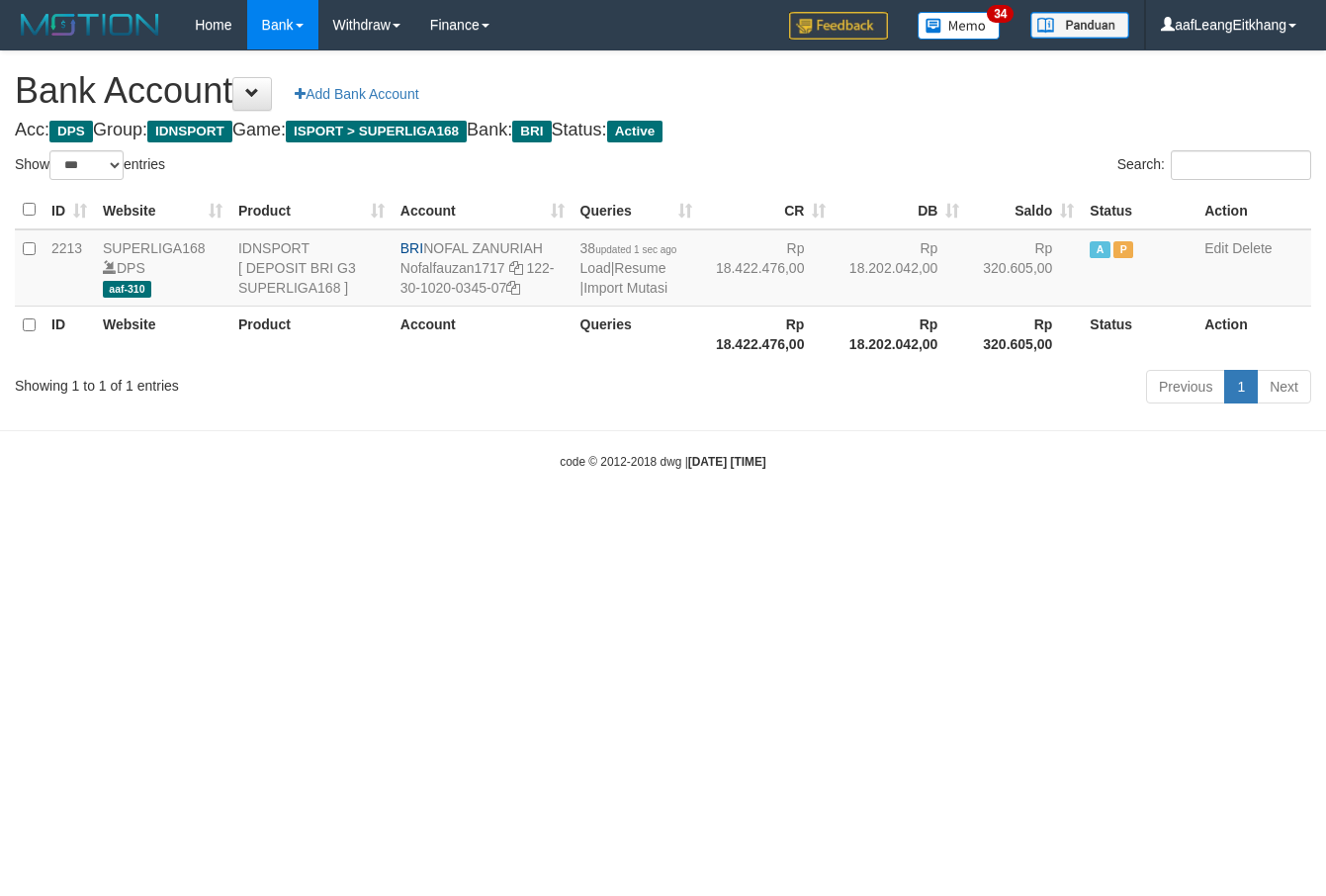 select on "***" 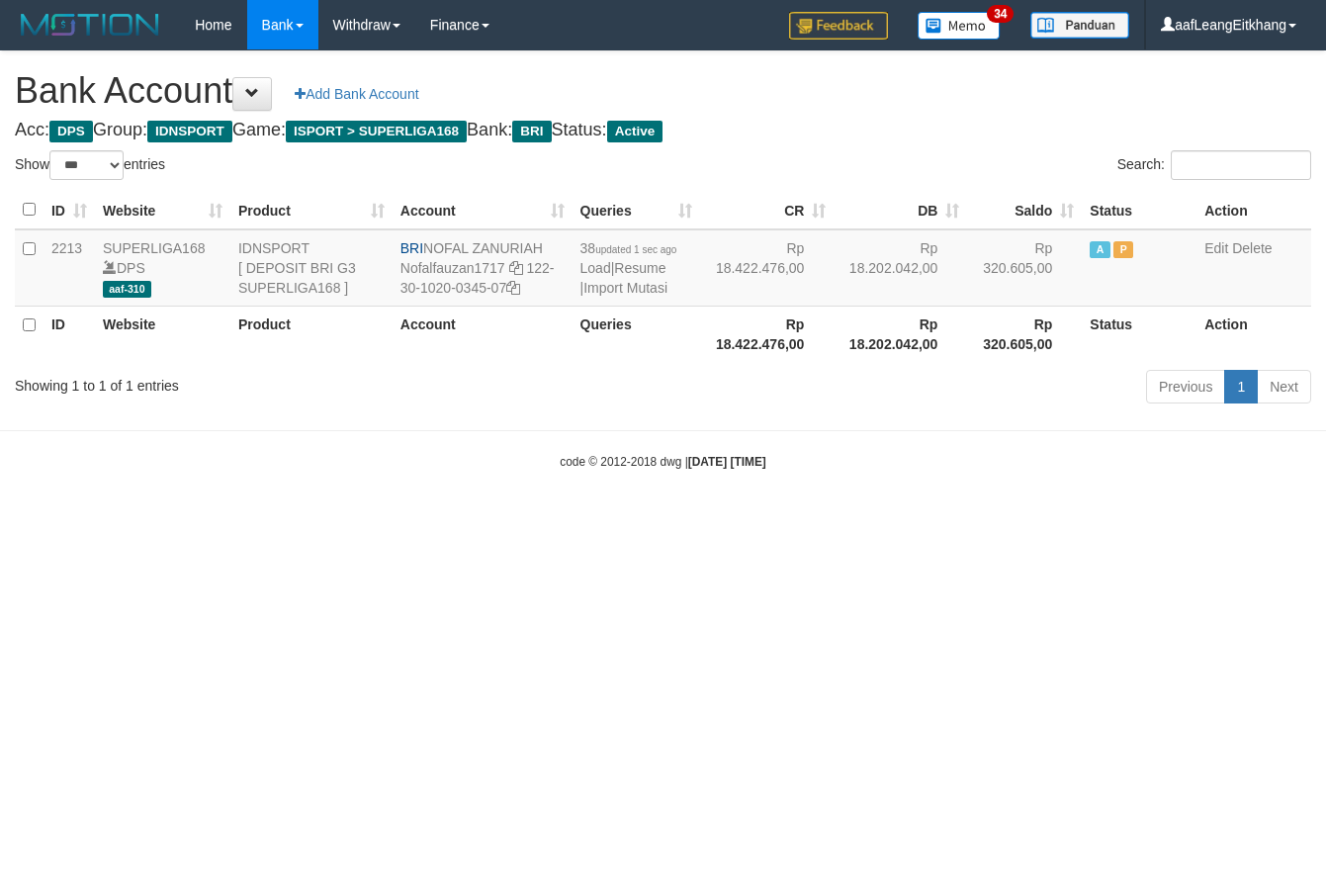 scroll, scrollTop: 0, scrollLeft: 0, axis: both 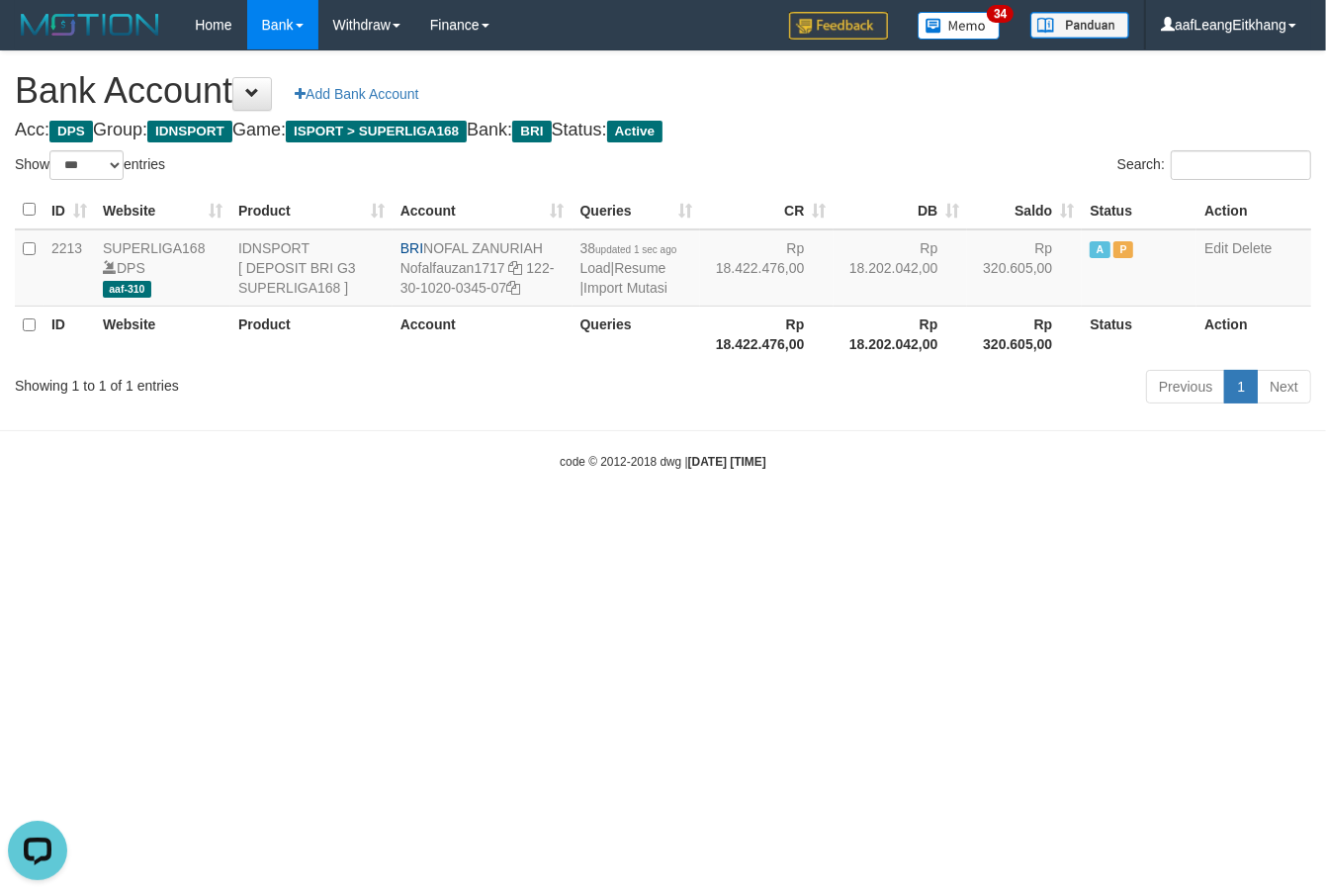 click on "Toggle navigation
Home
Bank
Account List
Load
By Website
Group
[ISPORT]													SUPERLIGA168
By Load Group (DPS)" at bounding box center (663, 260) 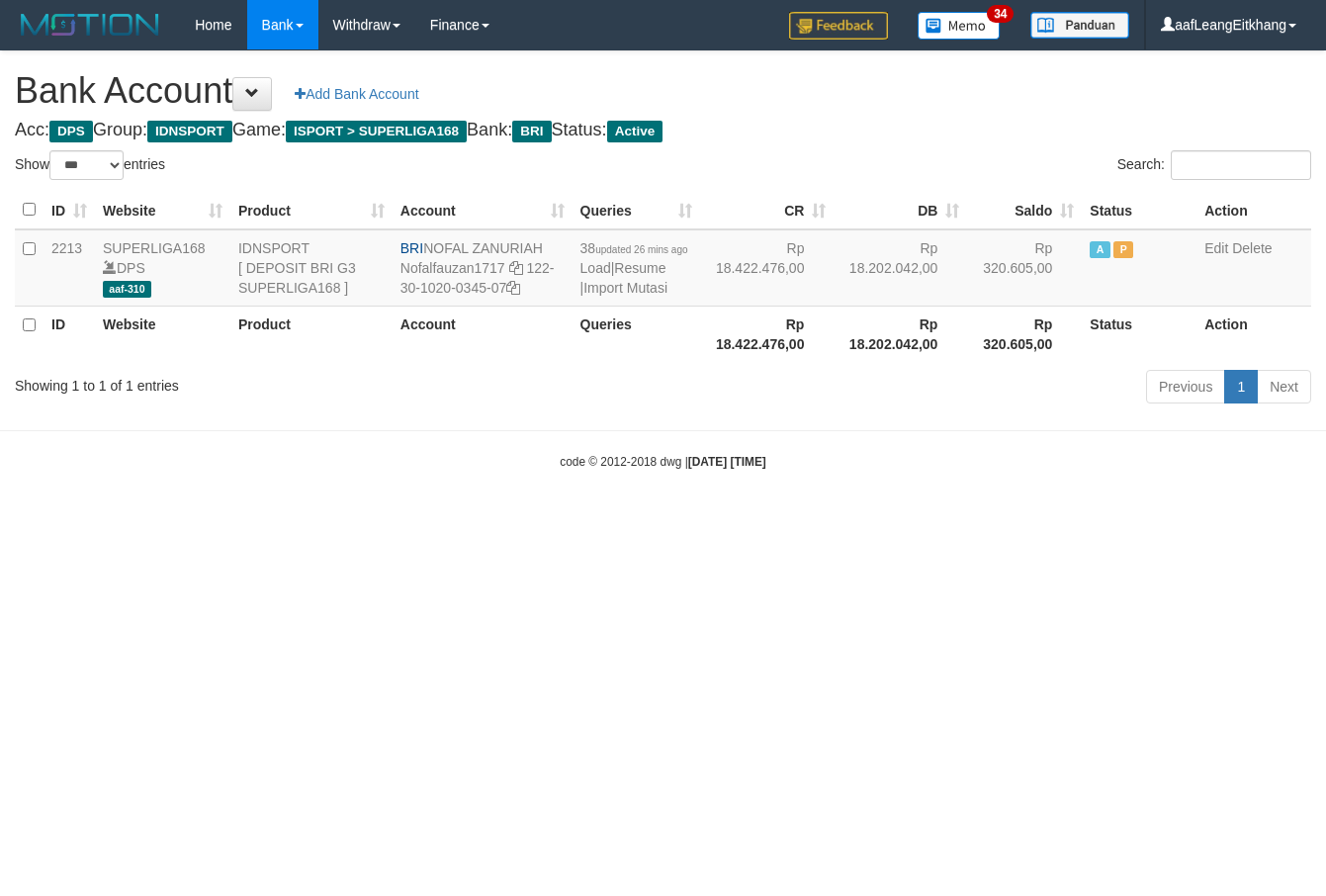 select on "***" 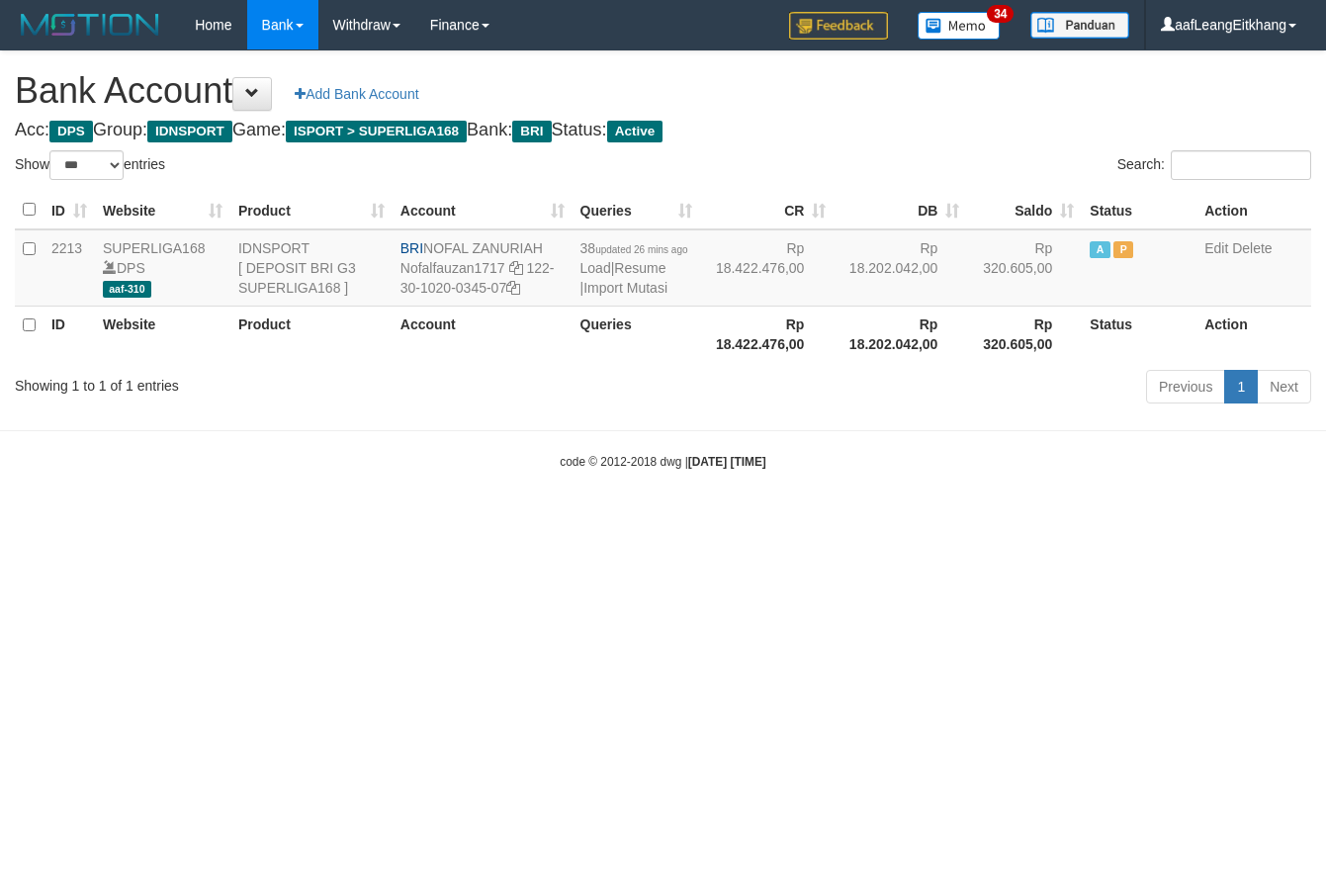 scroll, scrollTop: 0, scrollLeft: 0, axis: both 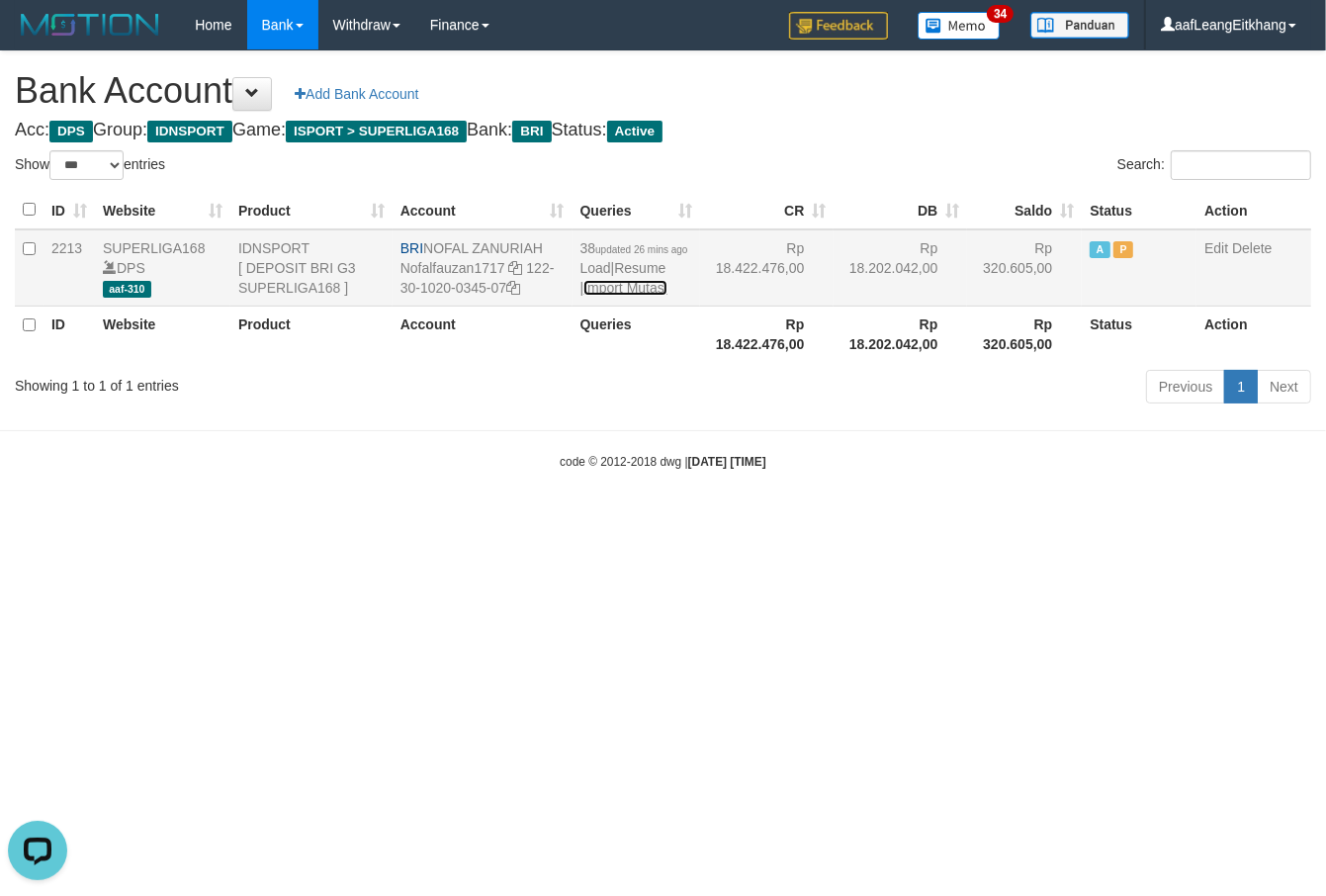 click on "Import Mutasi" at bounding box center (625, 288) 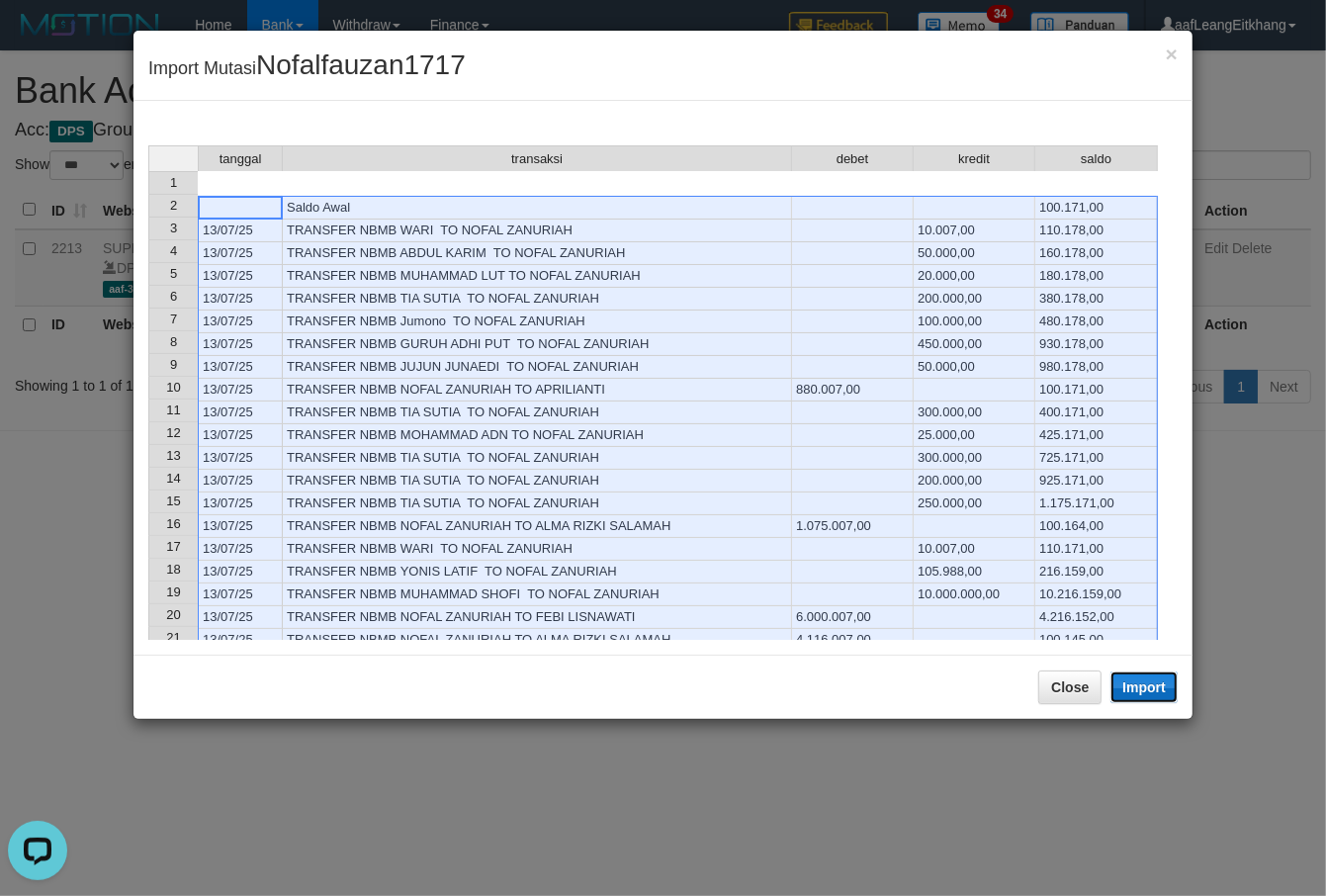 click on "Import" at bounding box center [1144, 687] 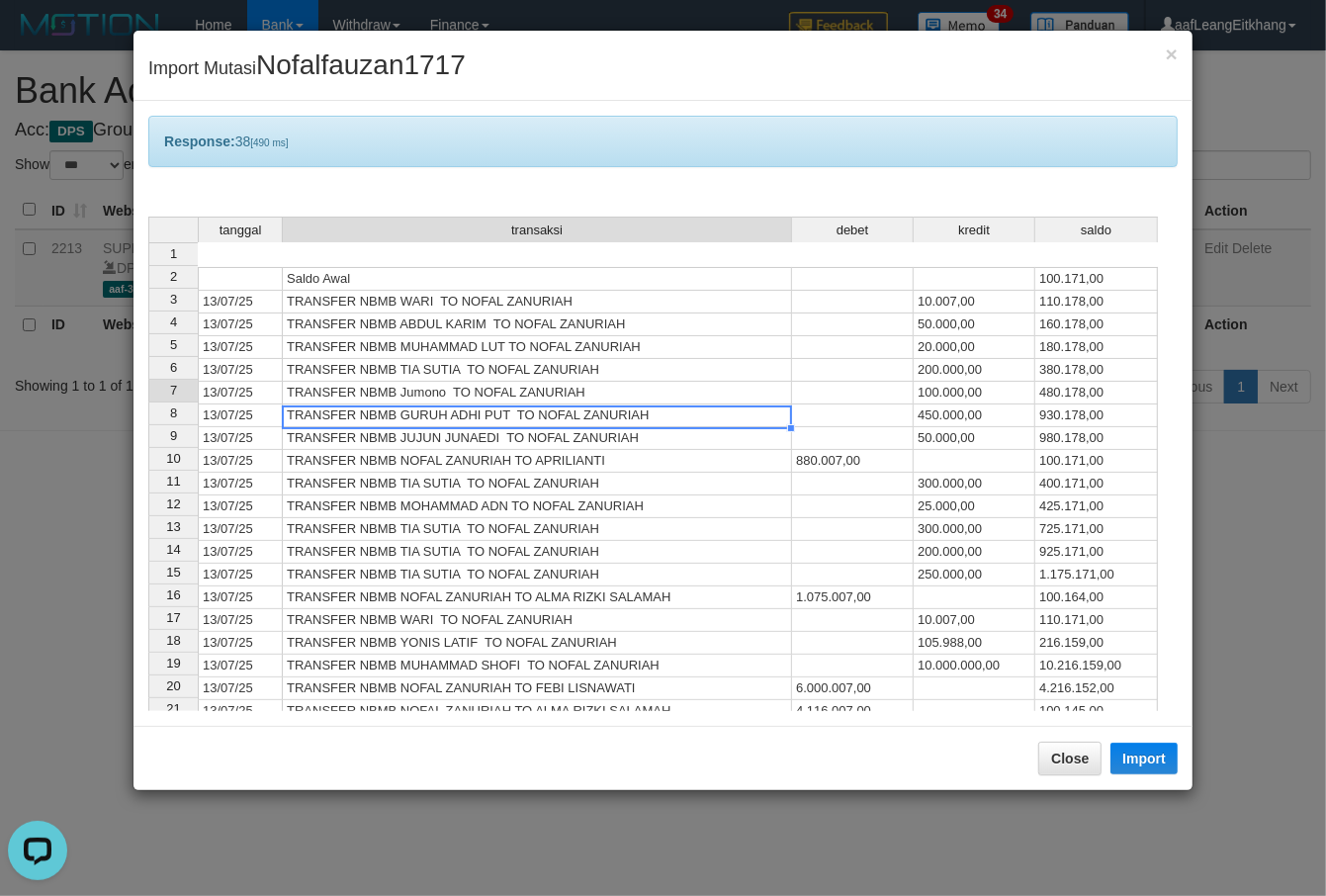 click on "TRANSFER NBMB GURUH ADHI PUT  TO NOFAL ZANURIAH" at bounding box center (537, 415) 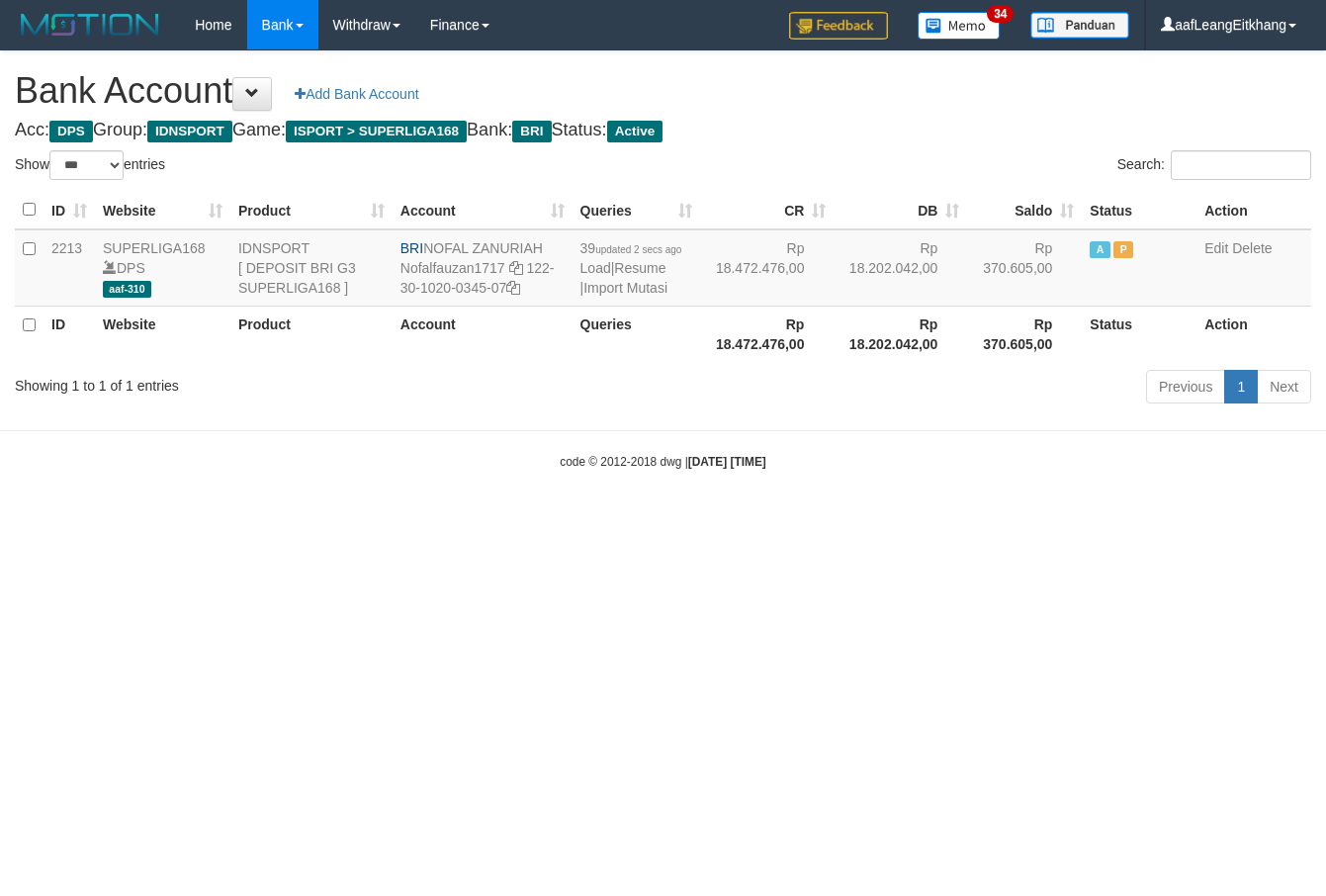 select on "***" 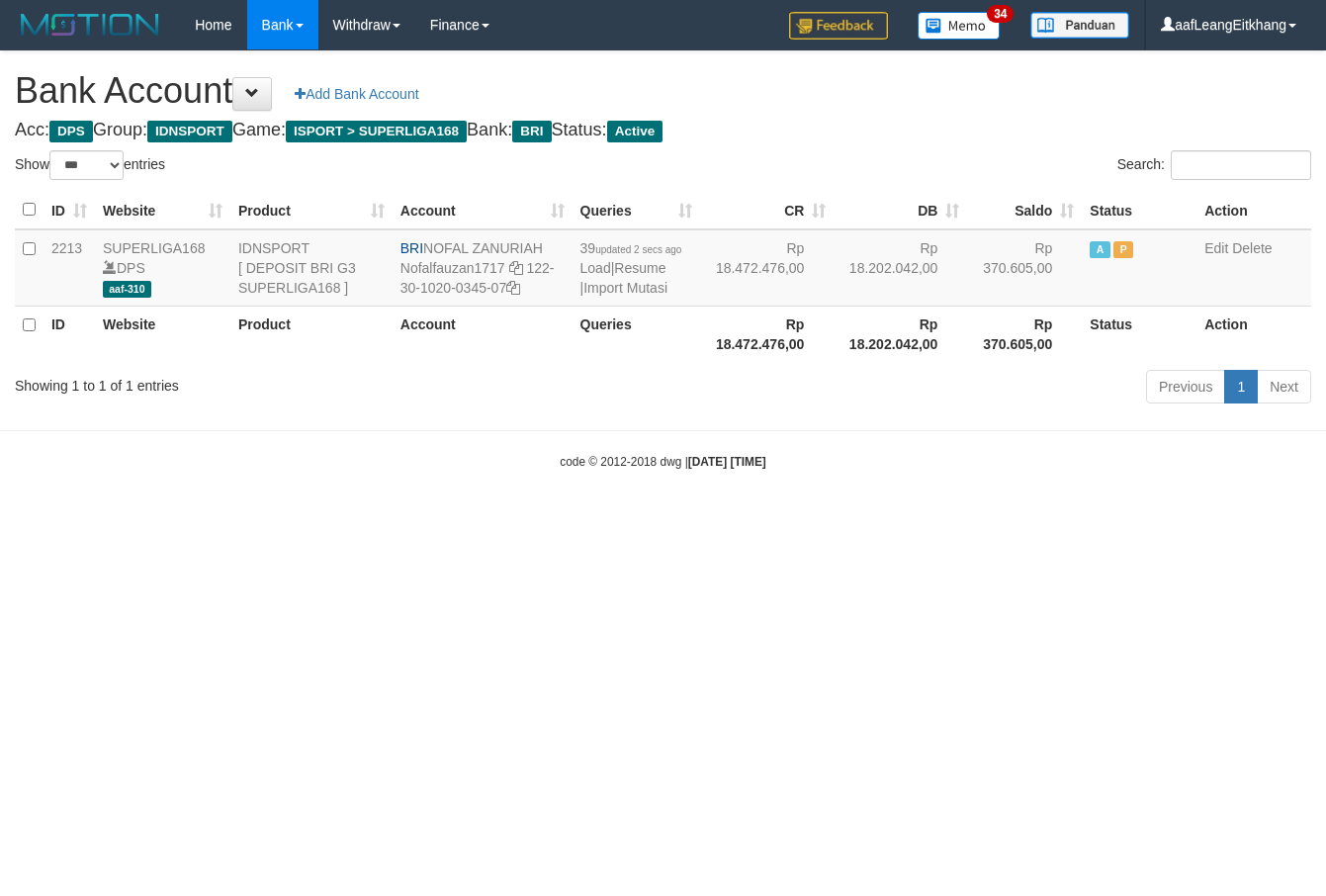 scroll, scrollTop: 0, scrollLeft: 0, axis: both 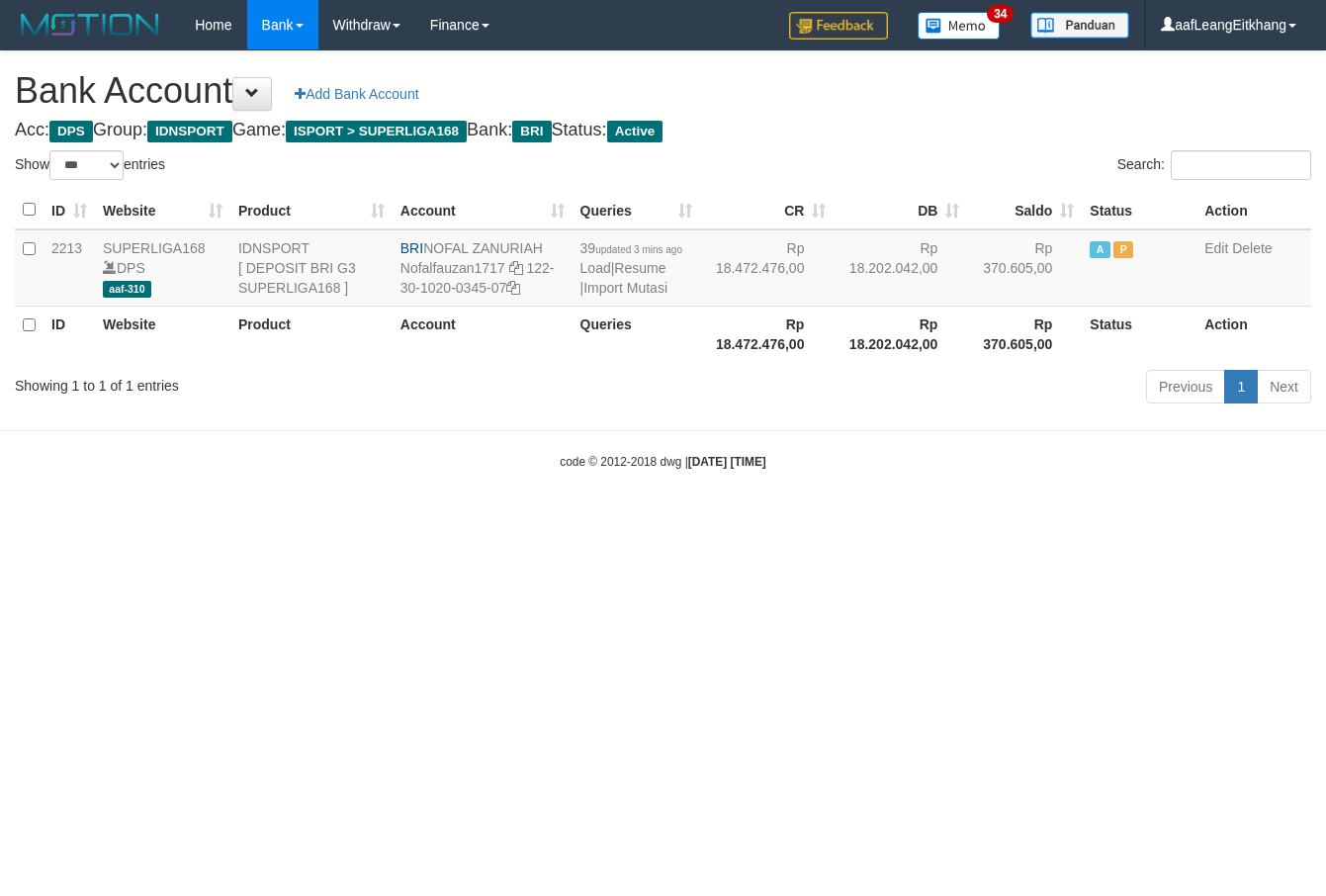 select on "***" 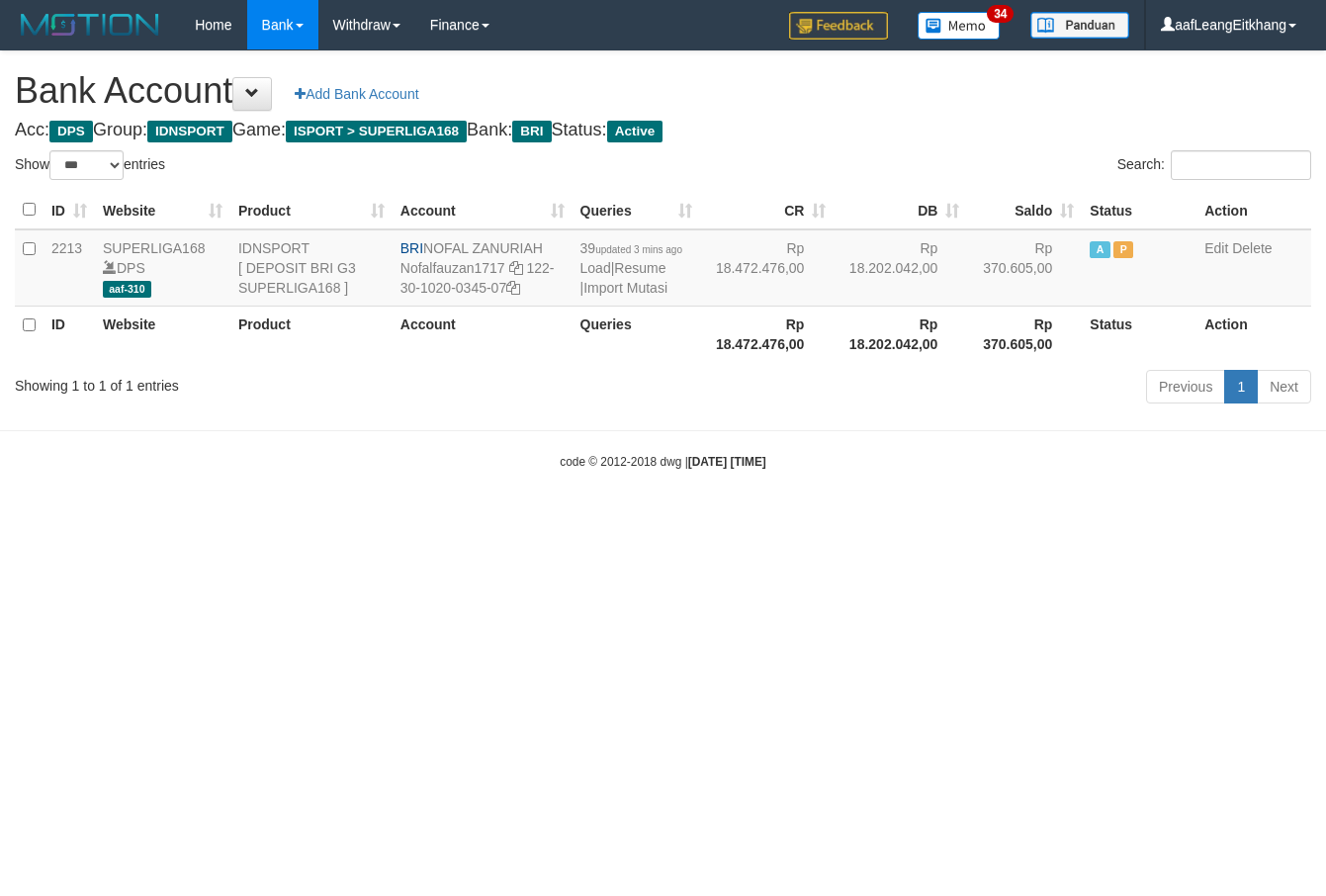 scroll, scrollTop: 0, scrollLeft: 0, axis: both 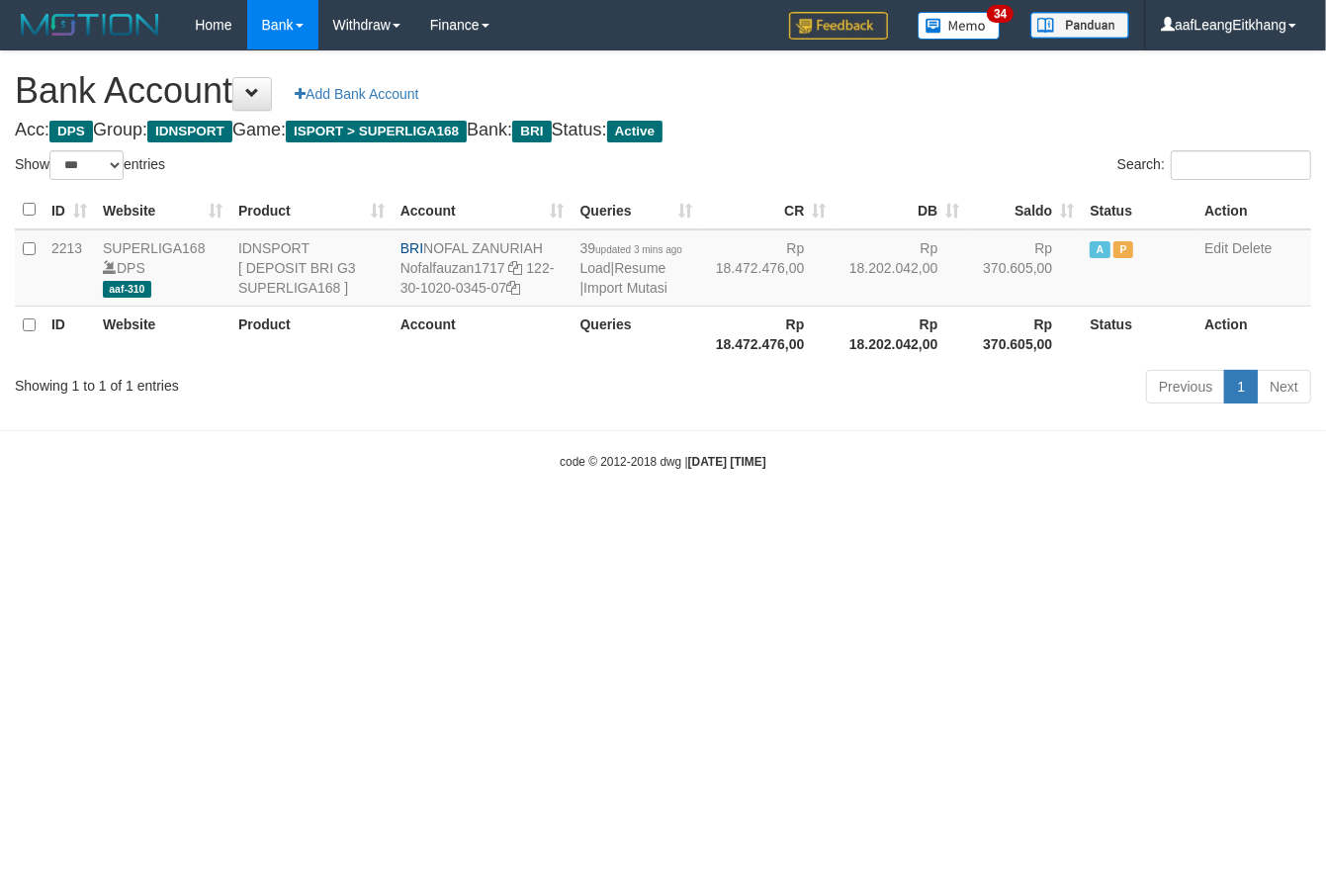 click on "Toggle navigation
Home
Bank
Account List
Load
By Website
Group
[ISPORT]													SUPERLIGA168
By Load Group (DPS)" at bounding box center (663, 260) 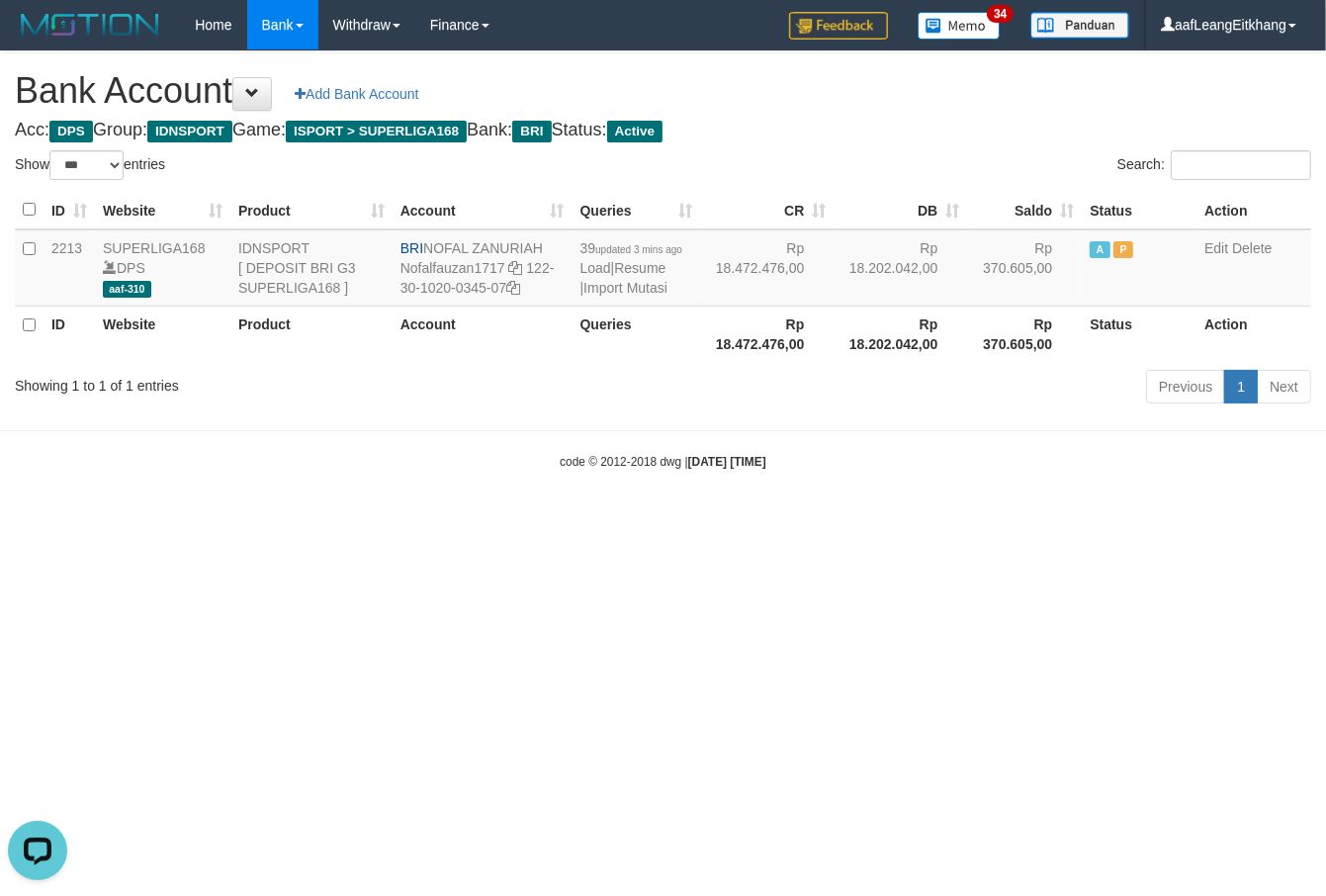scroll, scrollTop: 0, scrollLeft: 0, axis: both 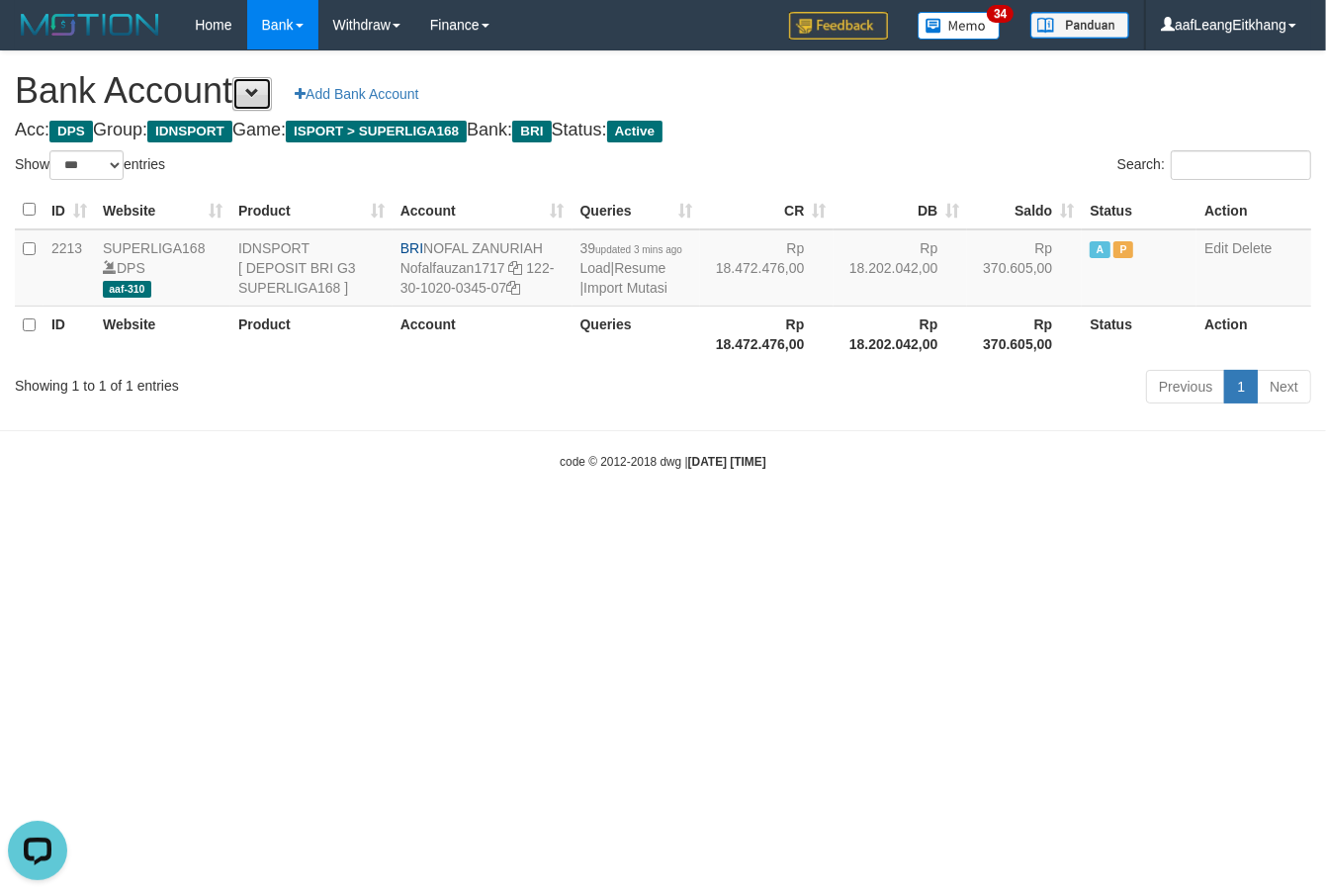 click at bounding box center [252, 94] 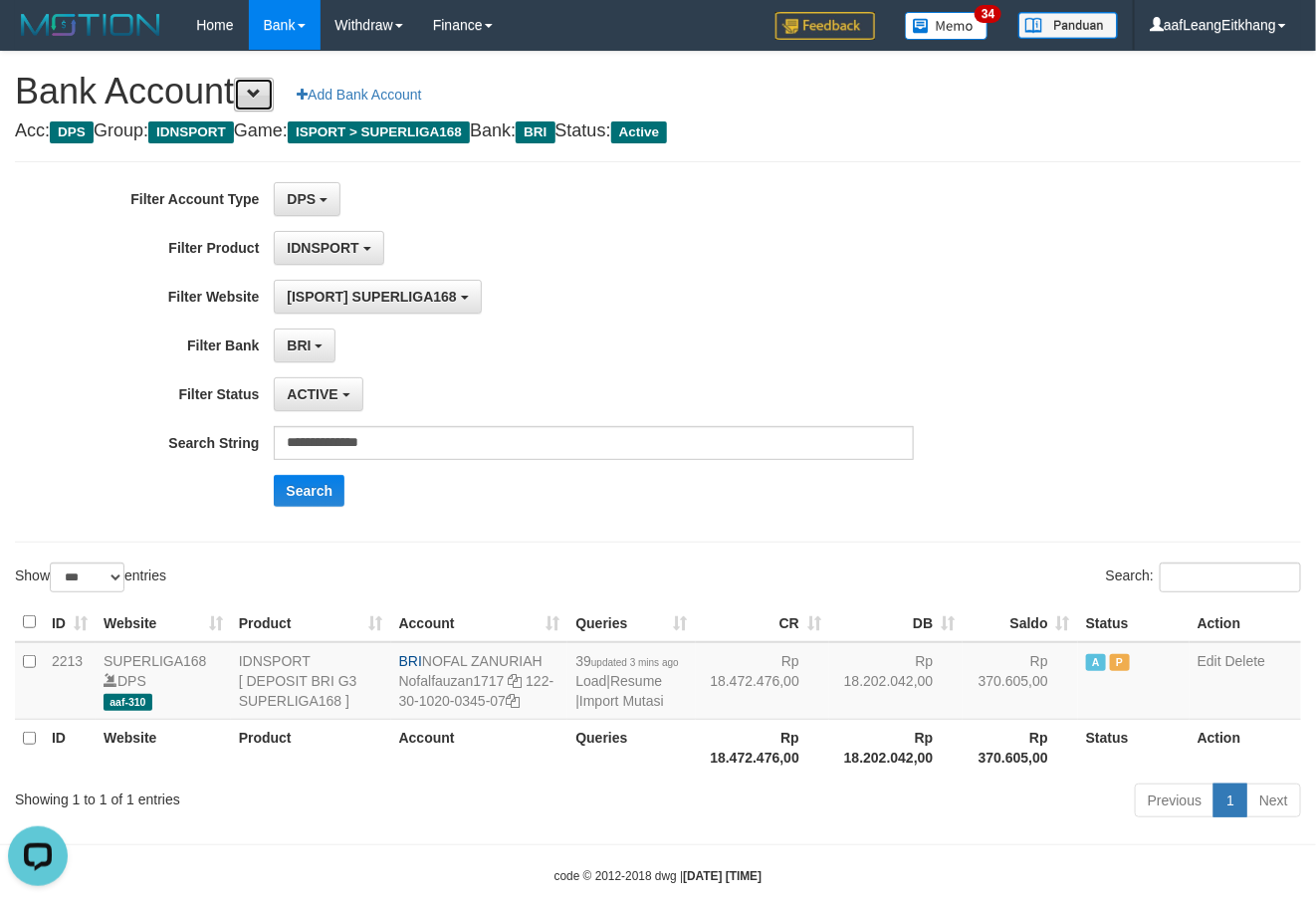 click at bounding box center [254, 95] 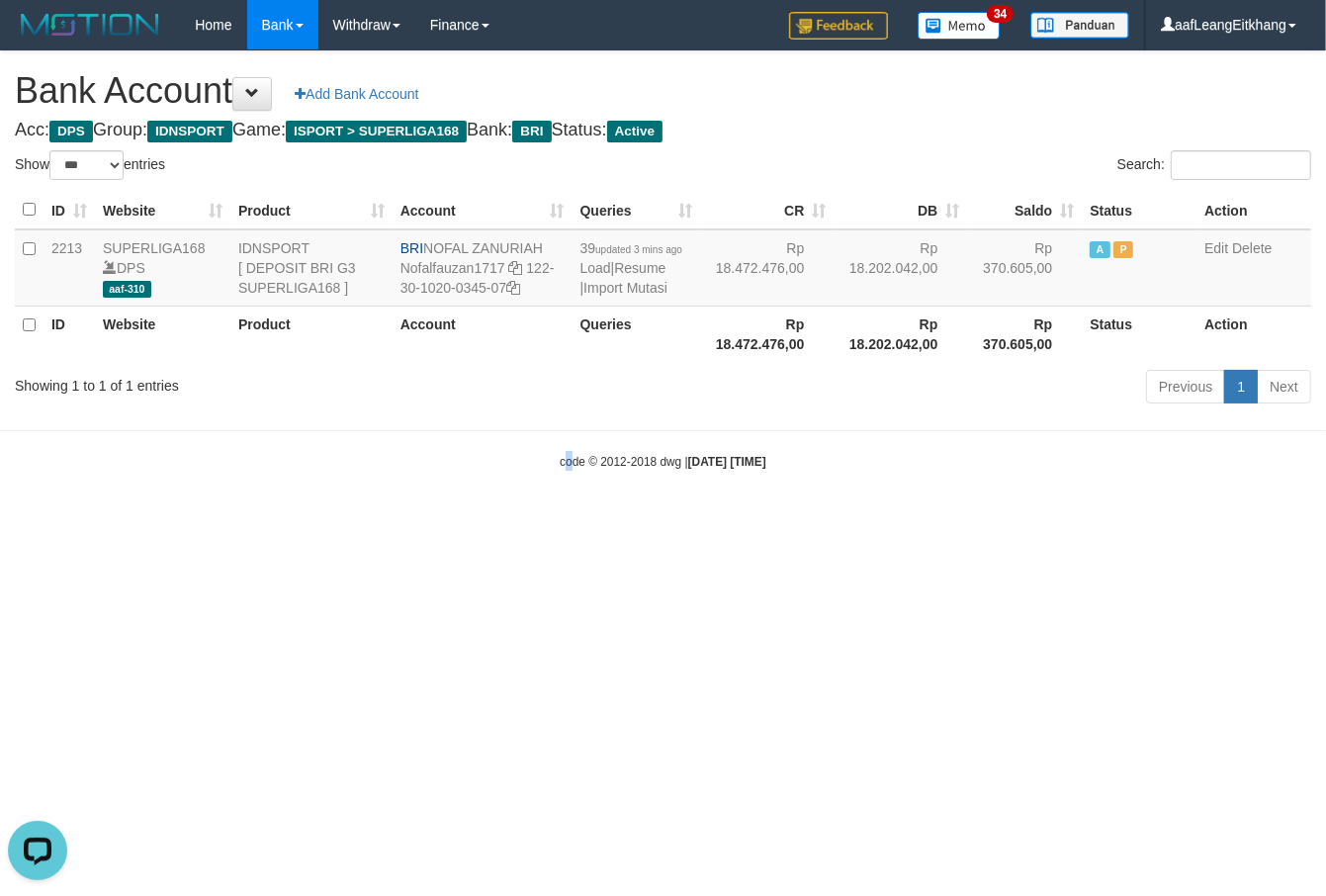 click on "Toggle navigation
Home
Bank
Account List
Load
By Website
Group
[ISPORT]													SUPERLIGA168
By Load Group (DPS)" at bounding box center [663, 260] 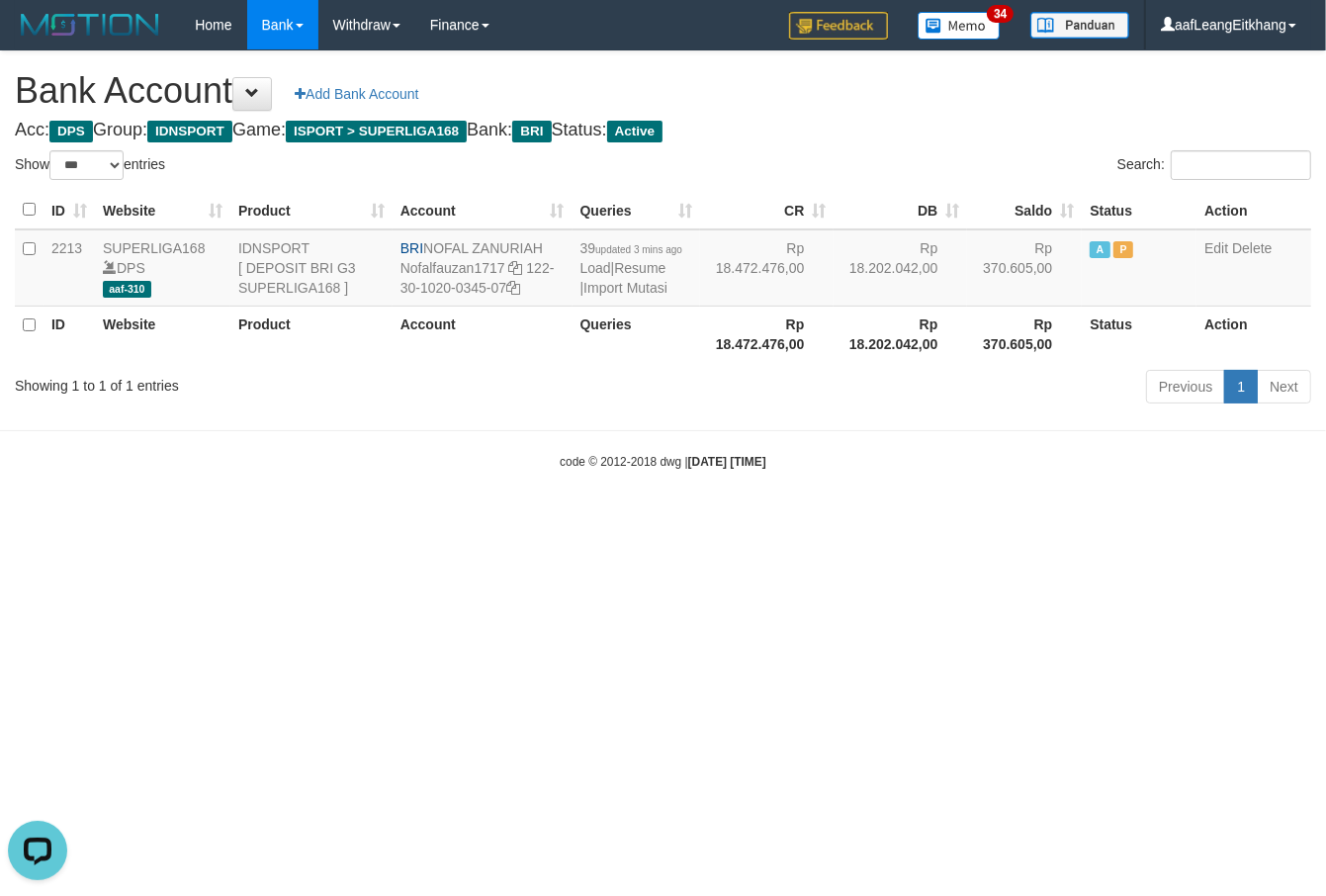 drag, startPoint x: 1039, startPoint y: 478, endPoint x: 1223, endPoint y: 430, distance: 190.15783 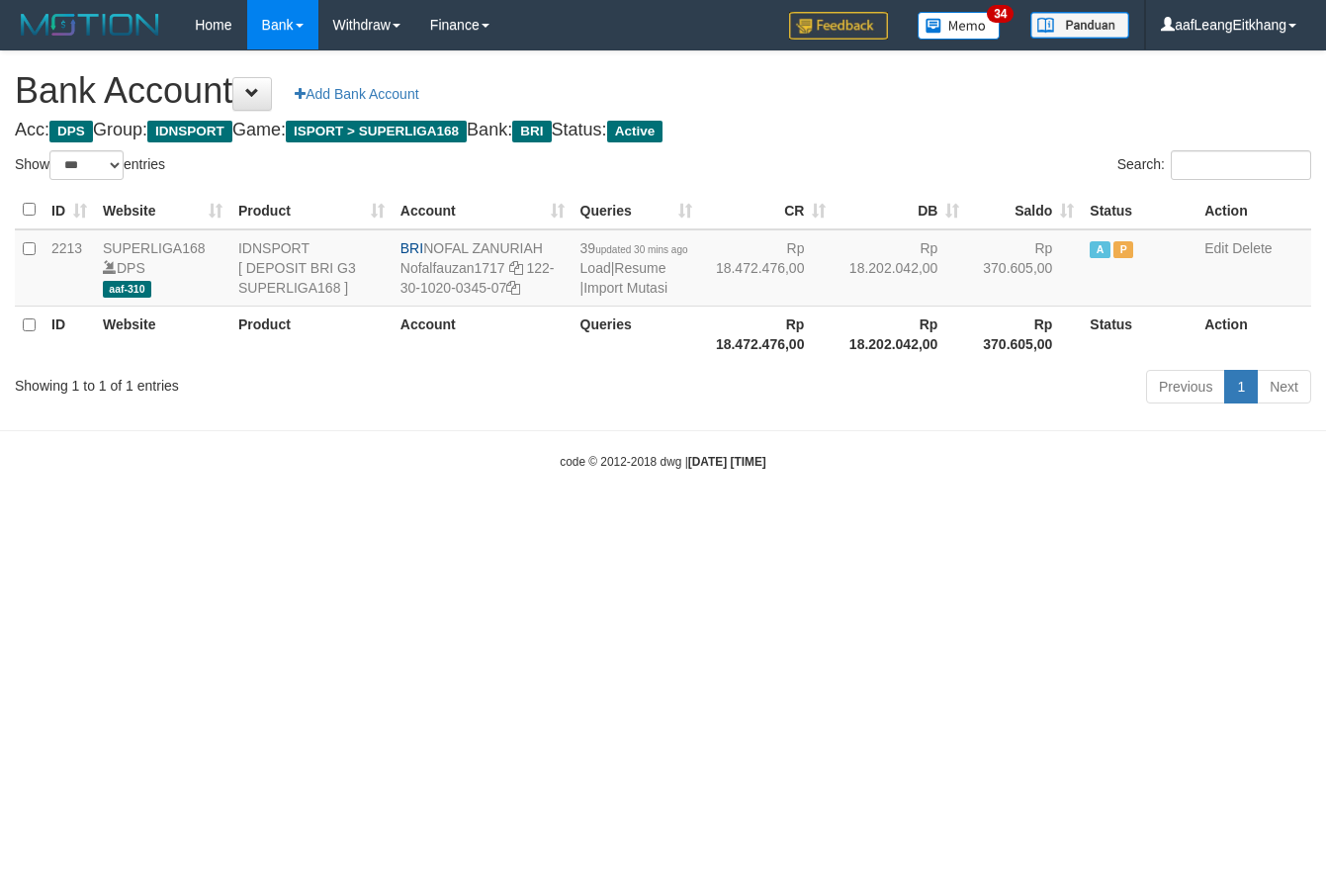 select on "***" 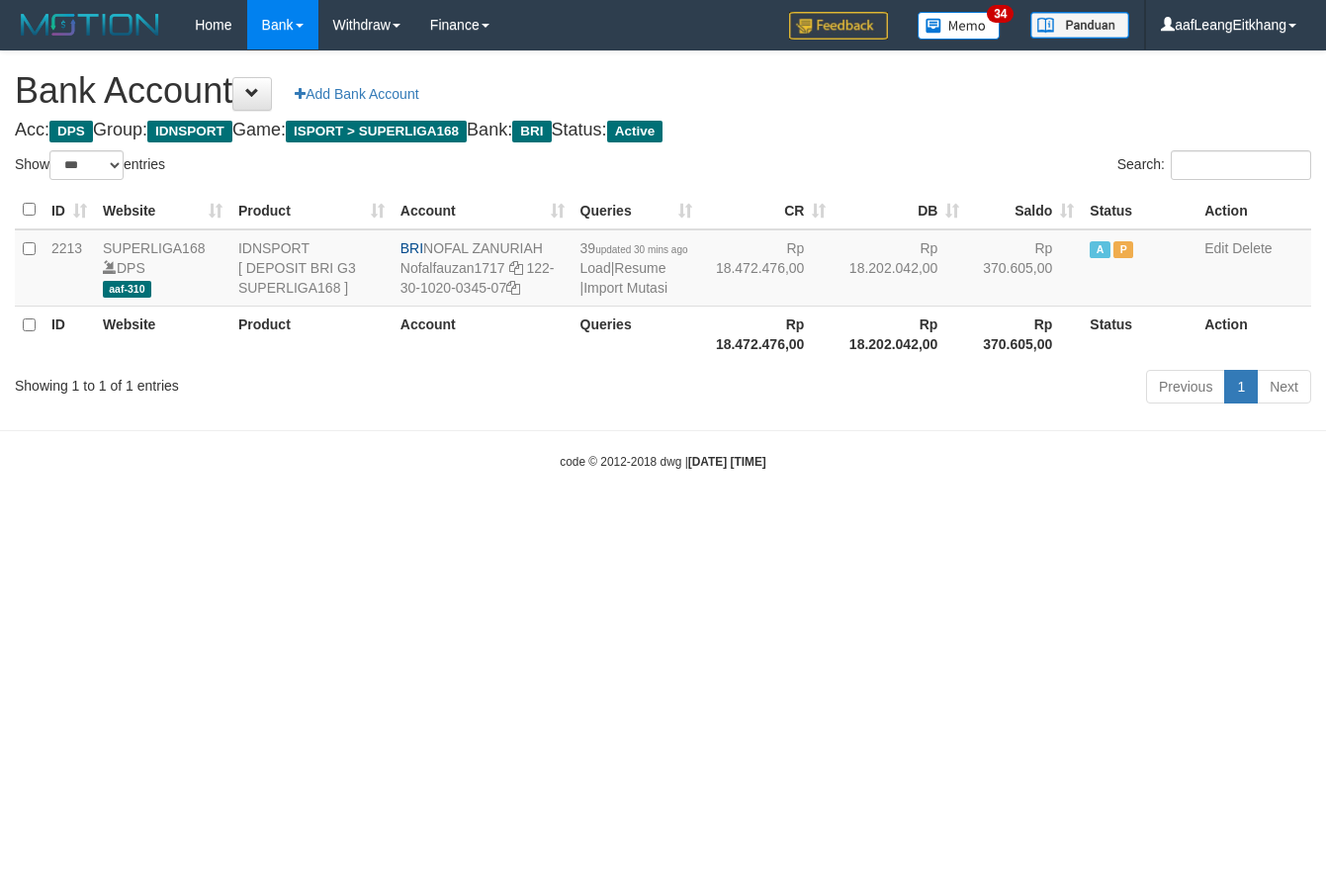 scroll, scrollTop: 0, scrollLeft: 0, axis: both 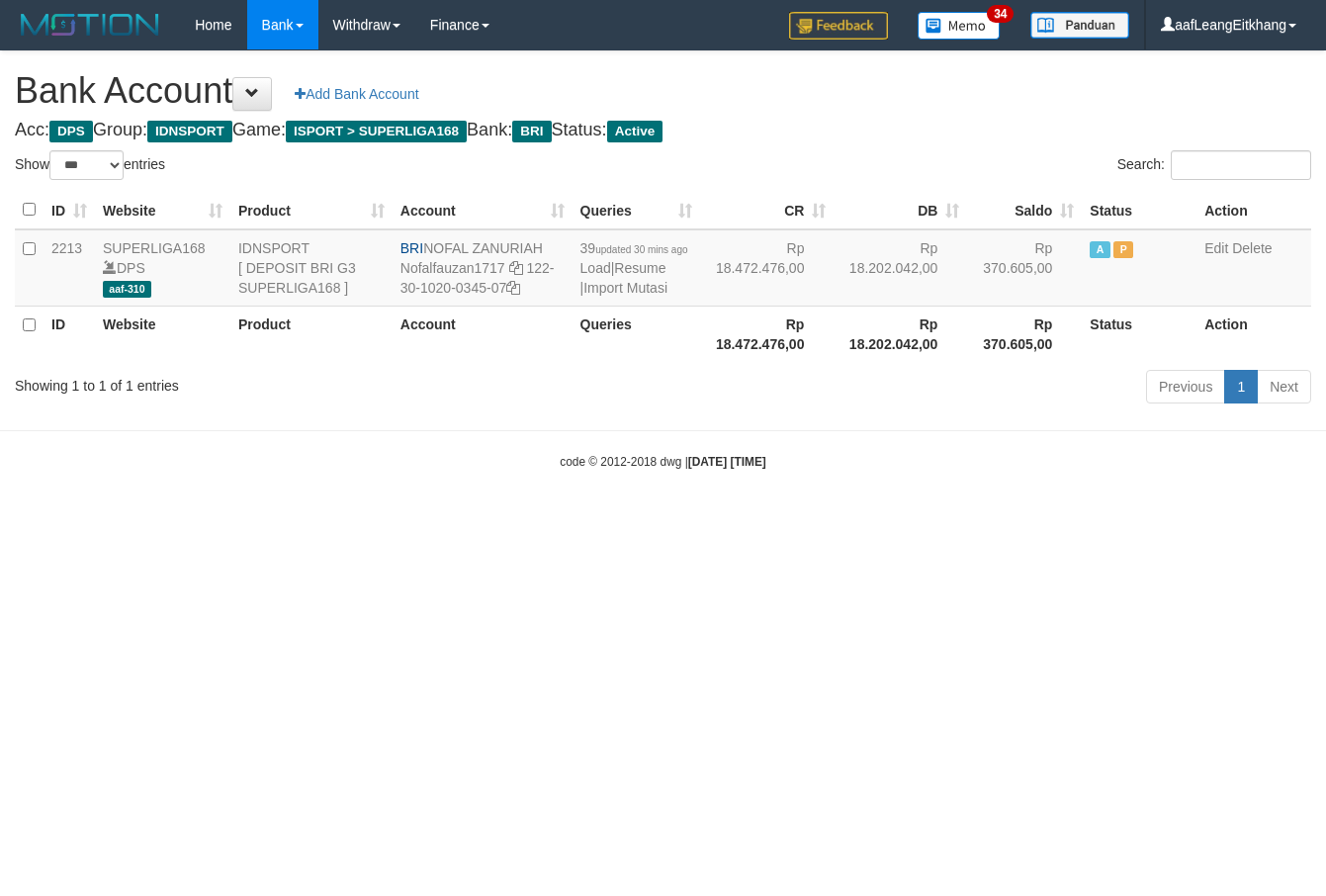 select on "***" 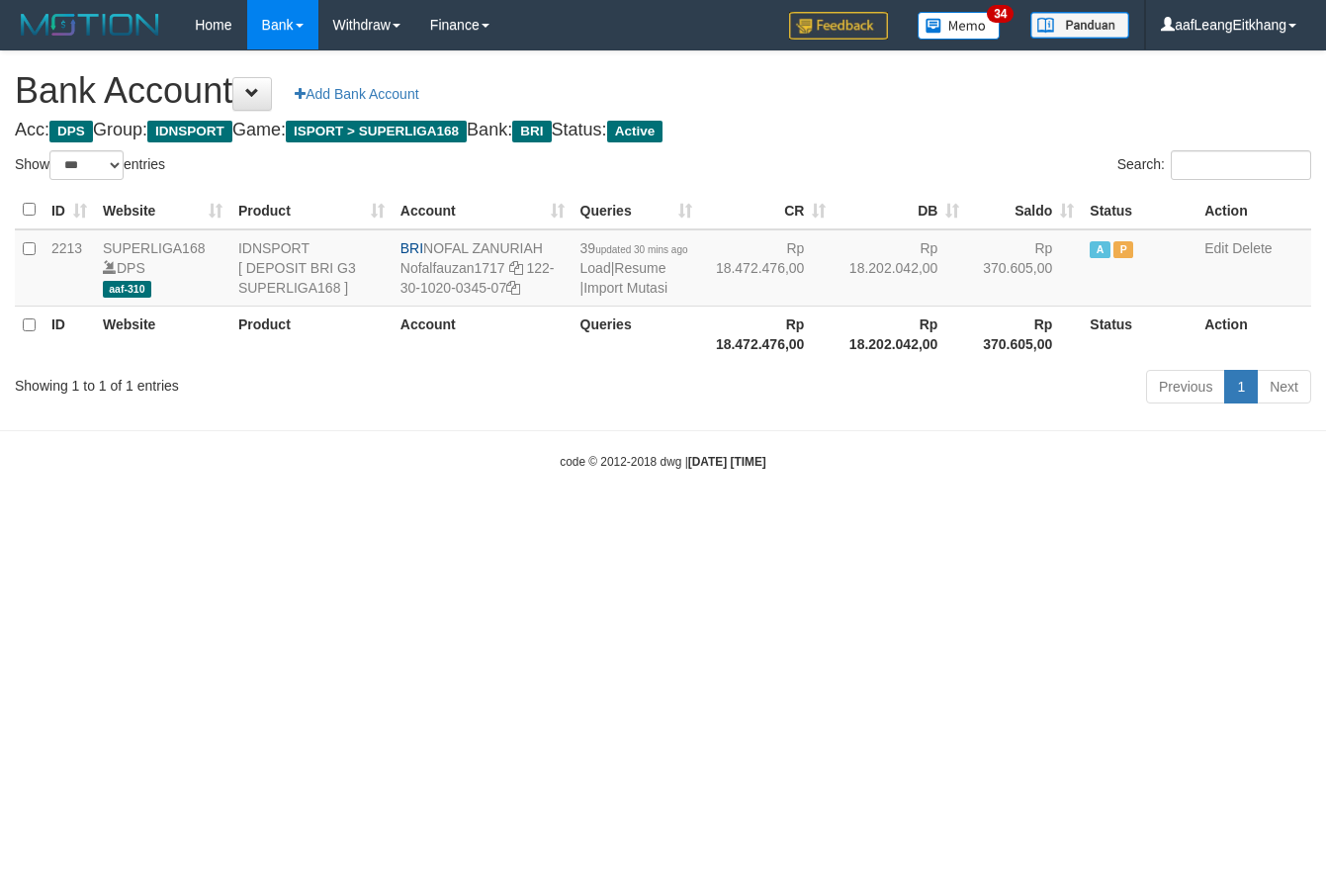 scroll, scrollTop: 0, scrollLeft: 0, axis: both 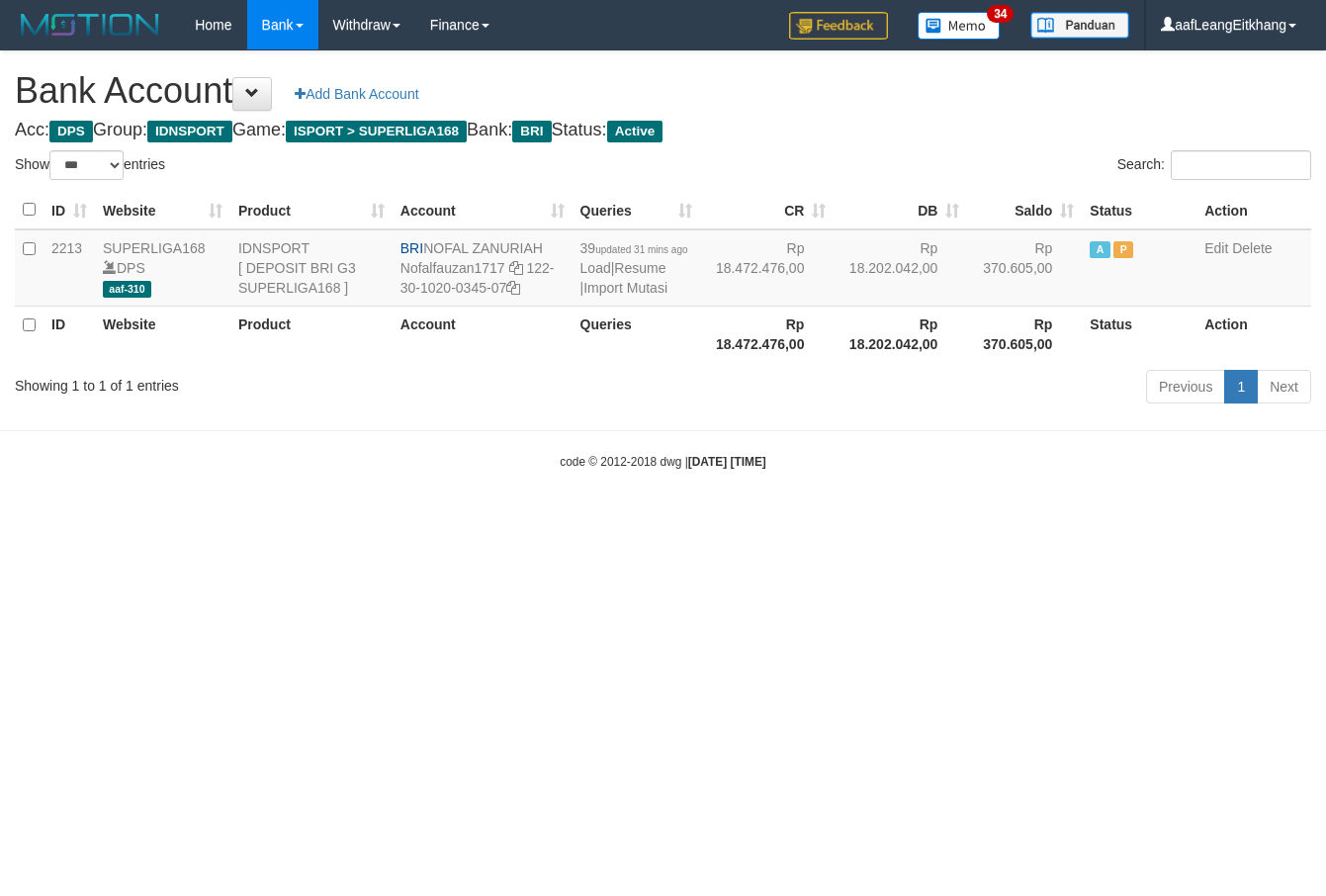 select on "***" 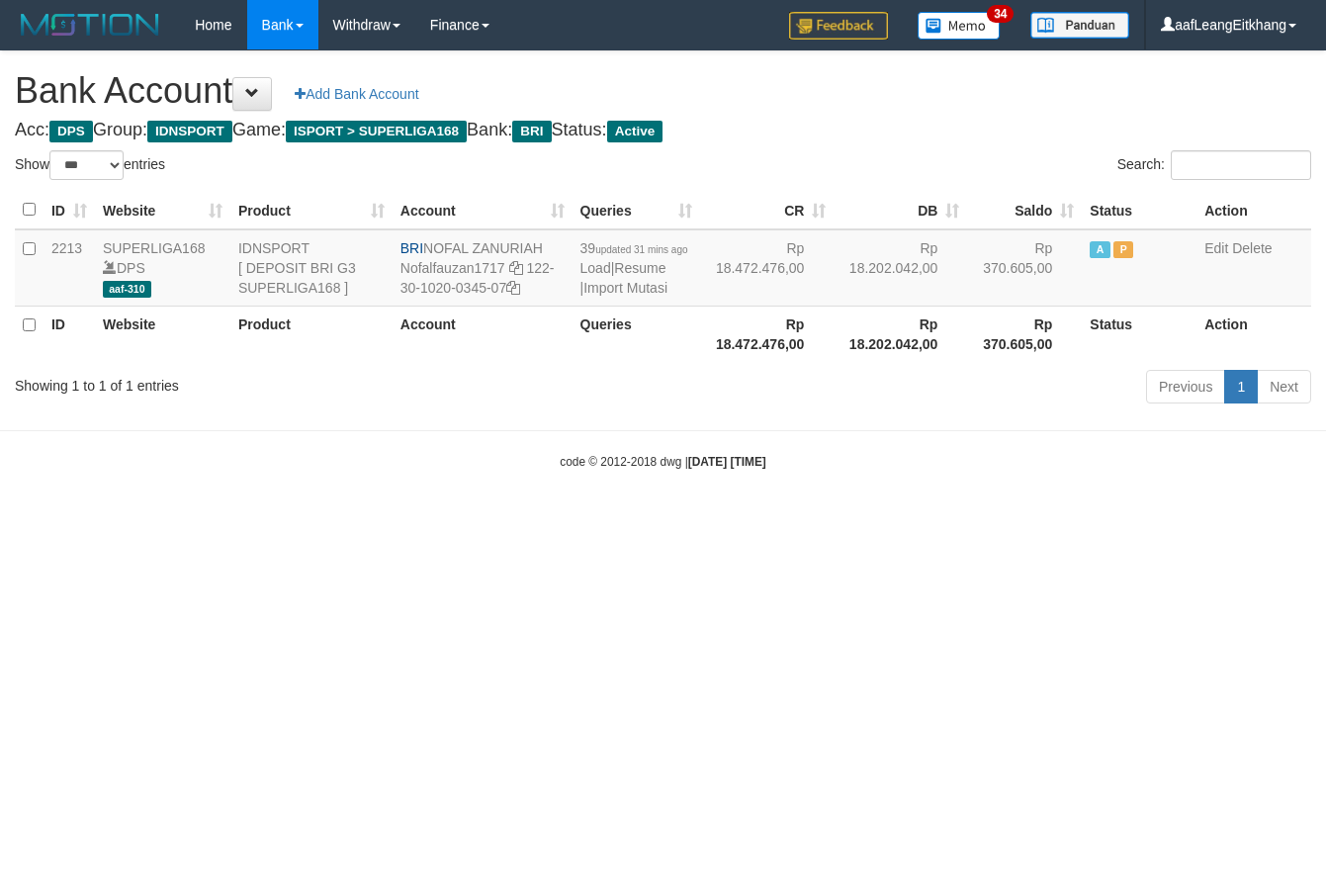 scroll, scrollTop: 0, scrollLeft: 0, axis: both 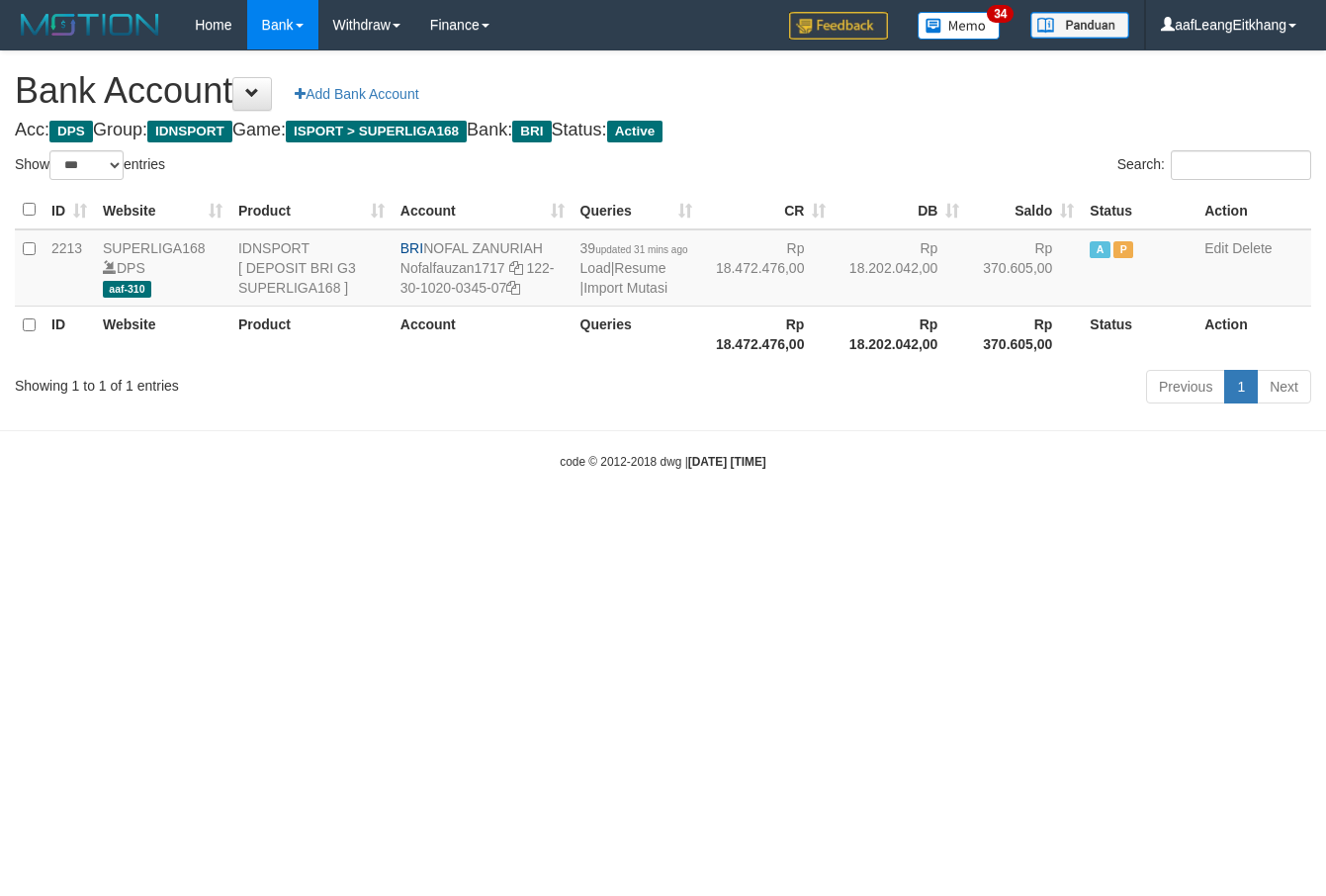 select on "***" 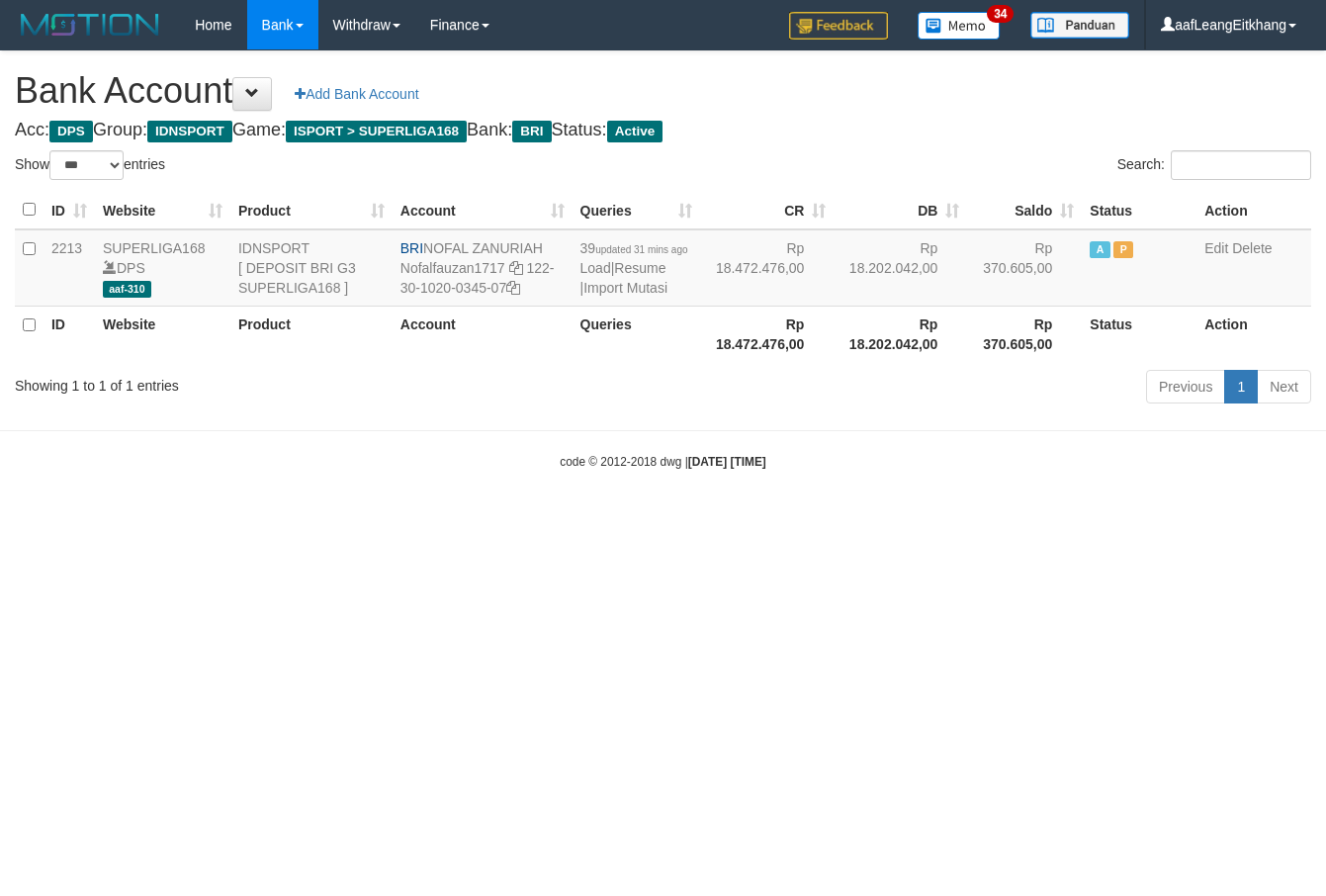 scroll, scrollTop: 0, scrollLeft: 0, axis: both 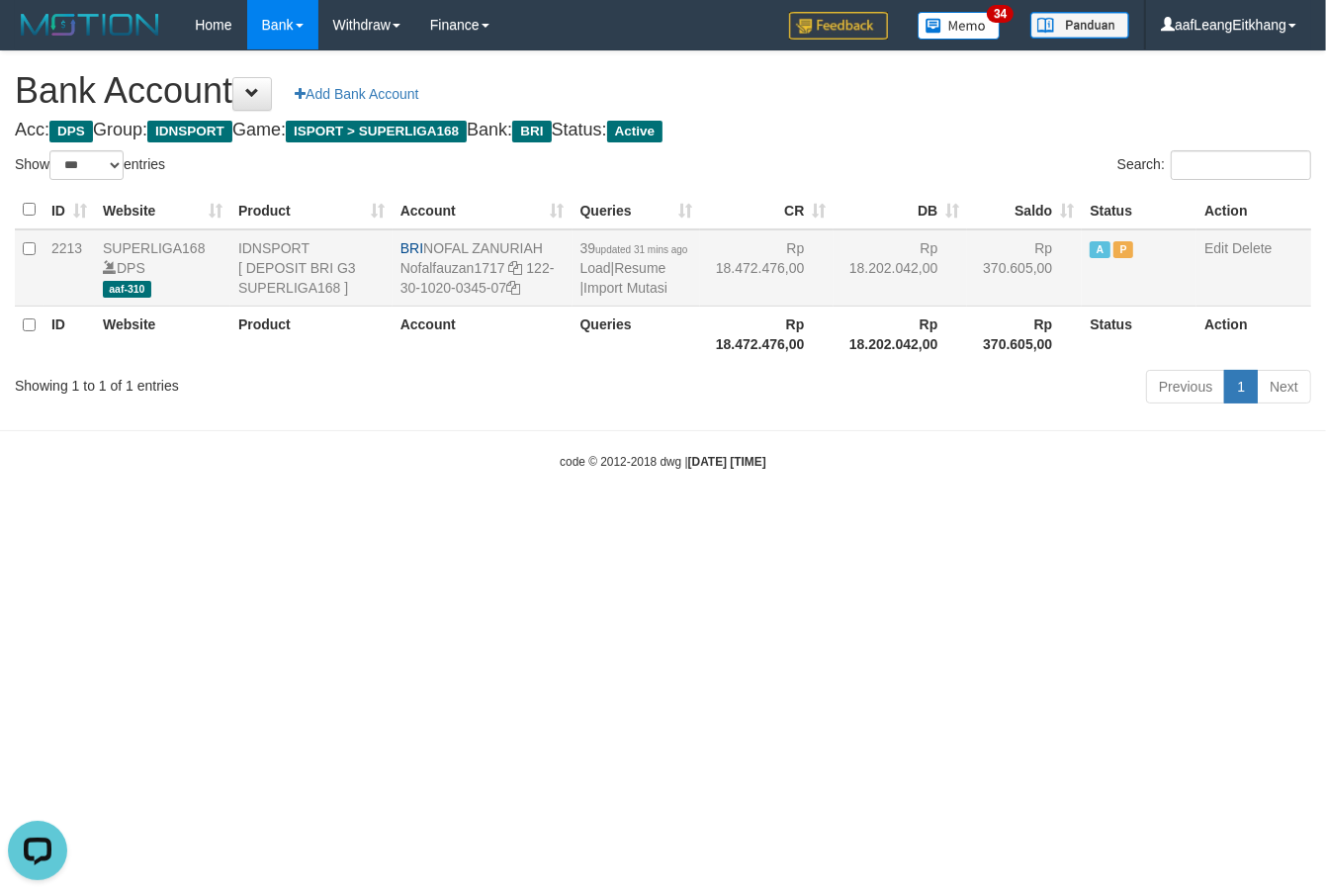 click on "39  updated 31 mins ago
Load
|
Resume
|
Import Mutasi" at bounding box center [637, 268] 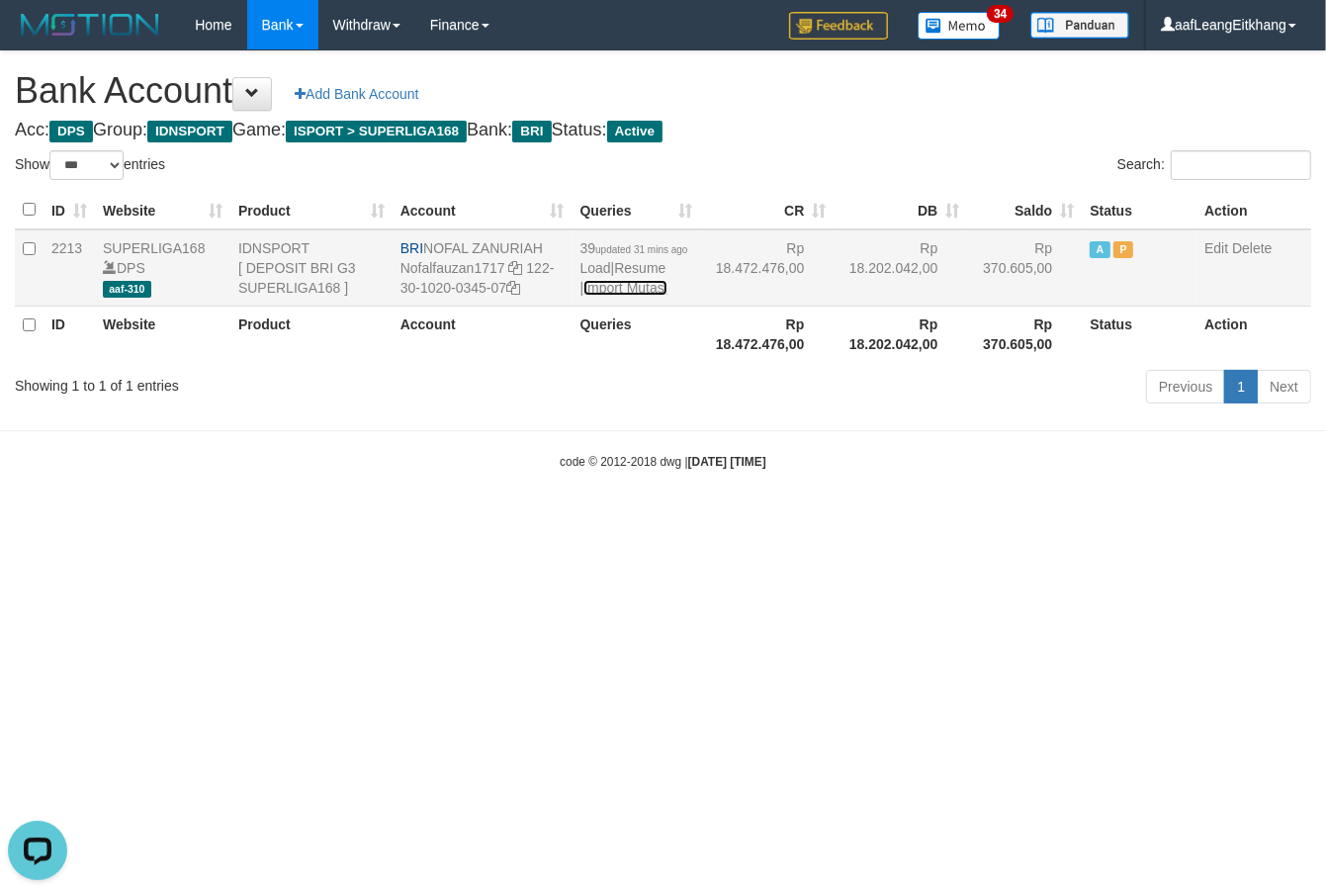 click on "Import Mutasi" at bounding box center (625, 288) 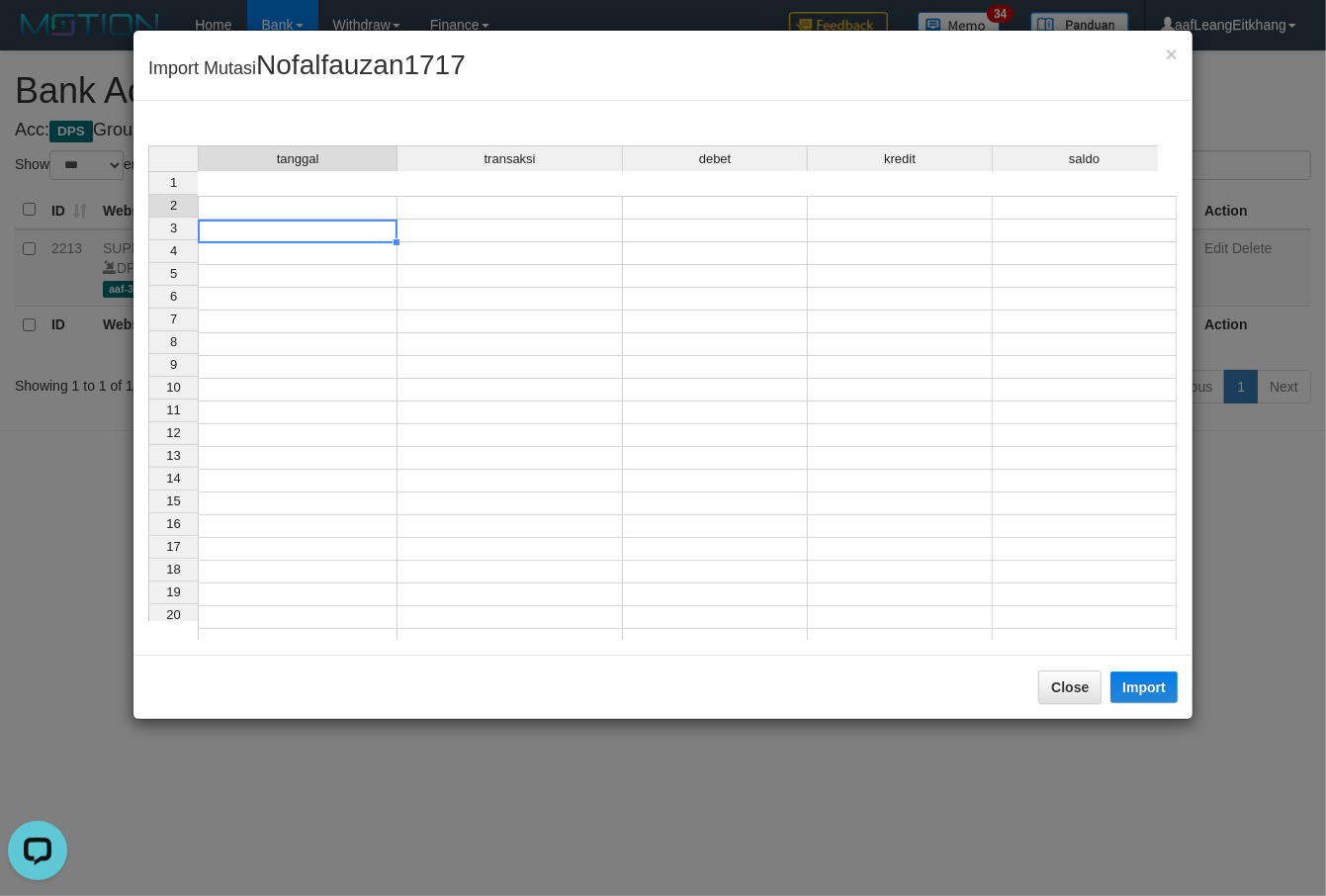 click at bounding box center [298, 230] 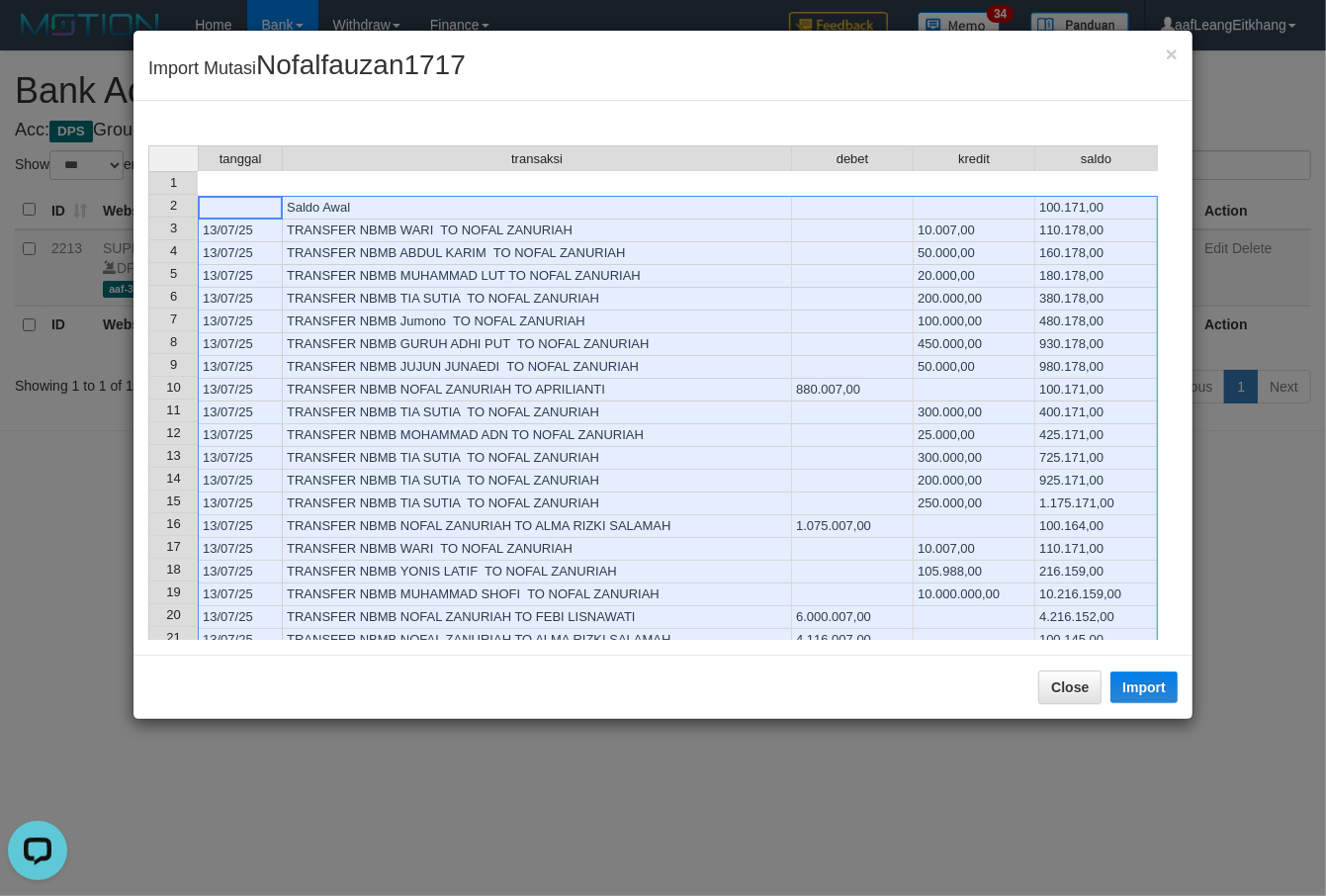 scroll, scrollTop: 714, scrollLeft: 0, axis: vertical 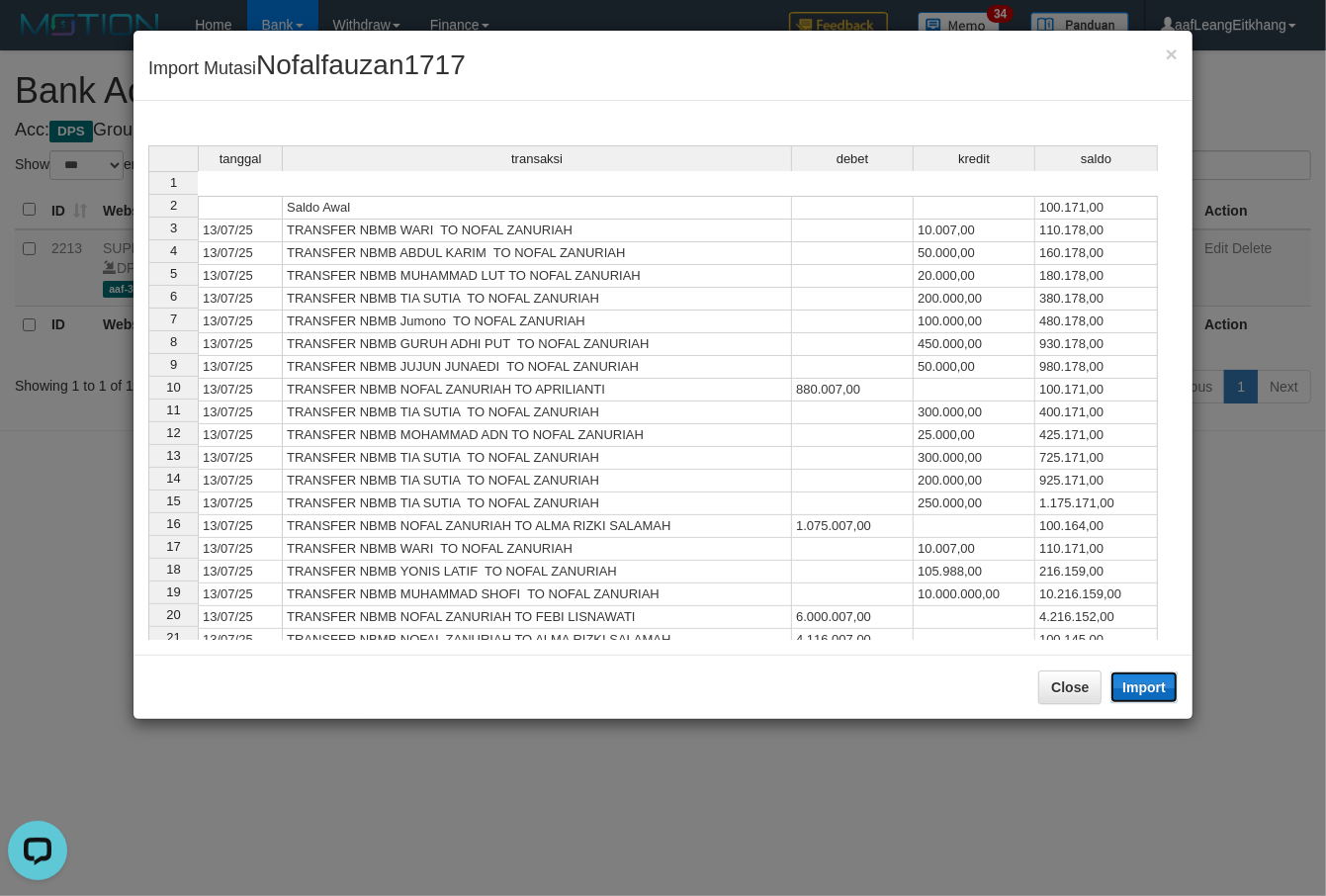 click on "Import" at bounding box center (1144, 687) 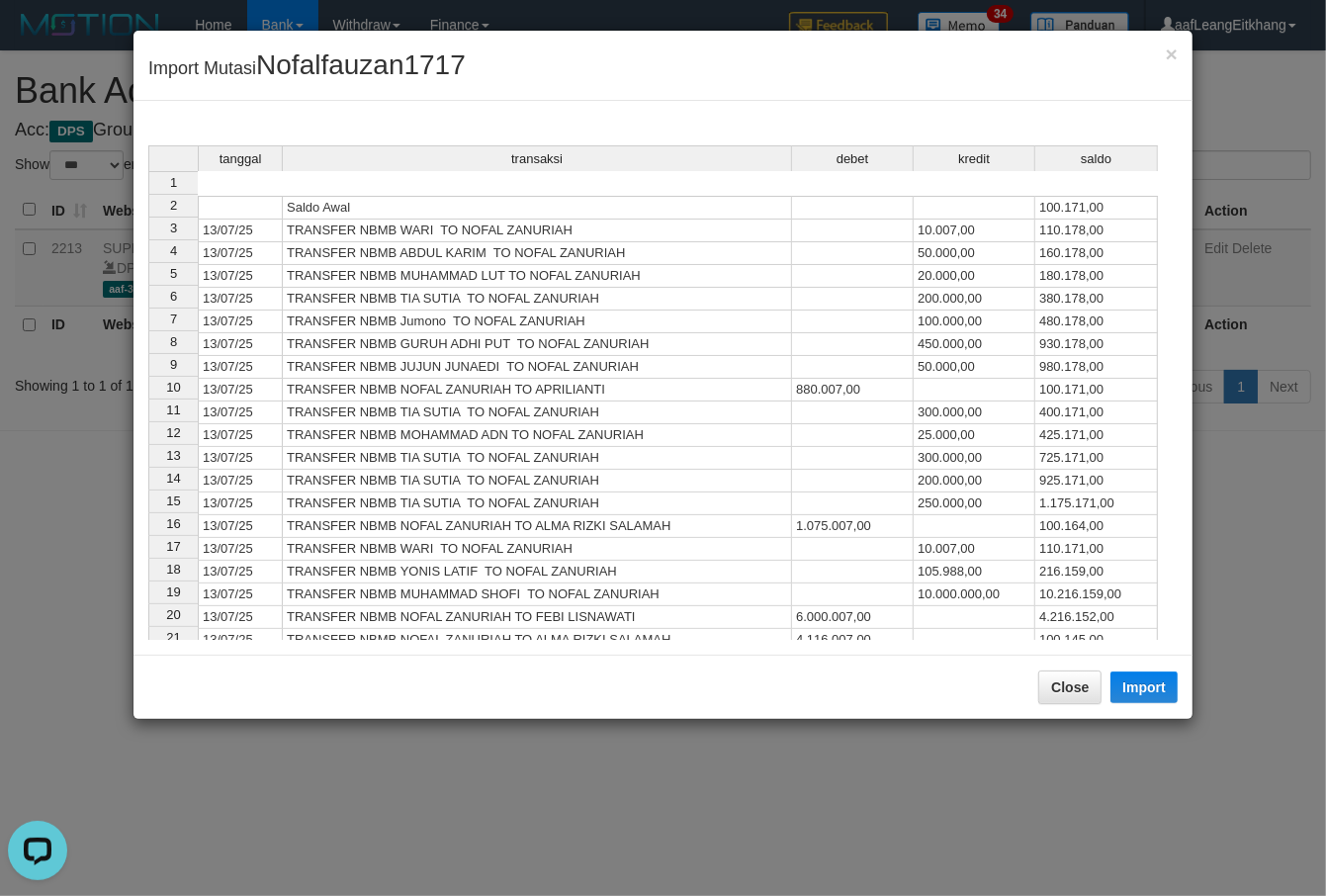 click at bounding box center (852, 435) 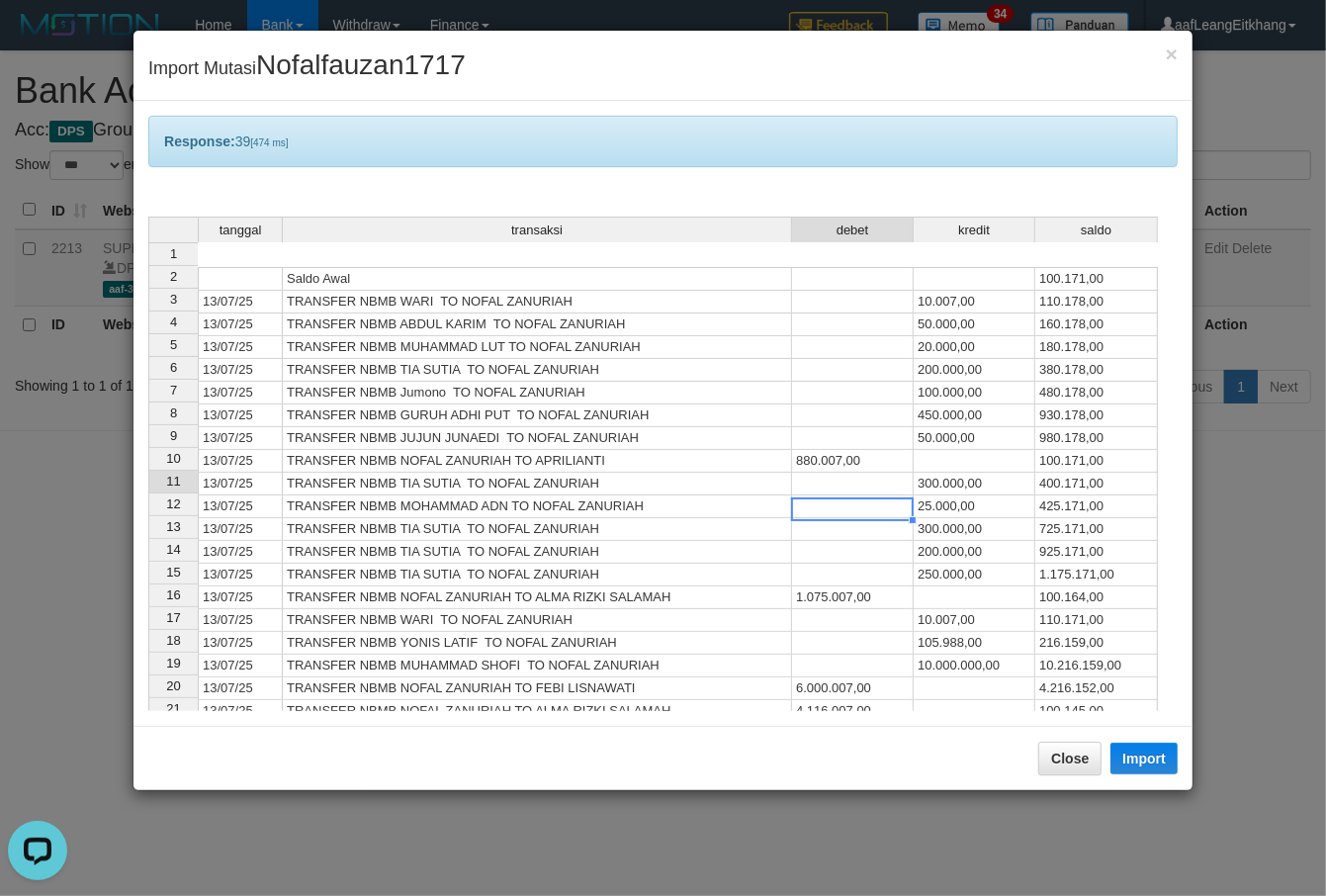 click at bounding box center (852, 506) 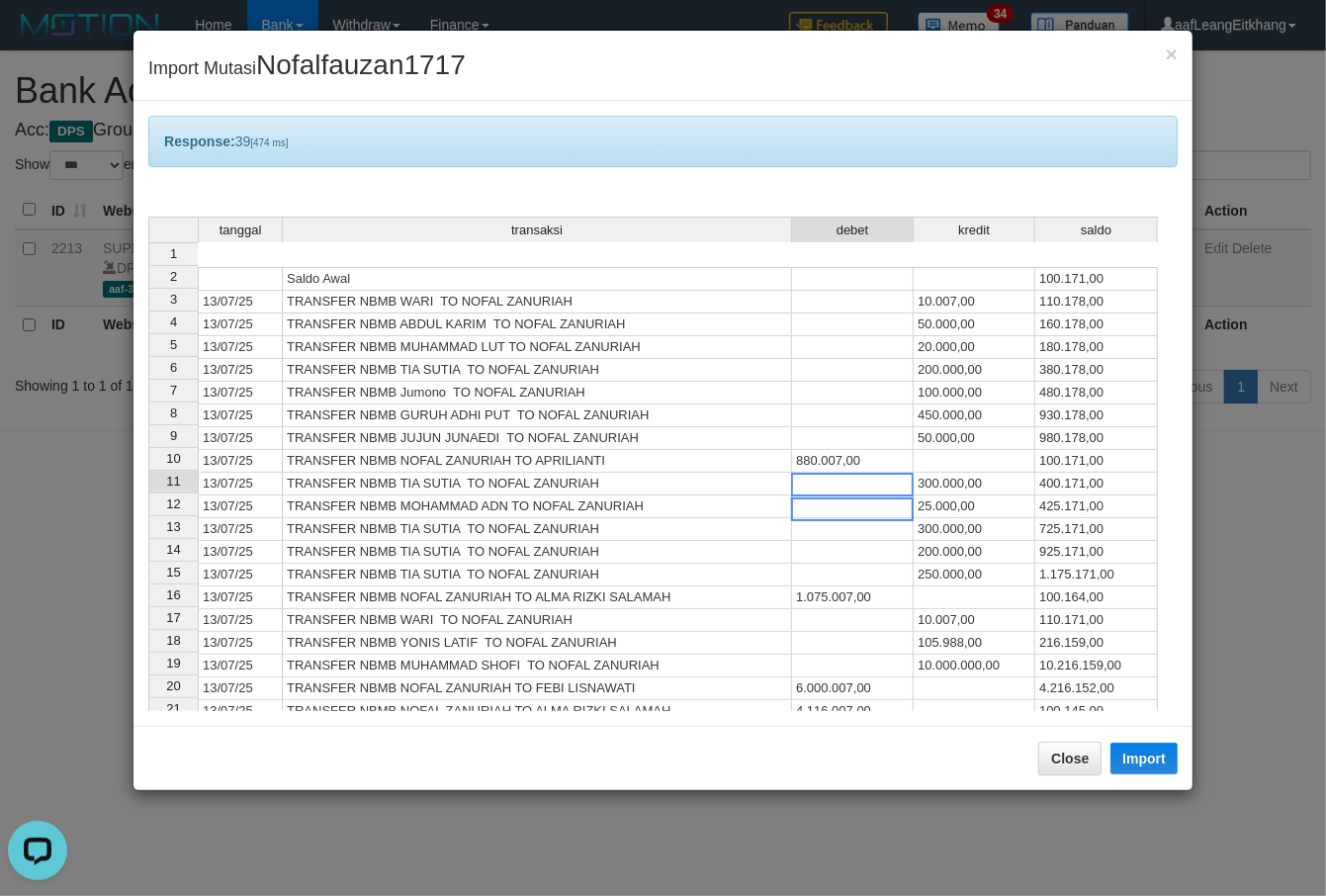 click at bounding box center [852, 485] 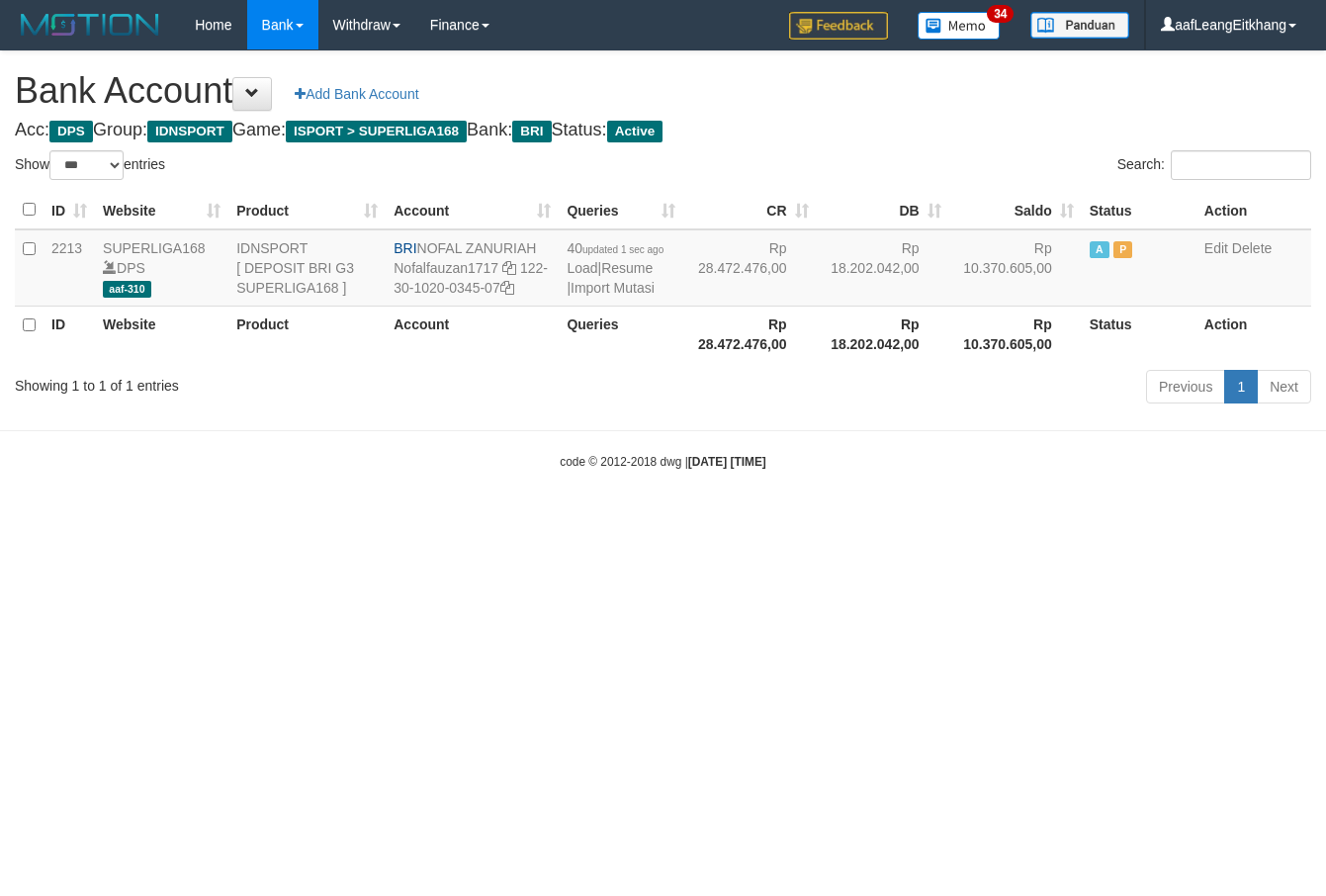 select on "***" 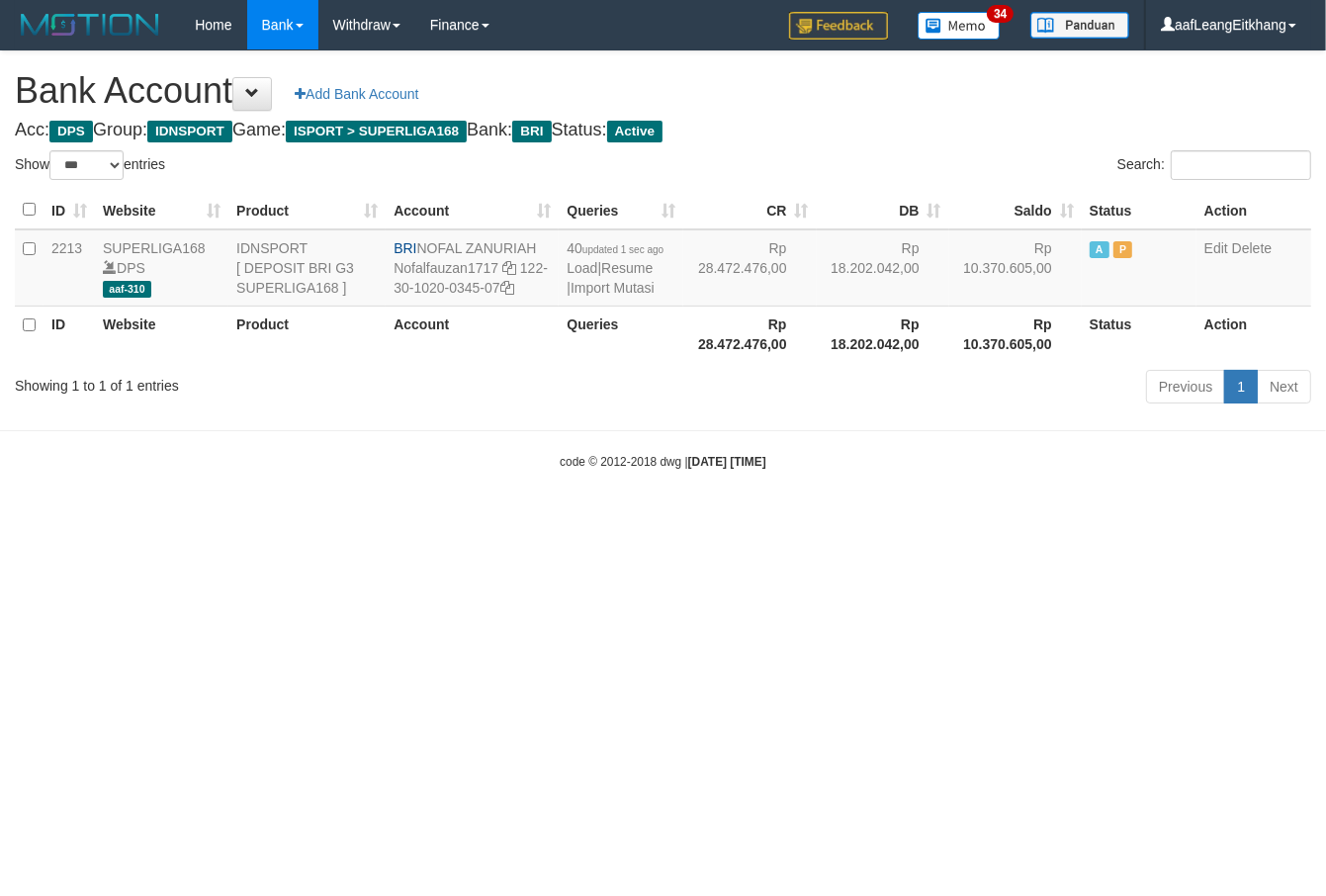 click on "Toggle navigation
Home
Bank
Account List
Load
By Website
Group
[ISPORT]													SUPERLIGA168
By Load Group (DPS)
34" at bounding box center [663, 260] 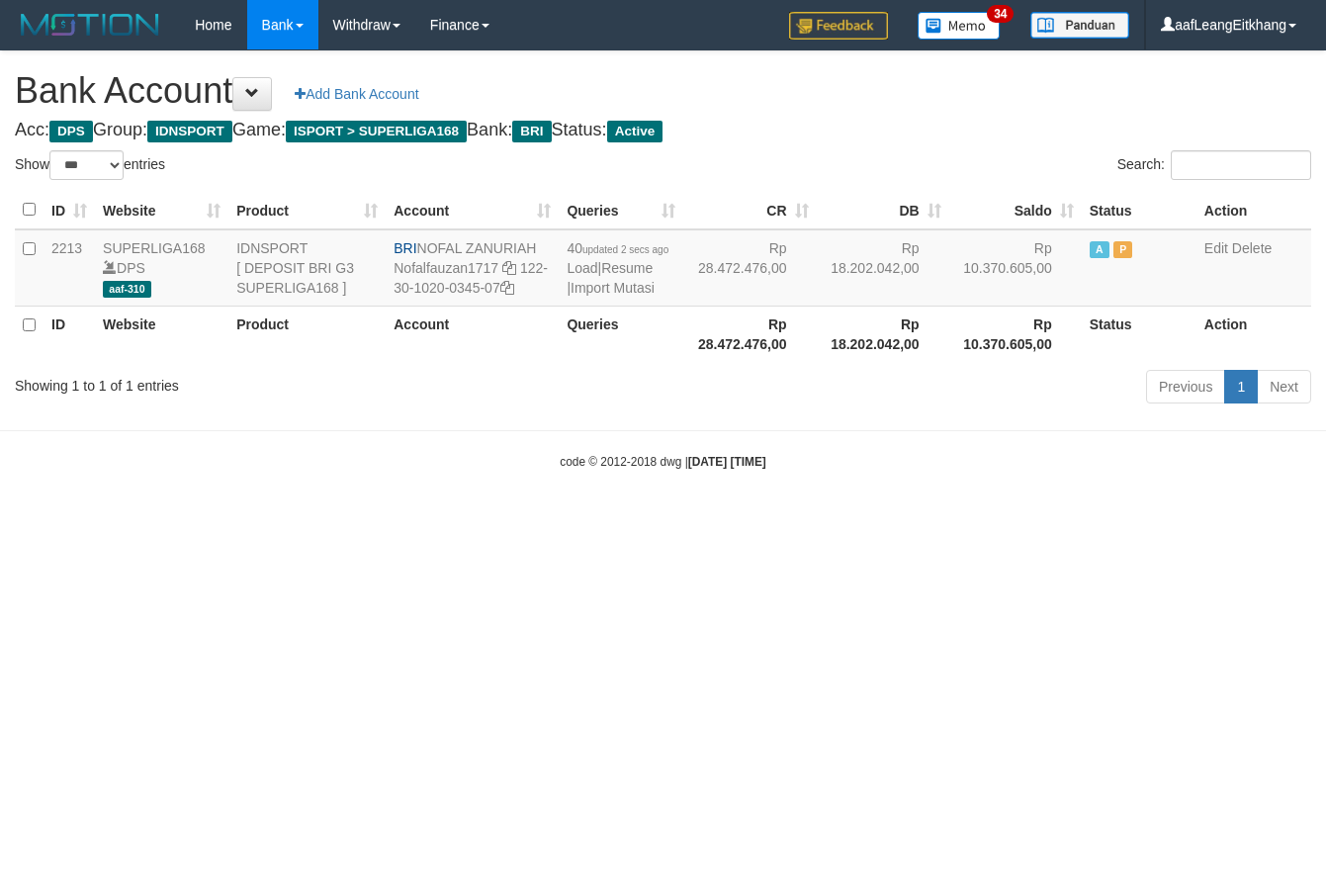 select on "***" 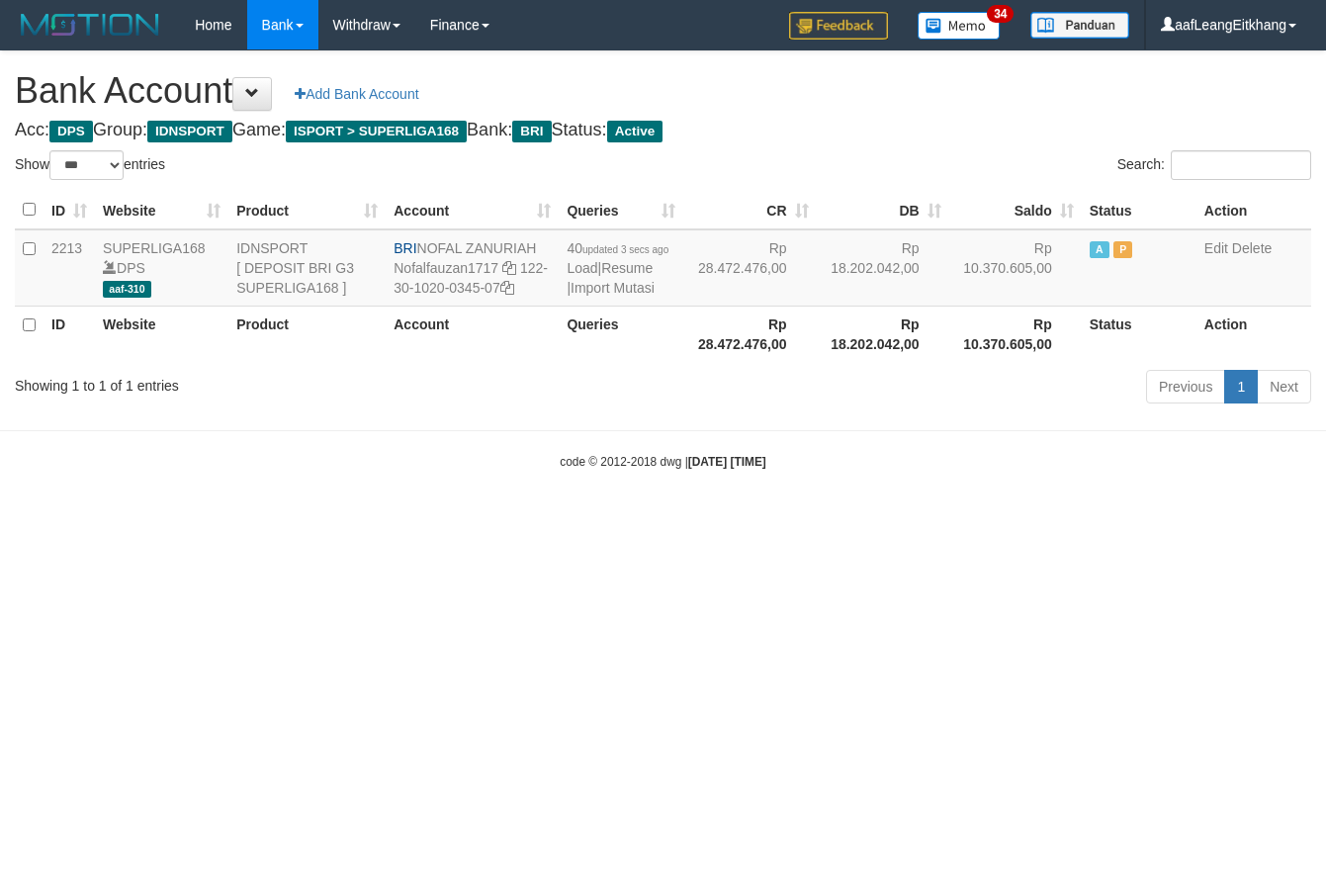 select on "***" 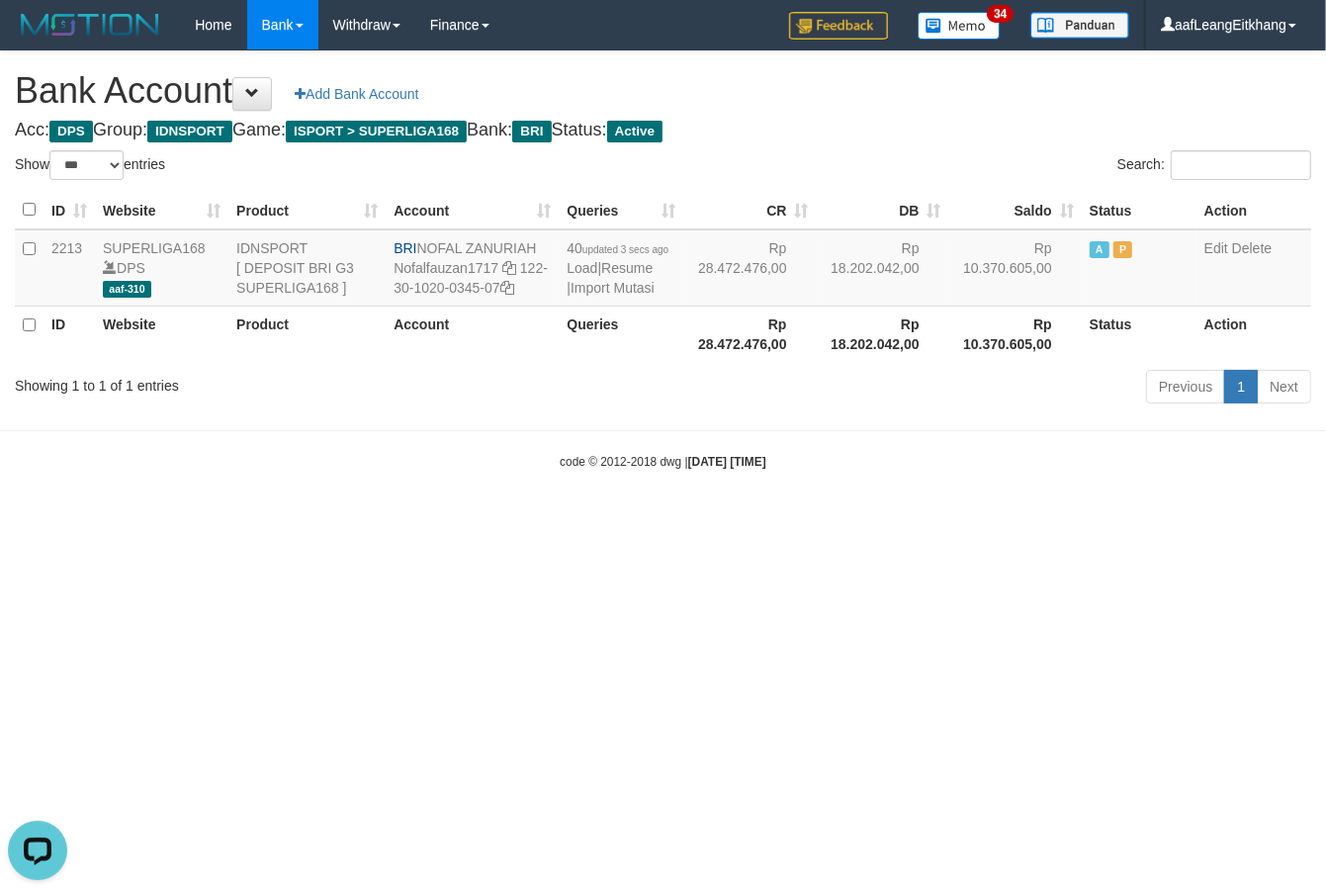 scroll, scrollTop: 0, scrollLeft: 0, axis: both 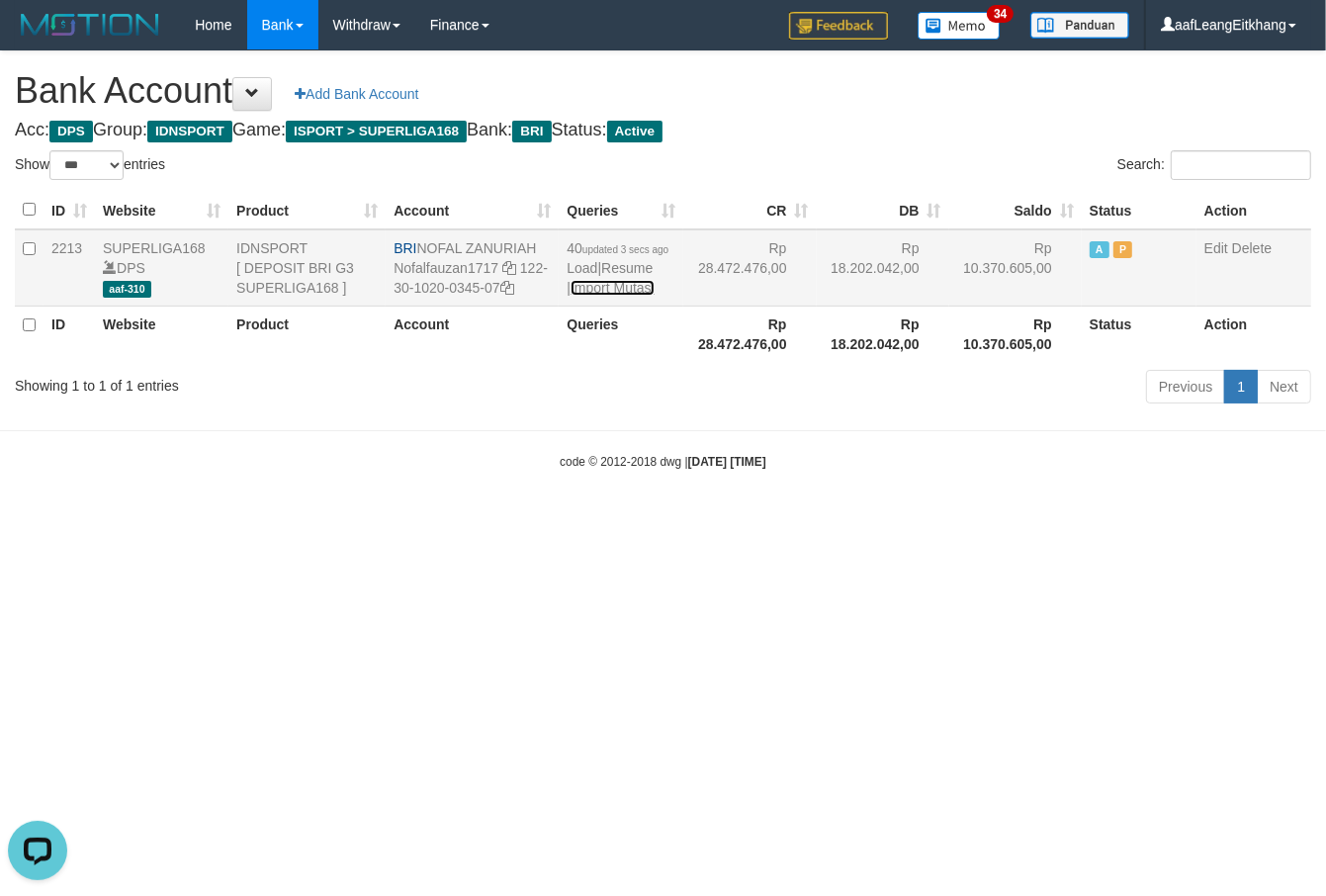 click on "Import Mutasi" at bounding box center [612, 288] 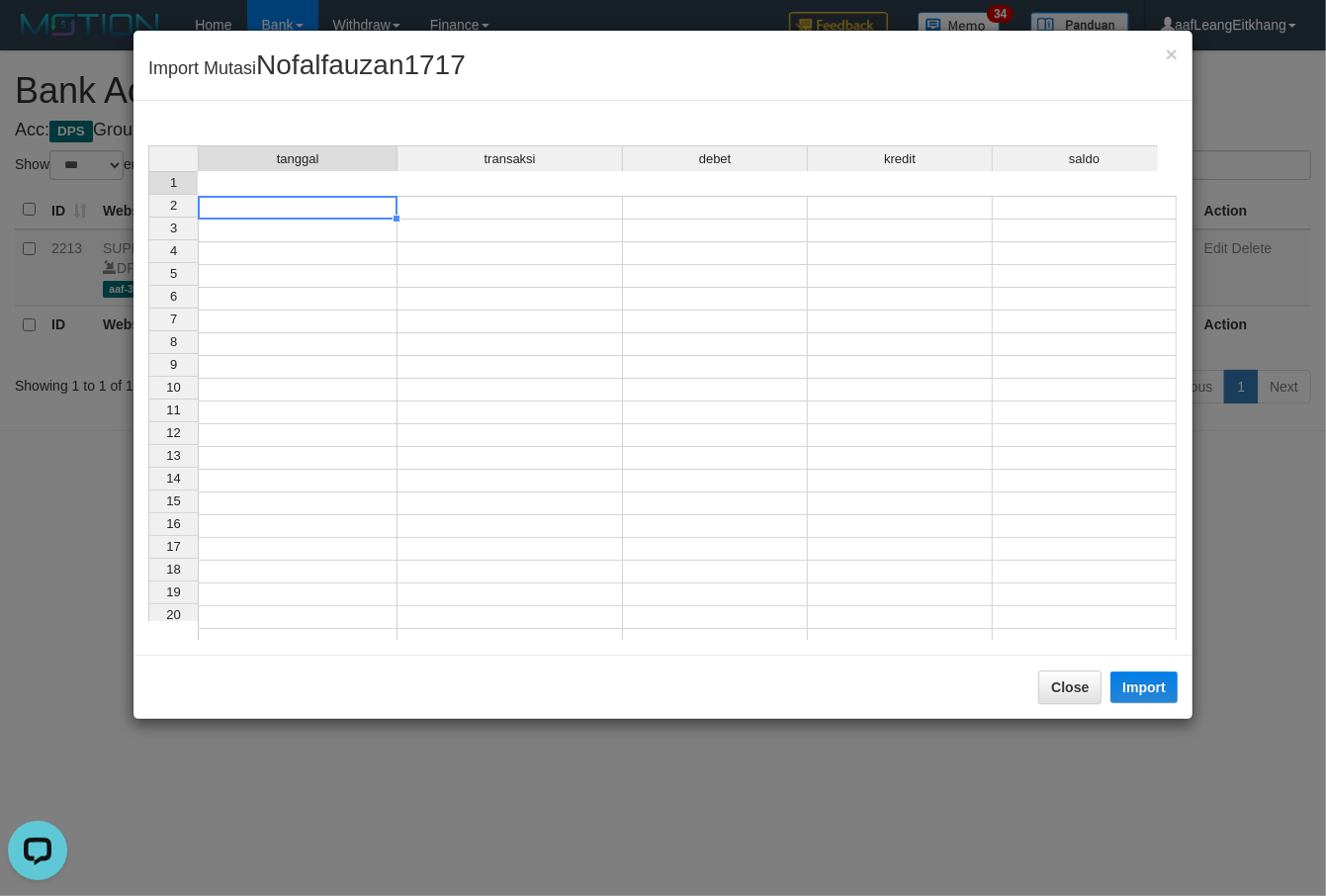 click at bounding box center (298, 208) 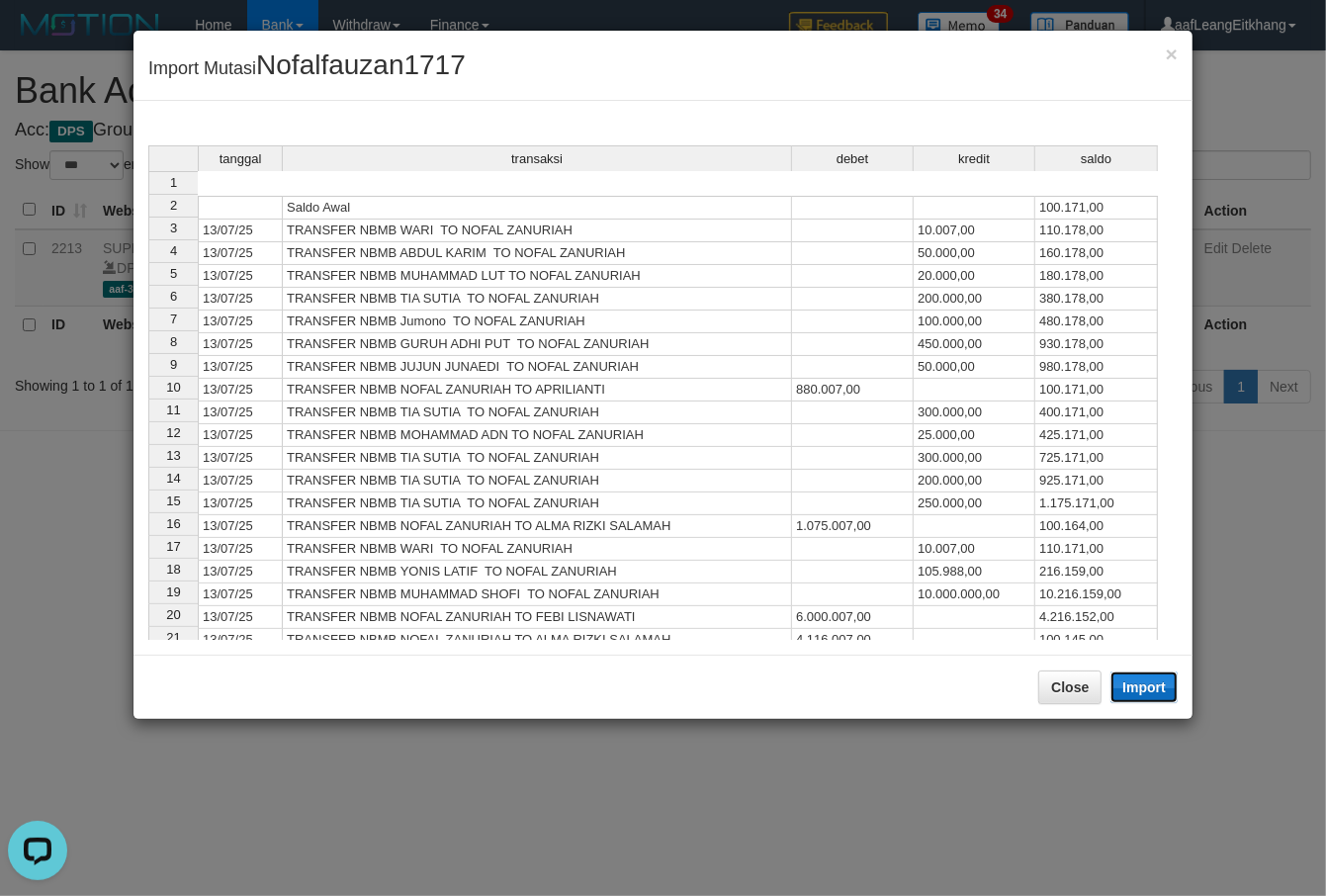 click on "Import" at bounding box center (1144, 687) 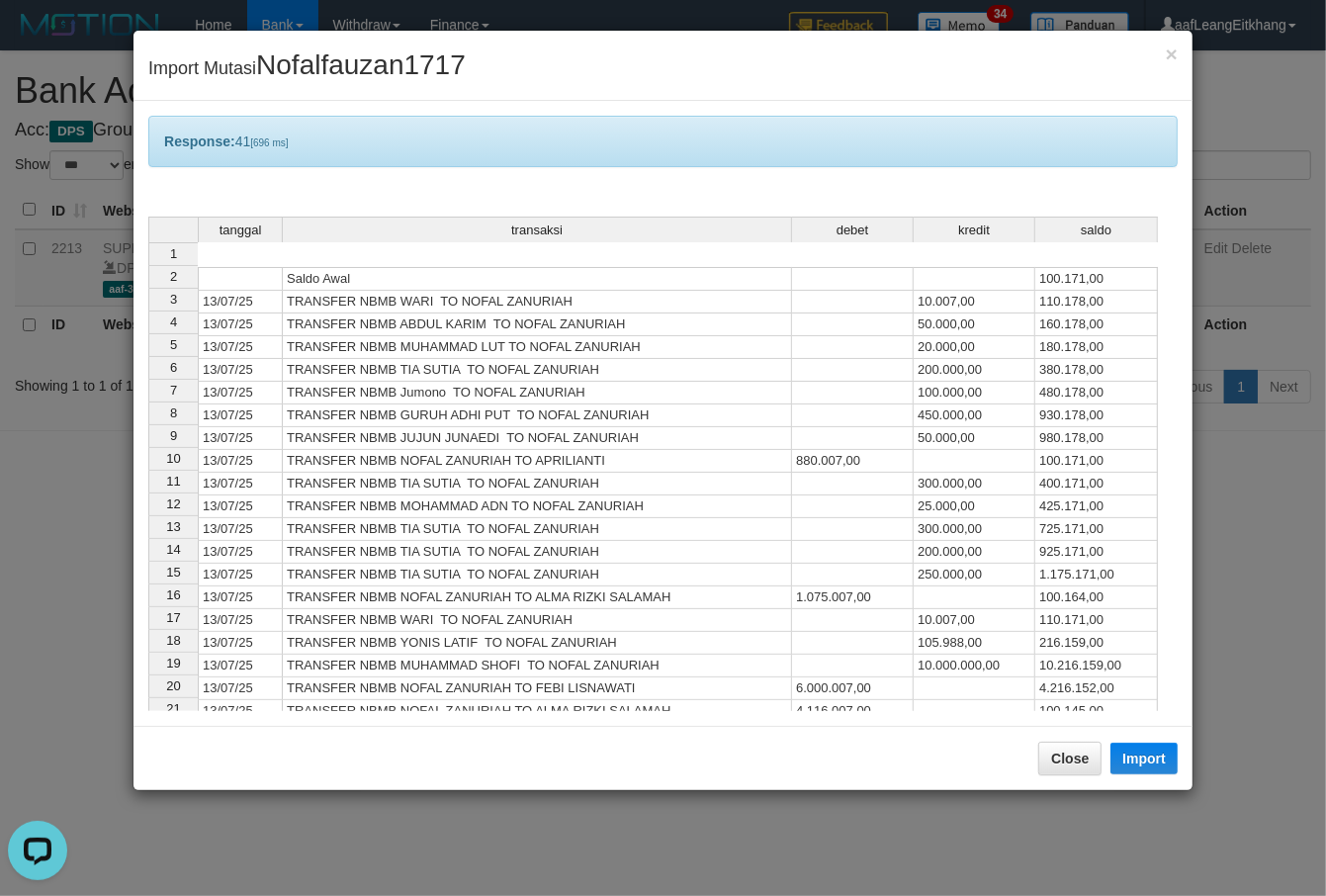 click at bounding box center [852, 506] 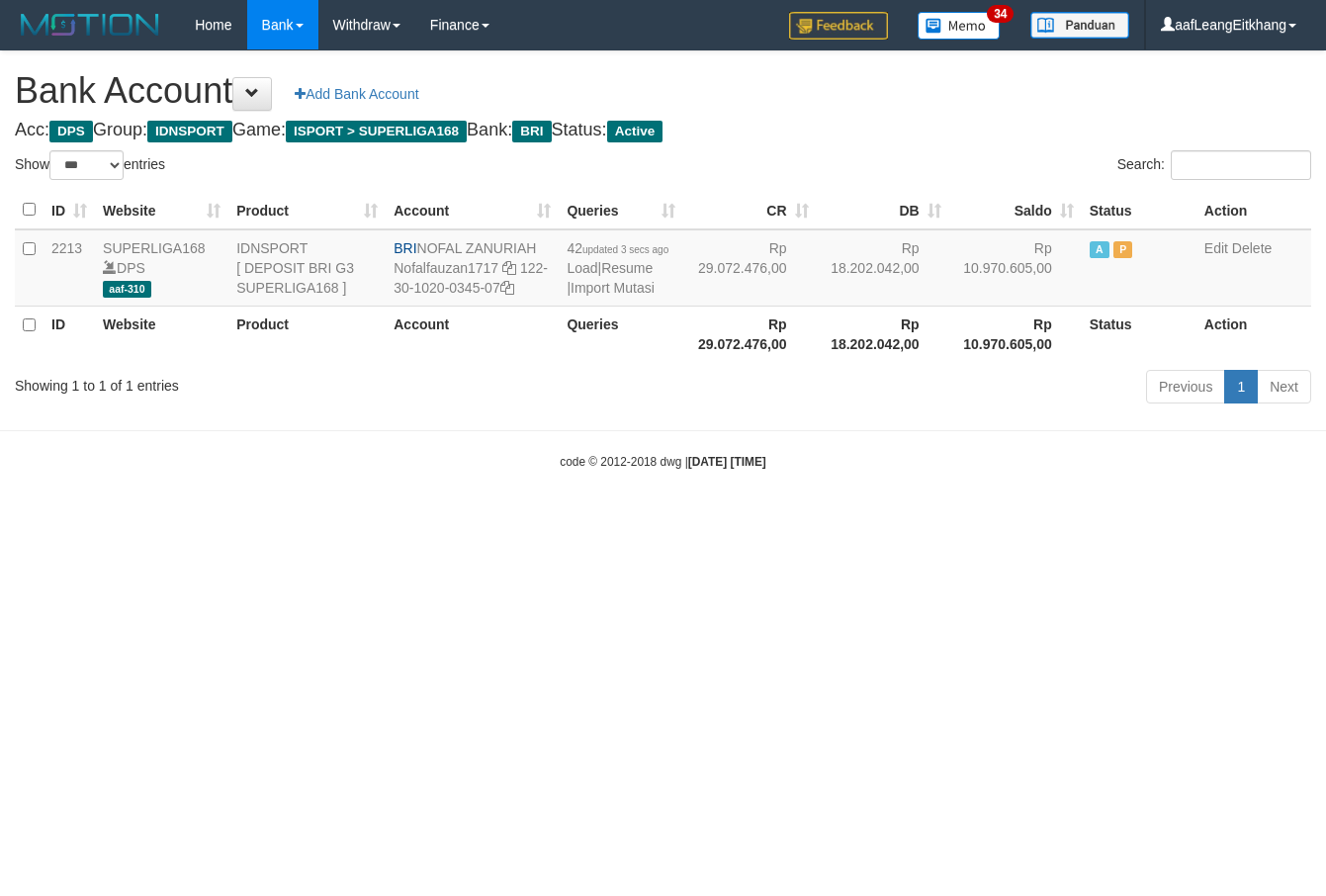 select on "***" 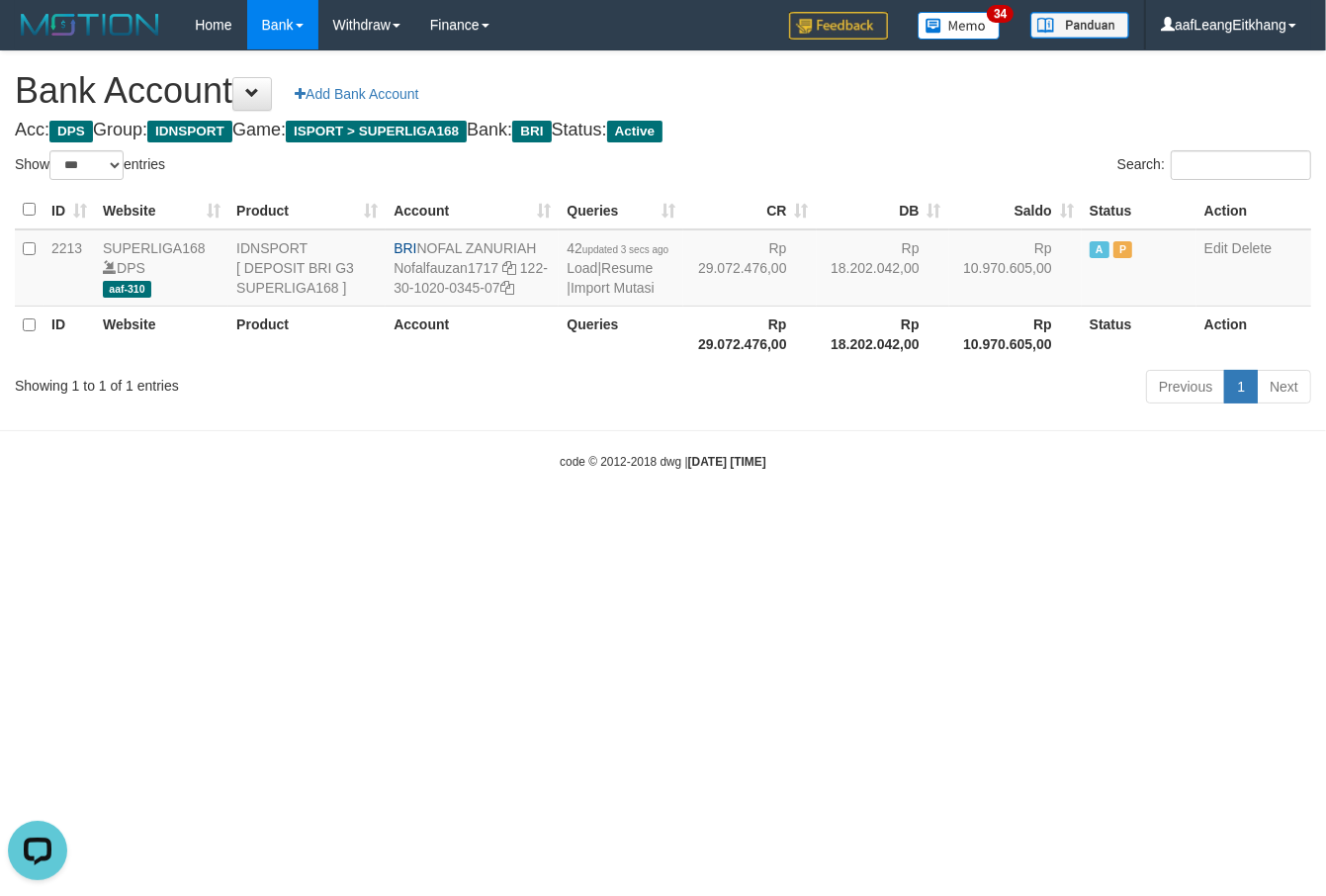 scroll, scrollTop: 0, scrollLeft: 0, axis: both 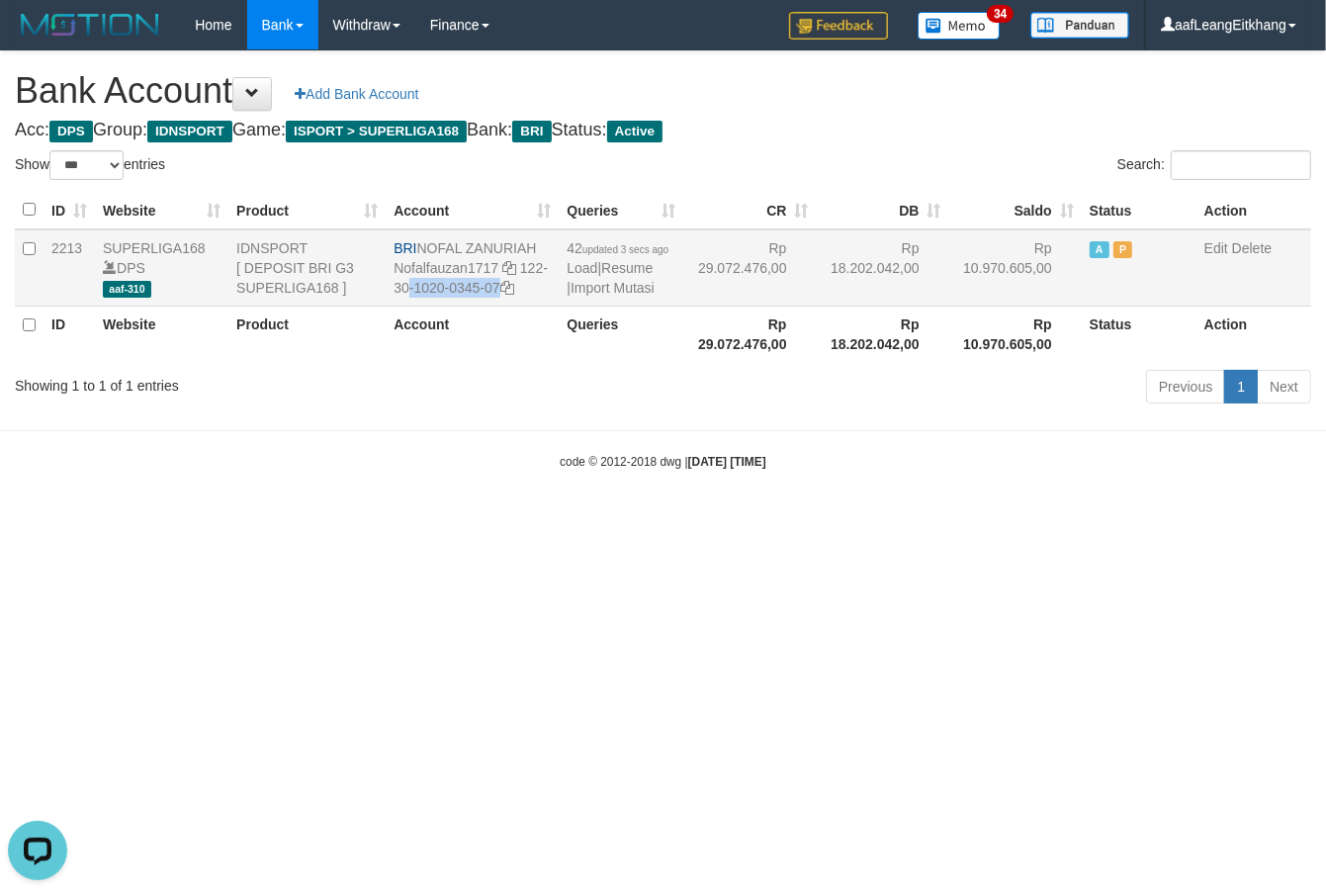 drag, startPoint x: 521, startPoint y: 272, endPoint x: 540, endPoint y: 303, distance: 36.359318 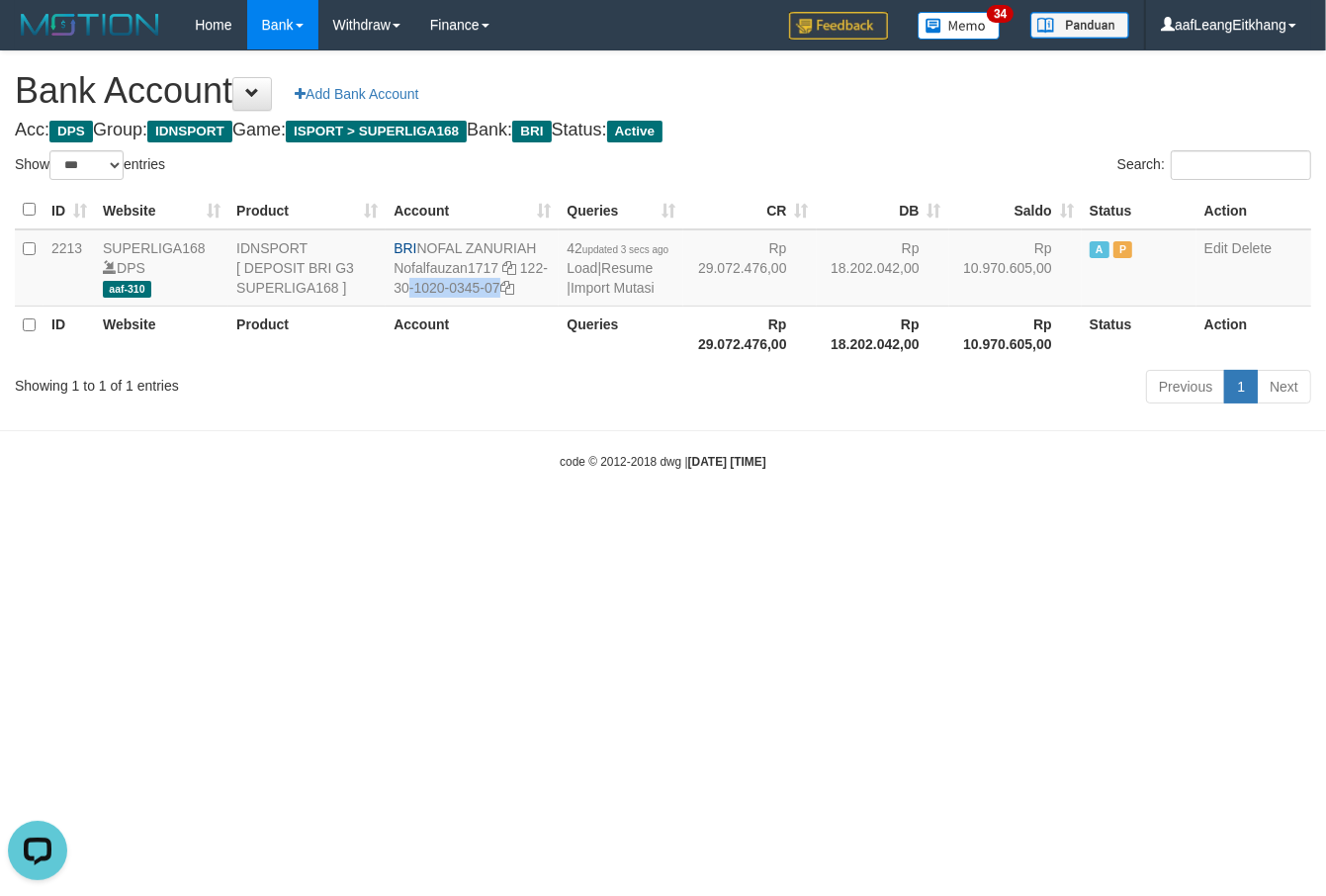 copy on "122-30-1020-0345-07" 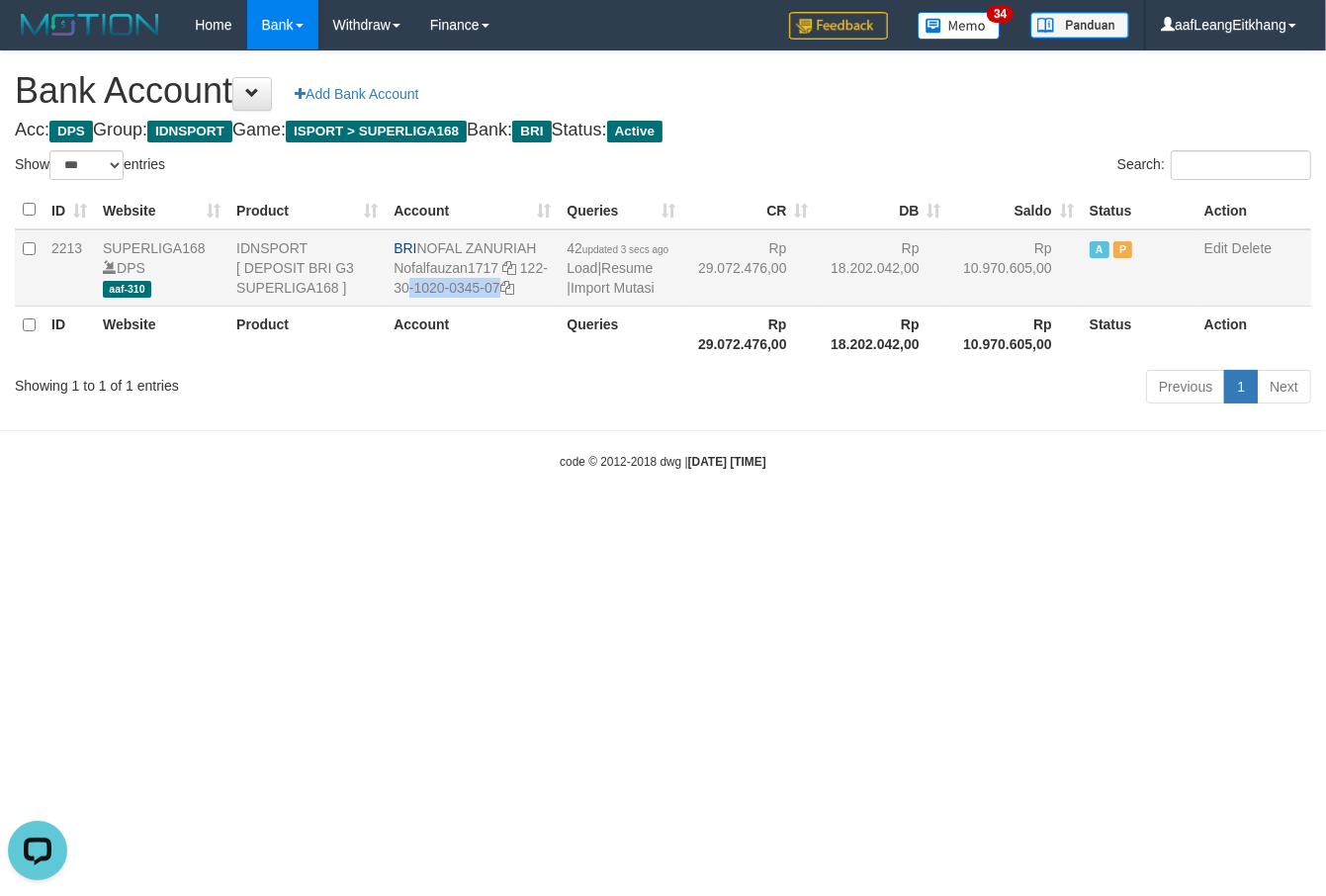 drag, startPoint x: 421, startPoint y: 245, endPoint x: 539, endPoint y: 253, distance: 118.27088 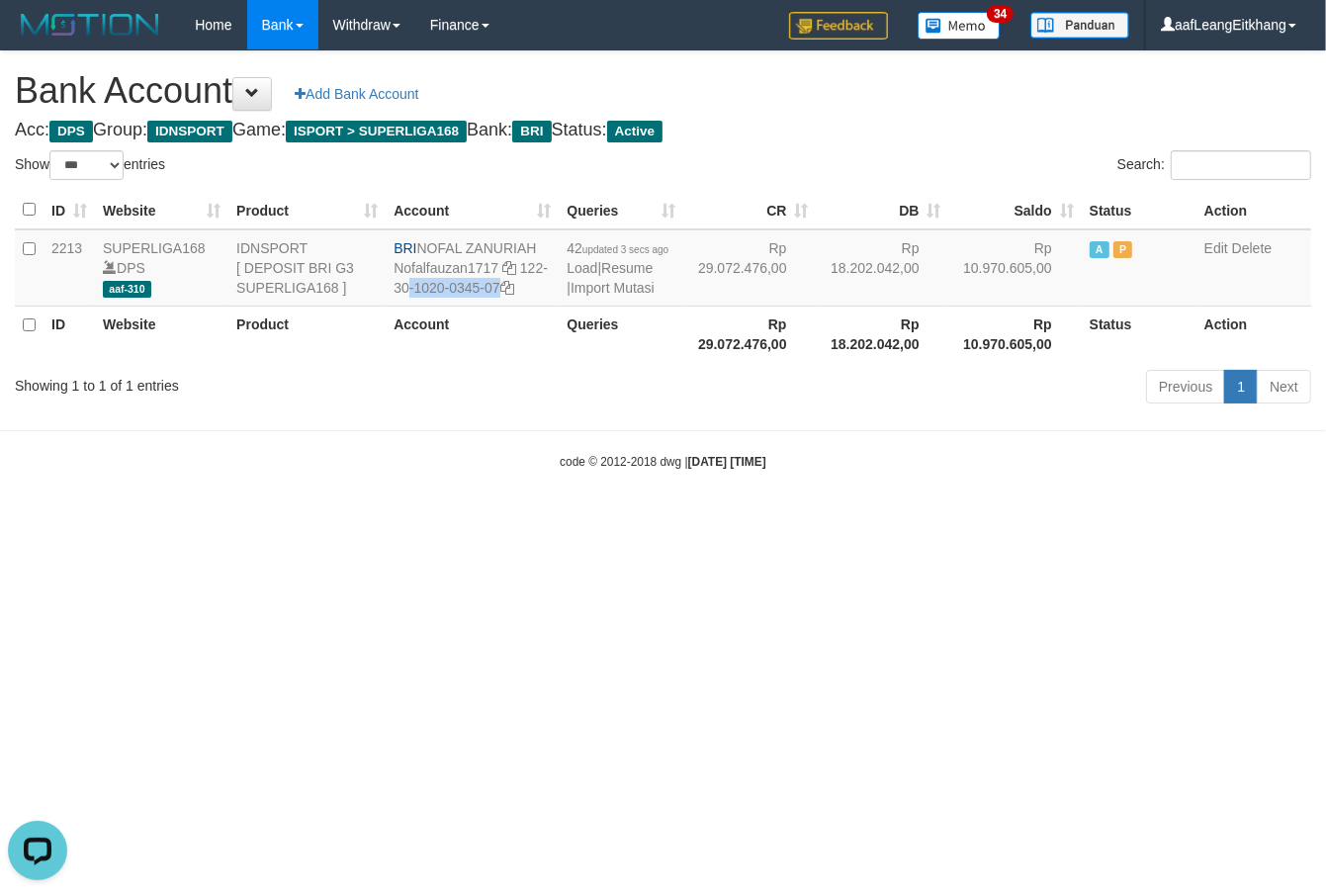 copy on "NOFAL ZANURIAH" 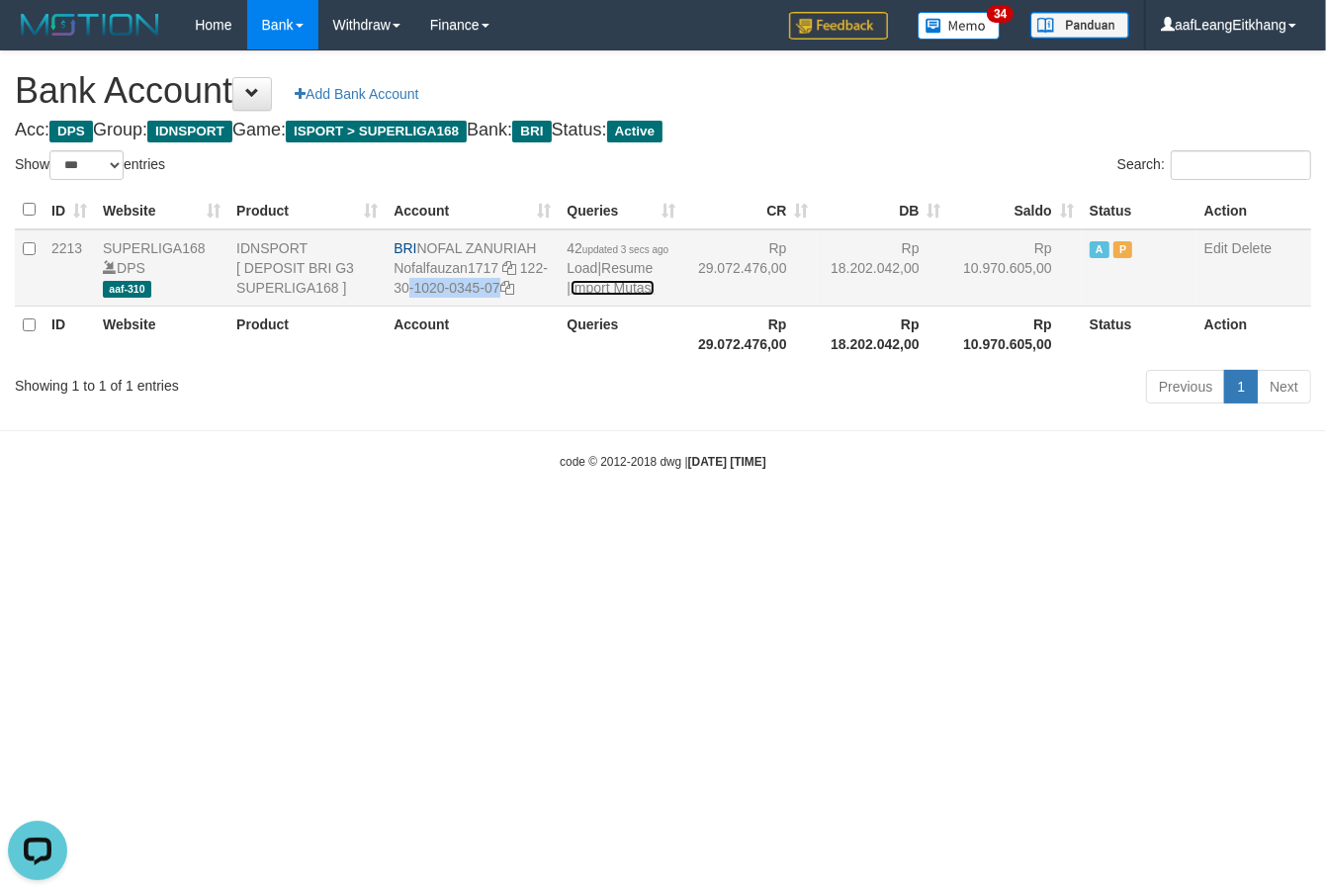 click on "Import Mutasi" at bounding box center [612, 288] 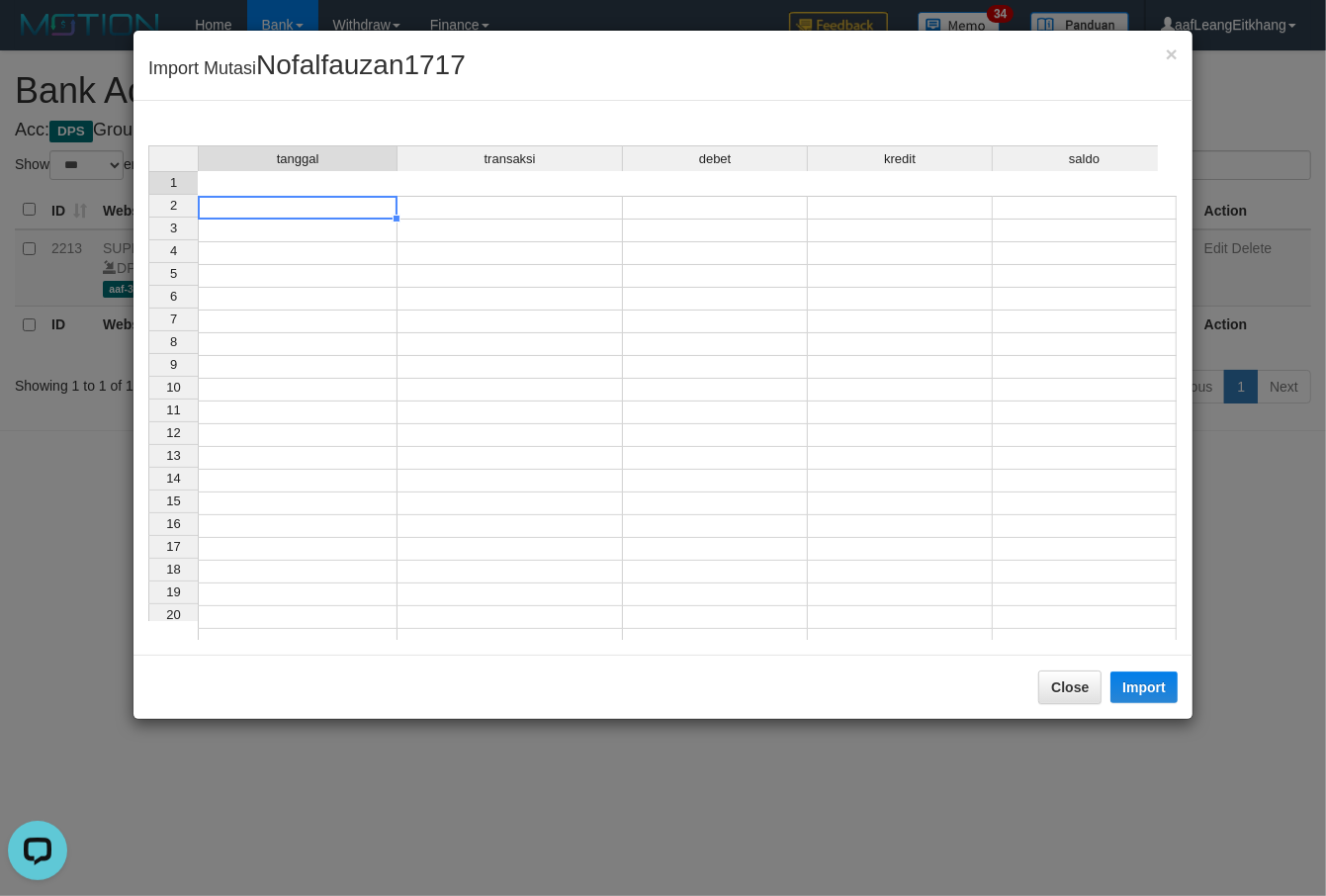 click at bounding box center [298, 208] 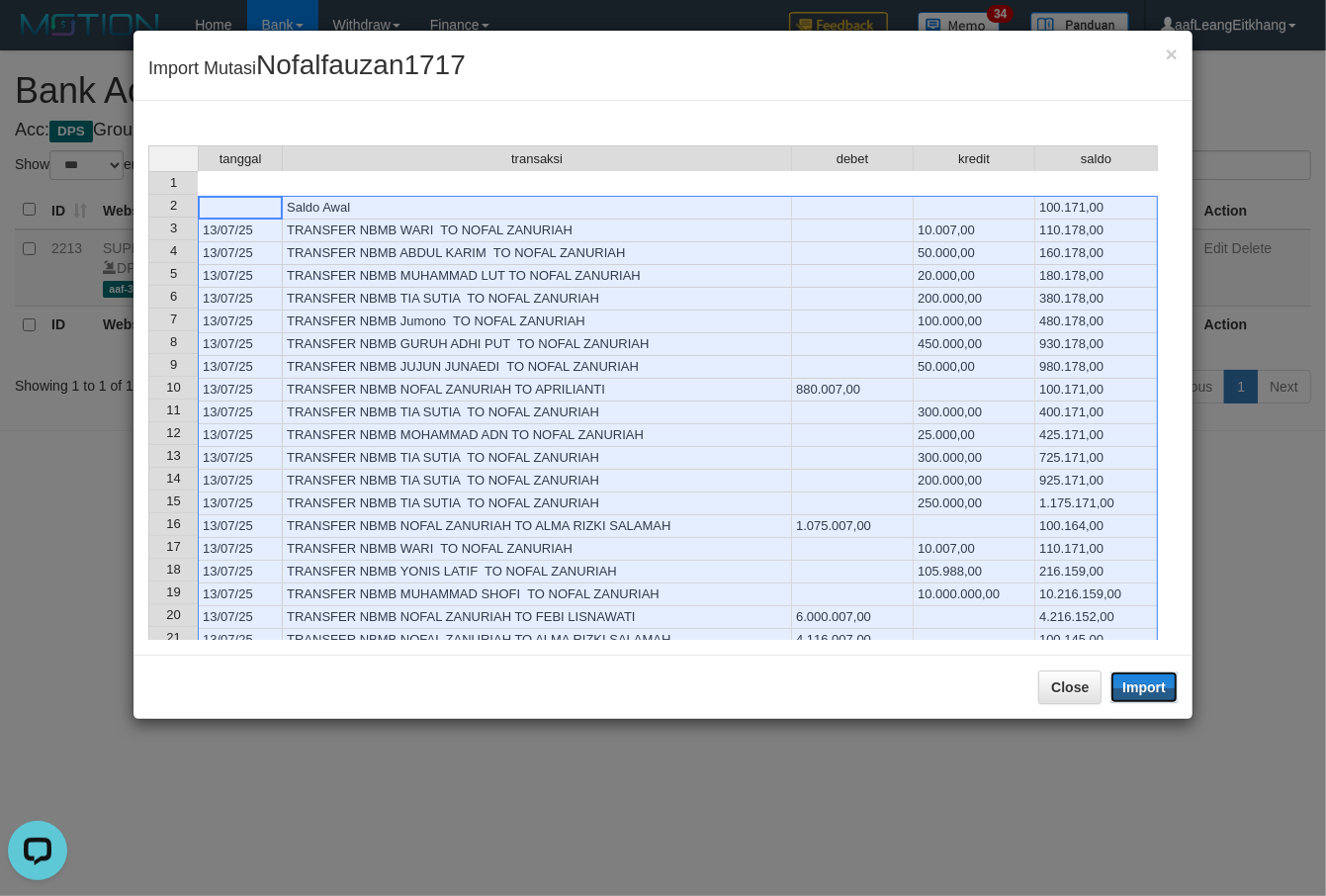 drag, startPoint x: 1164, startPoint y: 697, endPoint x: 1020, endPoint y: 621, distance: 162.82506 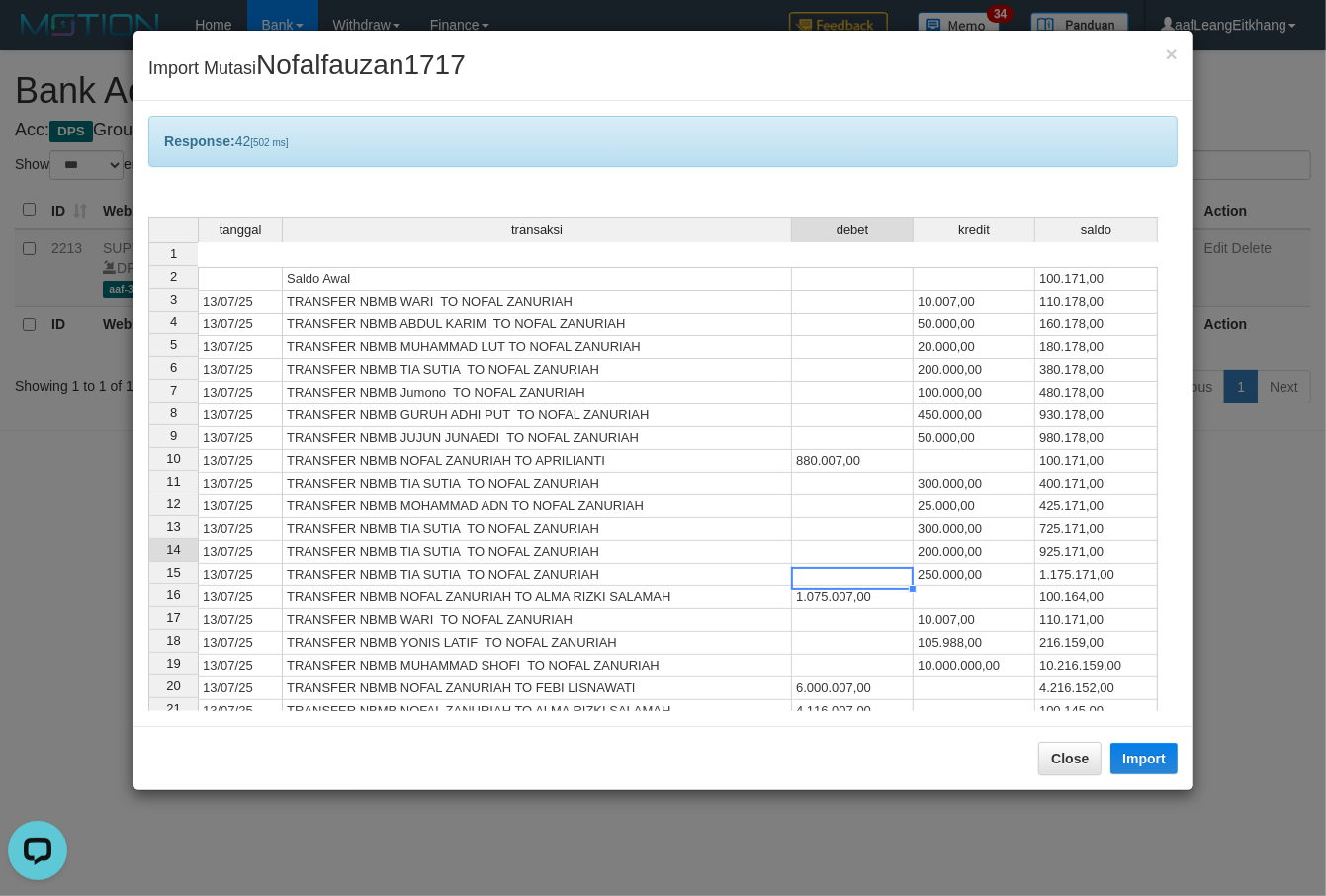 click at bounding box center [852, 575] 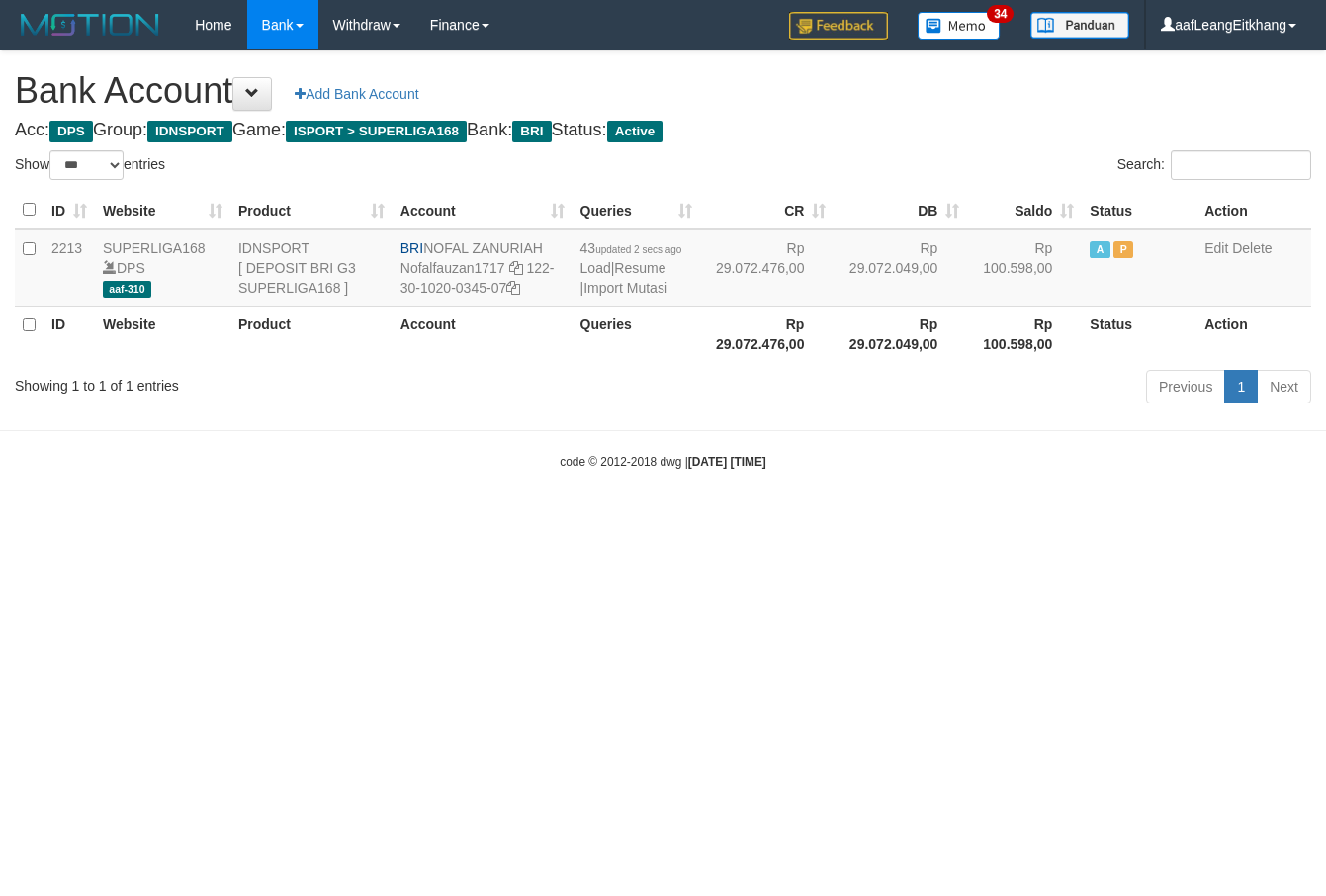 select on "***" 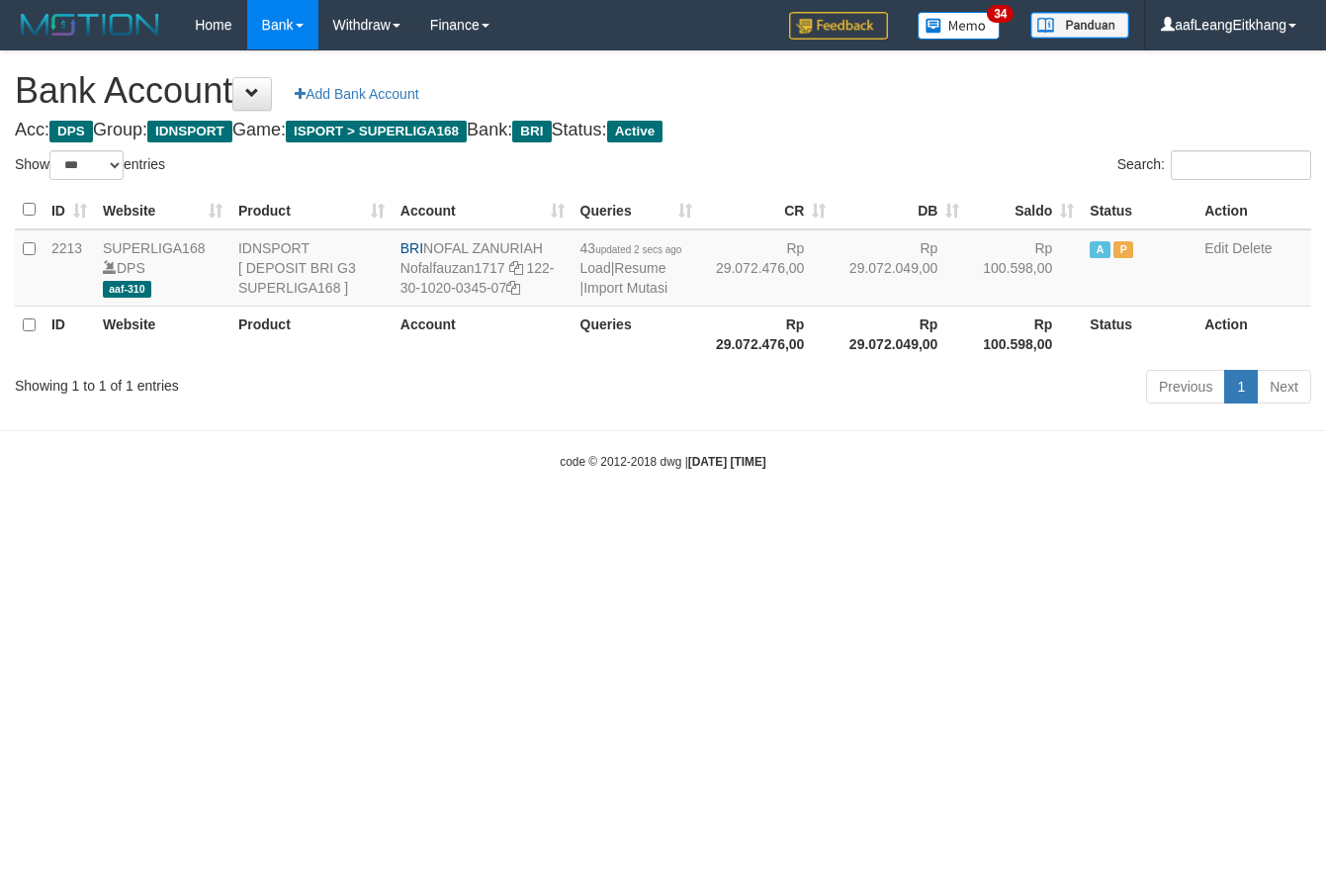 scroll, scrollTop: 0, scrollLeft: 0, axis: both 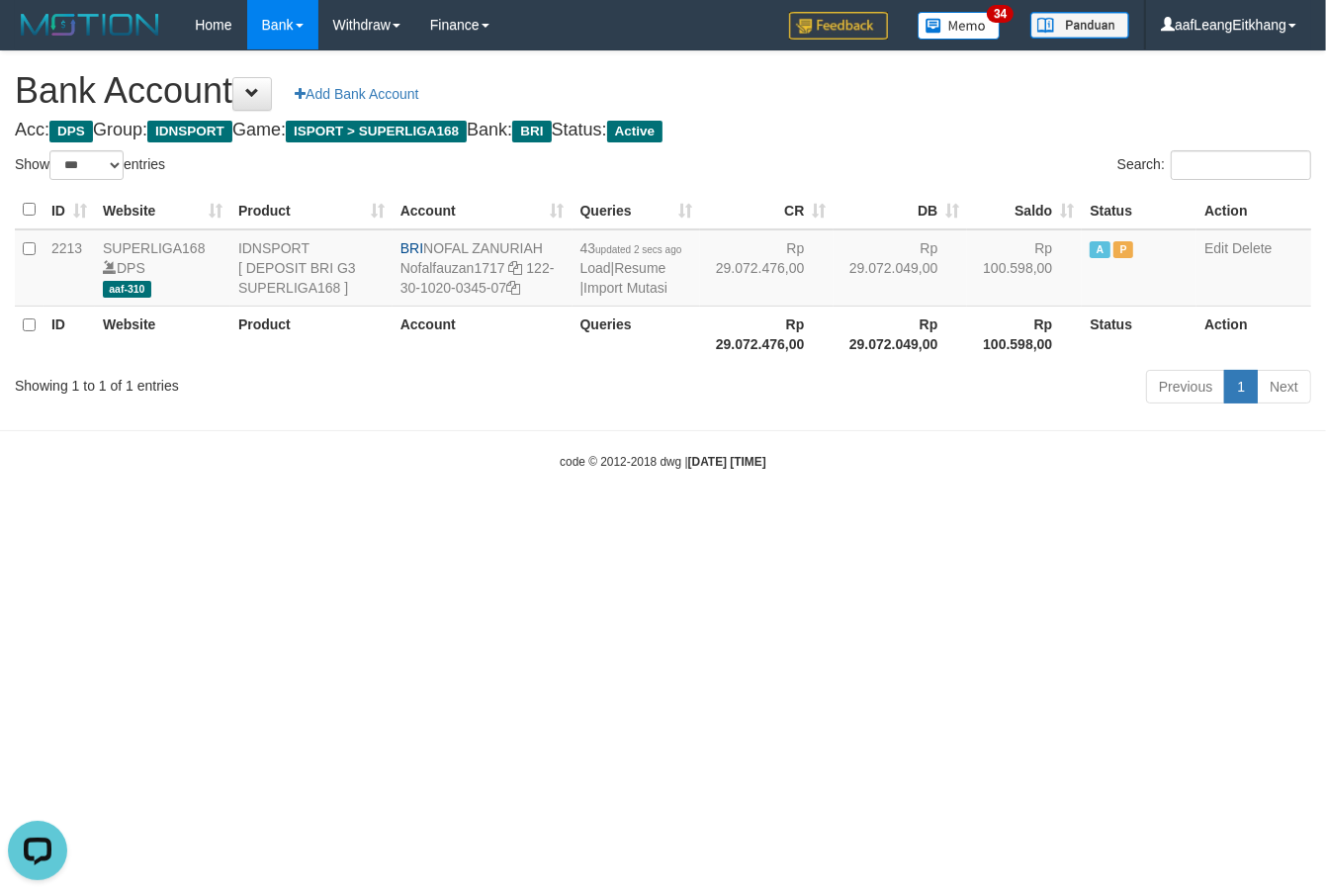 click on "Toggle navigation
Home
Bank
Account List
Load
By Website
Group
[ISPORT]													SUPERLIGA168
By Load Group (DPS)" at bounding box center (663, 260) 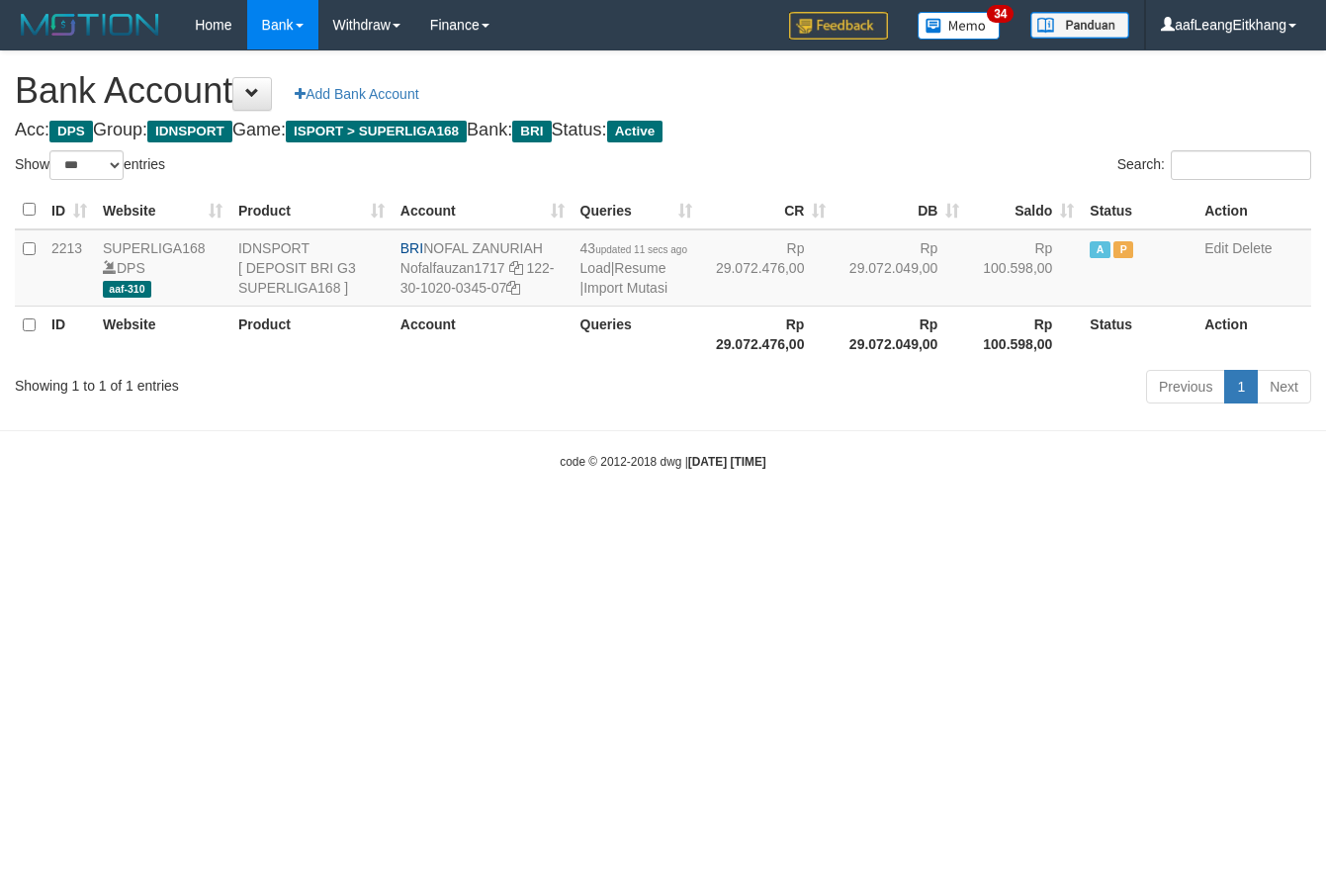 select on "***" 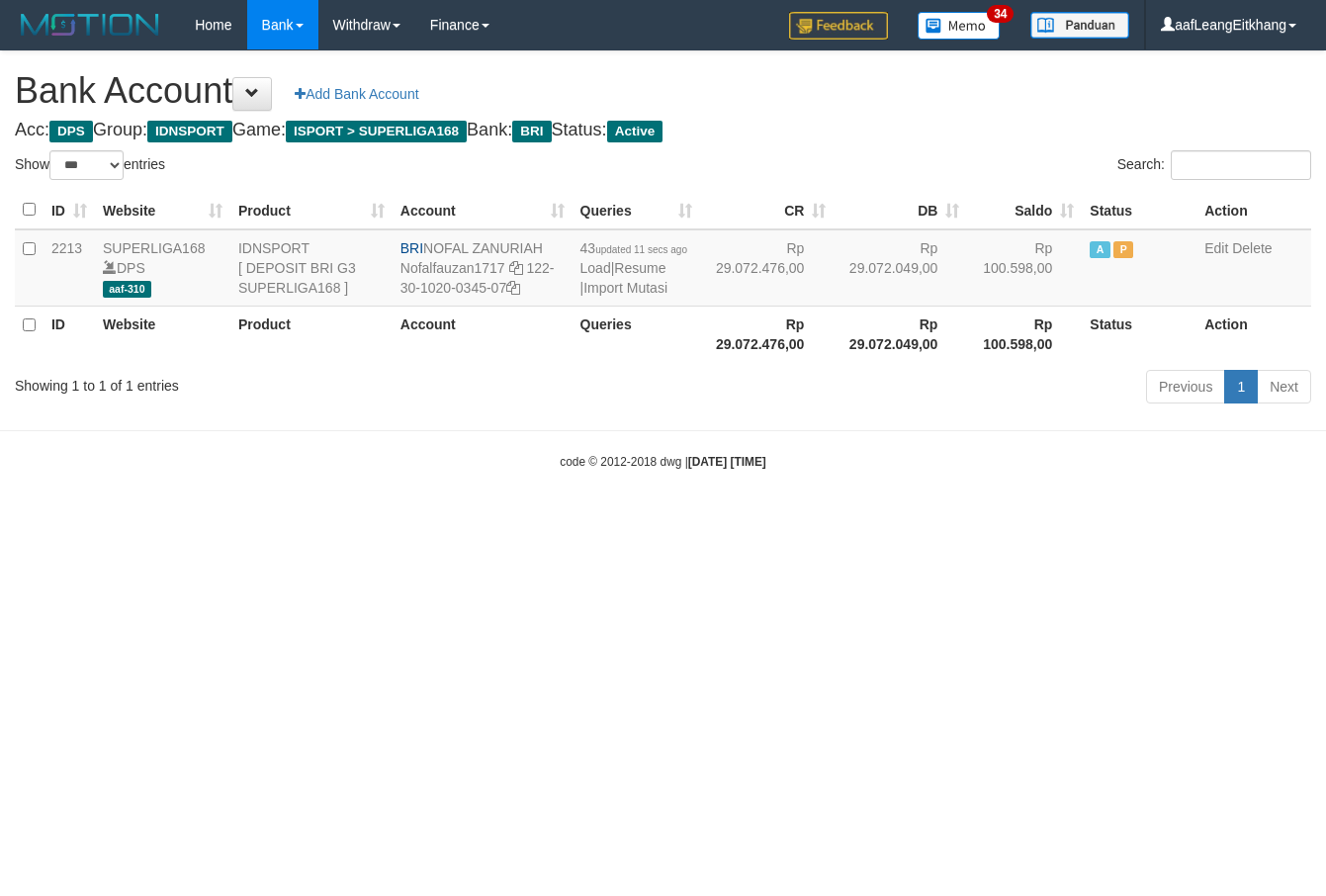 scroll, scrollTop: 0, scrollLeft: 0, axis: both 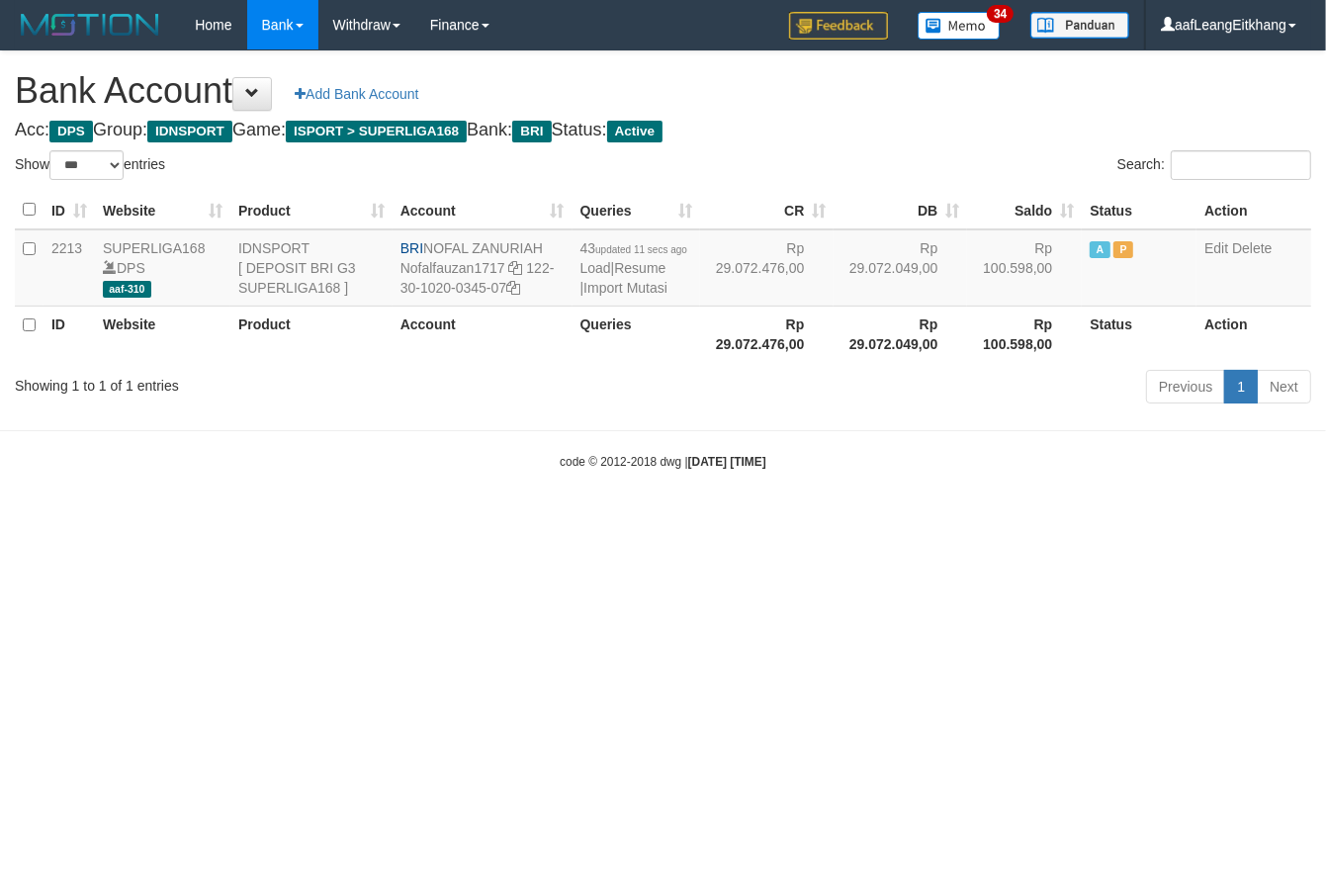 click on "Toggle navigation
Home
Bank
Account List
Load
By Website
Group
[ISPORT]													SUPERLIGA168
By Load Group (DPS)" at bounding box center [663, 260] 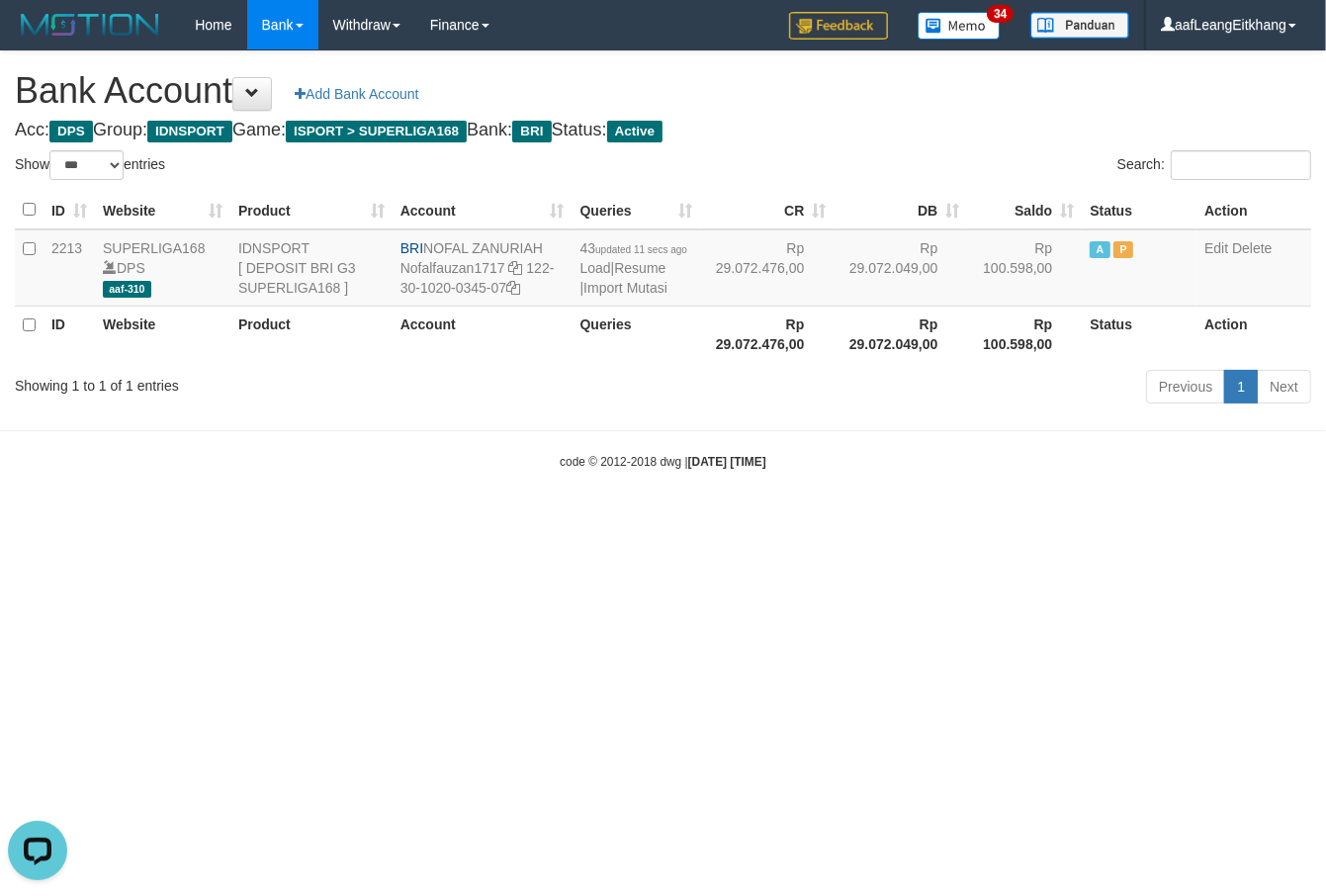 click on "Toggle navigation
Home
Bank
Account List
Load
By Website
Group
[ISPORT]													SUPERLIGA168
By Load Group (DPS)" at bounding box center (663, 260) 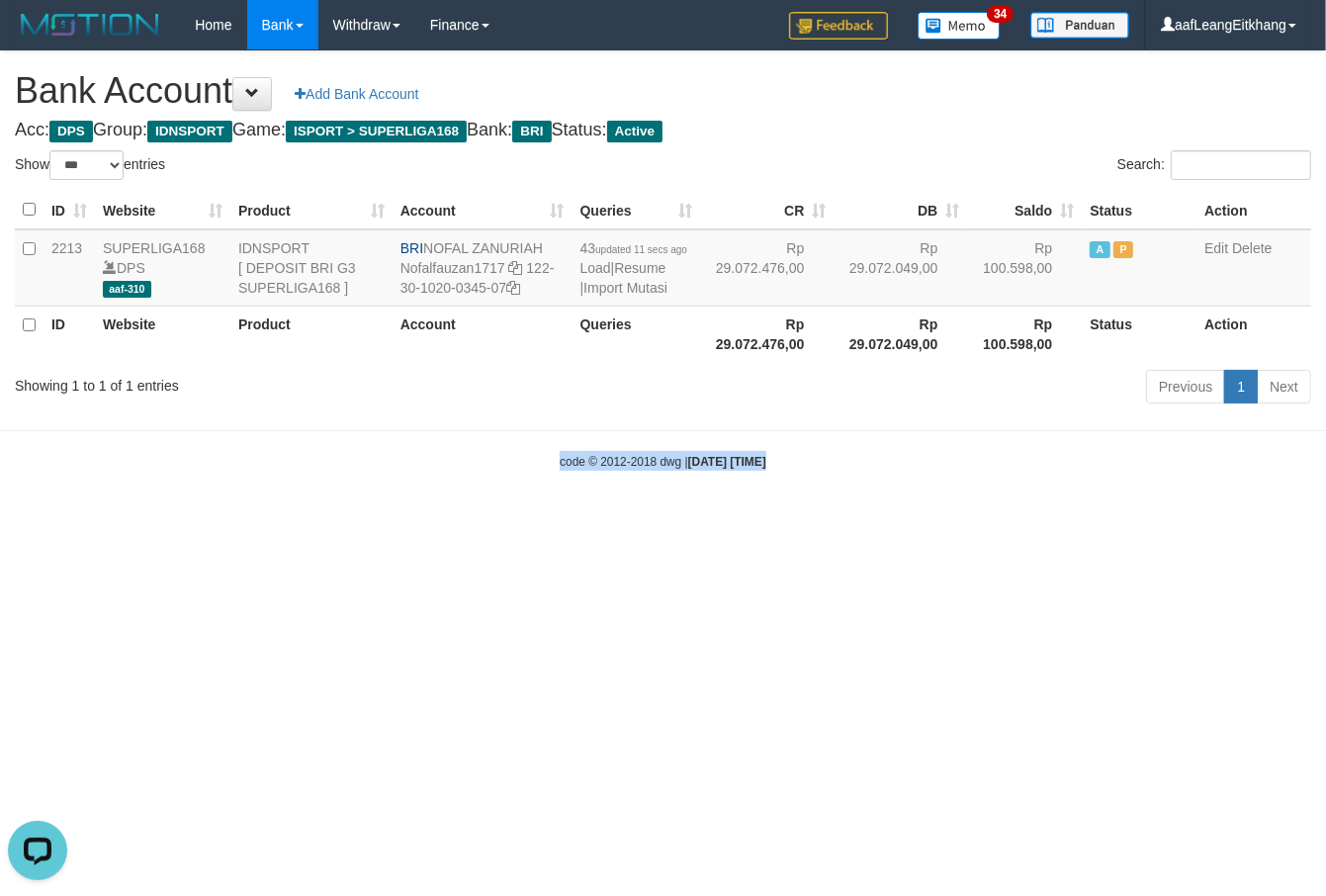 click on "Toggle navigation
Home
Bank
Account List
Load
By Website
Group
[ISPORT]													SUPERLIGA168
By Load Group (DPS)" at bounding box center (663, 260) 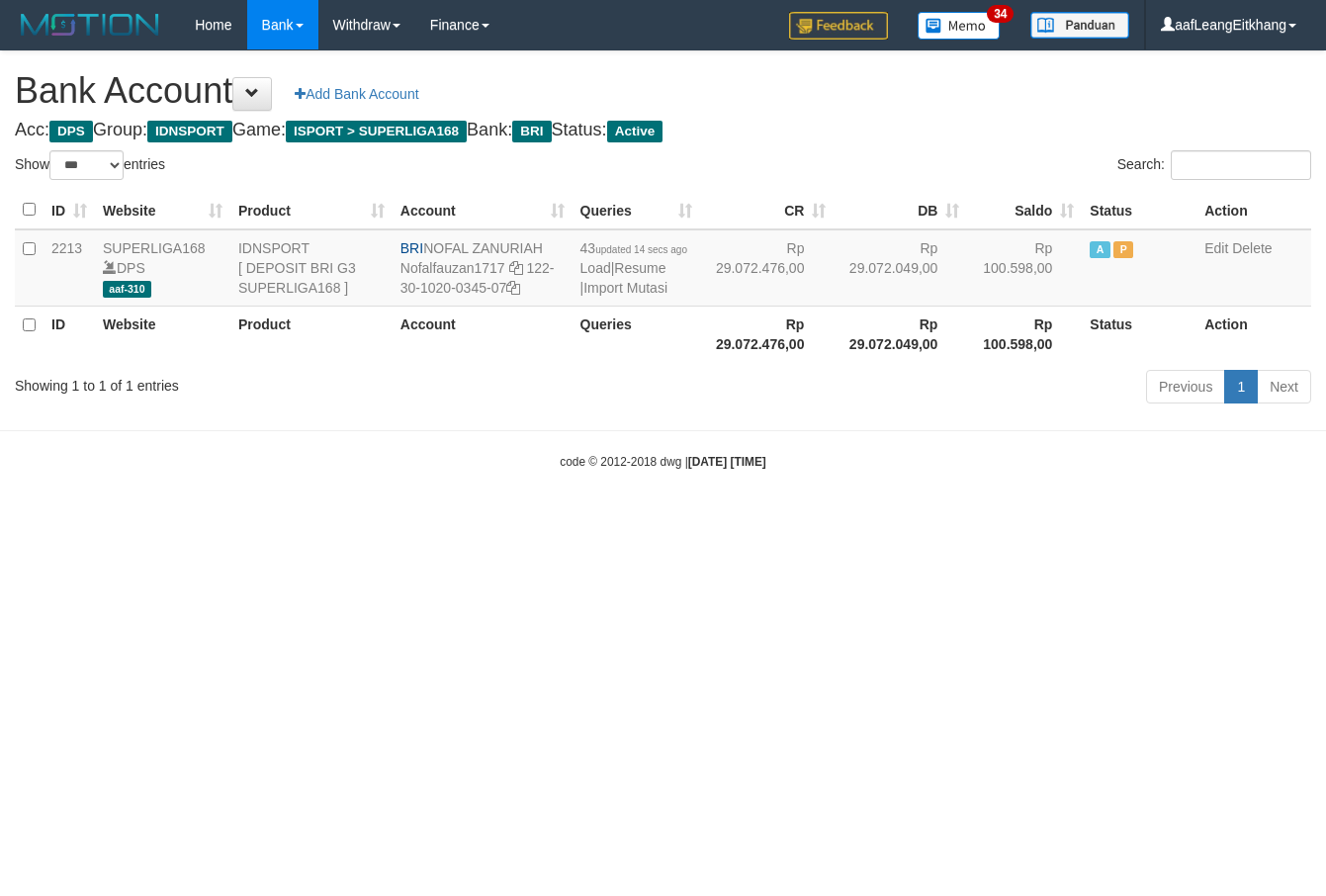 select on "***" 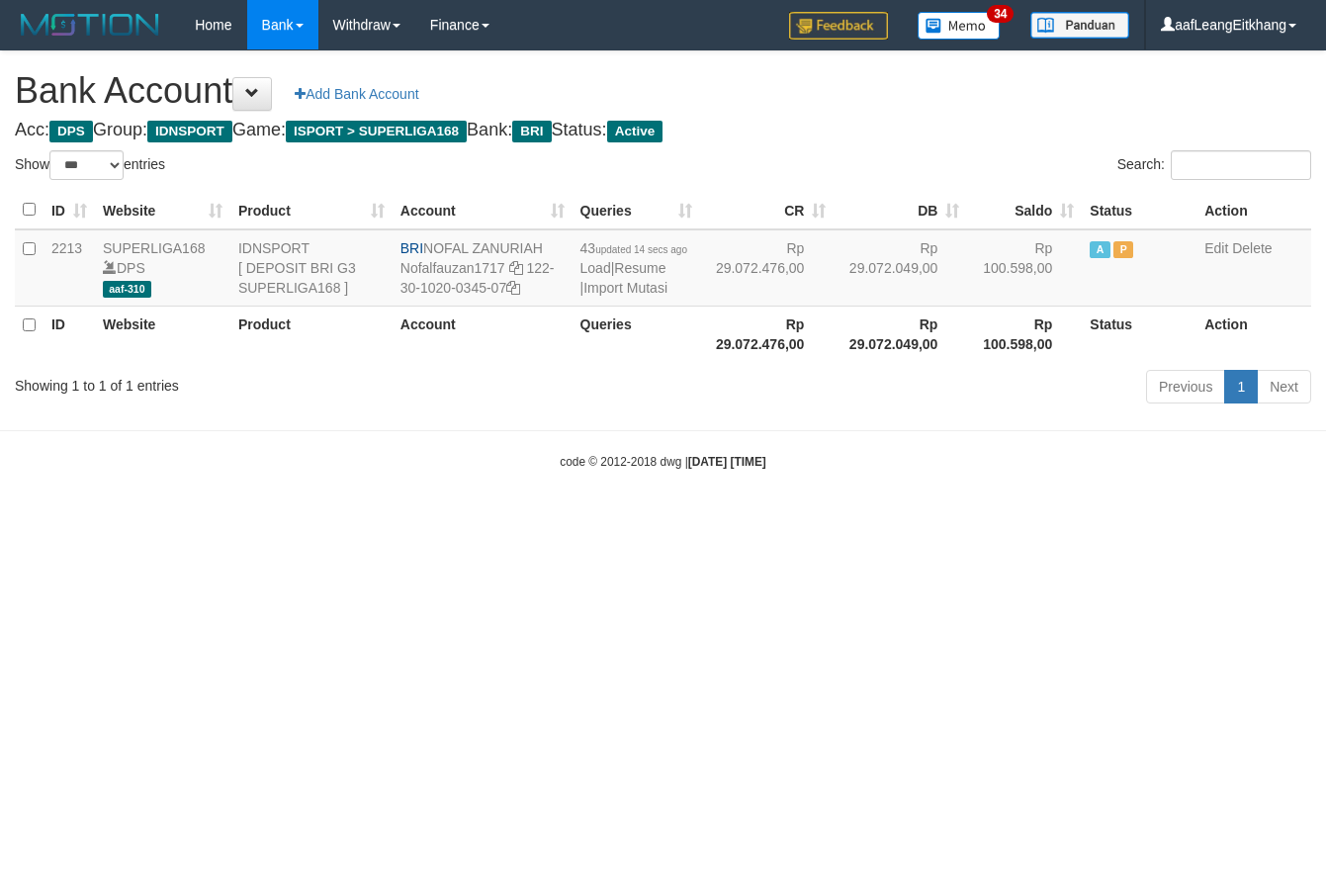 scroll, scrollTop: 0, scrollLeft: 0, axis: both 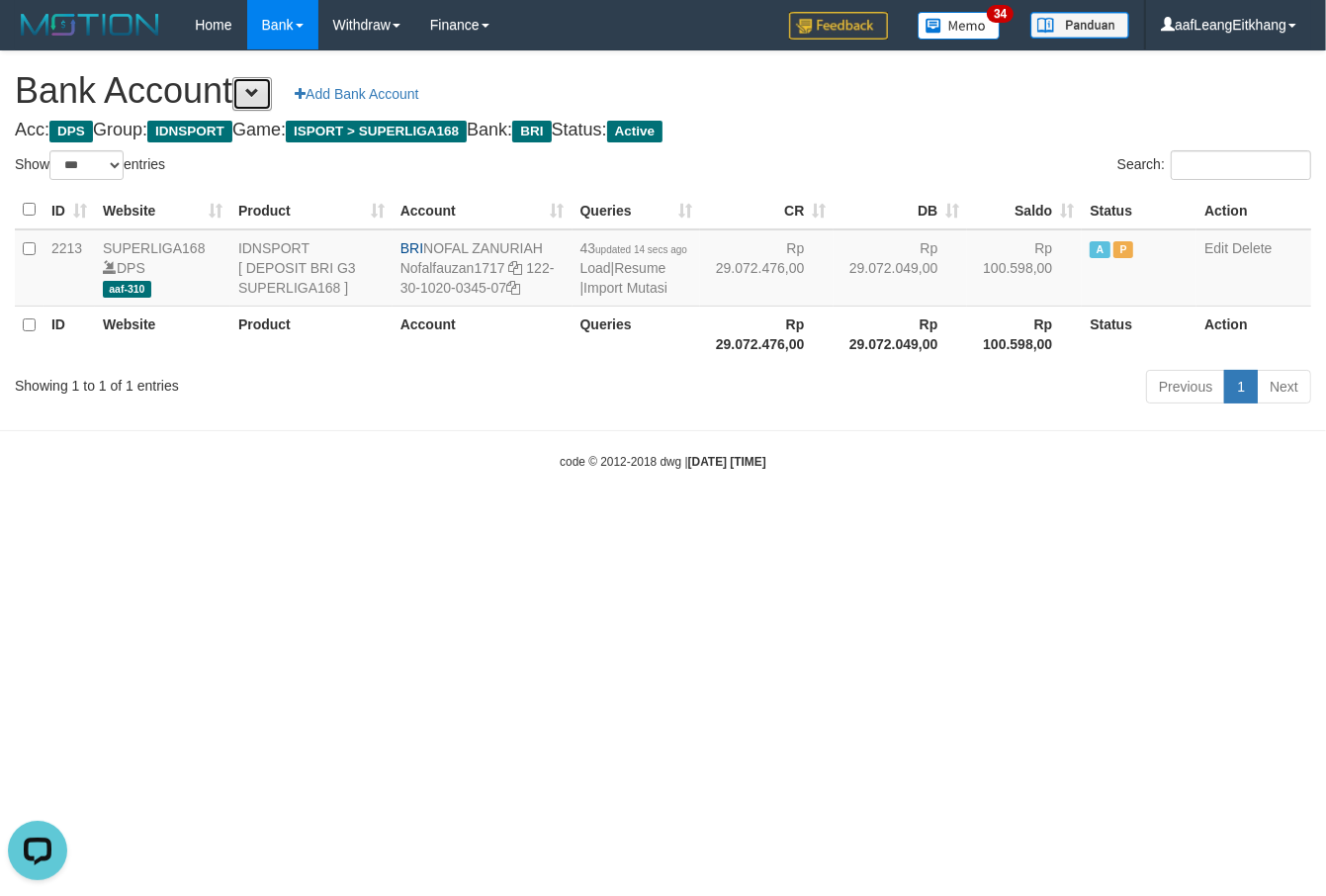 drag, startPoint x: 247, startPoint y: 92, endPoint x: 293, endPoint y: 135, distance: 62.968246 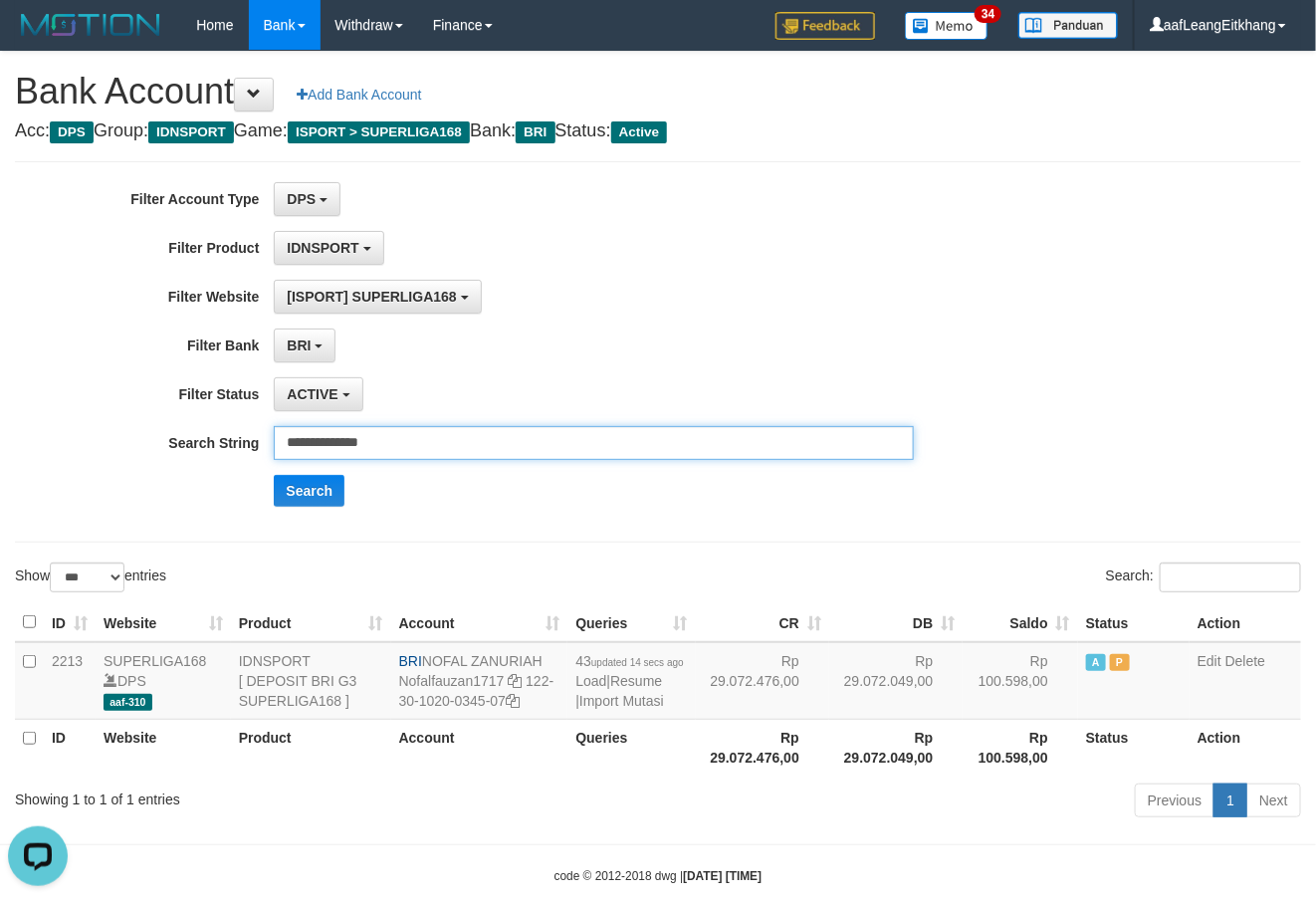 click on "**********" at bounding box center (593, 443) 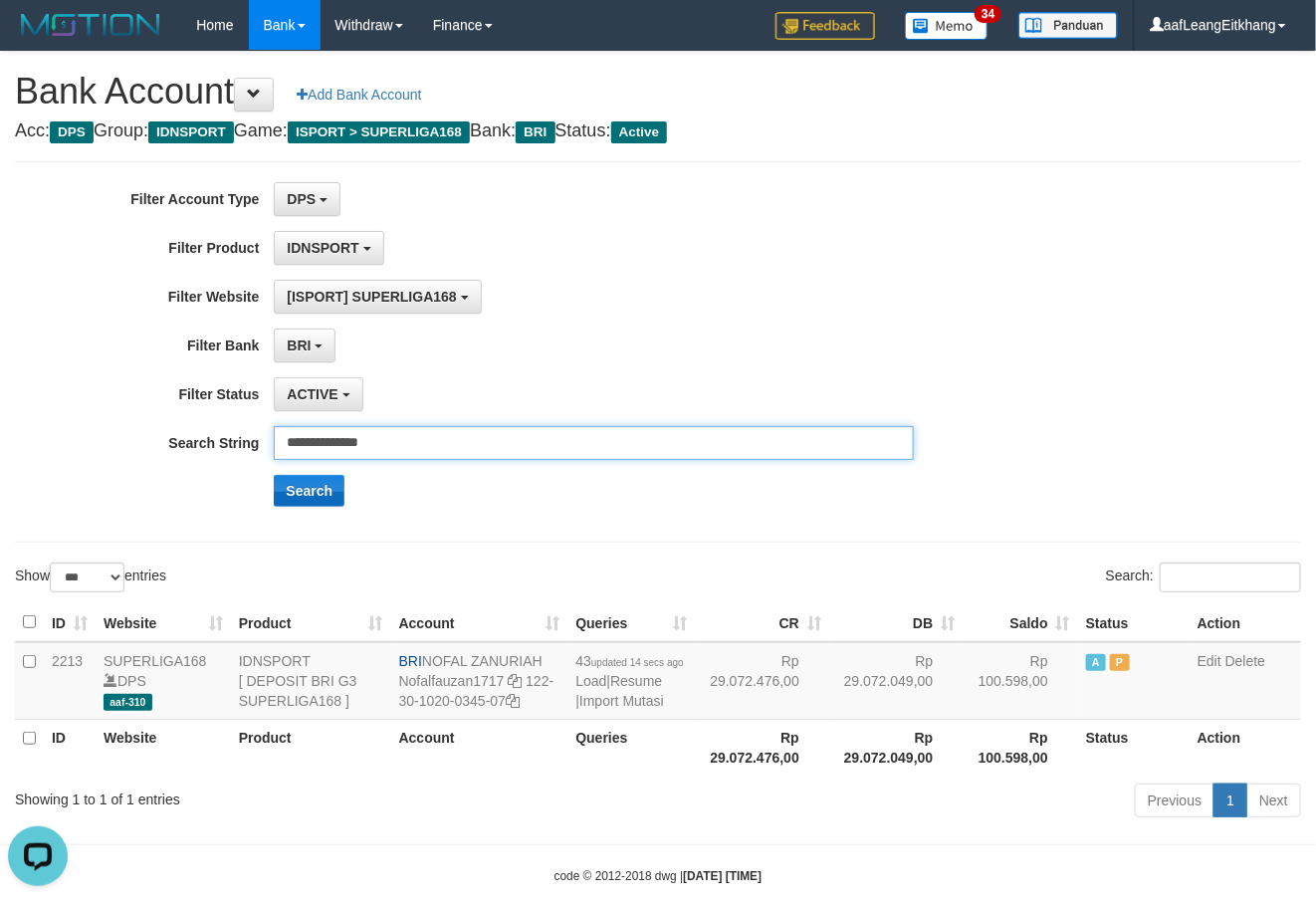 paste on "**" 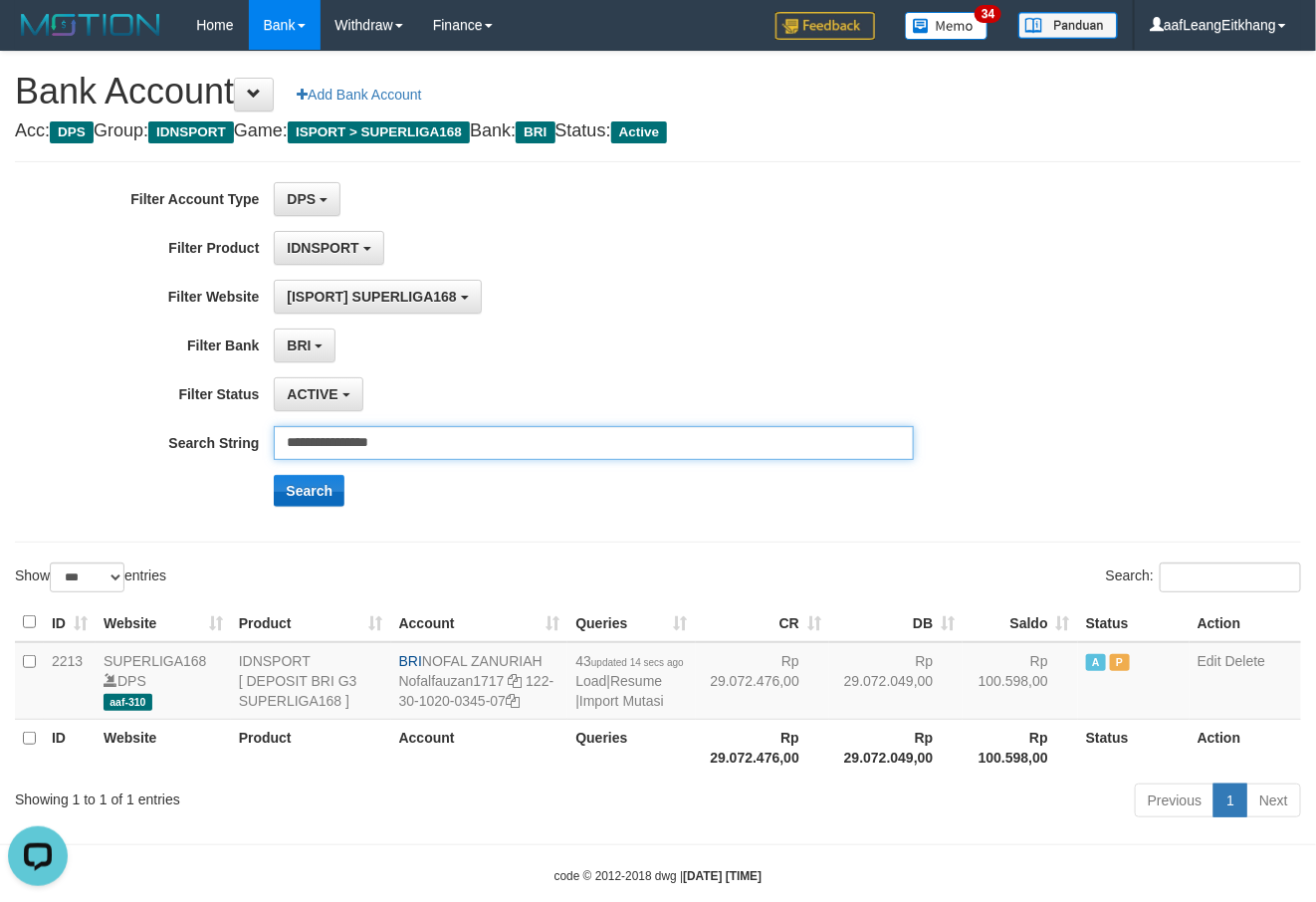type on "**********" 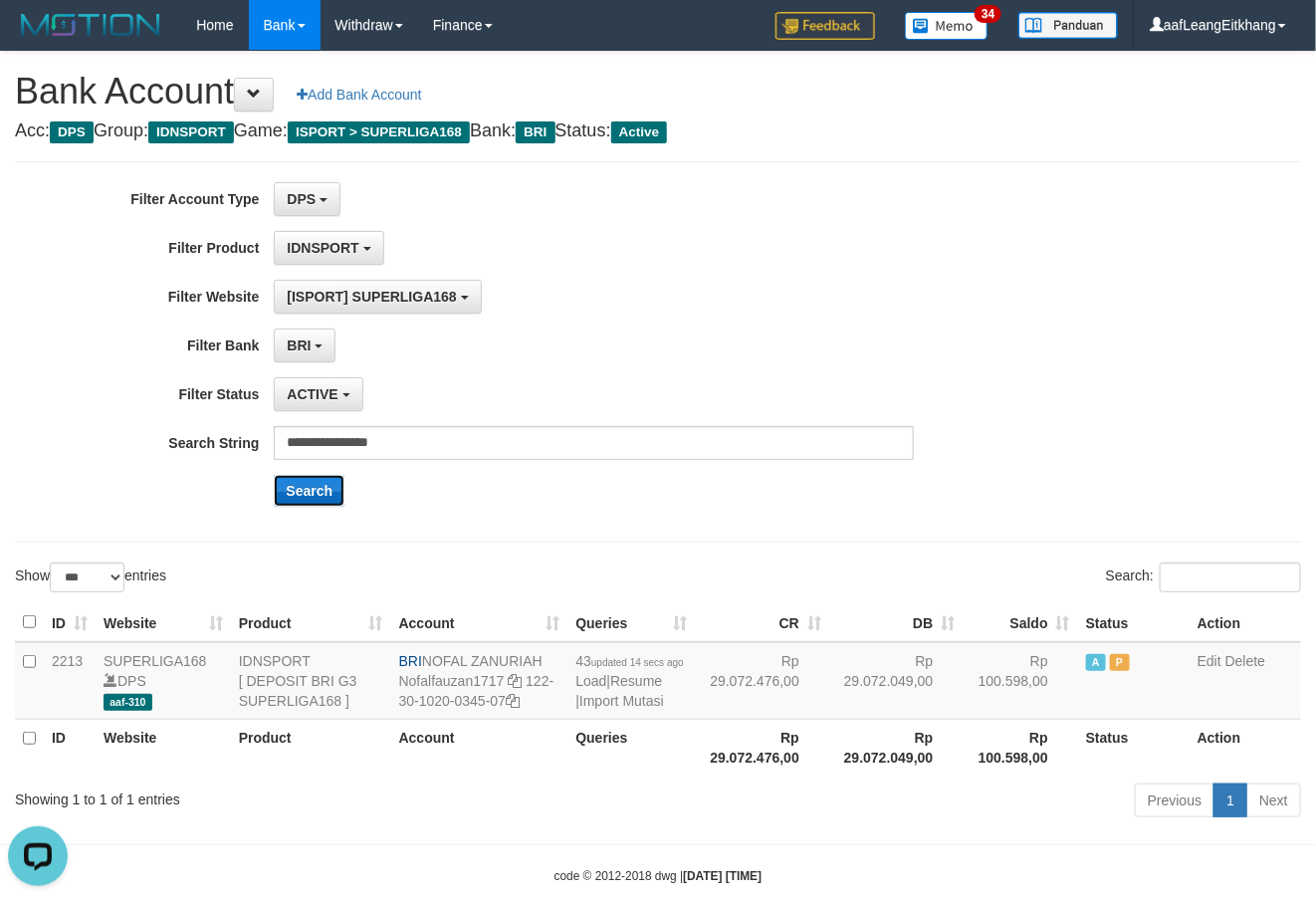 click on "Search" at bounding box center (309, 491) 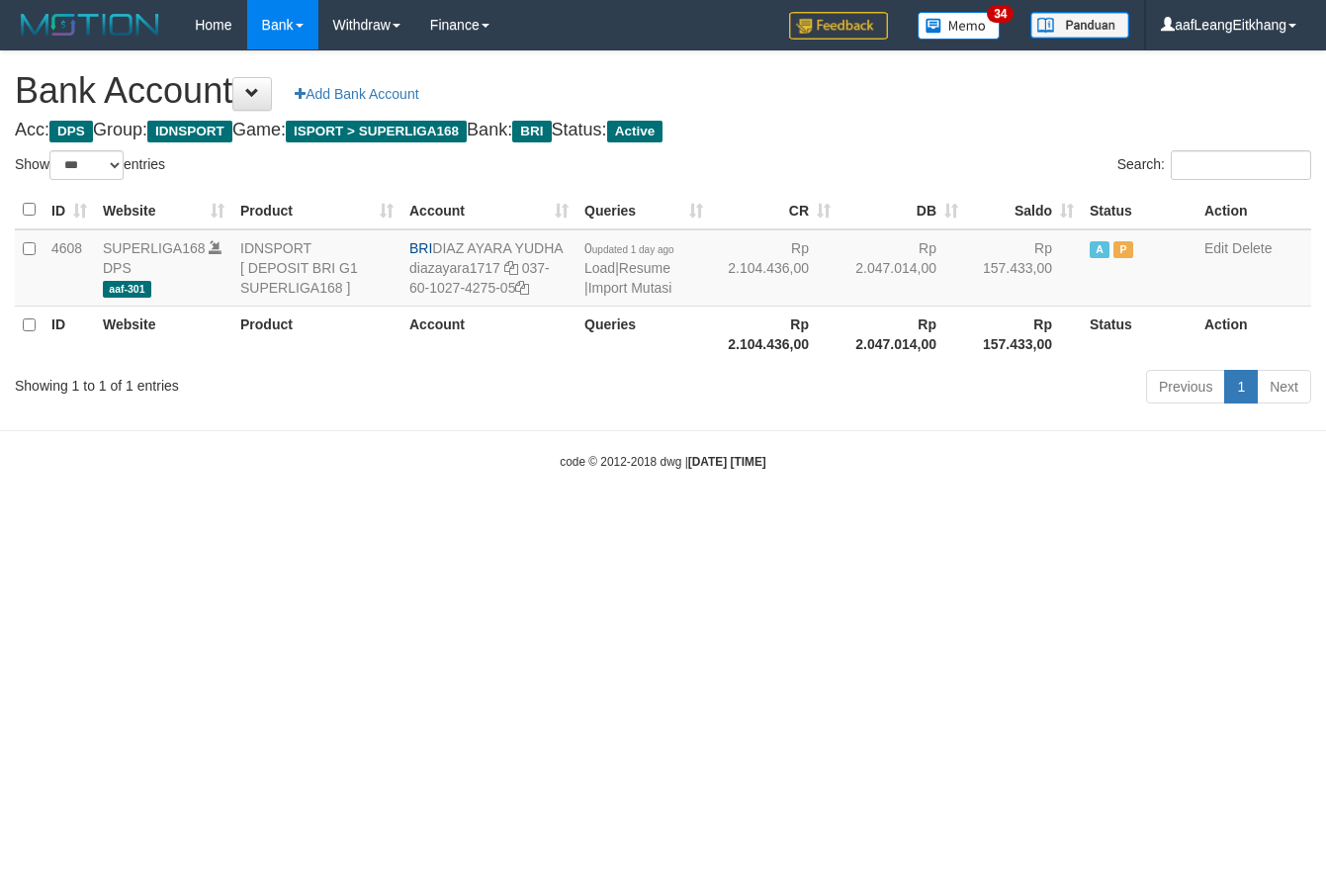 select on "***" 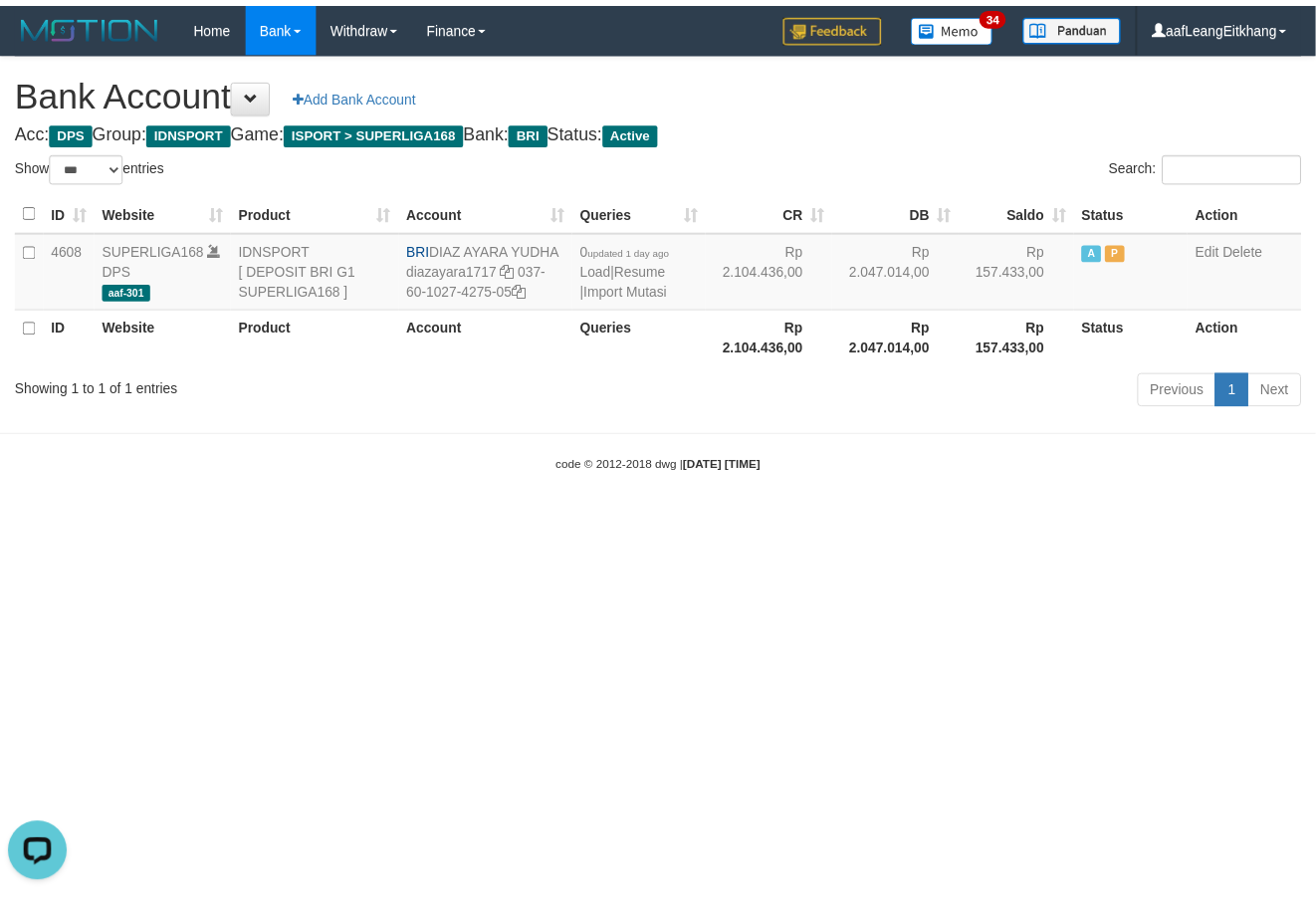 scroll, scrollTop: 0, scrollLeft: 0, axis: both 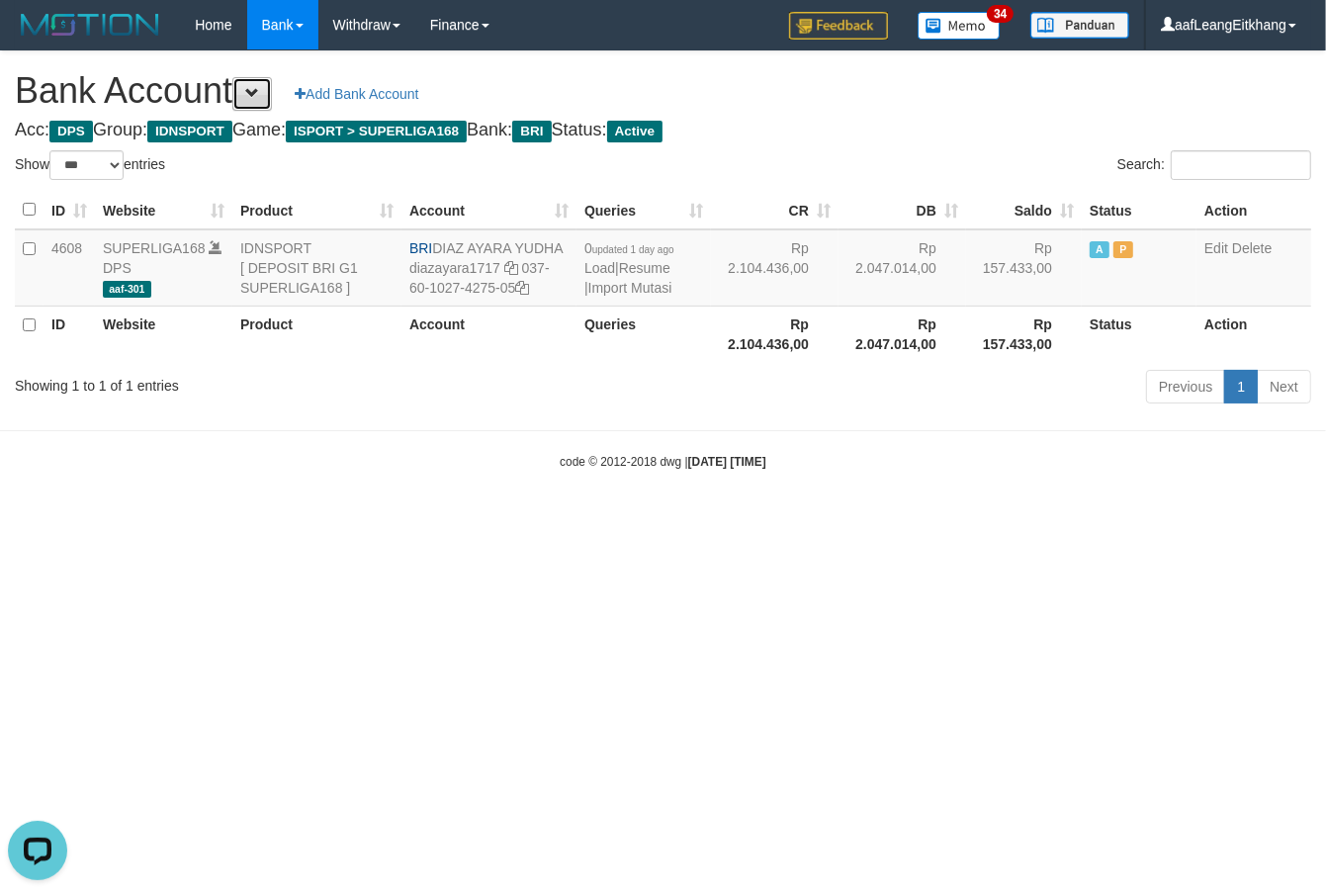 click at bounding box center [252, 94] 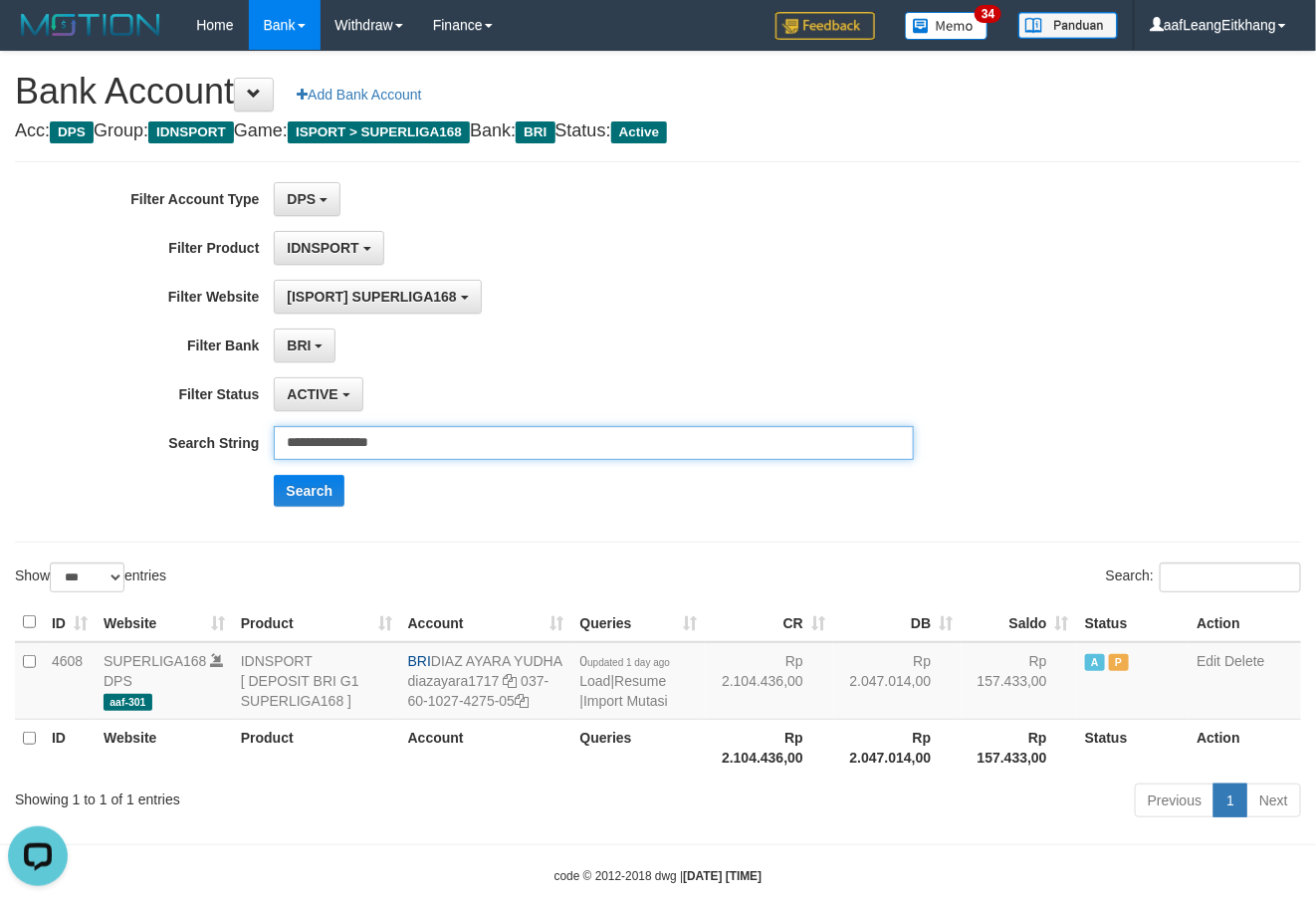 click on "**********" at bounding box center [593, 443] 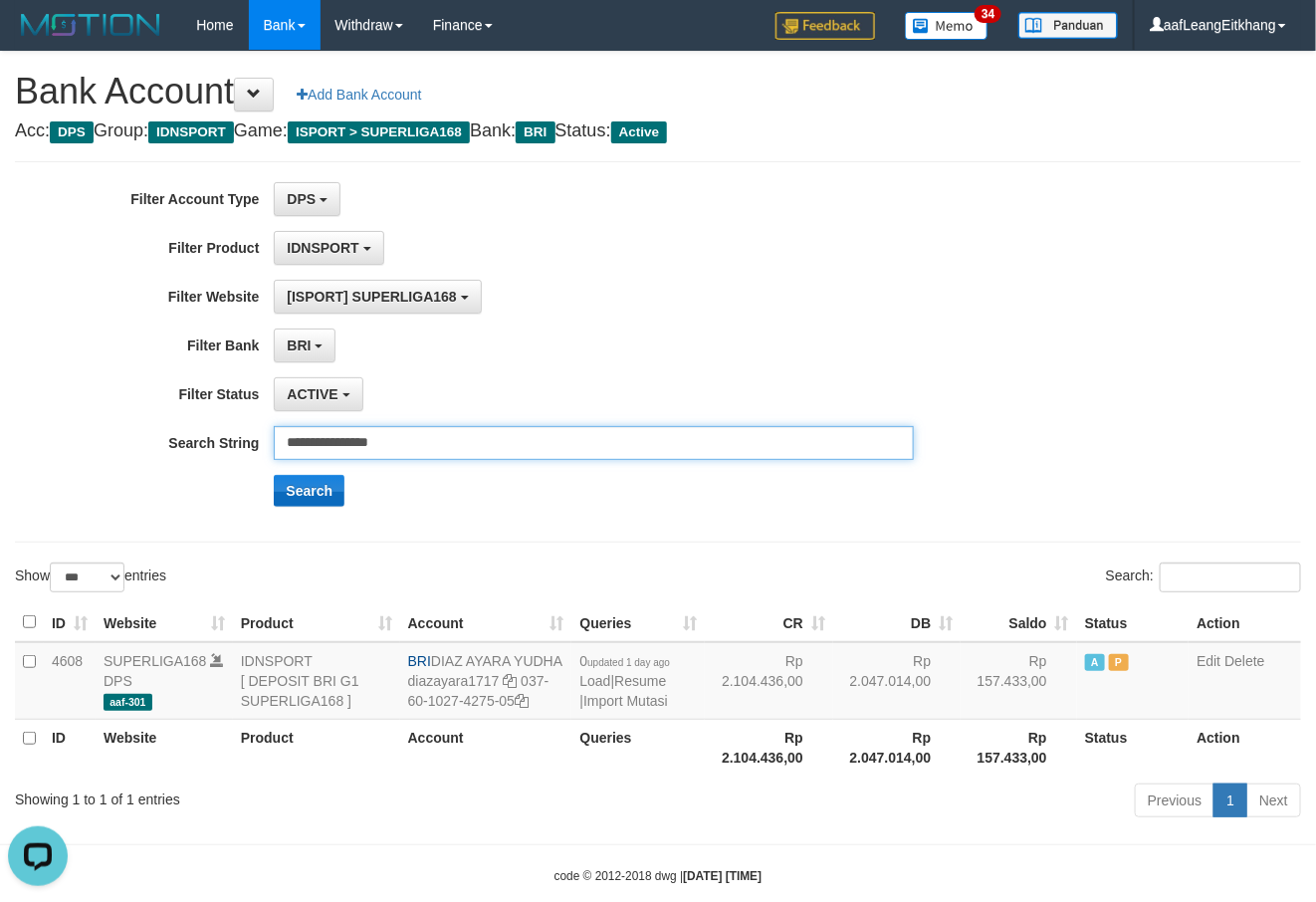 paste on "*" 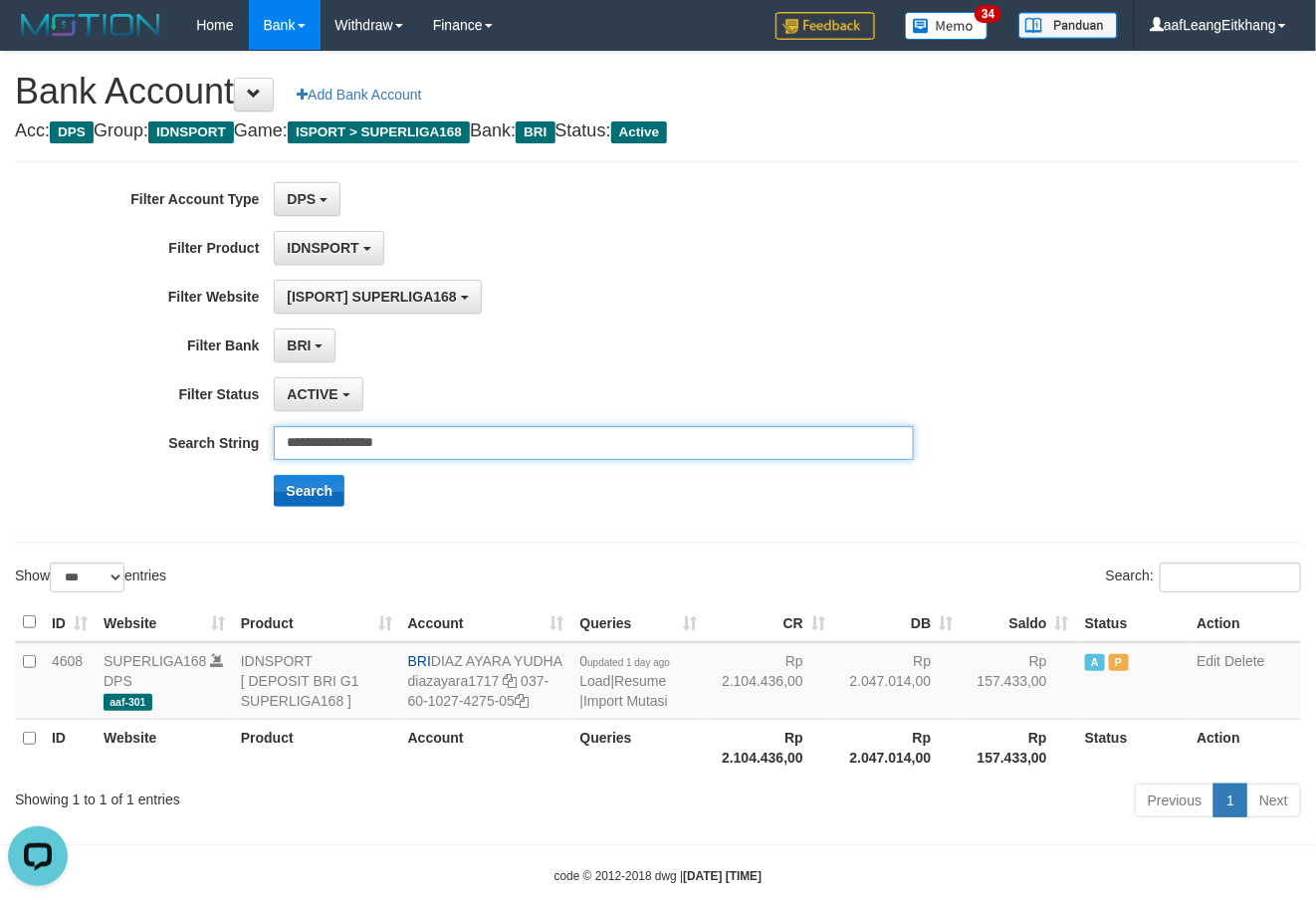 type on "**********" 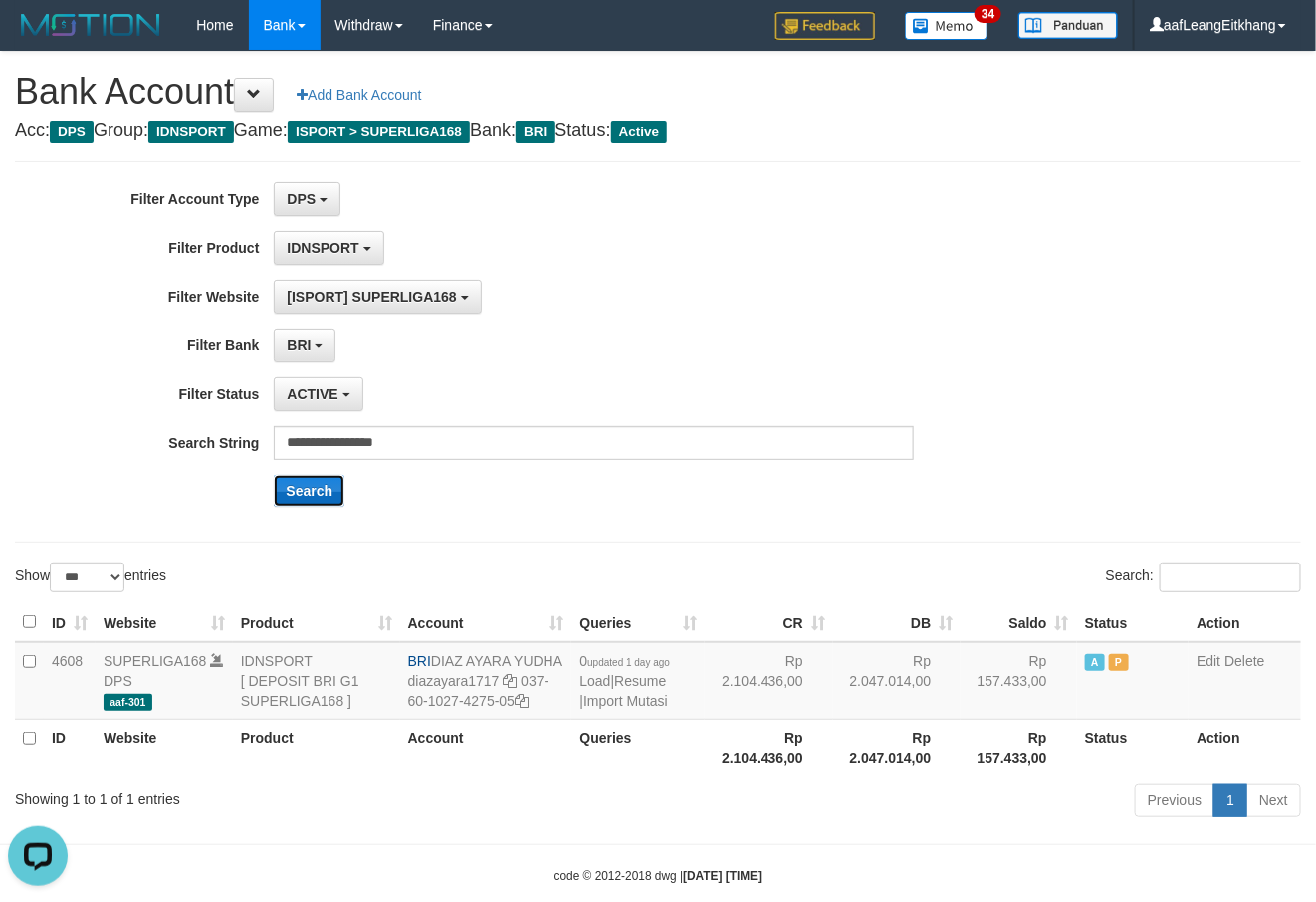 click on "Search" at bounding box center (309, 491) 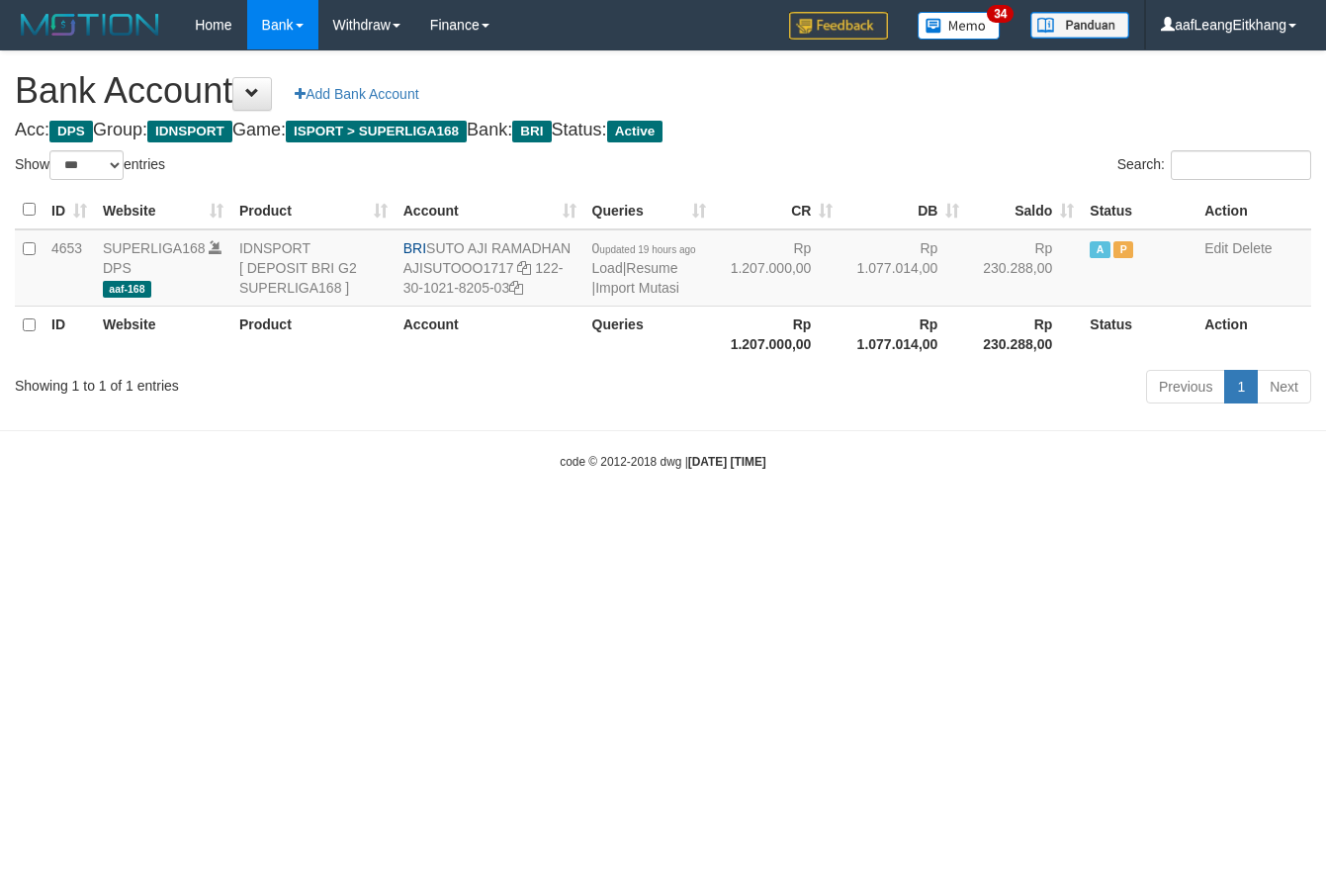 select on "***" 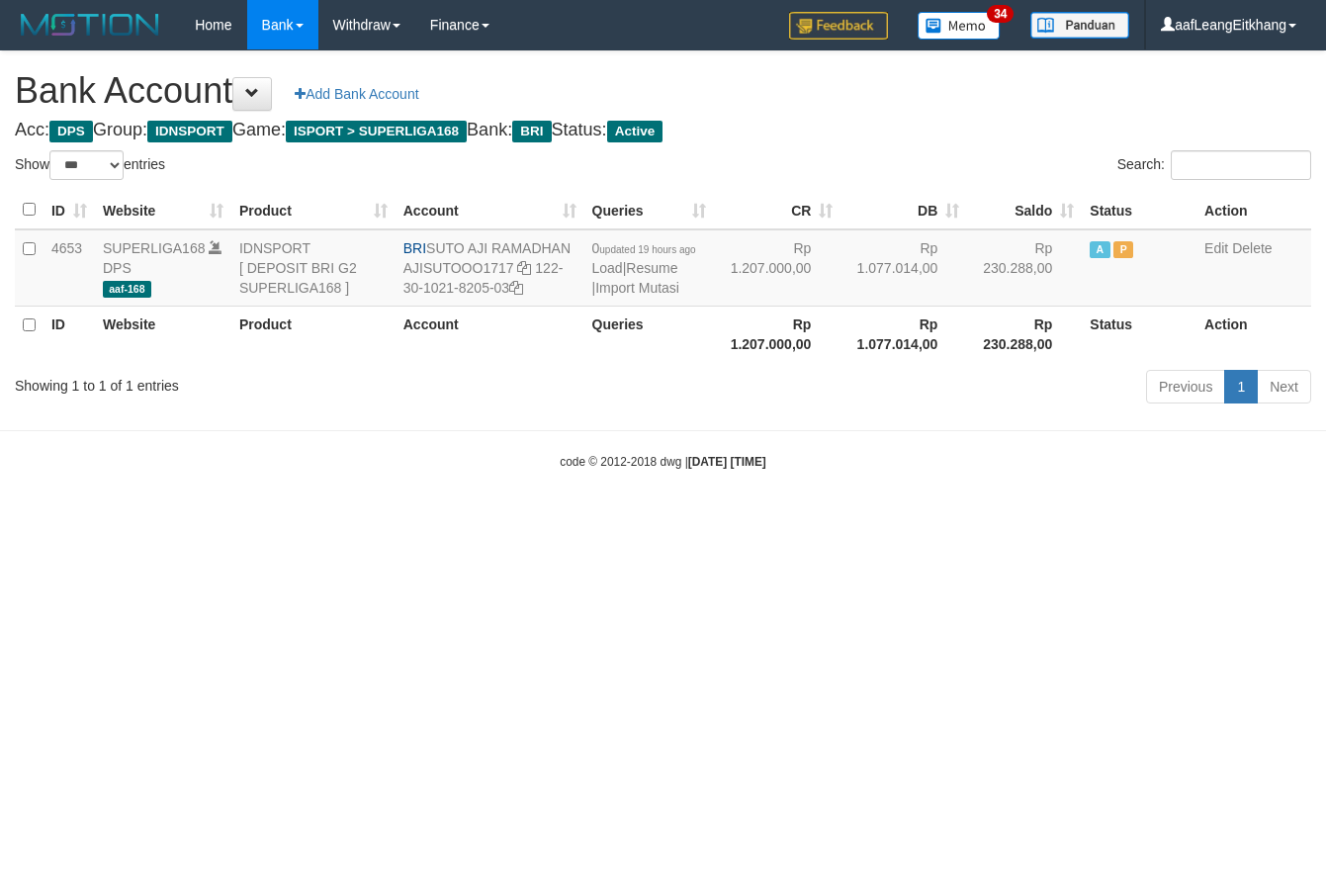 scroll, scrollTop: 0, scrollLeft: 0, axis: both 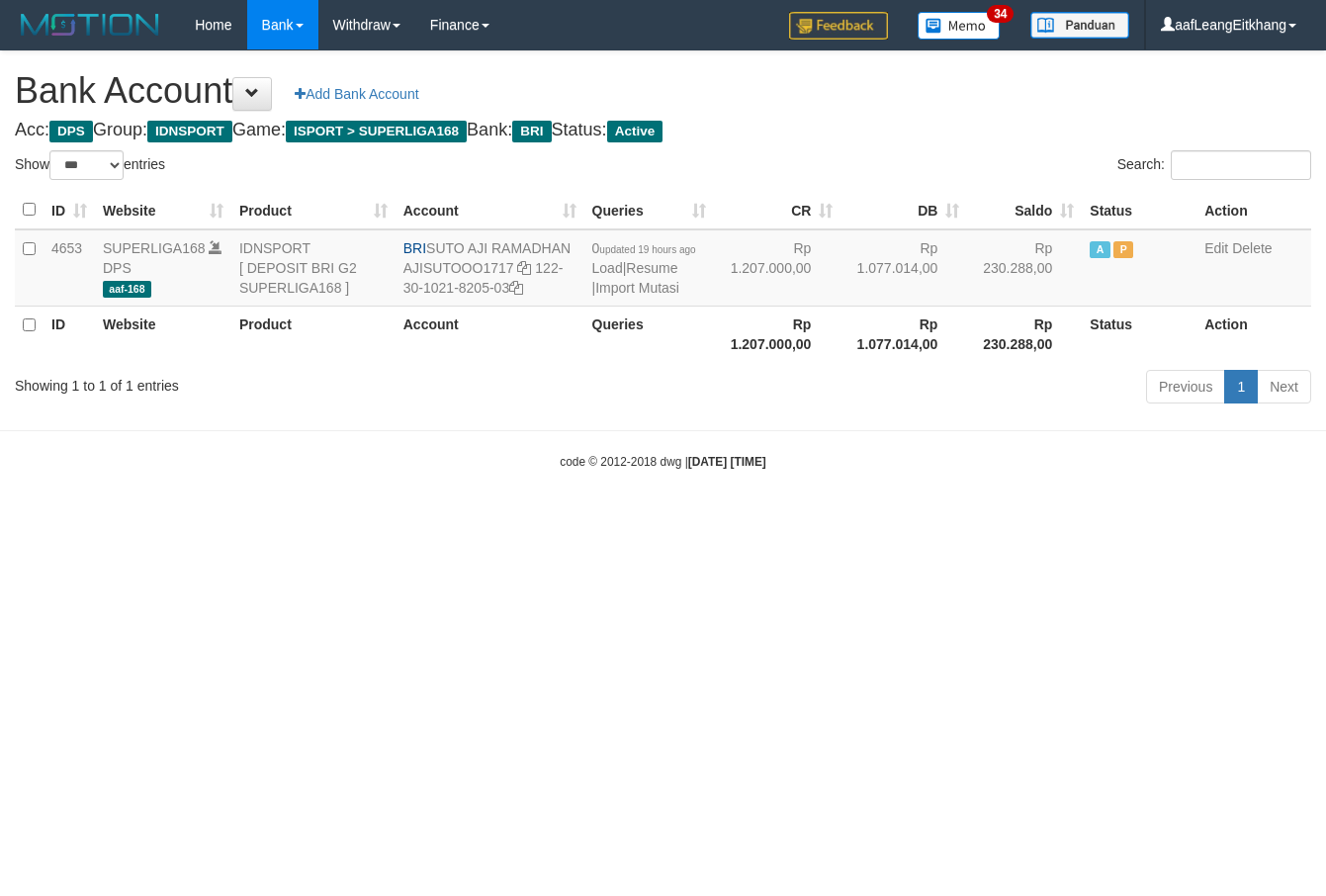 select on "***" 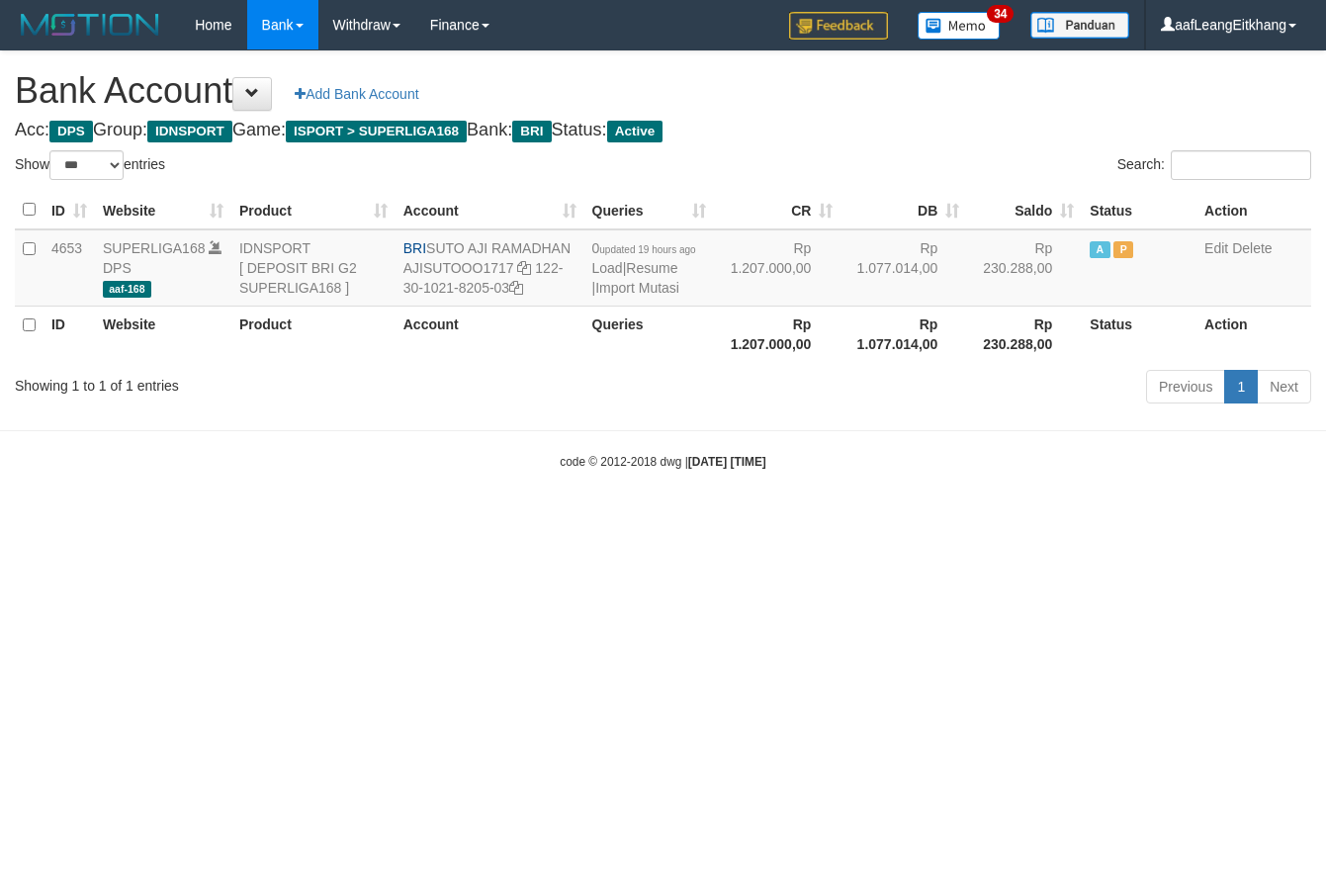 scroll, scrollTop: 0, scrollLeft: 0, axis: both 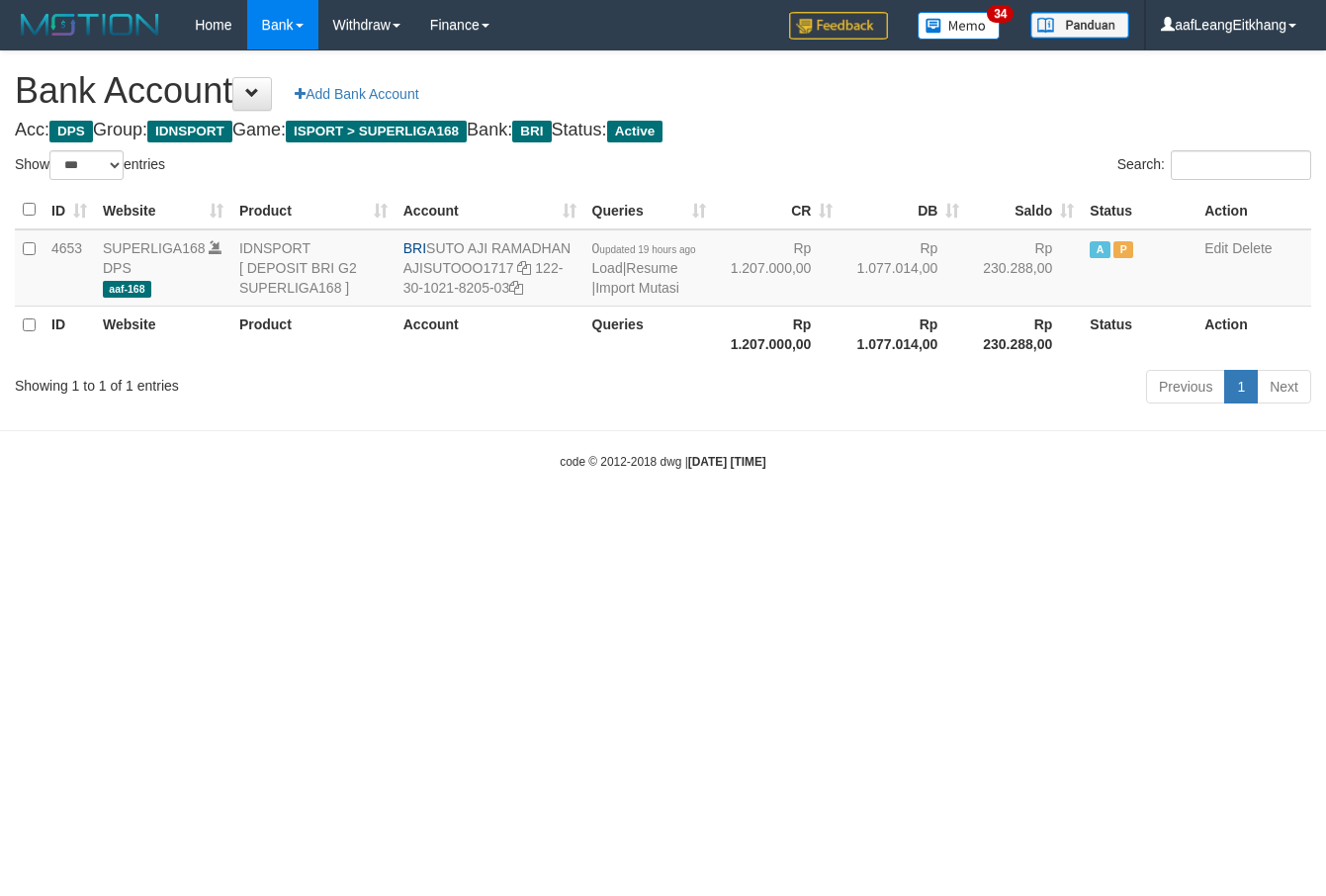 select on "***" 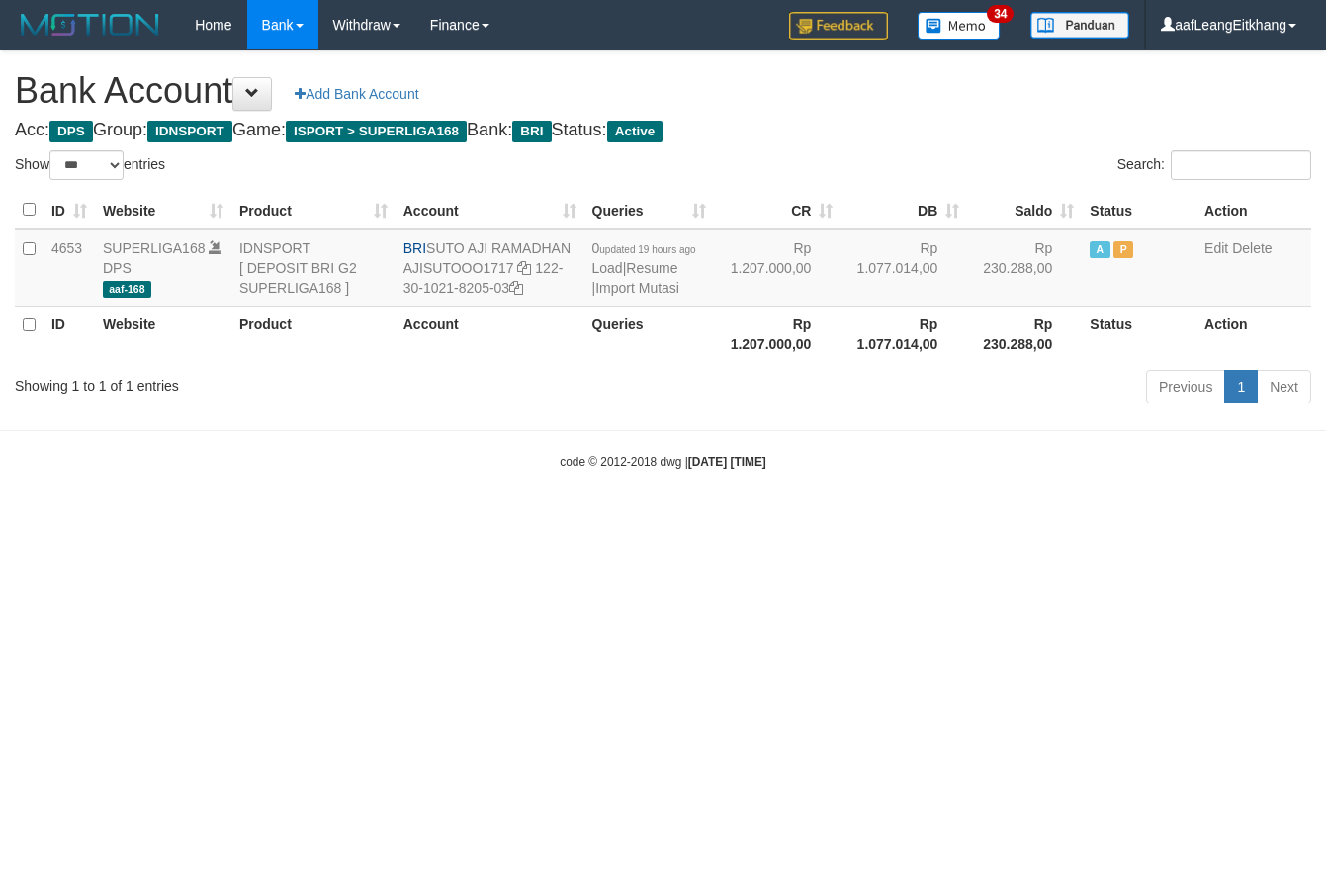 scroll, scrollTop: 0, scrollLeft: 0, axis: both 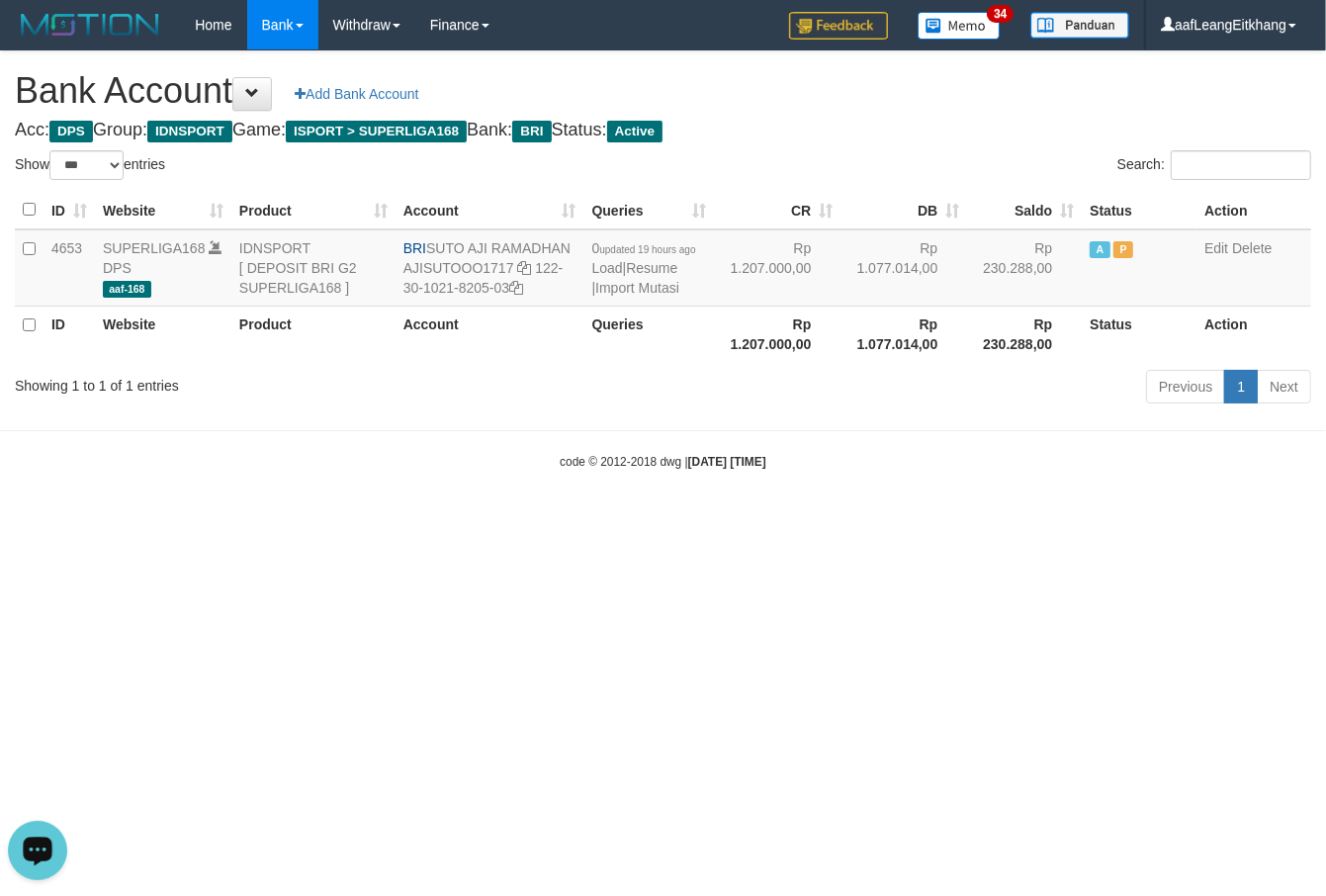 drag, startPoint x: 1145, startPoint y: 650, endPoint x: 1199, endPoint y: 641, distance: 54.7449 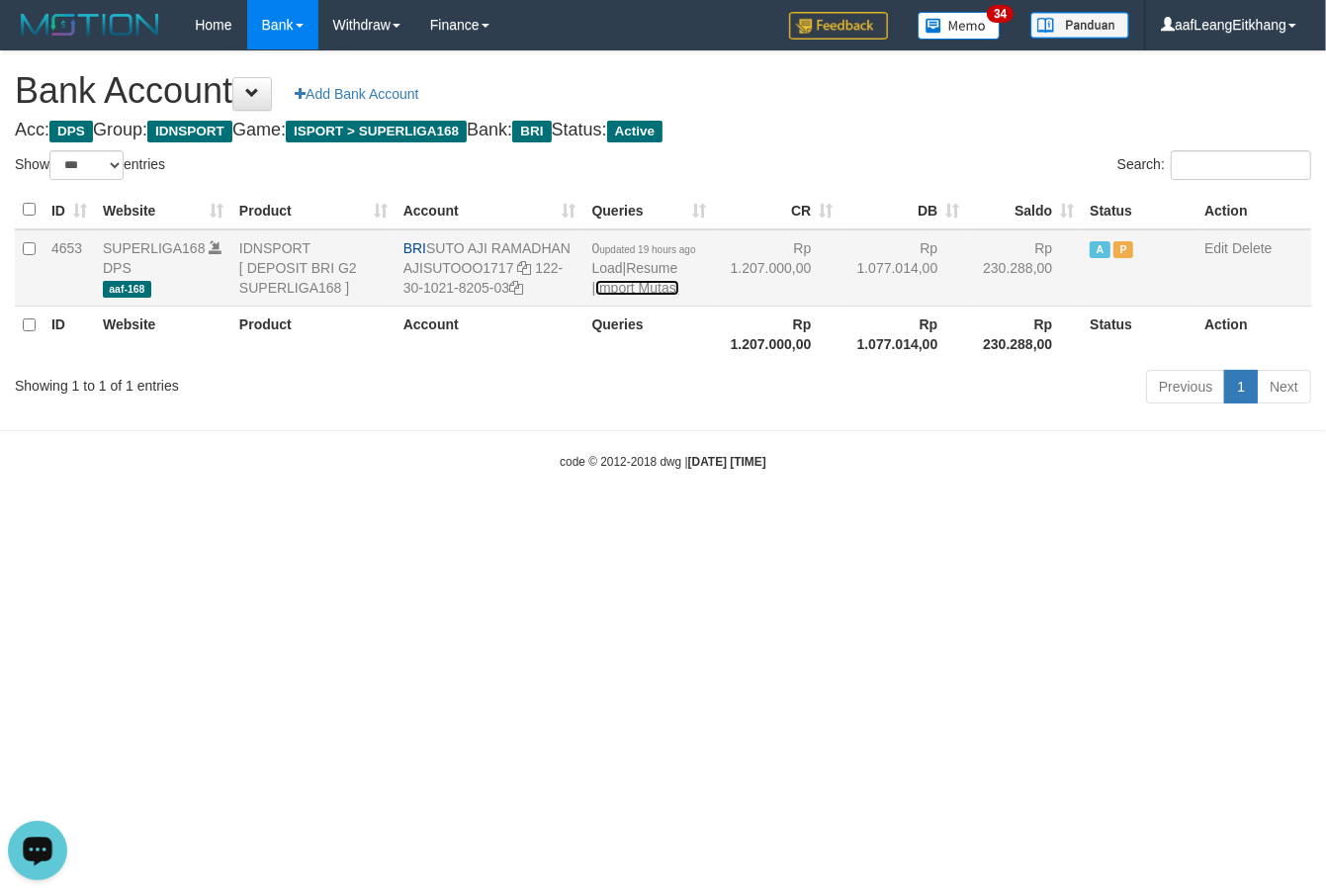 click on "Import Mutasi" at bounding box center [637, 288] 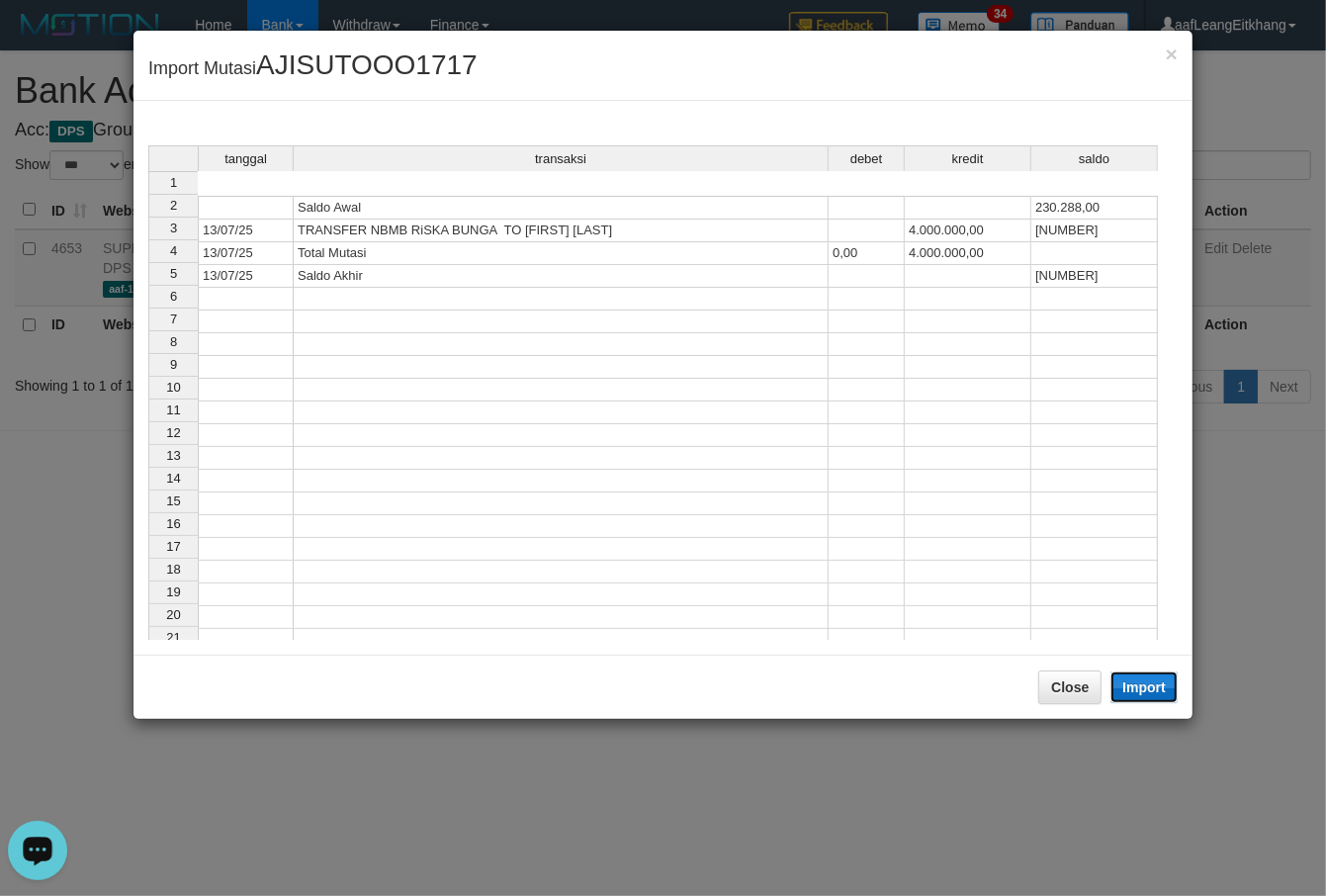 click on "Import" at bounding box center (1144, 687) 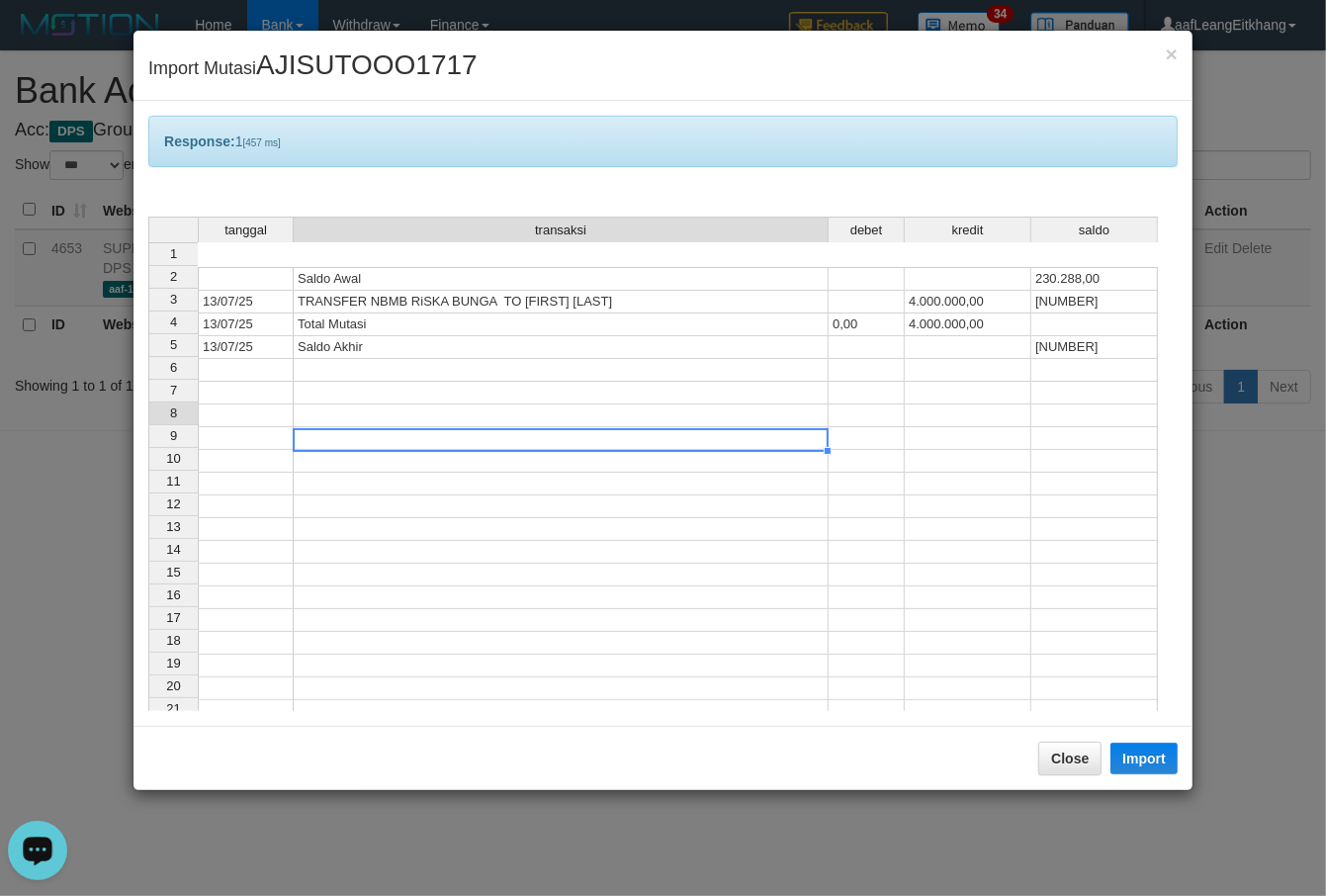 click at bounding box center (561, 438) 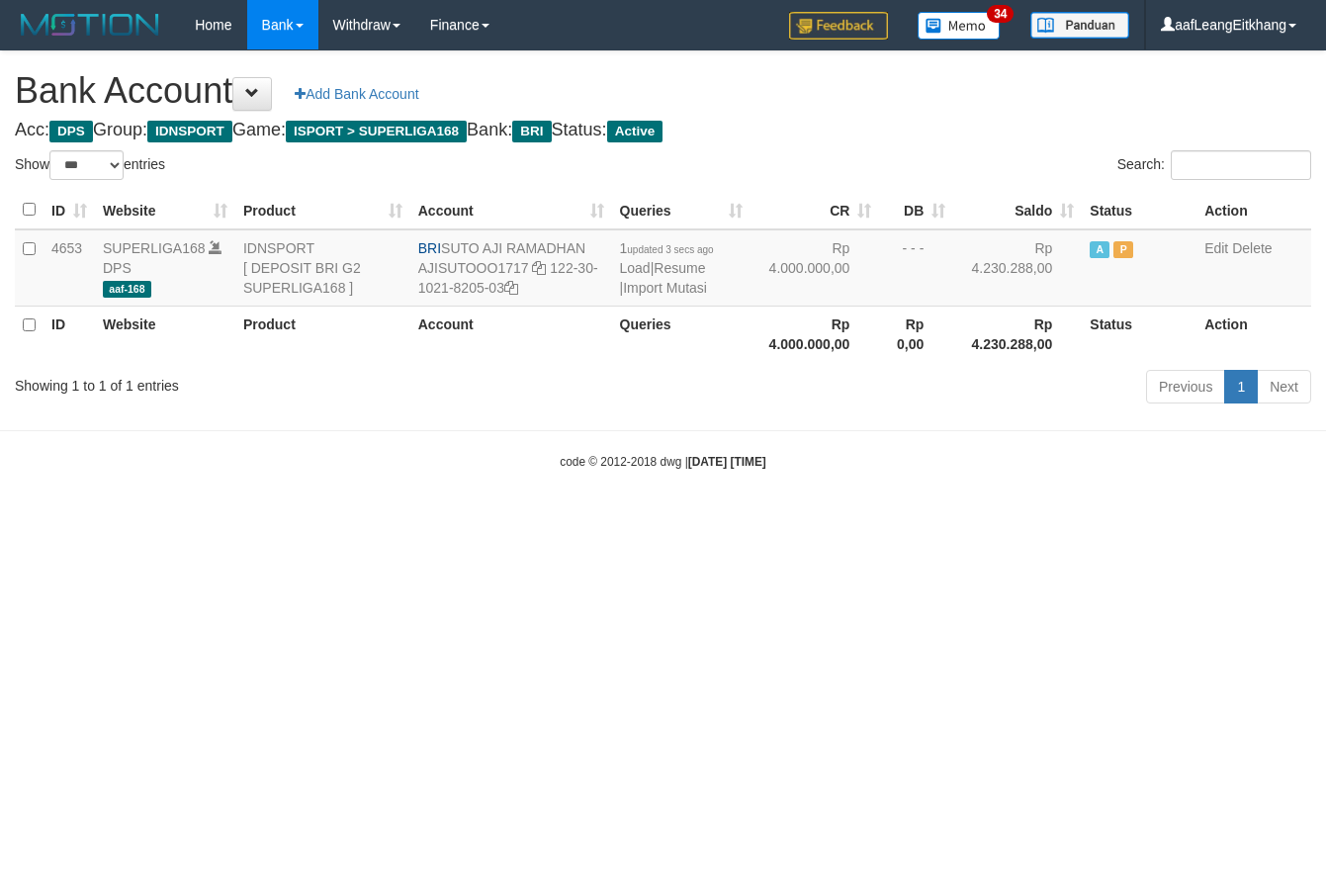 select on "***" 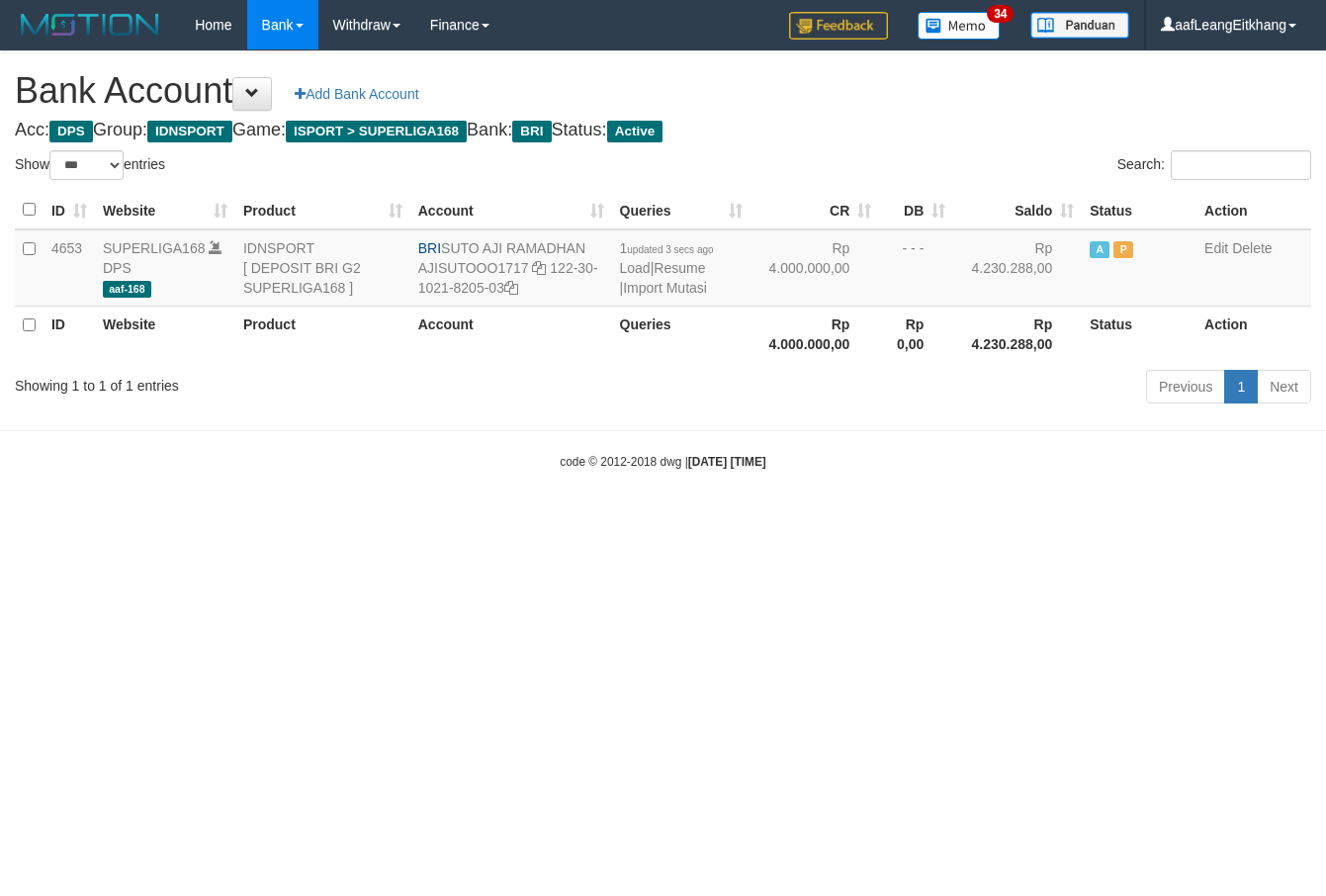 scroll, scrollTop: 0, scrollLeft: 0, axis: both 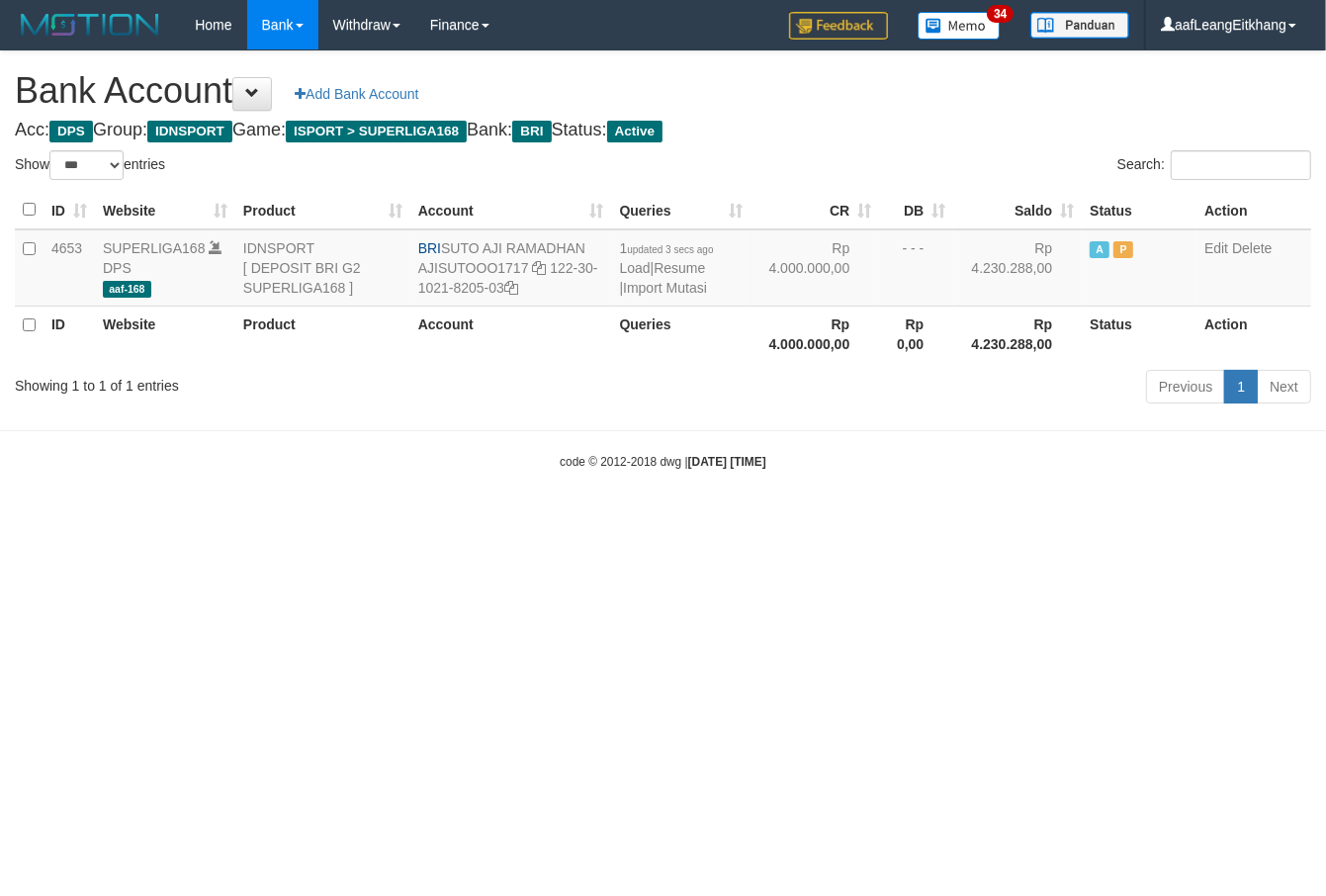 click on "Toggle navigation
Home
Bank
Account List
Load
By Website
Group
[ISPORT]													SUPERLIGA168
By Load Group (DPS)
34" at bounding box center (663, 260) 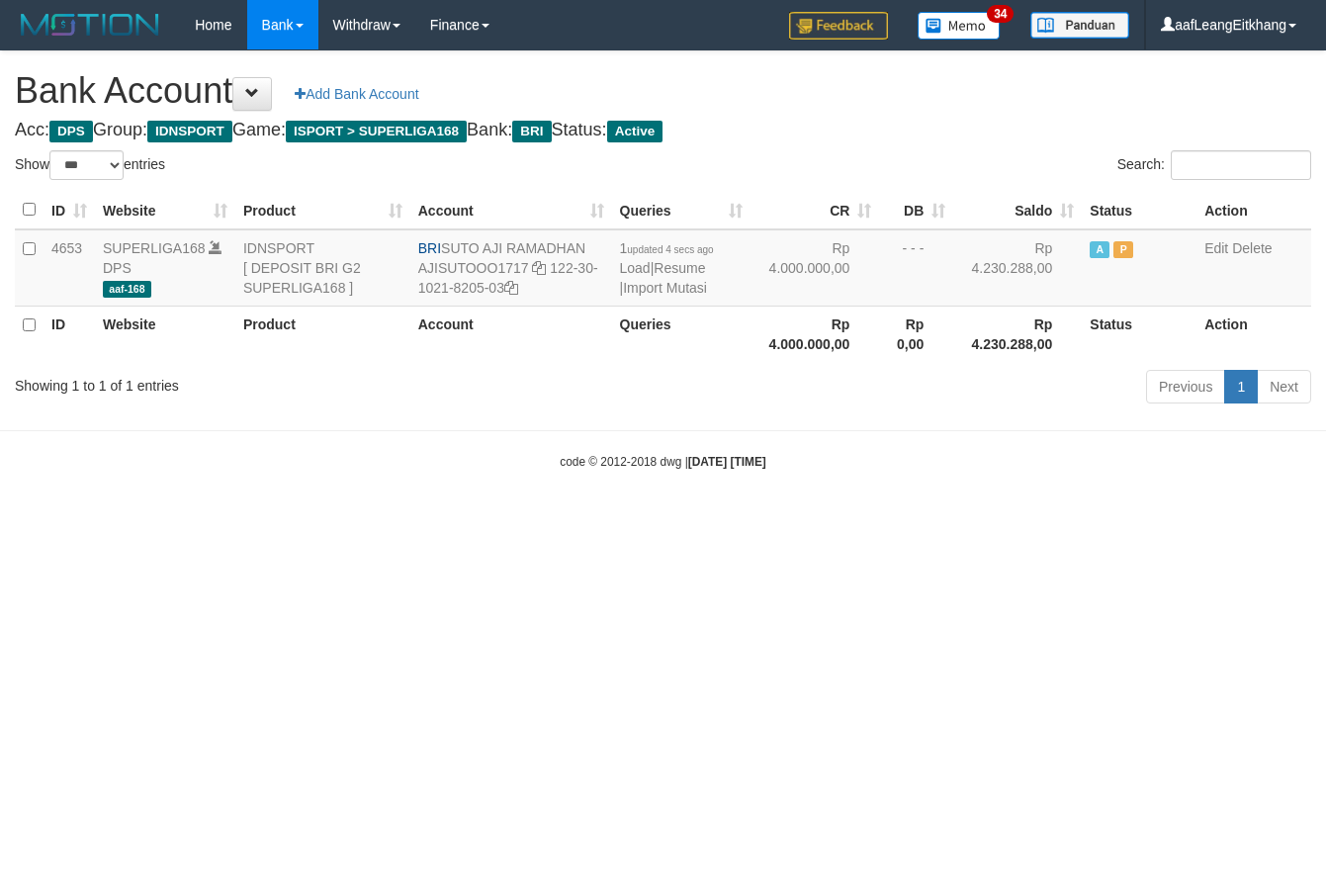 select on "***" 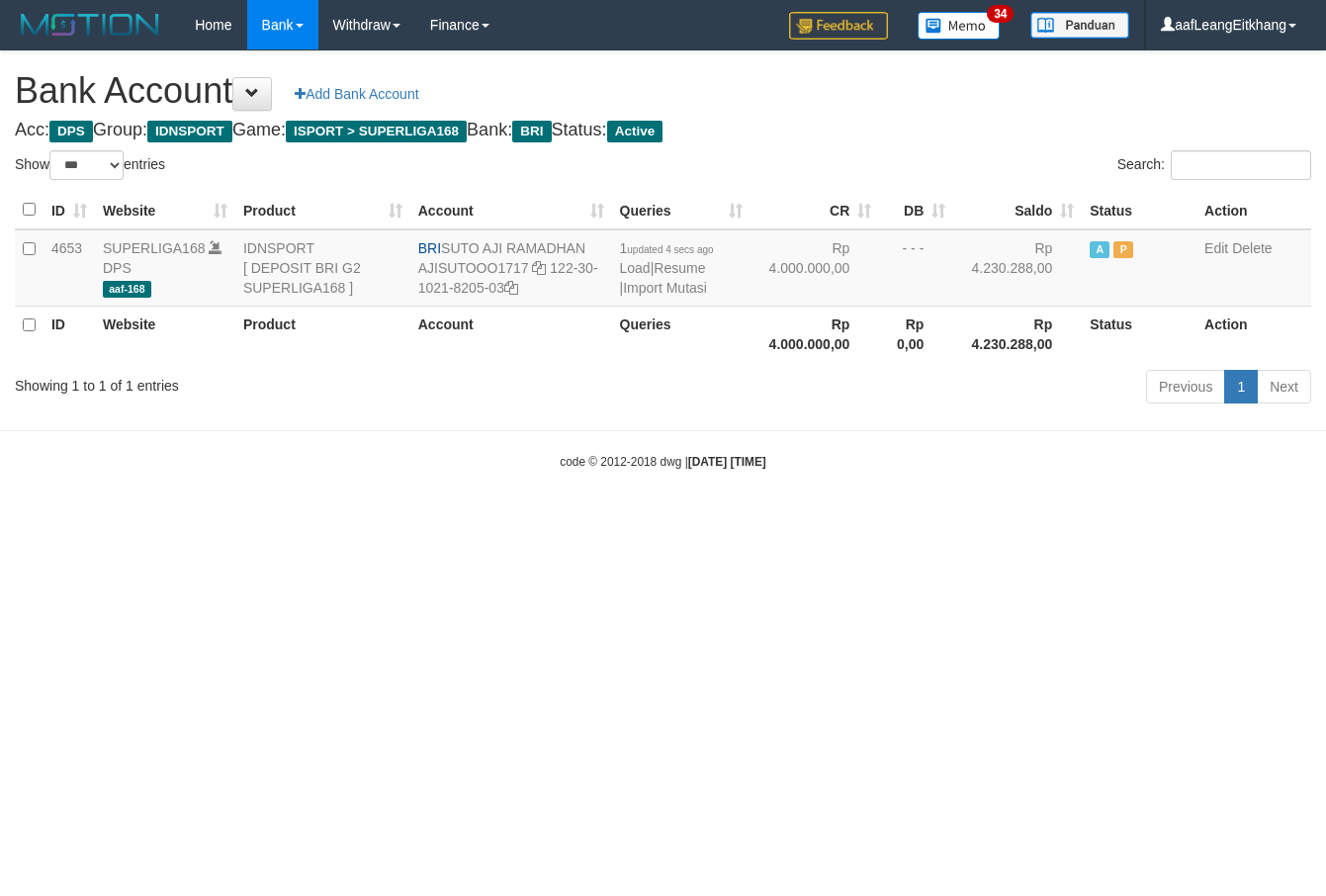 scroll, scrollTop: 0, scrollLeft: 0, axis: both 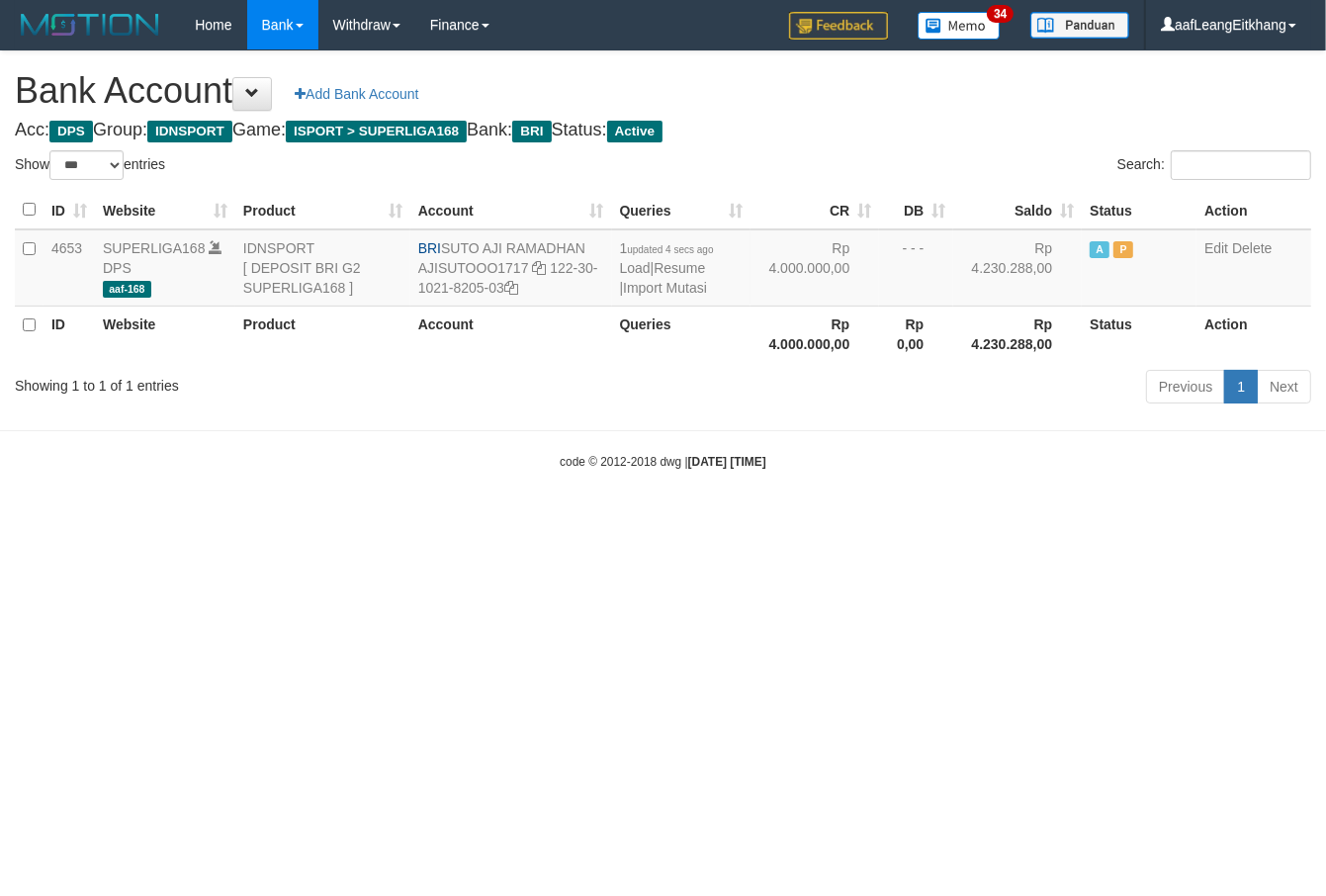 click at bounding box center (663, 430) 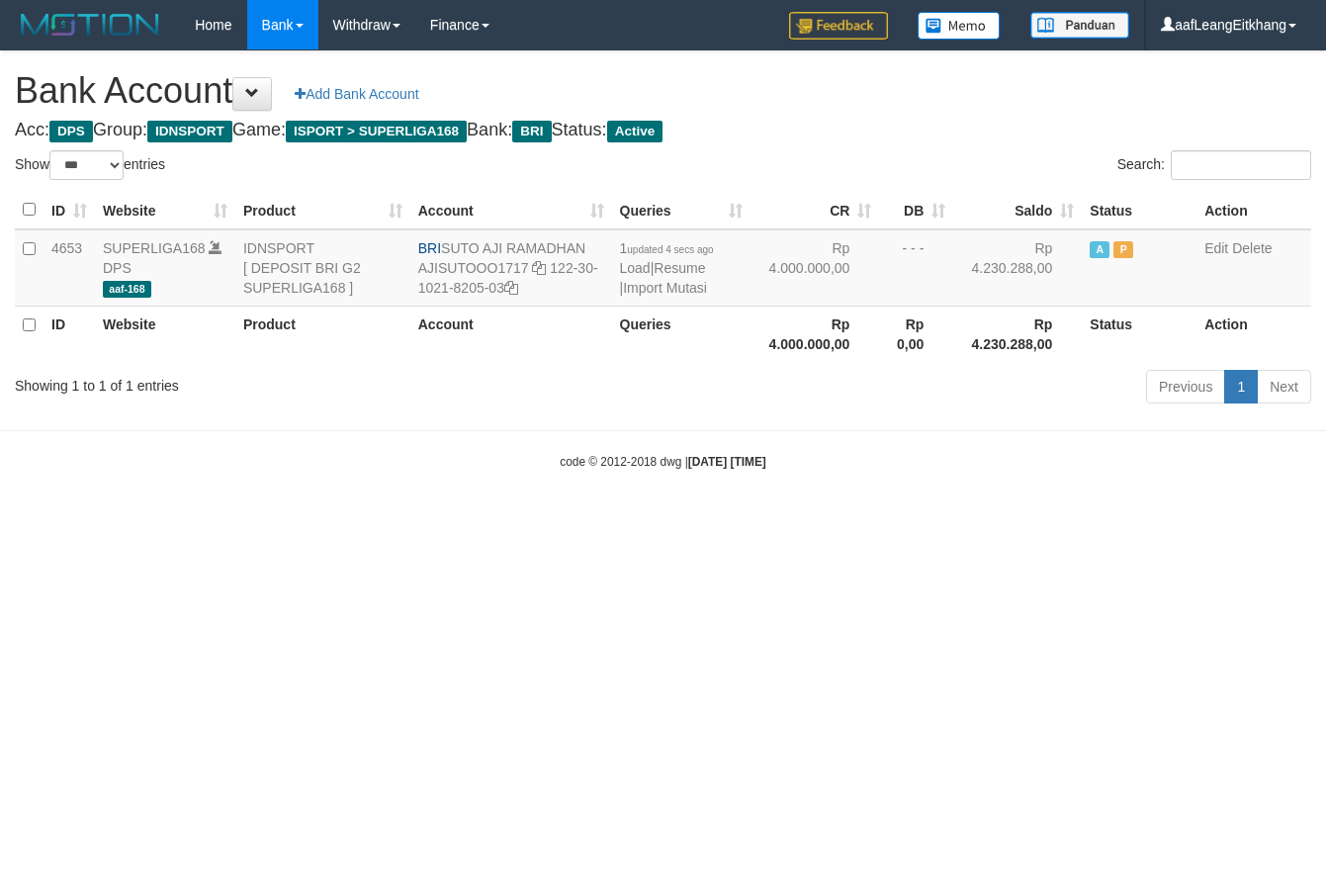 select on "***" 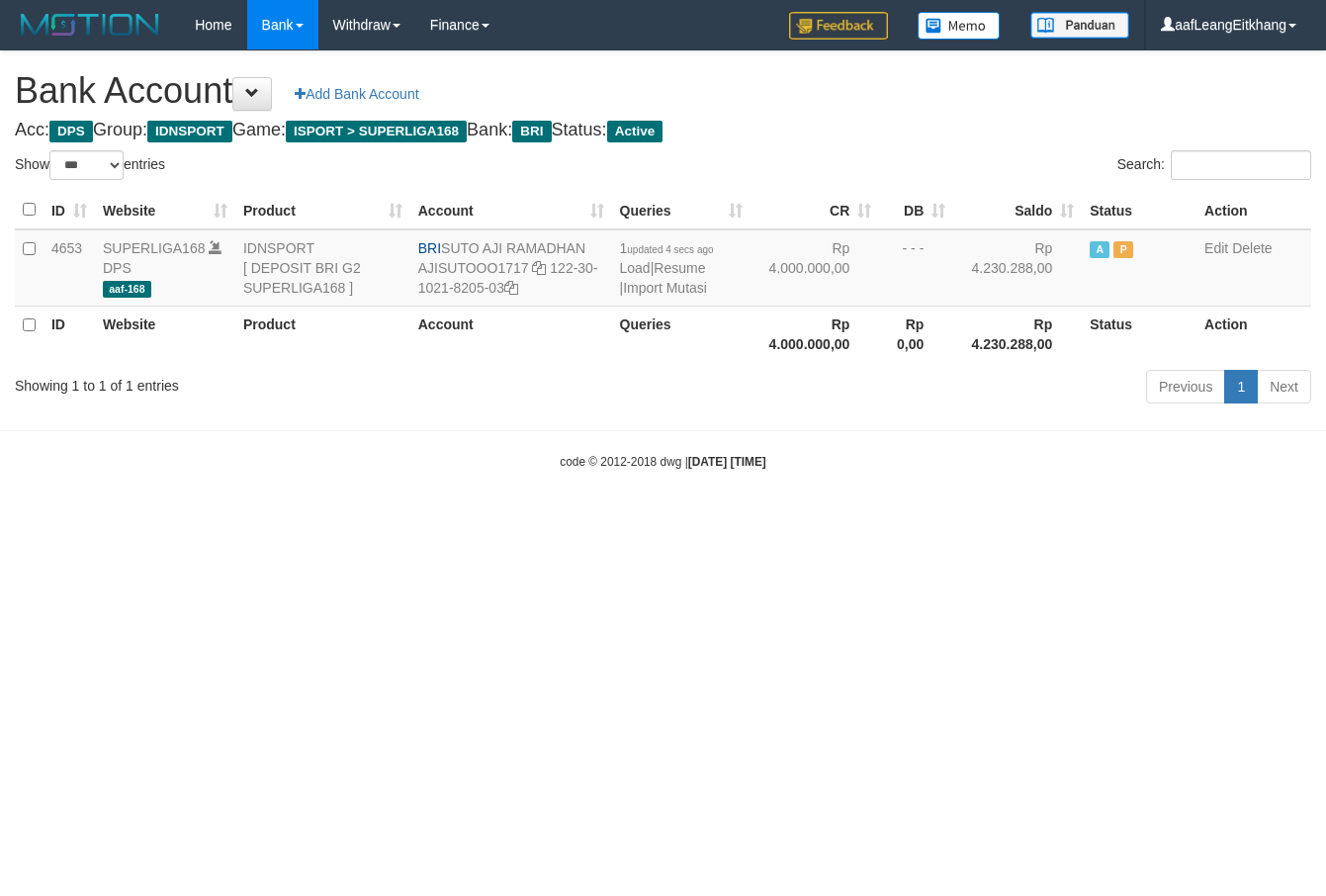 scroll, scrollTop: 0, scrollLeft: 0, axis: both 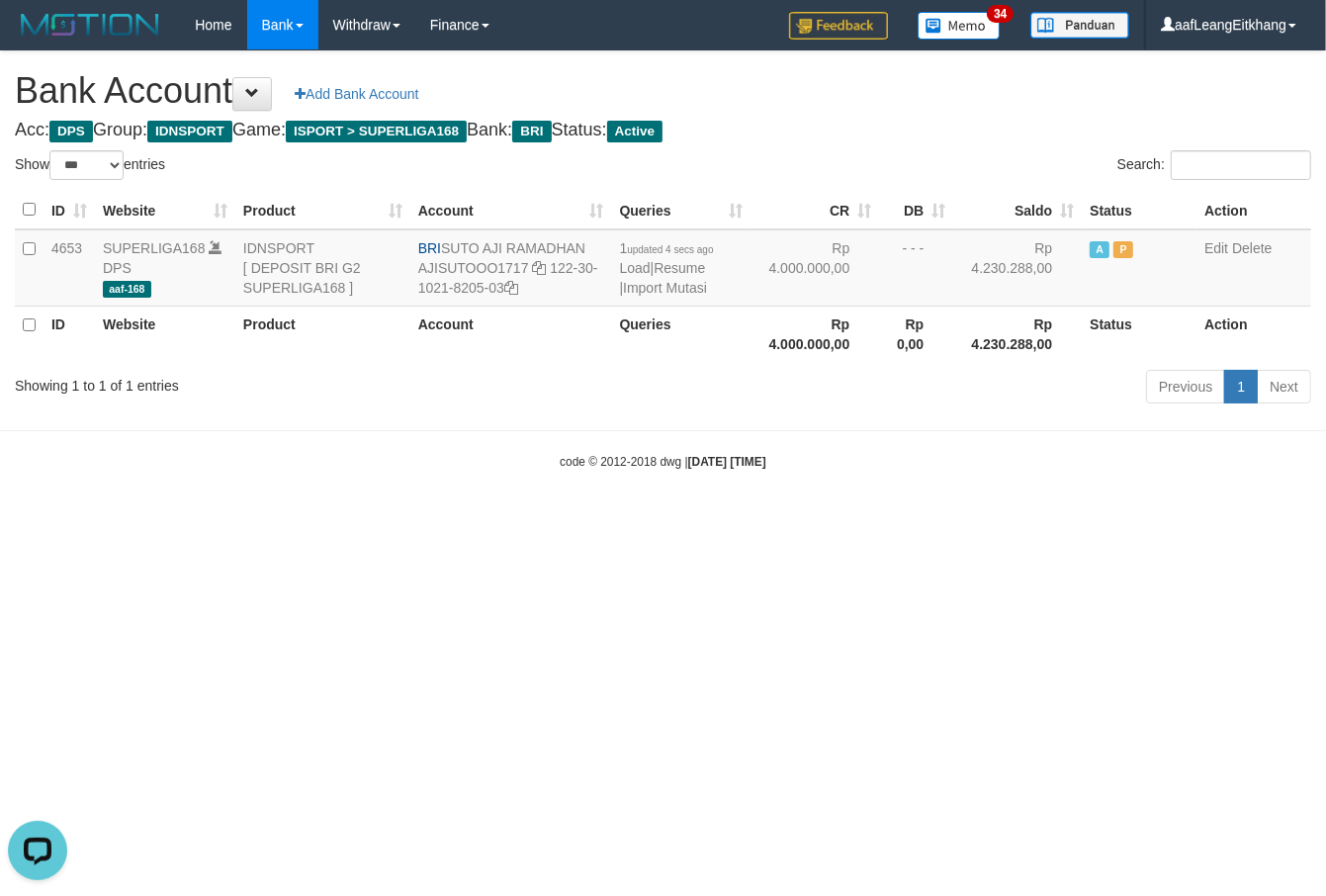 click on "Toggle navigation
Home
Bank
Account List
Load
By Website
Group
[ISPORT]													SUPERLIGA168
By Load Group (DPS)" at bounding box center (663, 260) 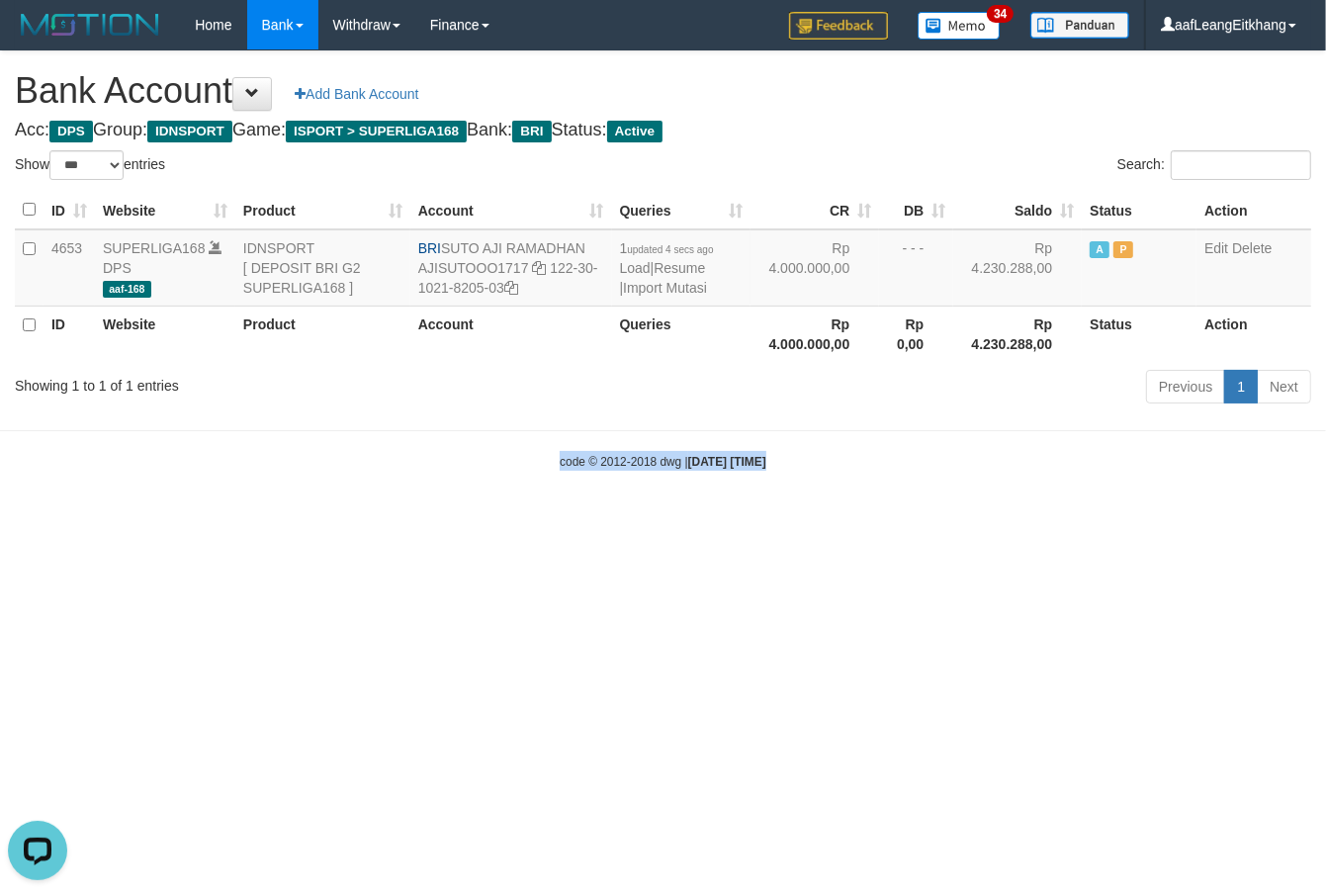 click on "Toggle navigation
Home
Bank
Account List
Load
By Website
Group
[ISPORT]													SUPERLIGA168
By Load Group (DPS)" at bounding box center (663, 260) 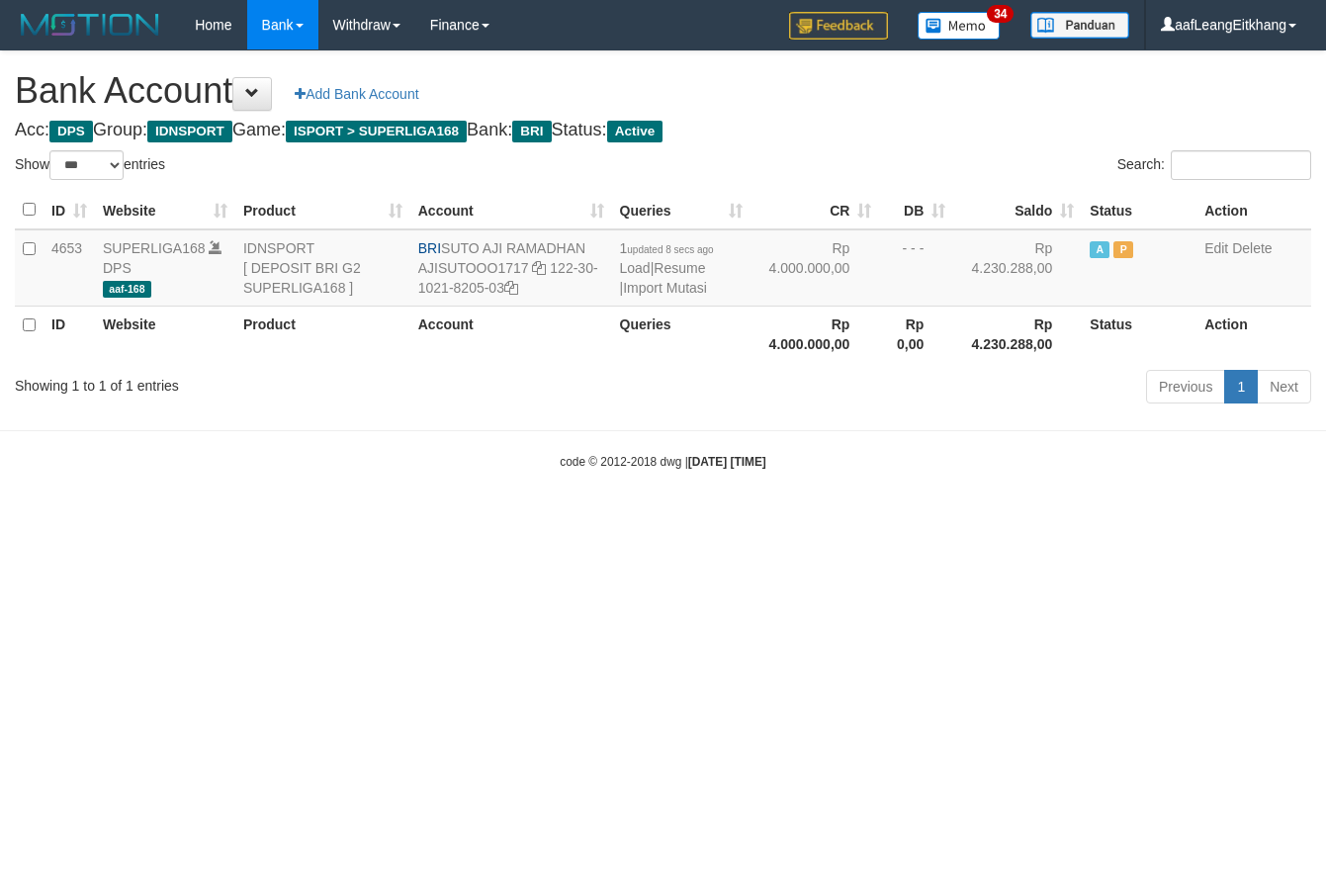 select on "***" 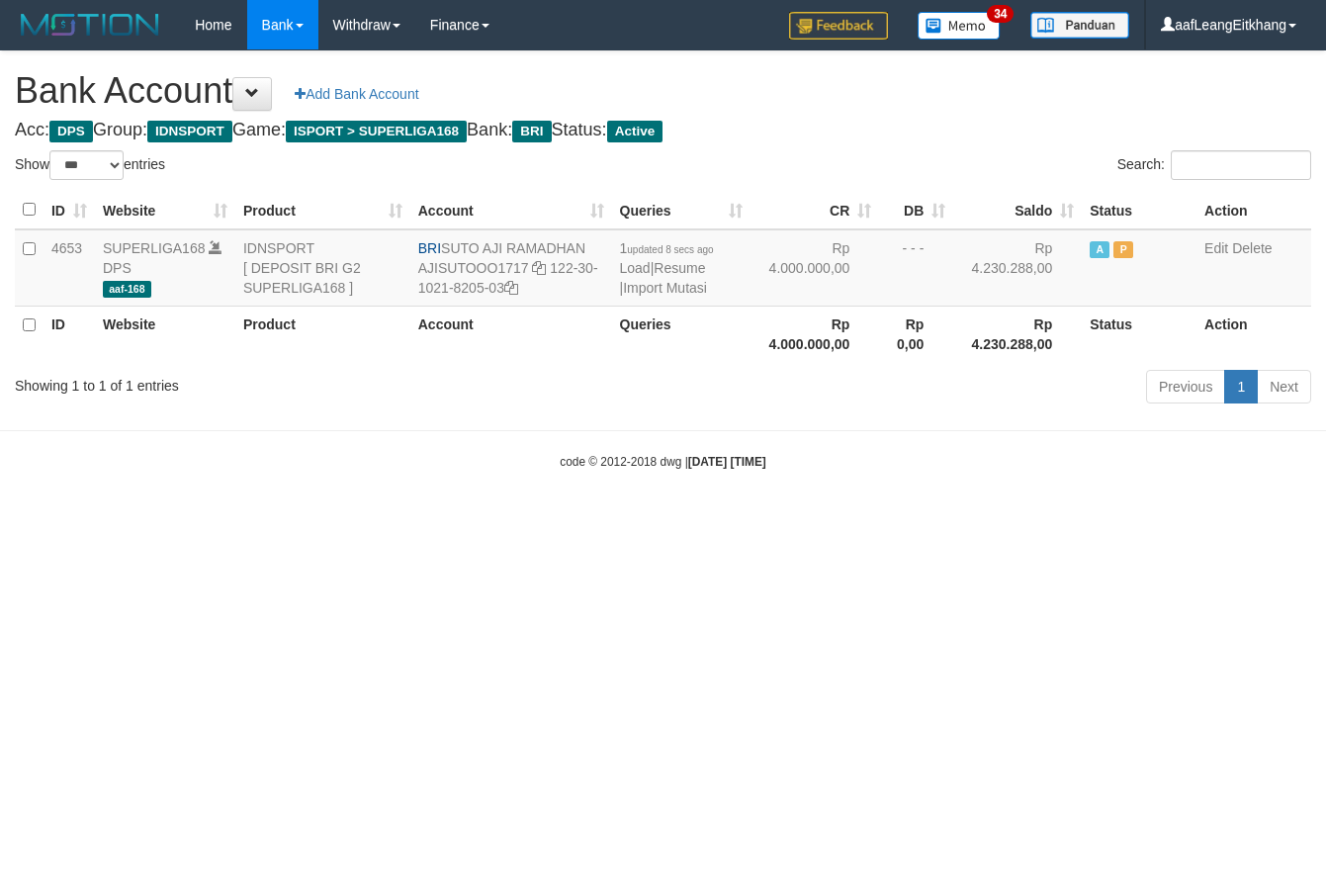 scroll, scrollTop: 0, scrollLeft: 0, axis: both 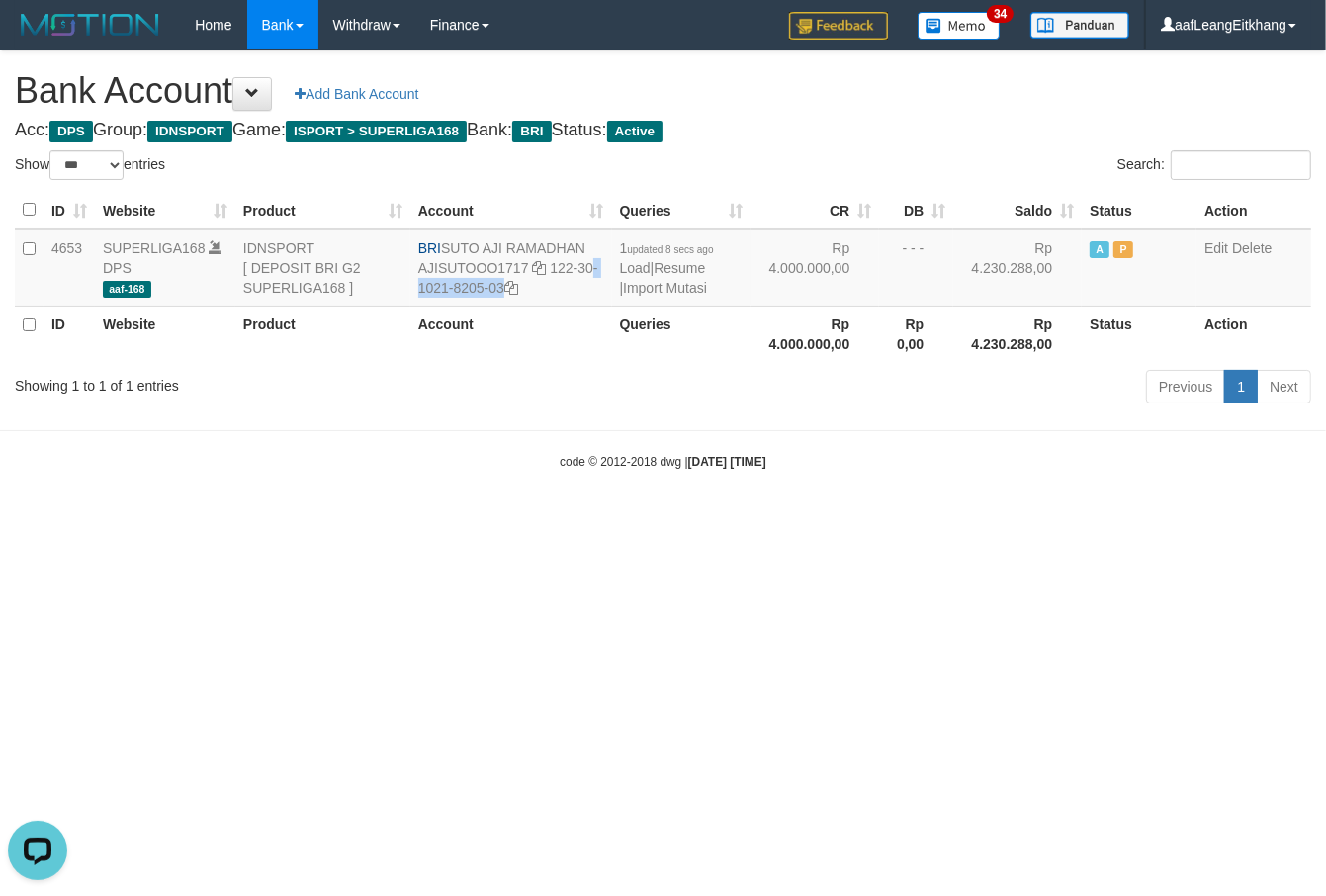 drag, startPoint x: 551, startPoint y: 264, endPoint x: 1308, endPoint y: 446, distance: 778.5711 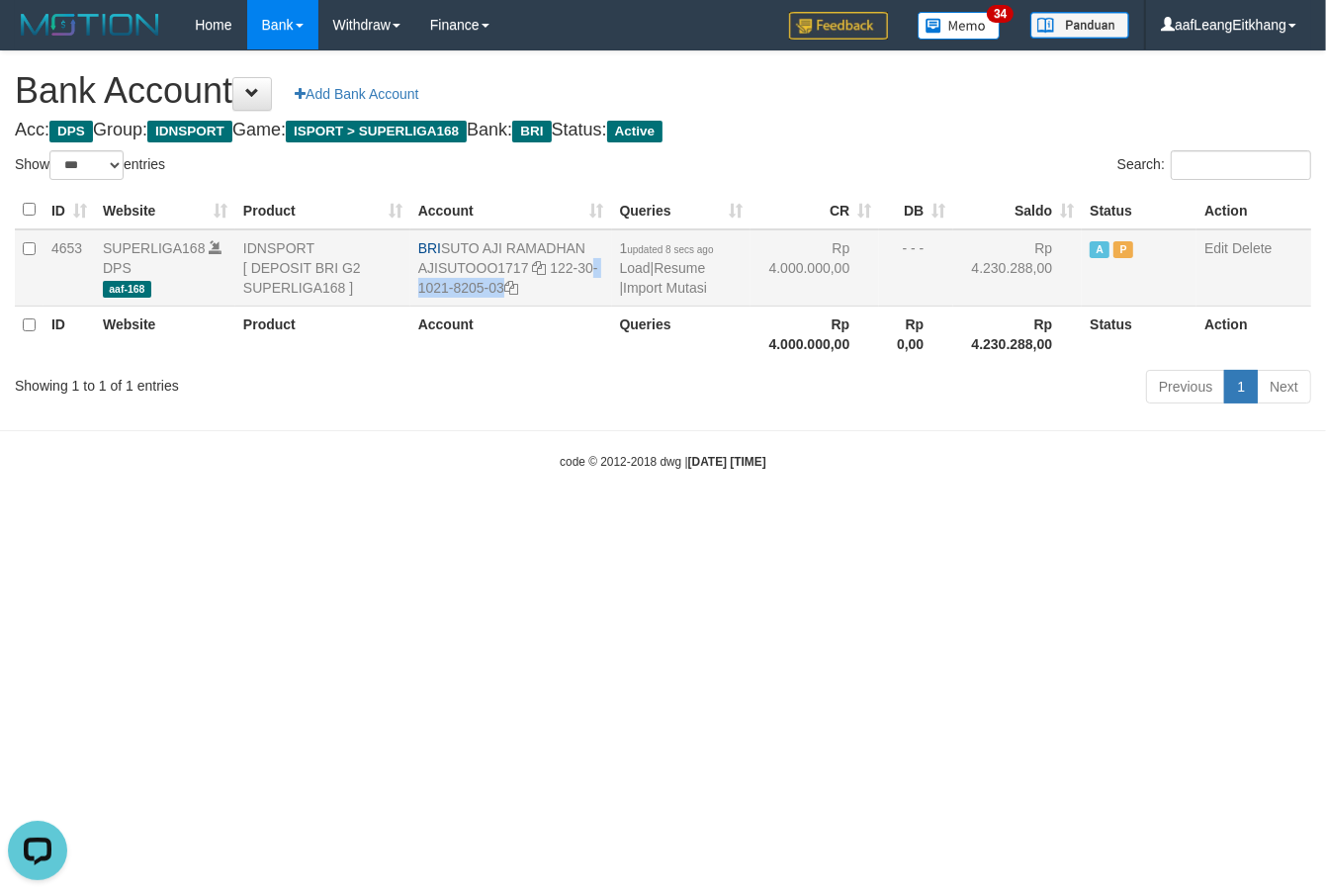 drag, startPoint x: 443, startPoint y: 248, endPoint x: 603, endPoint y: 254, distance: 160.11246 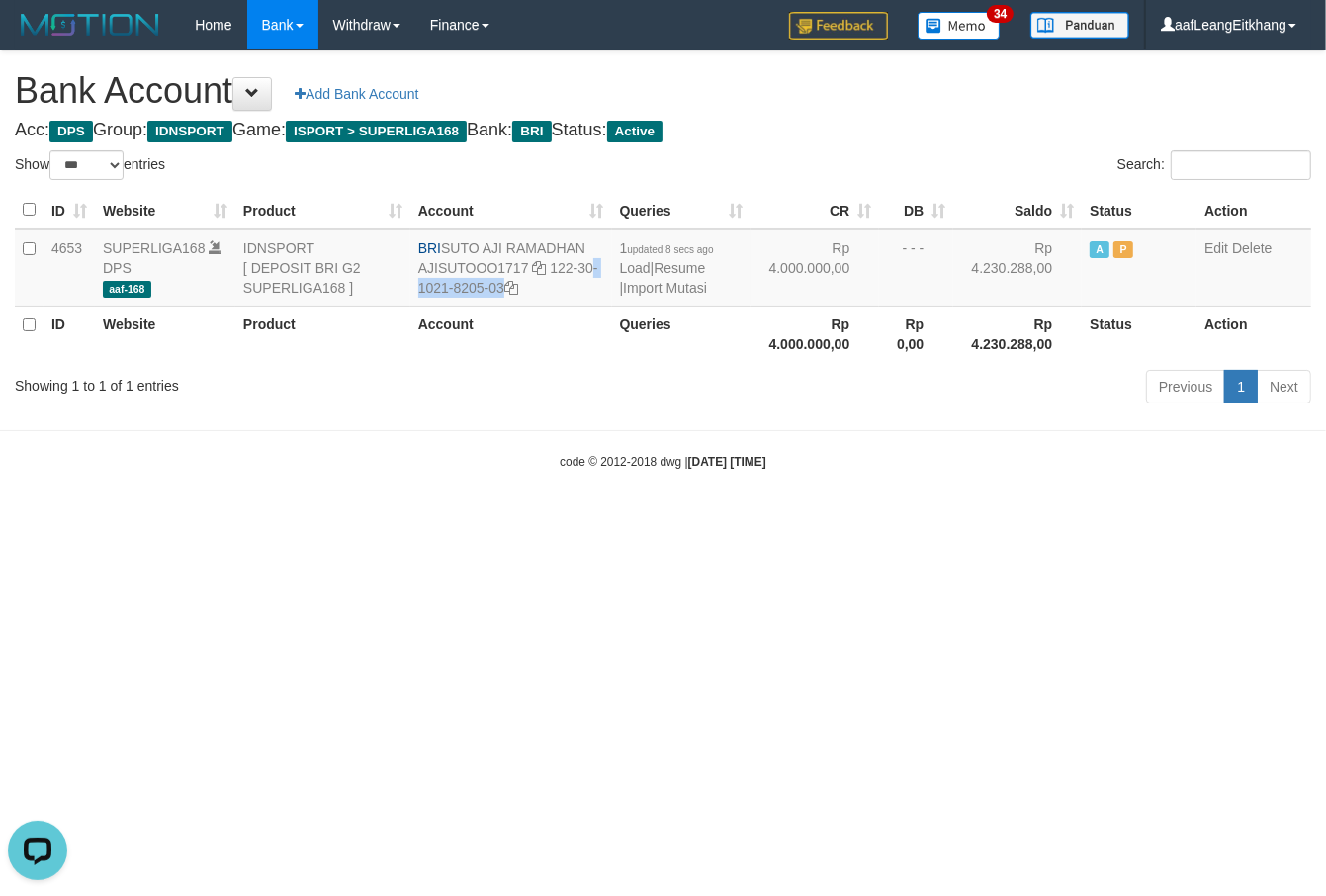 copy on "SUTO AJI RAMADHAN" 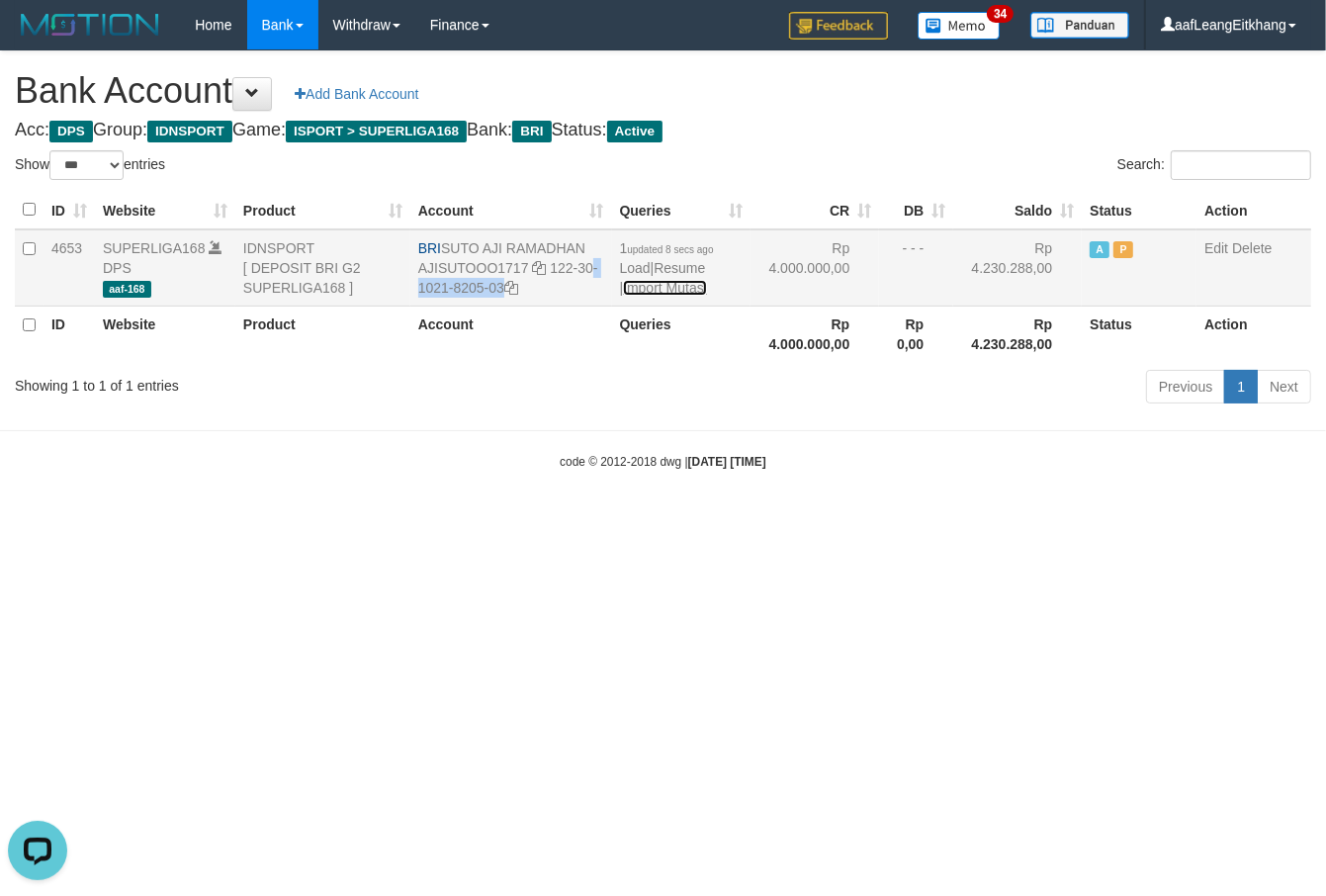click on "Import Mutasi" at bounding box center (664, 288) 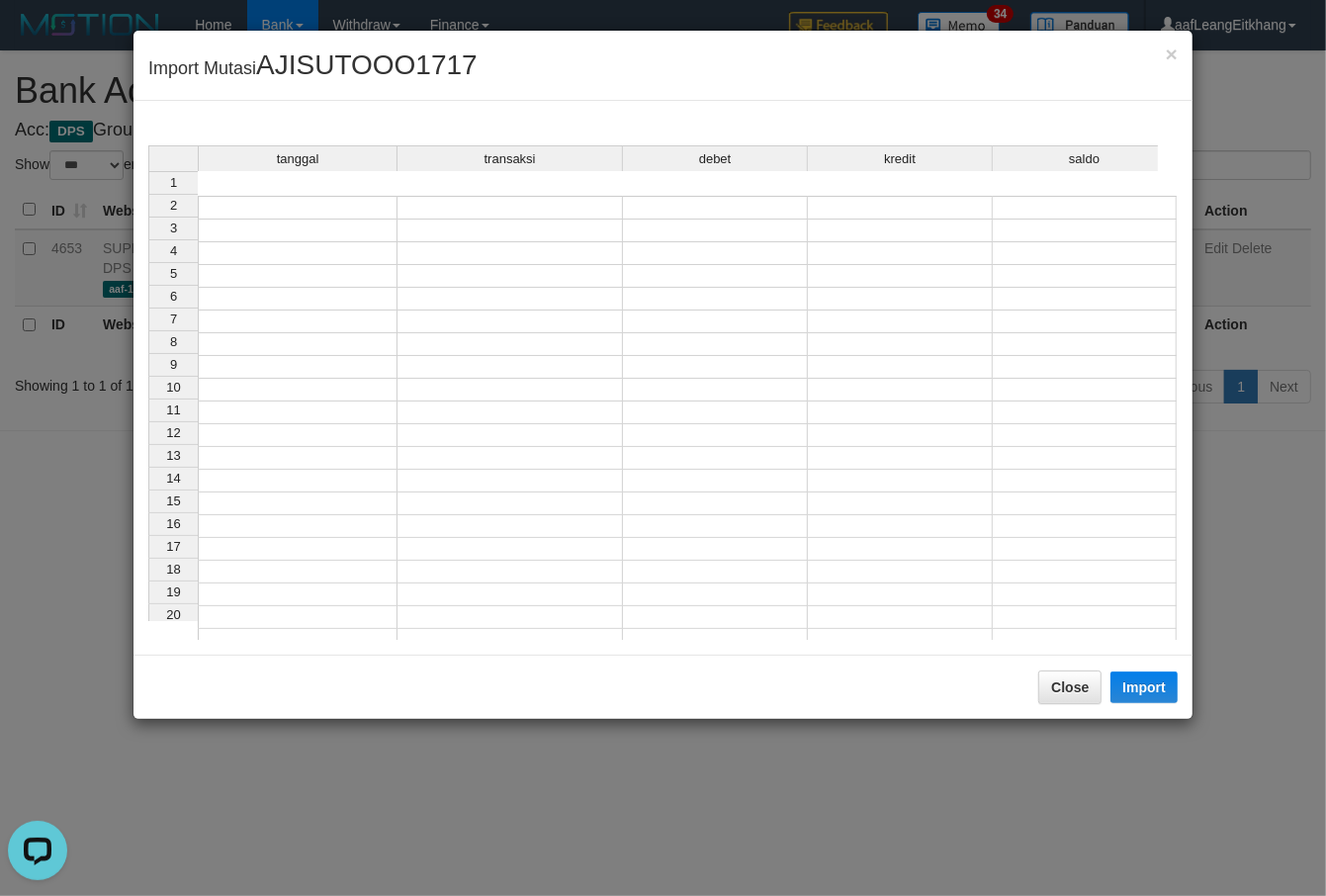 click at bounding box center (298, 208) 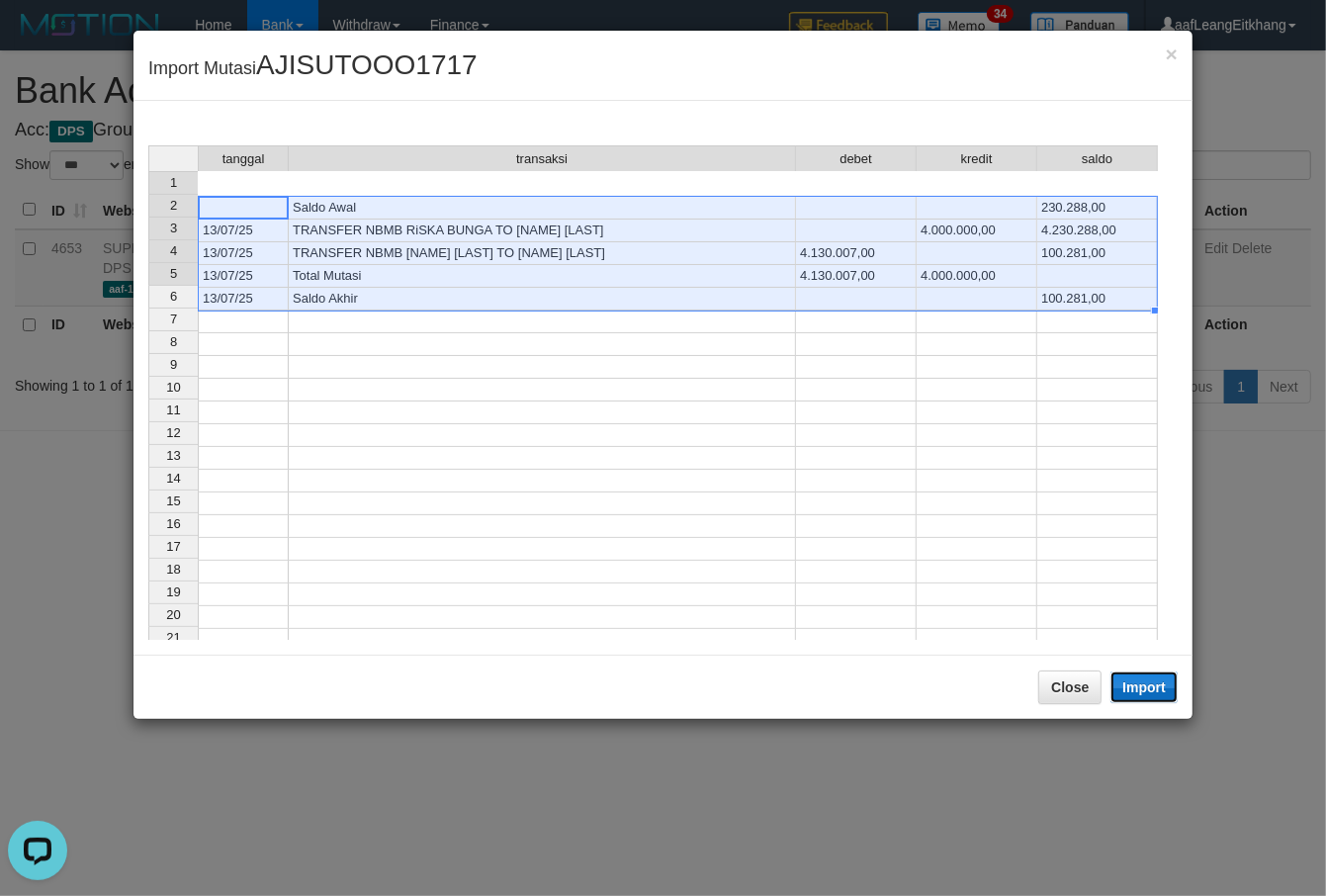 click on "Import" at bounding box center [1144, 687] 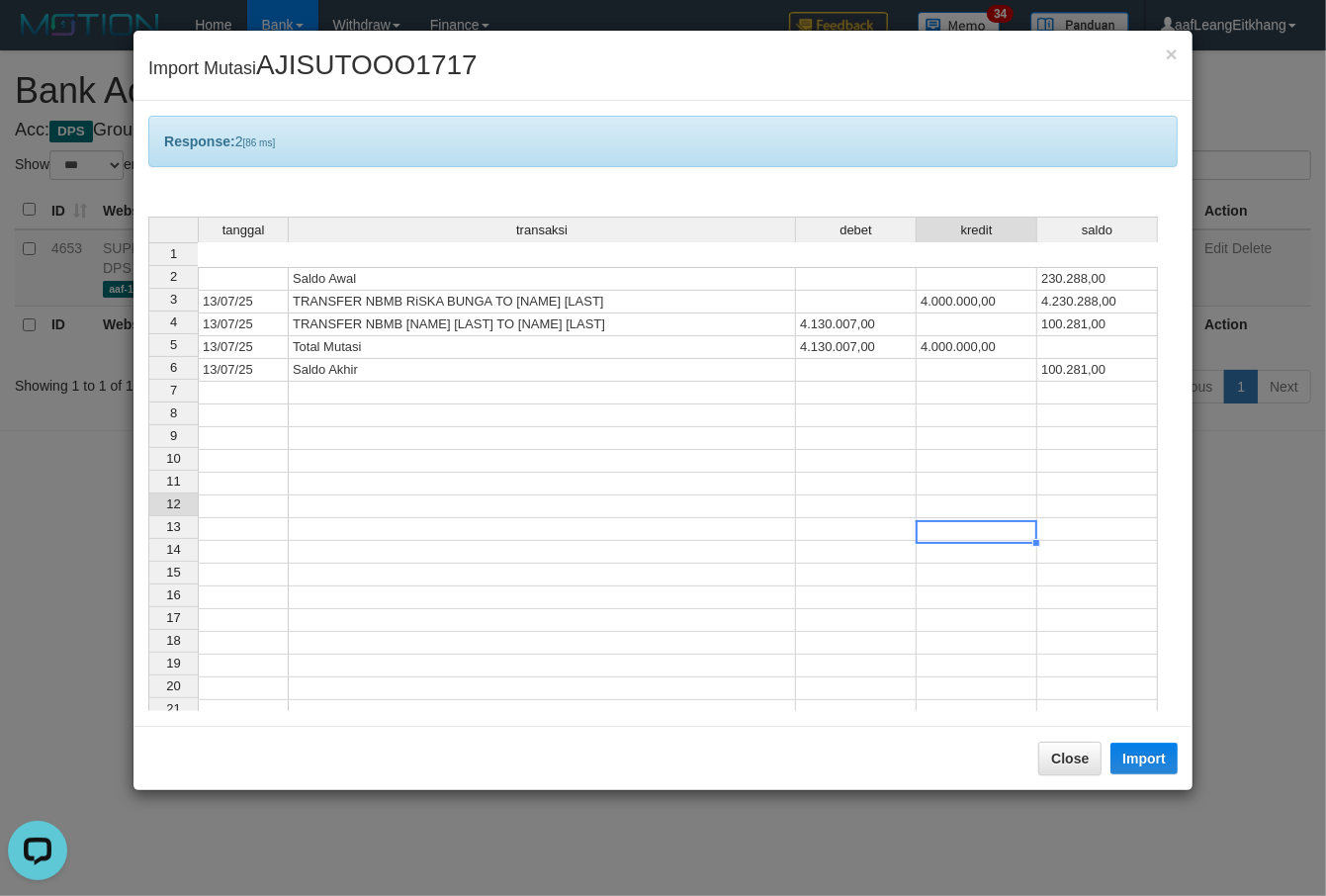 click at bounding box center [977, 529] 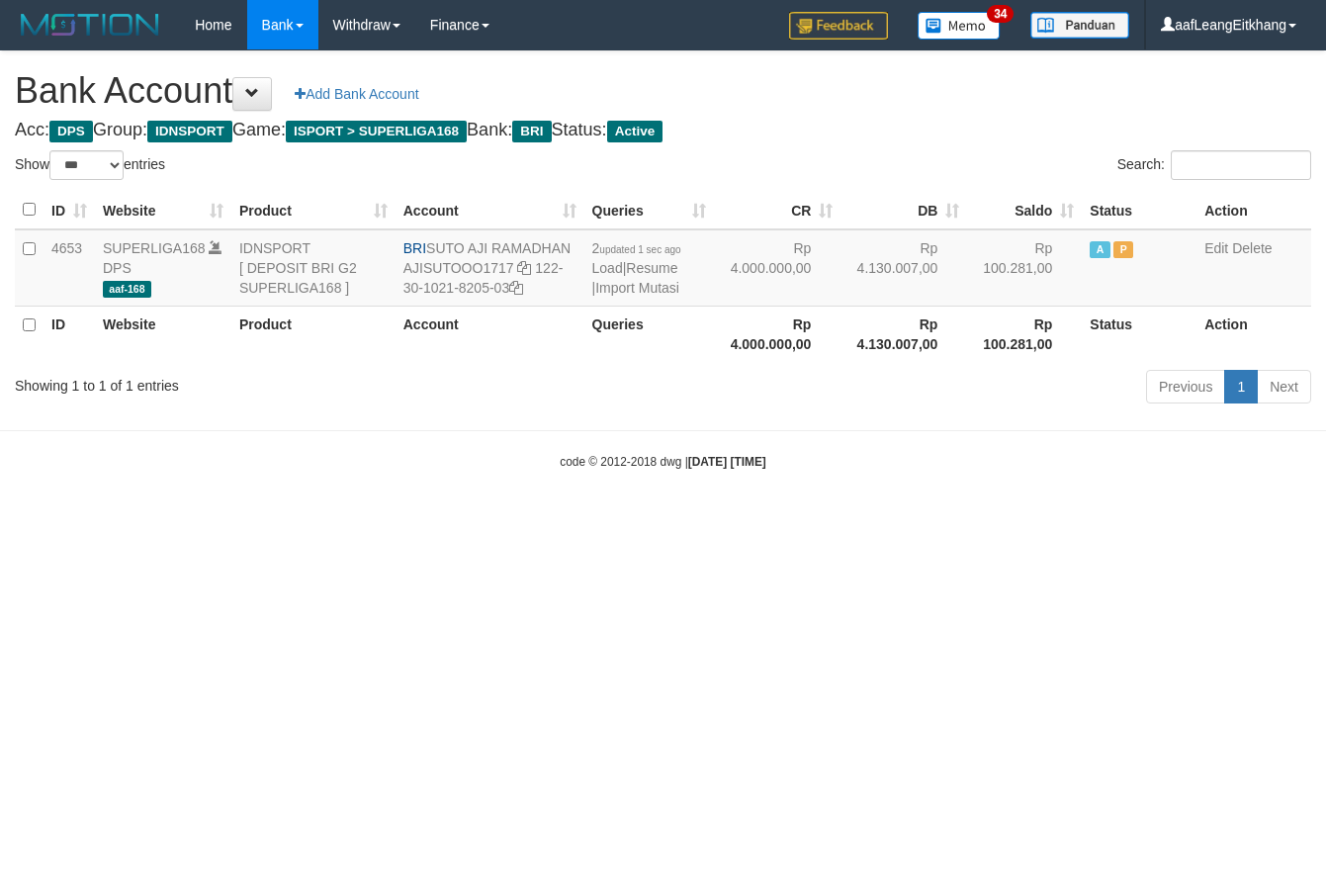 select on "***" 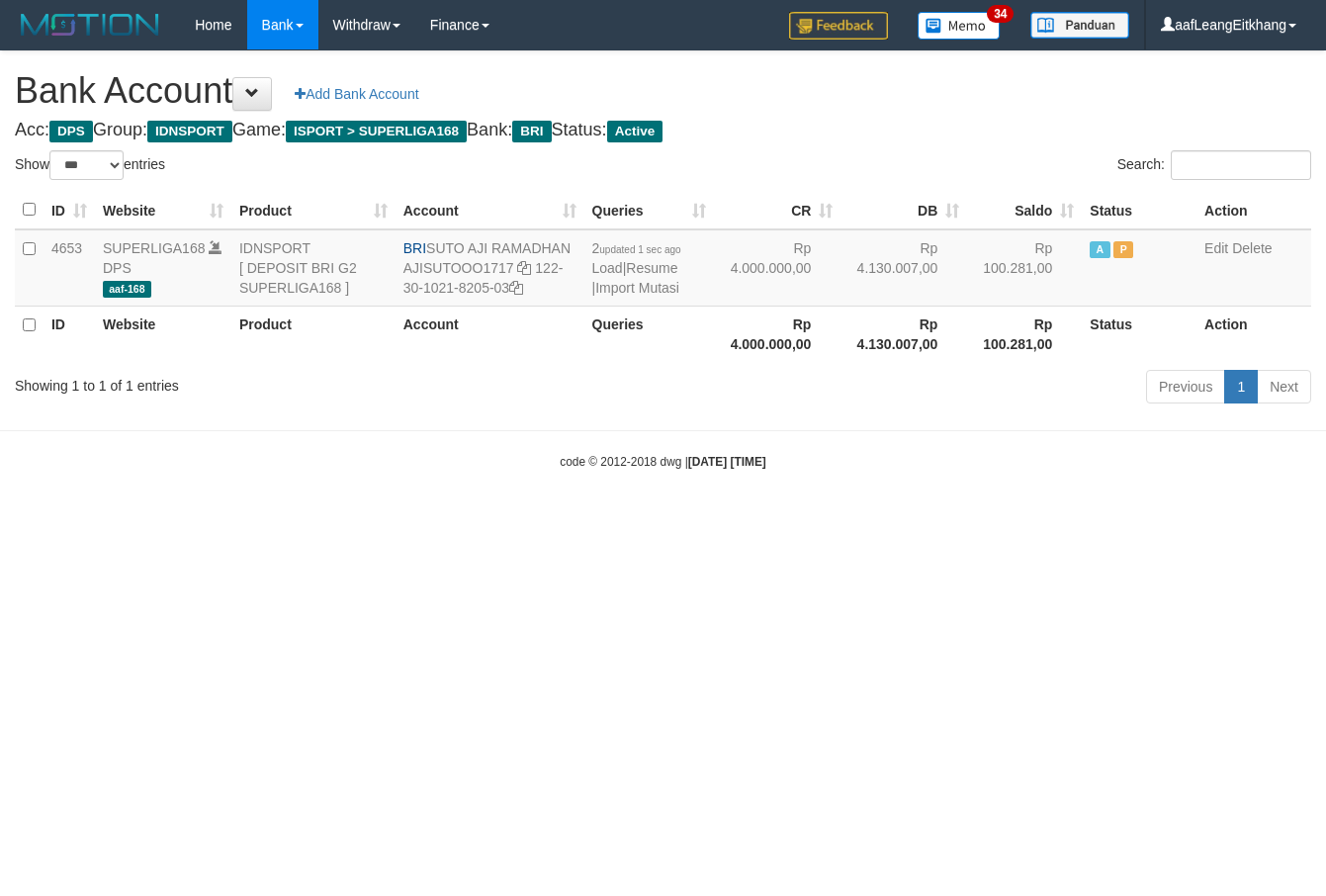 scroll, scrollTop: 0, scrollLeft: 0, axis: both 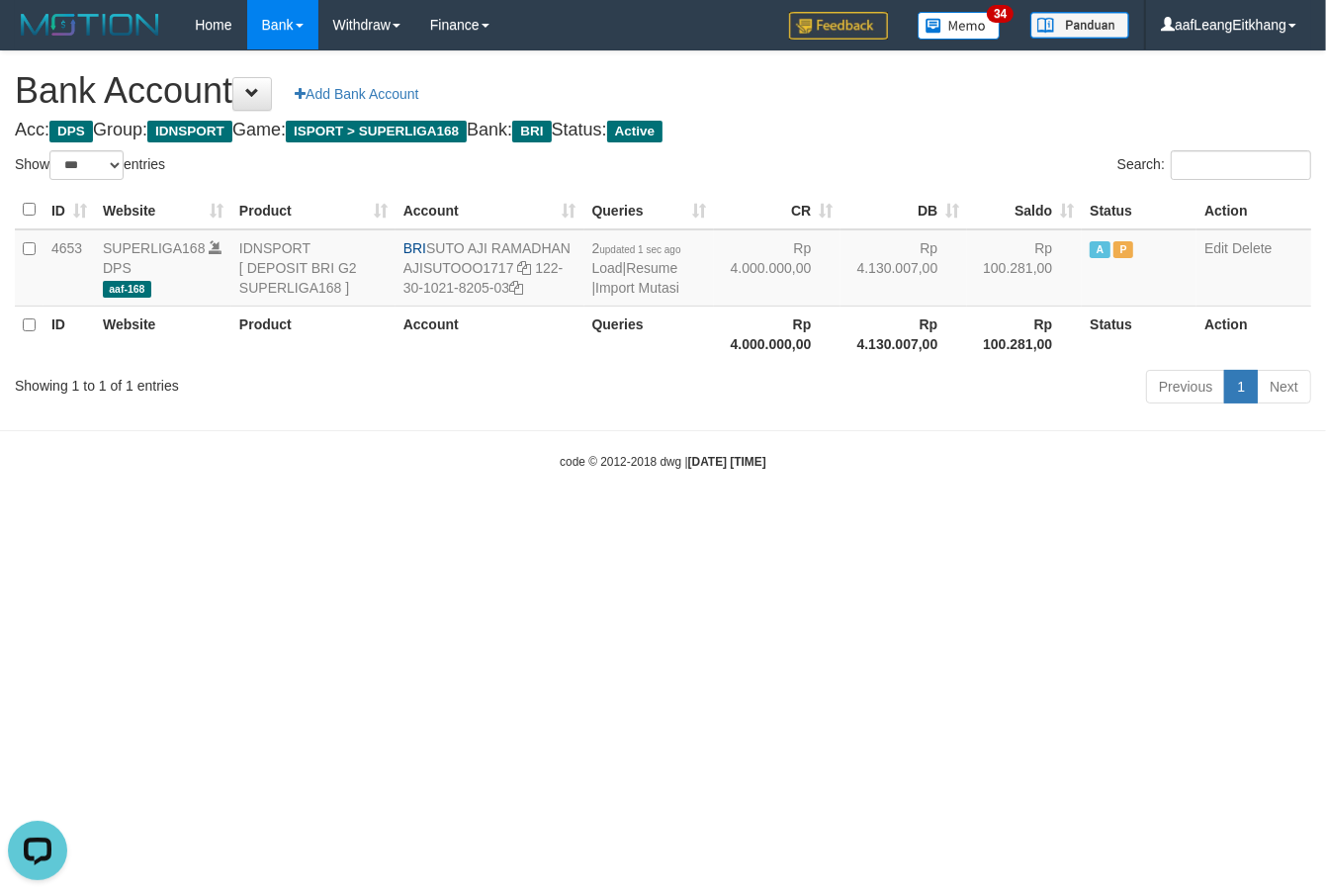 click on "Toggle navigation
Home
Bank
Account List
Load
By Website
Group
[ISPORT]													SUPERLIGA168
By Load Group (DPS)" at bounding box center (663, 260) 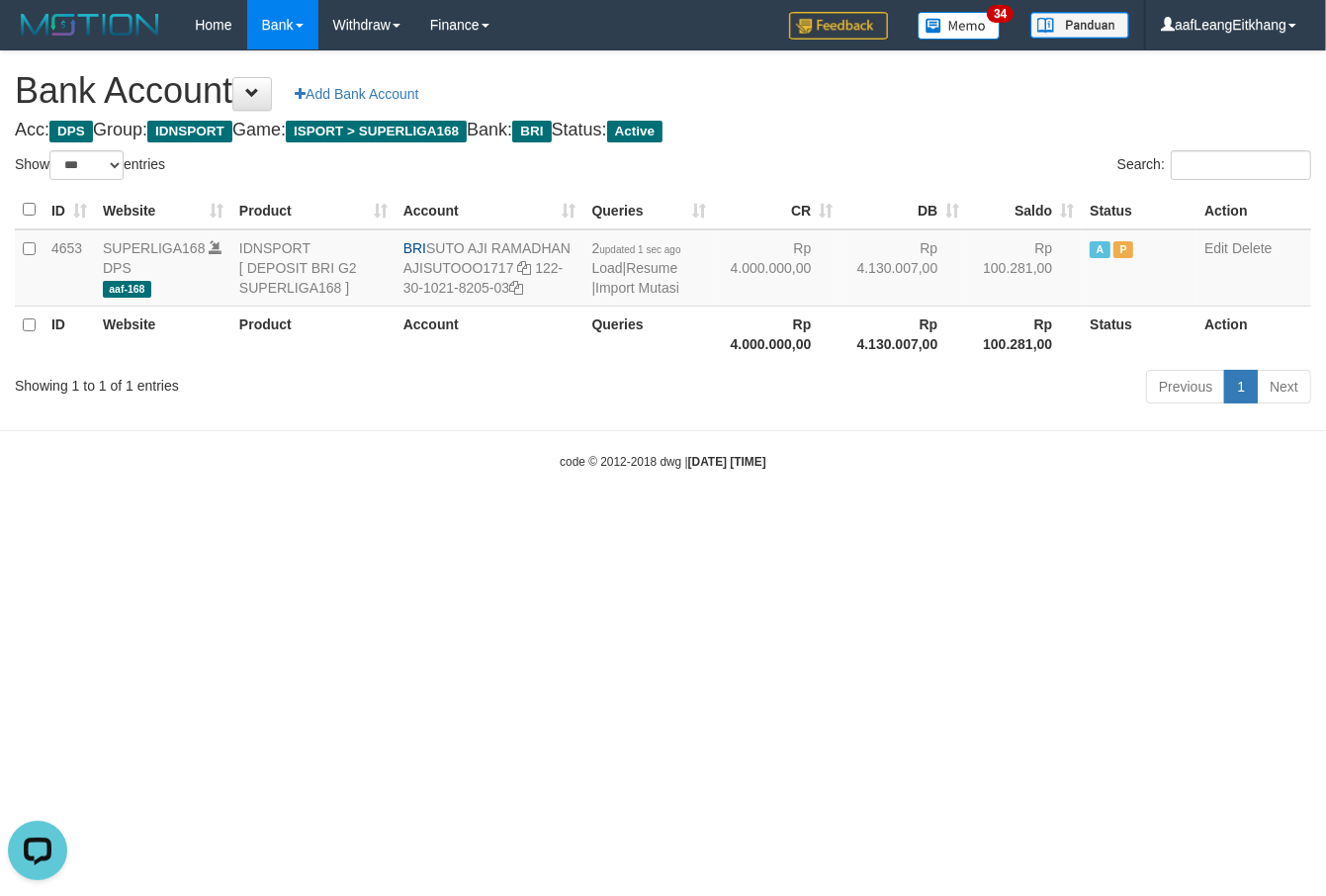 click on "Toggle navigation
Home
Bank
Account List
Load
By Website
Group
[ISPORT]													SUPERLIGA168
By Load Group (DPS)" at bounding box center [663, 260] 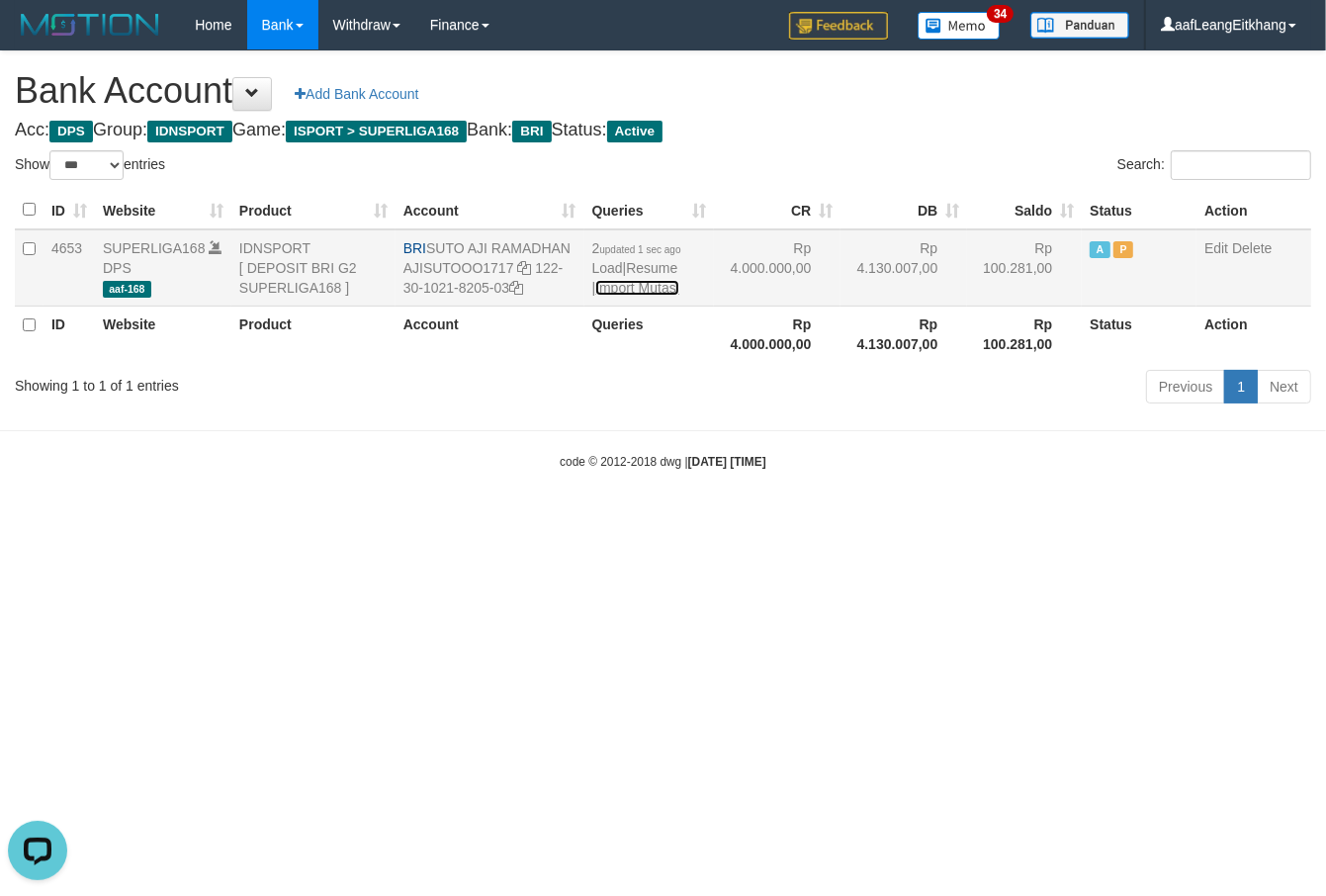 click on "Import Mutasi" at bounding box center [637, 288] 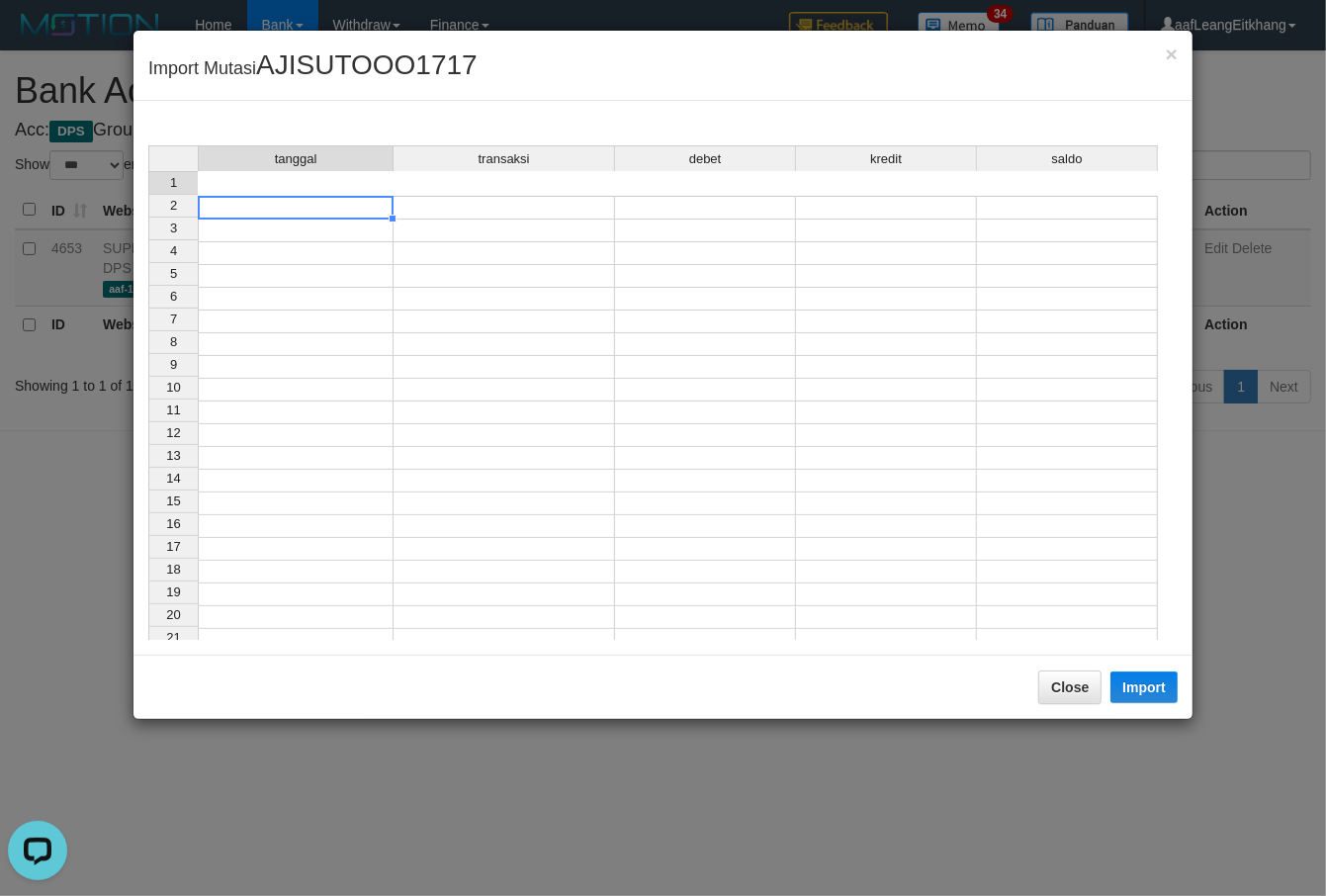 click at bounding box center (296, 208) 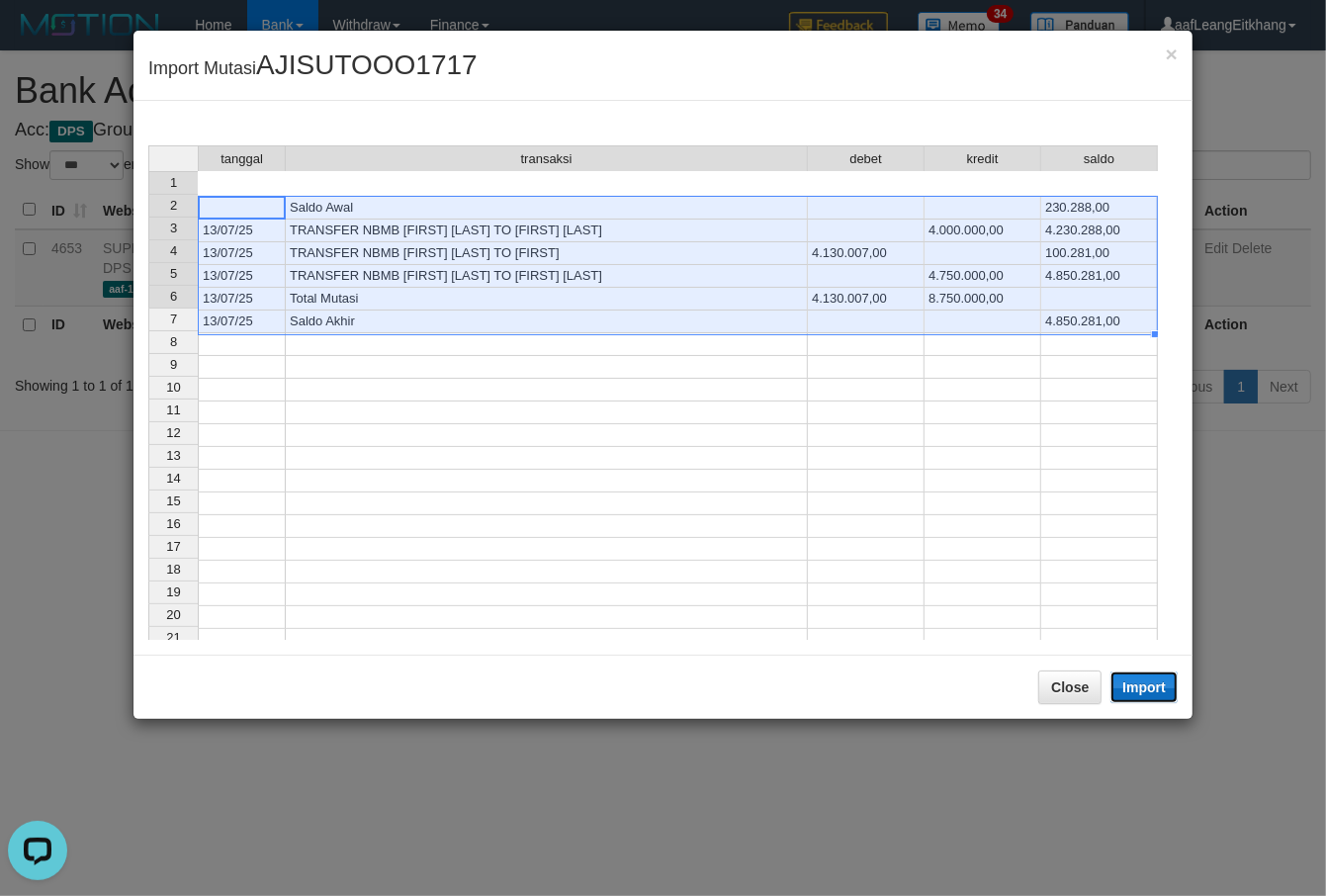 click on "Import" at bounding box center [1144, 687] 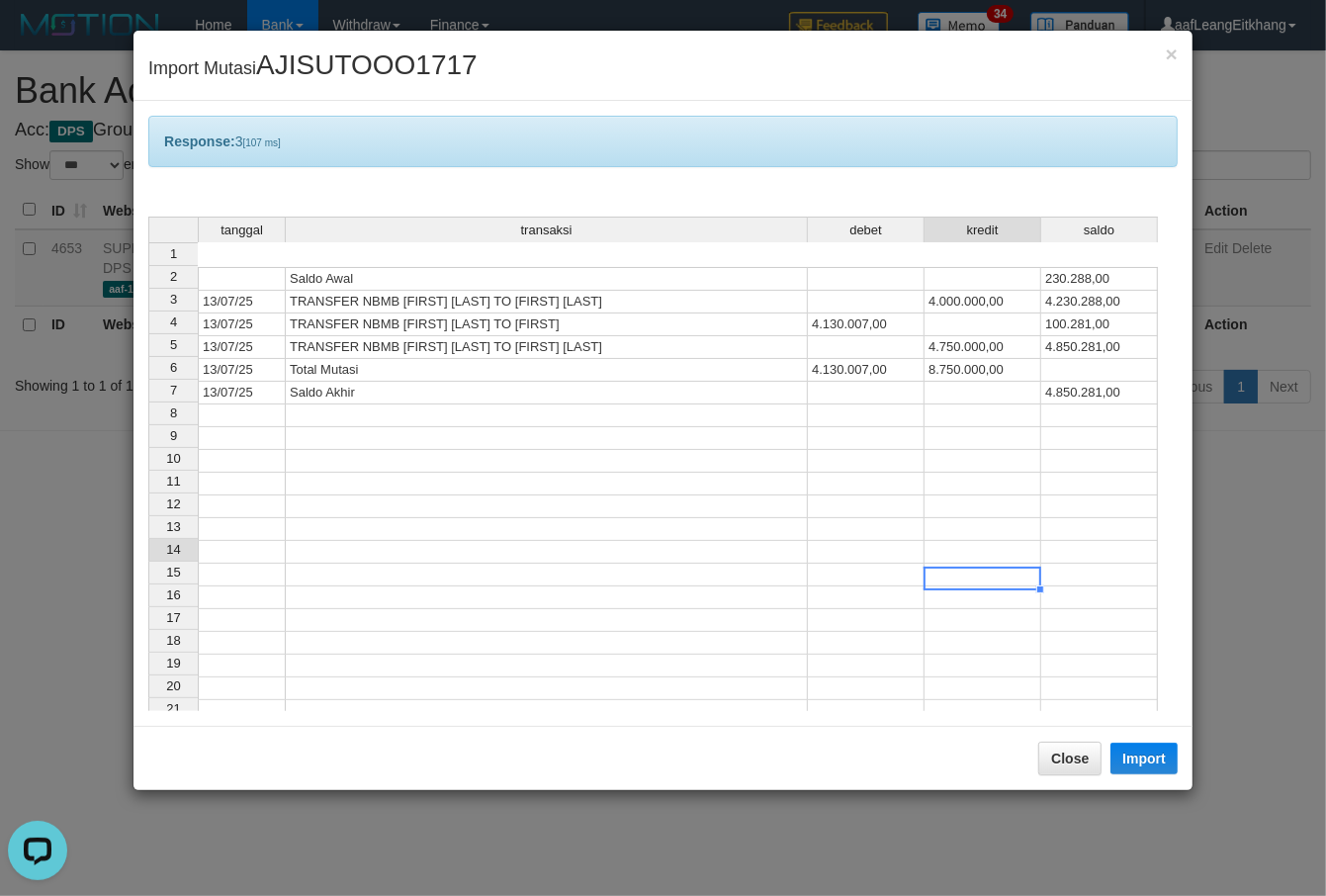 click at bounding box center (983, 575) 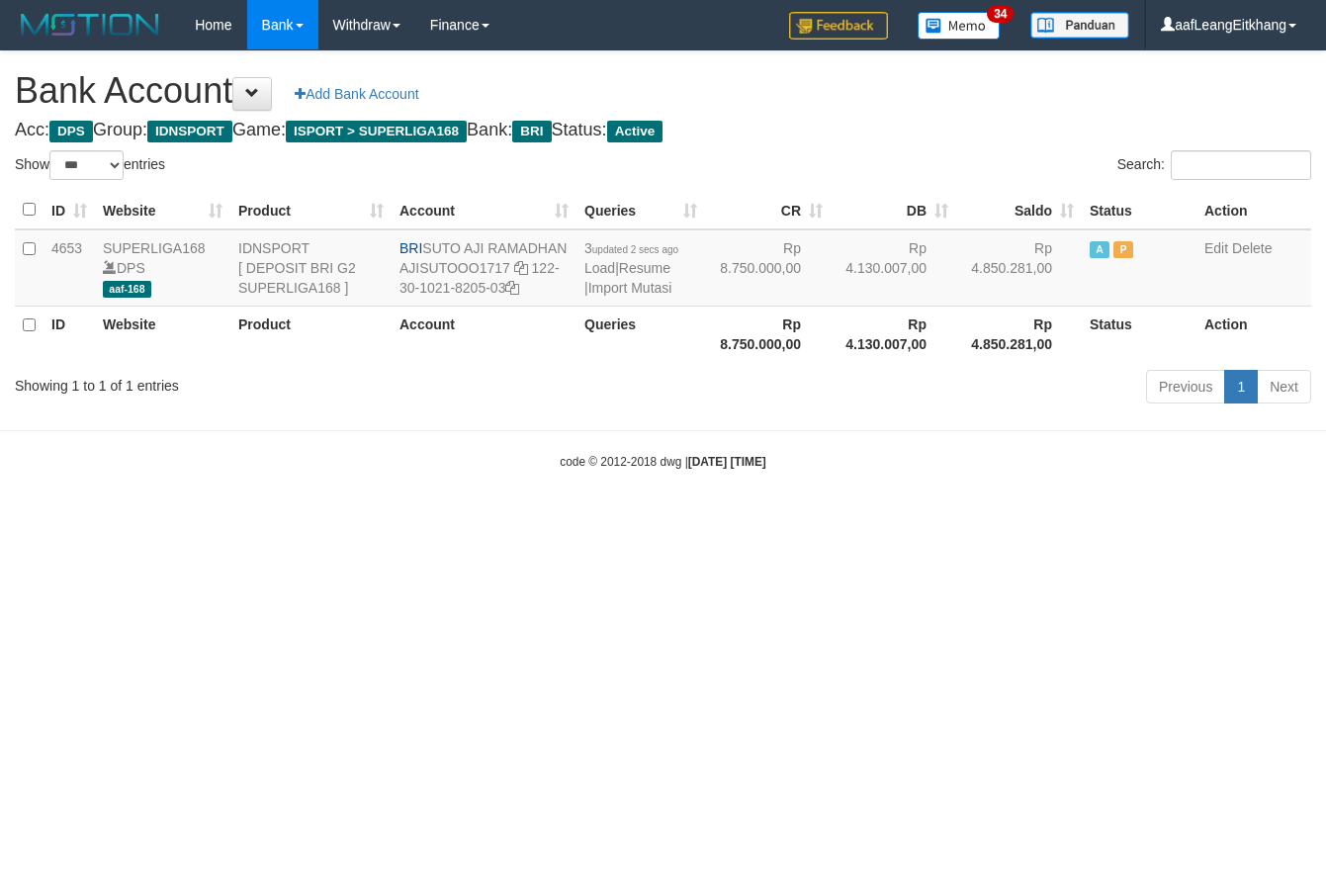 select on "***" 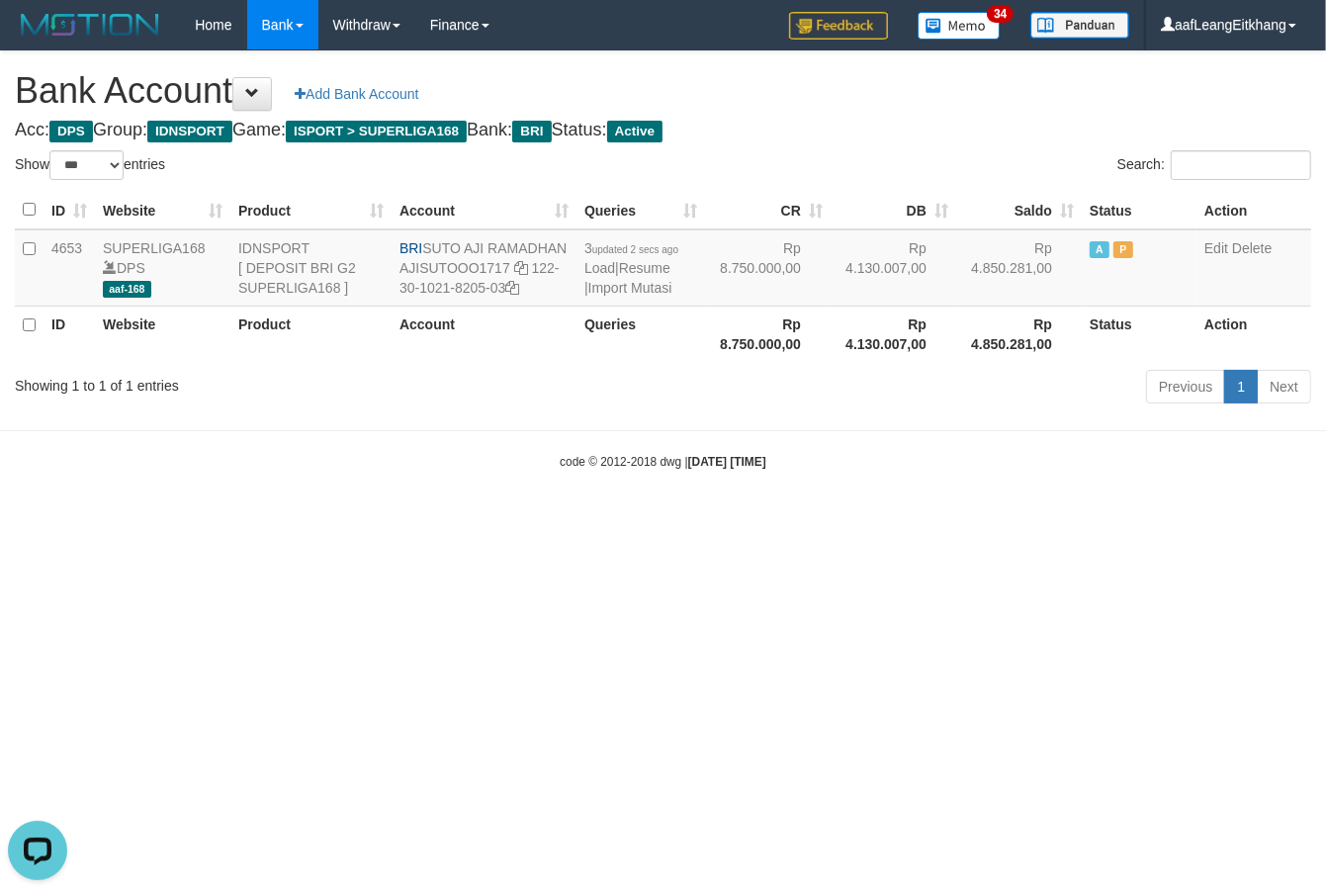 scroll, scrollTop: 0, scrollLeft: 0, axis: both 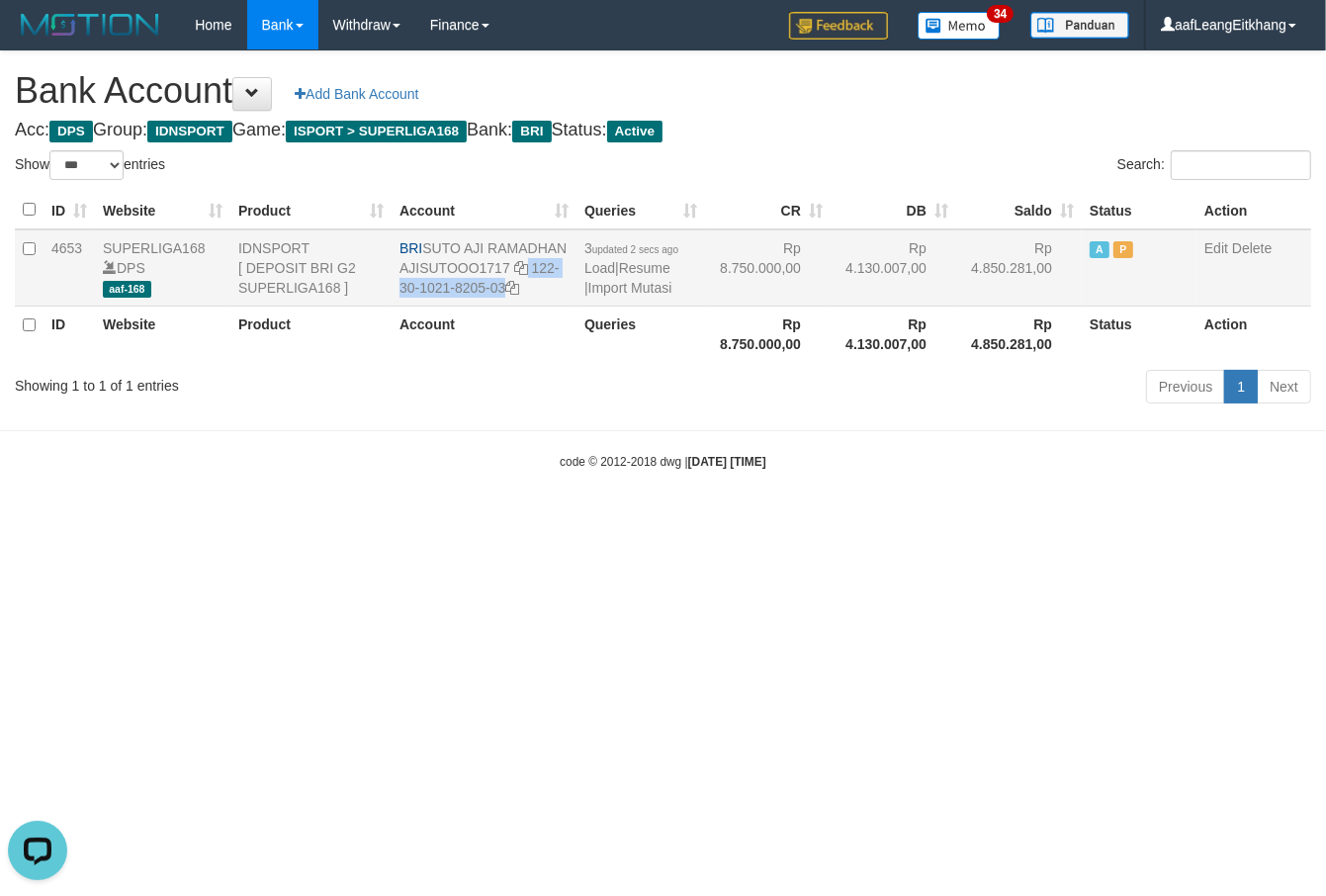 drag, startPoint x: 529, startPoint y: 289, endPoint x: 532, endPoint y: 304, distance: 15.297059 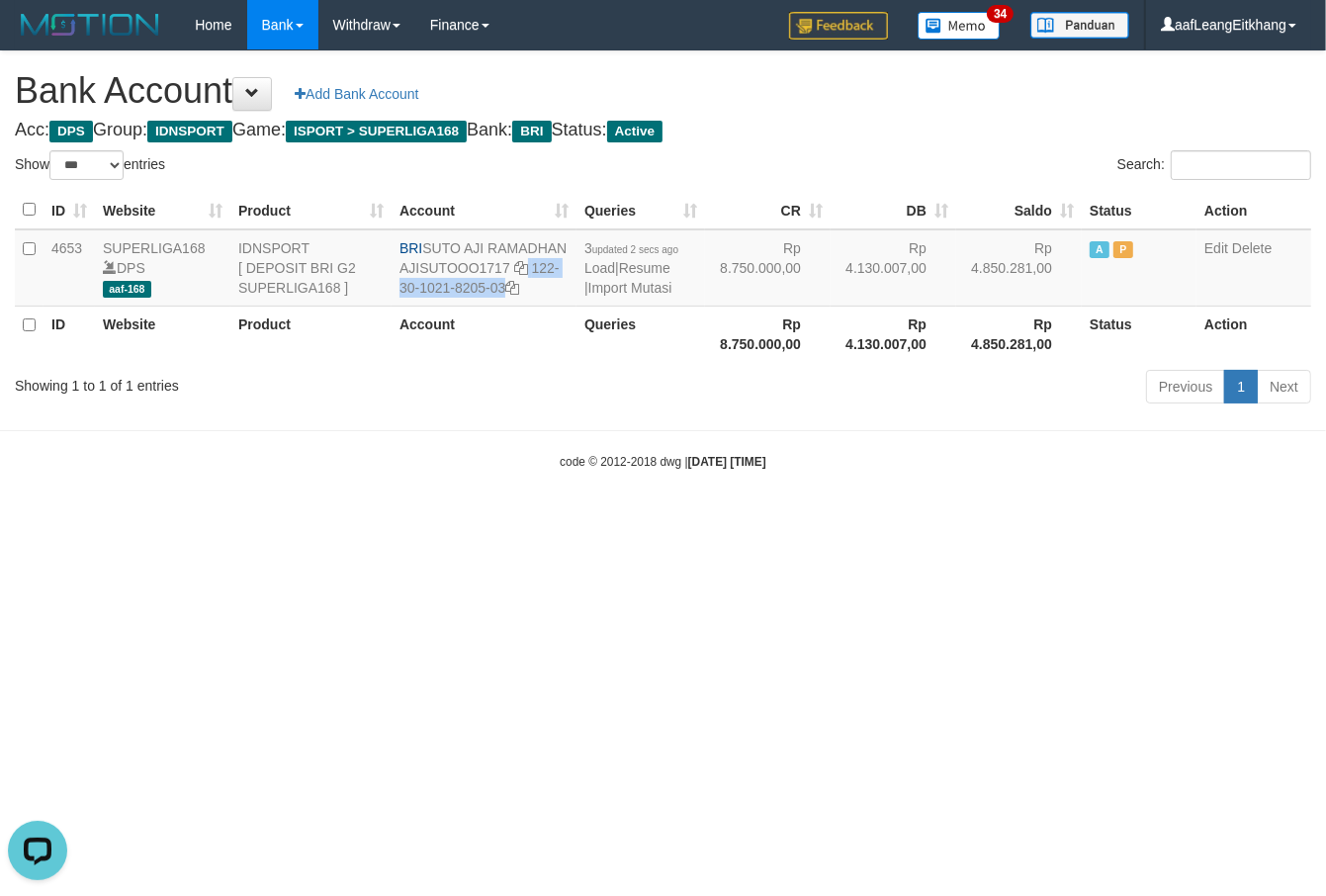 copy on "122-30-1021-8205-03" 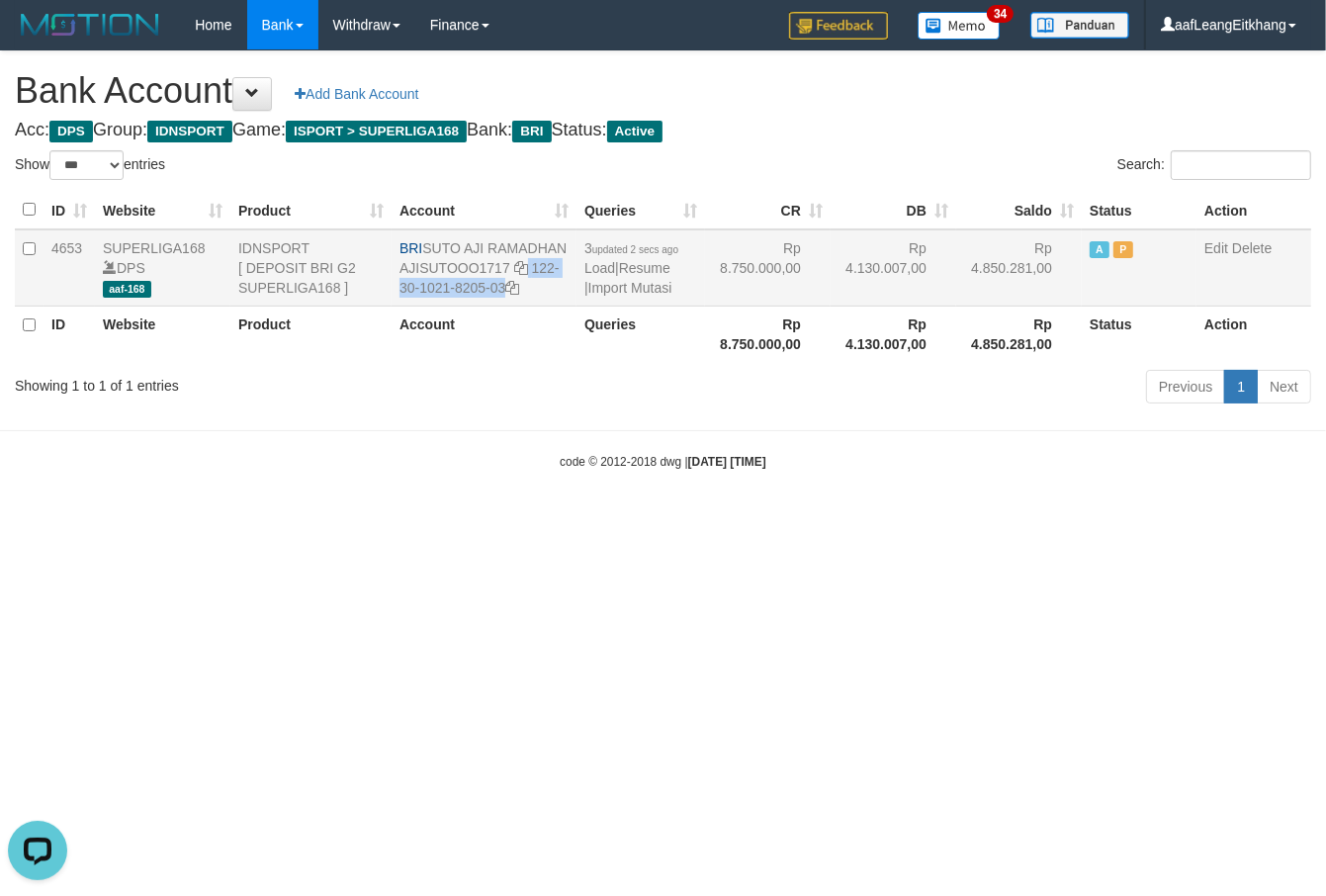 drag, startPoint x: 430, startPoint y: 245, endPoint x: 482, endPoint y: 269, distance: 57.271284 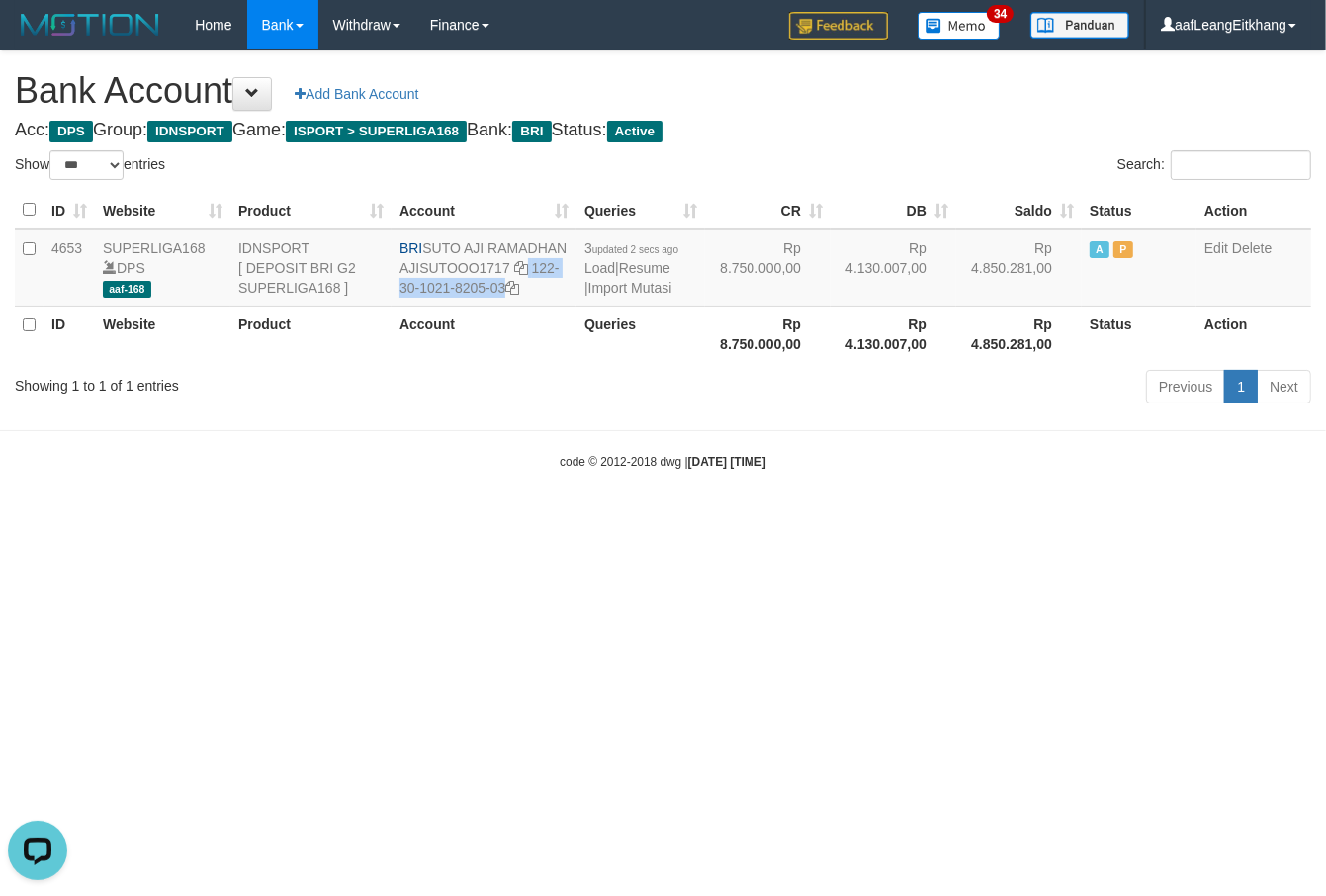 copy on "SUTO AJI RAMADHAN" 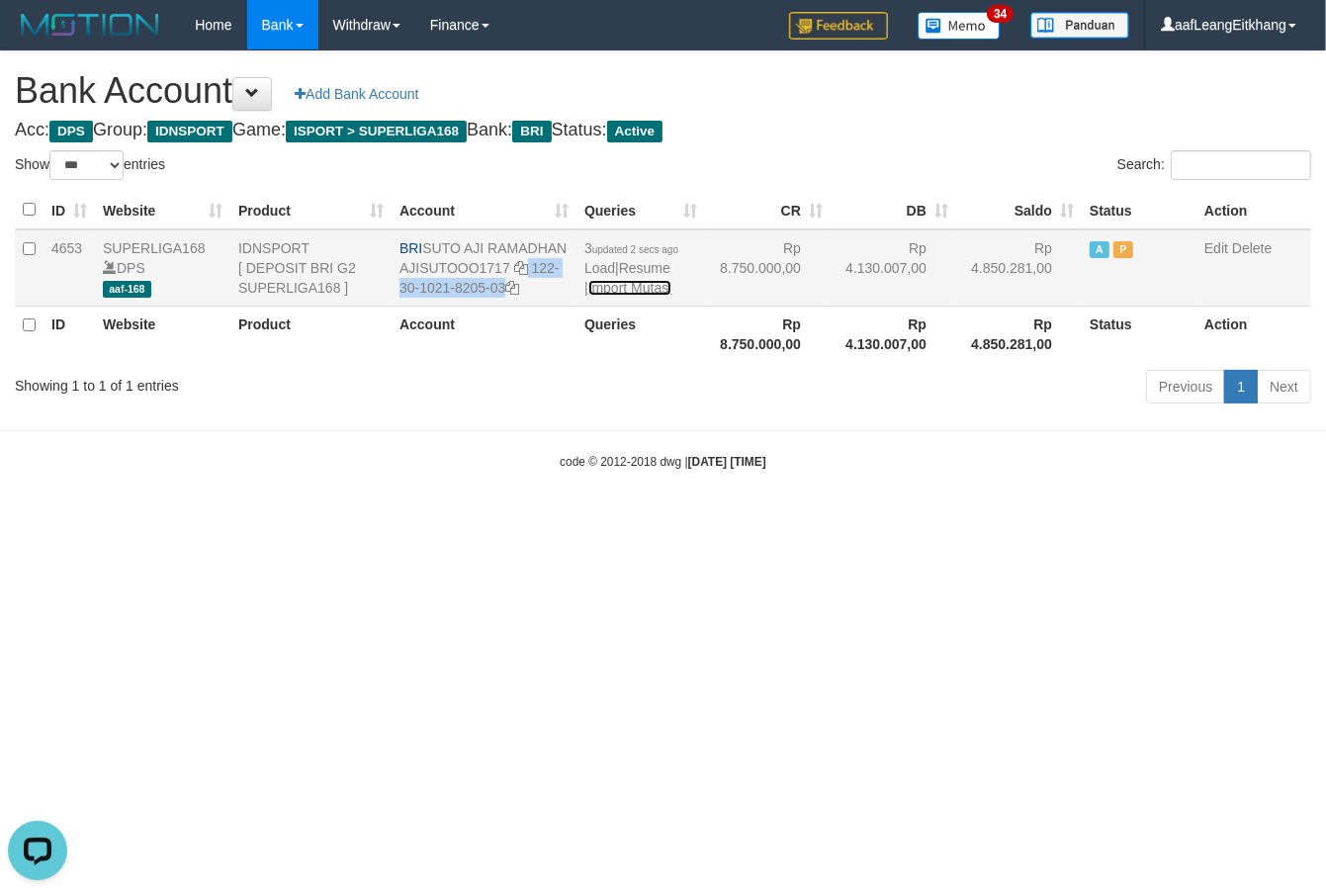 click on "Import Mutasi" at bounding box center [630, 288] 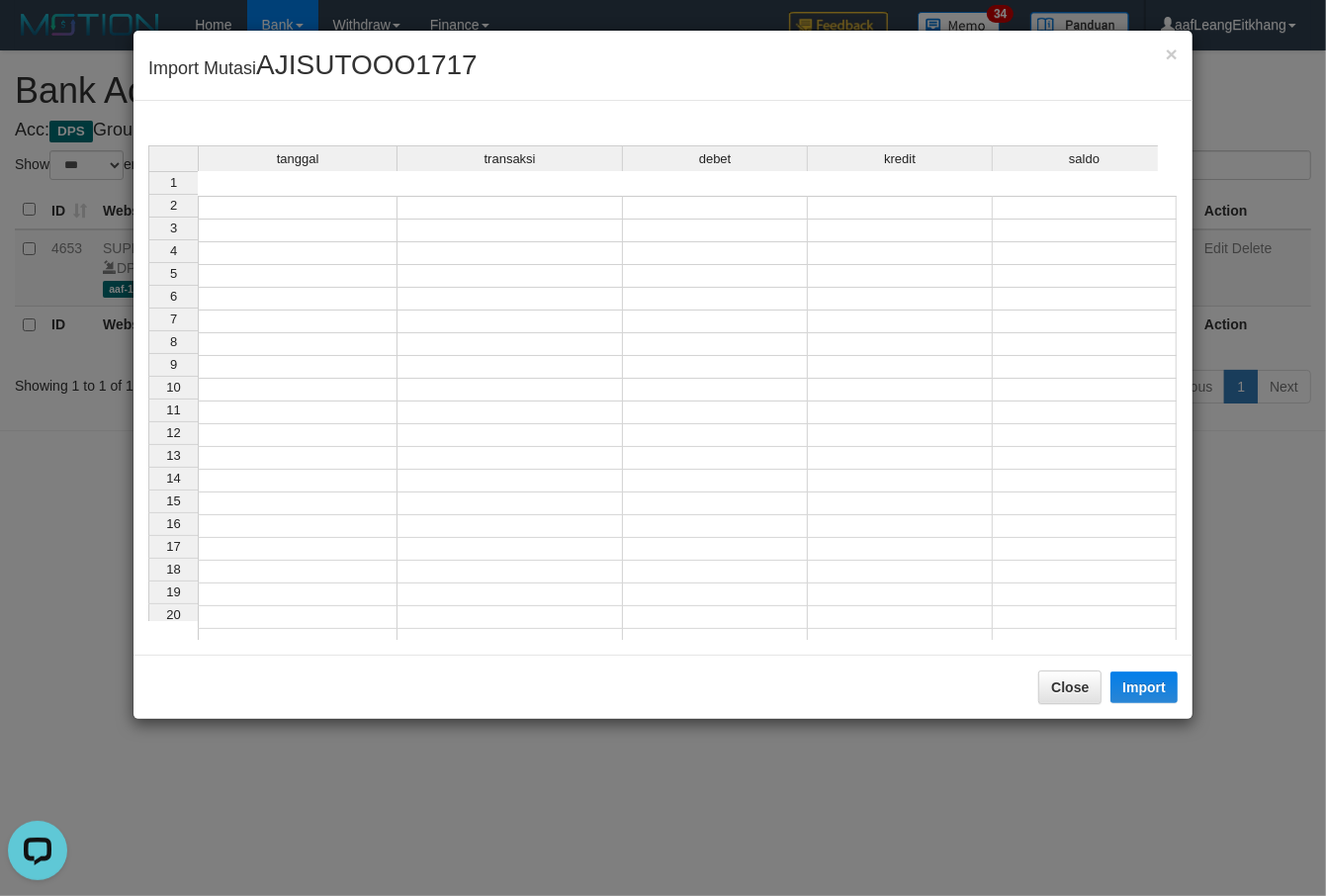 click at bounding box center [298, 230] 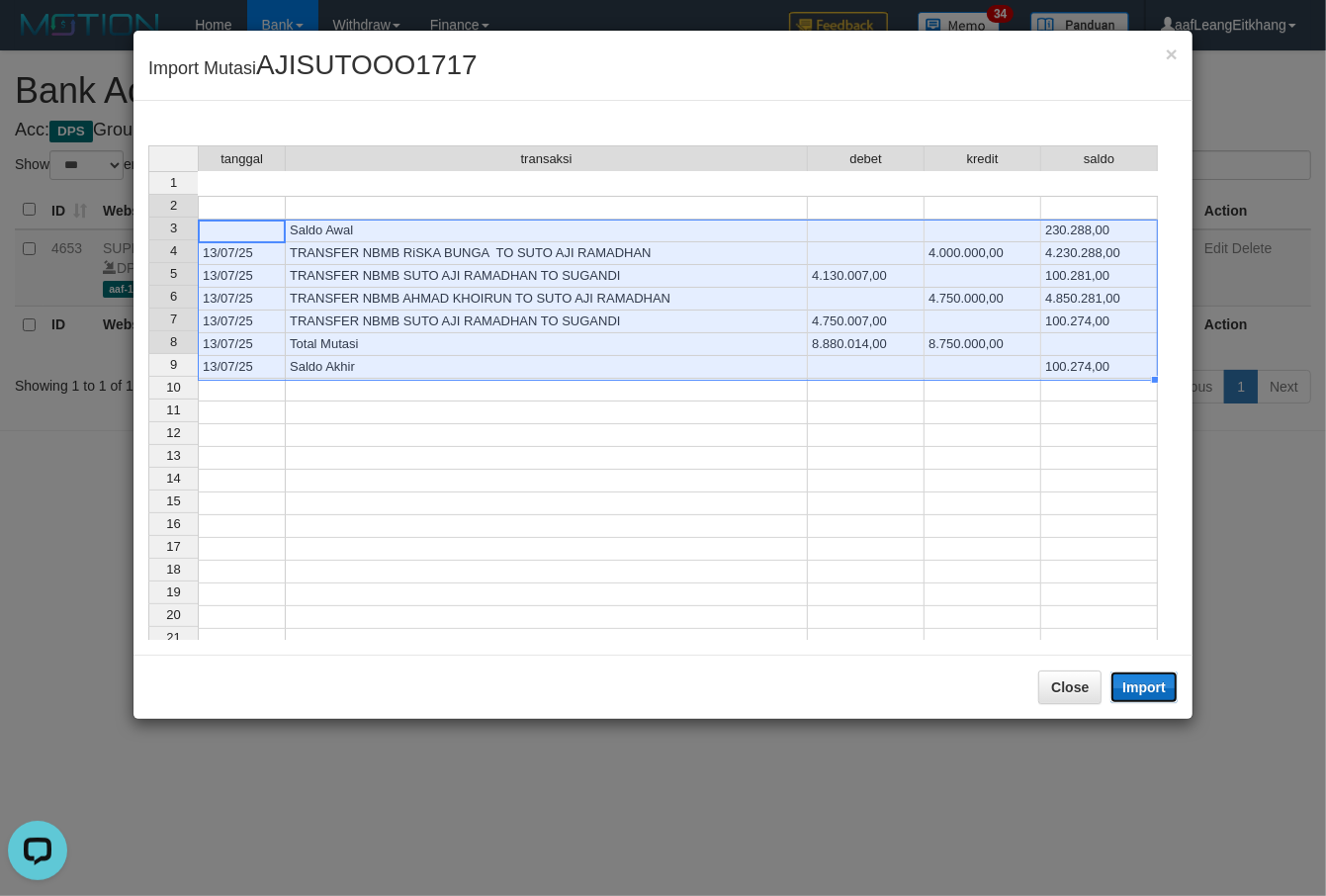 click on "Import" at bounding box center [1144, 687] 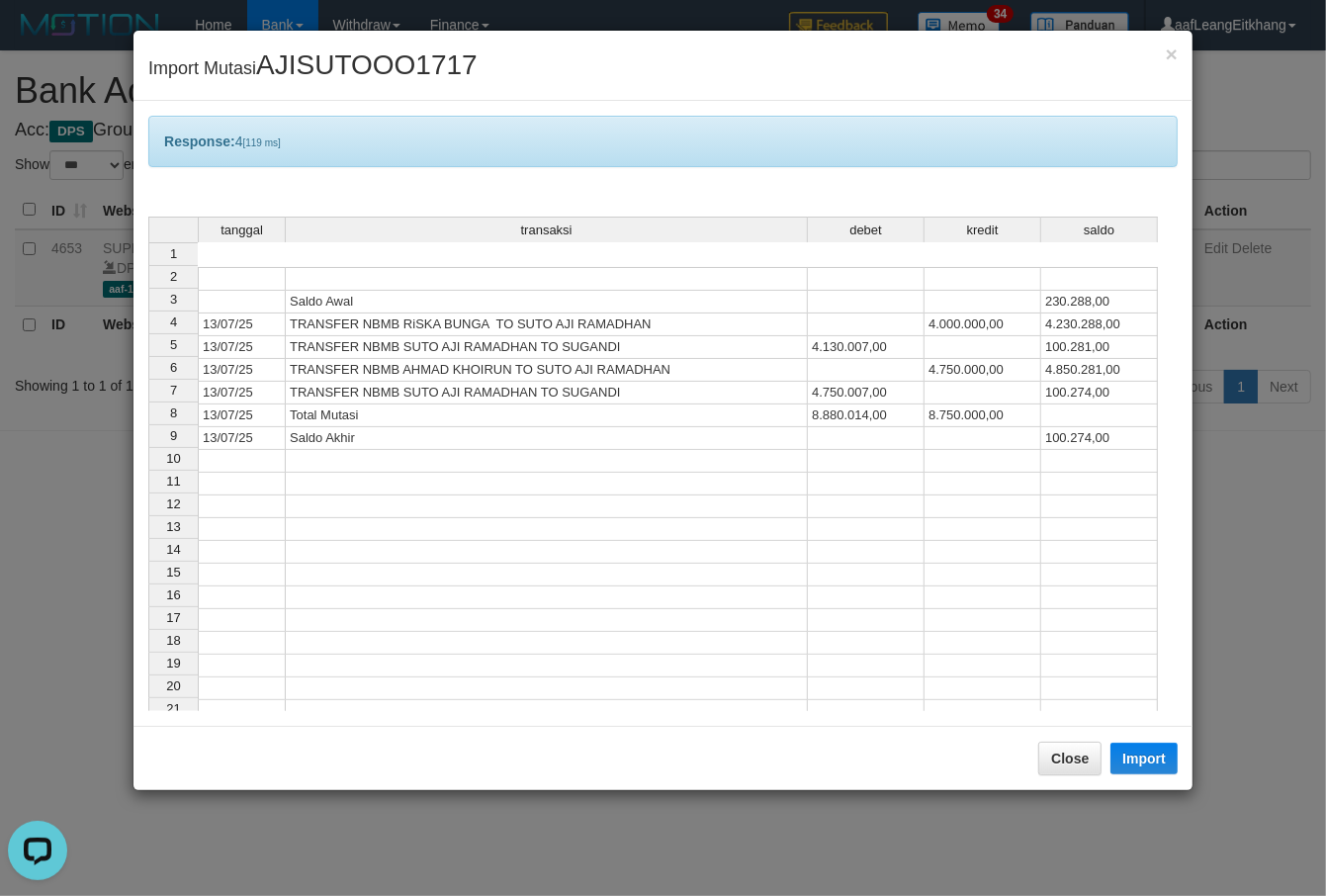 click at bounding box center (866, 529) 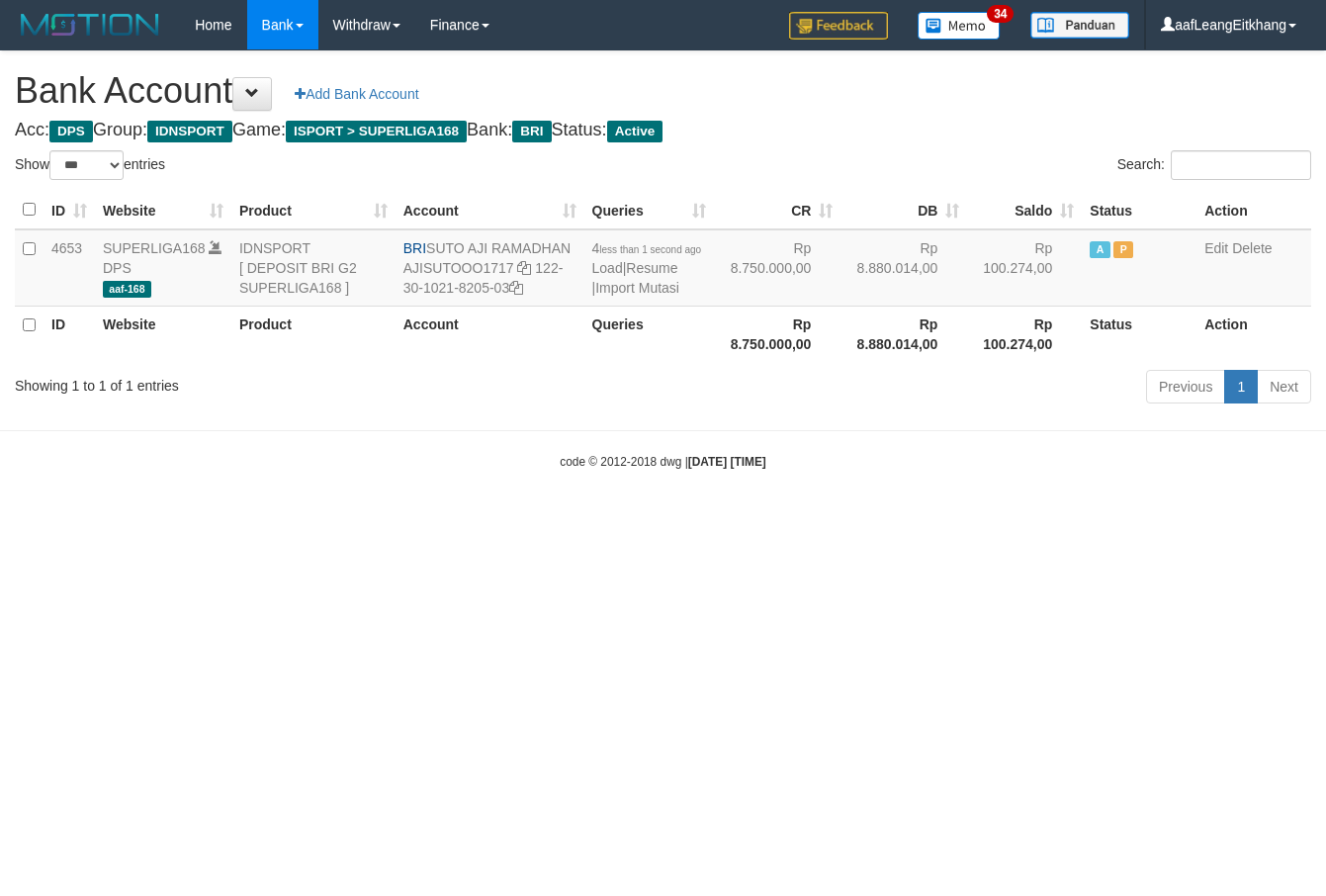 select on "***" 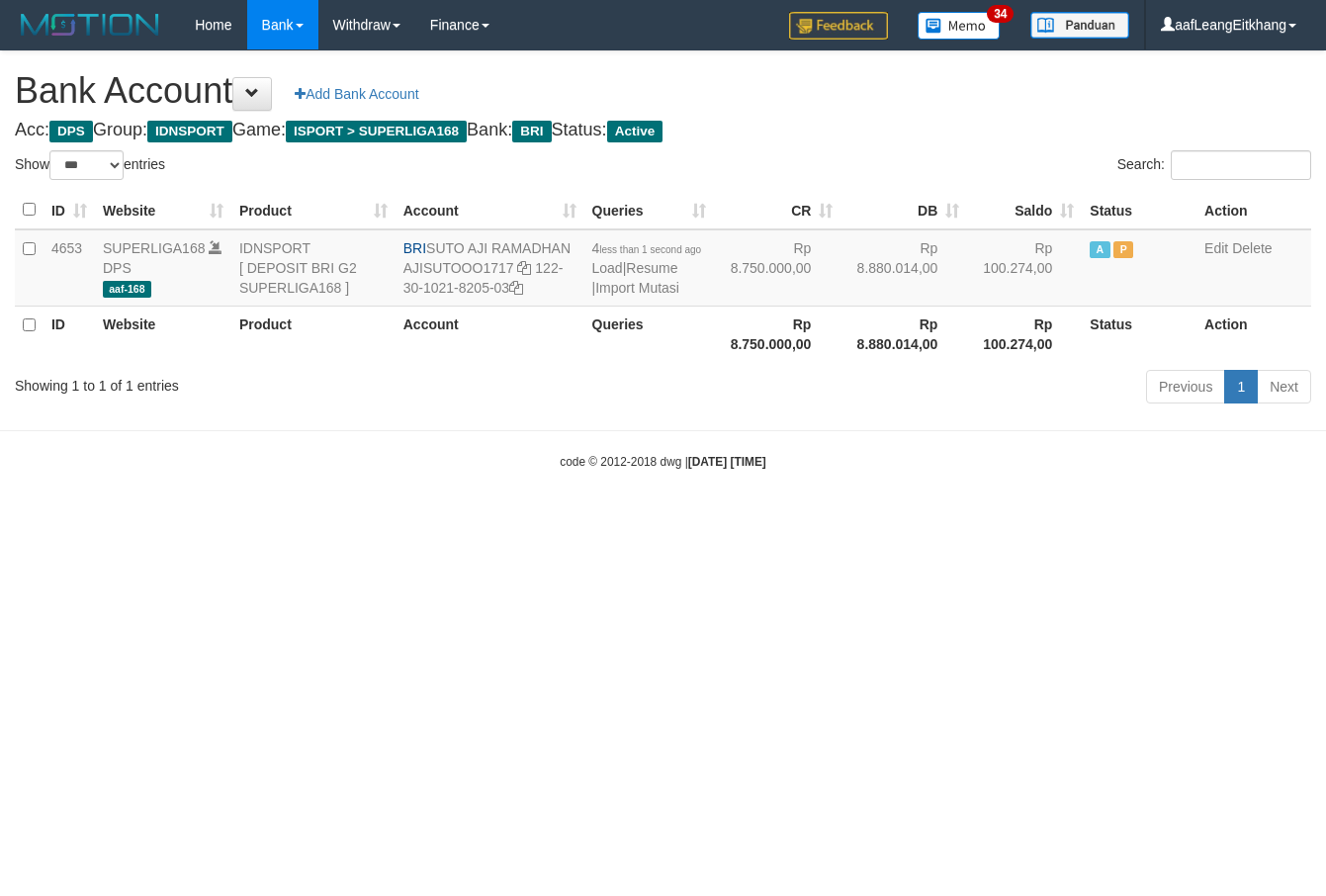 scroll, scrollTop: 0, scrollLeft: 0, axis: both 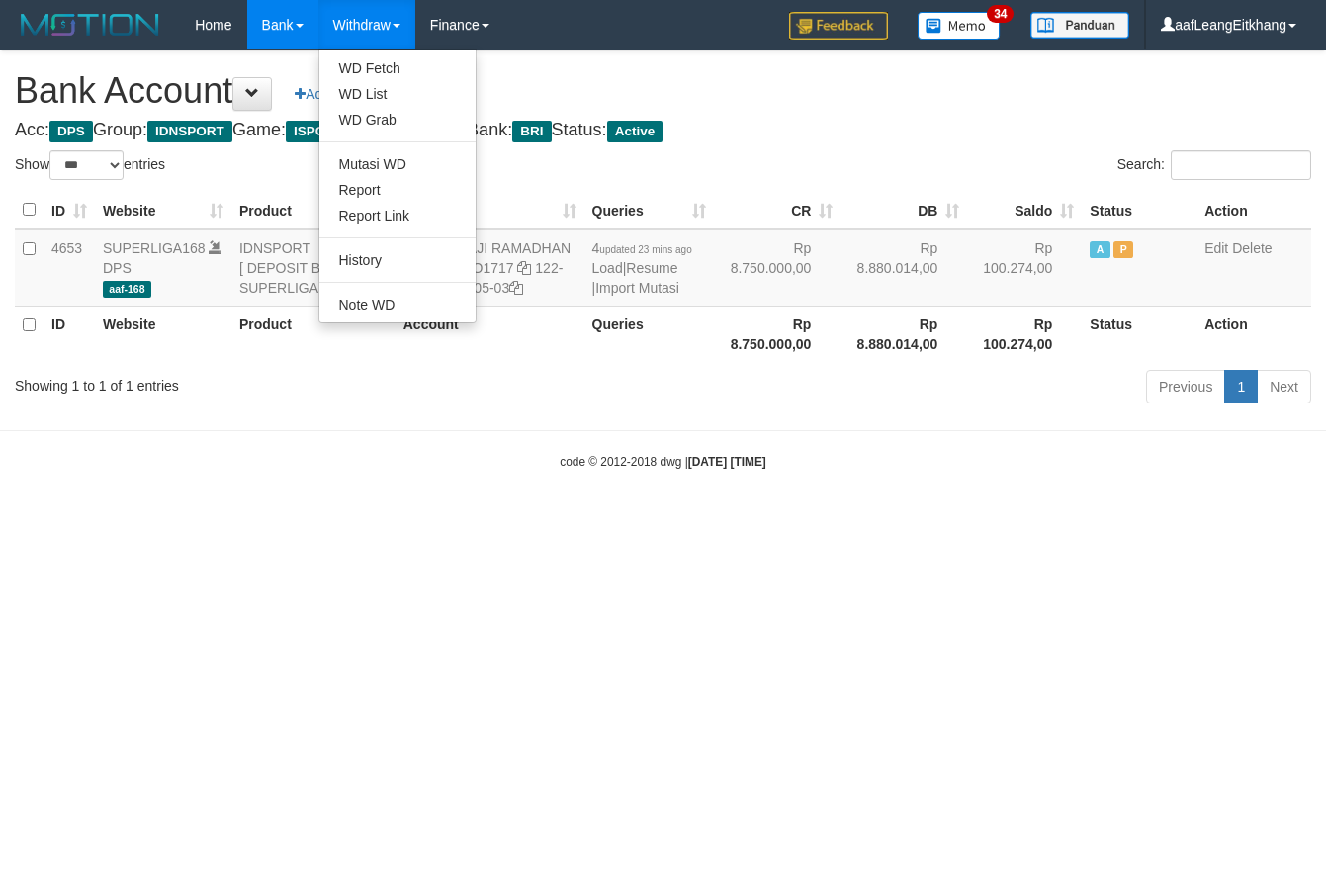 select on "***" 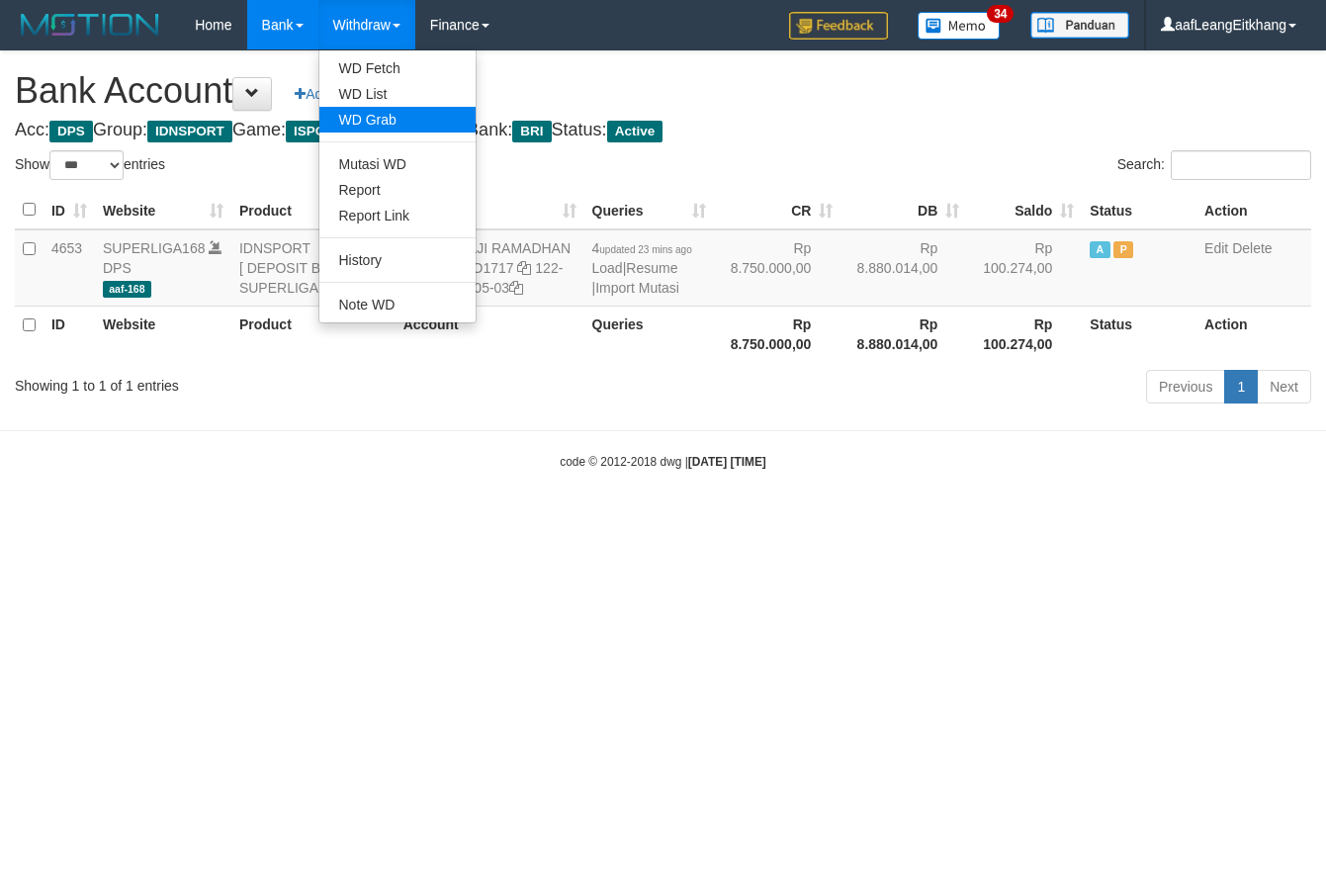 scroll, scrollTop: 0, scrollLeft: 0, axis: both 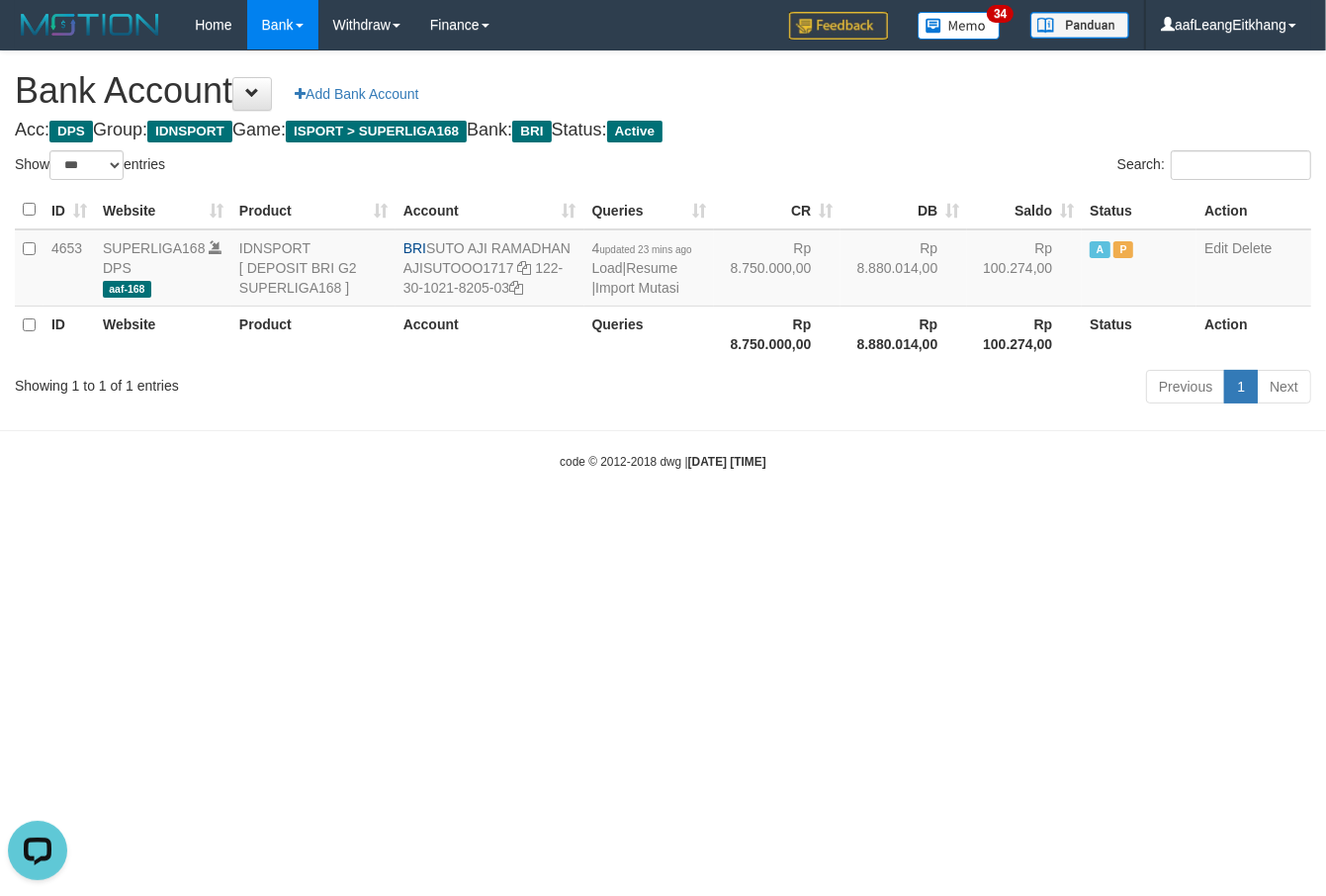 click at bounding box center (663, 430) 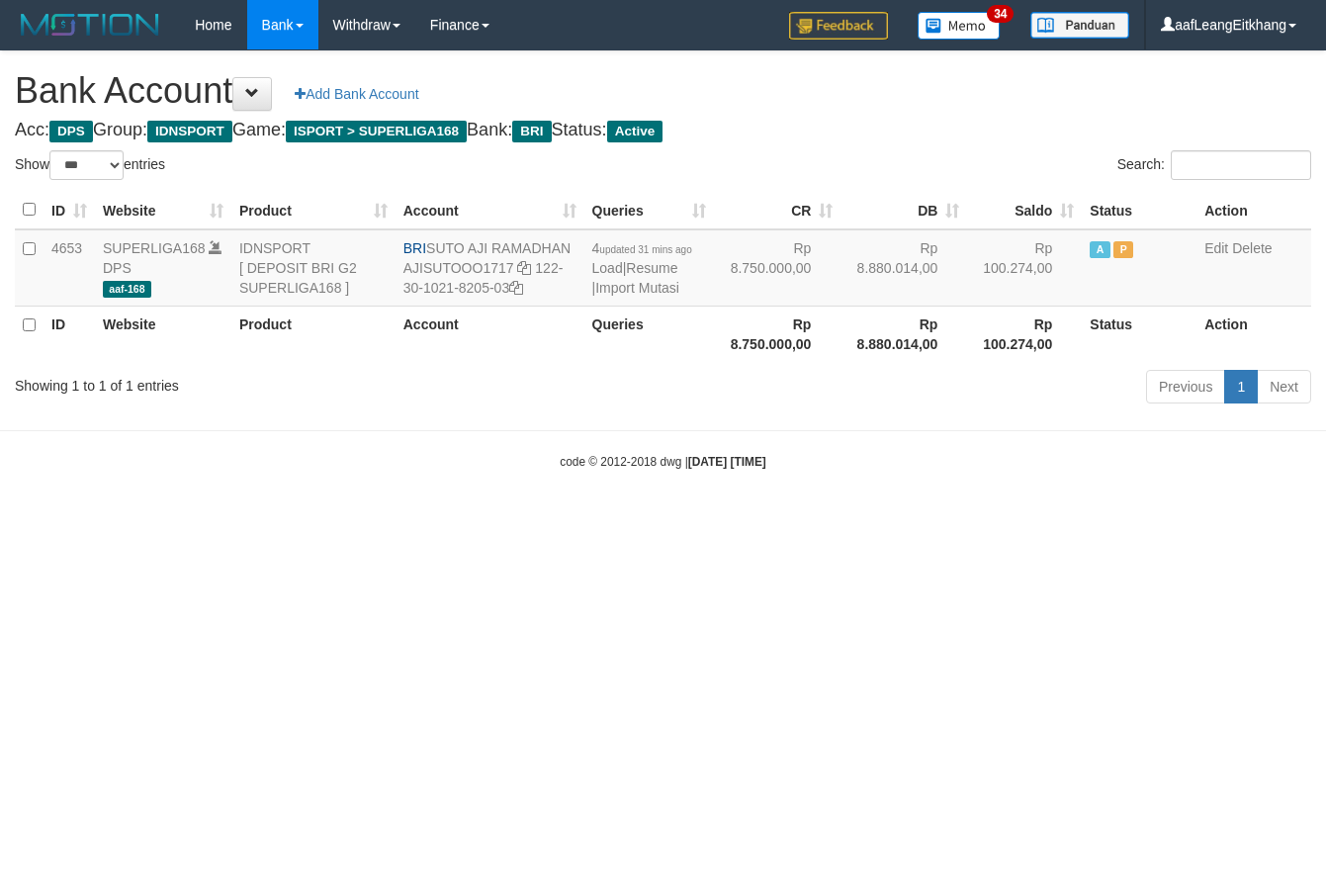 select on "***" 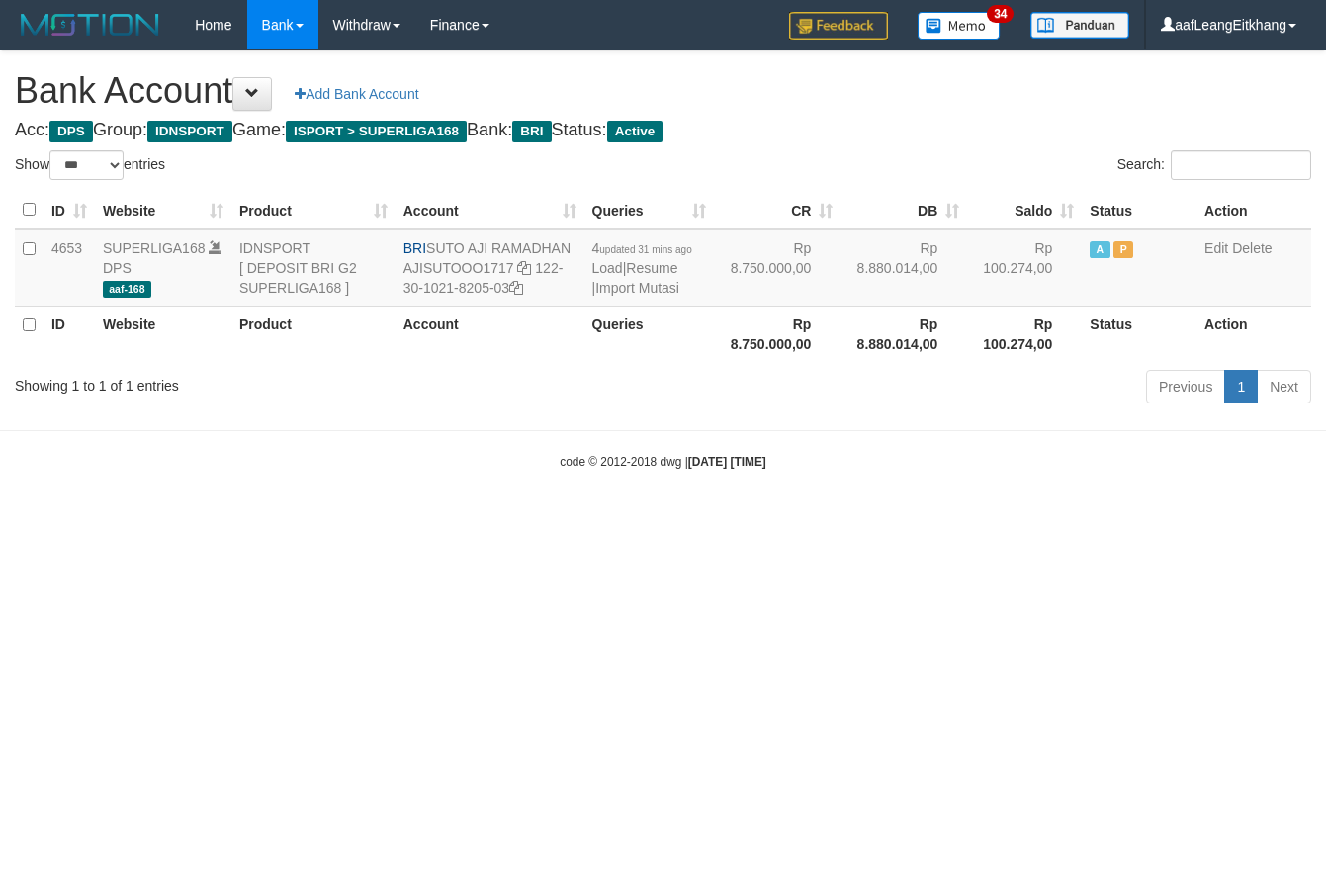 scroll, scrollTop: 0, scrollLeft: 0, axis: both 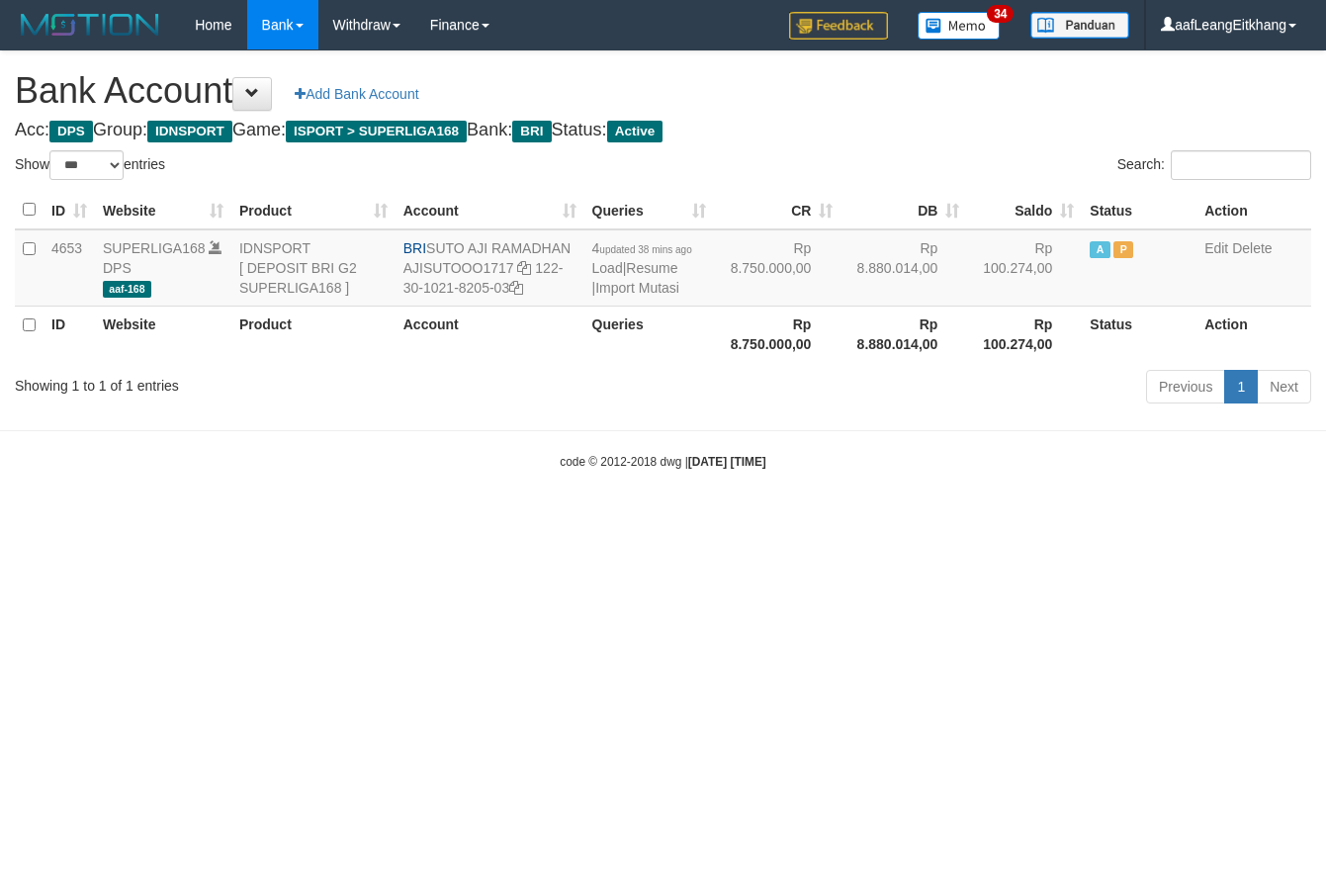 select on "***" 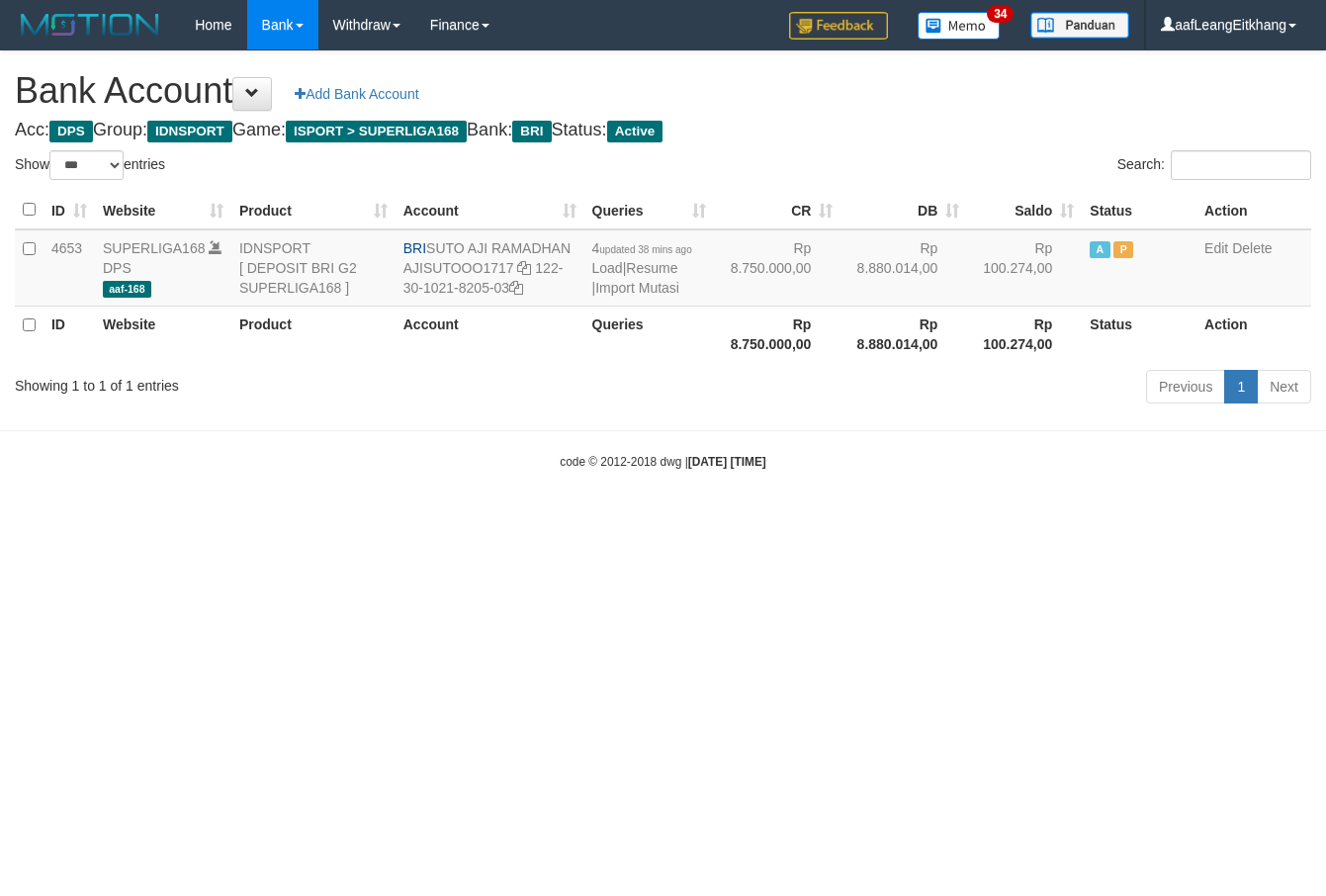 scroll, scrollTop: 0, scrollLeft: 0, axis: both 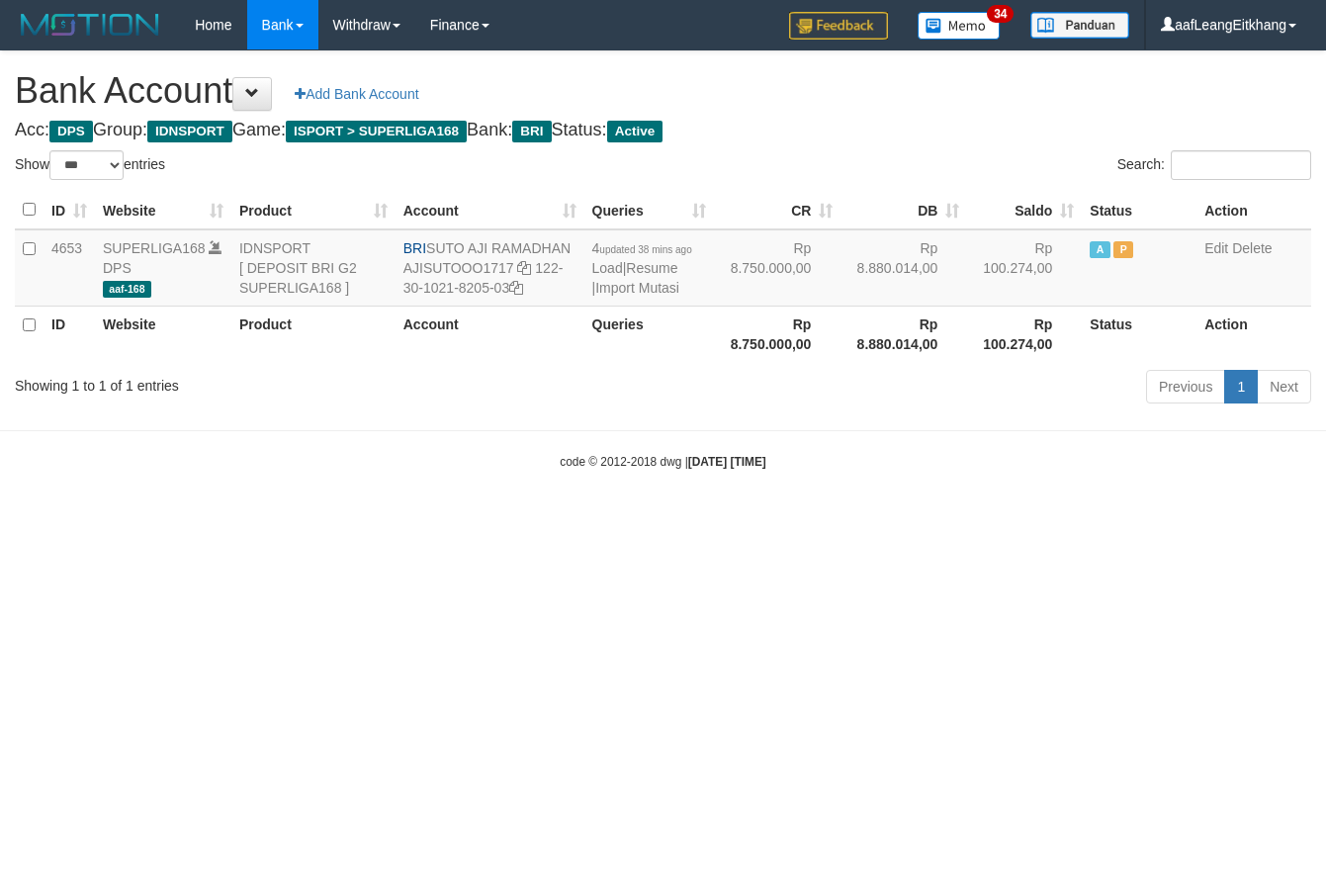 select on "***" 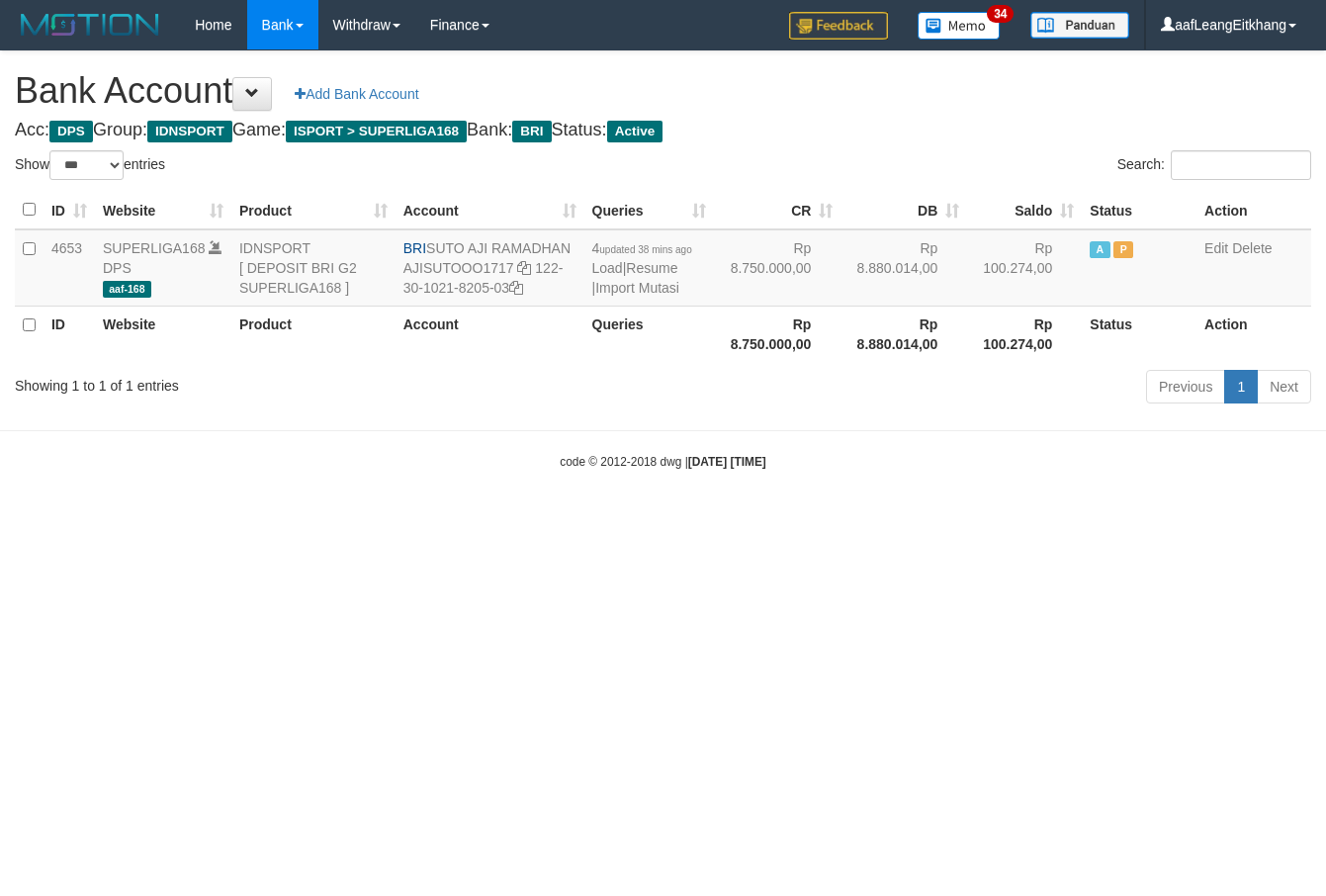 scroll, scrollTop: 0, scrollLeft: 0, axis: both 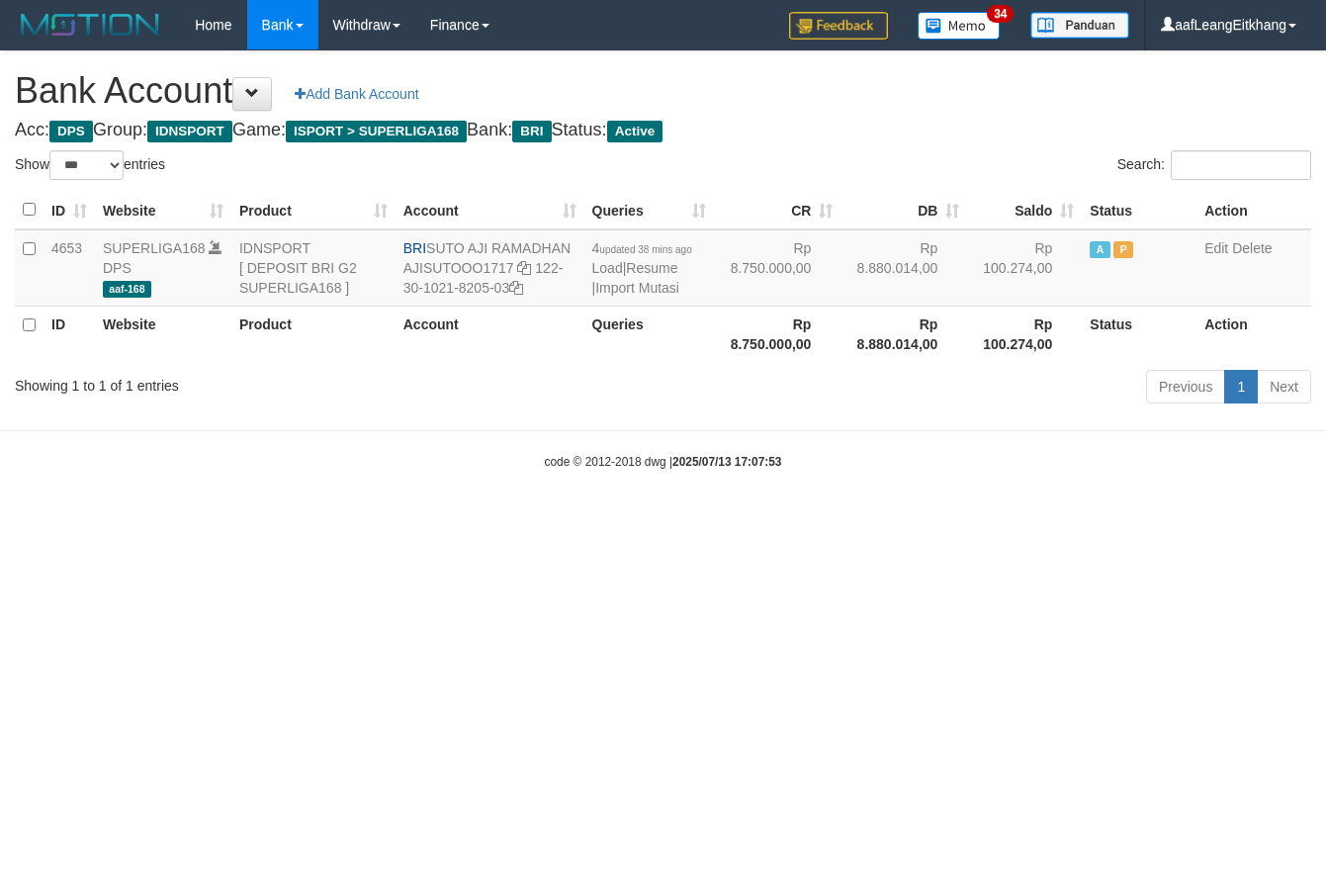 select on "***" 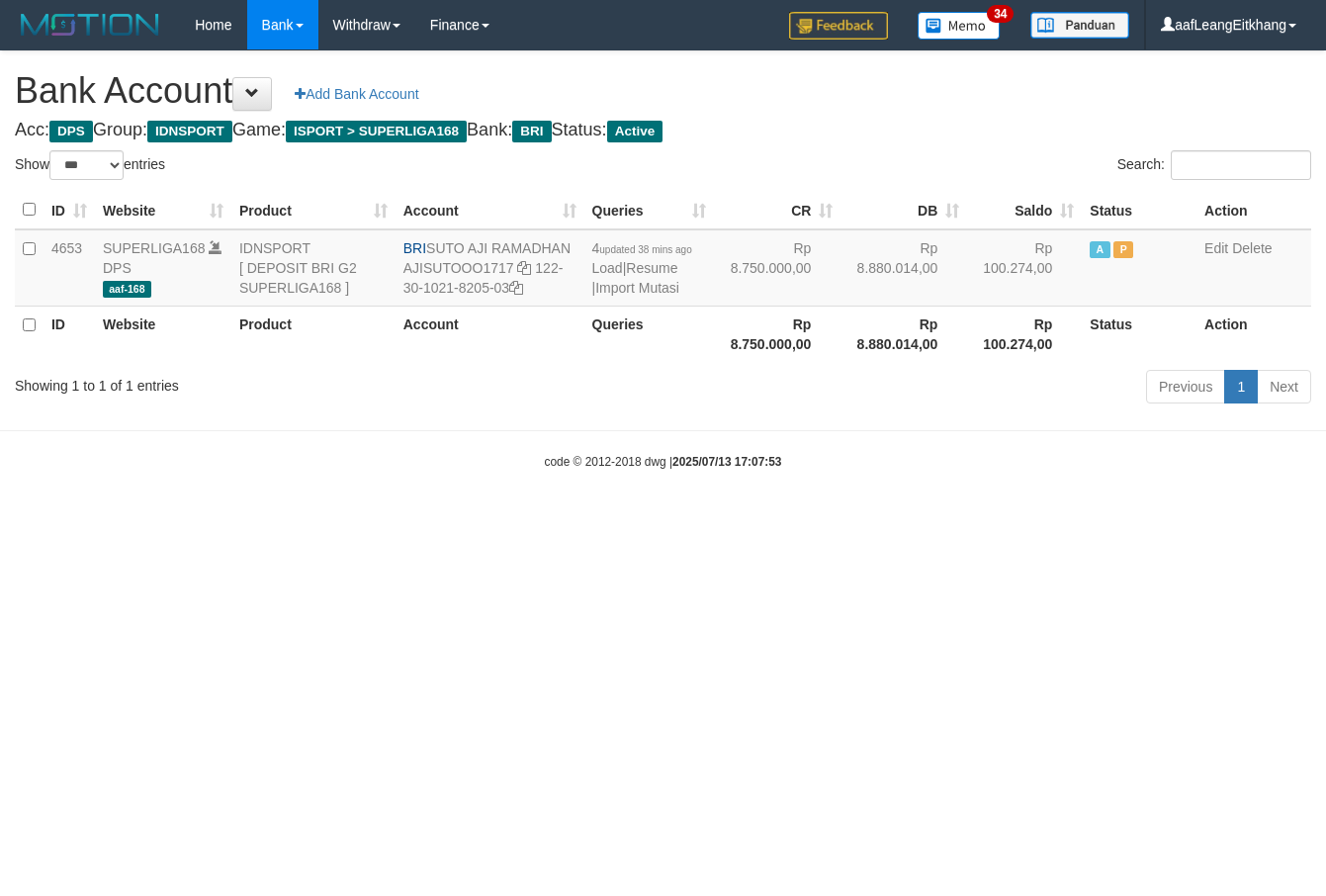 scroll, scrollTop: 0, scrollLeft: 0, axis: both 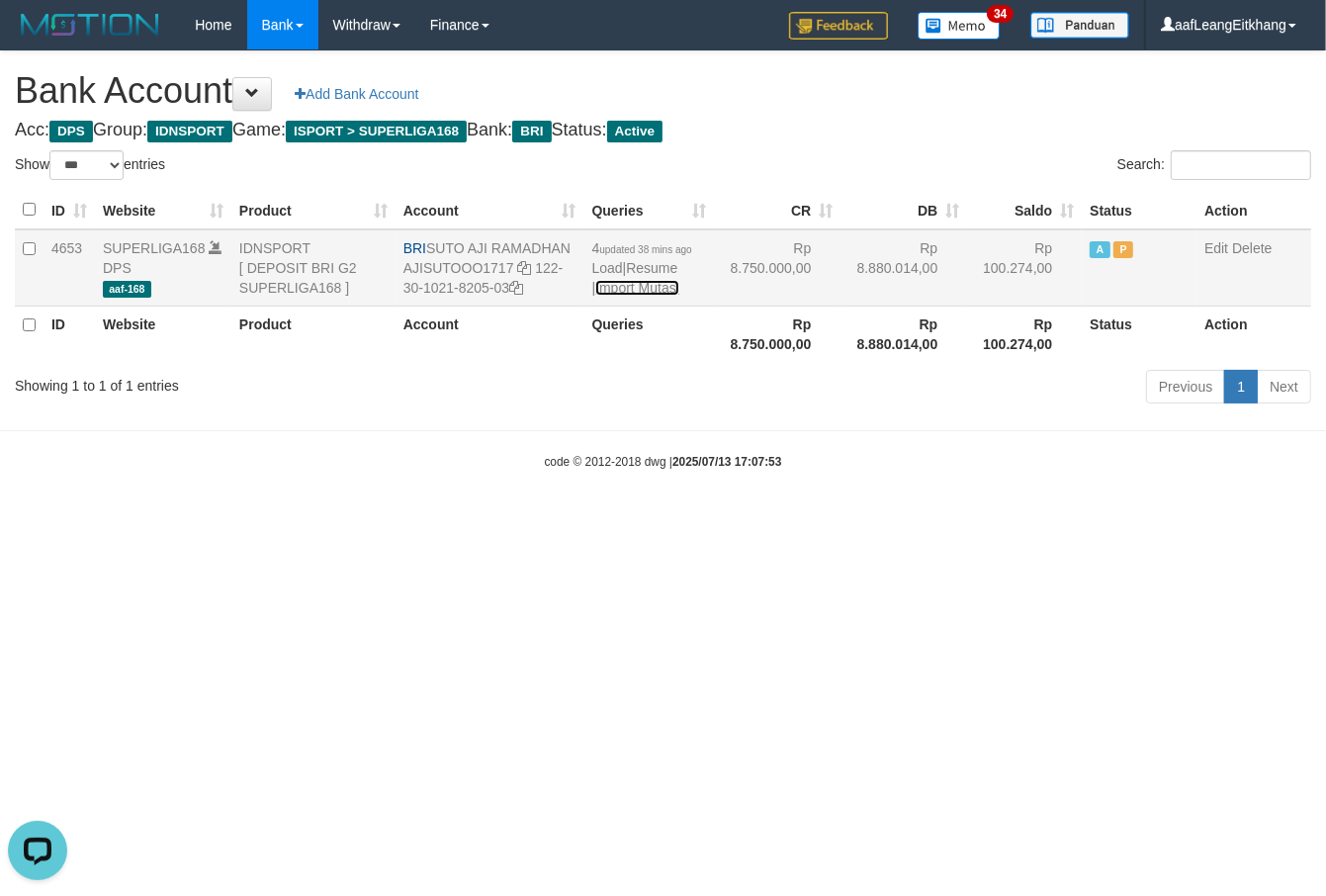 click on "Import Mutasi" at bounding box center [637, 288] 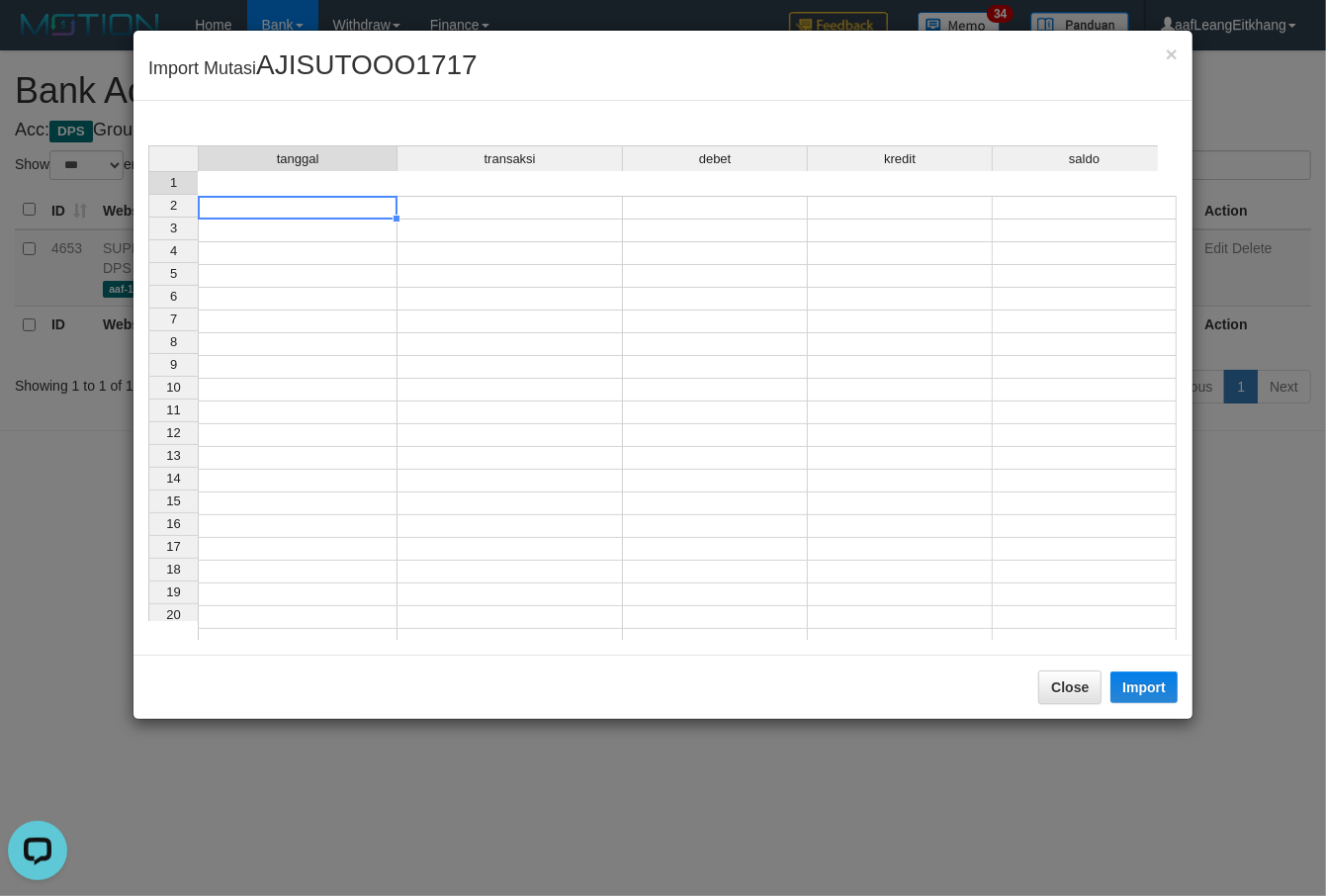 click at bounding box center (298, 208) 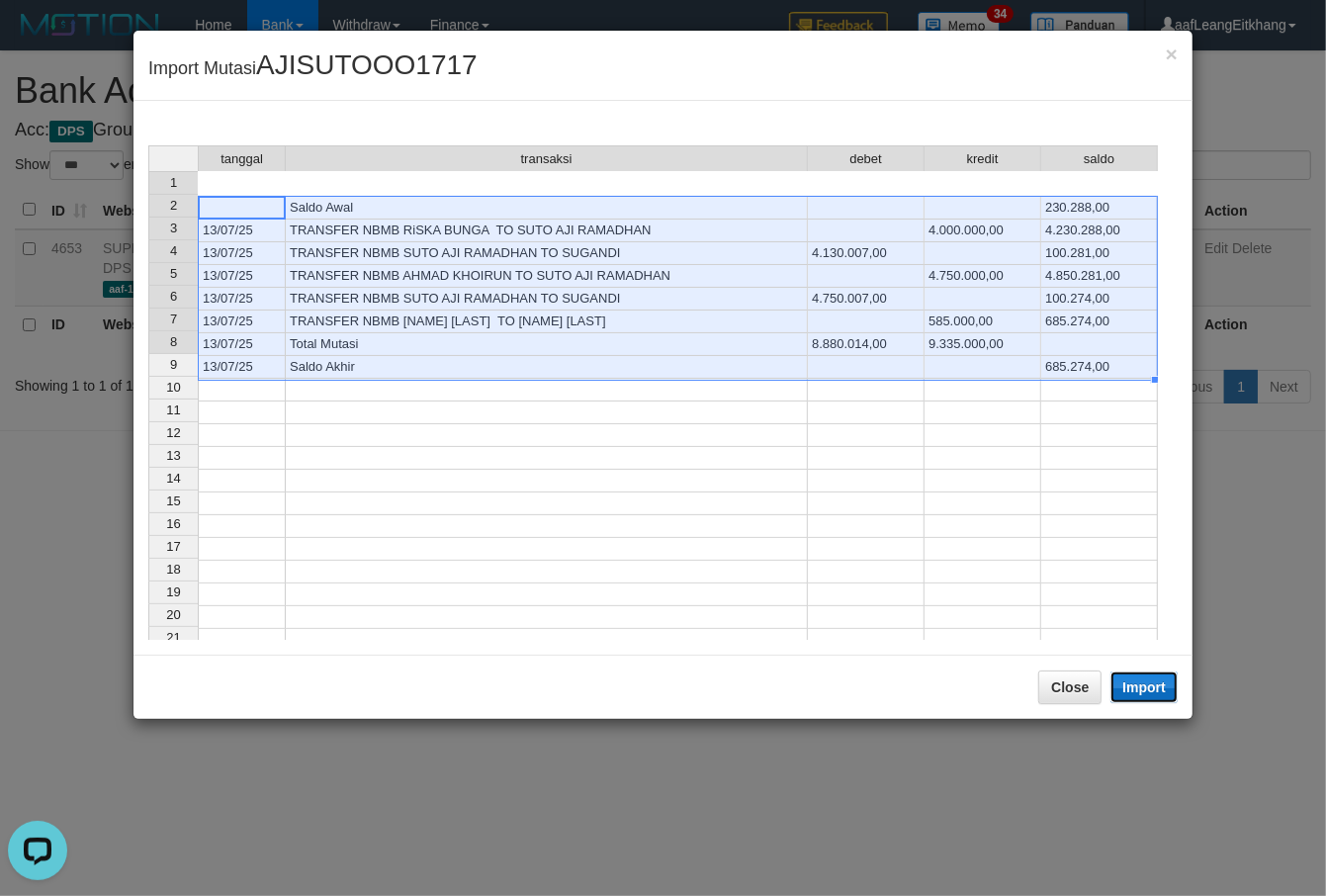 click on "Import" at bounding box center (1144, 687) 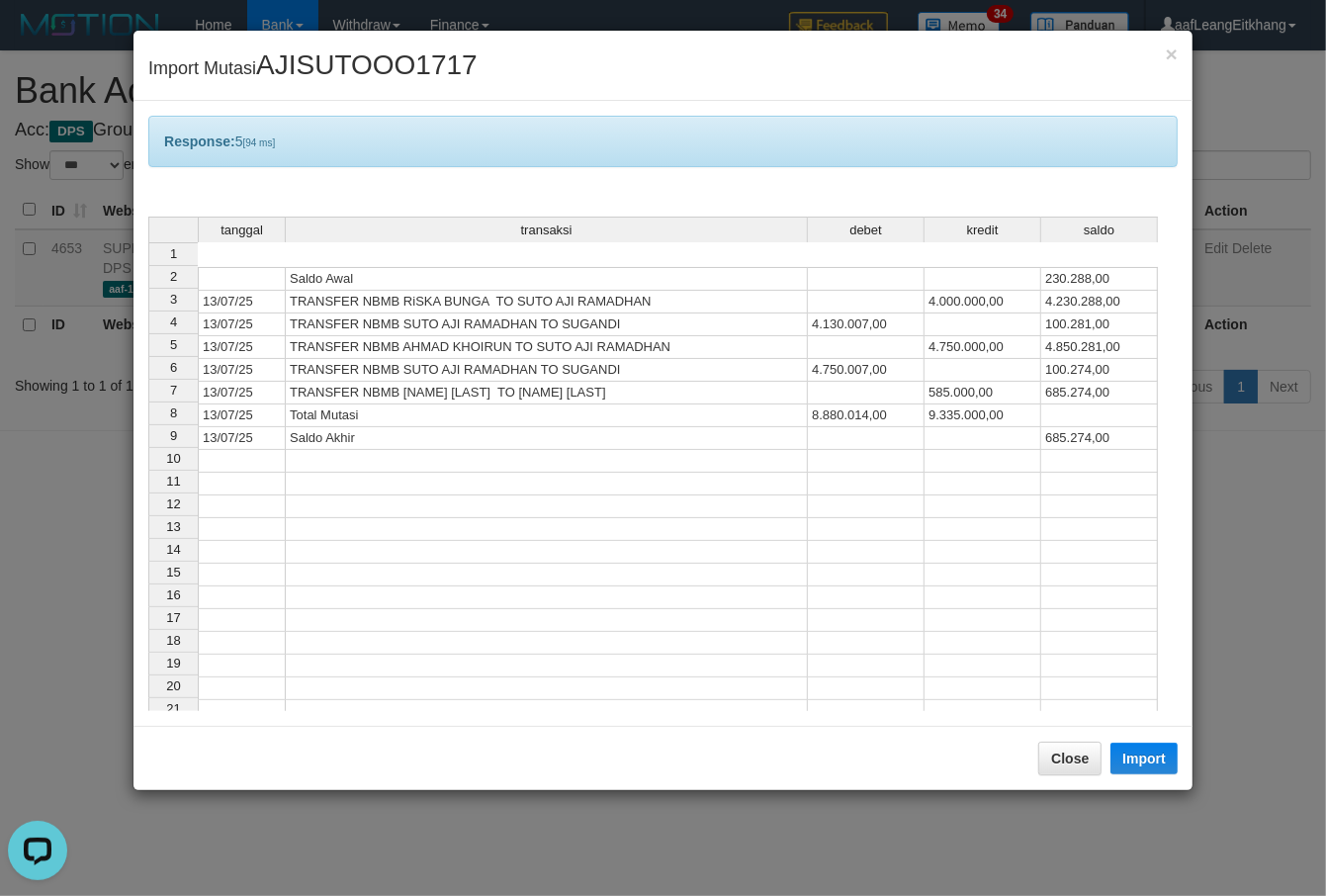 click at bounding box center (983, 529) 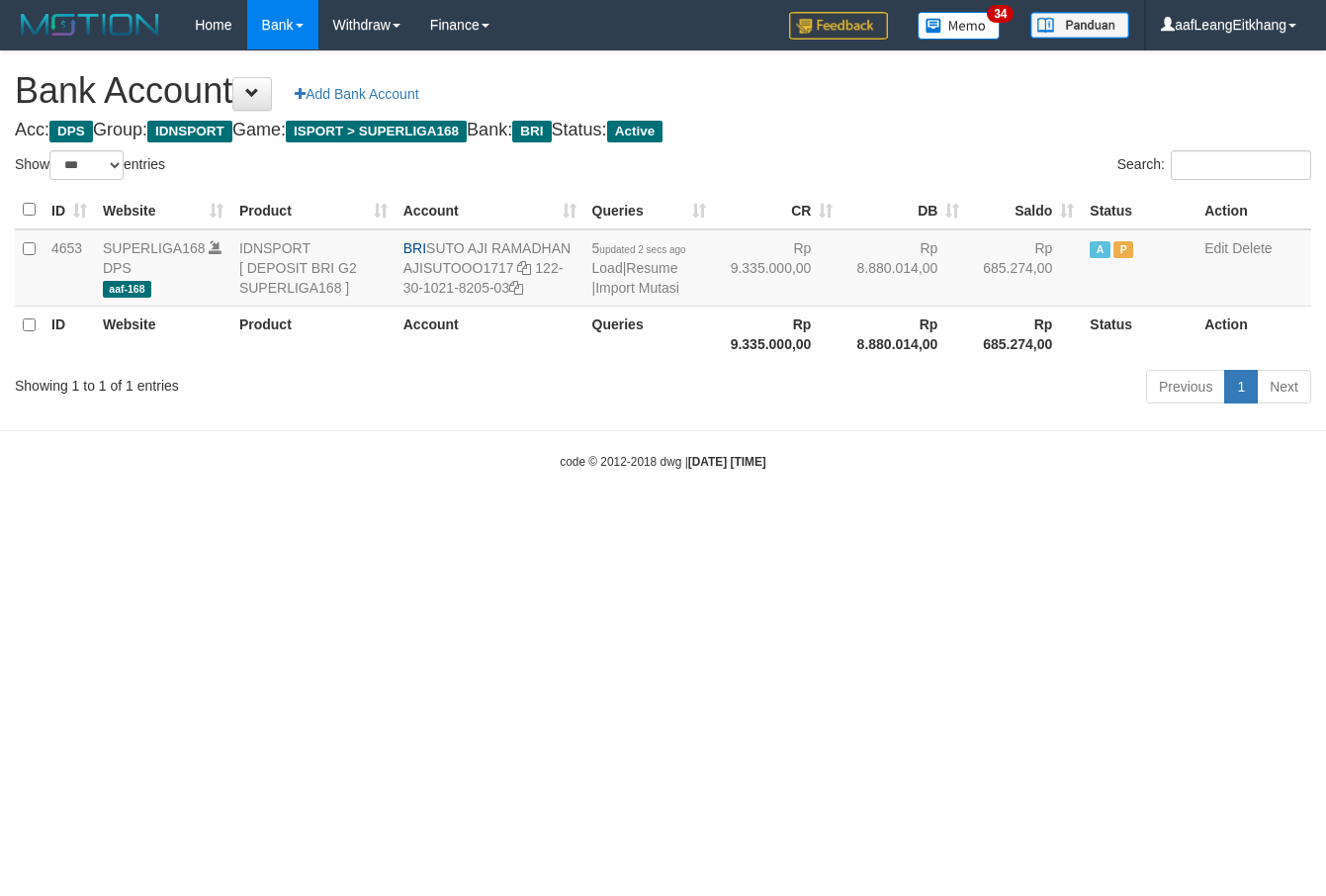 select on "***" 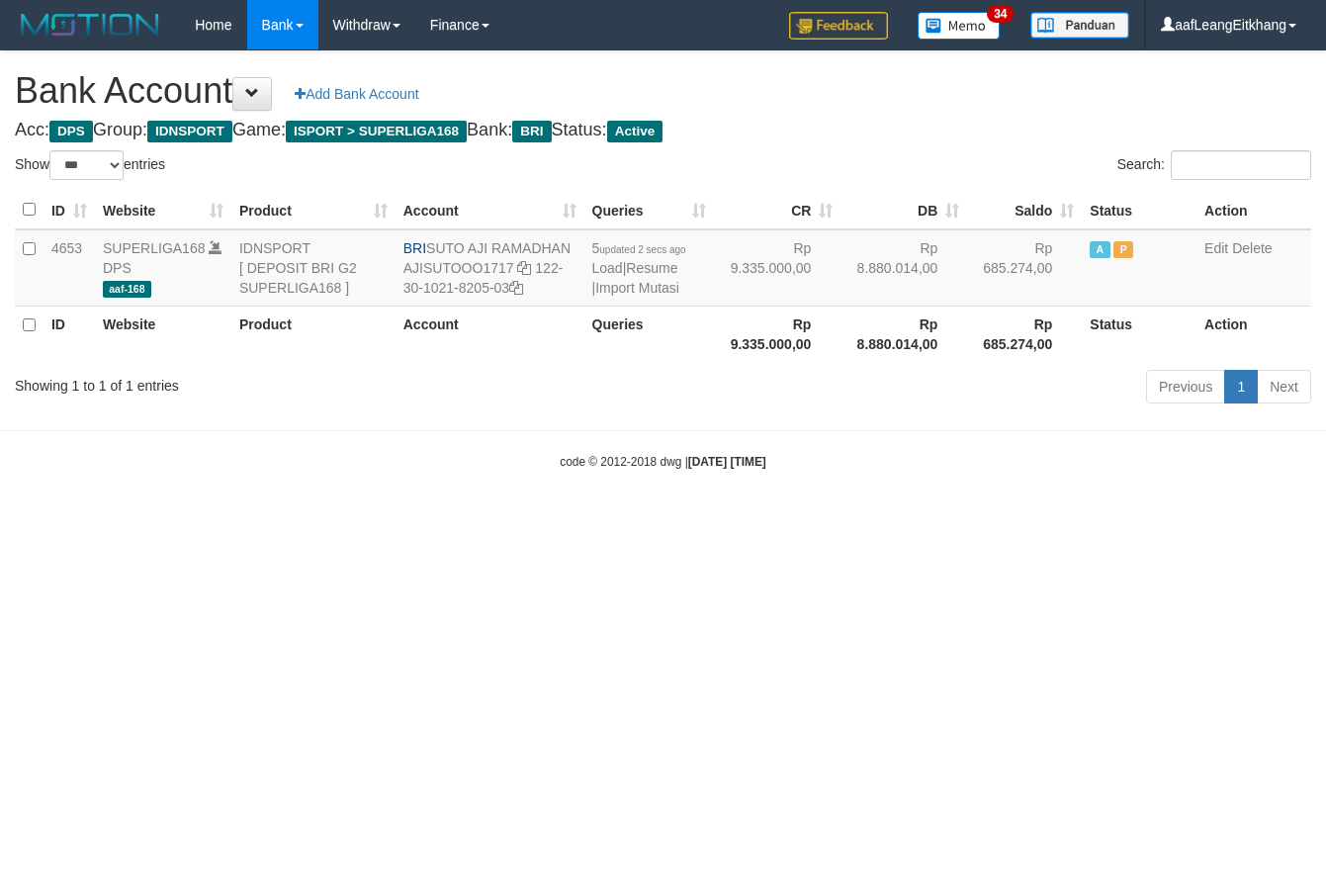 scroll, scrollTop: 0, scrollLeft: 0, axis: both 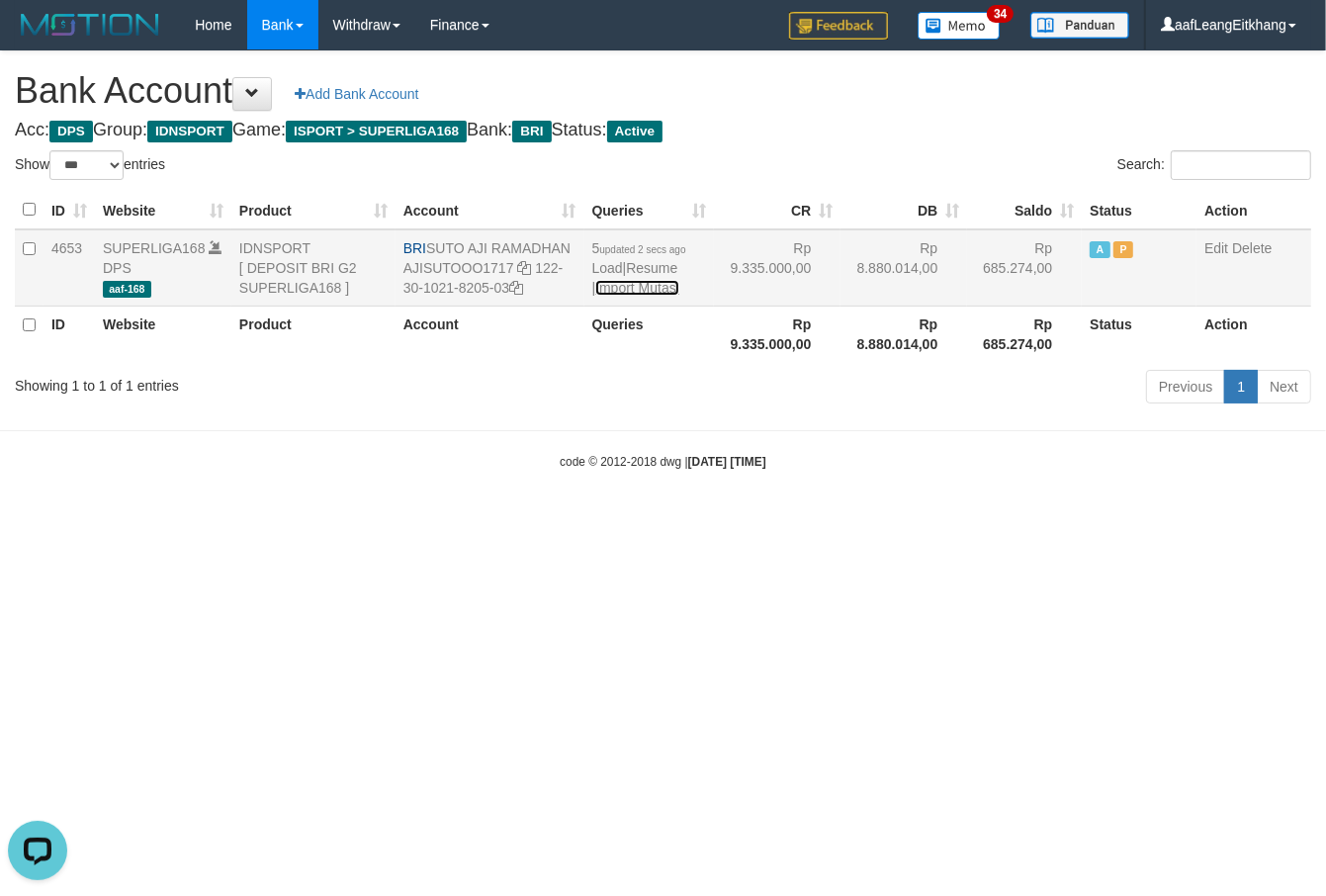 click on "Import Mutasi" at bounding box center (637, 288) 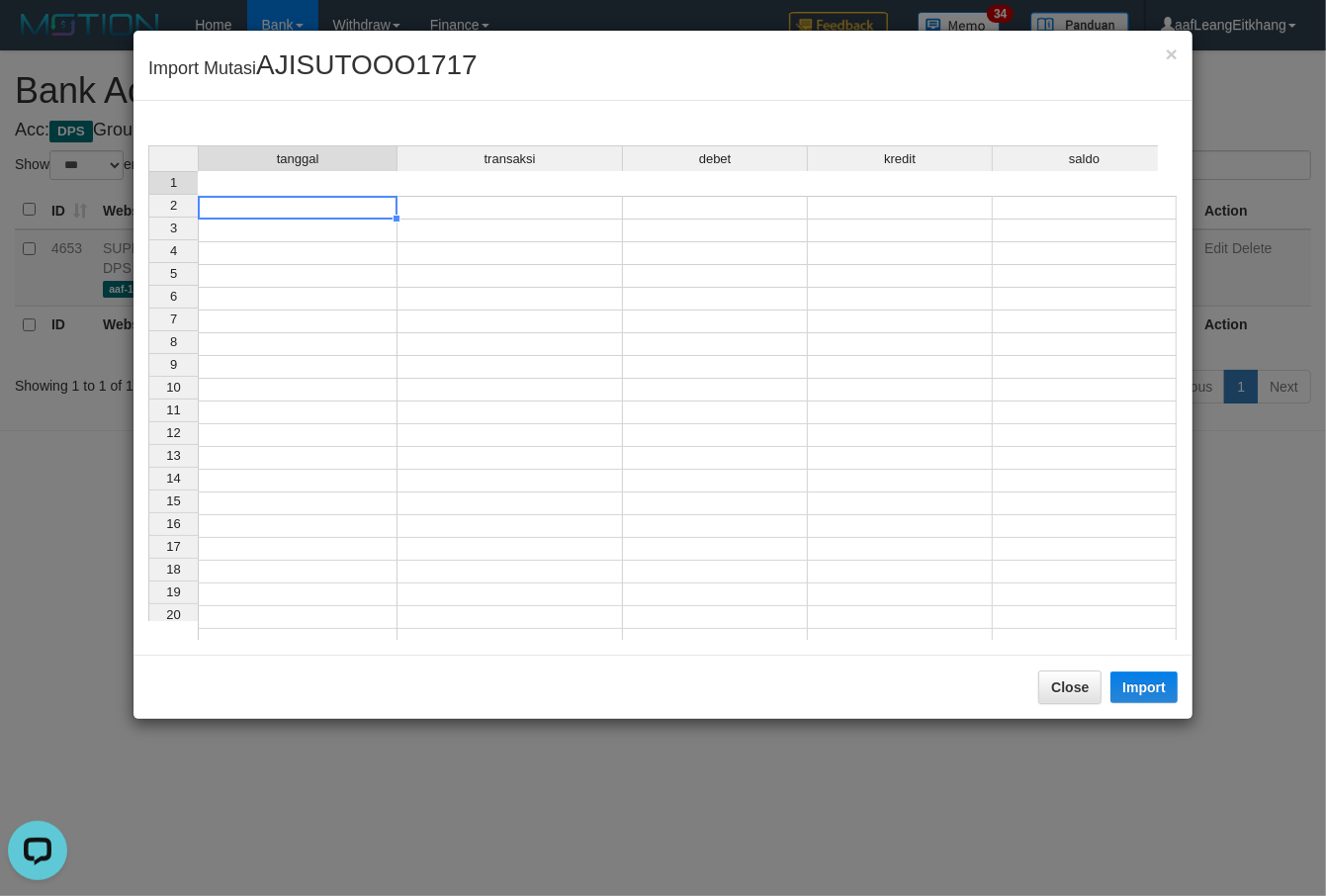 click at bounding box center [298, 208] 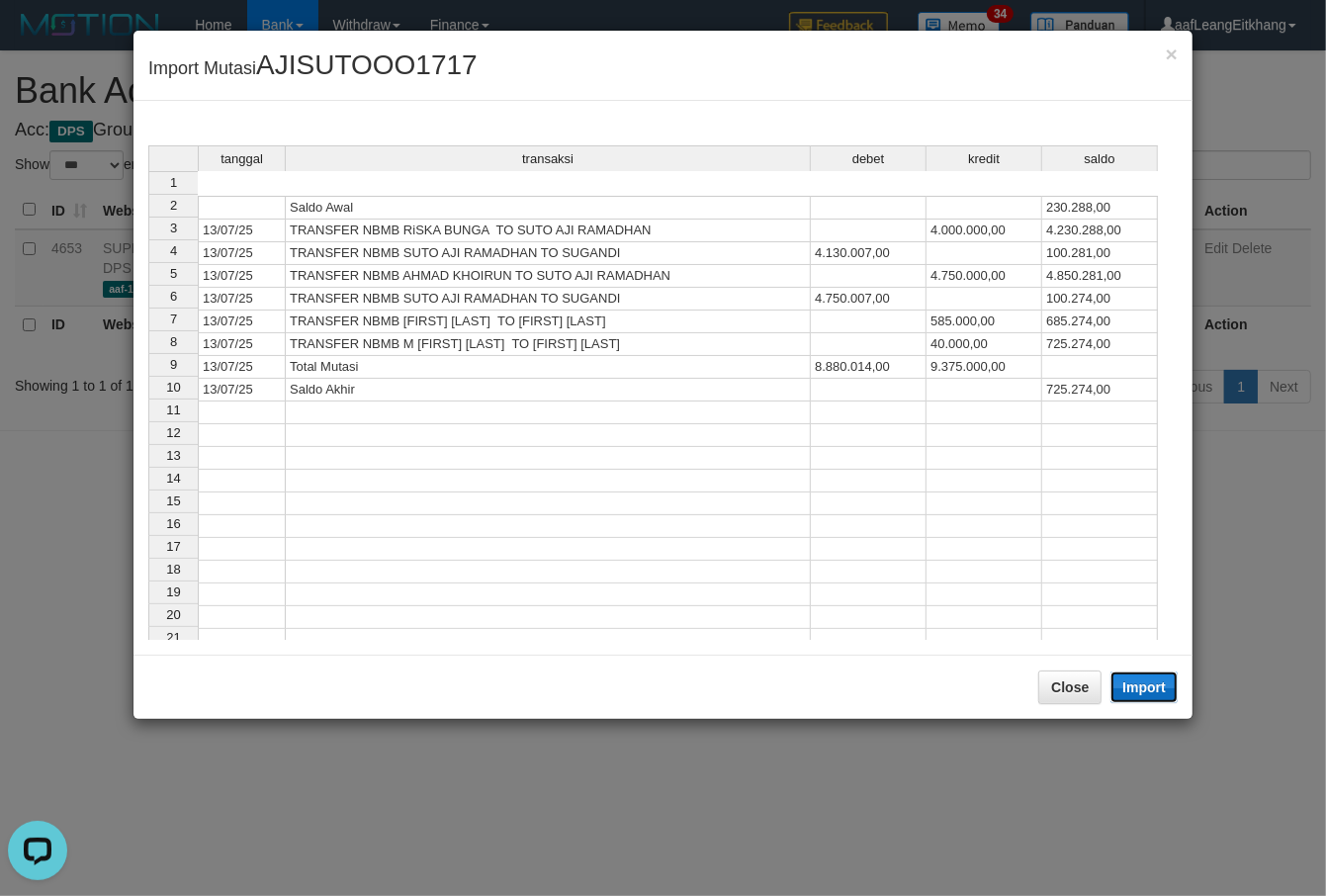 click on "Import" at bounding box center [1144, 687] 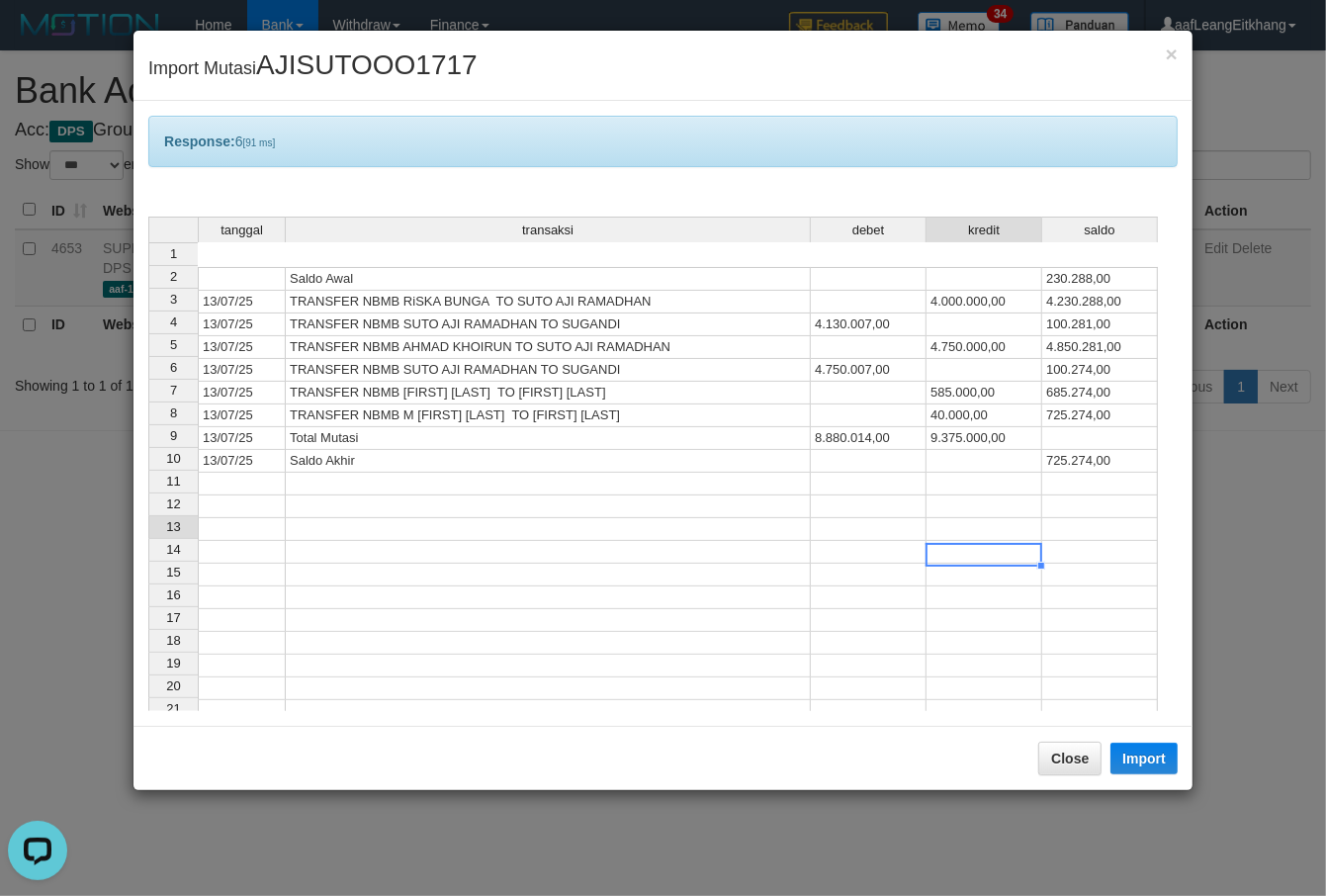 click at bounding box center (984, 552) 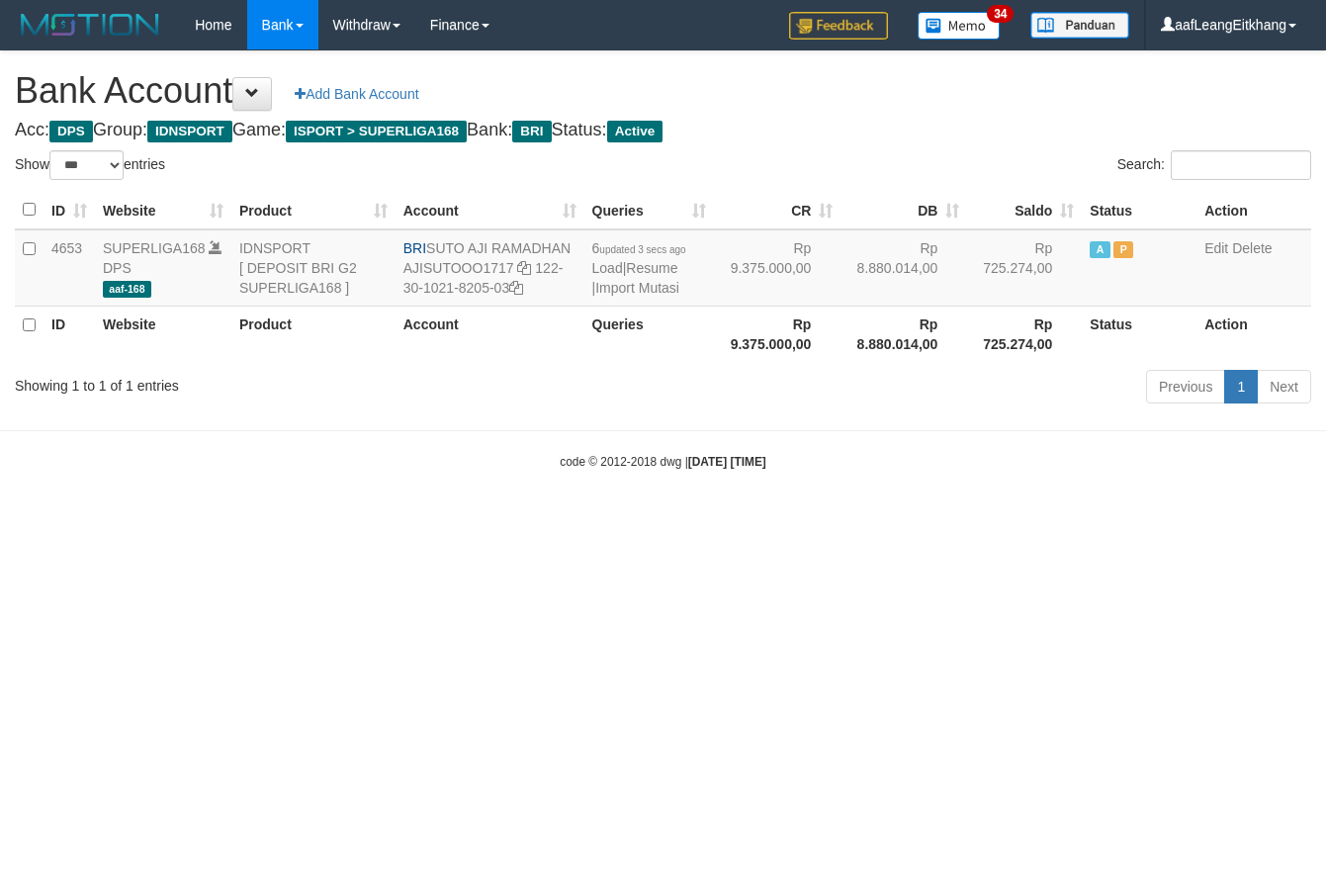 select on "***" 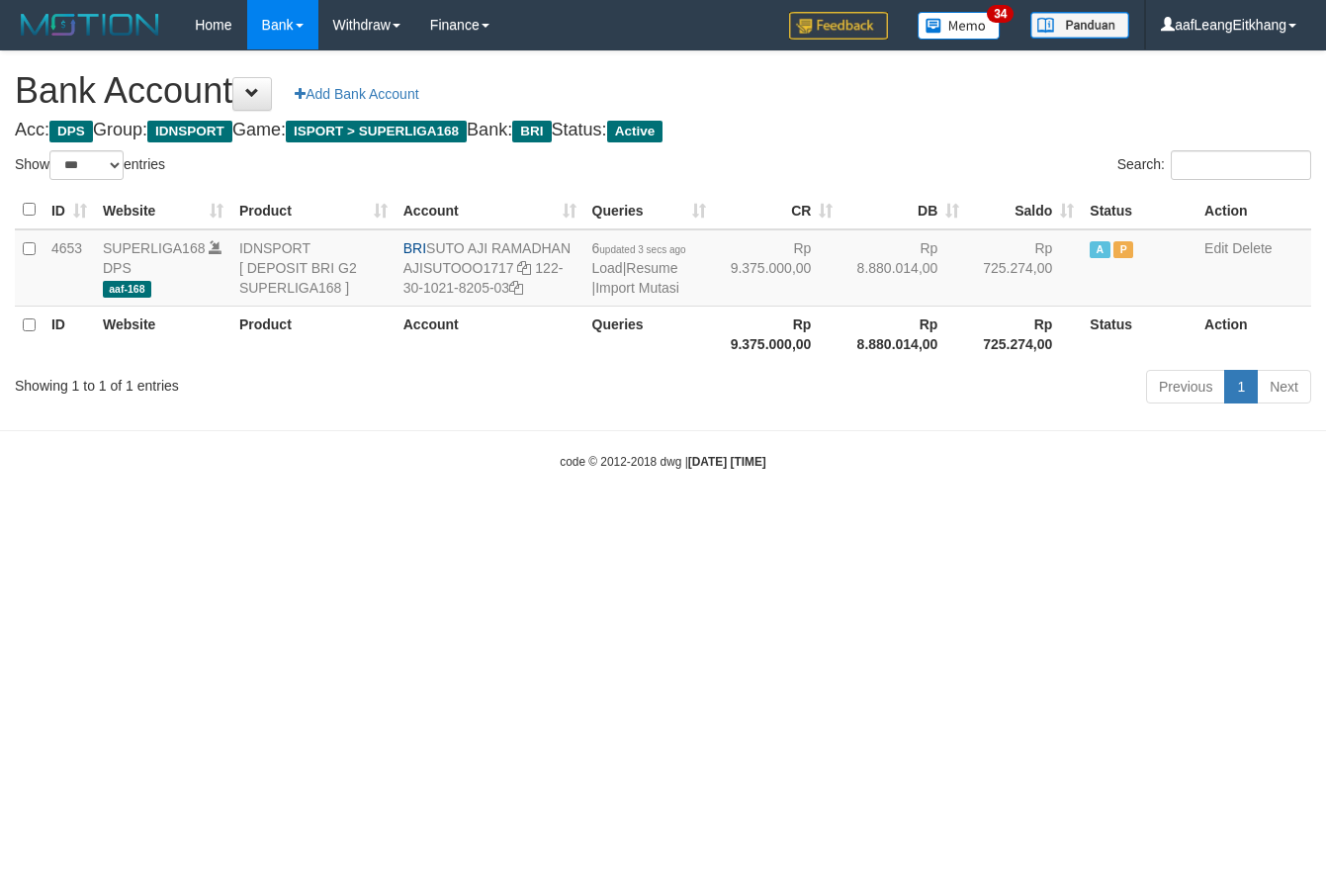 scroll, scrollTop: 0, scrollLeft: 0, axis: both 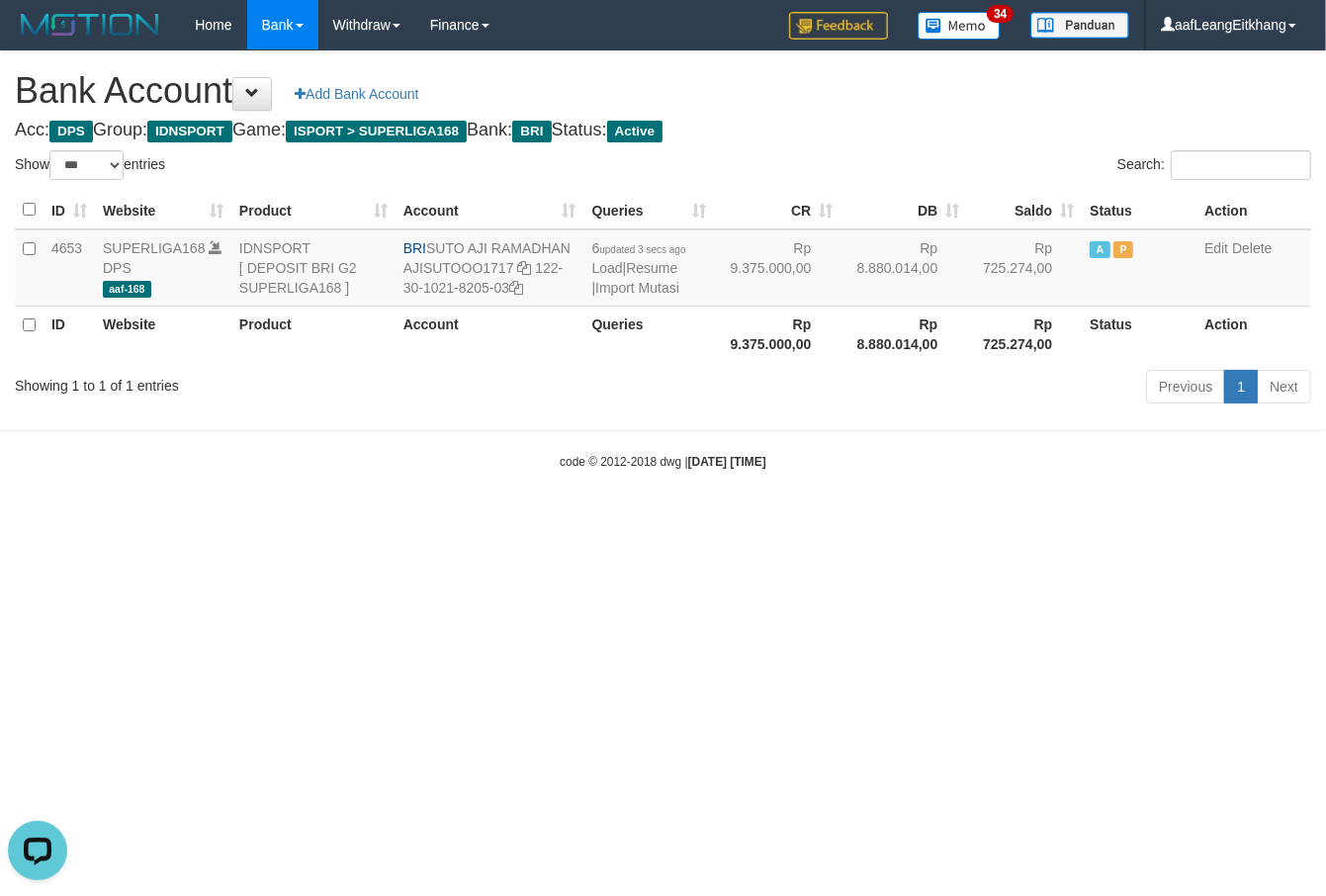 drag, startPoint x: 959, startPoint y: 618, endPoint x: 321, endPoint y: 109, distance: 816.1648 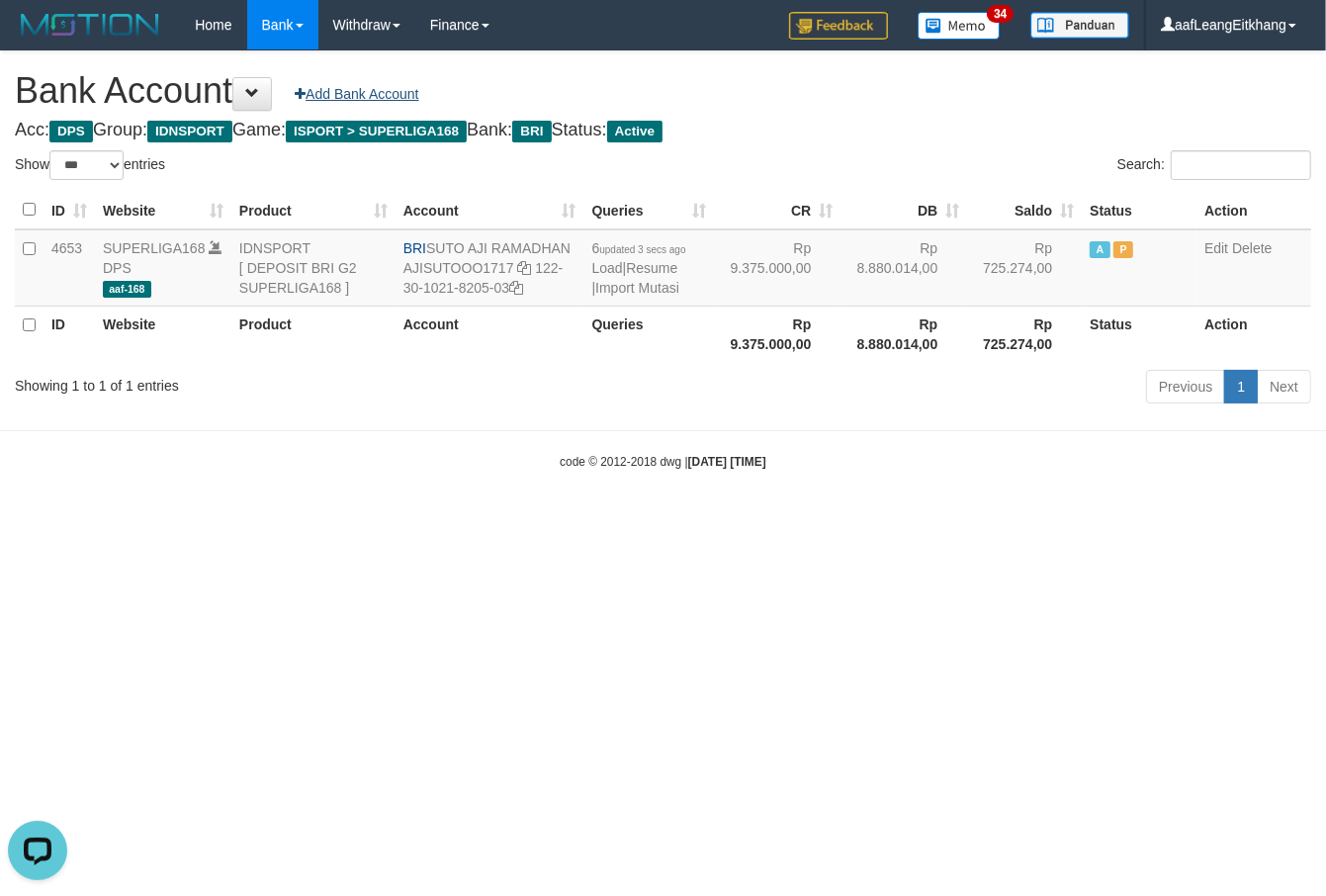 click on "Toggle navigation
Home
Bank
Account List
Load
By Website
Group
[ISPORT]													SUPERLIGA168
By Load Group (DPS)" at bounding box center [663, 260] 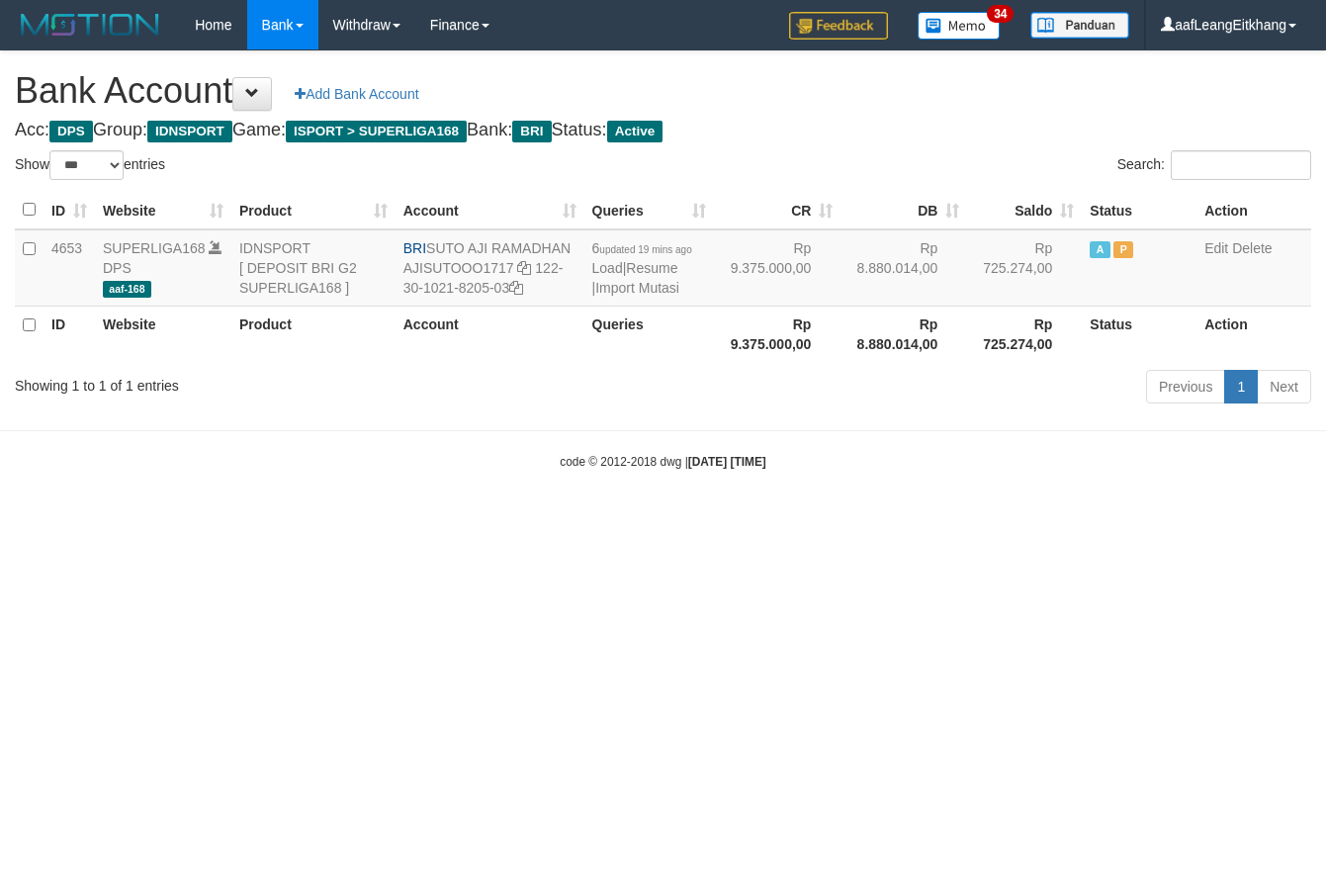 select on "***" 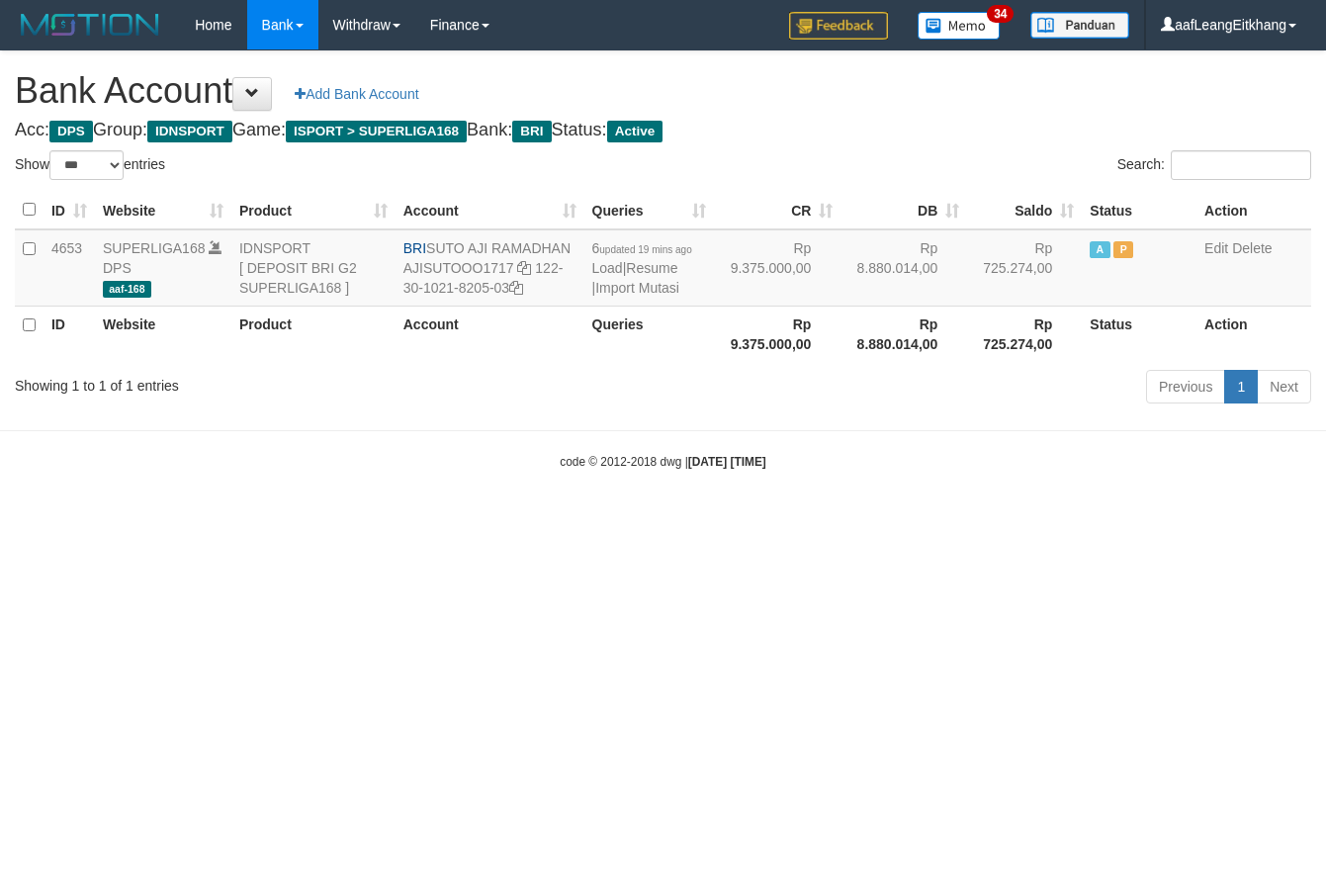 scroll, scrollTop: 0, scrollLeft: 0, axis: both 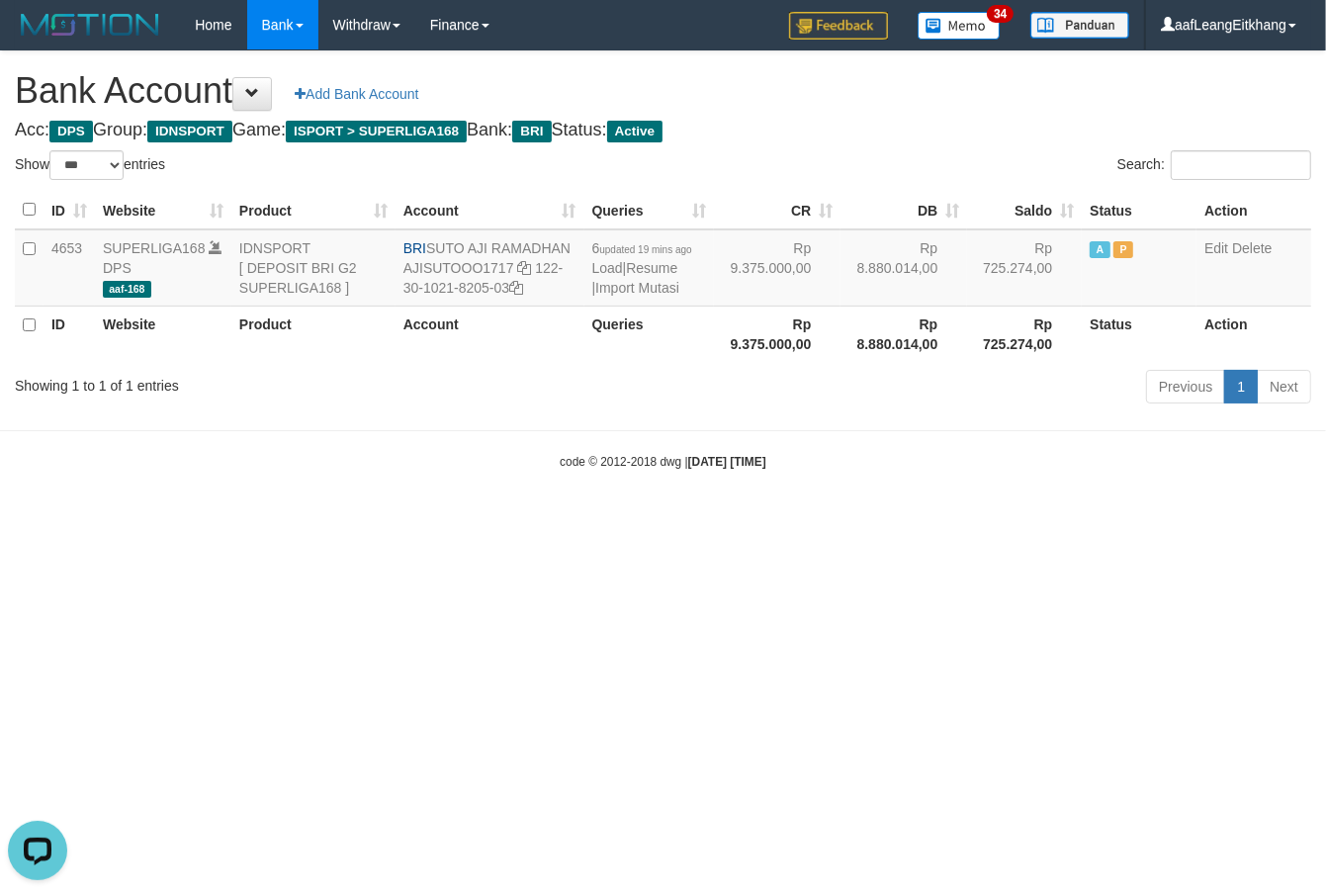 click on "Toggle navigation
Home
Bank
Account List
Load
By Website
Group
[ISPORT]													SUPERLIGA168
By Load Group (DPS)
34" at bounding box center (663, 260) 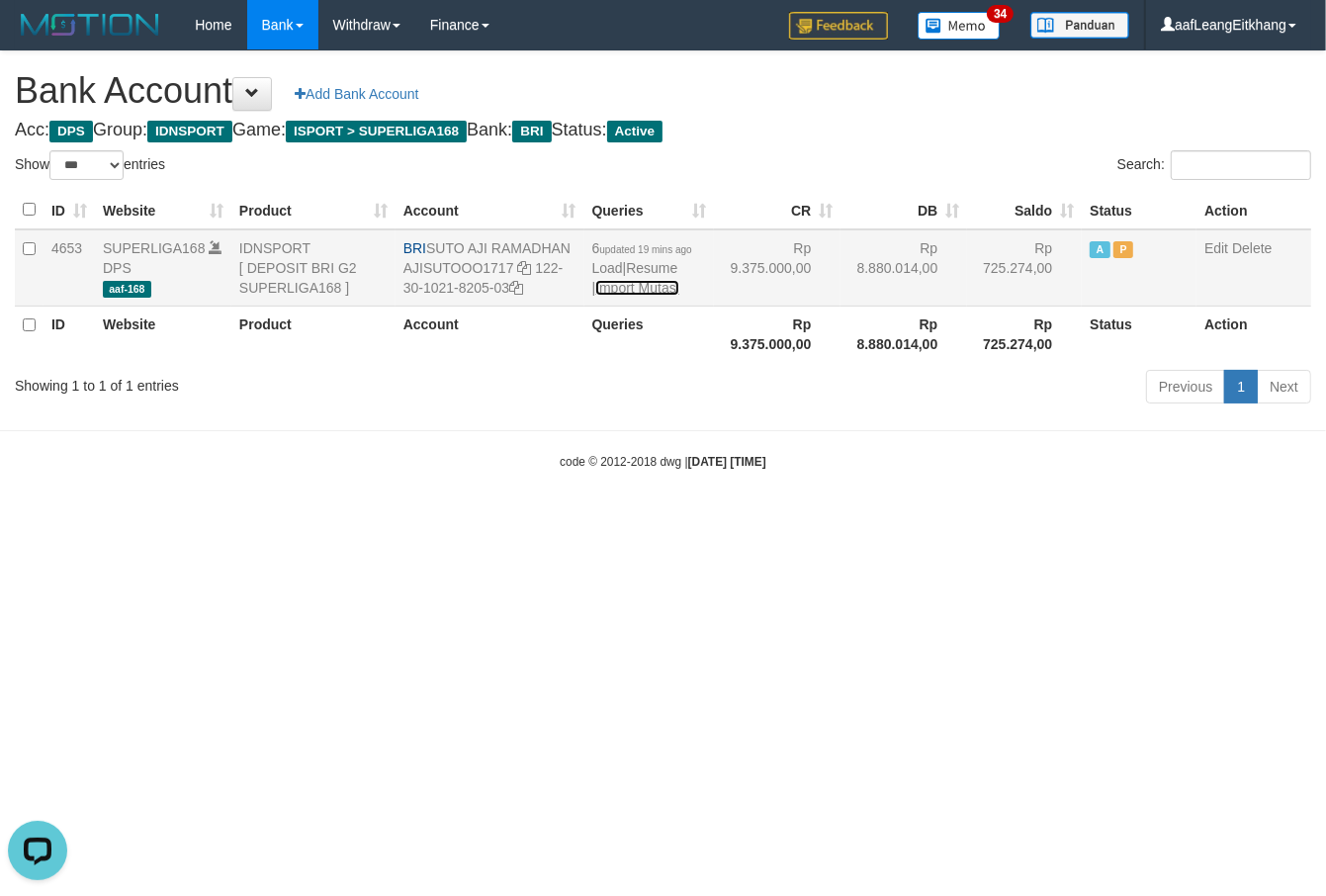 click on "Import Mutasi" at bounding box center (637, 288) 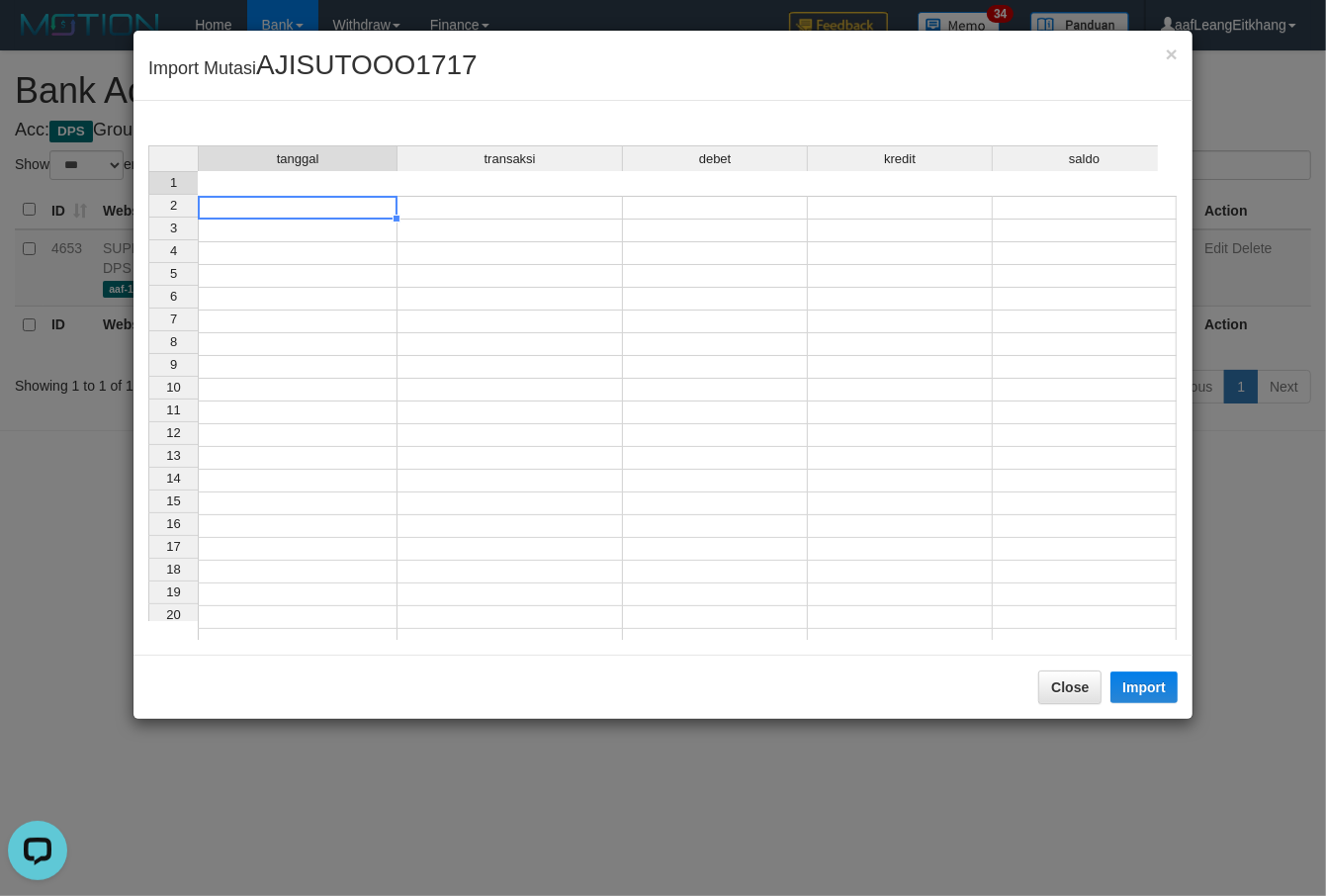 click at bounding box center [298, 208] 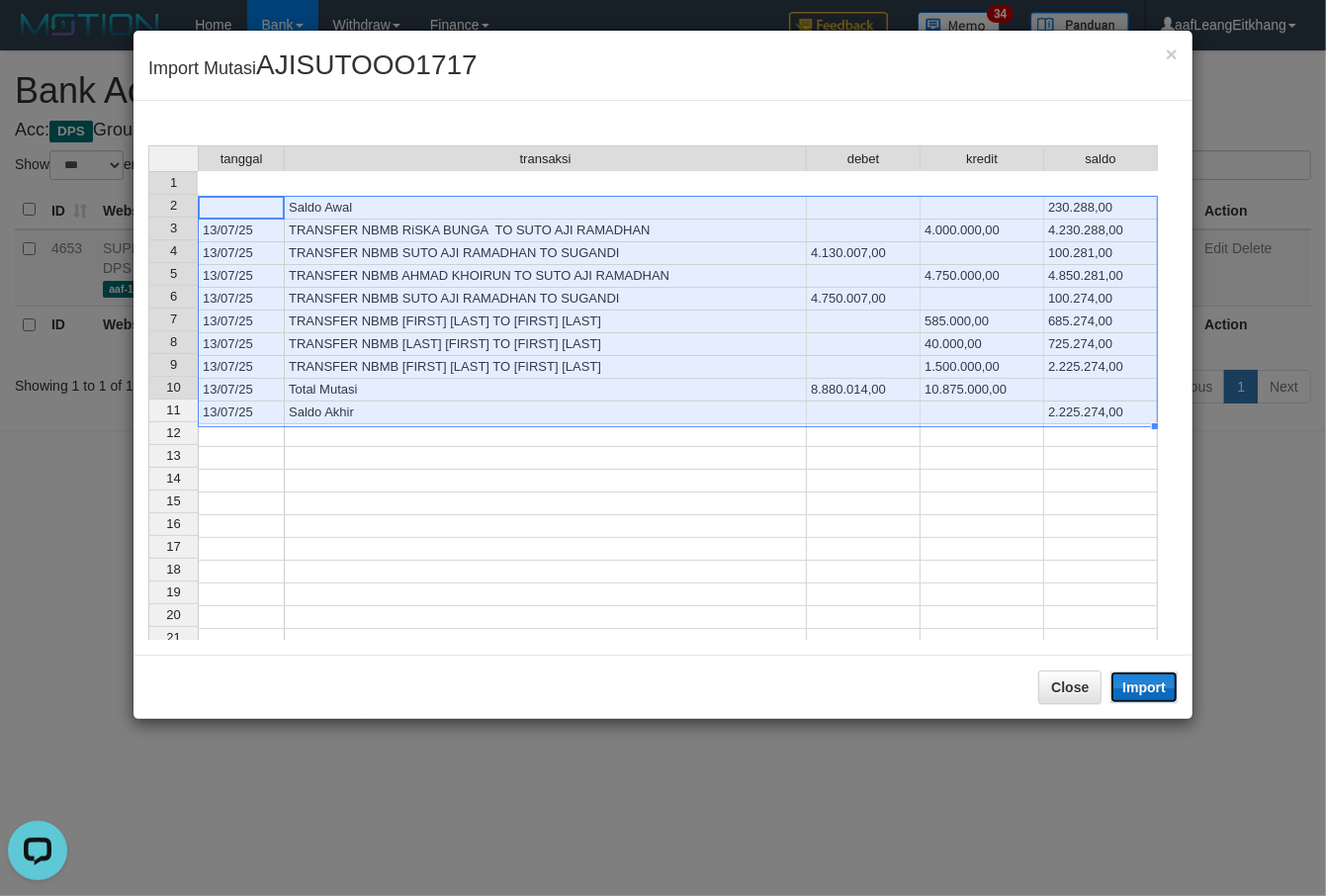 click on "Import" at bounding box center (1144, 687) 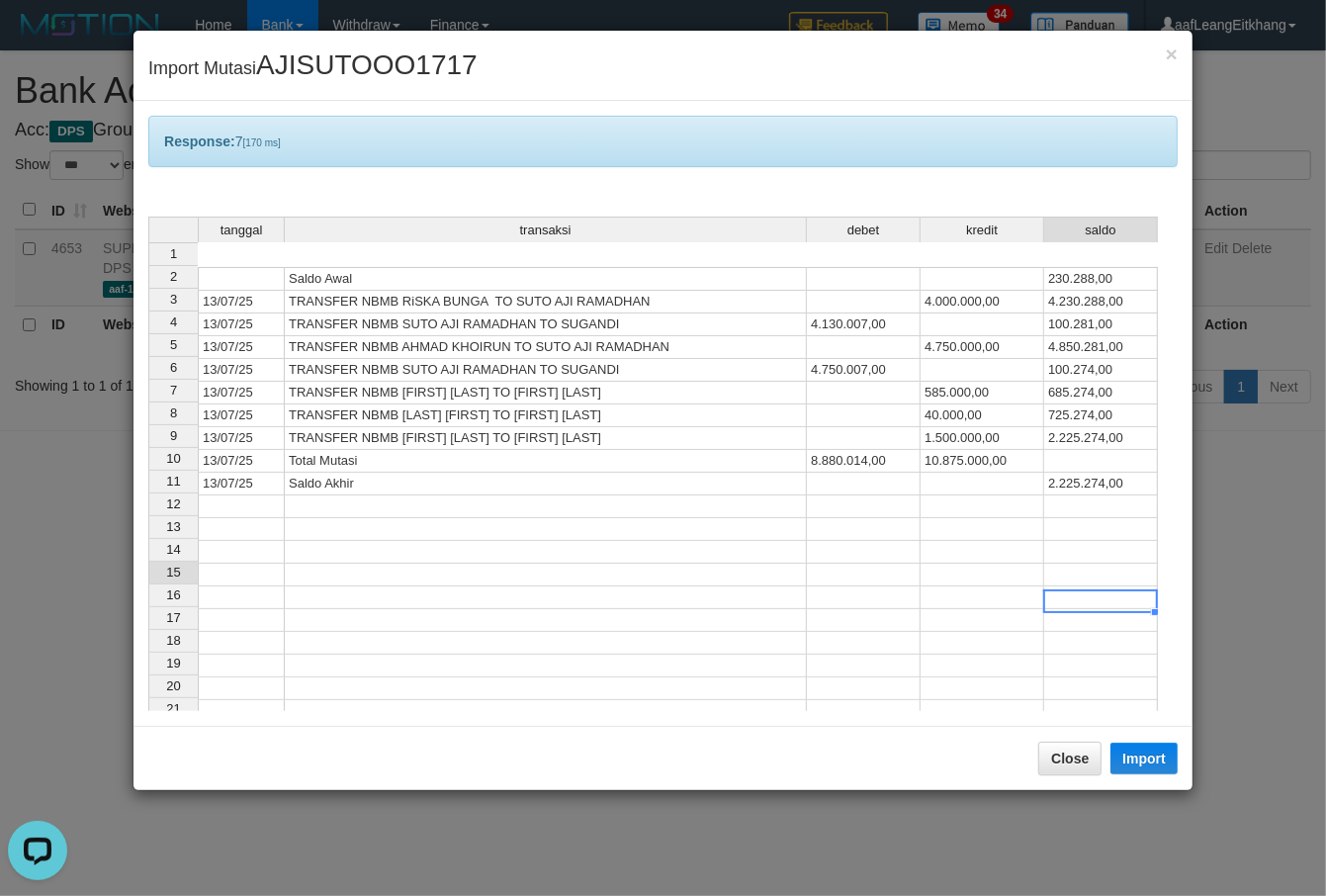 click on "tanggal transaksi debet kredit saldo 1 Saldo Awal 230.288,00 2 13/07/25 TRANSFER NBMB RiSKA BUNGA  TO SUTO AJI RAMADHAN 4.000.000,00 4.230.288,00 3 13/07/25 TRANSFER NBMB SUTO AJI RAMADHAN TO SUGANDI 4.130.007,00 100.281,00 4 13/07/25 TRANSFER NBMB AHMAD KHOIRUN TO SUTO AJI RAMADHAN 4.750.000,00 4.850.281,00 5 13/07/25 TRANSFER NBMB SUTO AJI RAMADHAN TO SUGANDI 4.750.007,00 100.274,00 6 13/07/25 TRANSFER NBMB FEBIAN ANDRIAN  TO SUTO AJI RAMADHAN 585.000,00 685.274,00 7 13/07/25 TRANSFER NBMB M KAFI RAMADHA  TO SUTO AJI RAMADHAN 40.000,00 725.274,00 8 13/07/25 TRANSFER NBMB YUDHY GUNAWAN  TO SUTO AJI RAMADHAN 1.500.000,00 2.225.274,00 9 13/07/25 Total Mutasi 8.880.014,00 10.875.000,00 10 13/07/25 Saldo Akhir 2.225.274,00 11 12 13 14 15 16 17 18 19 20 21 22 23 24 25 26 27 28" at bounding box center (148, 573) 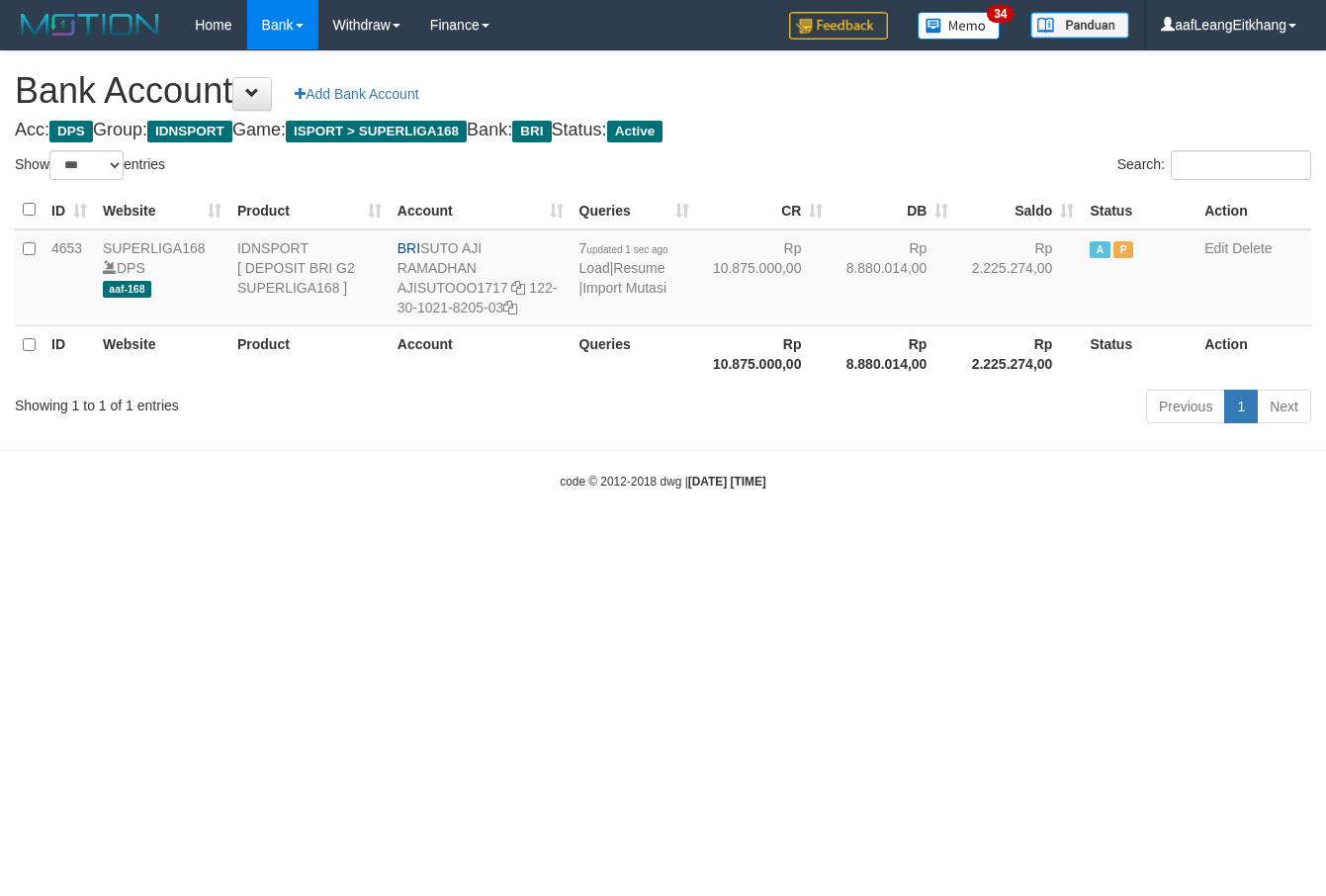 select on "***" 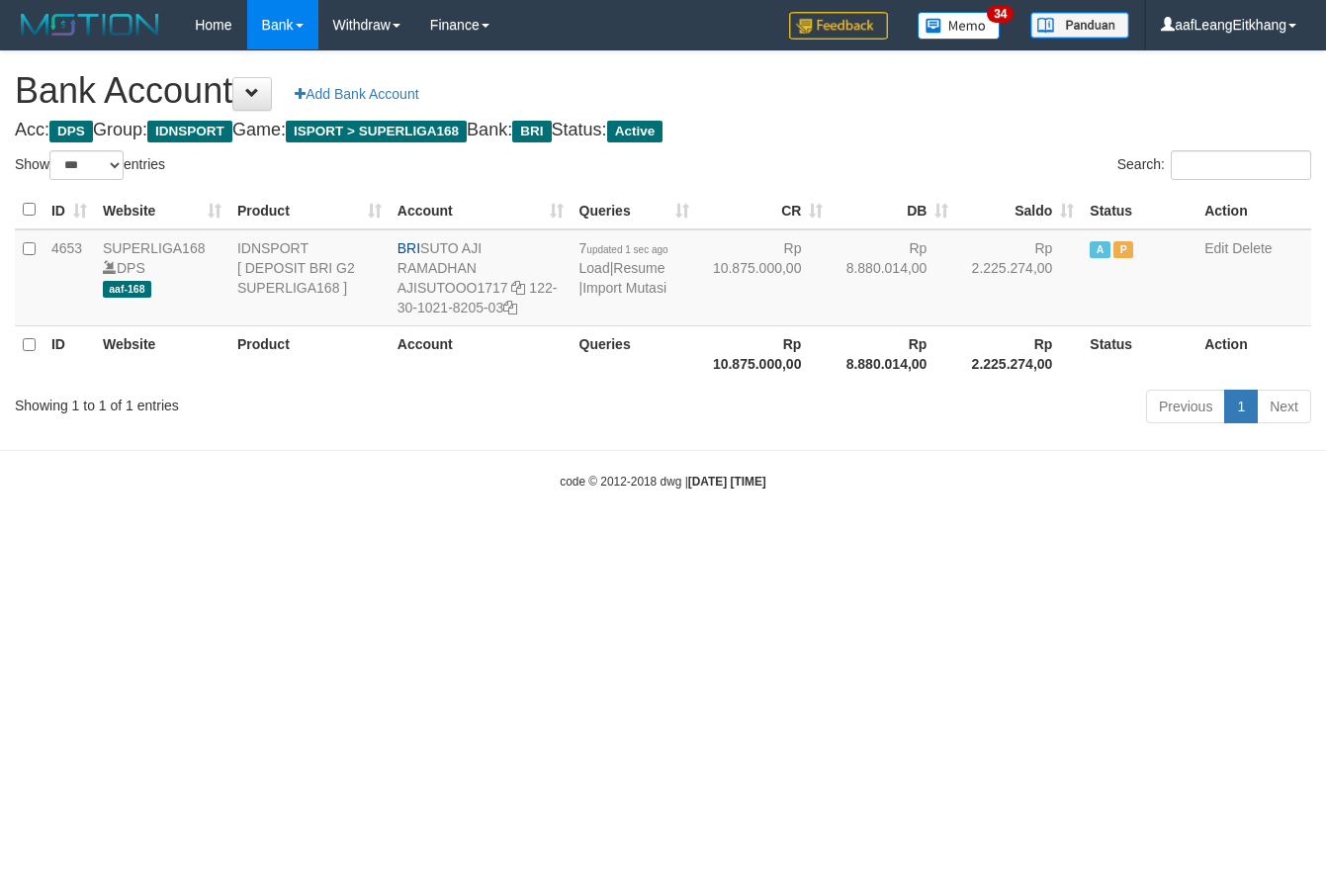 scroll, scrollTop: 0, scrollLeft: 0, axis: both 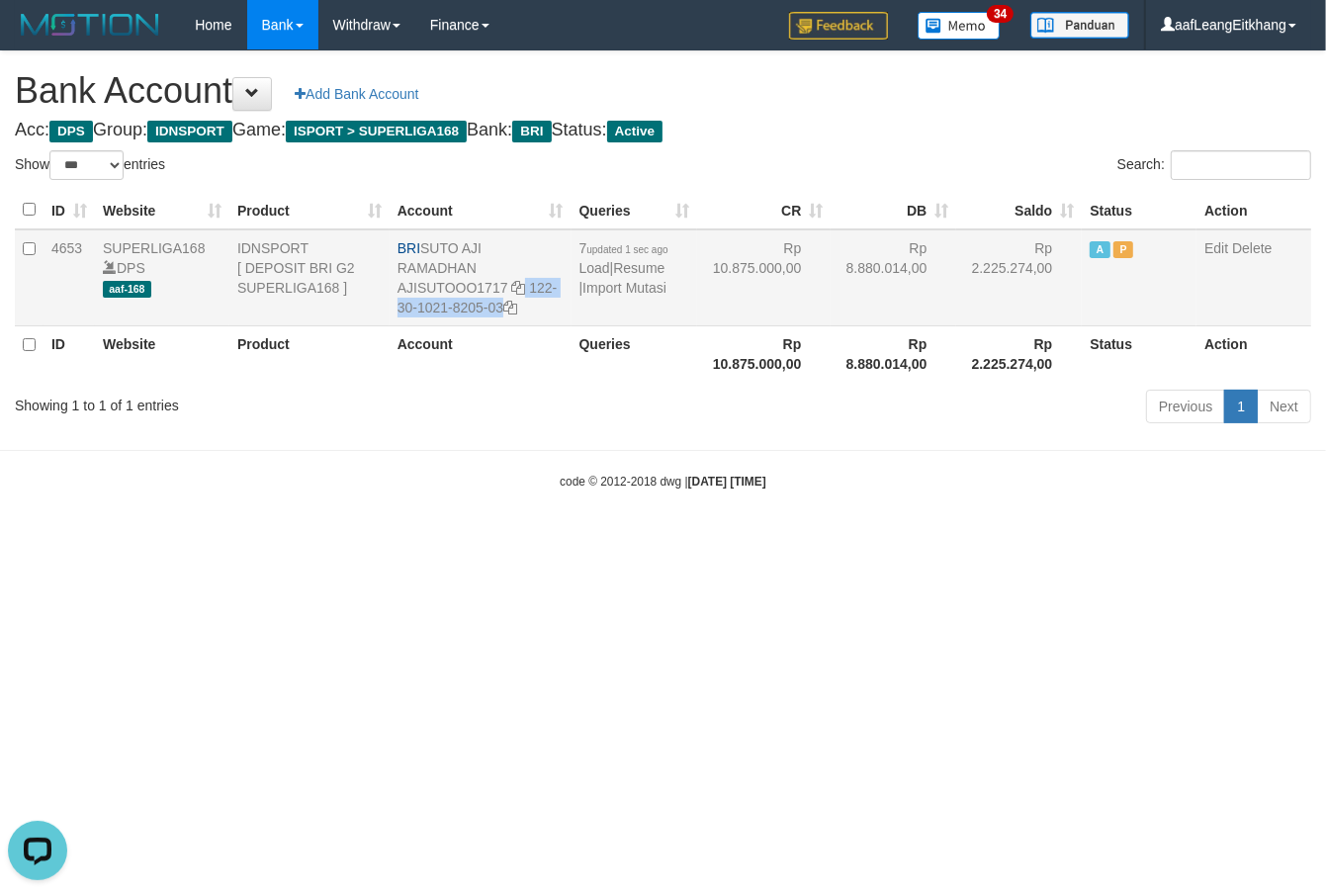 drag, startPoint x: 526, startPoint y: 292, endPoint x: 525, endPoint y: 309, distance: 17.029386 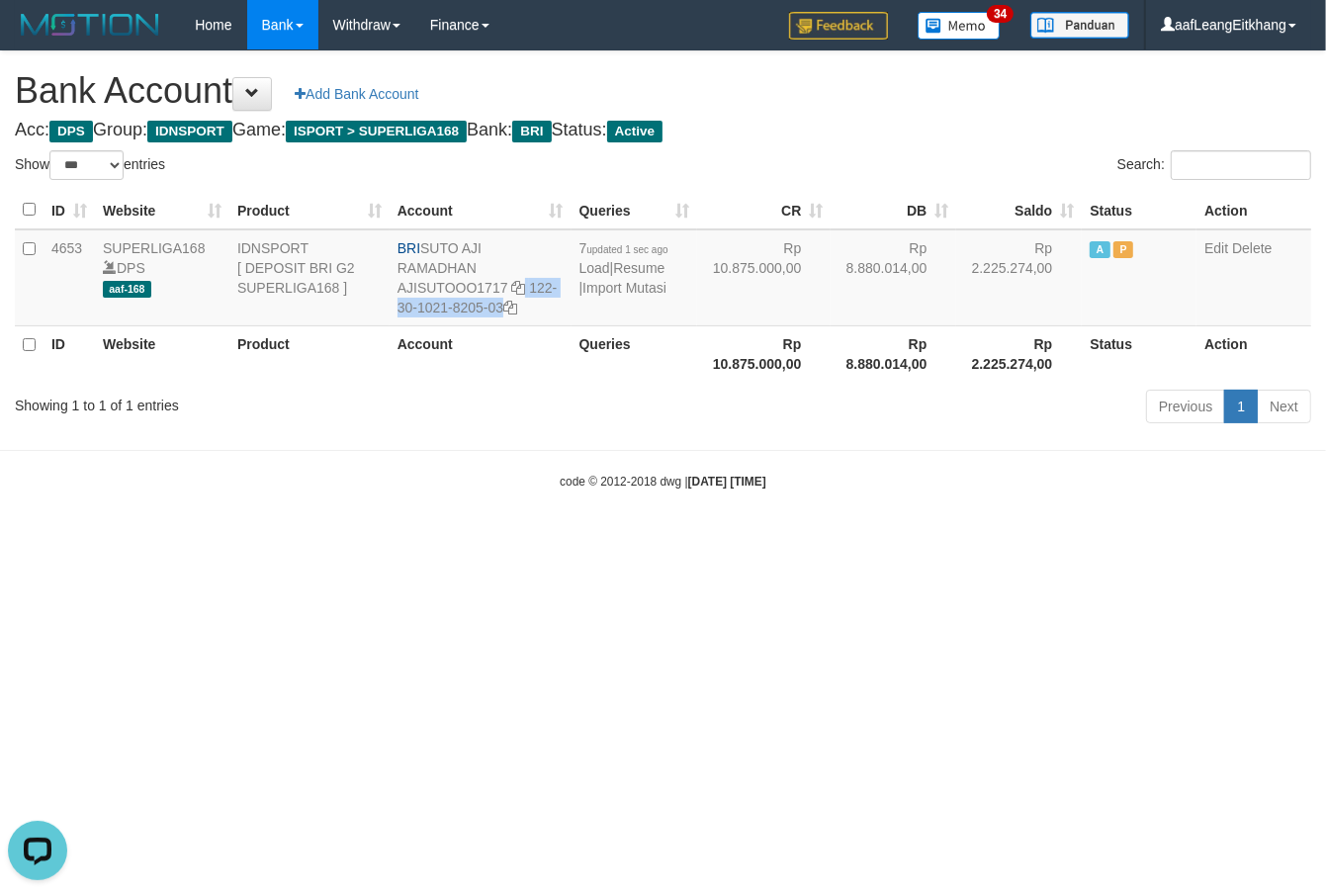 copy on "122-30-1021-8205-03" 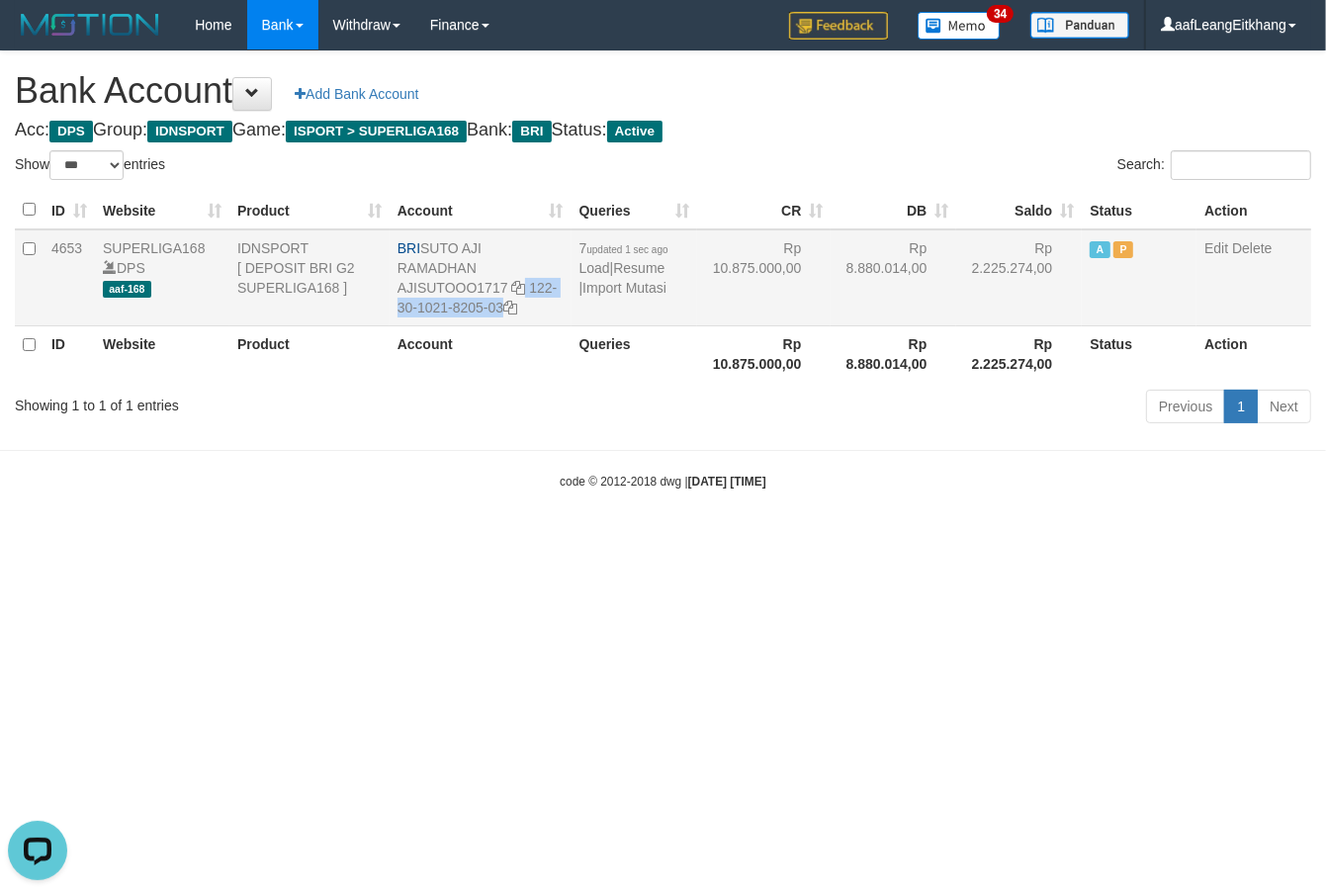 drag, startPoint x: 421, startPoint y: 244, endPoint x: 486, endPoint y: 263, distance: 67.72001 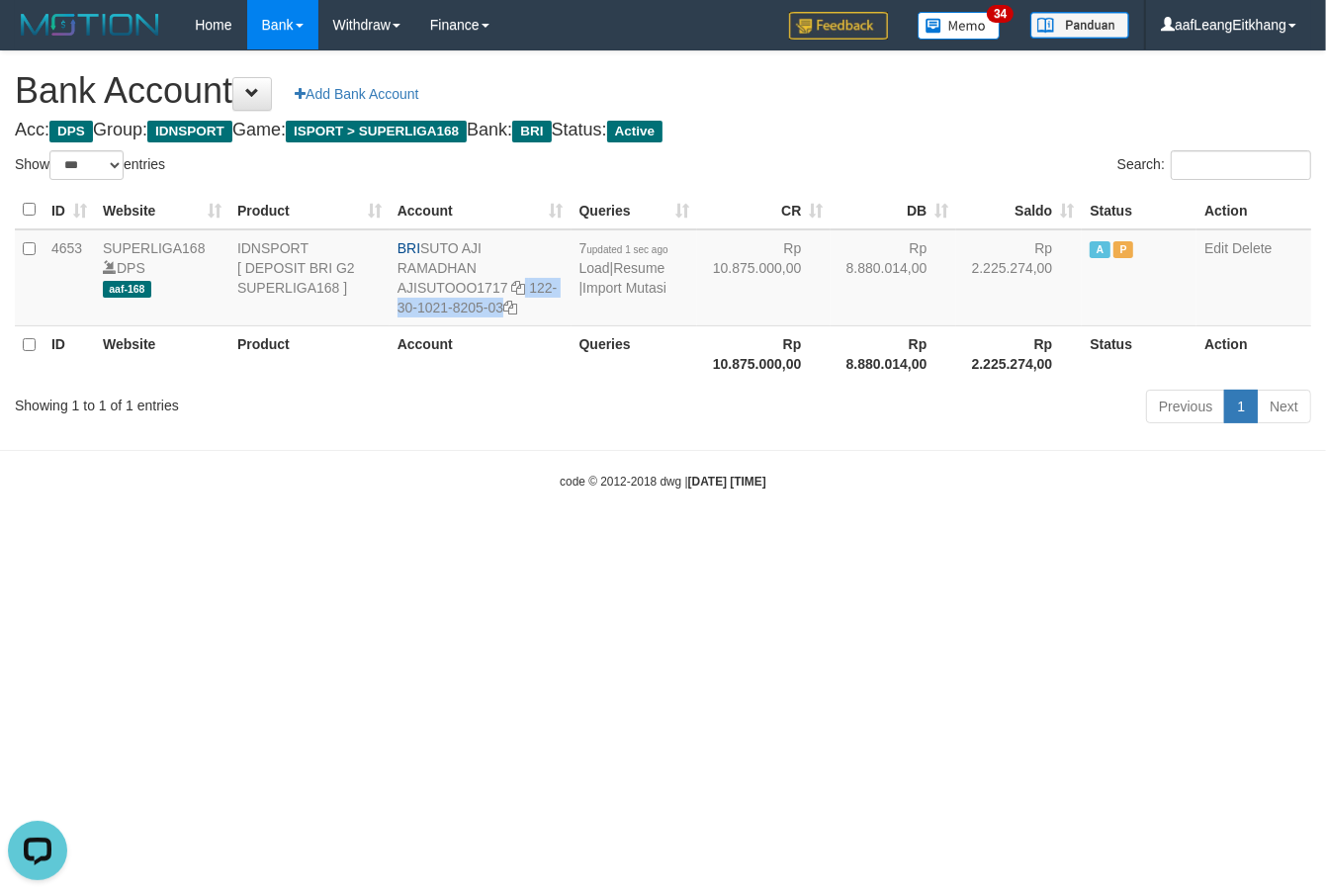 copy on "SUTO AJI RAMADHAN" 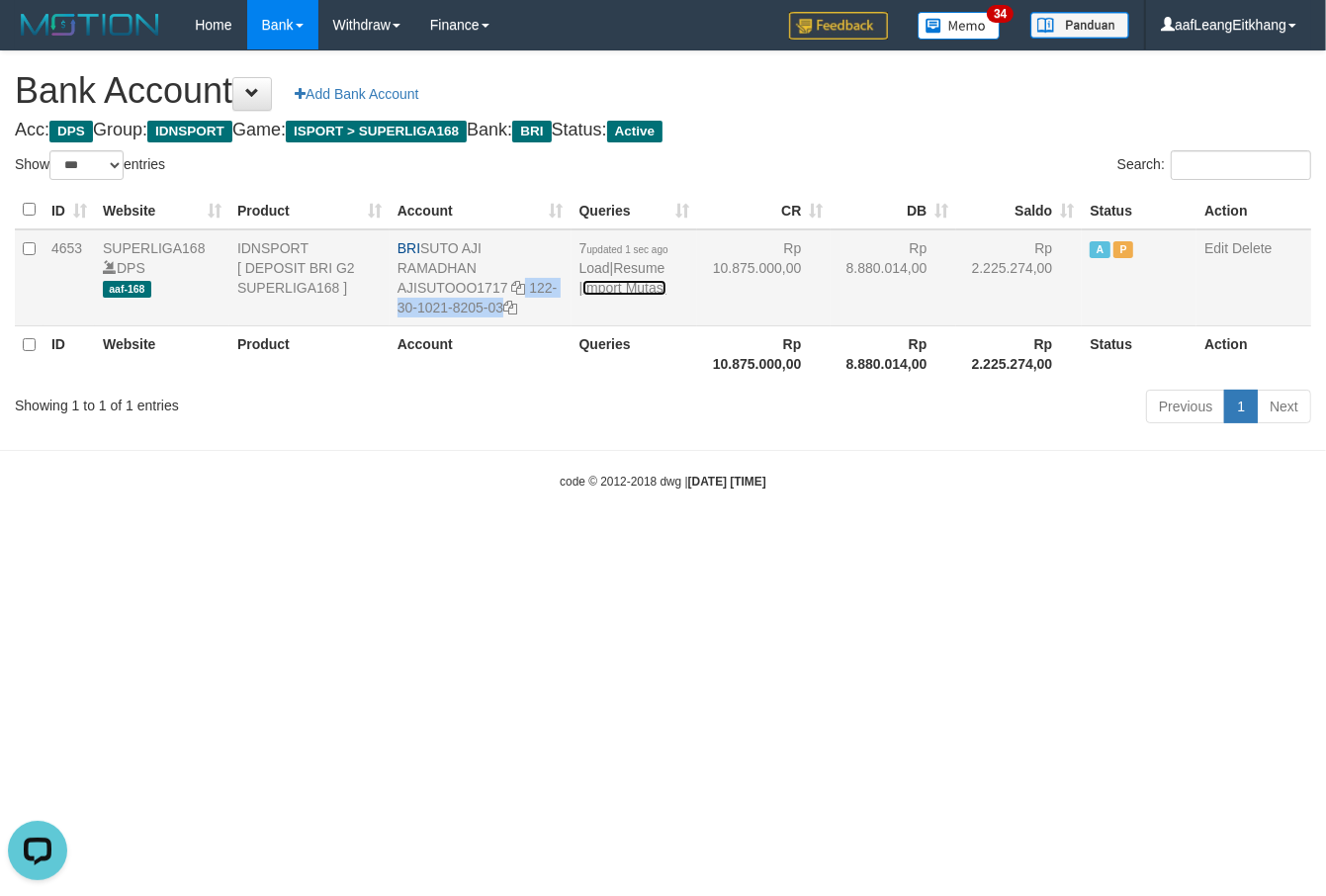 click on "Import Mutasi" at bounding box center (624, 288) 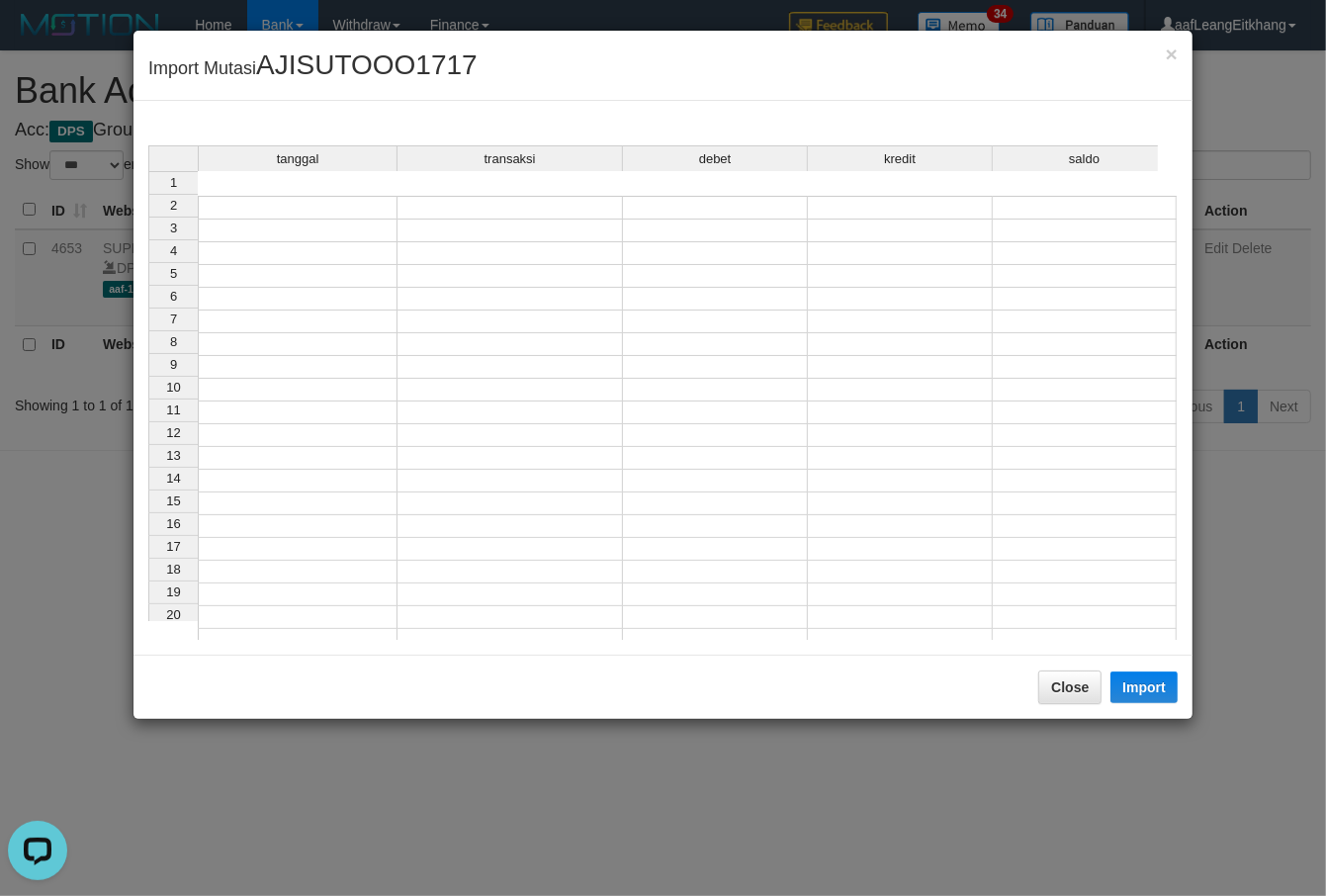 click at bounding box center (298, 230) 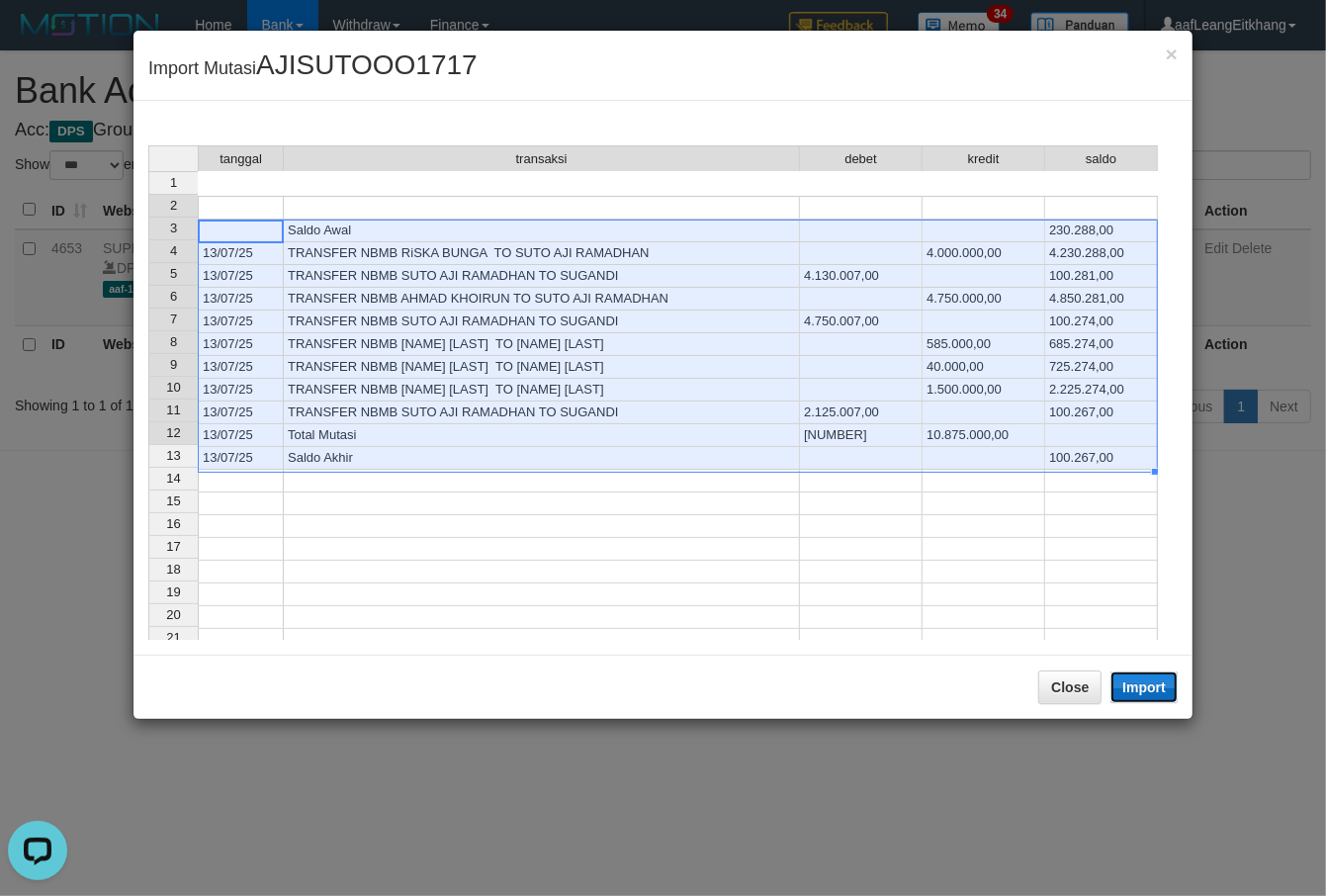 click on "Import" at bounding box center (1144, 687) 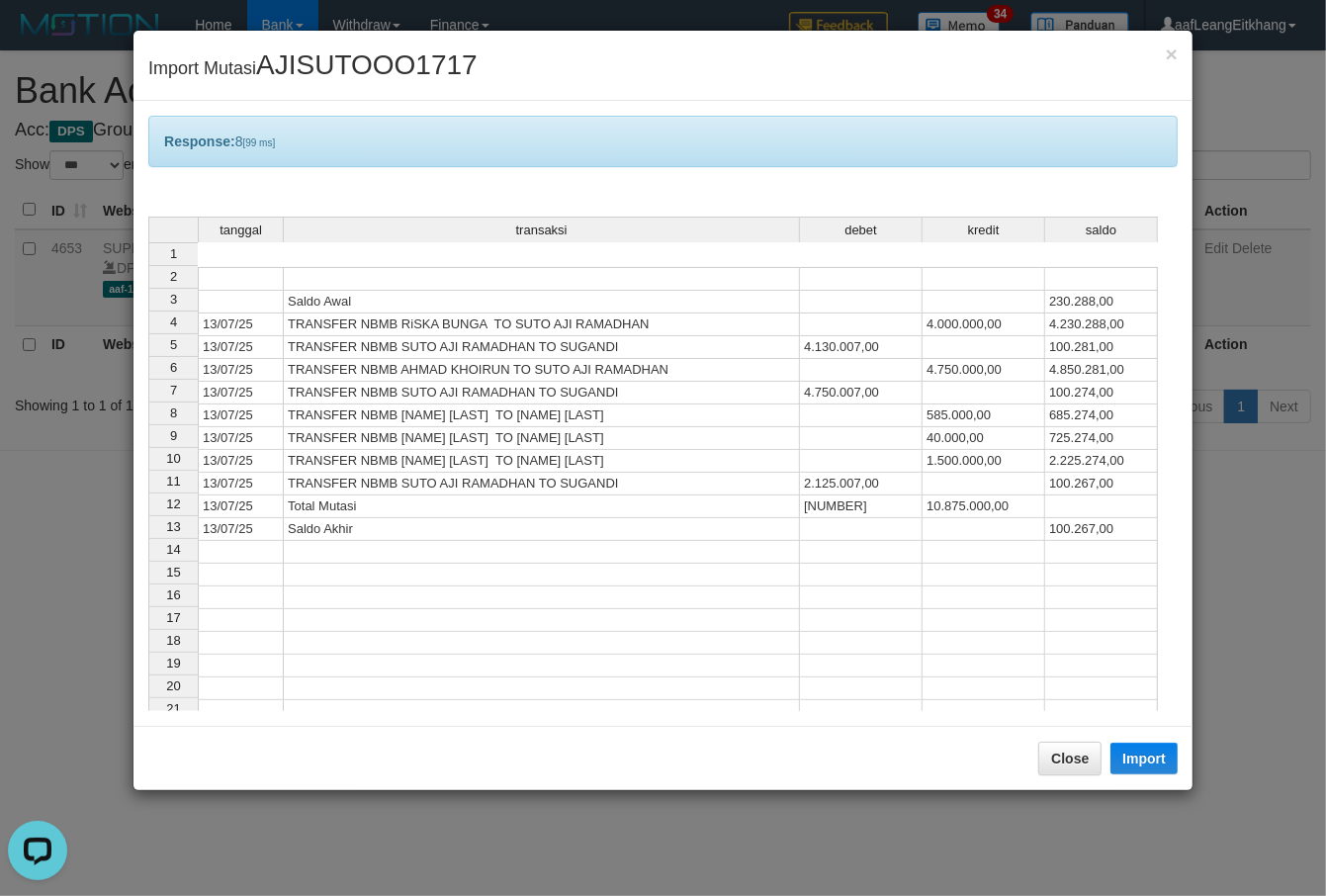 click at bounding box center [984, 484] 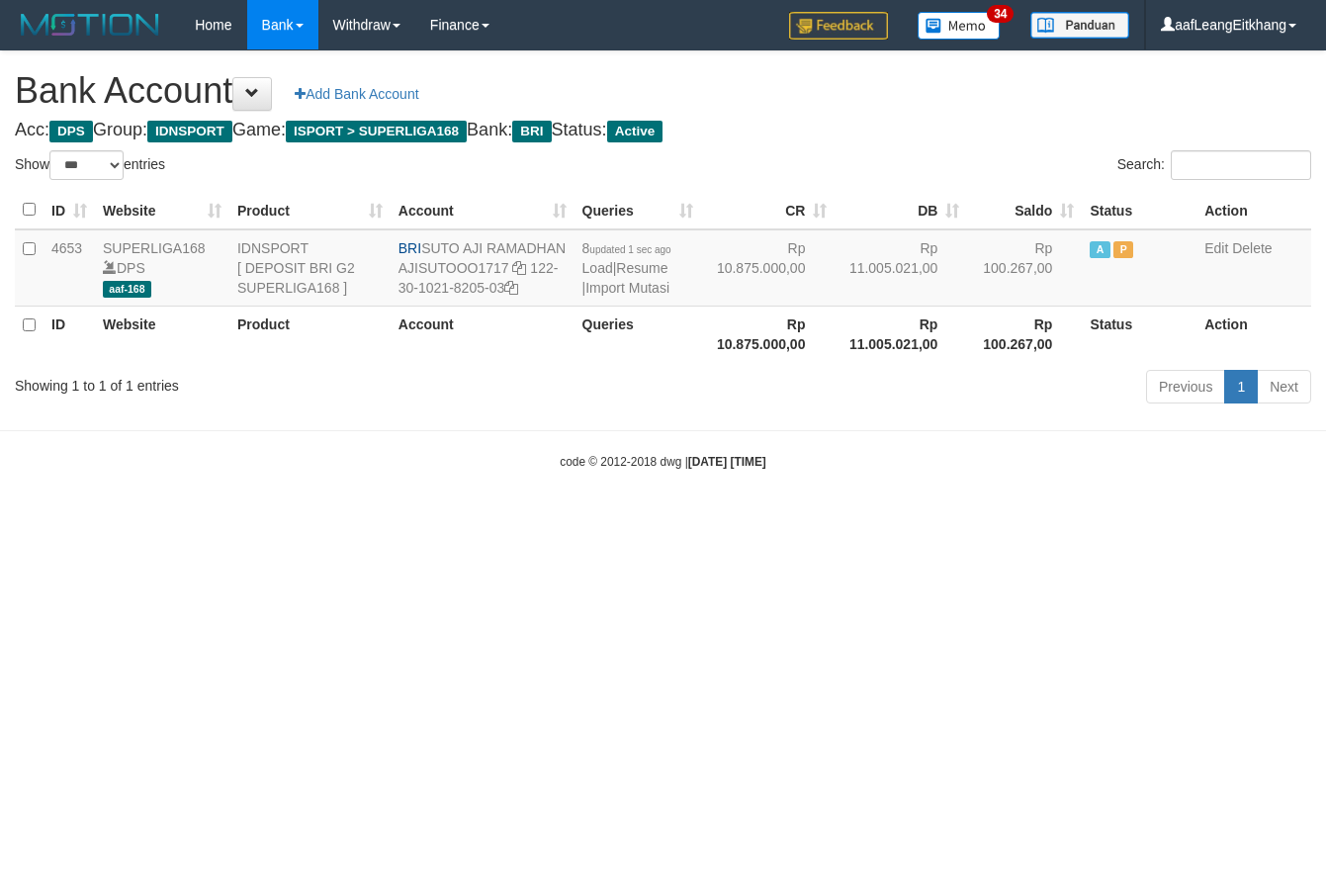 select on "***" 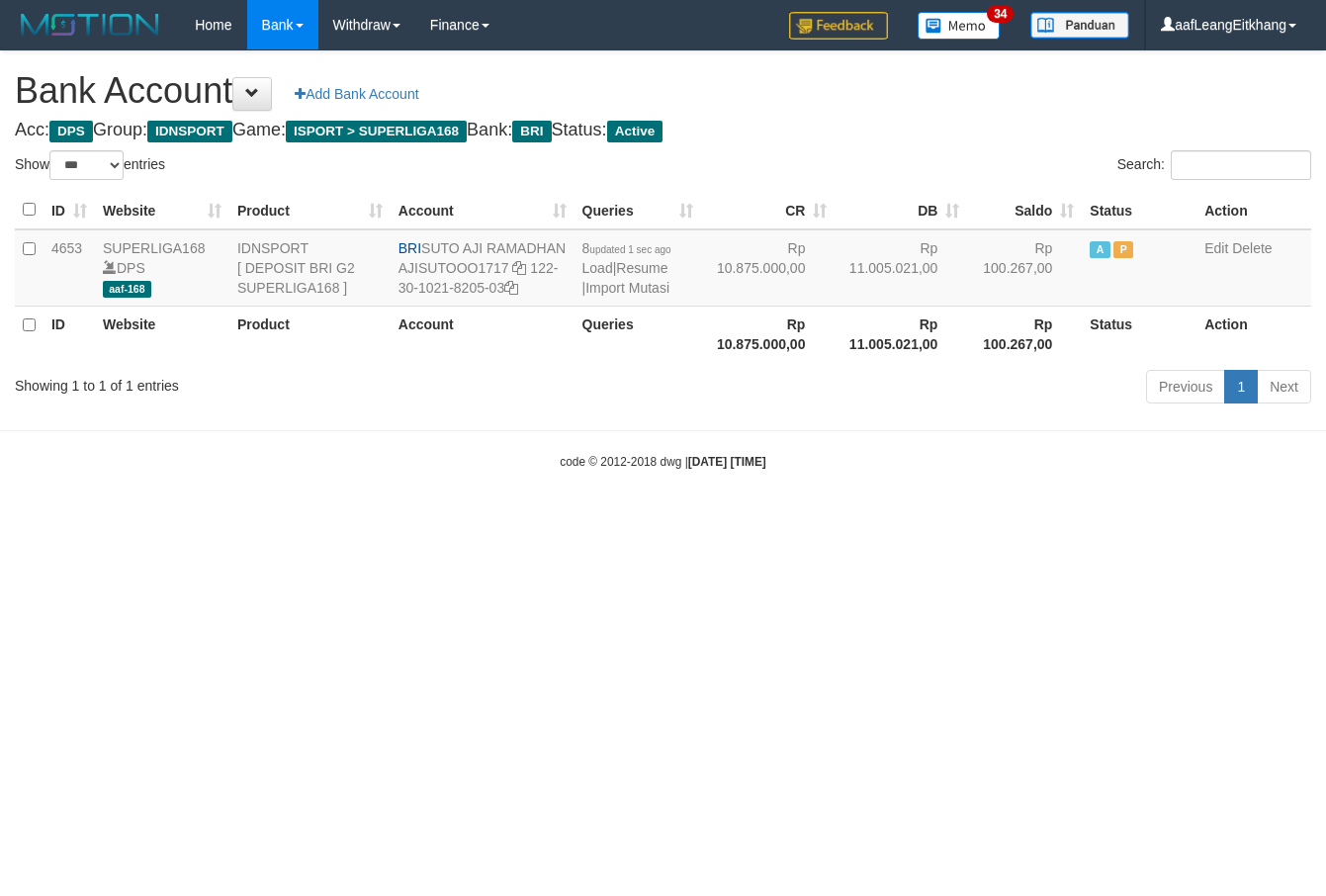 scroll, scrollTop: 0, scrollLeft: 0, axis: both 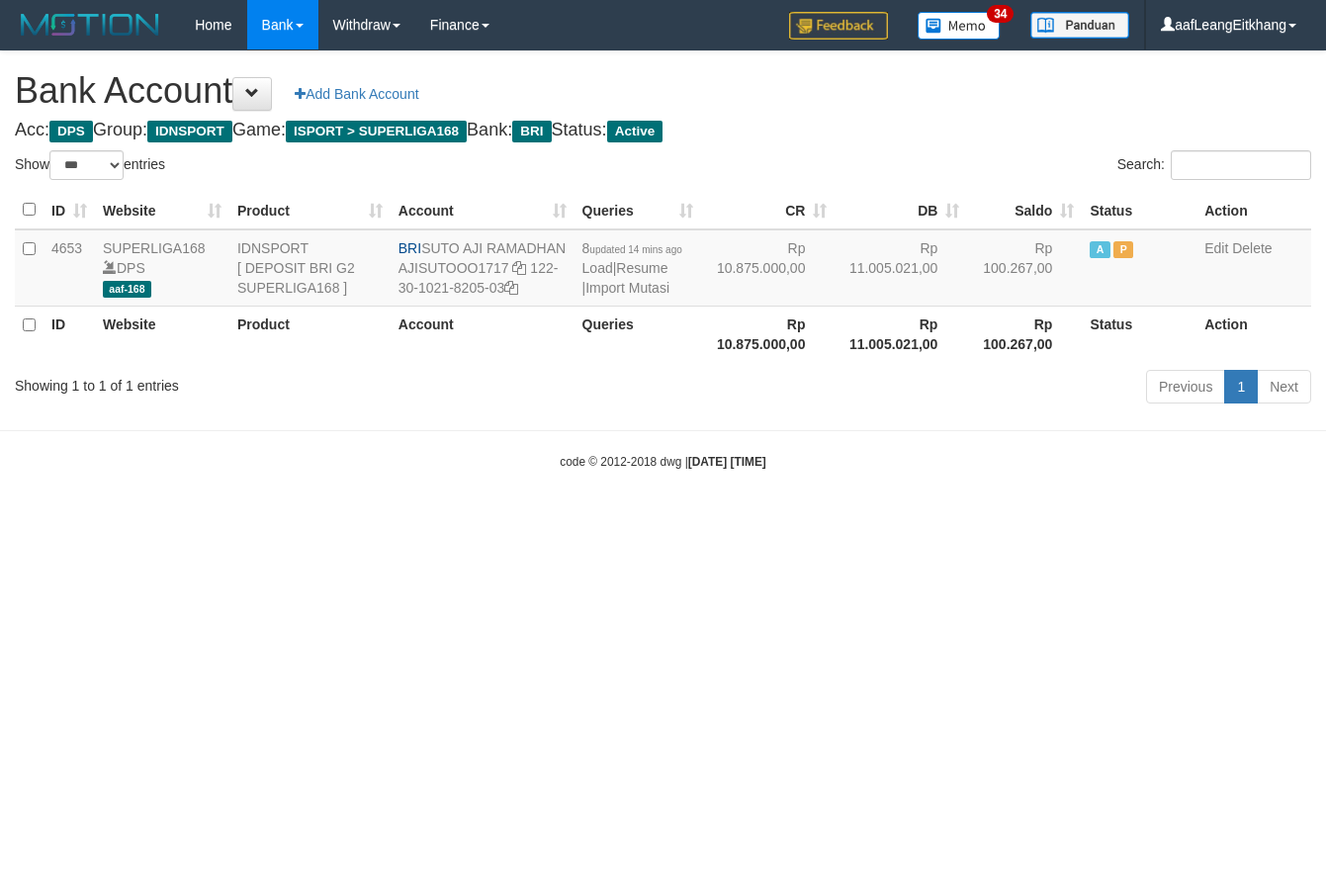 select on "***" 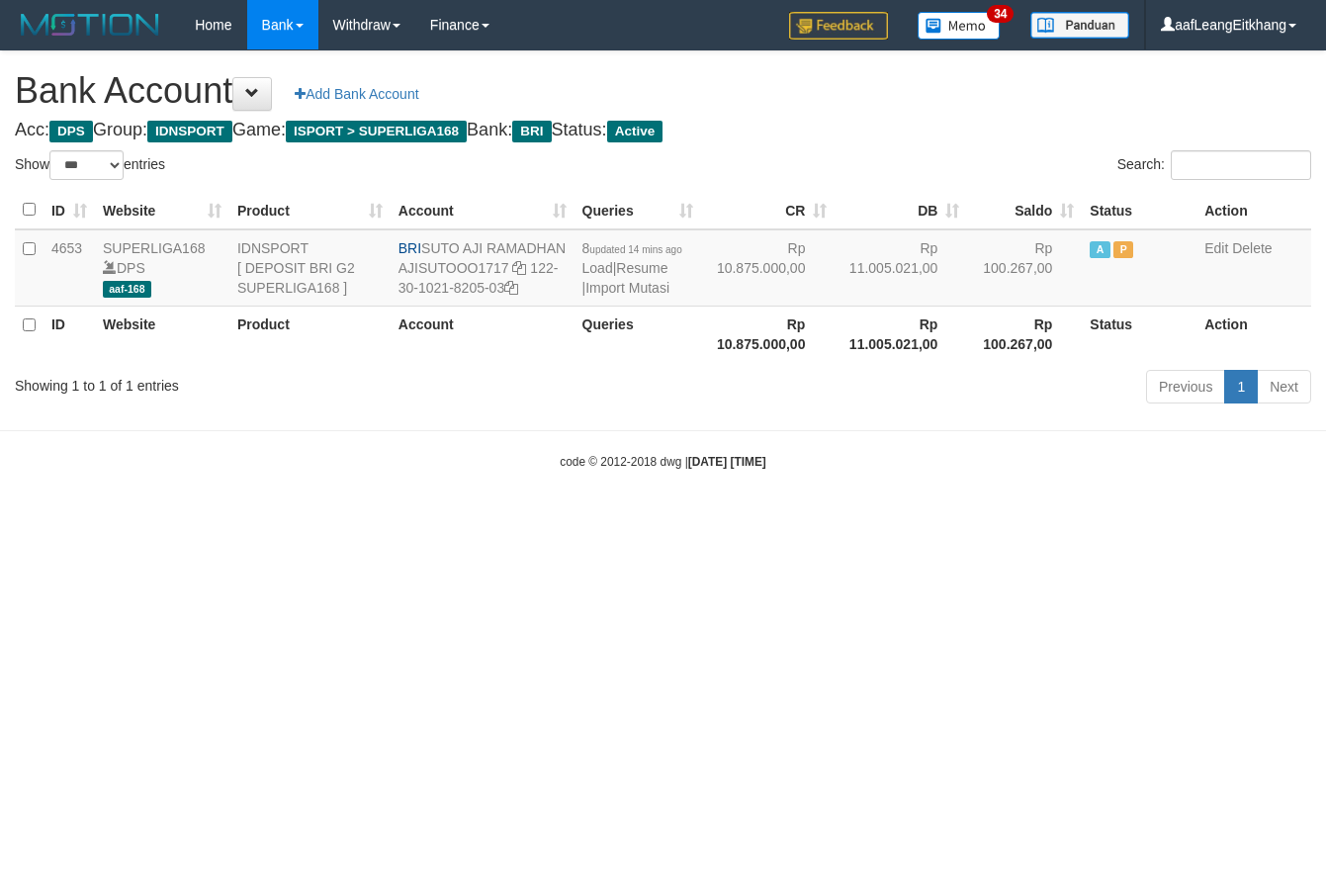 scroll, scrollTop: 0, scrollLeft: 0, axis: both 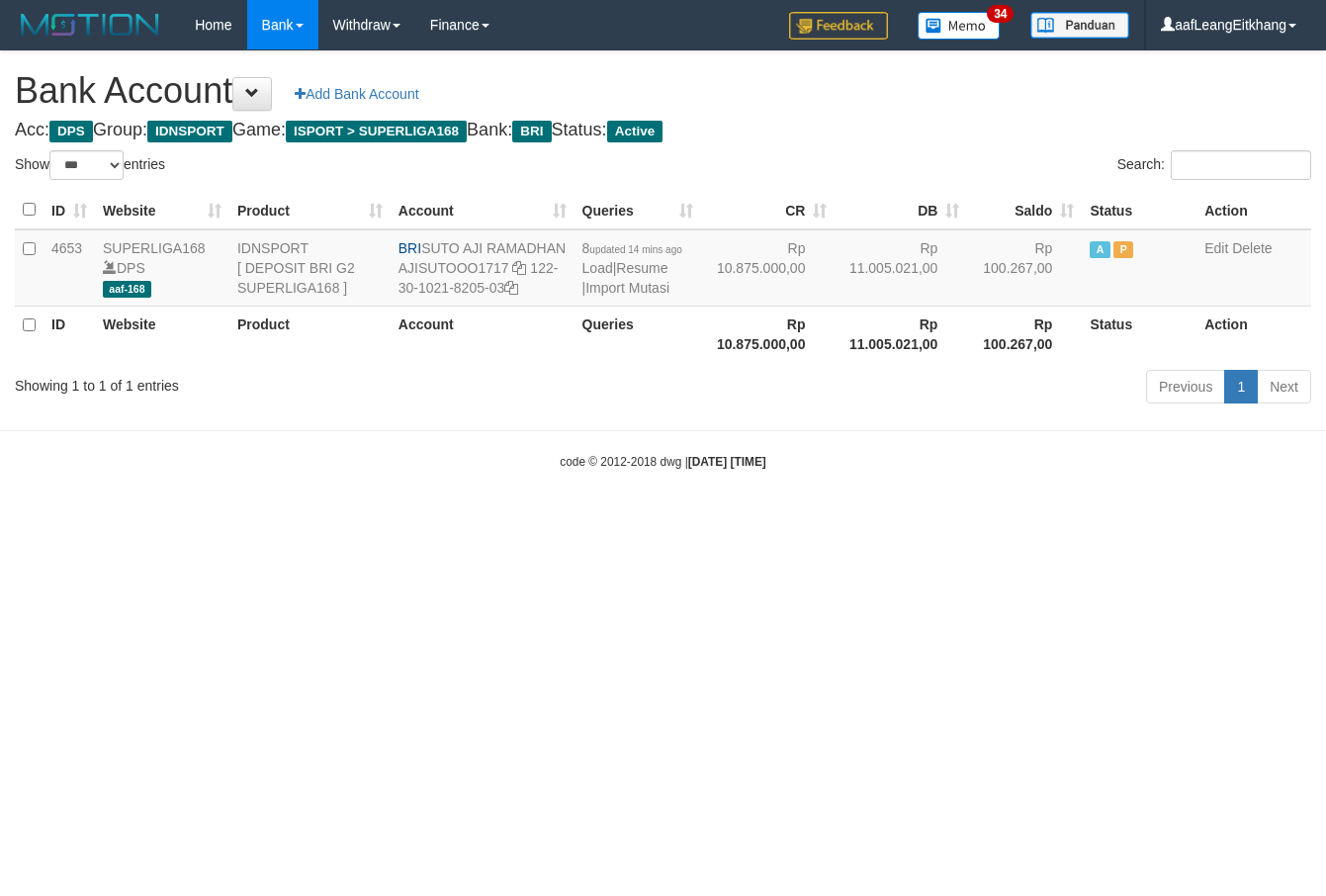 select on "***" 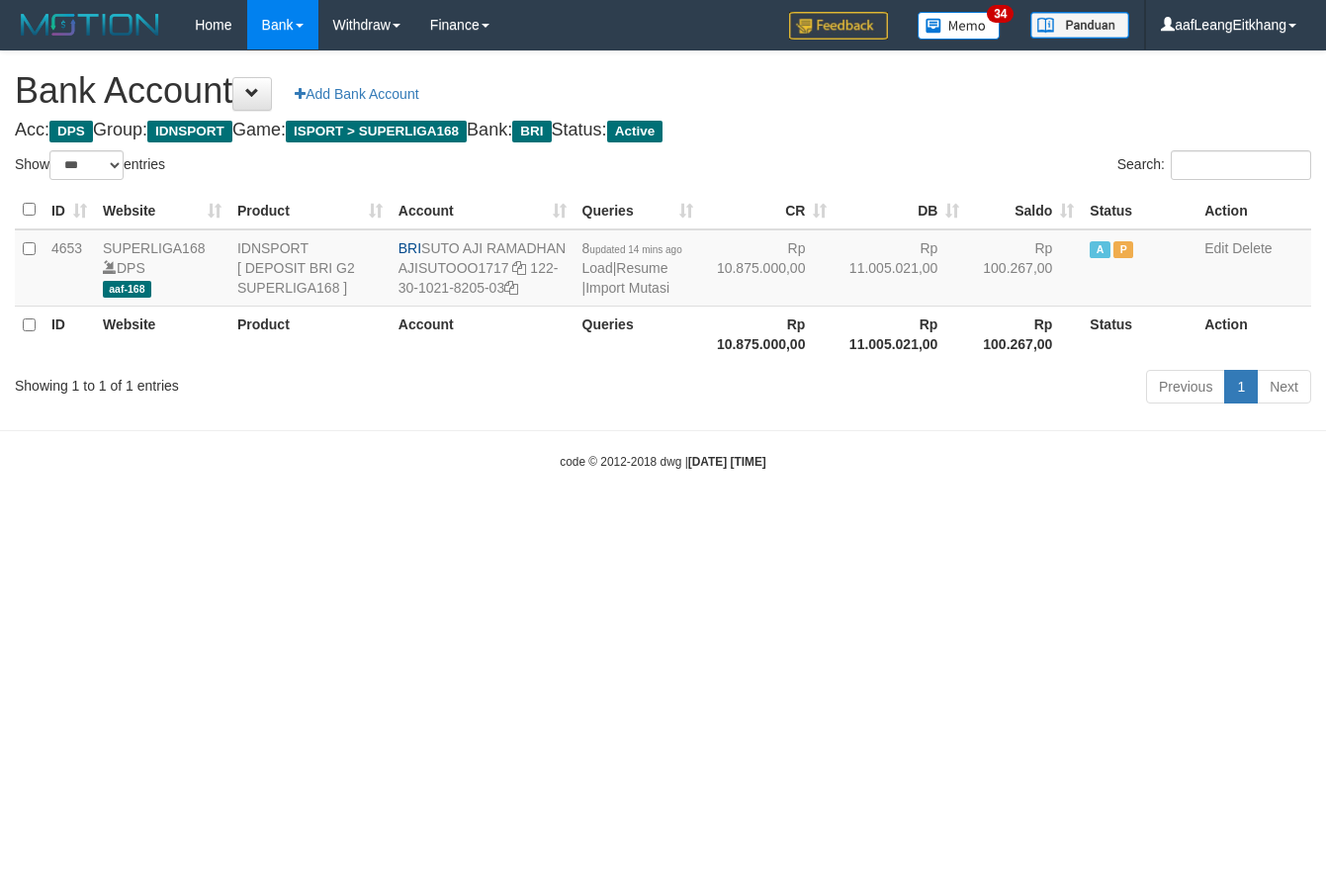 scroll, scrollTop: 0, scrollLeft: 0, axis: both 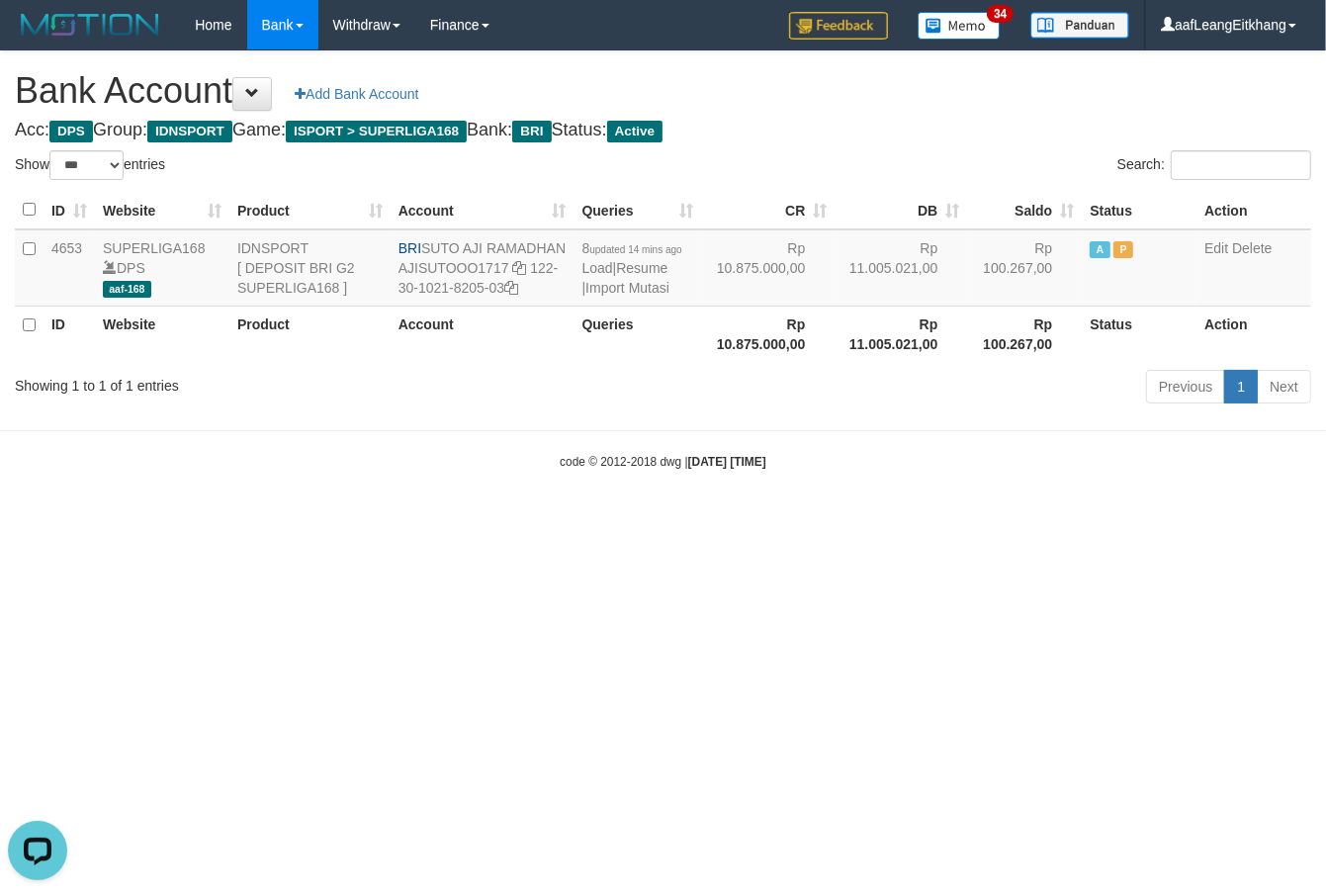 click on "Toggle navigation
Home
Bank
Account List
Load
By Website
Group
[ISPORT]													SUPERLIGA168
By Load Group (DPS)
34" at bounding box center [663, 260] 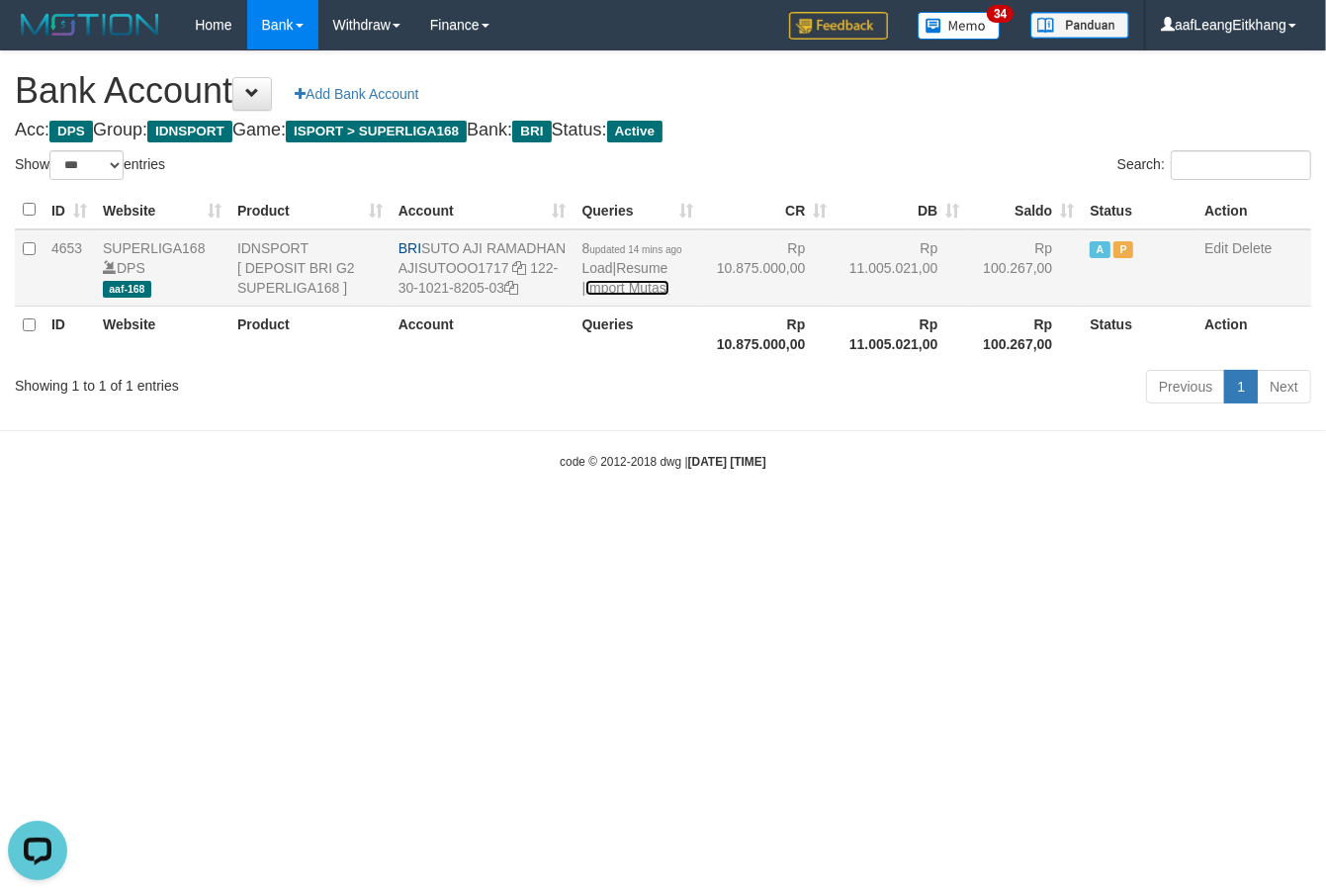 click on "Import Mutasi" at bounding box center [627, 288] 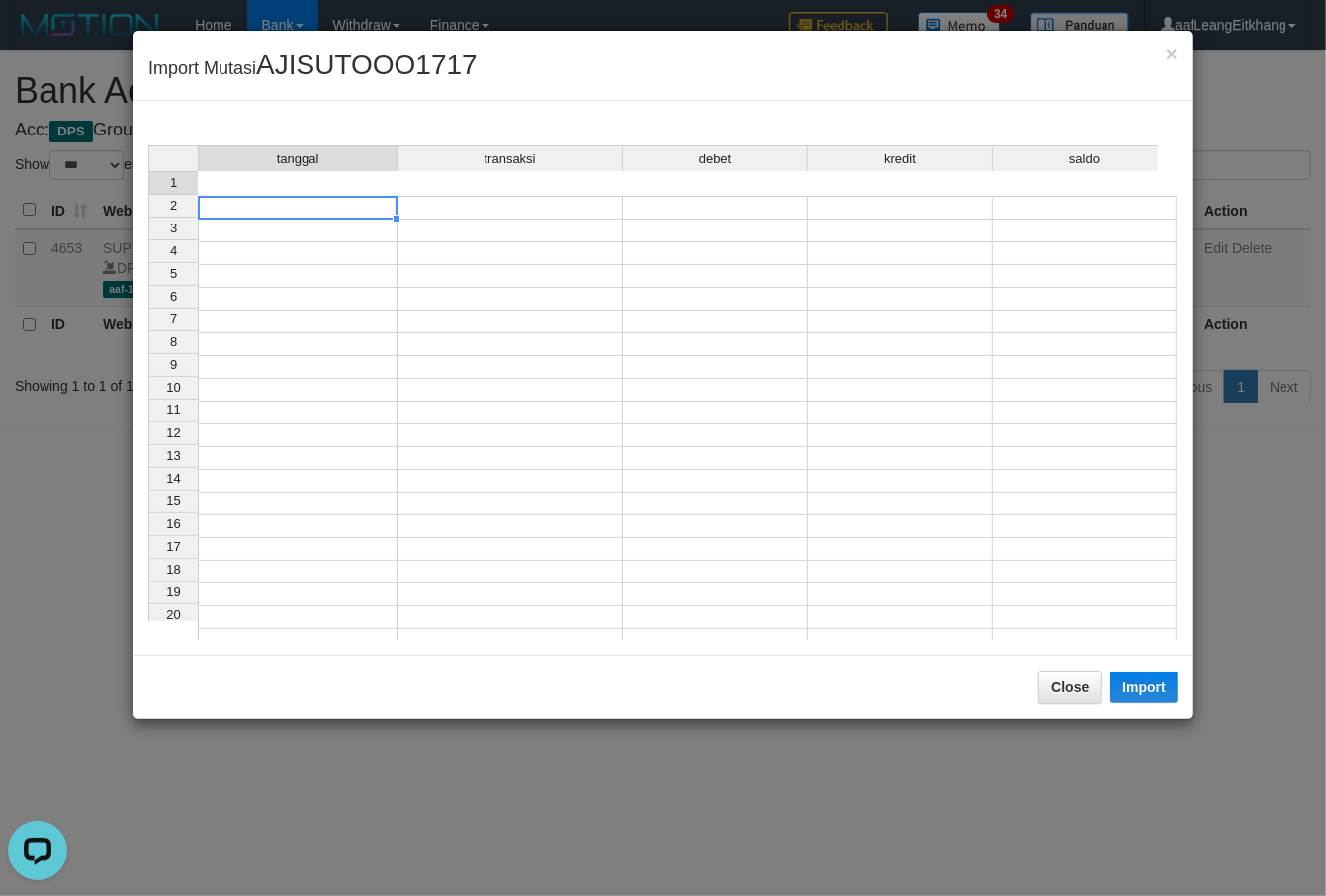 click at bounding box center (298, 208) 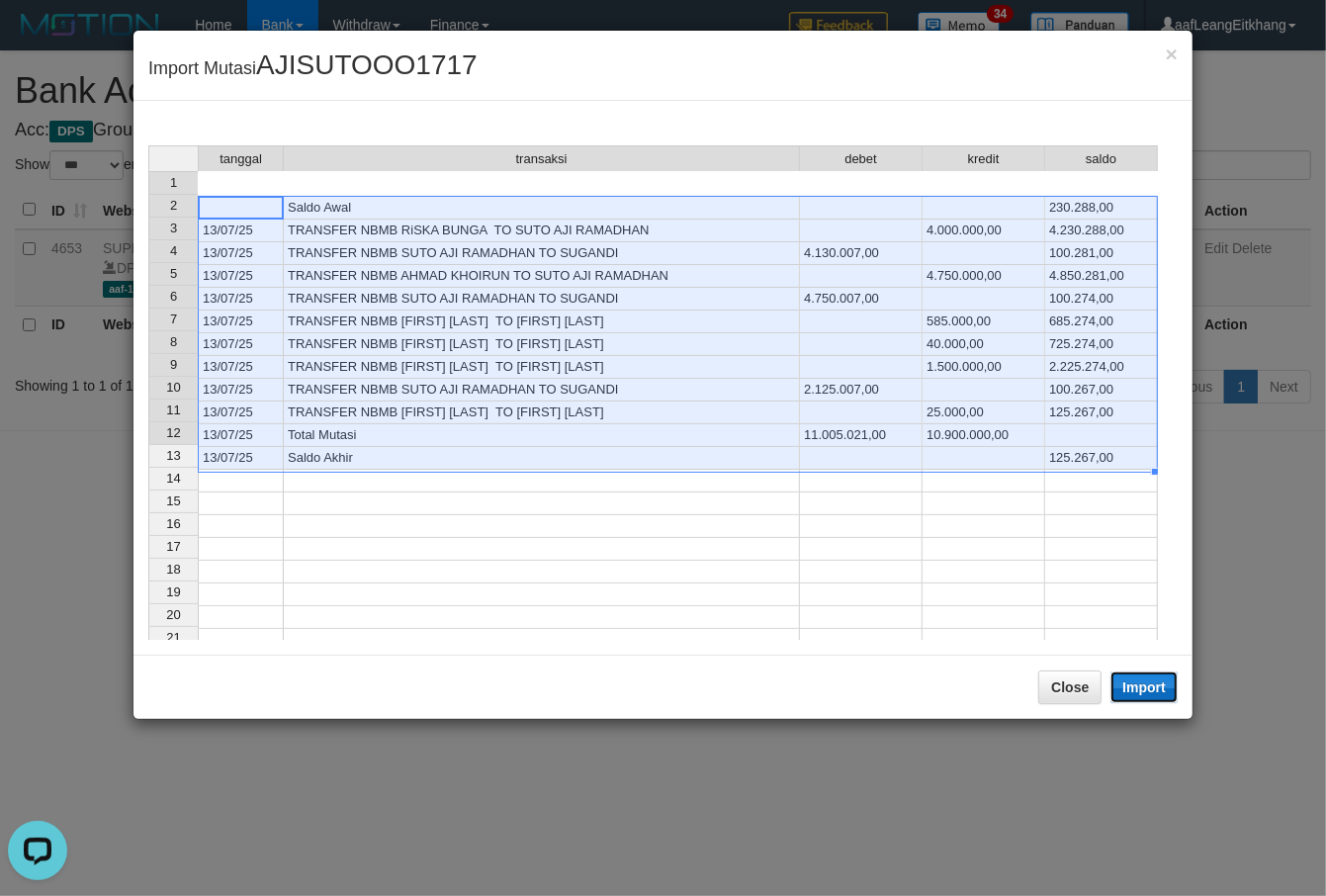 click on "Import" at bounding box center (1144, 687) 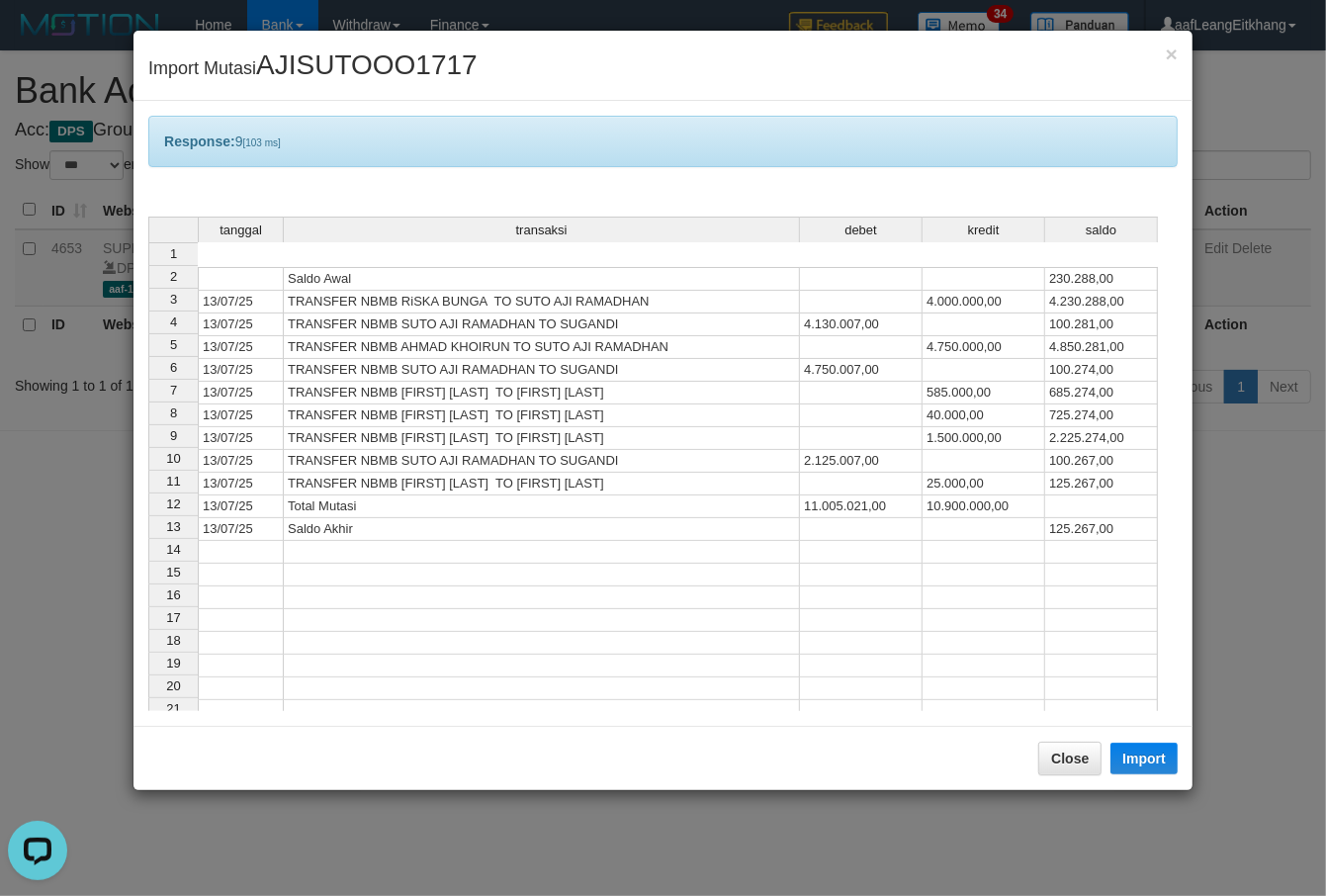 click on "Total Mutasi" at bounding box center (542, 506) 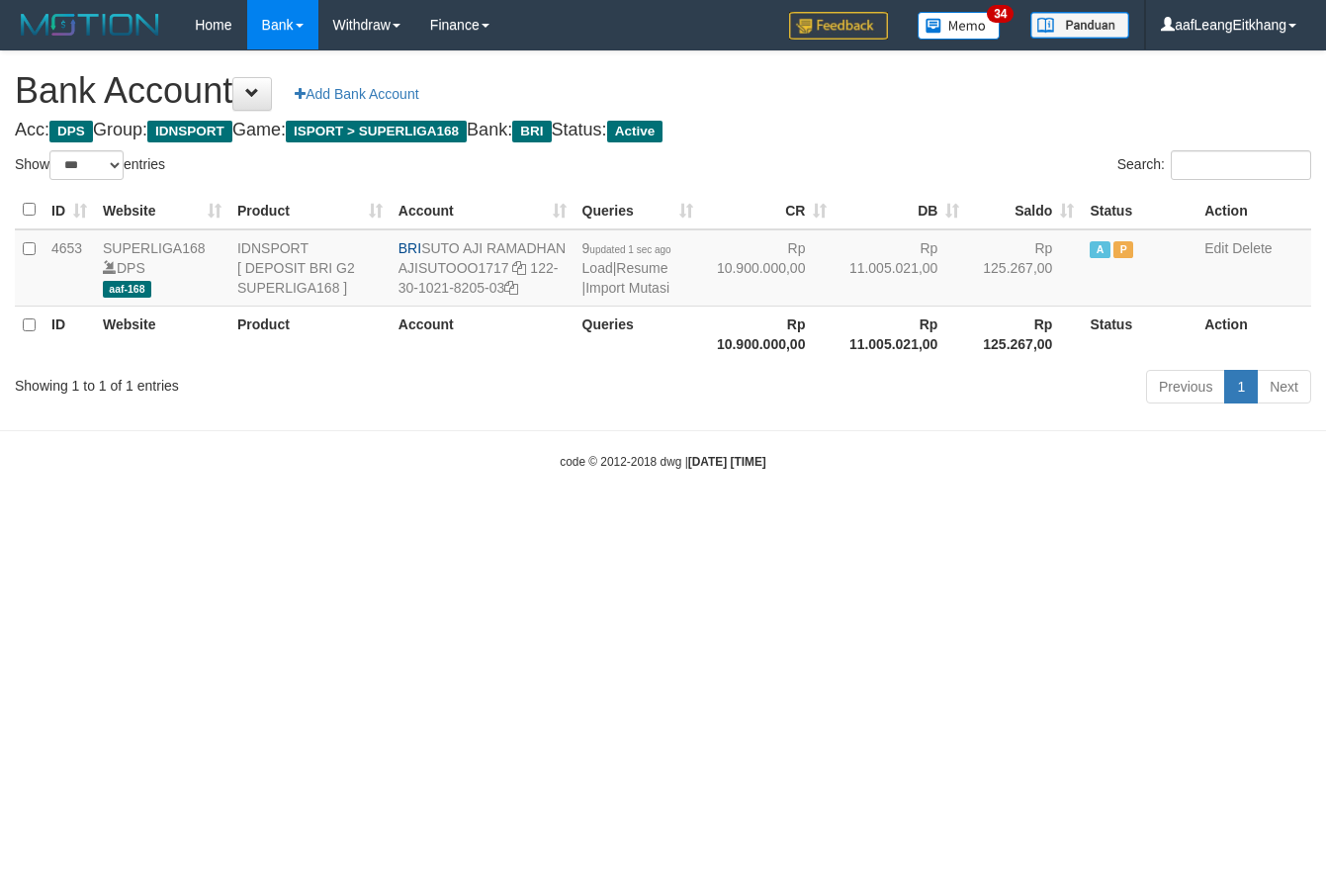 select on "***" 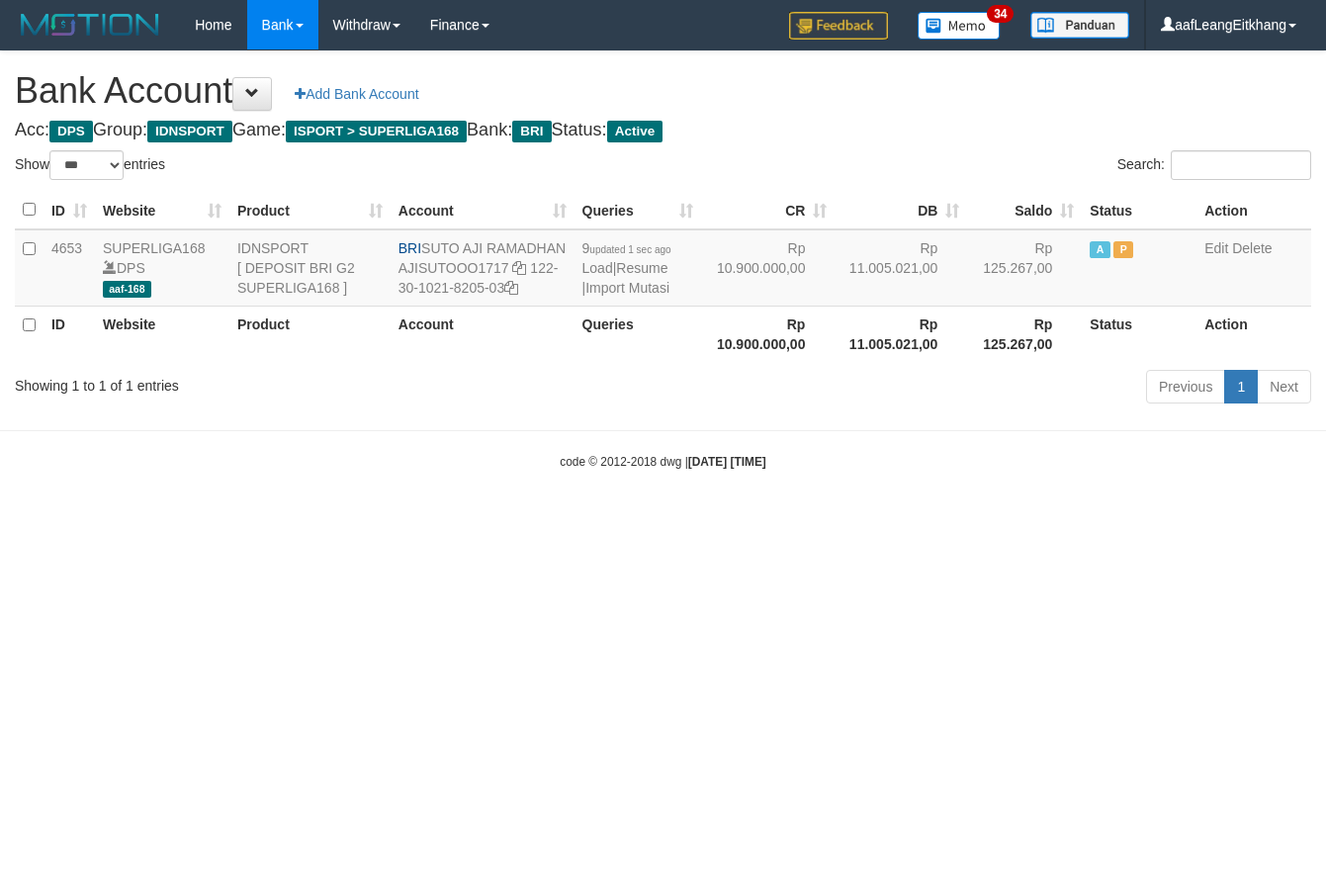 scroll, scrollTop: 0, scrollLeft: 0, axis: both 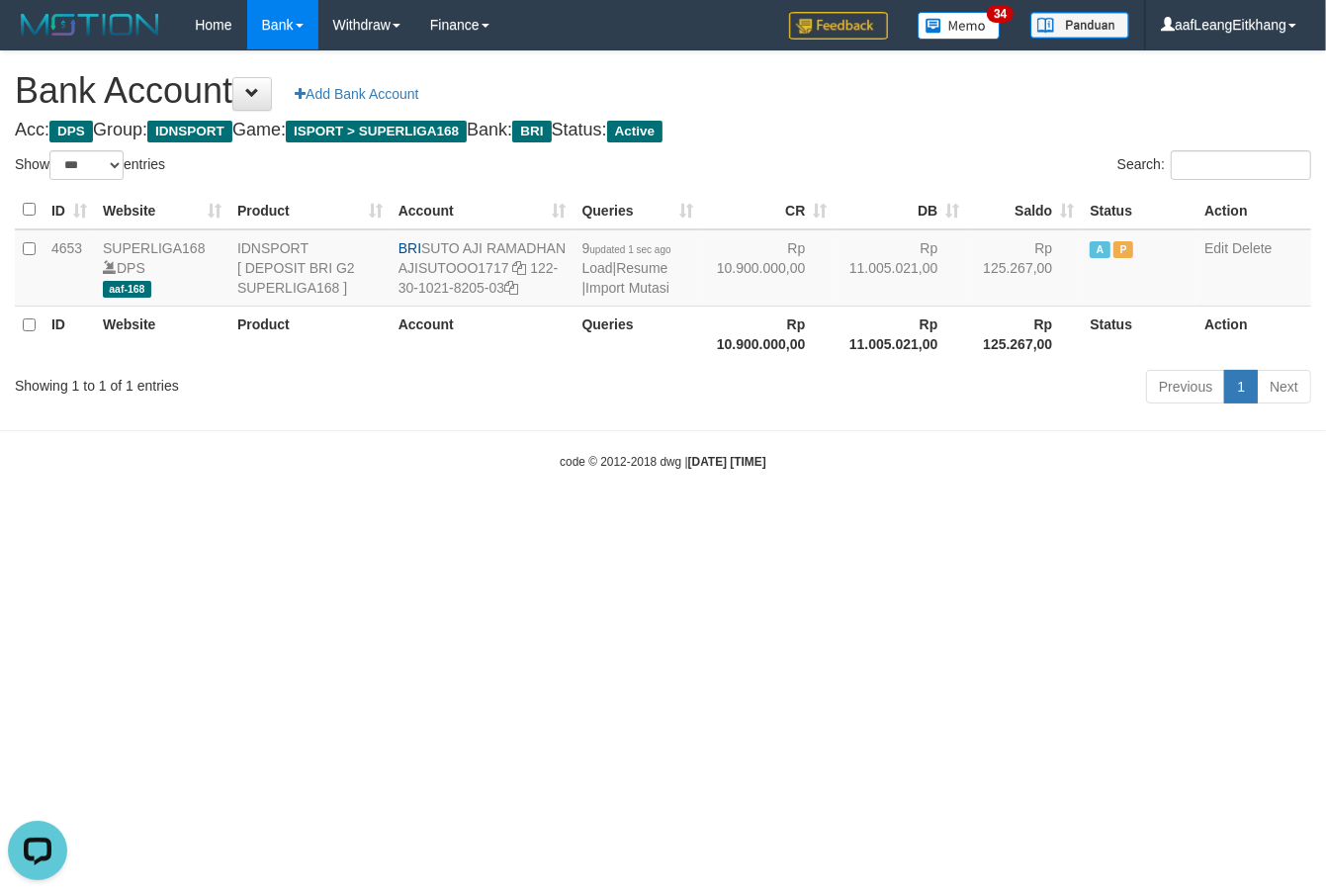 click on "Toggle navigation
Home
Bank
Account List
Load
By Website
Group
[ISPORT]													SUPERLIGA168
By Load Group (DPS)" at bounding box center [663, 260] 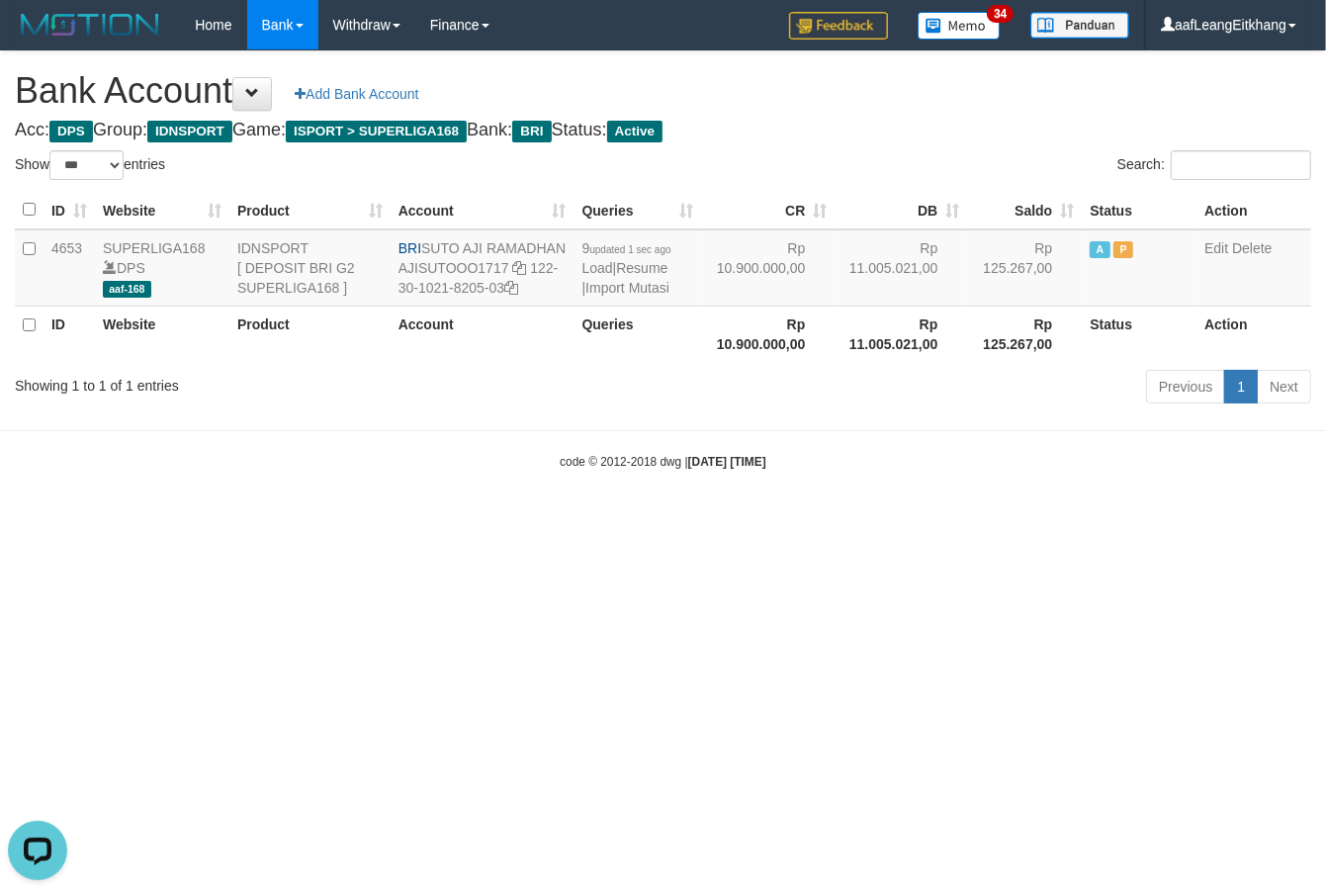 click on "Toggle navigation
Home
Bank
Account List
Load
By Website
Group
[ISPORT]													SUPERLIGA168
By Load Group (DPS)
34" at bounding box center [663, 260] 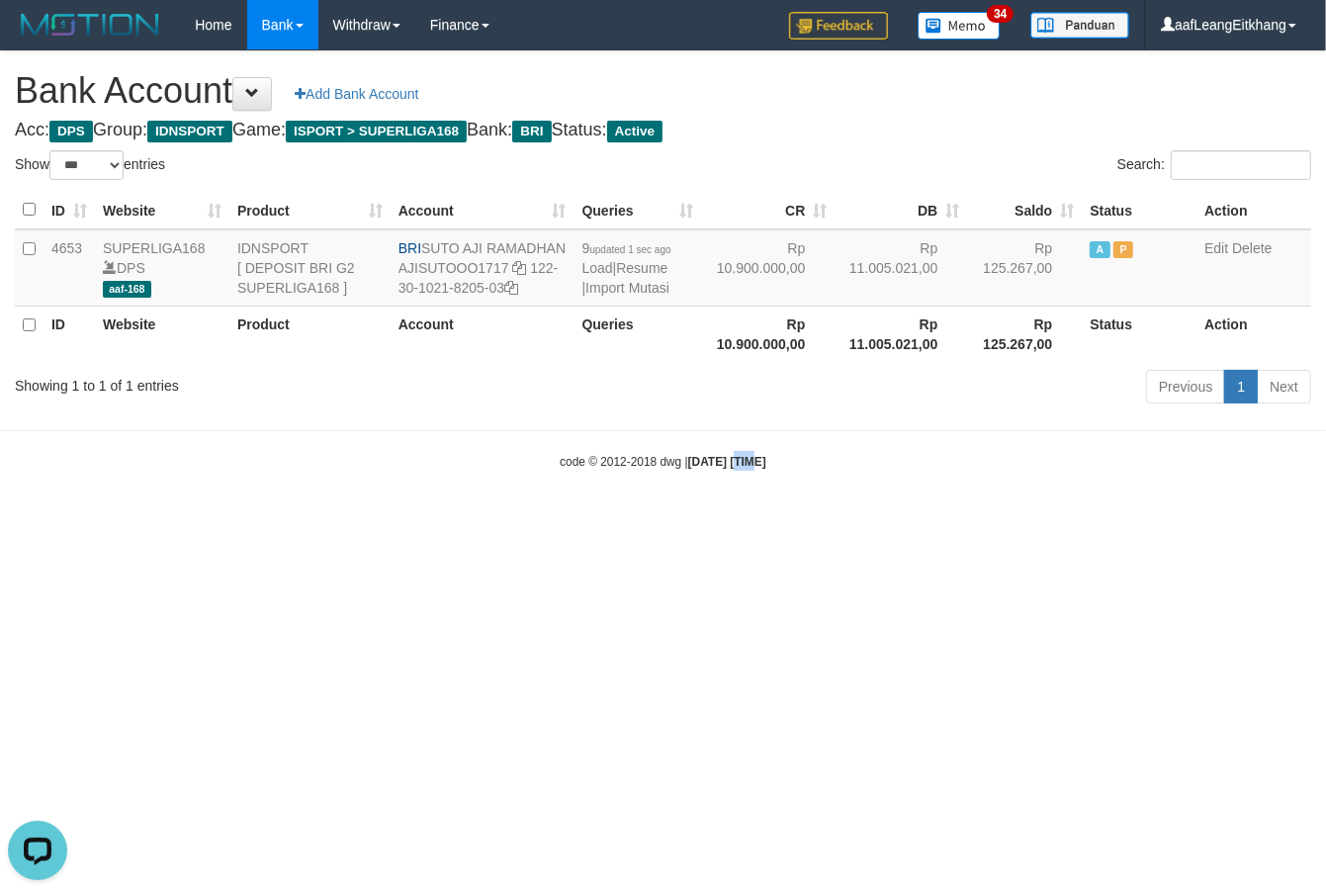 click on "Toggle navigation
Home
Bank
Account List
Load
By Website
Group
[ISPORT]													SUPERLIGA168
By Load Group (DPS)" at bounding box center [663, 260] 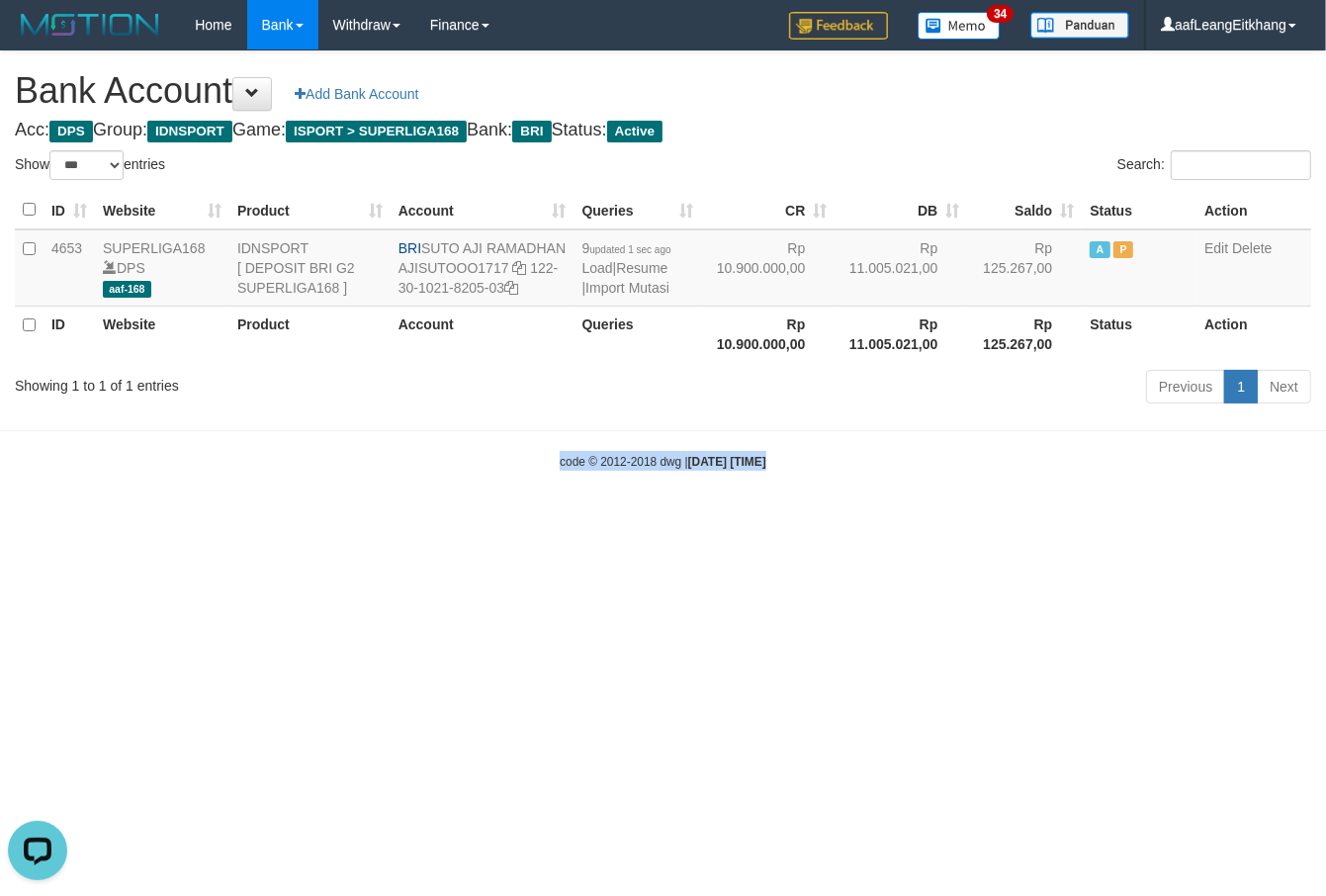 click on "Toggle navigation
Home
Bank
Account List
Load
By Website
Group
[ISPORT]													SUPERLIGA168
By Load Group (DPS)" at bounding box center (663, 260) 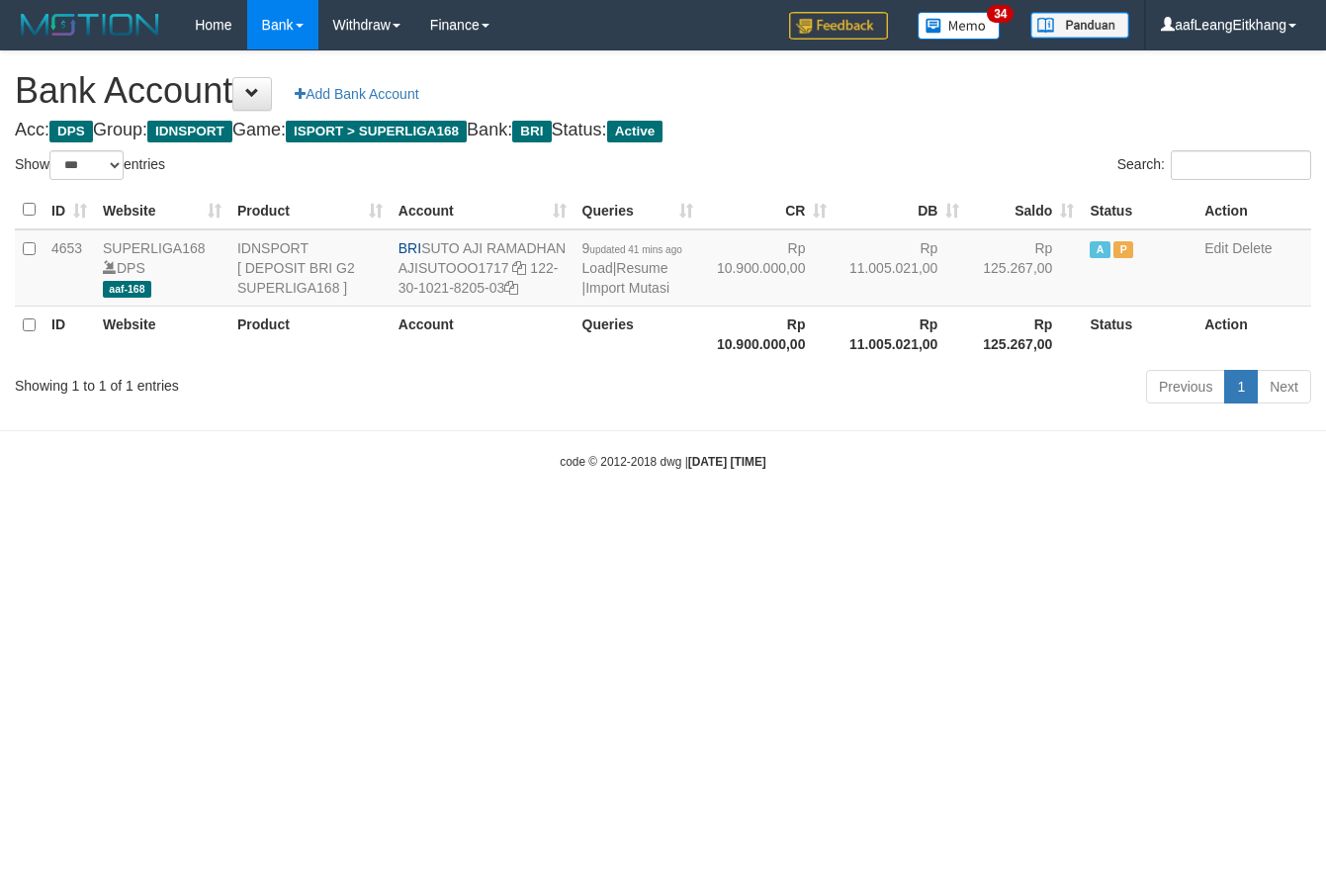 select on "***" 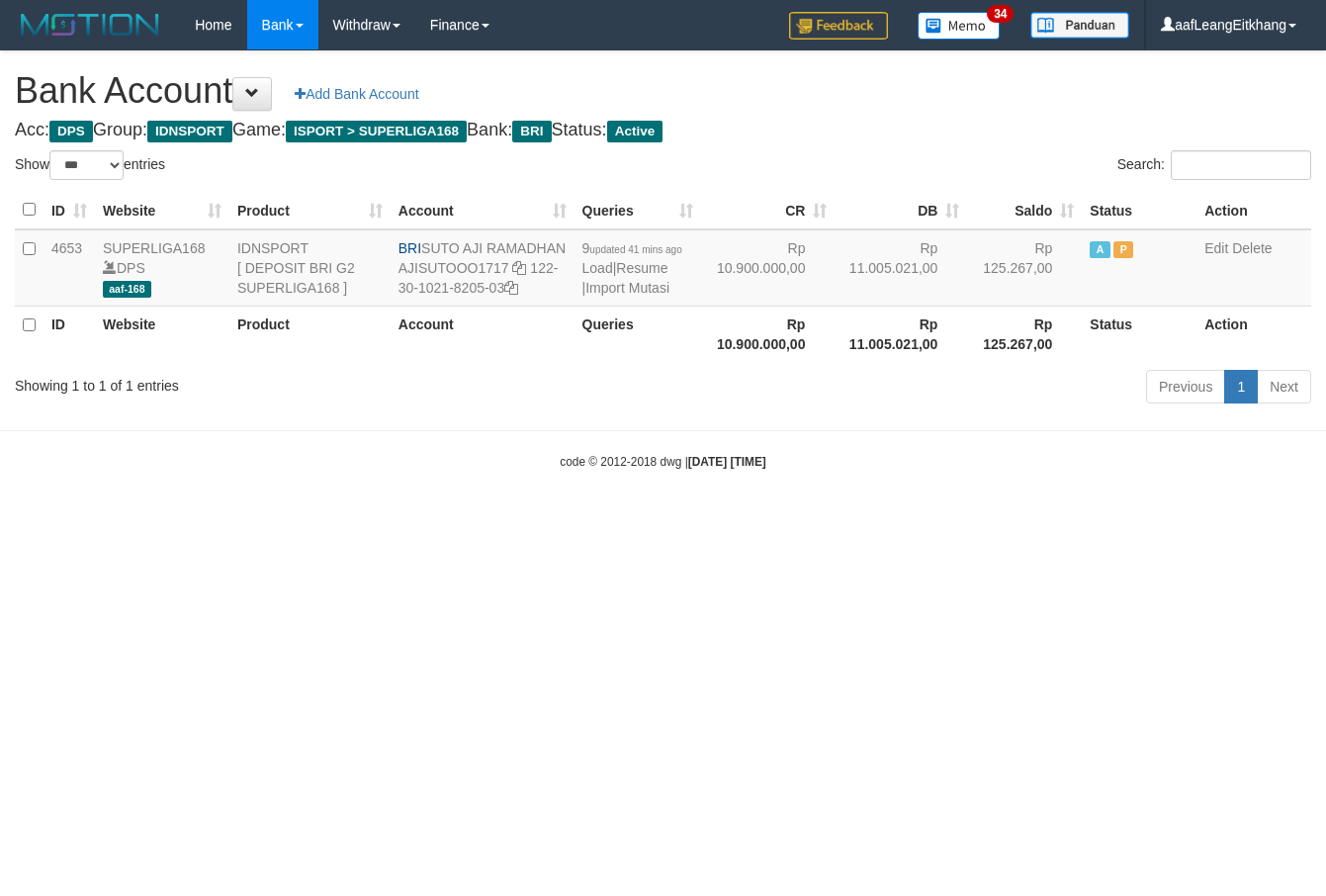 scroll, scrollTop: 0, scrollLeft: 0, axis: both 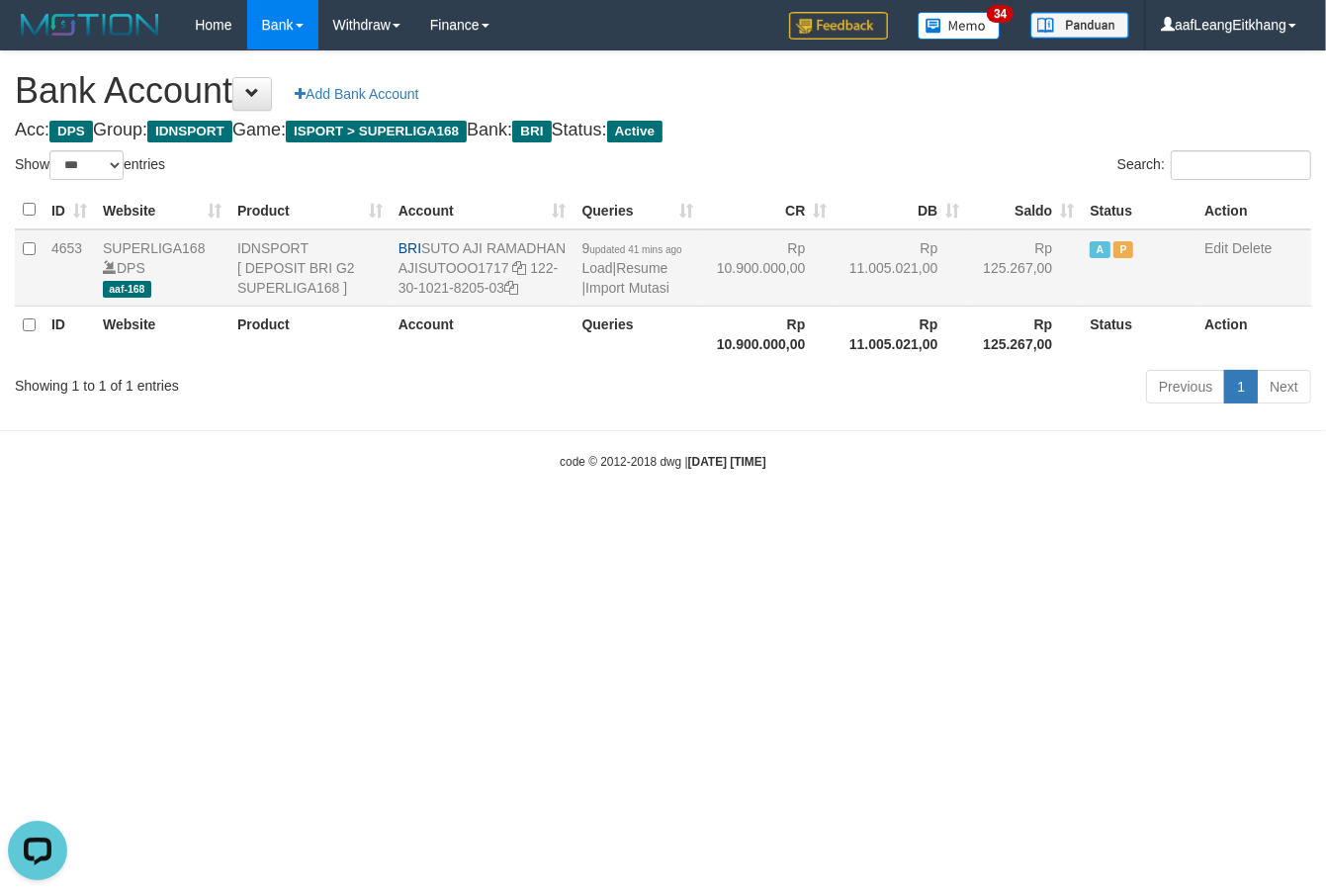 click on "9  updated 41 mins ago
Load
|
Resume
|
Import Mutasi" at bounding box center [638, 268] 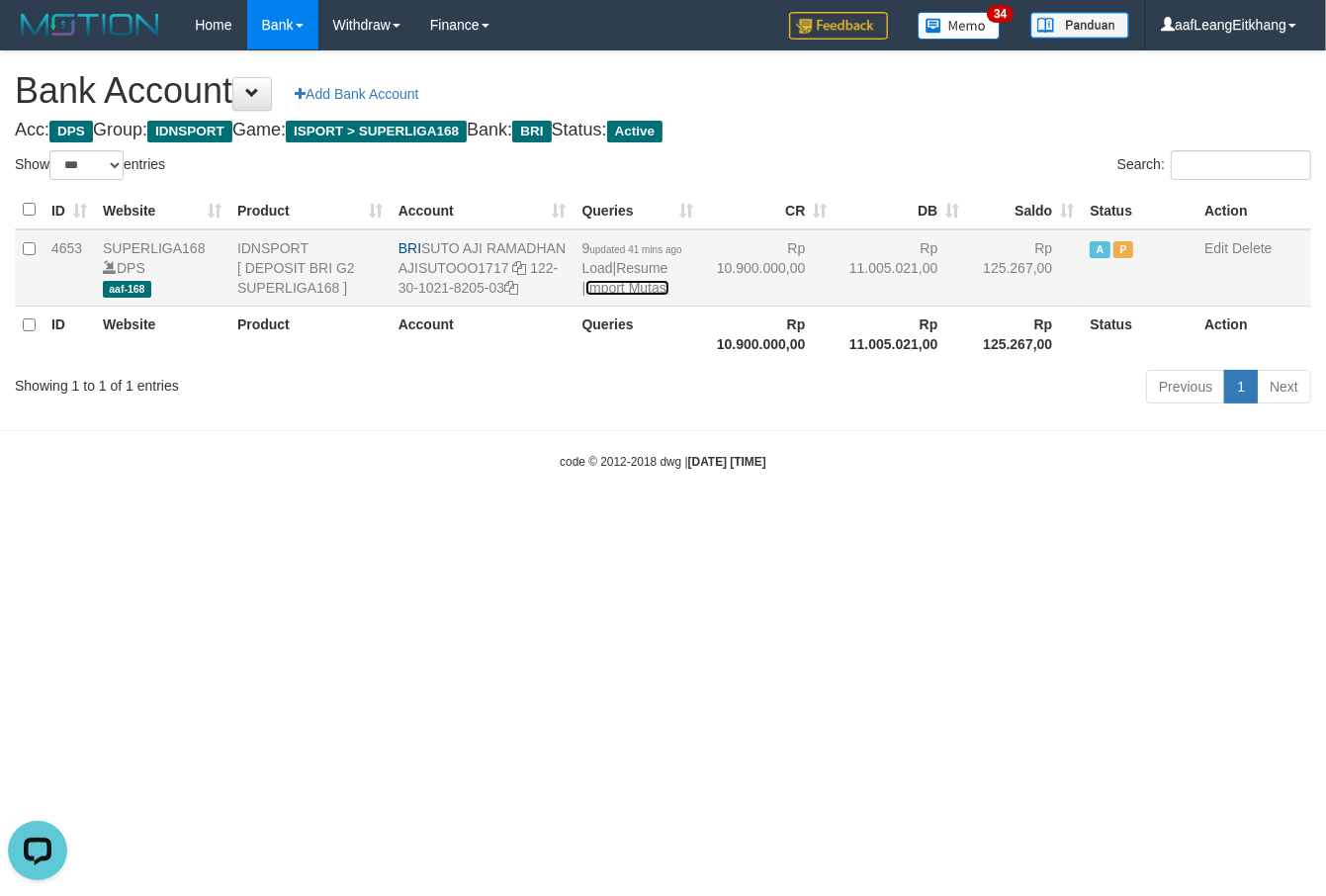 click on "Import Mutasi" at bounding box center [627, 288] 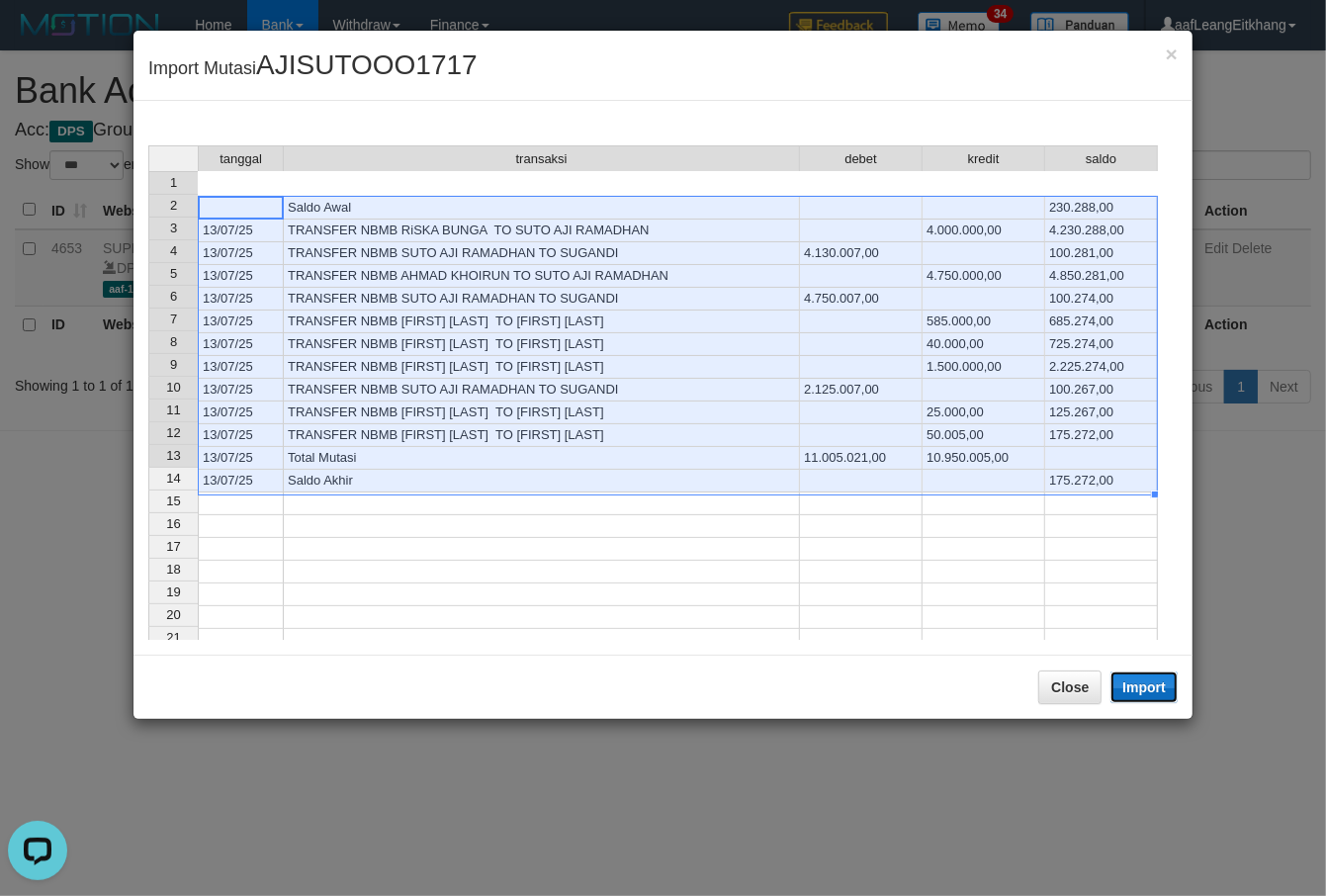 click on "Import" at bounding box center [1144, 687] 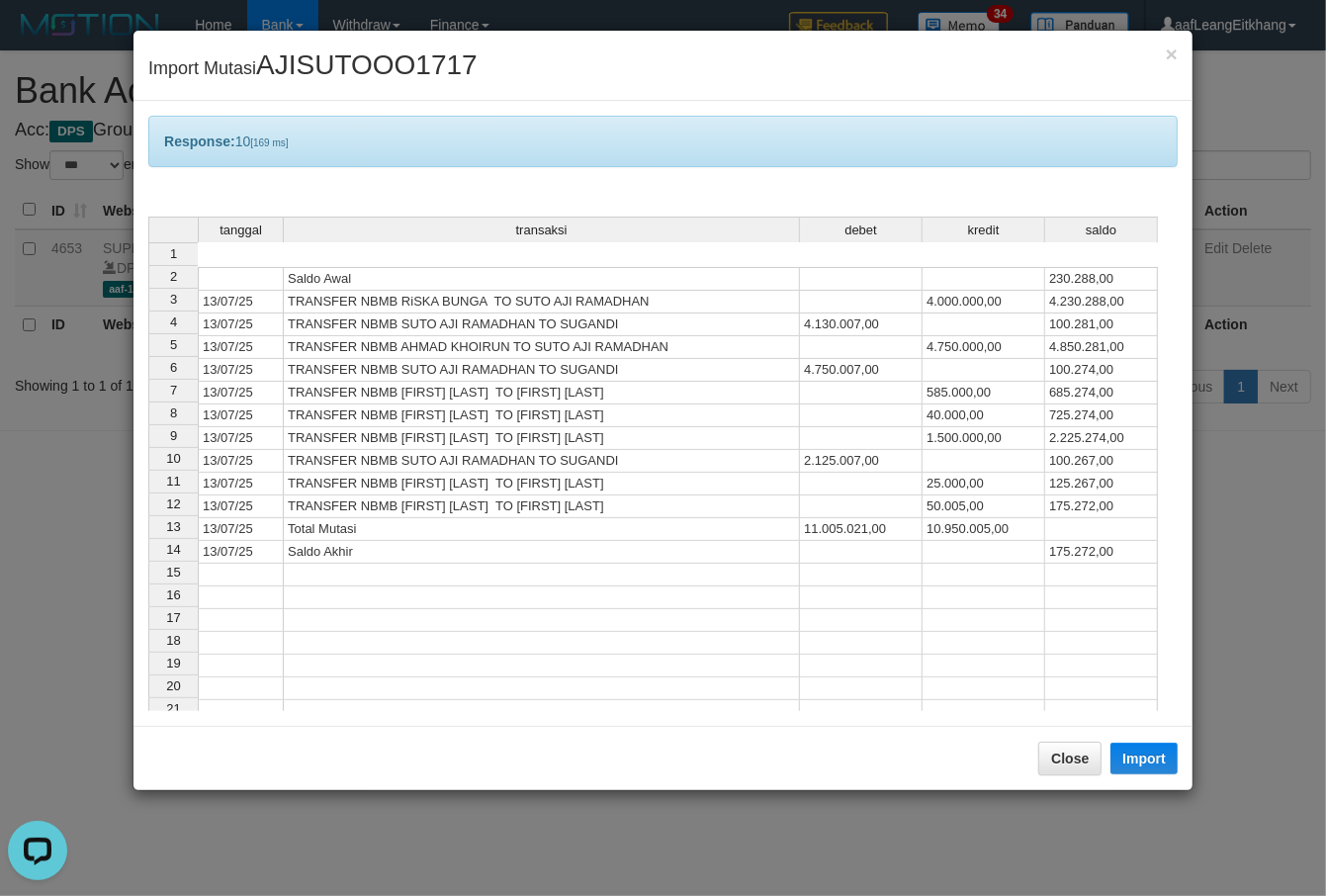 click on "tanggal transaksi debet kredit saldo 1 Saldo Awal 230.288,00 2 13/07/25 TRANSFER NBMB RiSKA BUNGA  TO SUTO AJI RAMADHAN 4.000.000,00 4.230.288,00 3 13/07/25 TRANSFER NBMB SUTO AJI RAMADHAN TO SUGANDI 4.130.007,00 100.281,00 4 13/07/25 TRANSFER NBMB AHMAD KHOIRUN TO SUTO AJI RAMADHAN 4.750.000,00 4.850.281,00 5 13/07/25 TRANSFER NBMB SUTO AJI RAMADHAN TO SUGANDI 4.750.007,00 100.274,00 6 13/07/25 TRANSFER NBMB FEBIAN ANDRIAN  TO SUTO AJI RAMADHAN 585.000,00 685.274,00 7 13/07/25 TRANSFER NBMB M KAFI RAMADHA  TO SUTO AJI RAMADHAN 40.000,00 725.274,00 8 13/07/25 TRANSFER NBMB YUDHY GUNAWAN  TO SUTO AJI RAMADHAN 1.500.000,00 2.225.274,00 9 13/07/25 TRANSFER NBMB SUTO AJI RAMADHAN TO SUGANDI 2.125.007,00 100.267,00 10 13/07/25 TRANSFER NBMB Agustina Dwi L  TO SUTO AJI RAMADHAN 25.000,00 125.267,00 11 13/07/25 TRANSFER NBMB DEVI PURNAMASA  TO SUTO AJI RAMADHAN 50.005,00 175.272,00 12 13/07/25 Total Mutasi 11.005.021,00 10.950.005,00 13 13/07/25 Saldo Akhir 175.272,00 14 15 16 17 18 19 20 21 22 23 24 25 26 27" at bounding box center [148, 562] 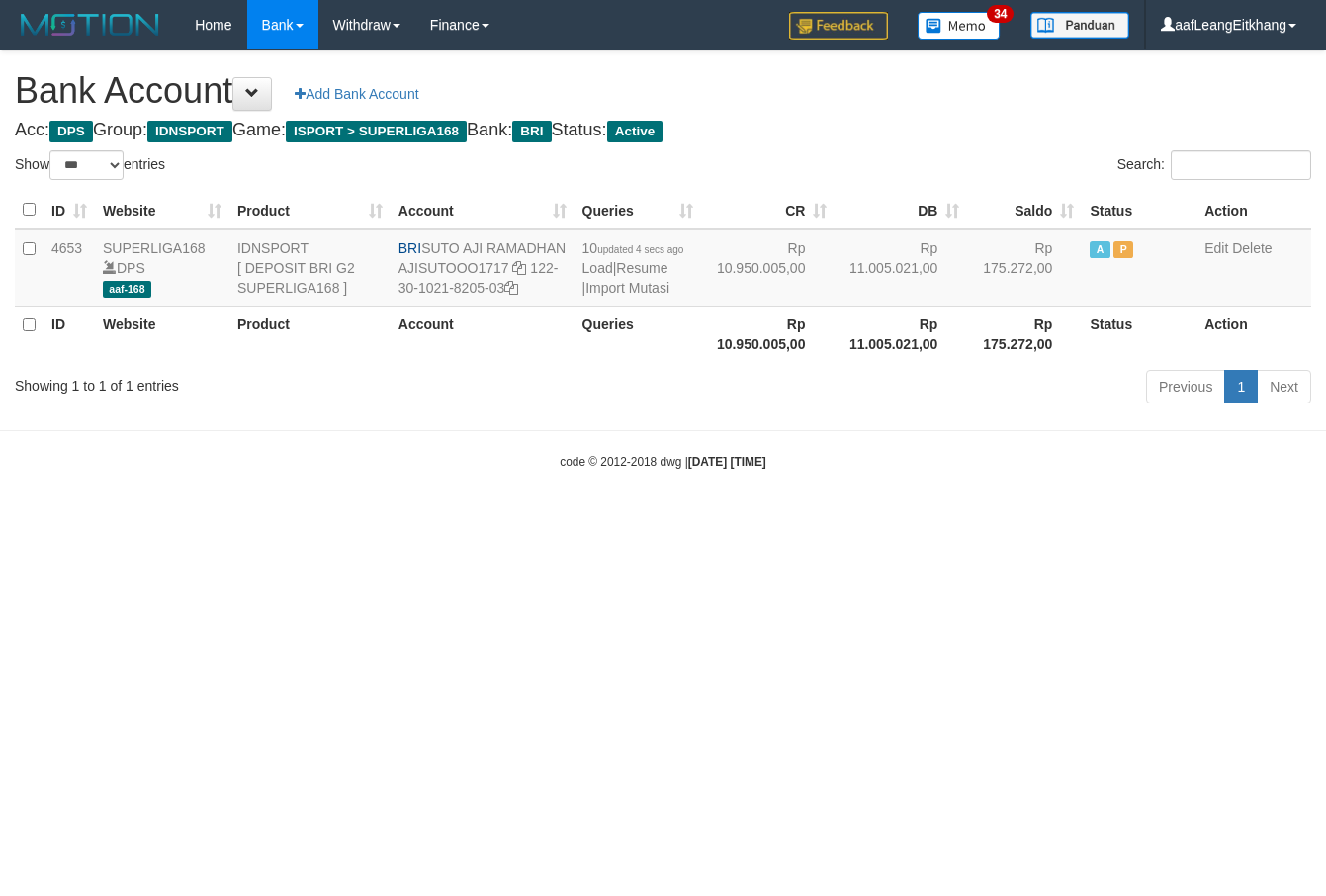 select on "***" 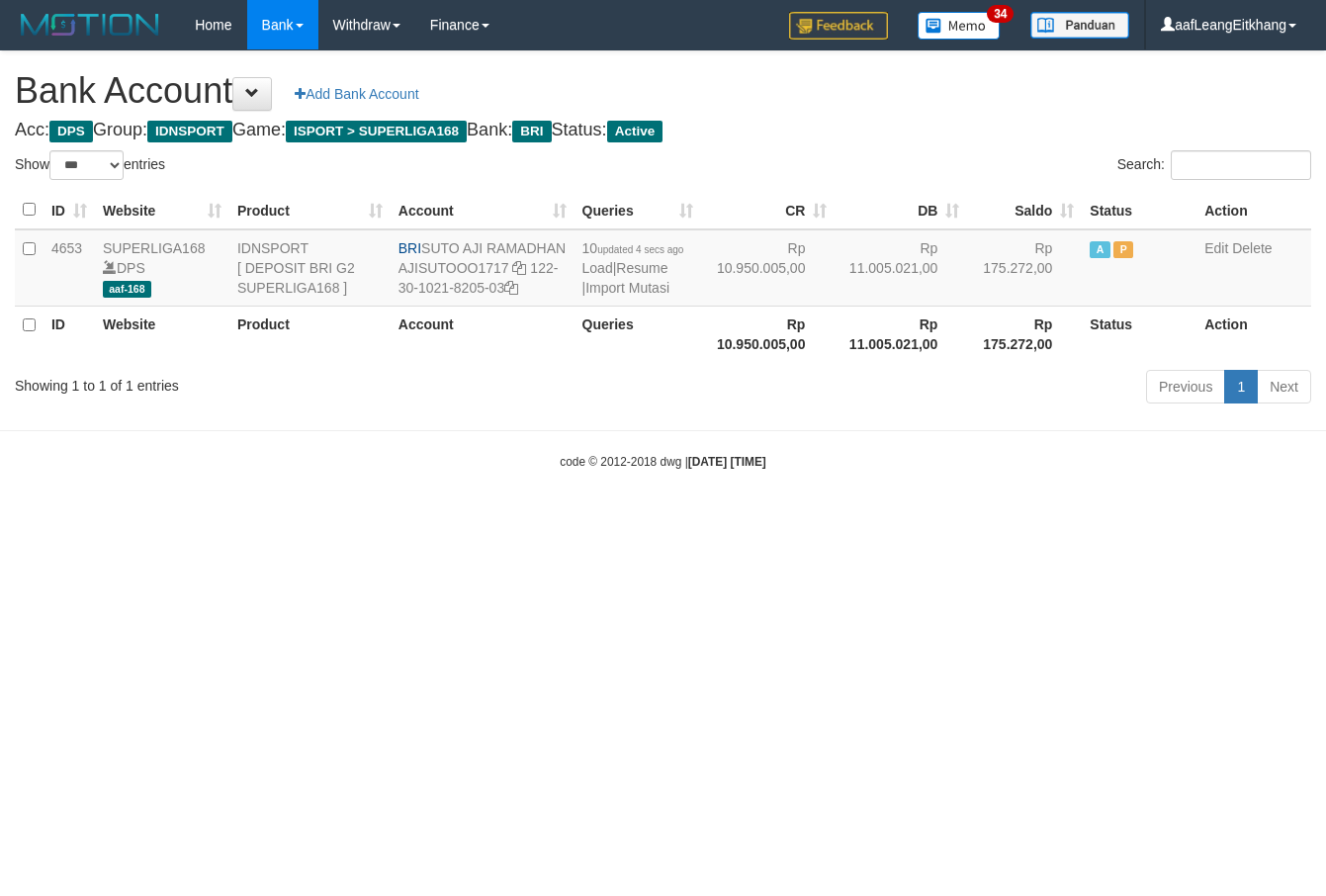 scroll, scrollTop: 0, scrollLeft: 0, axis: both 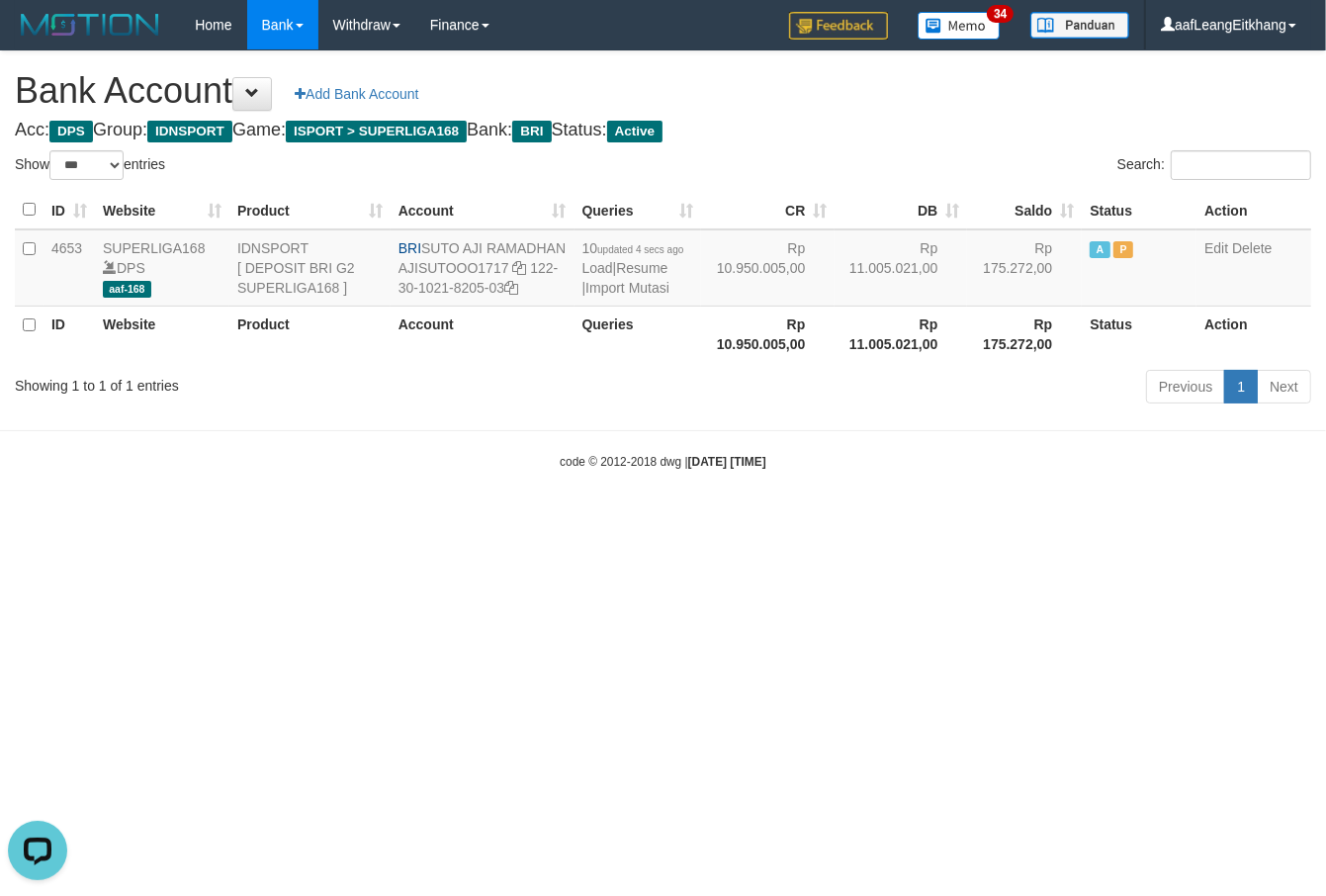 click on "Toggle navigation
Home
Bank
Account List
Load
By Website
Group
[ISPORT]													SUPERLIGA168
By Load Group (DPS)
34" at bounding box center (663, 260) 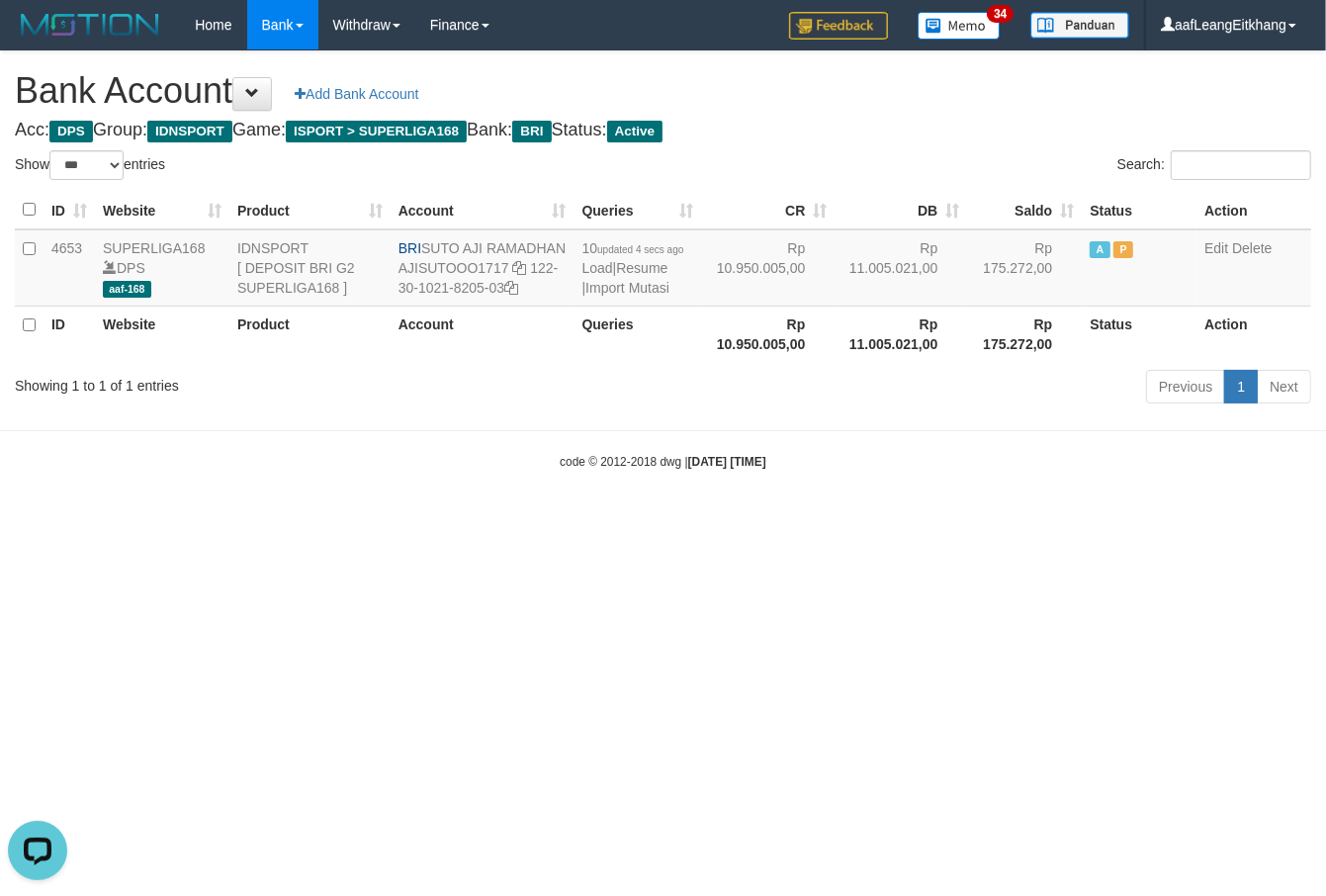 click on "Toggle navigation
Home
Bank
Account List
Load
By Website
Group
[ISPORT]													SUPERLIGA168
By Load Group (DPS)" at bounding box center [663, 260] 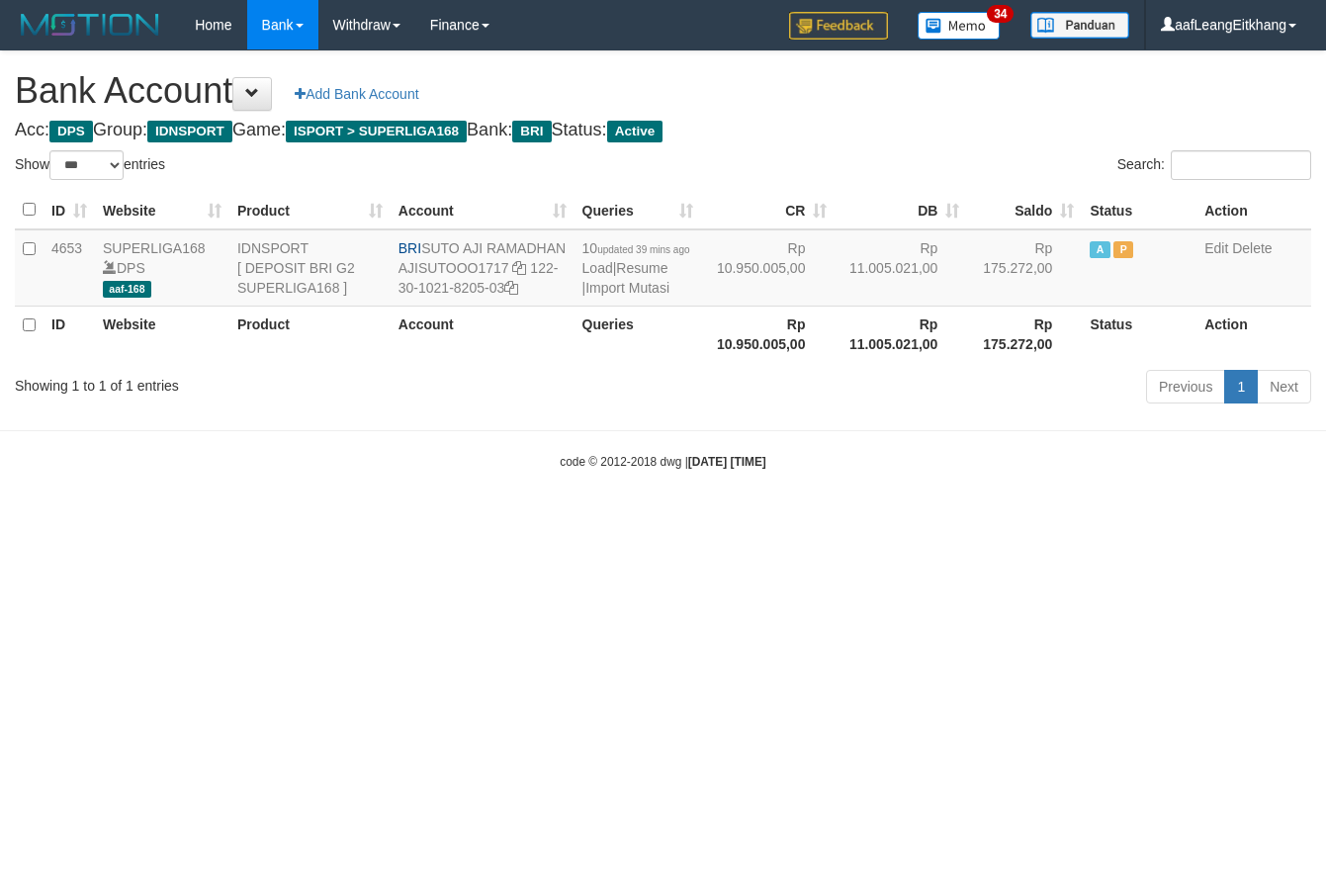 select on "***" 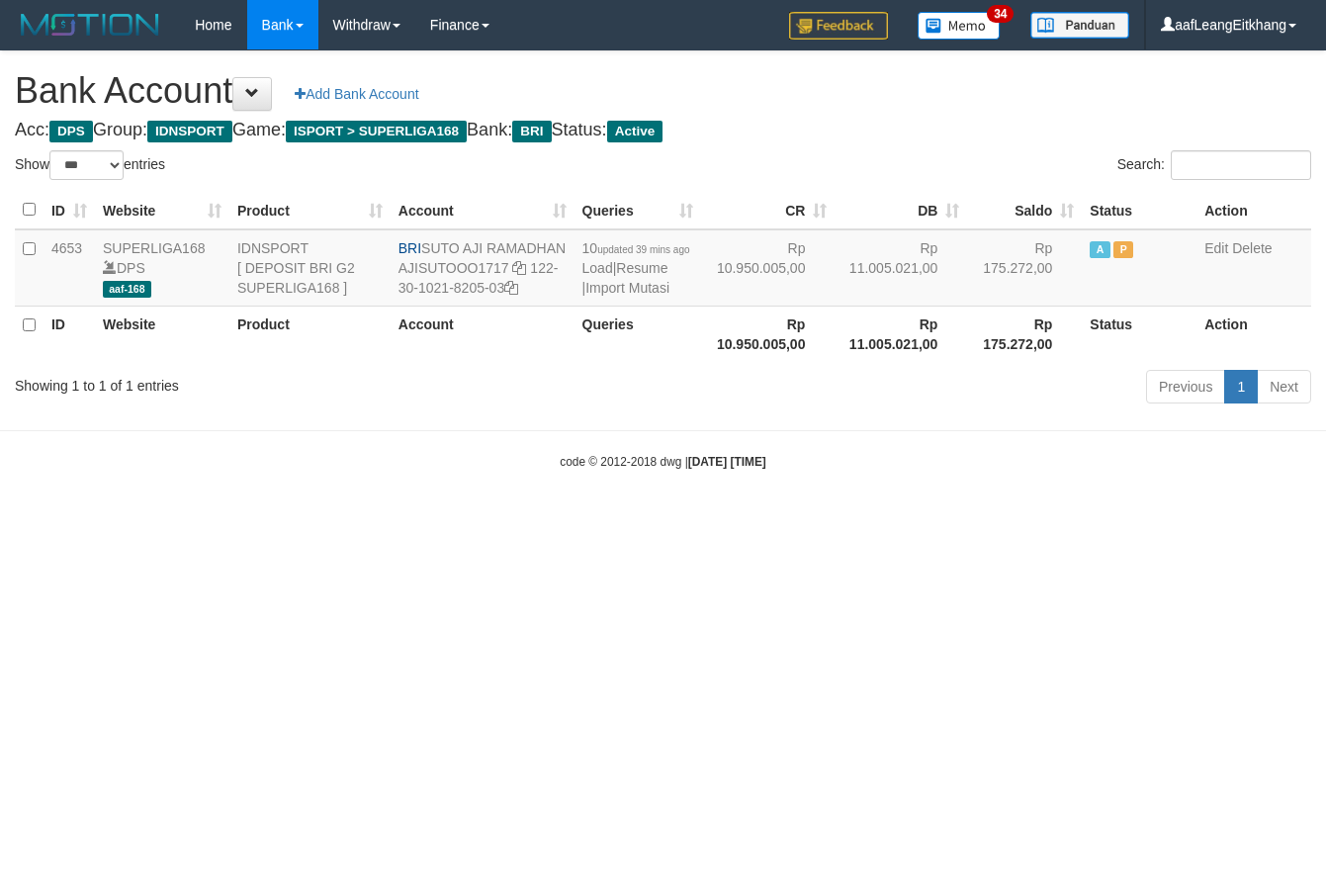 scroll, scrollTop: 0, scrollLeft: 0, axis: both 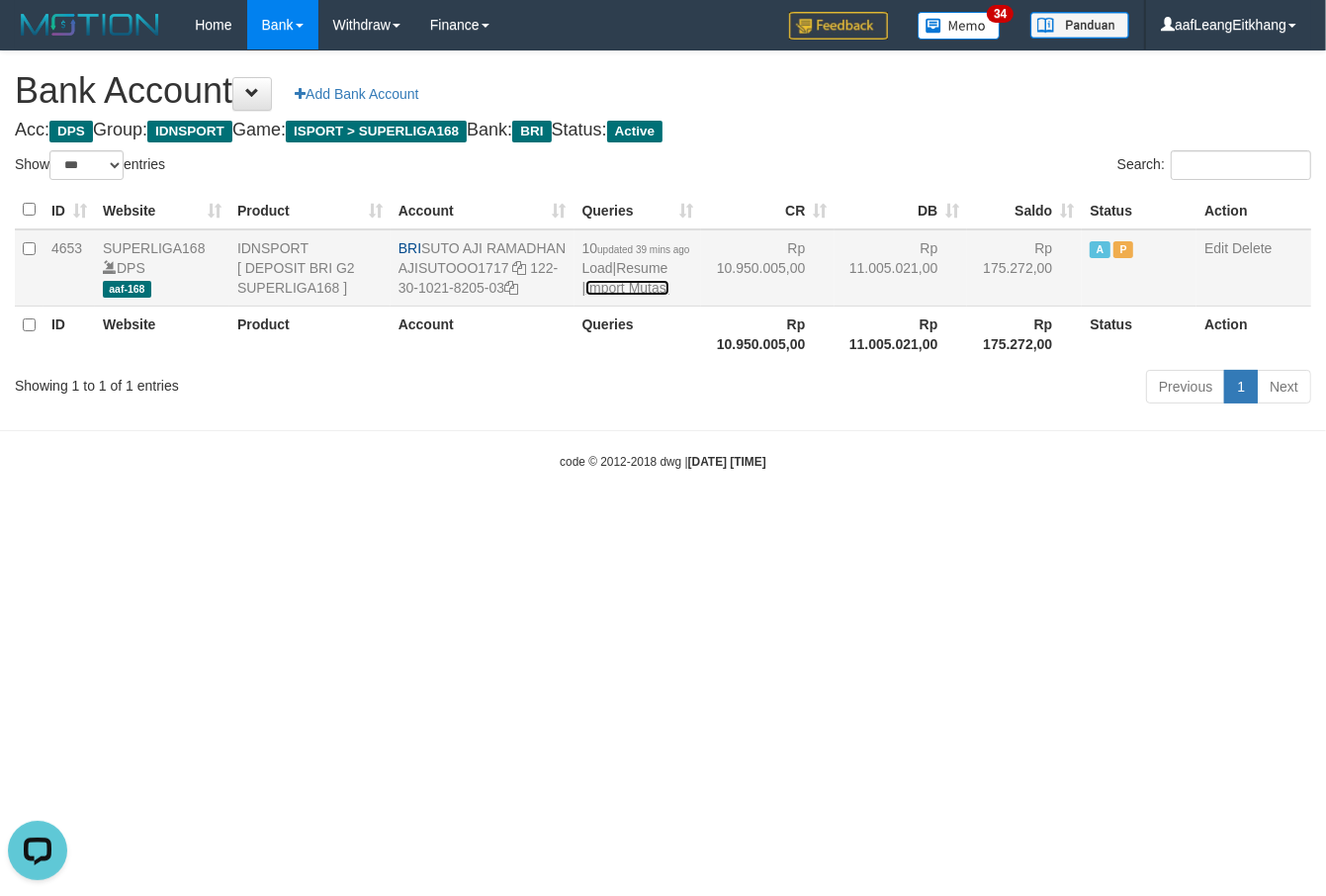 click on "Import Mutasi" at bounding box center [627, 288] 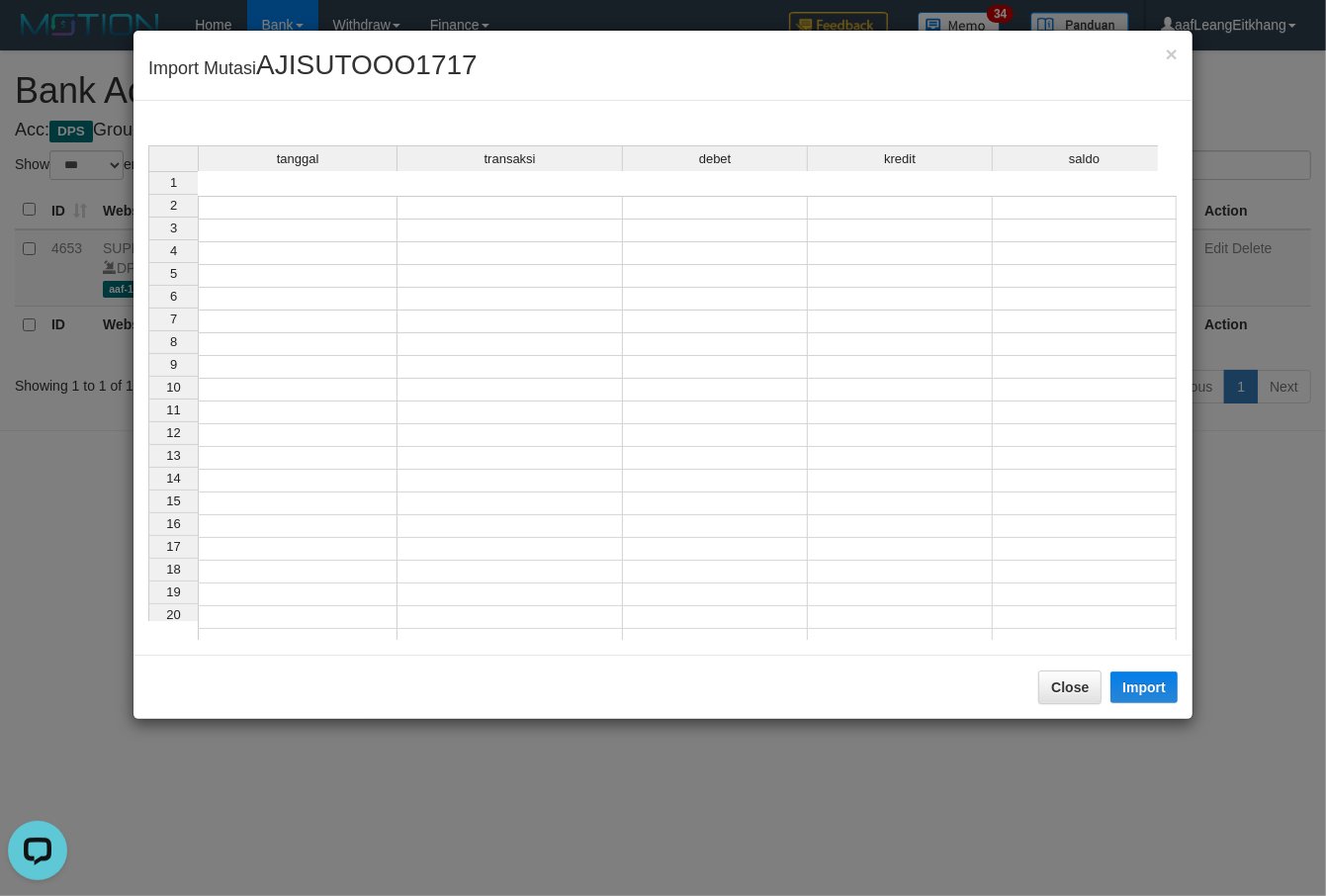 click at bounding box center (298, 208) 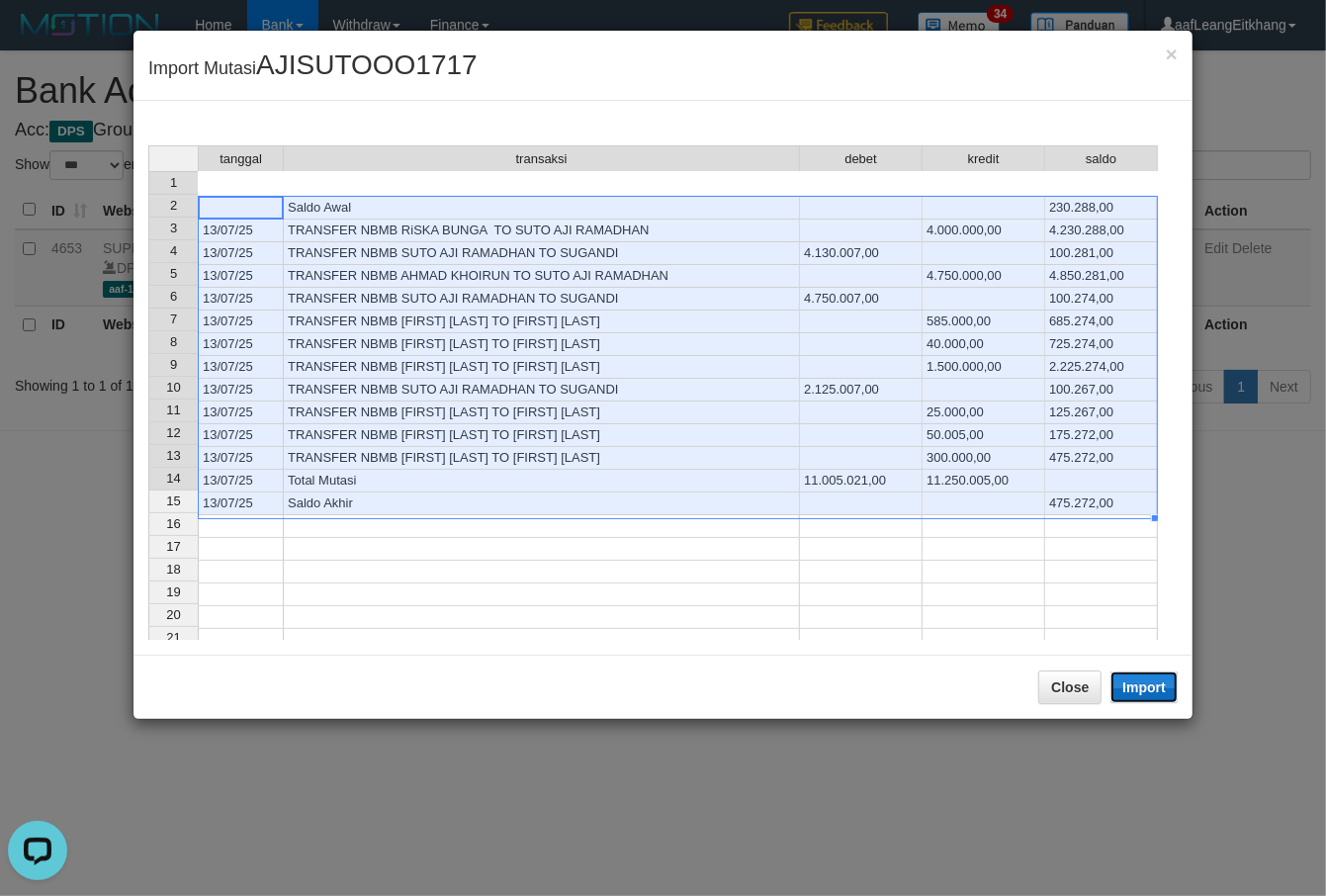 click on "Import" at bounding box center (1144, 687) 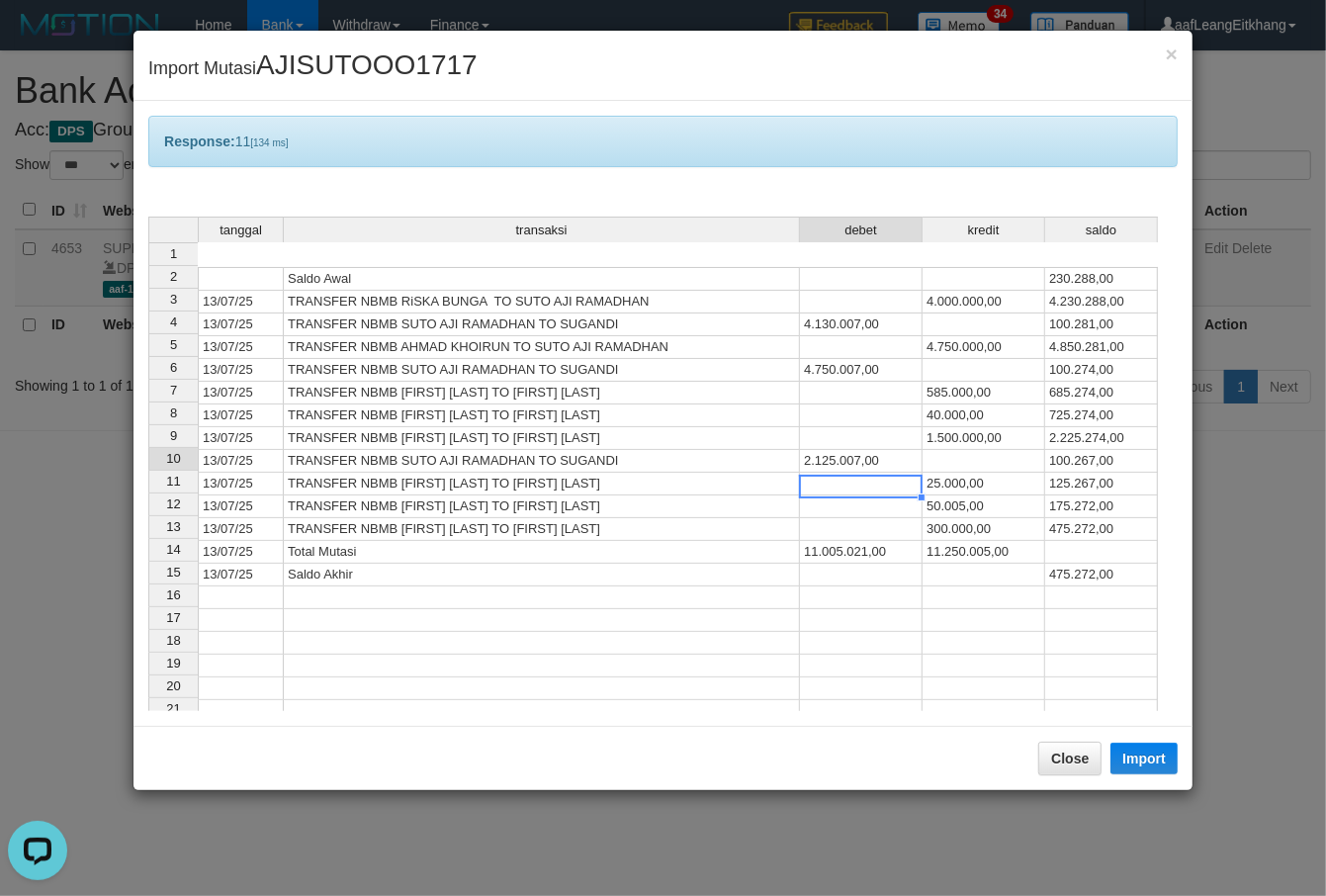 click at bounding box center (861, 484) 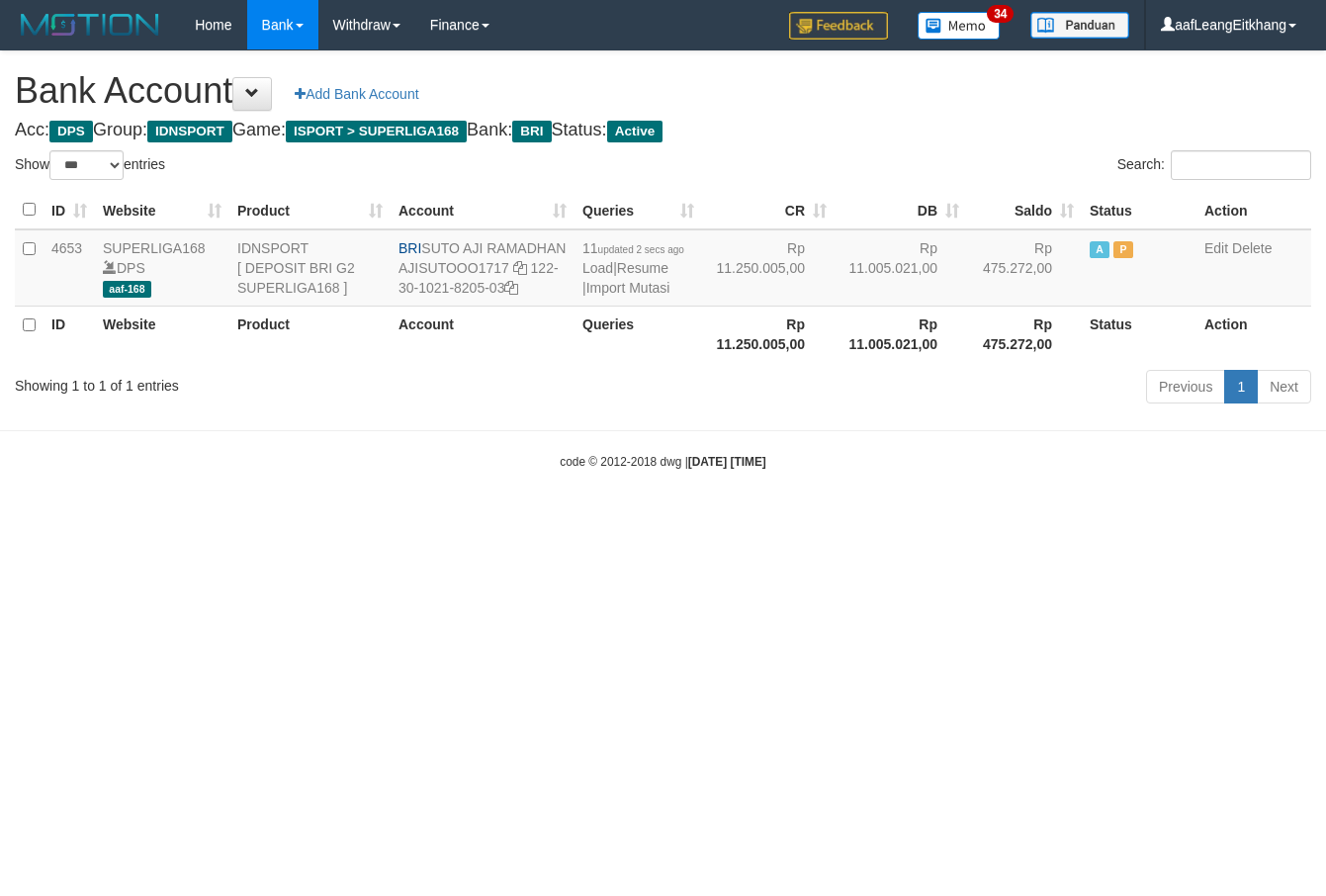 select on "***" 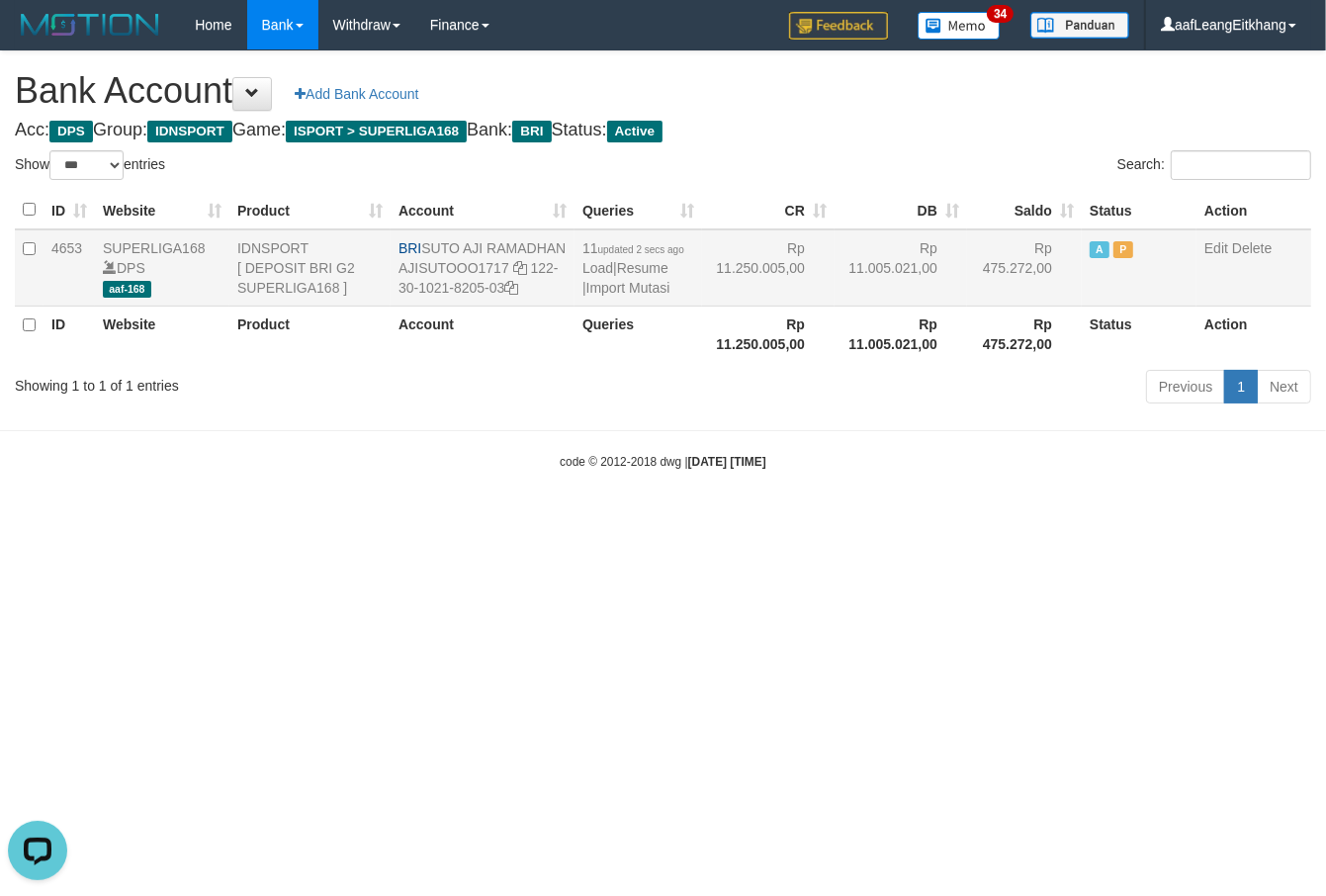 scroll, scrollTop: 0, scrollLeft: 0, axis: both 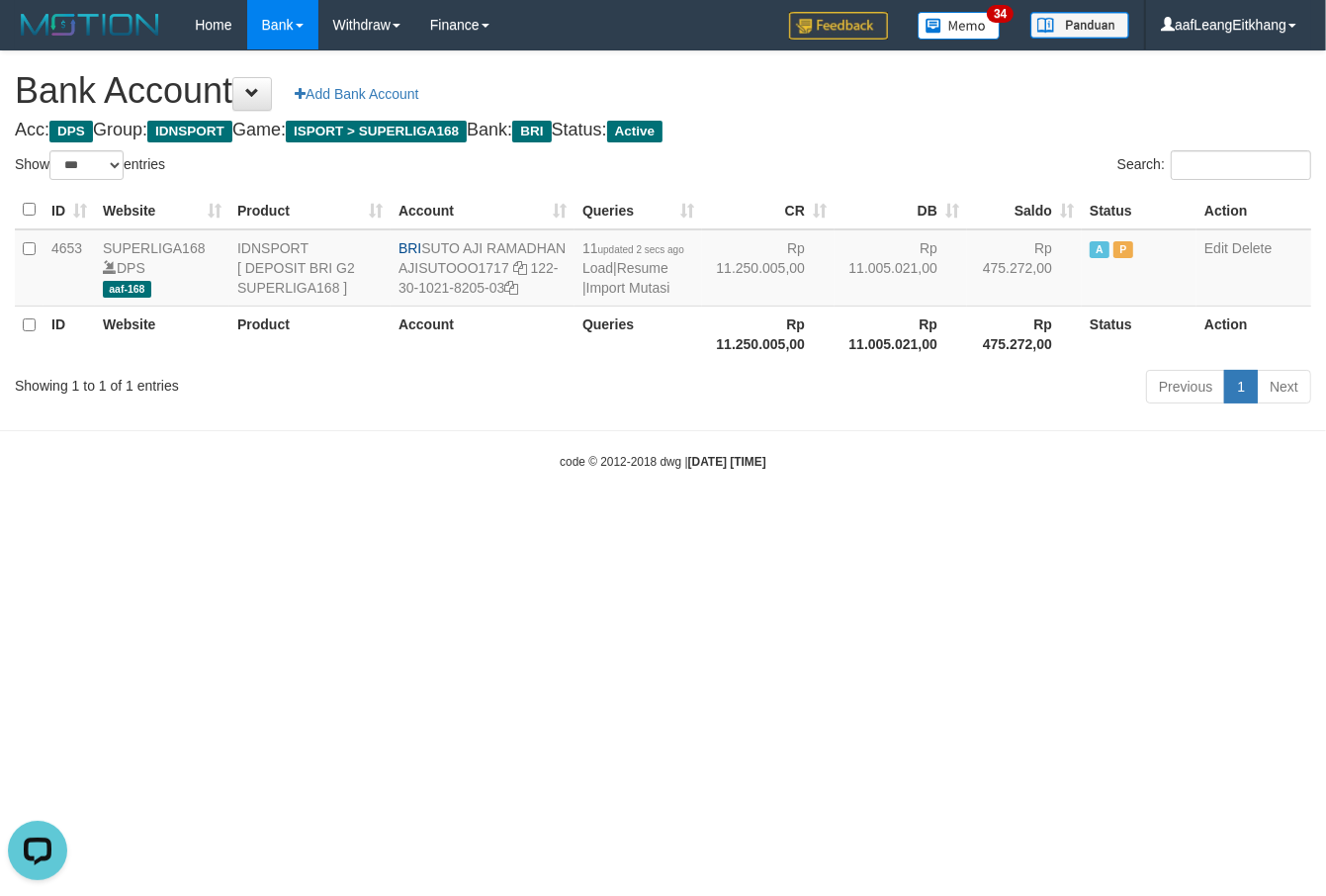 drag, startPoint x: 1043, startPoint y: 515, endPoint x: 1125, endPoint y: 462, distance: 97.6371 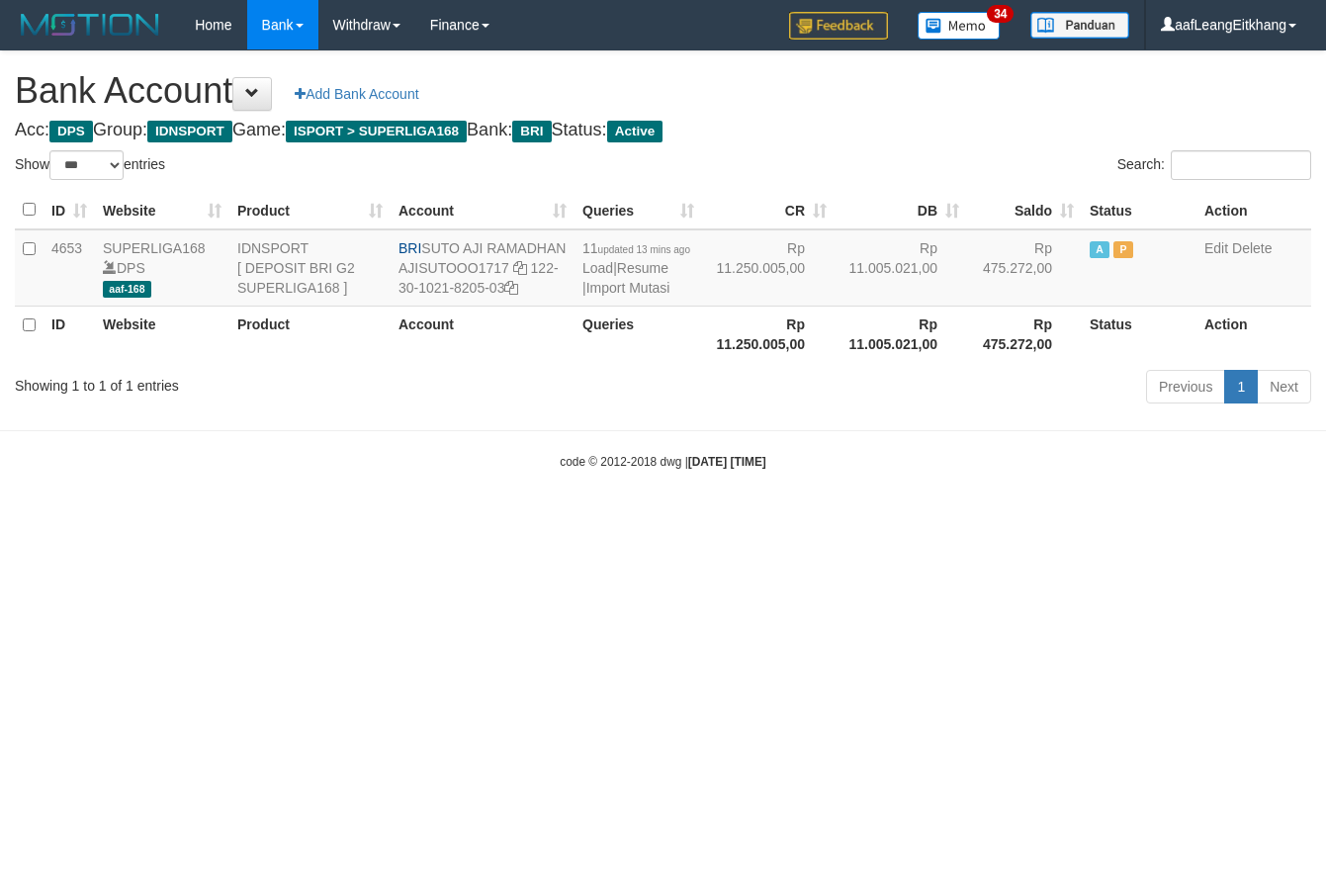 select on "***" 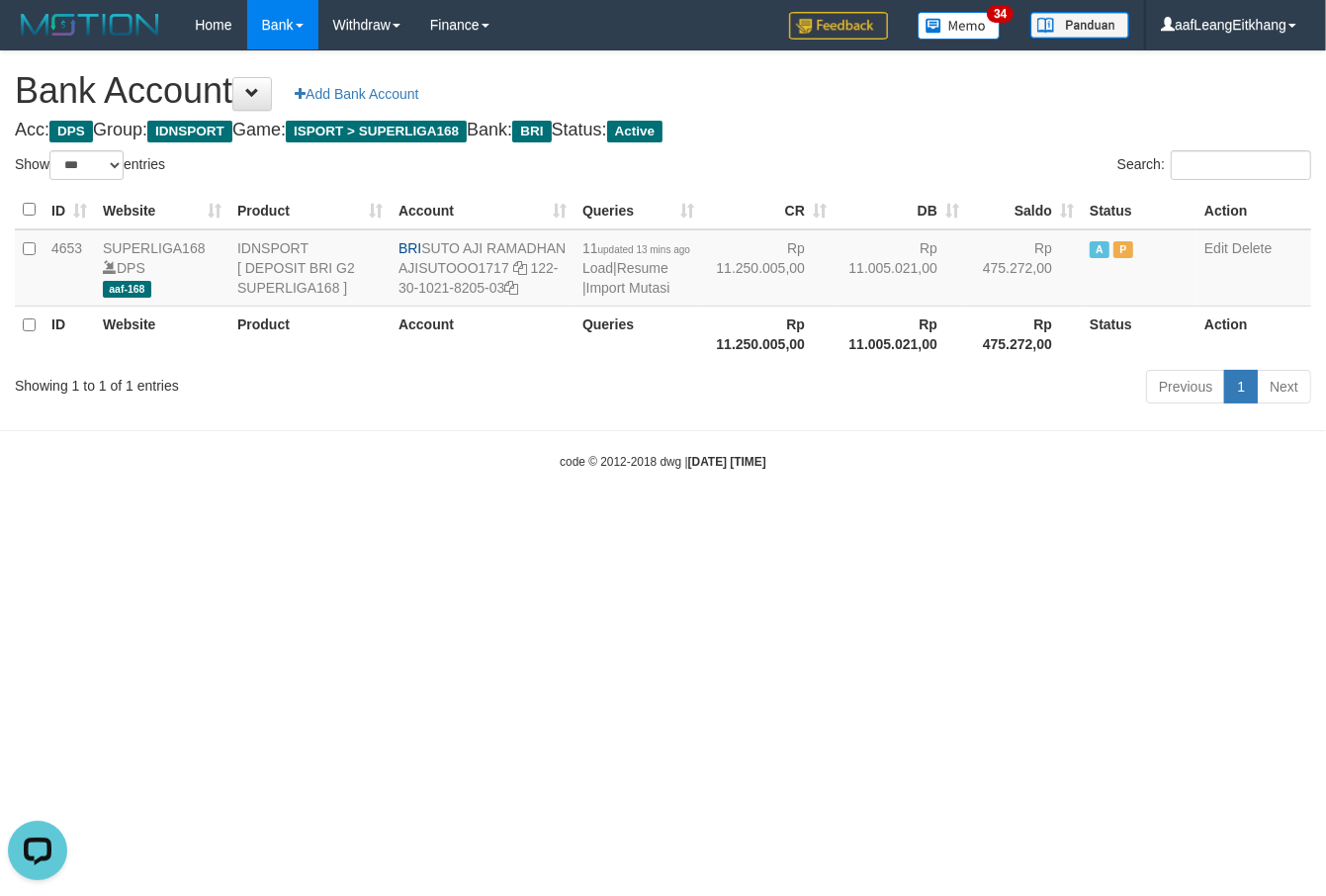 scroll, scrollTop: 0, scrollLeft: 0, axis: both 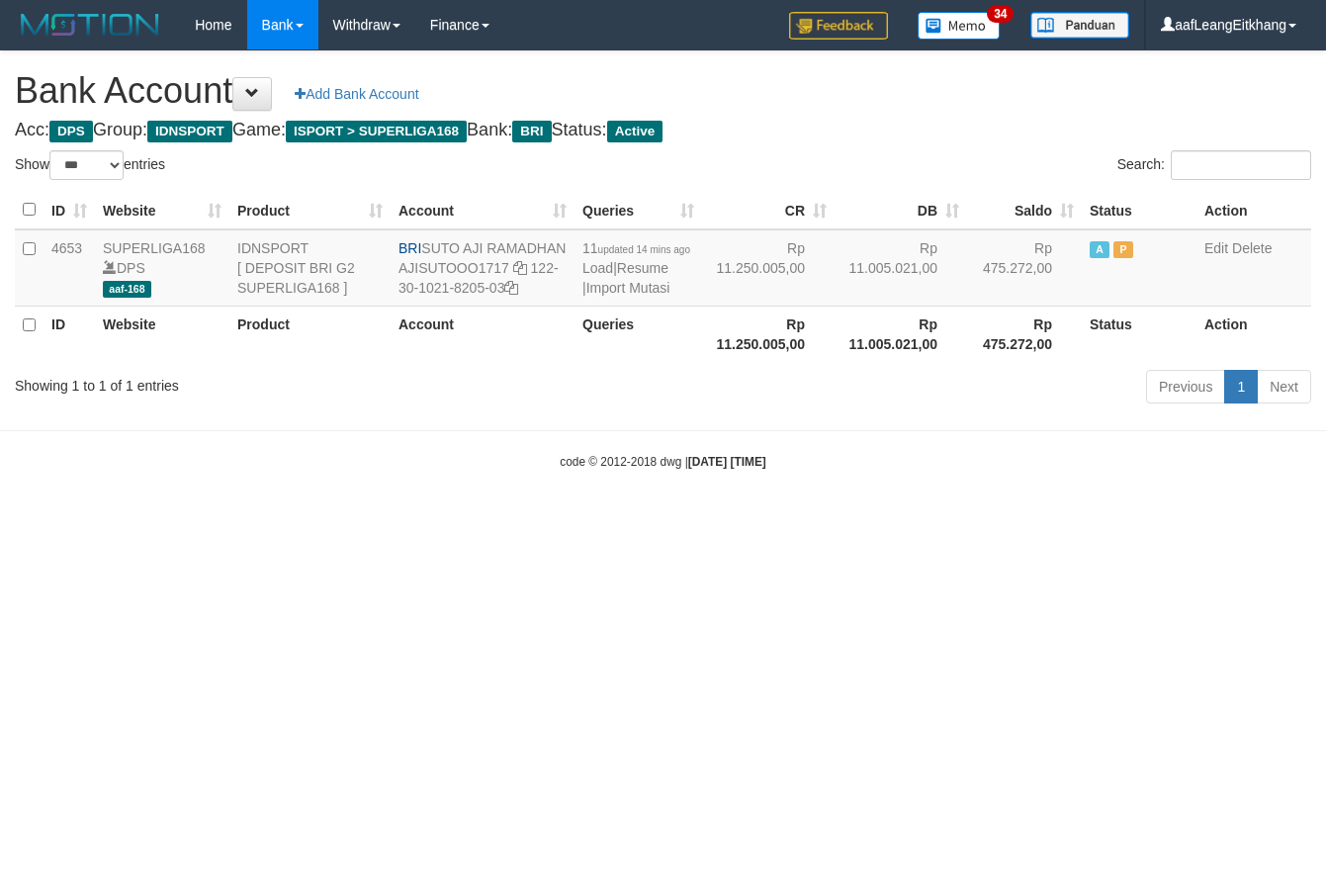 select on "***" 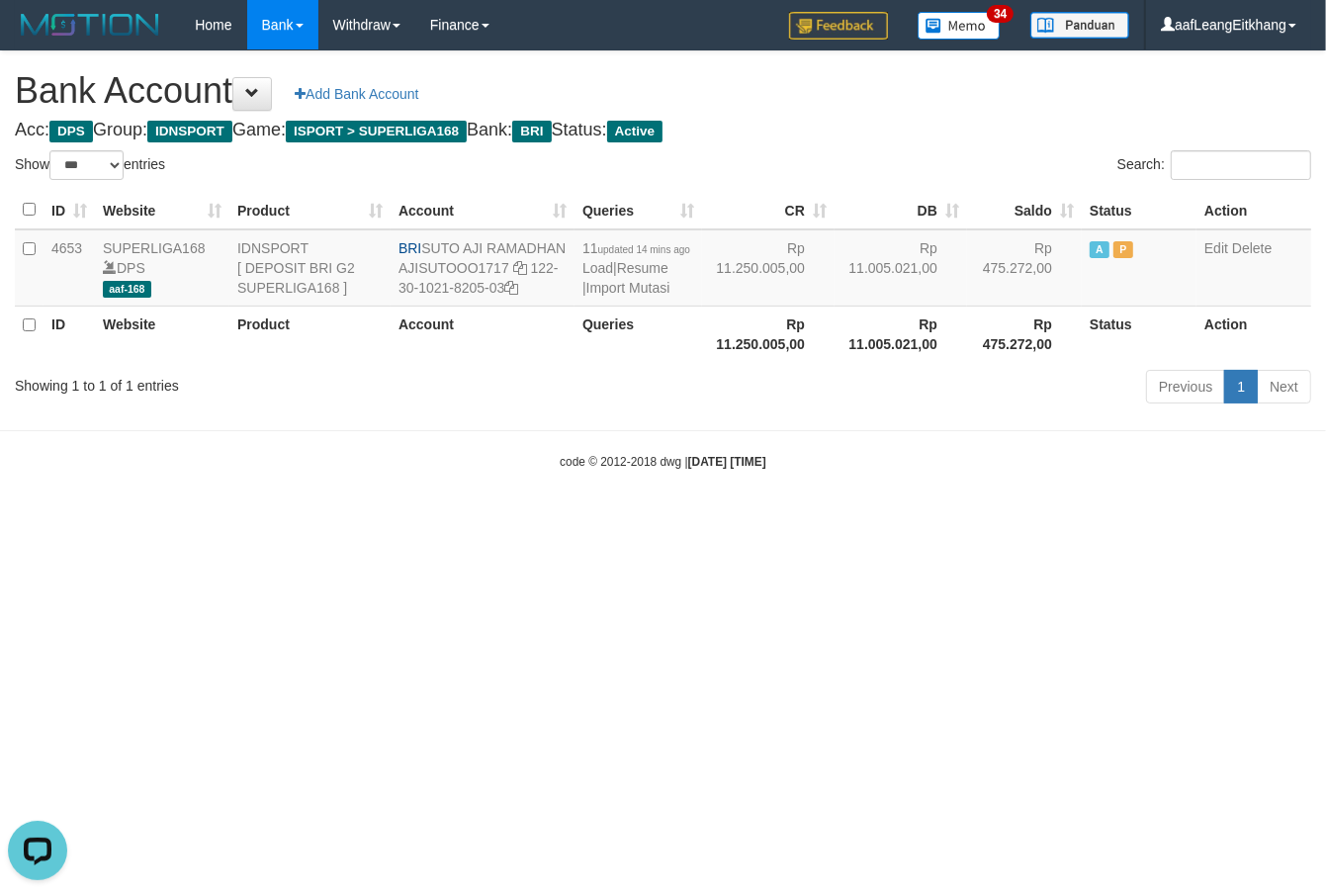 scroll, scrollTop: 0, scrollLeft: 0, axis: both 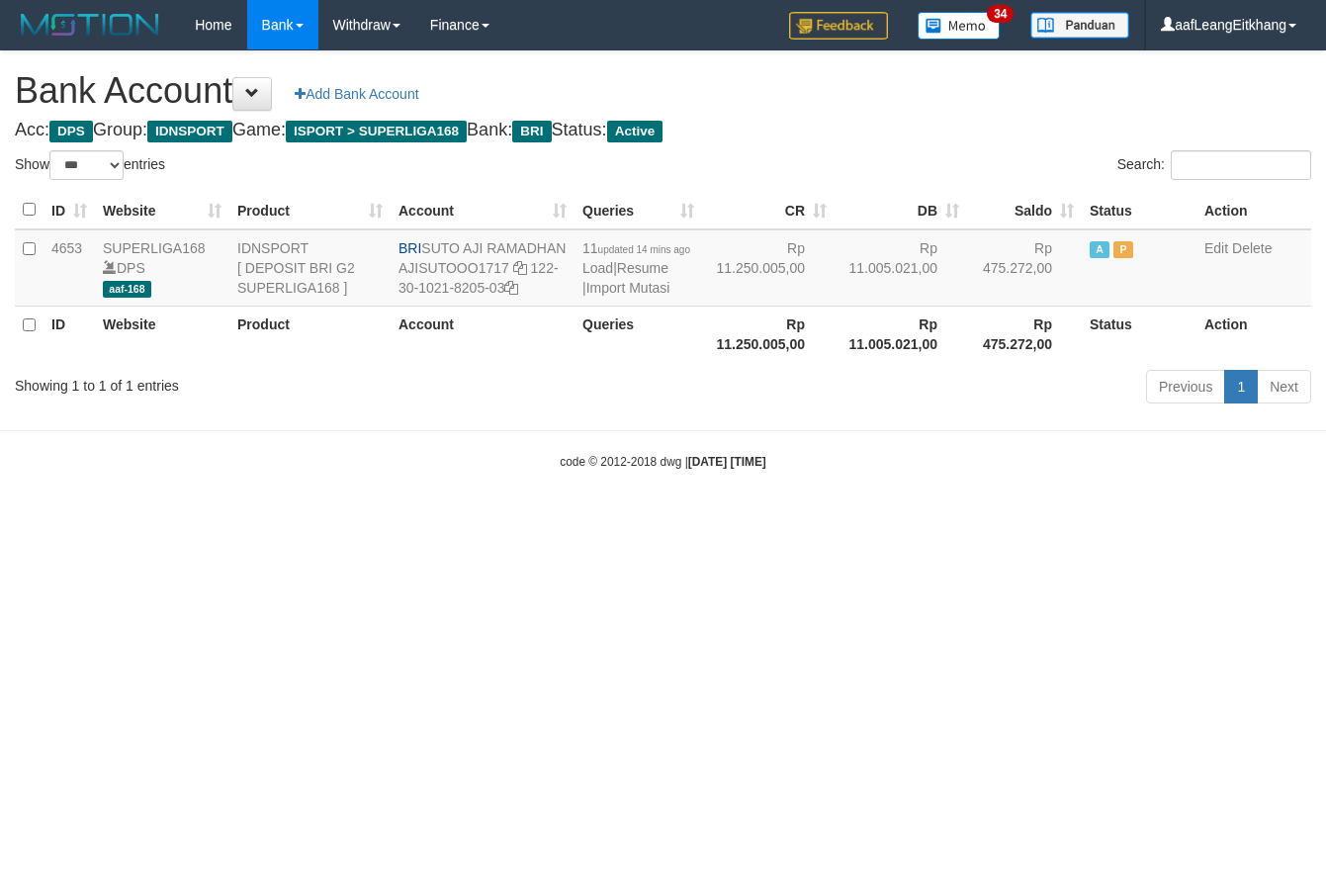 select on "***" 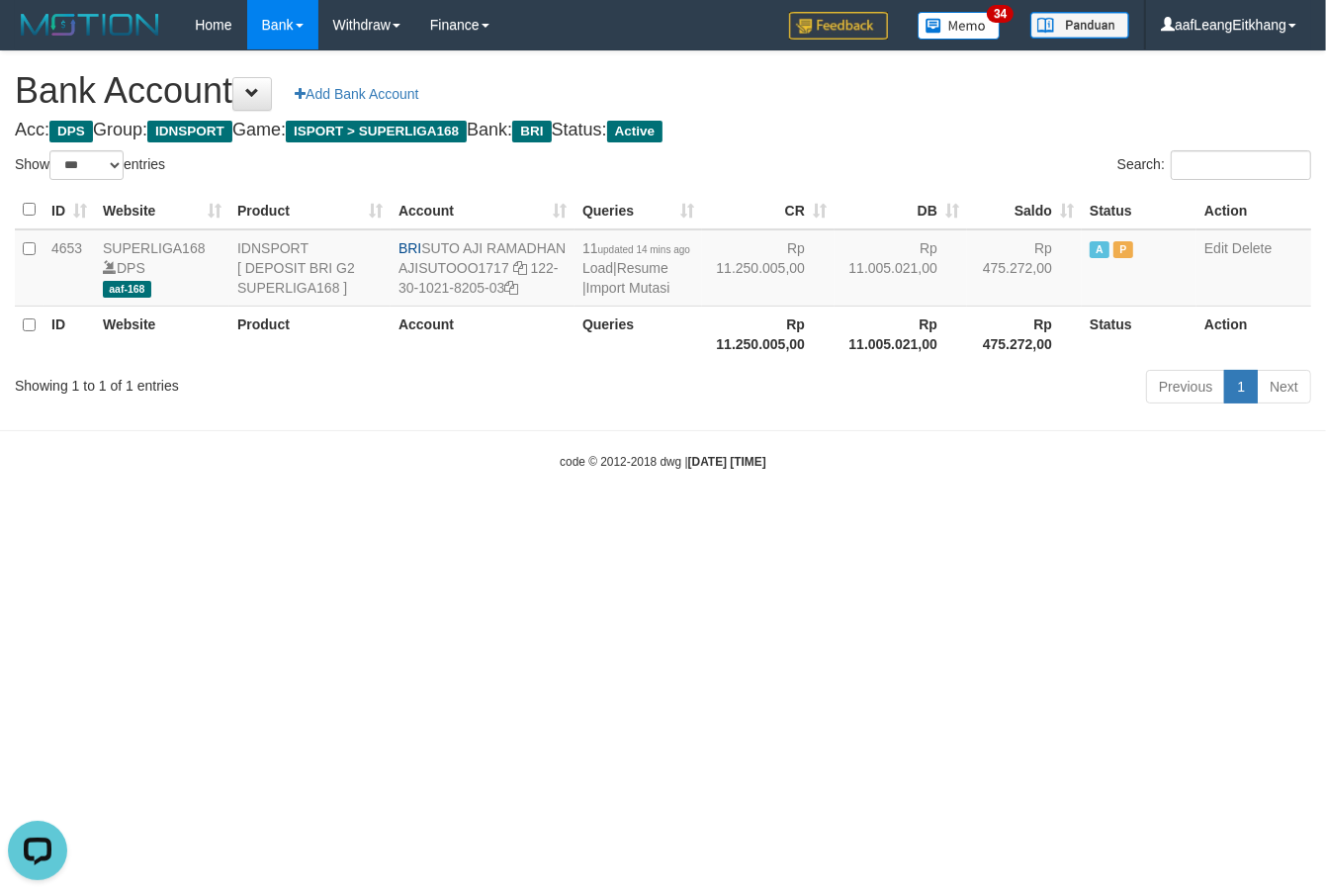 scroll, scrollTop: 0, scrollLeft: 0, axis: both 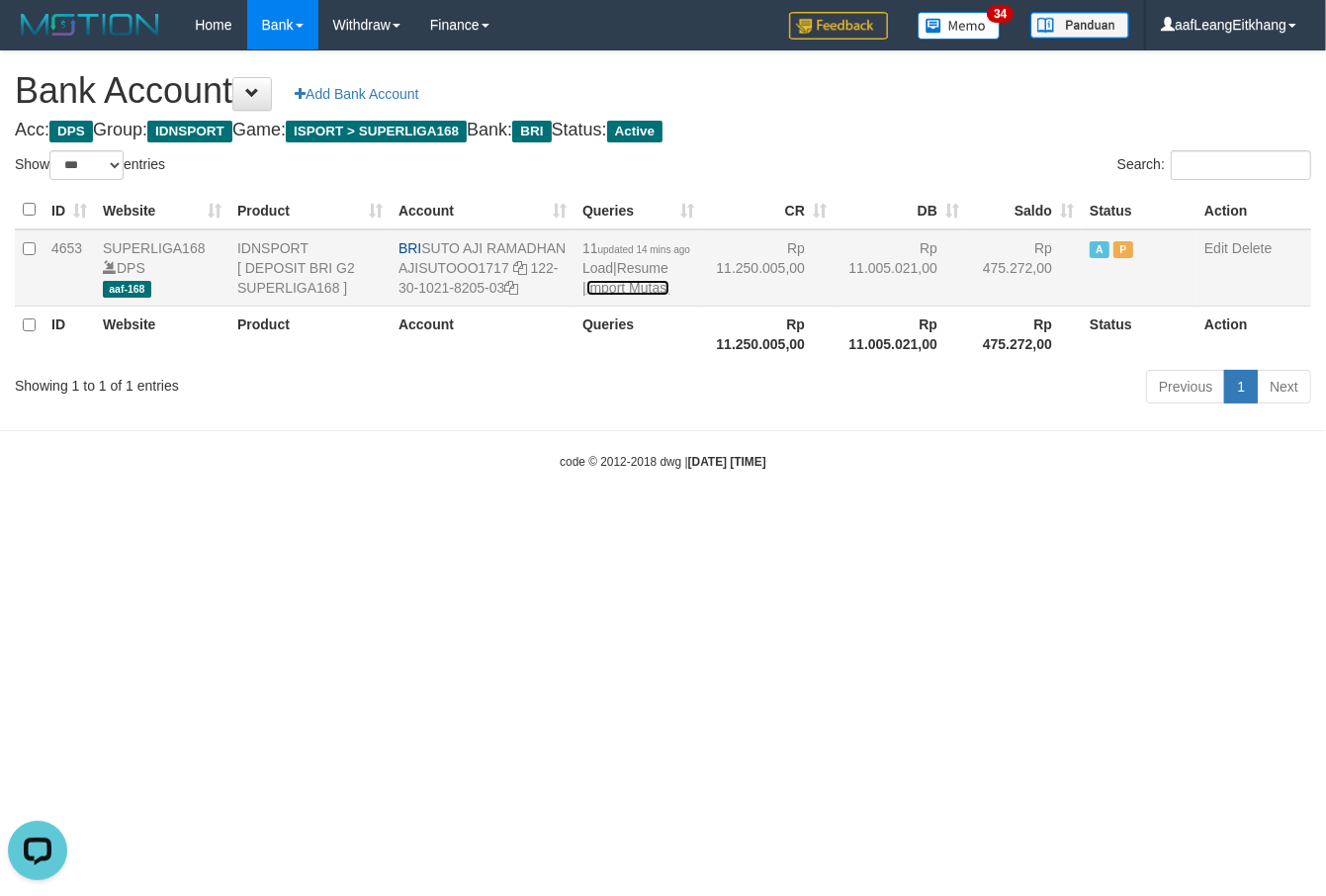 click on "Import Mutasi" at bounding box center (628, 288) 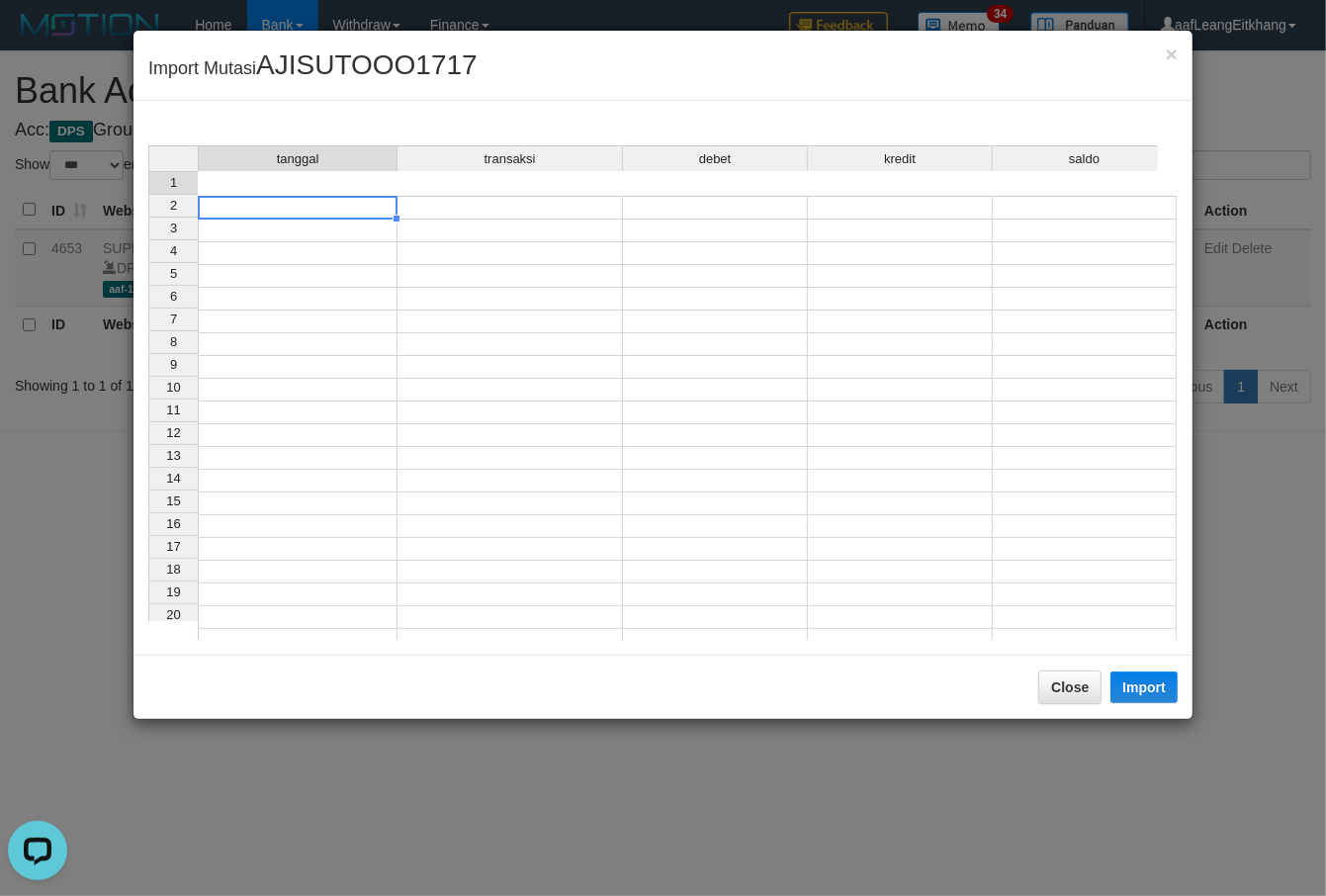 click at bounding box center (298, 208) 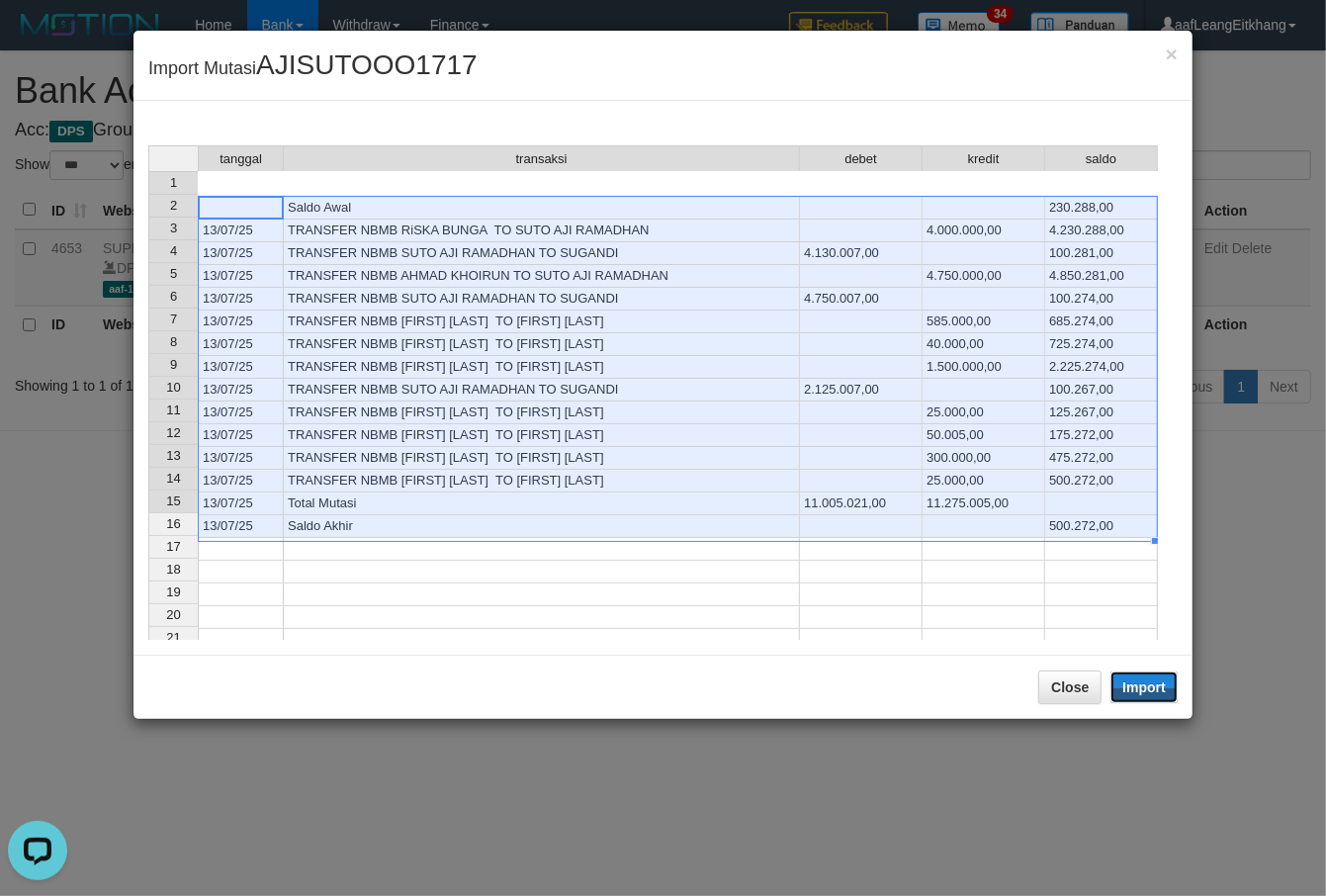 drag, startPoint x: 1139, startPoint y: 687, endPoint x: 1321, endPoint y: 723, distance: 185.52628 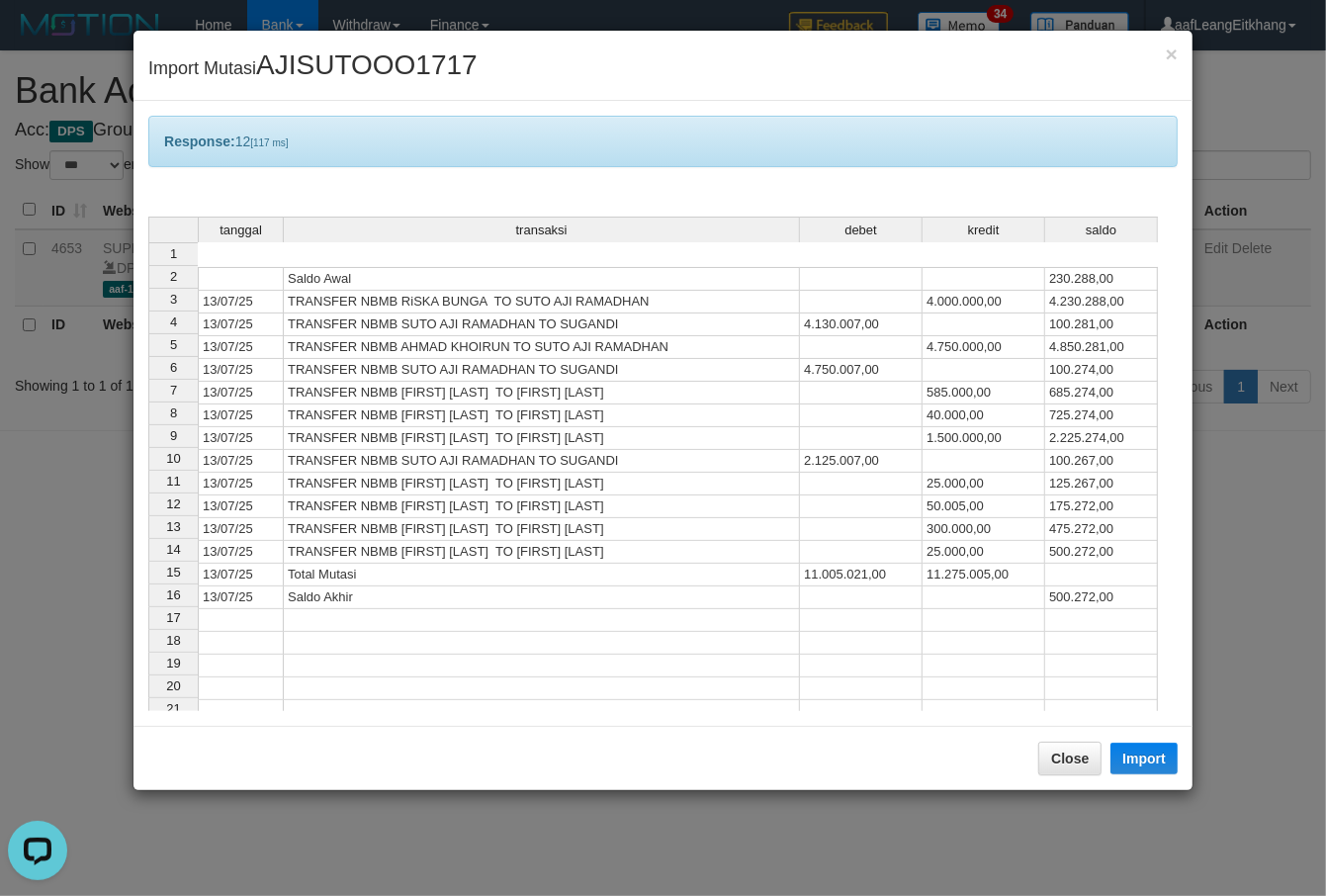click on "TRANSFER NBMB [FIRST] [LAST]  TO [FIRST] [LAST]" at bounding box center [542, 552] 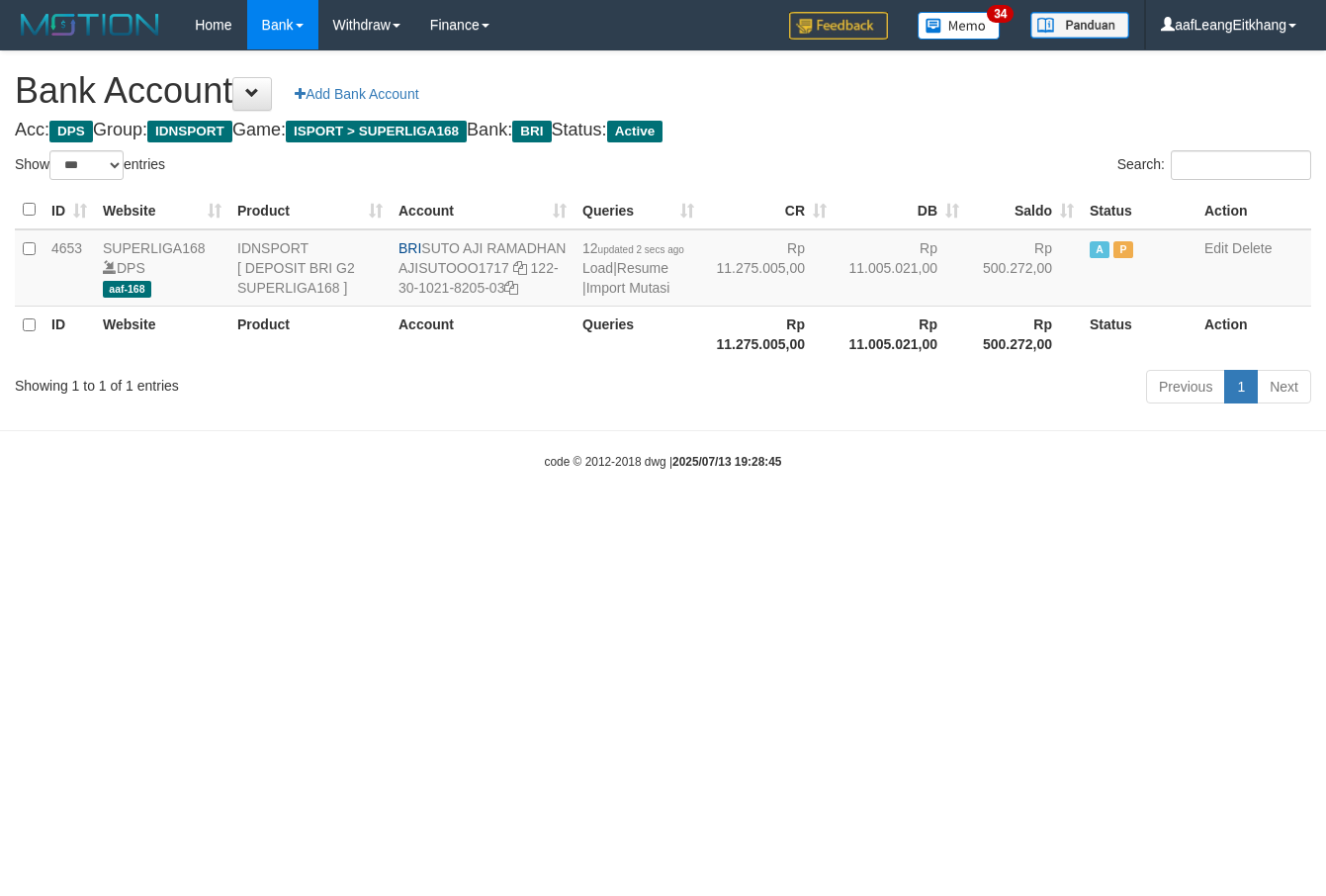 select on "***" 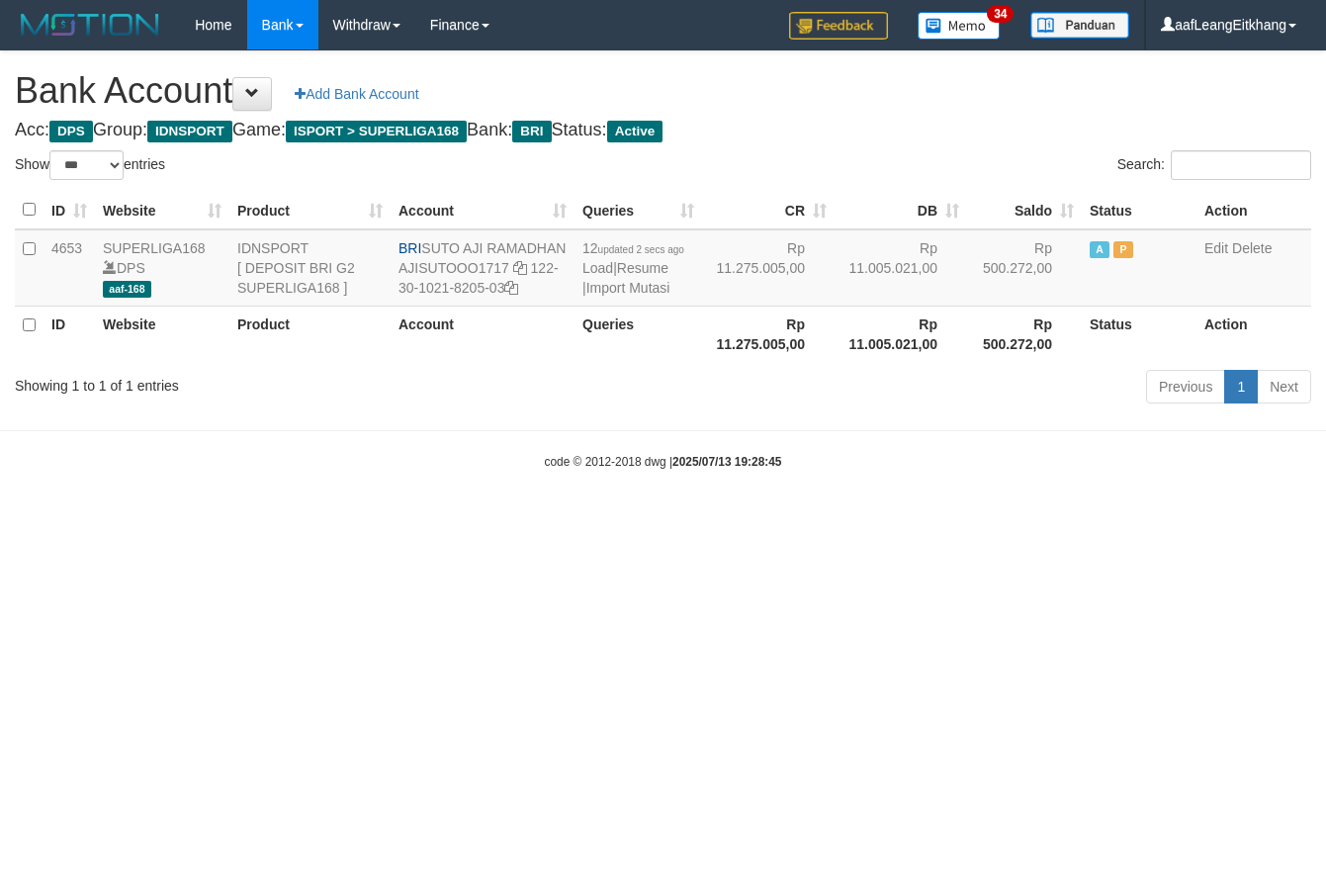 scroll, scrollTop: 0, scrollLeft: 0, axis: both 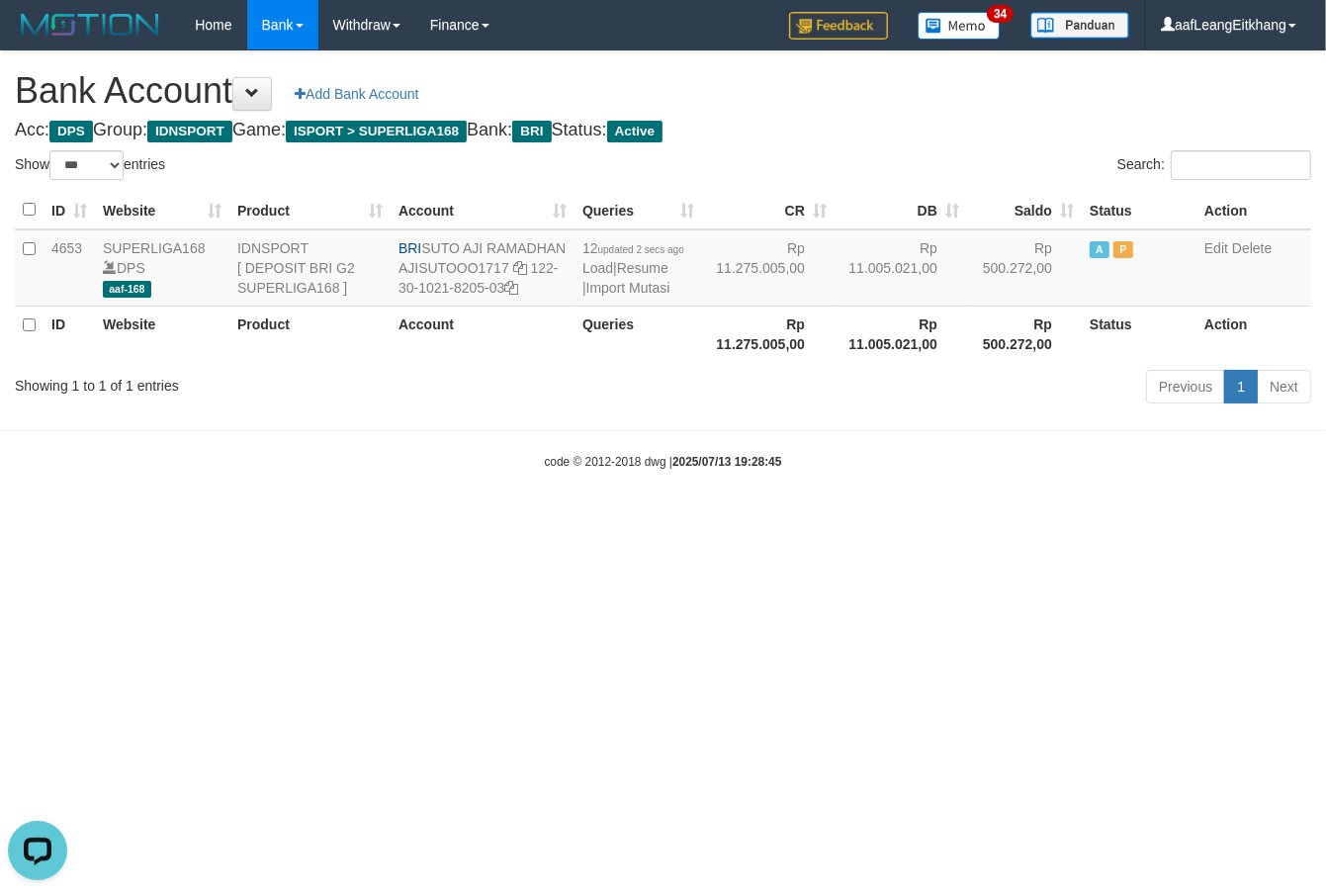 click on "Toggle navigation
Home
Bank
Account List
Load
By Website
Group
[ISPORT]													SUPERLIGA168
By Load Group (DPS)" at bounding box center [663, 260] 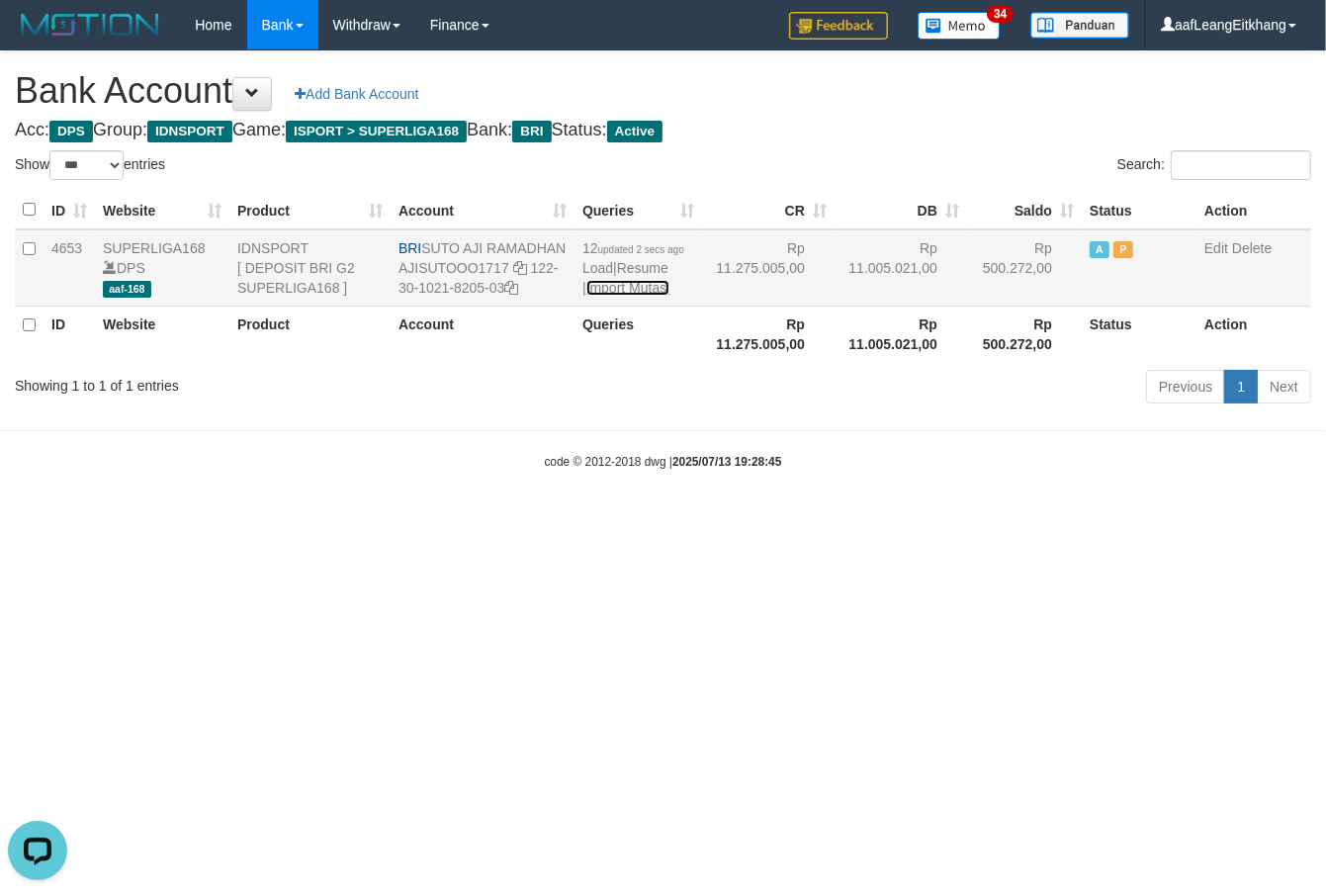 click on "Import Mutasi" at bounding box center (628, 288) 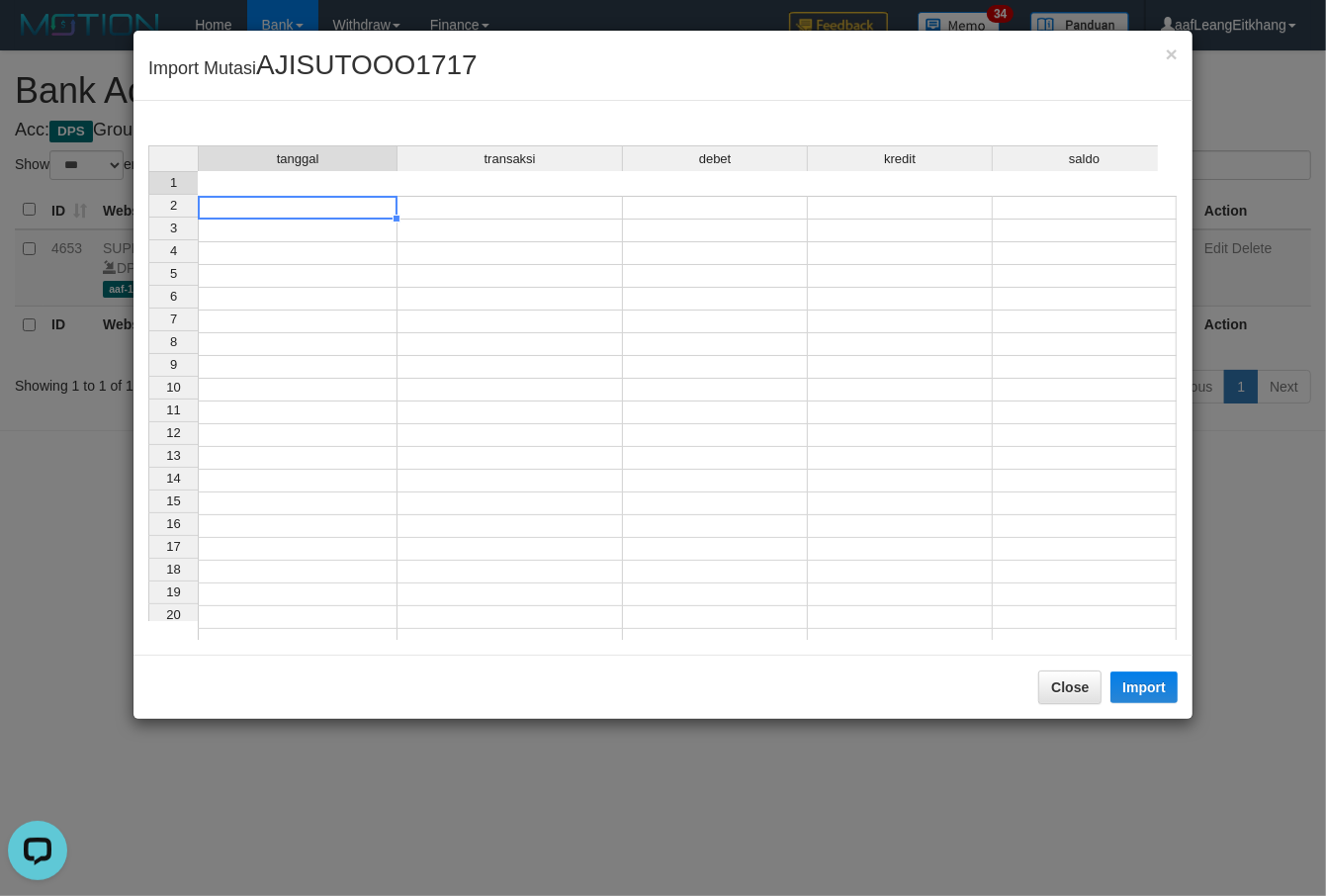 click at bounding box center (298, 208) 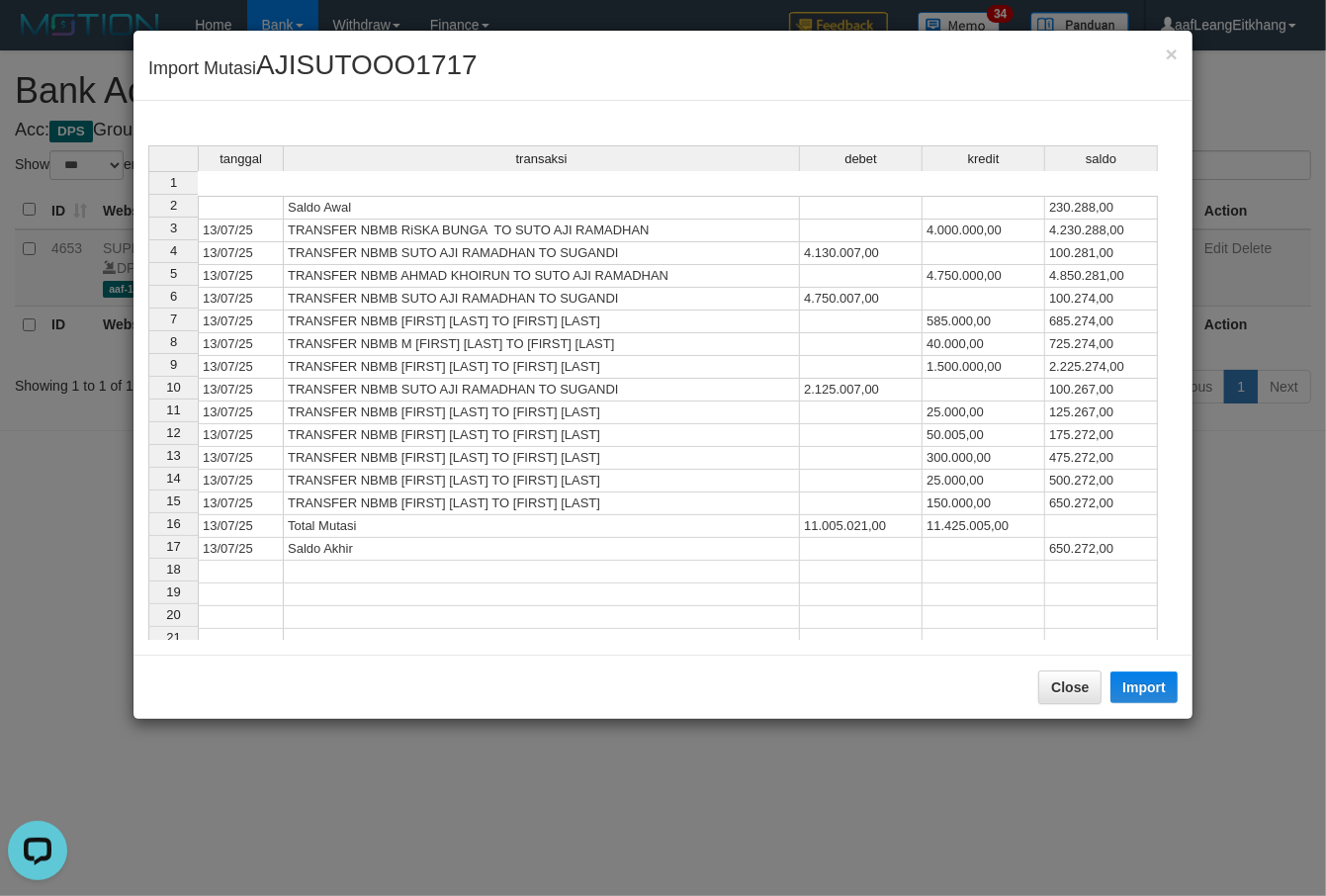 click on "Close
Import" at bounding box center (663, 686) 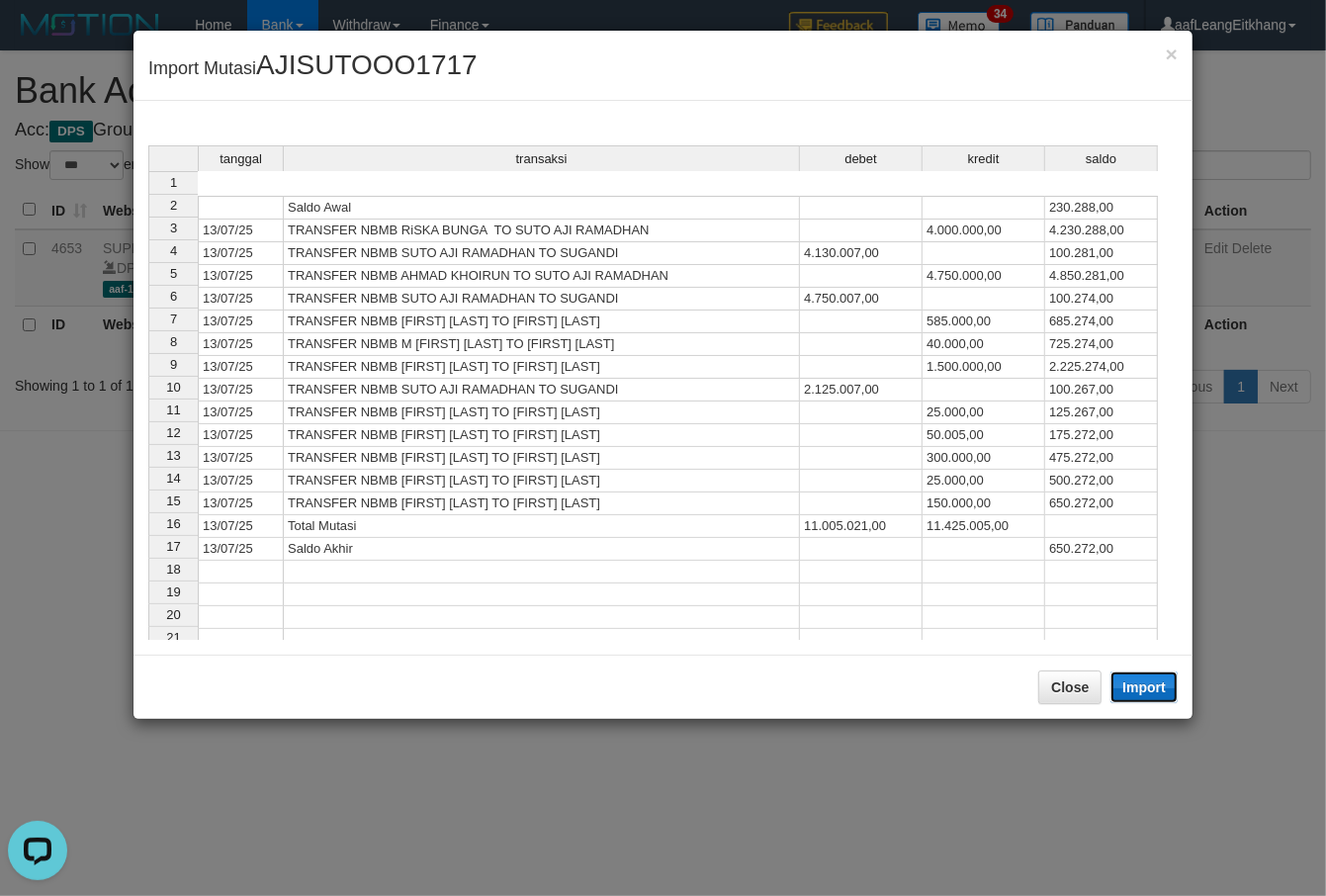 click on "Import" at bounding box center (1144, 687) 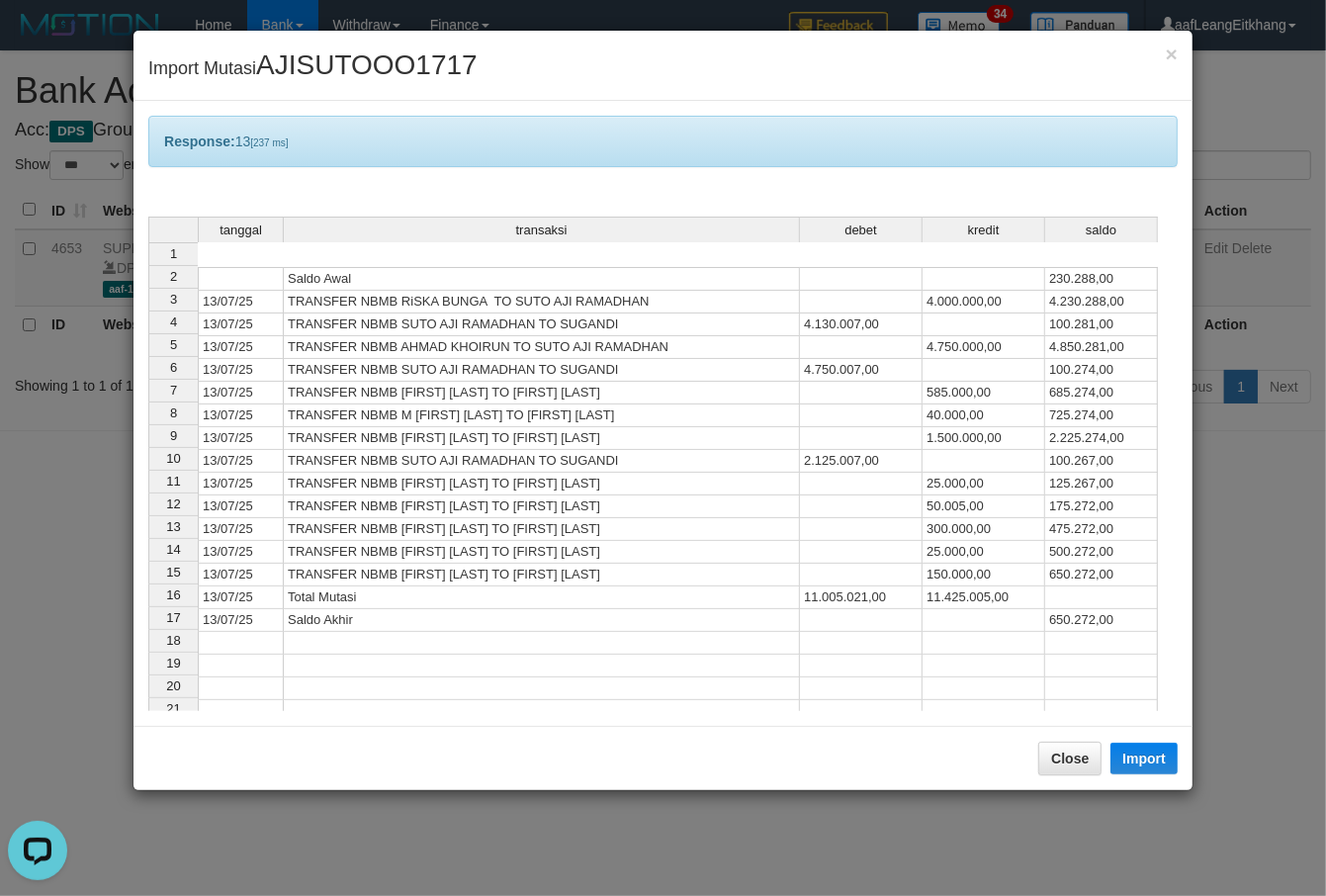 click at bounding box center [861, 552] 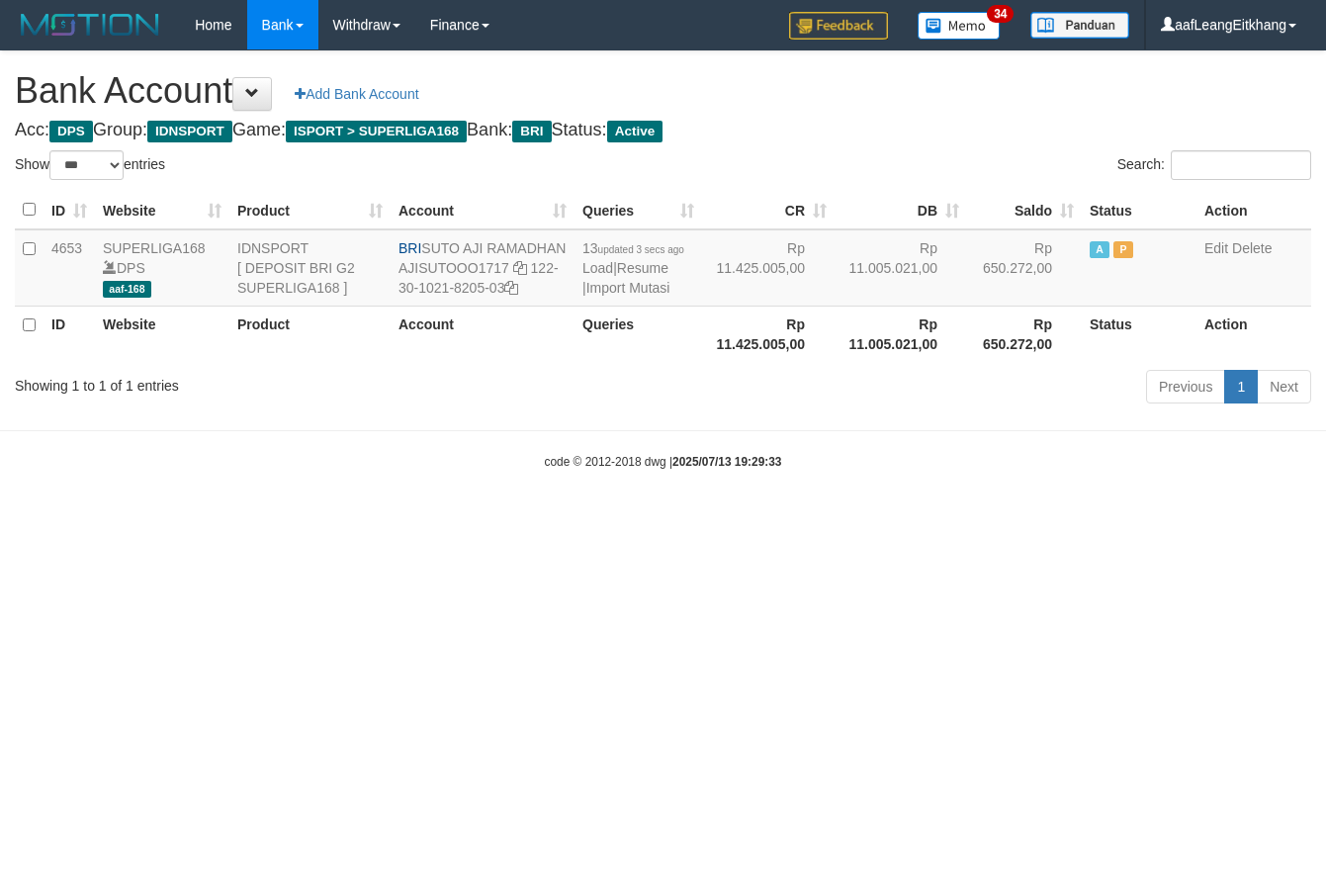 select on "***" 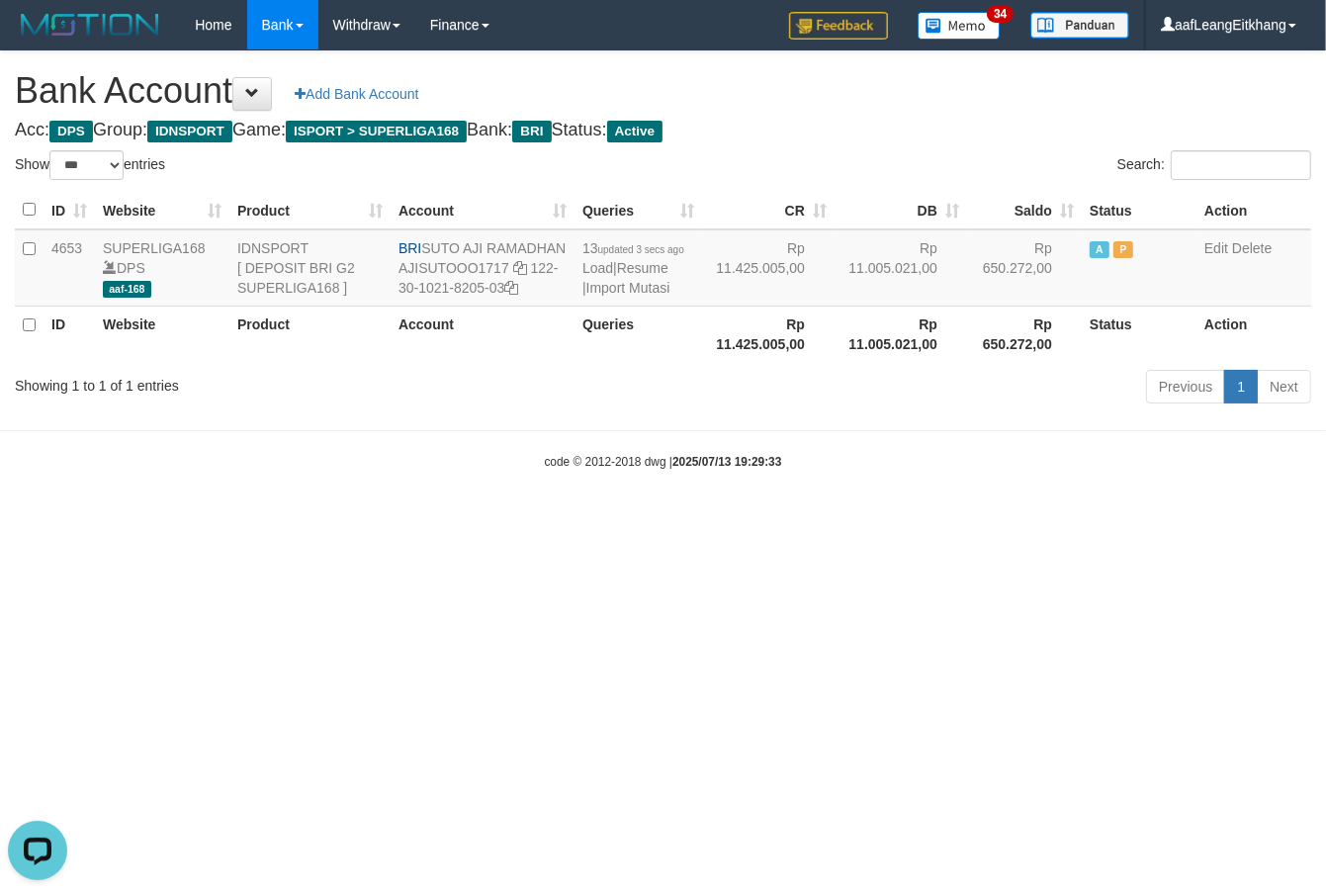 scroll, scrollTop: 0, scrollLeft: 0, axis: both 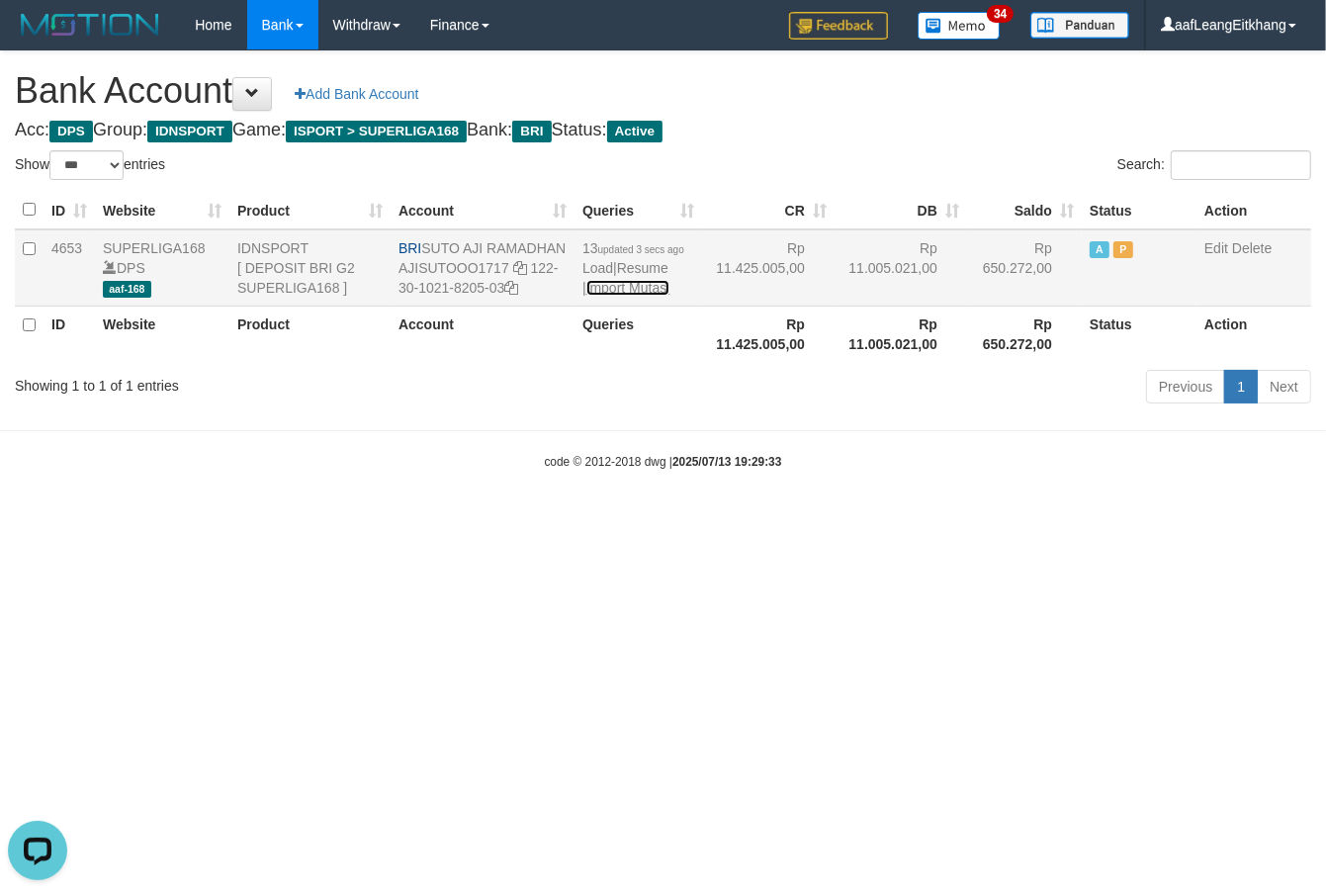 click on "Import Mutasi" at bounding box center [628, 288] 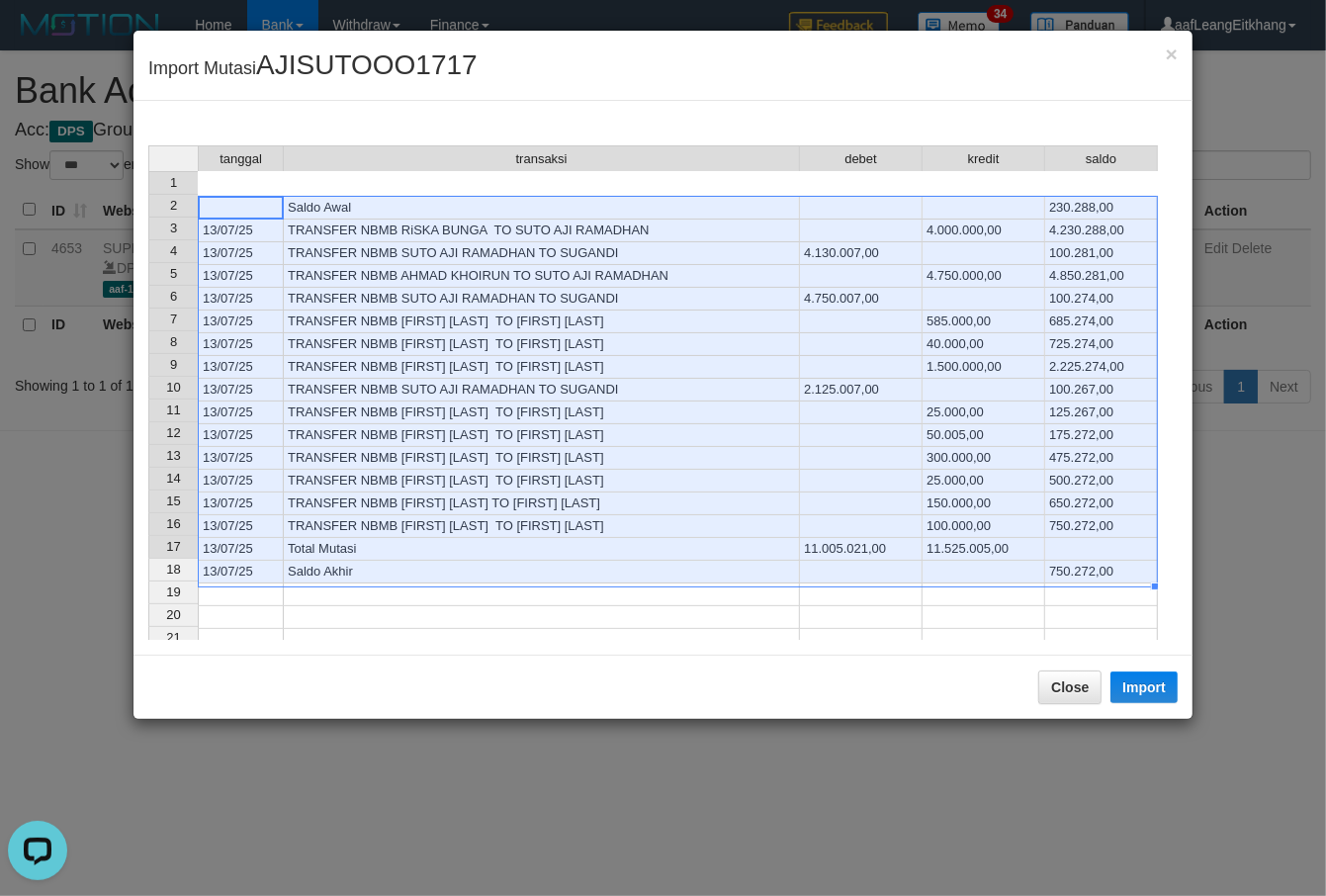 click on "Close
Import" at bounding box center (663, 686) 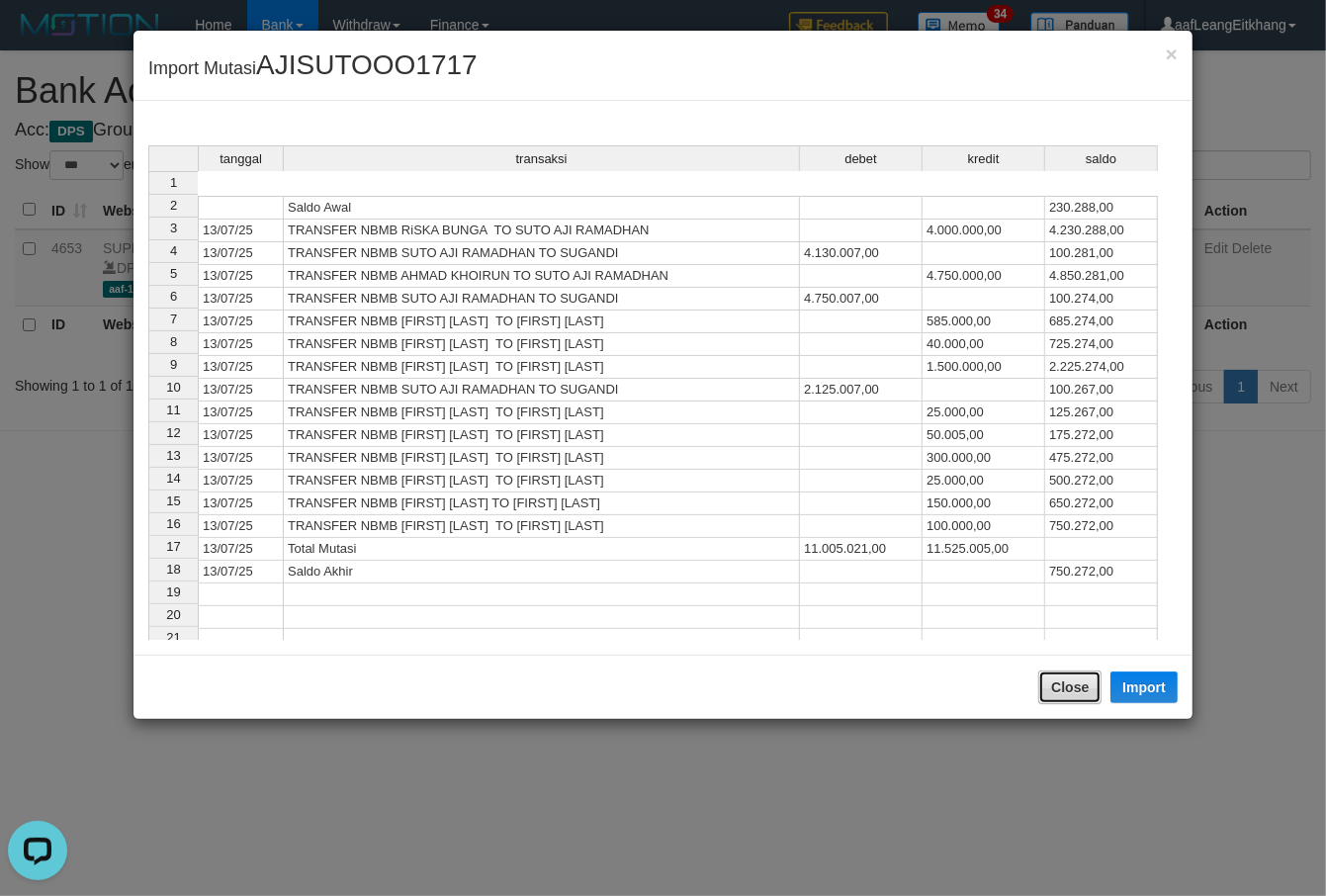 click on "Close" at bounding box center (1070, 687) 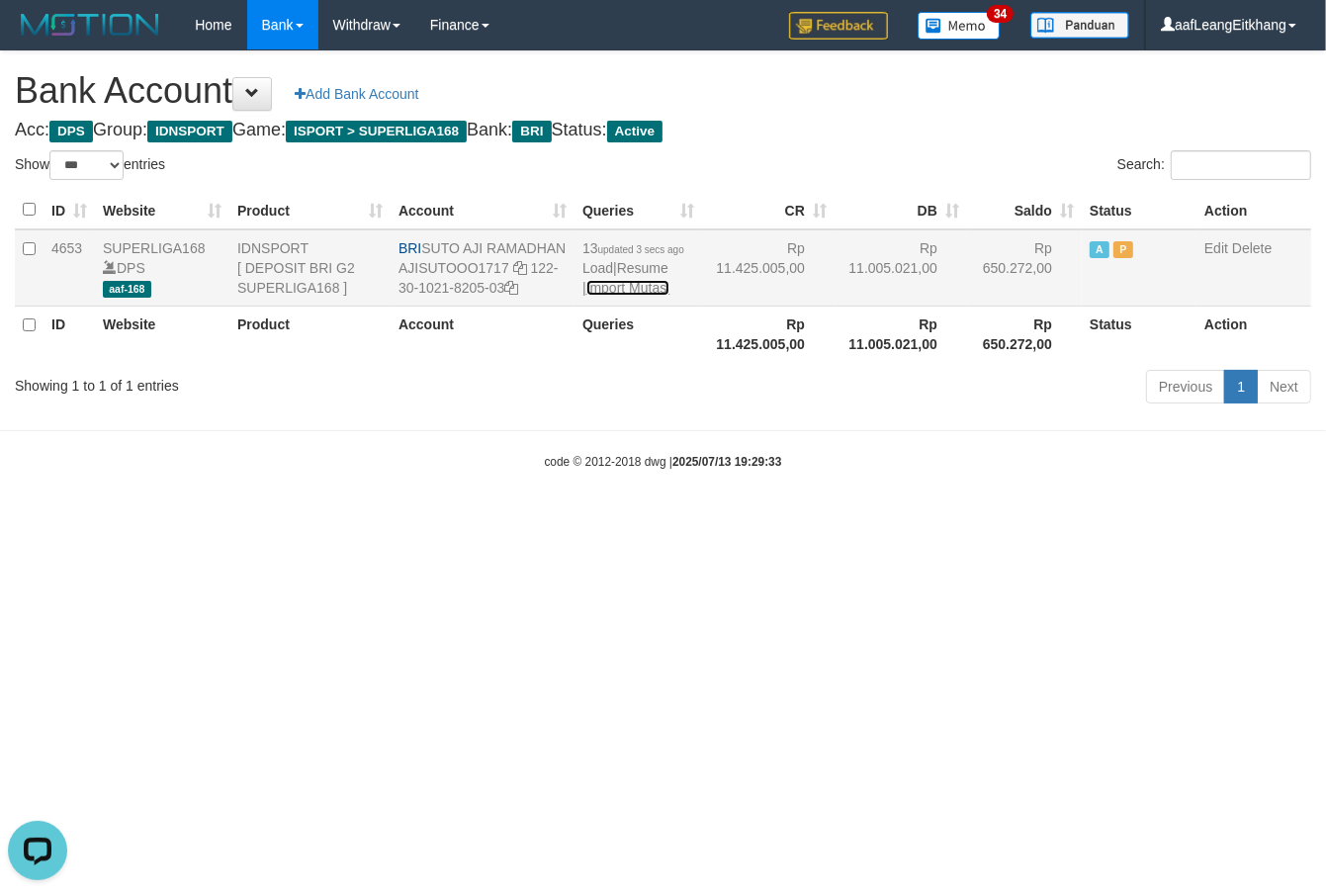 click on "Import Mutasi" at bounding box center (628, 288) 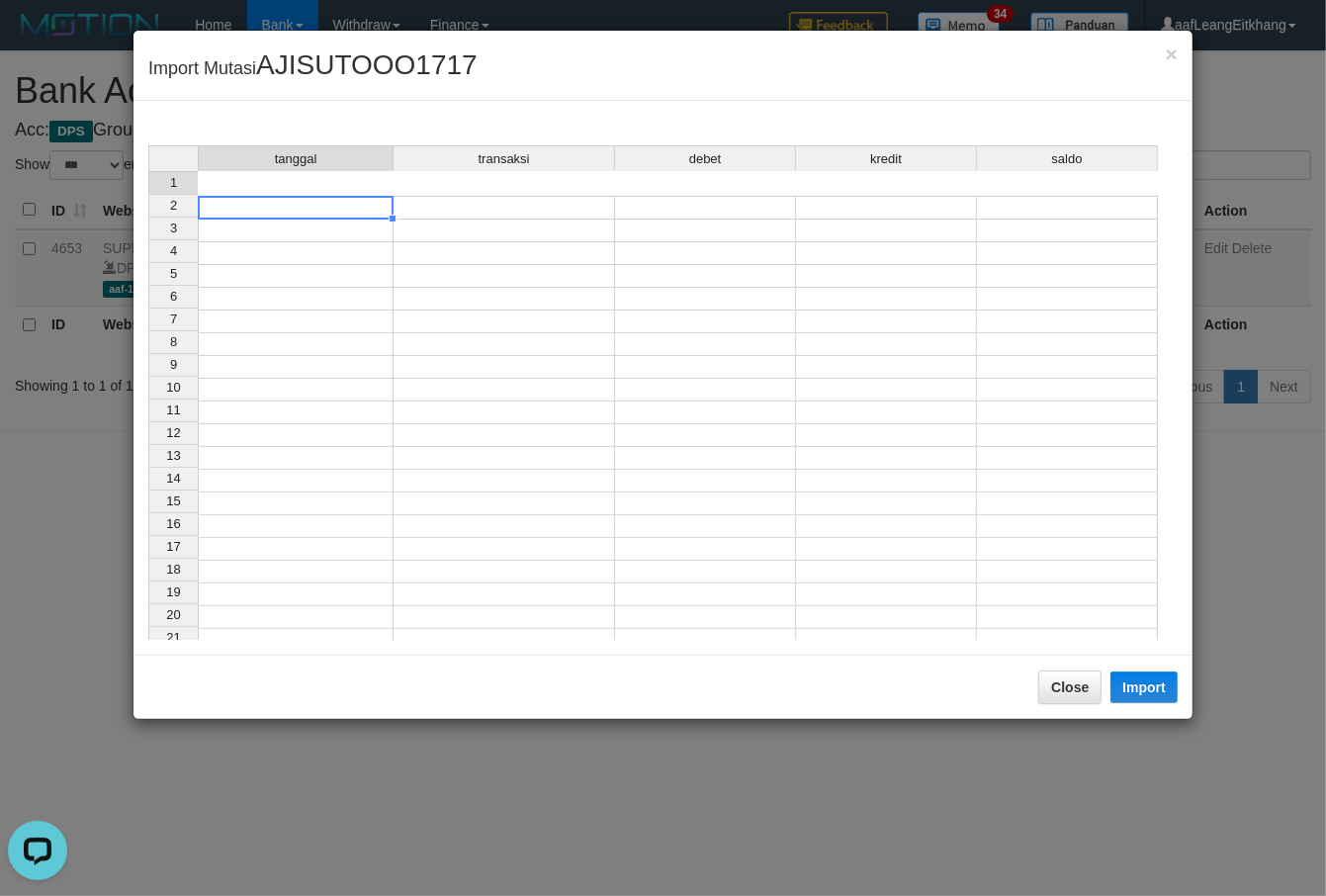 click at bounding box center (296, 208) 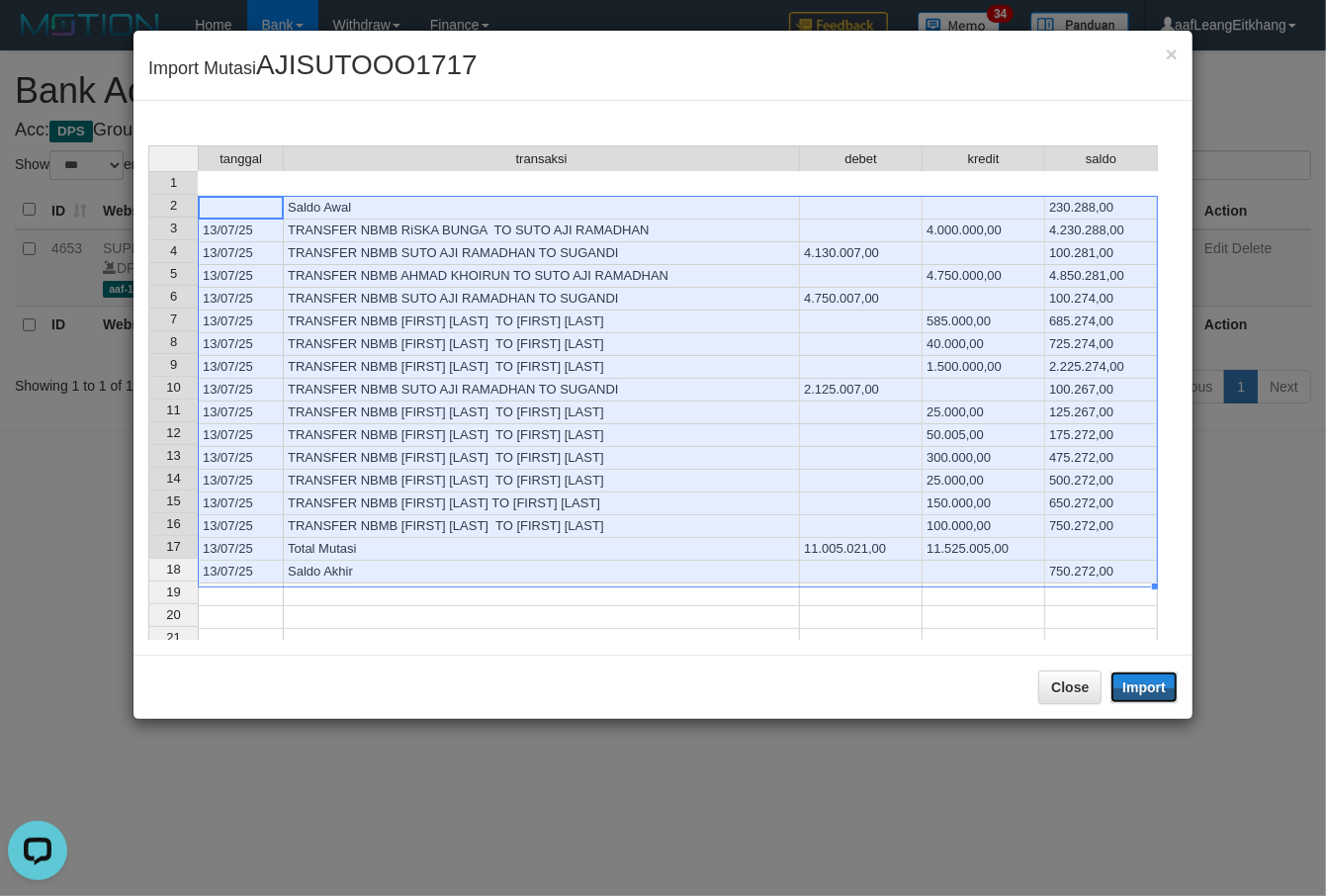 click on "Import" at bounding box center [1144, 687] 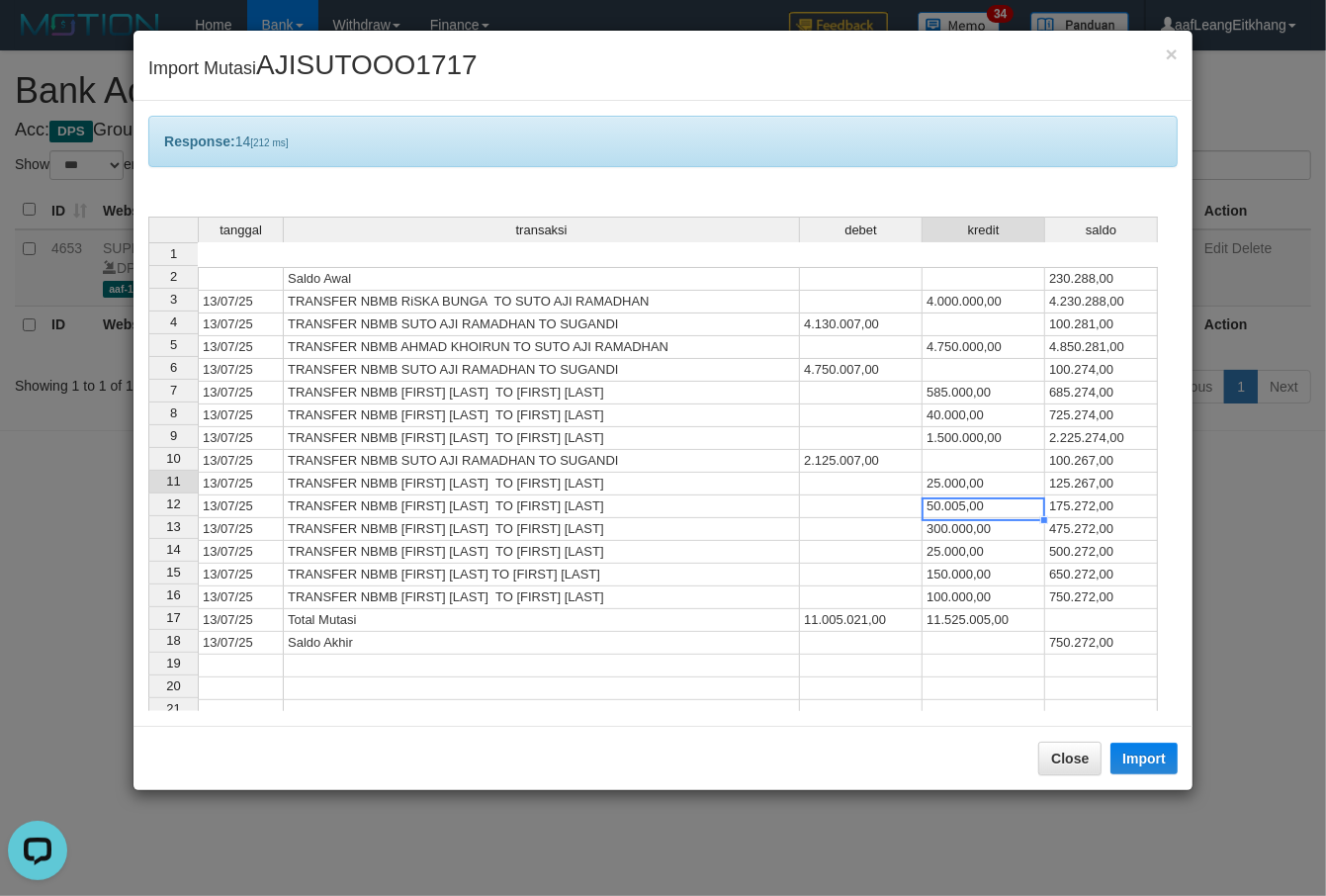 click on "50.005,00" at bounding box center [984, 506] 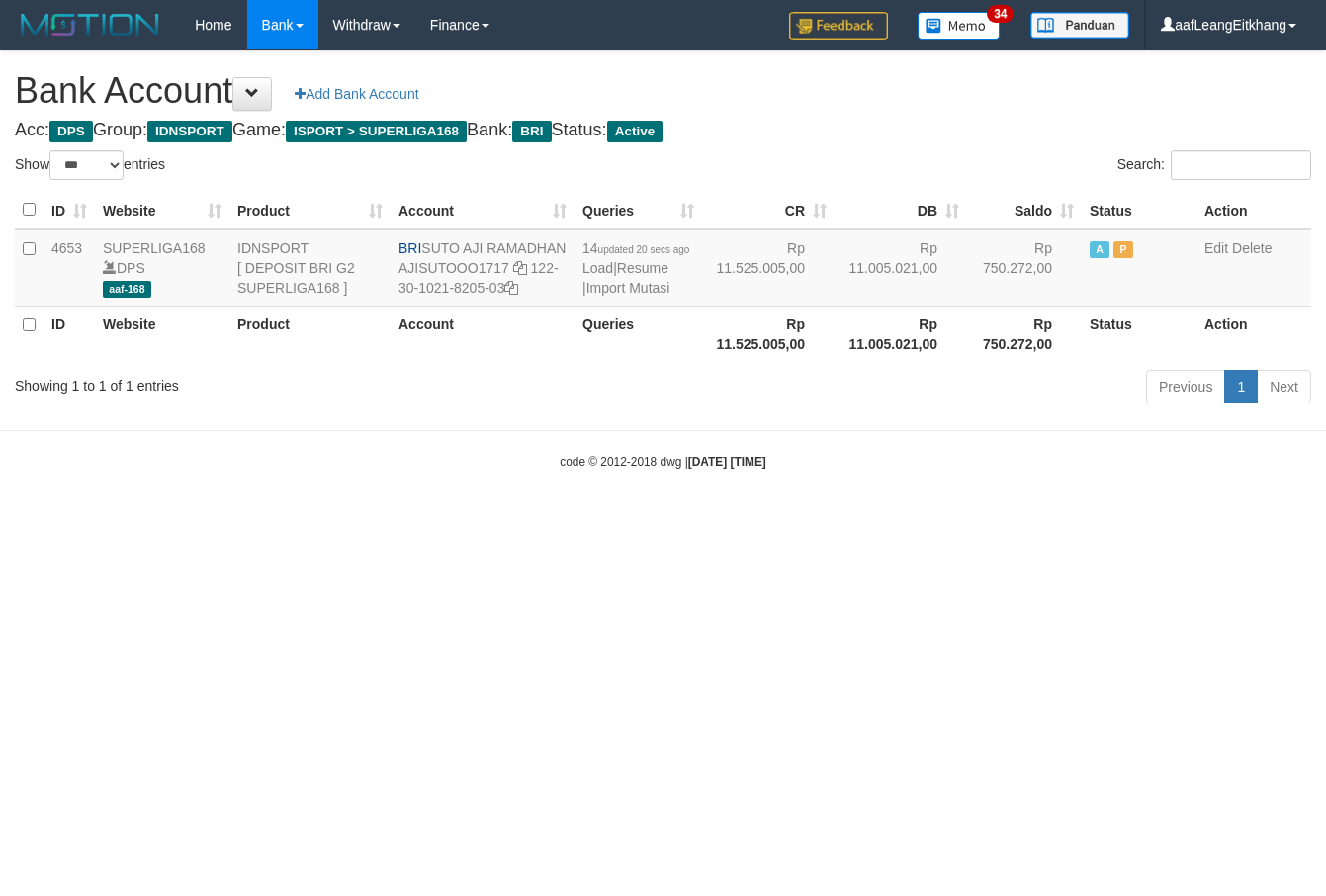 select on "***" 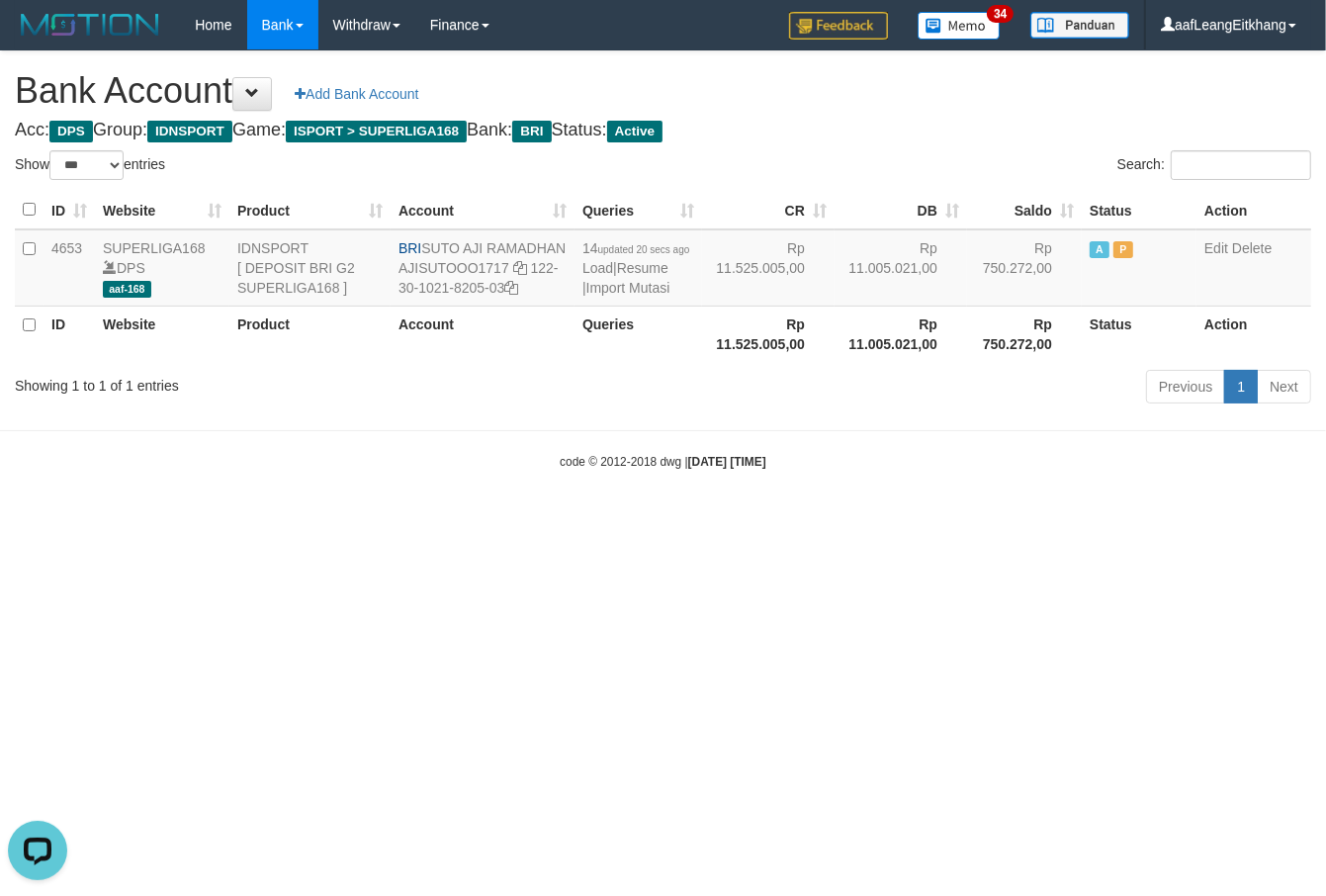 scroll, scrollTop: 0, scrollLeft: 0, axis: both 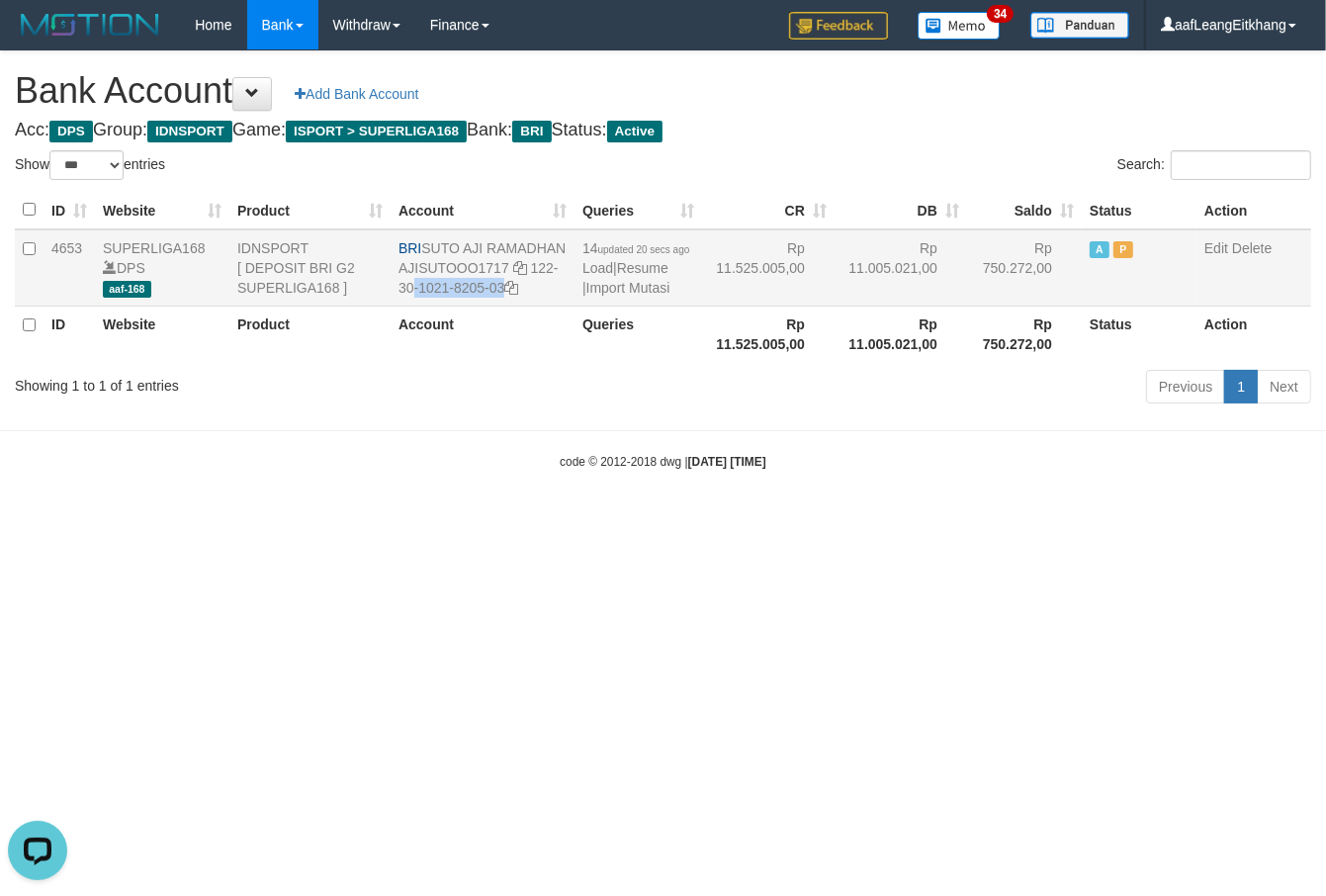 drag, startPoint x: 532, startPoint y: 288, endPoint x: 535, endPoint y: 307, distance: 19.235384 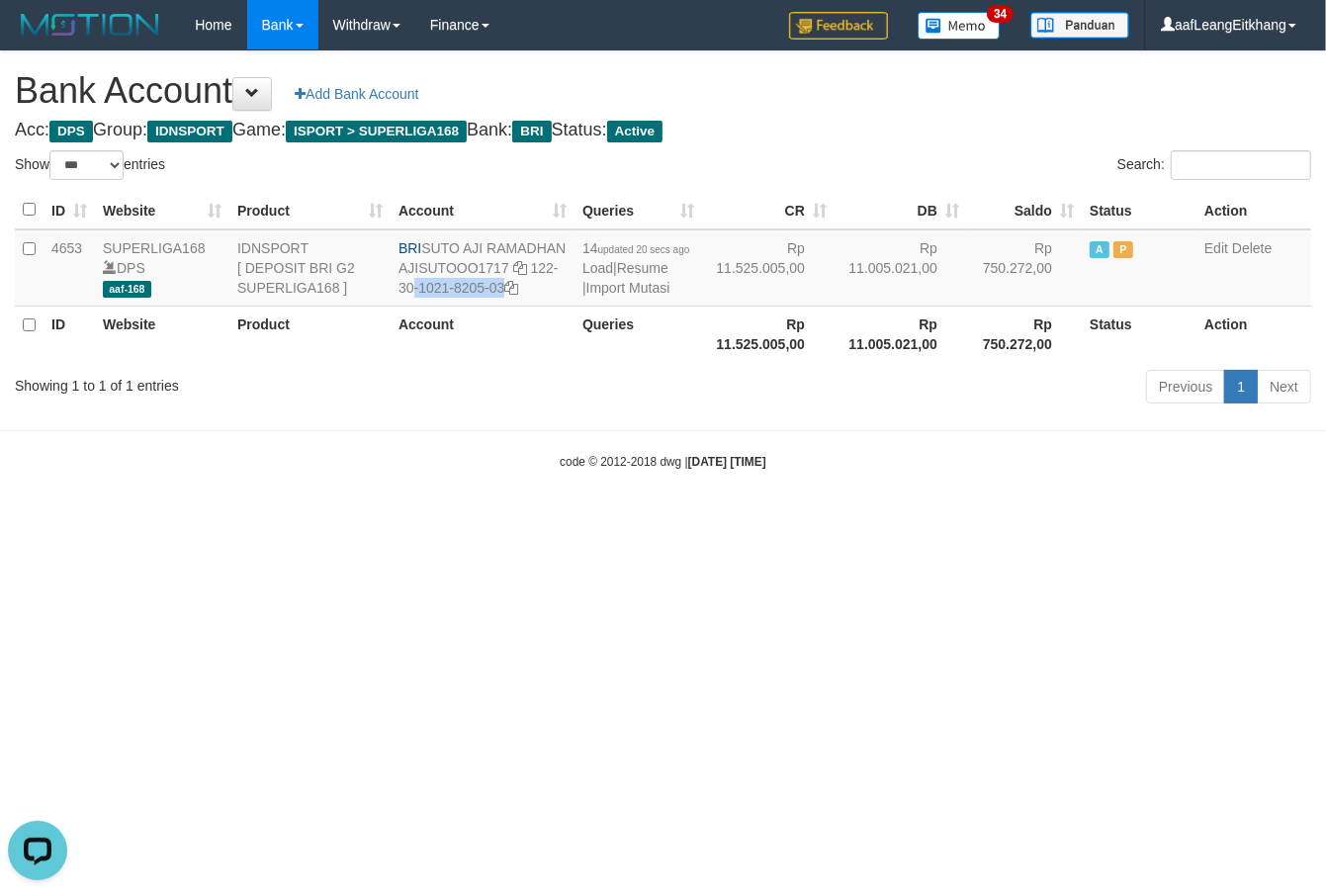 copy on "122-30-1021-8205-03" 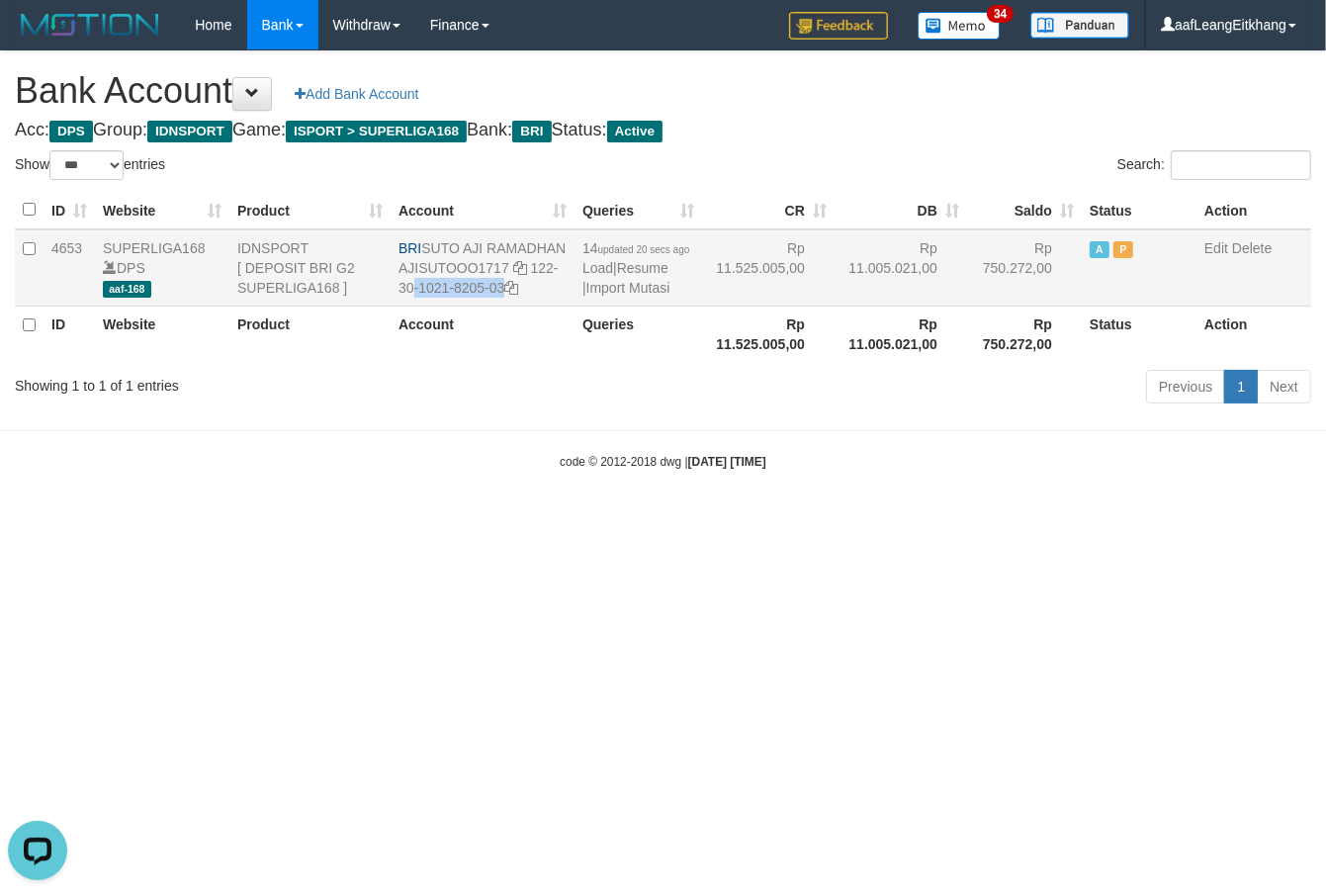 click on "BRI
SUTO AJI RAMADHAN
AJISUTOOO1717
122-30-1021-8205-03" at bounding box center [483, 268] 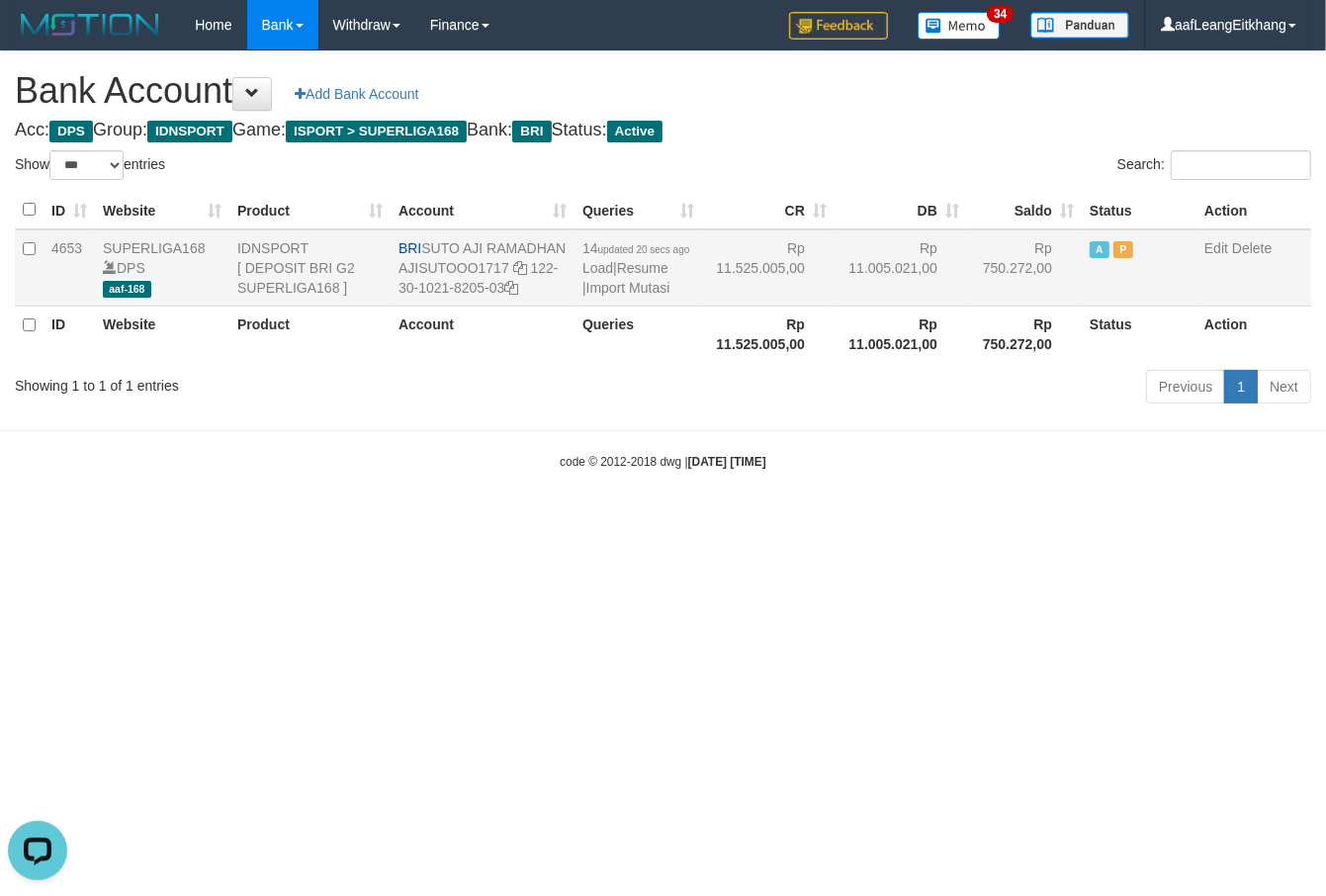 drag, startPoint x: 425, startPoint y: 250, endPoint x: 472, endPoint y: 268, distance: 50.32892 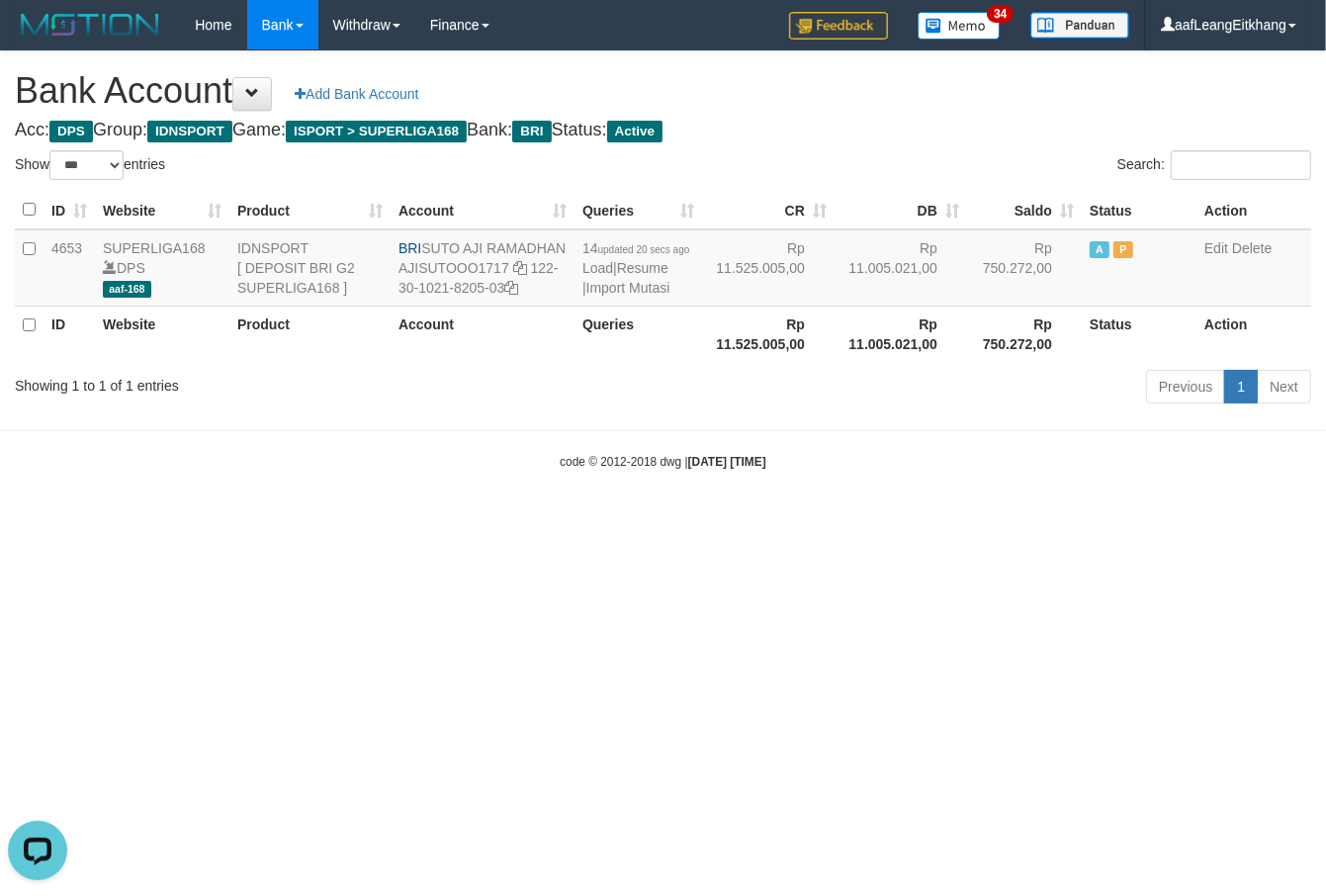 copy on "SUTO AJI RAMADHAN" 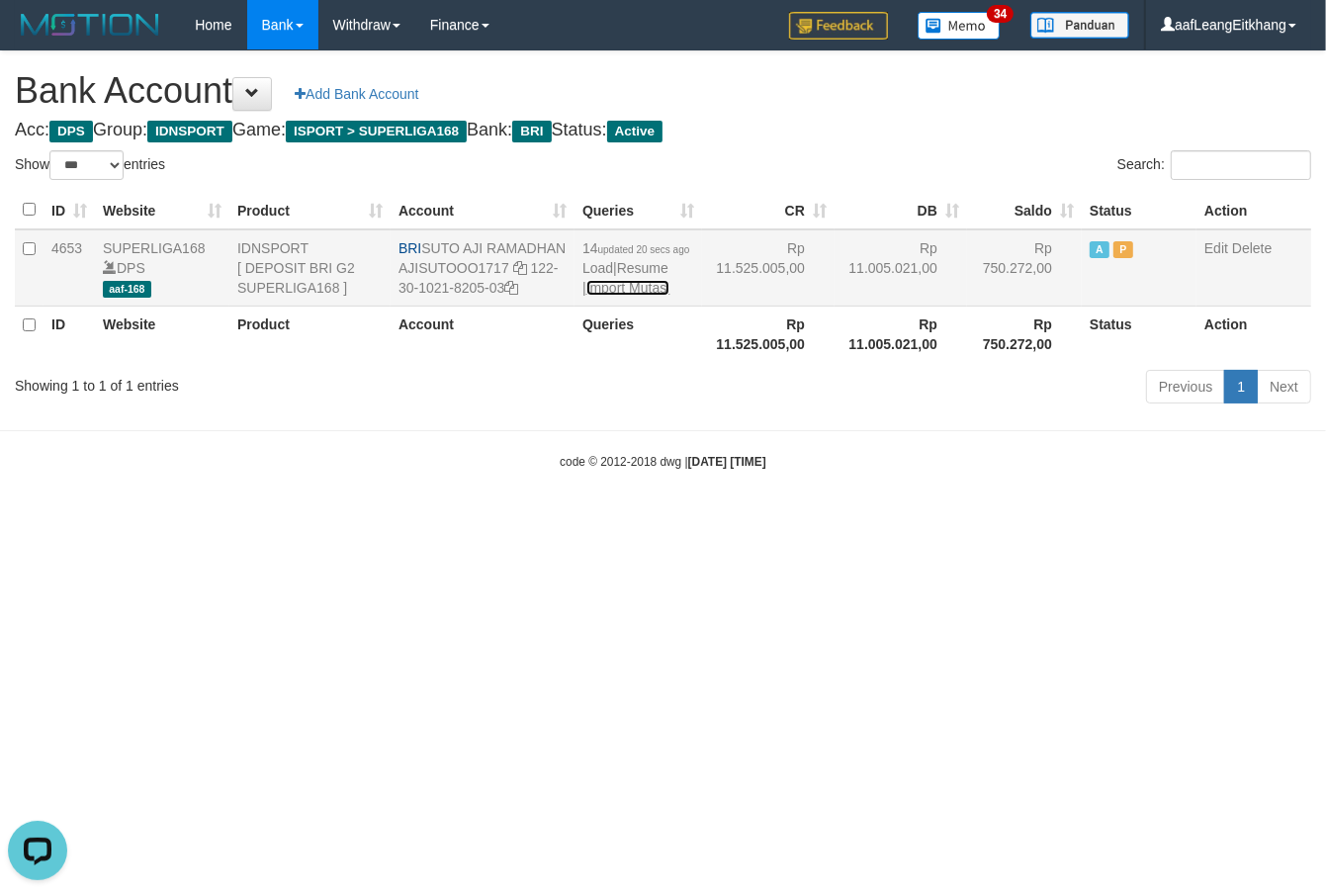 click on "Import Mutasi" at bounding box center (628, 288) 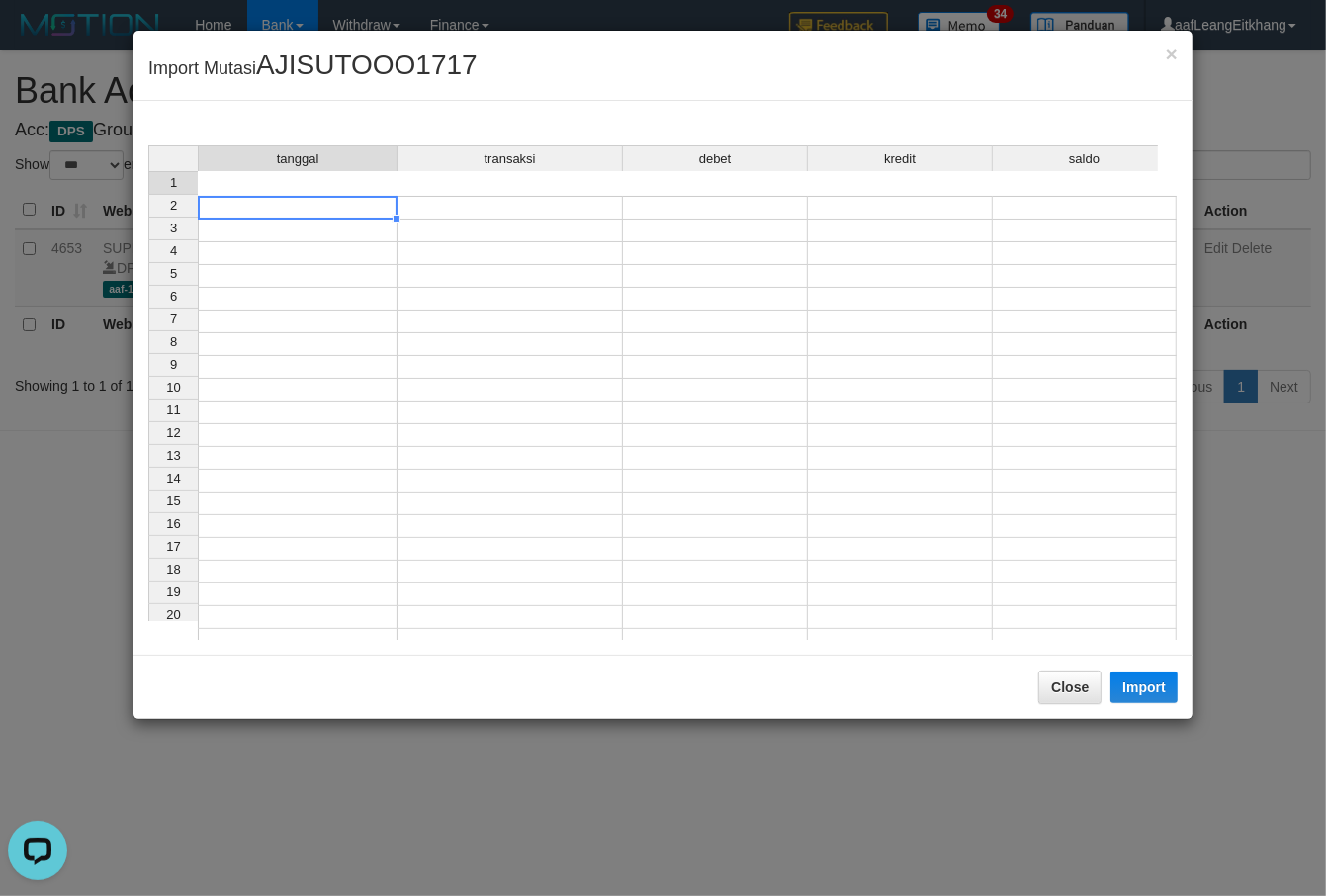 click at bounding box center (298, 208) 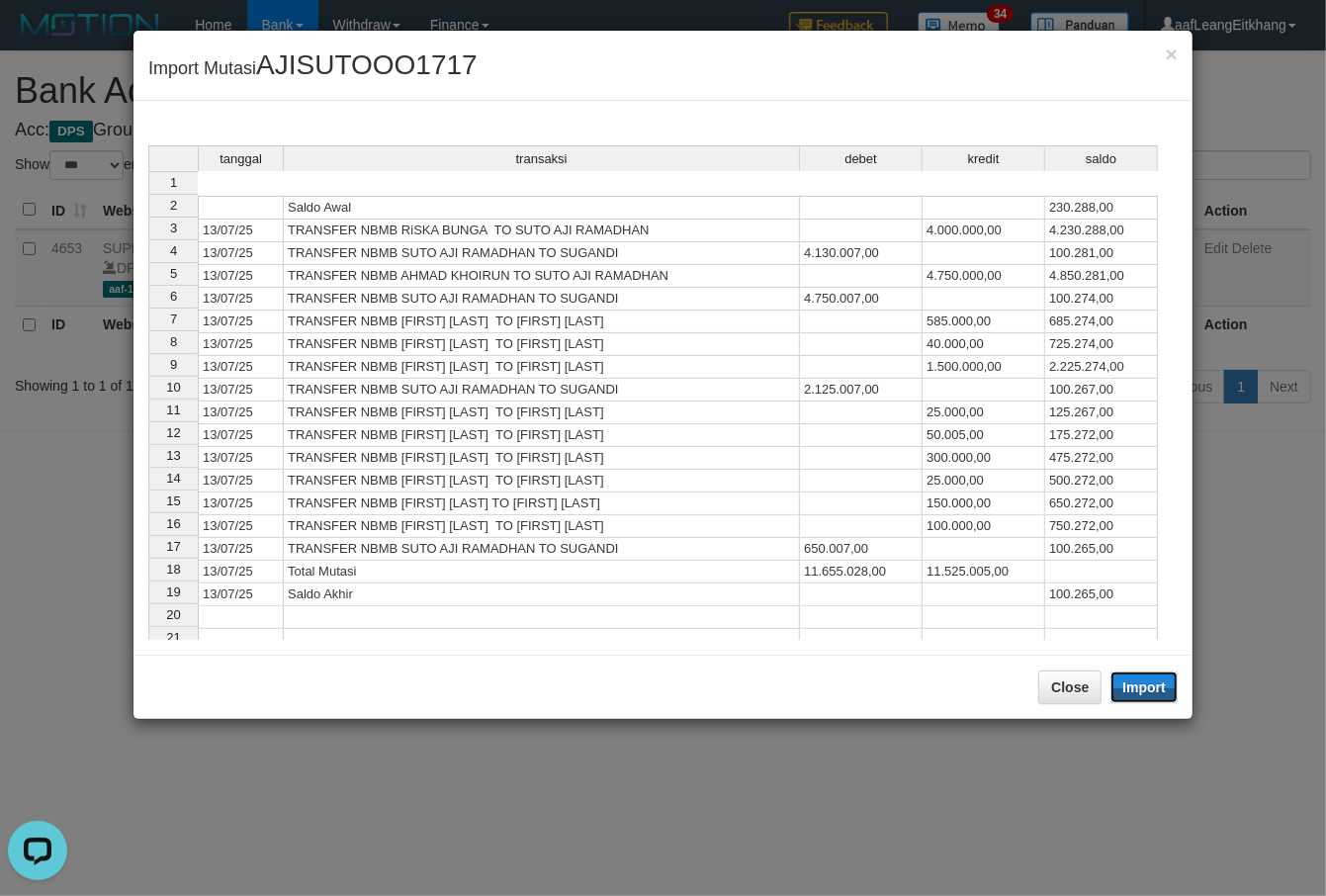 drag, startPoint x: 1130, startPoint y: 694, endPoint x: 1117, endPoint y: 665, distance: 31.780497 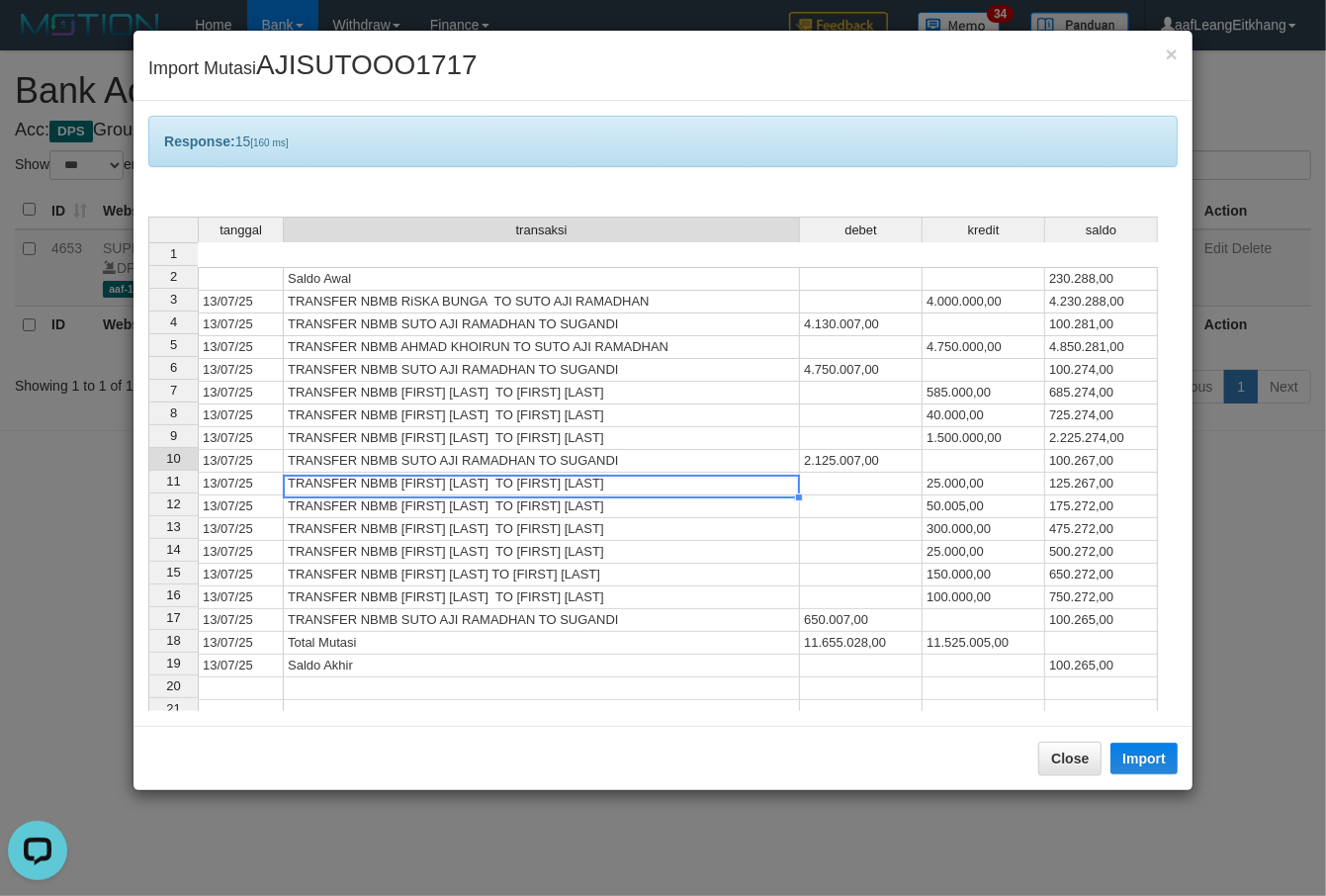 click on "TRANSFER NBMB Agustina Dwi L  TO SUTO AJI RAMADHAN" at bounding box center [542, 484] 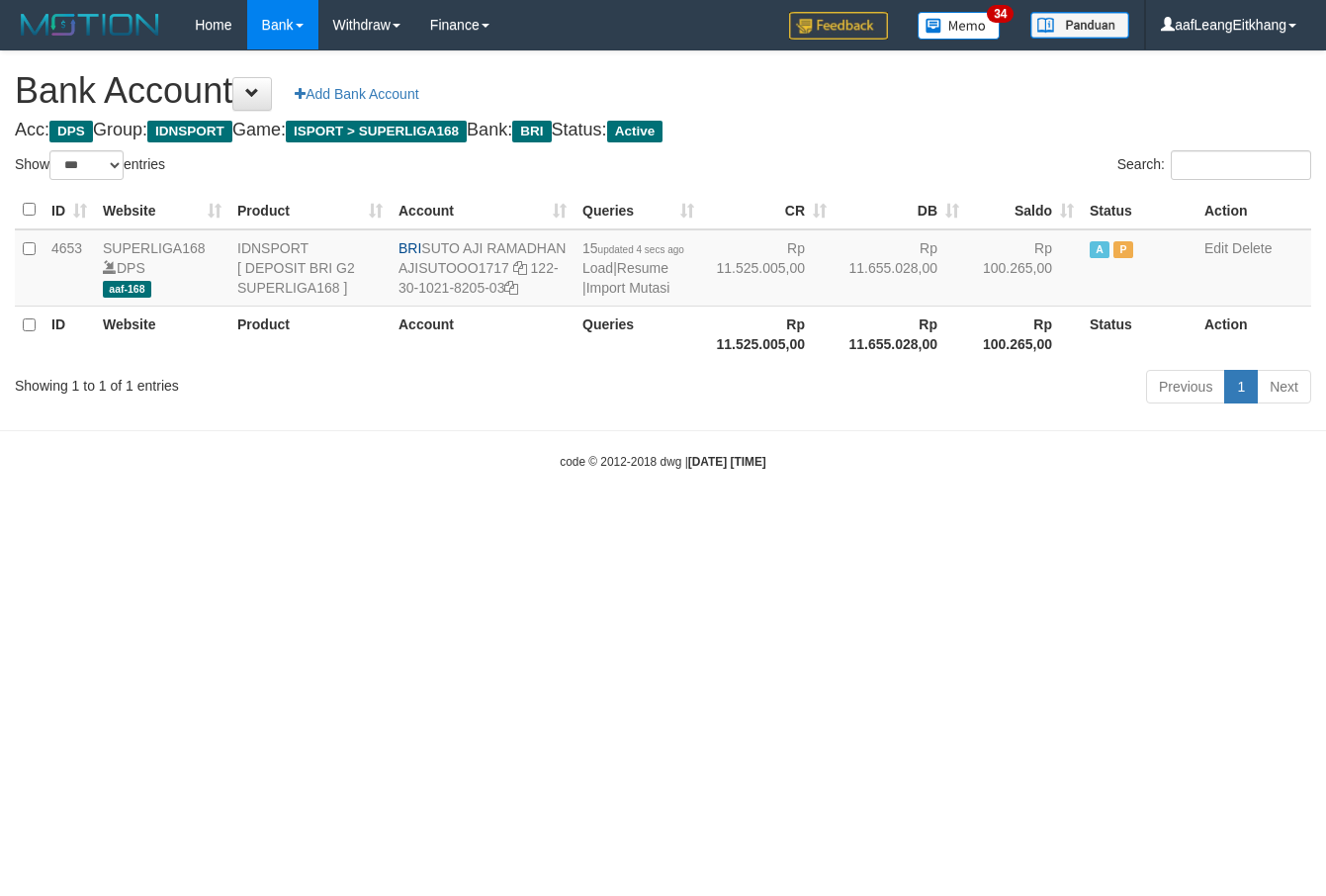 select on "***" 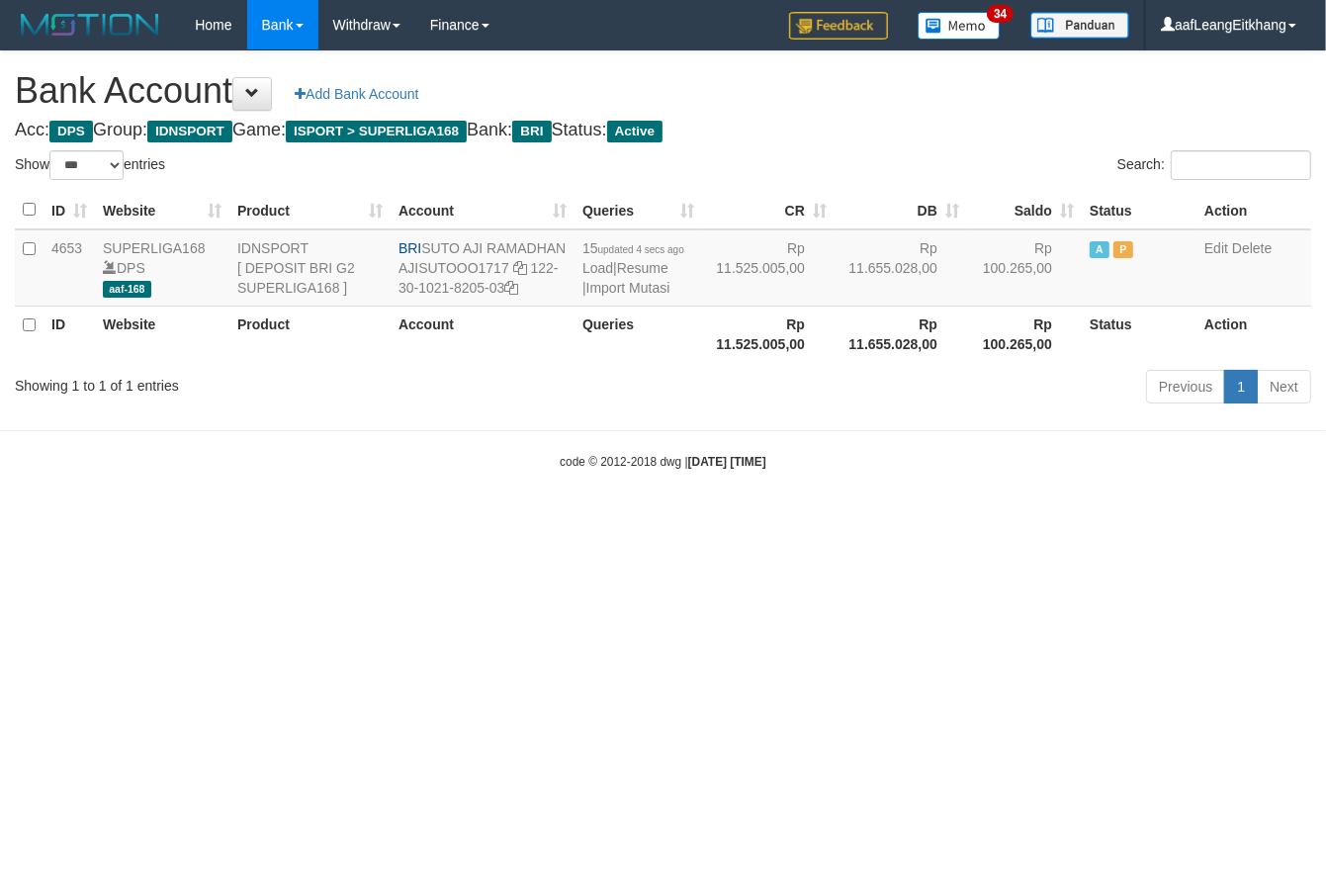 click on "Toggle navigation
Home
Bank
Account List
Load
By Website
Group
[ISPORT]													SUPERLIGA168
By Load Group (DPS)" at bounding box center [663, 260] 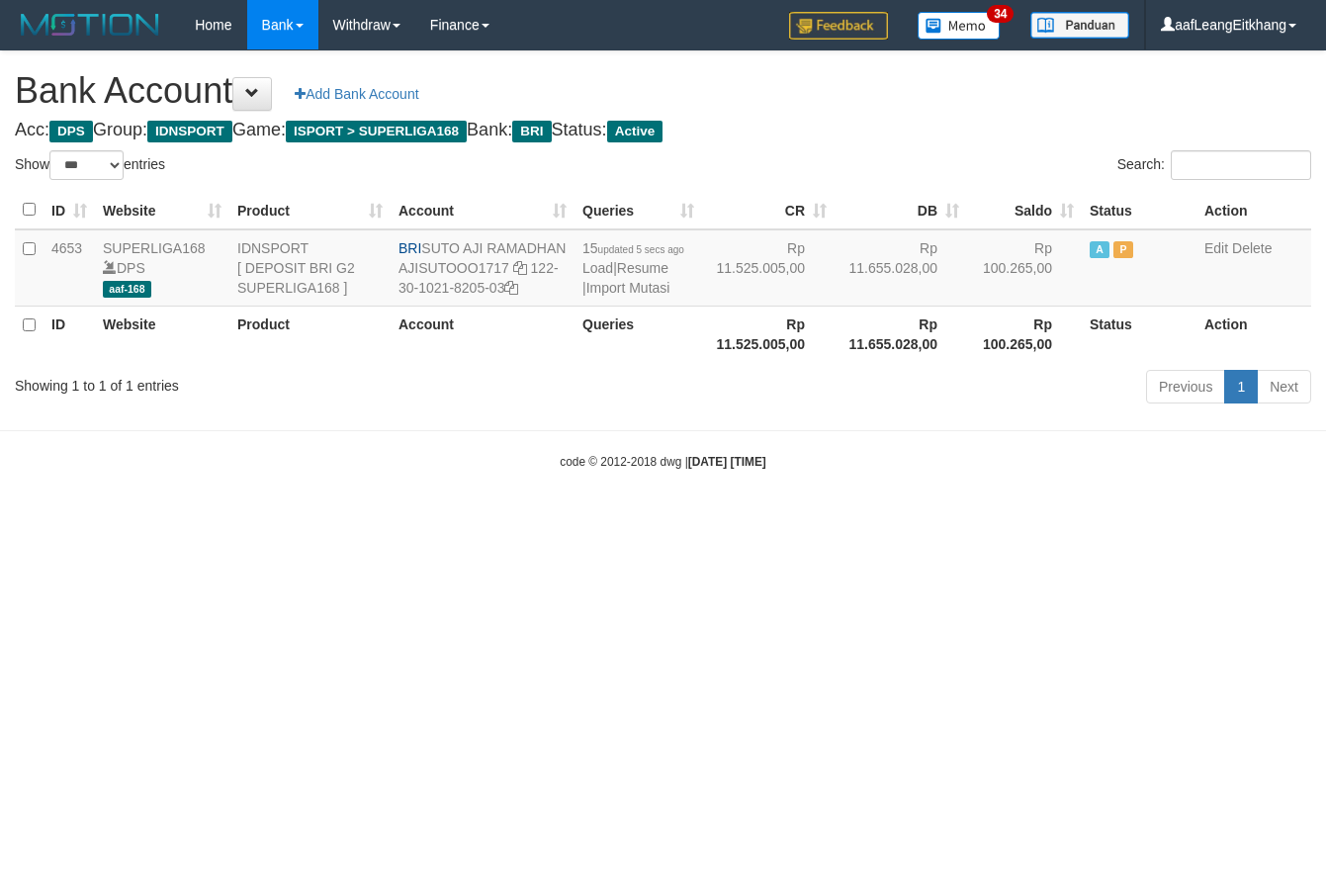 select on "***" 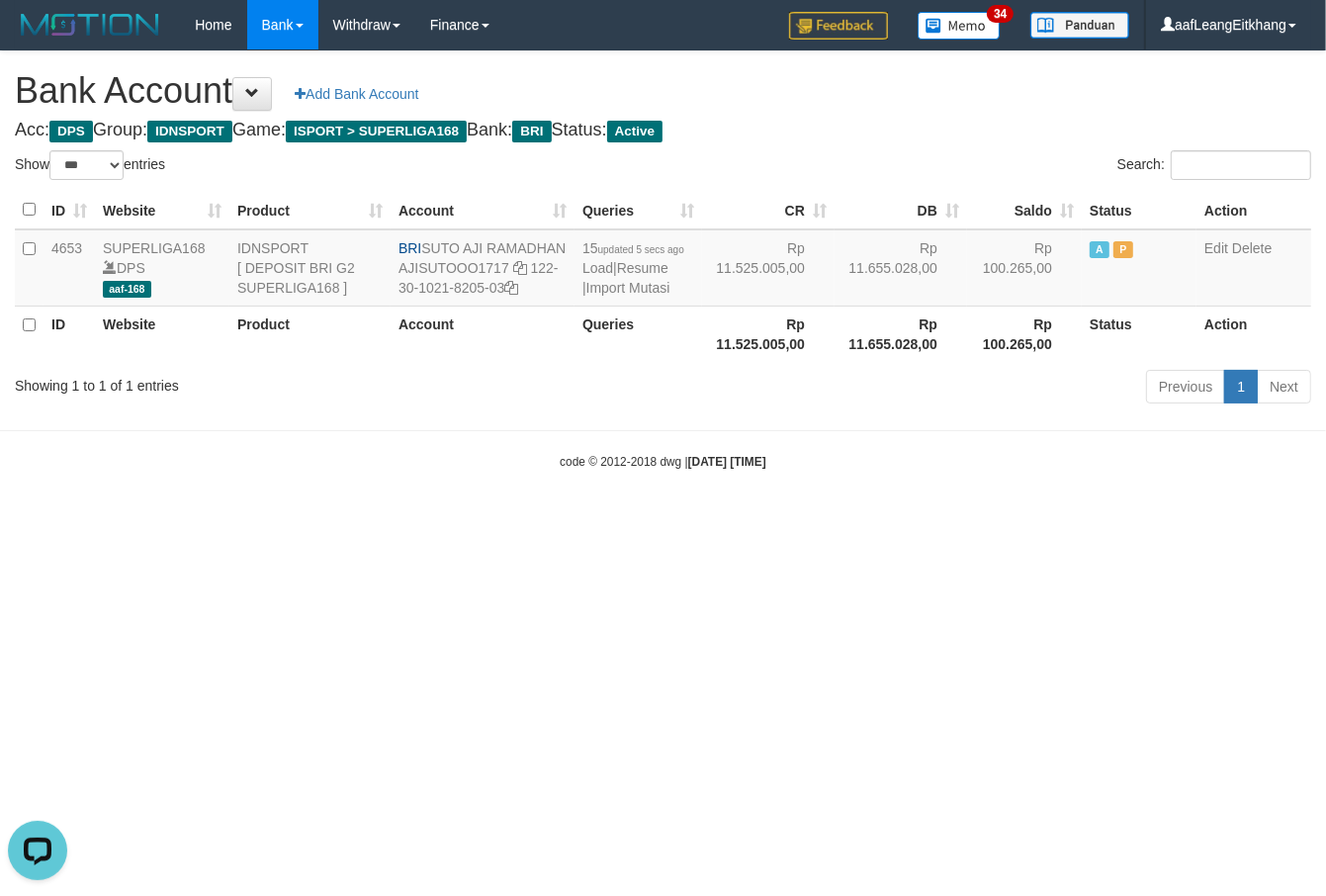 scroll, scrollTop: 0, scrollLeft: 0, axis: both 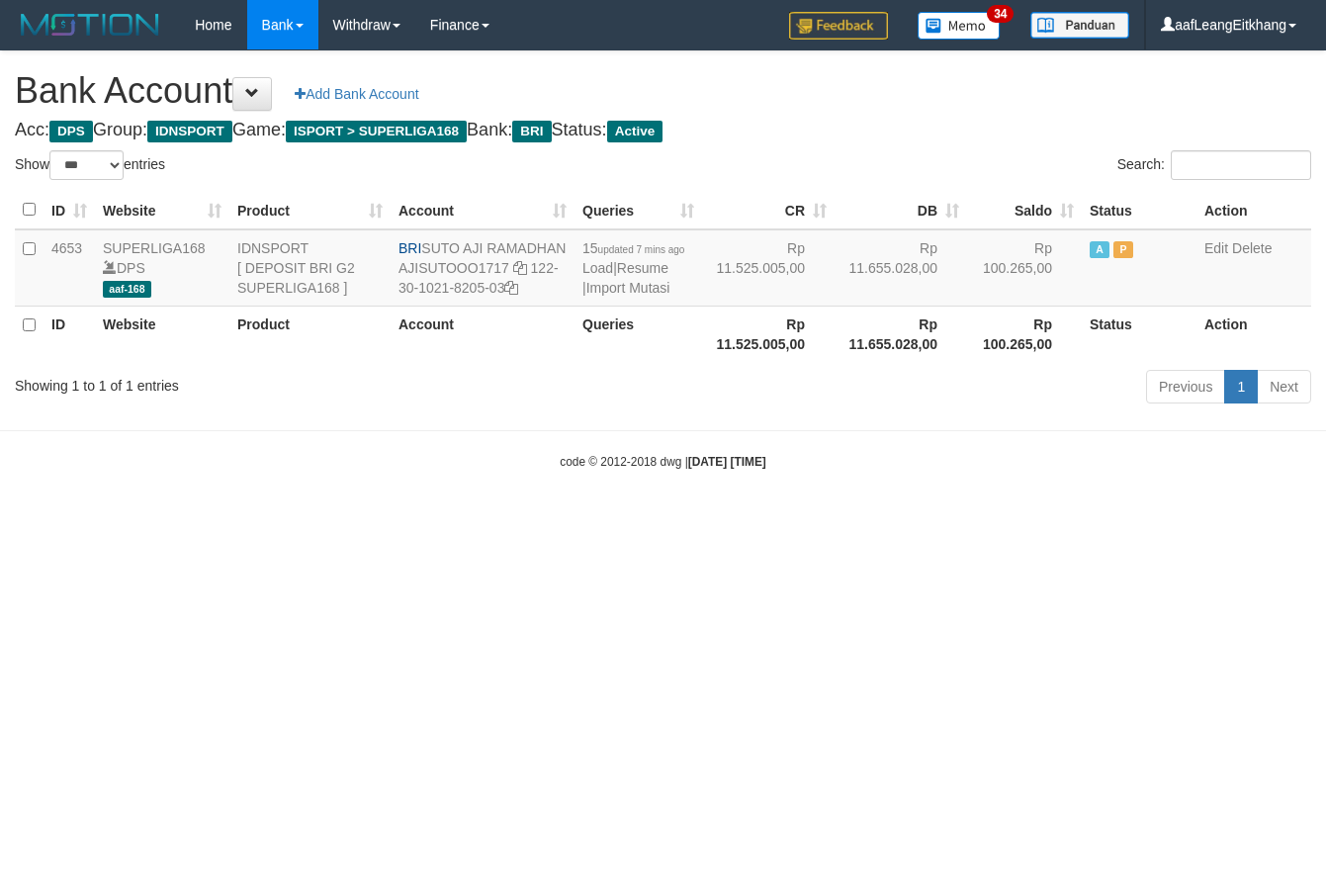 select on "***" 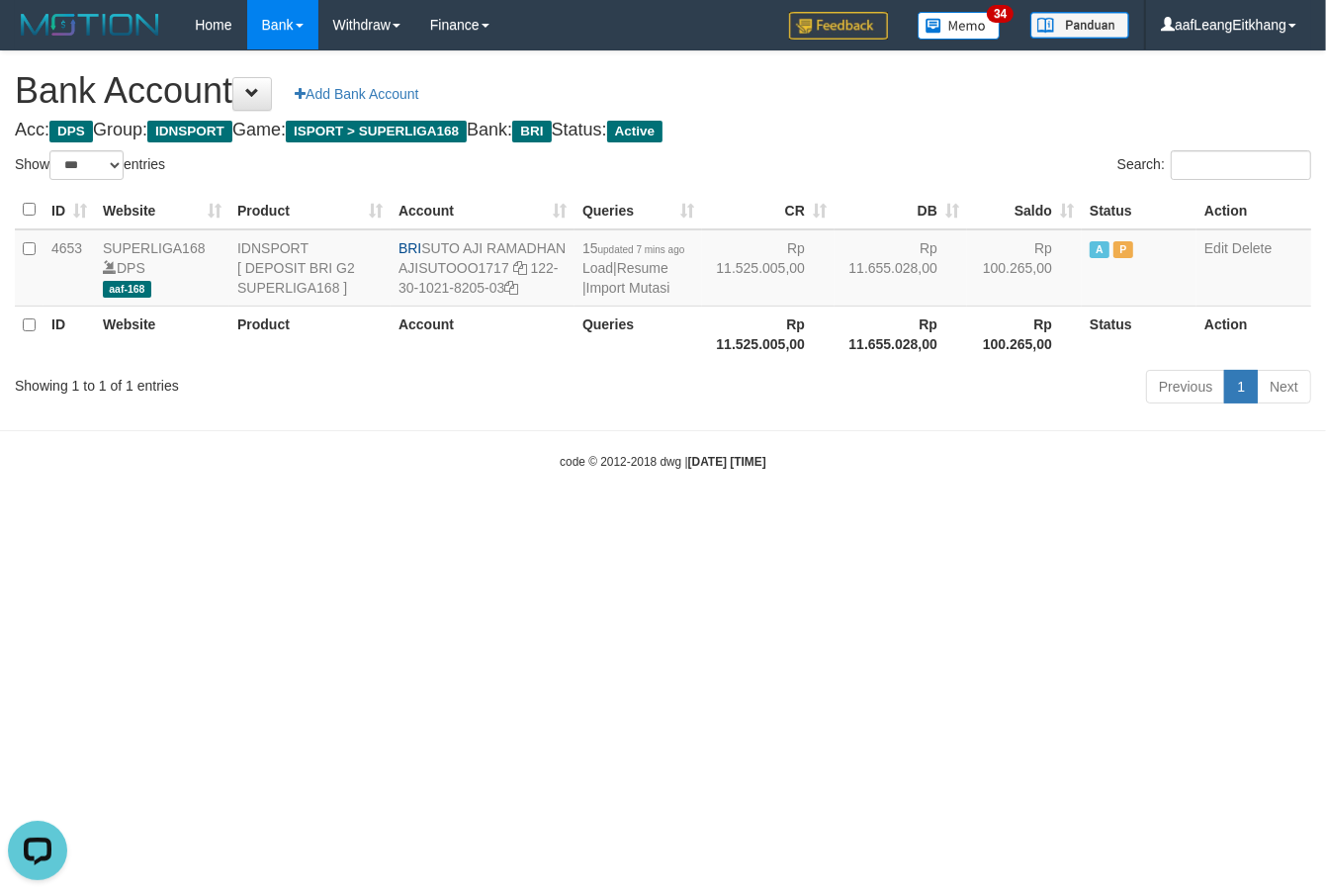 scroll, scrollTop: 0, scrollLeft: 0, axis: both 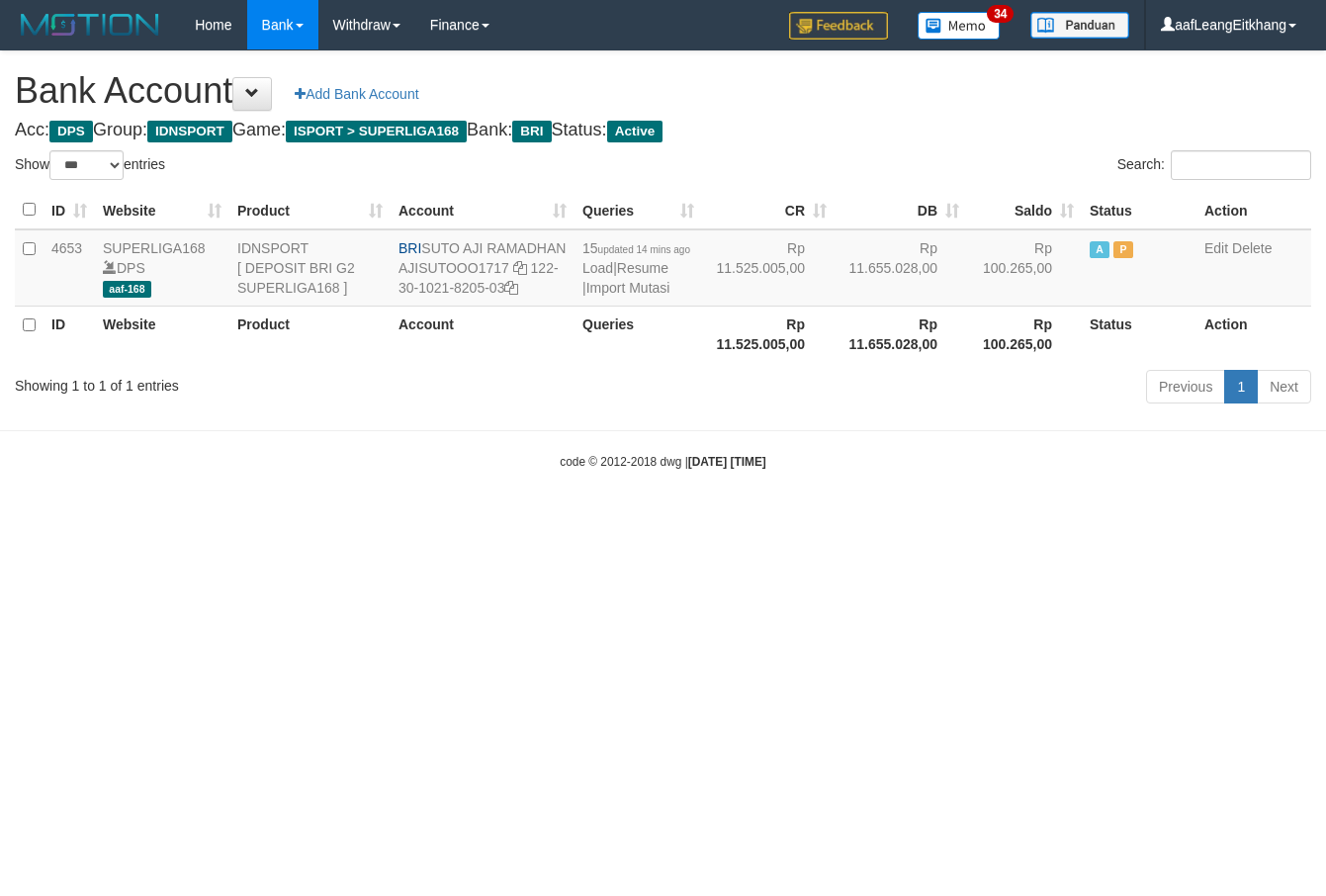 select on "***" 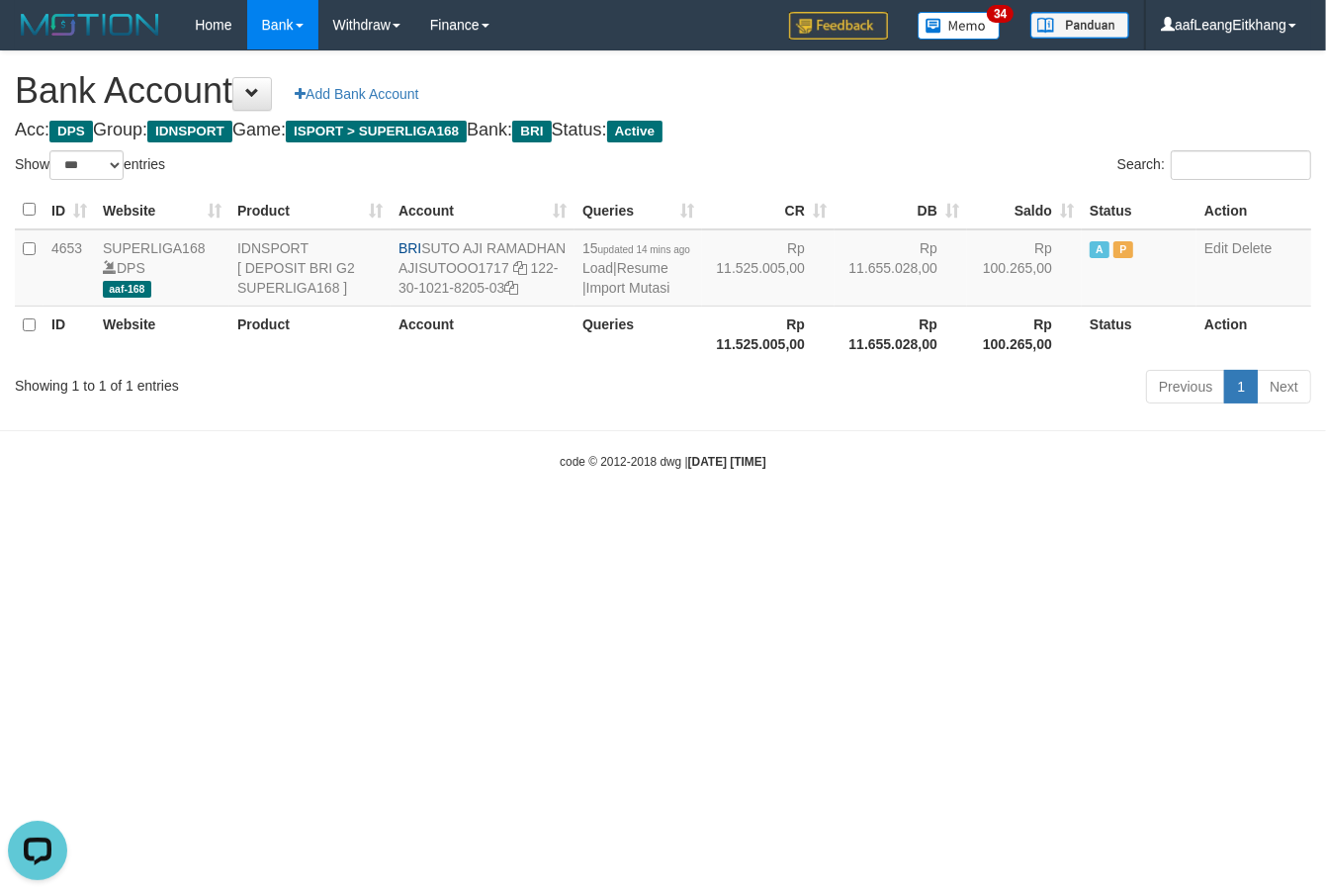 scroll, scrollTop: 0, scrollLeft: 0, axis: both 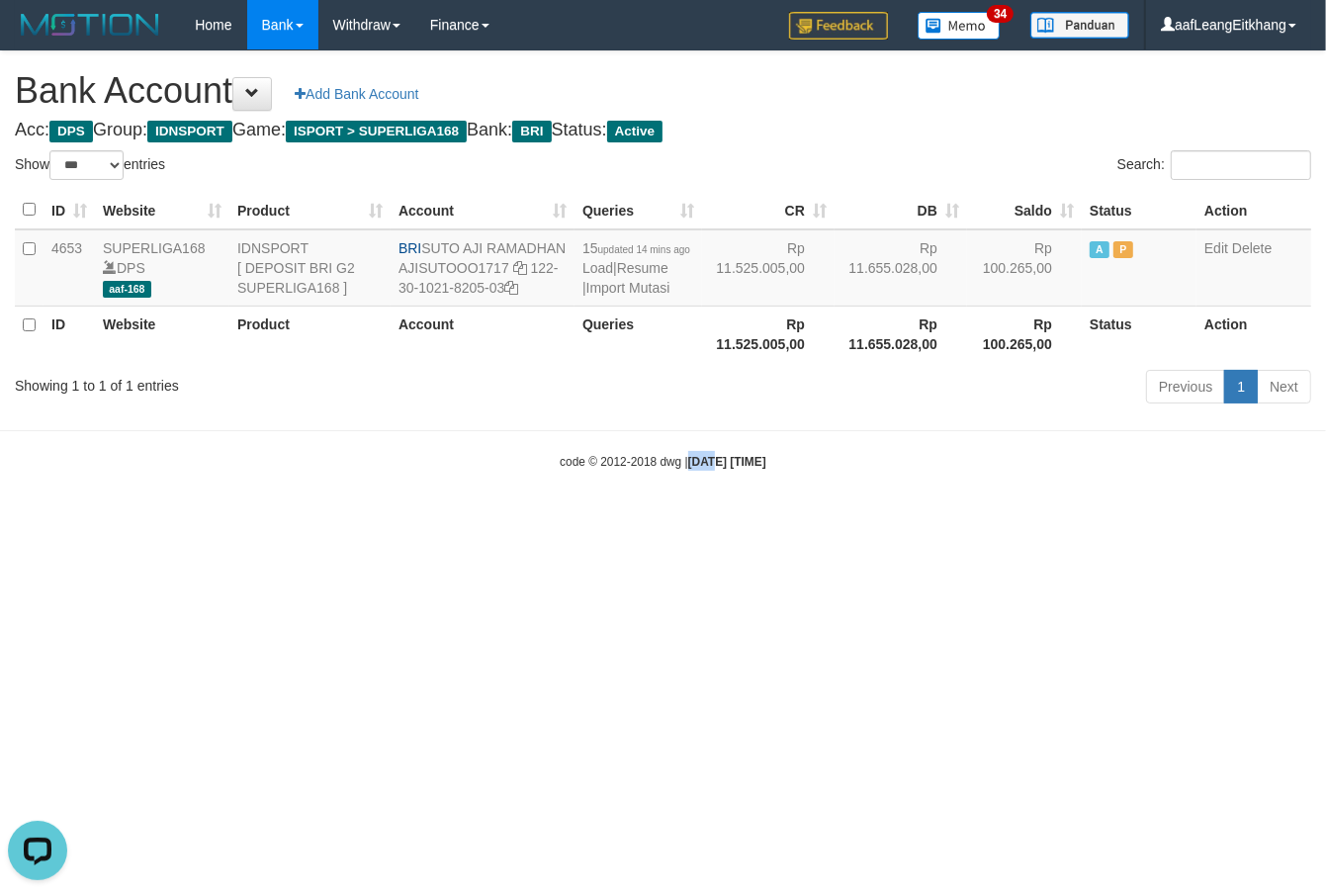 click on "Toggle navigation
Home
Bank
Account List
Load
By Website
Group
[ISPORT]													SUPERLIGA168
By Load Group (DPS)" at bounding box center [663, 260] 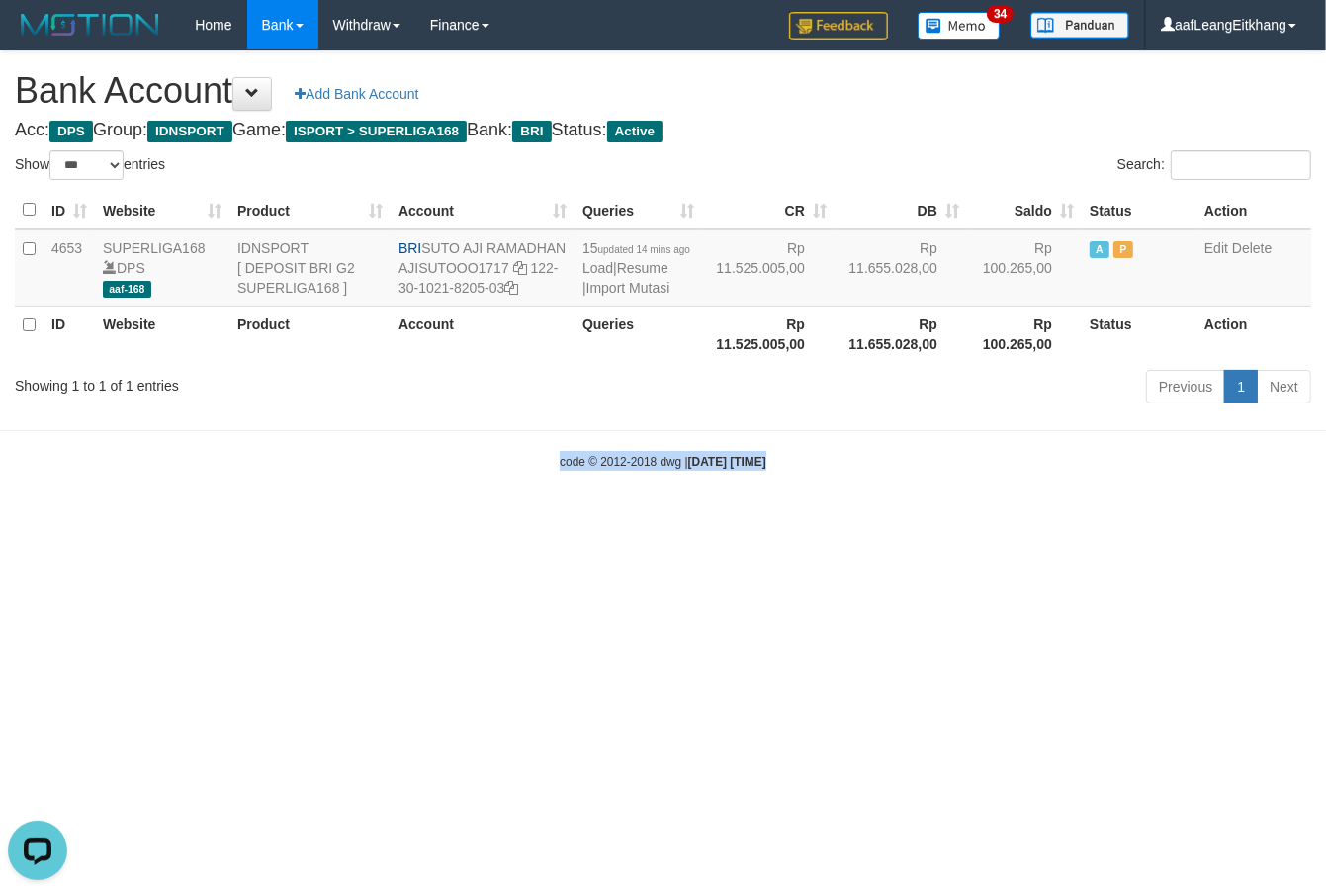click on "Toggle navigation
Home
Bank
Account List
Load
By Website
Group
[ISPORT]													SUPERLIGA168
By Load Group (DPS)" at bounding box center [663, 260] 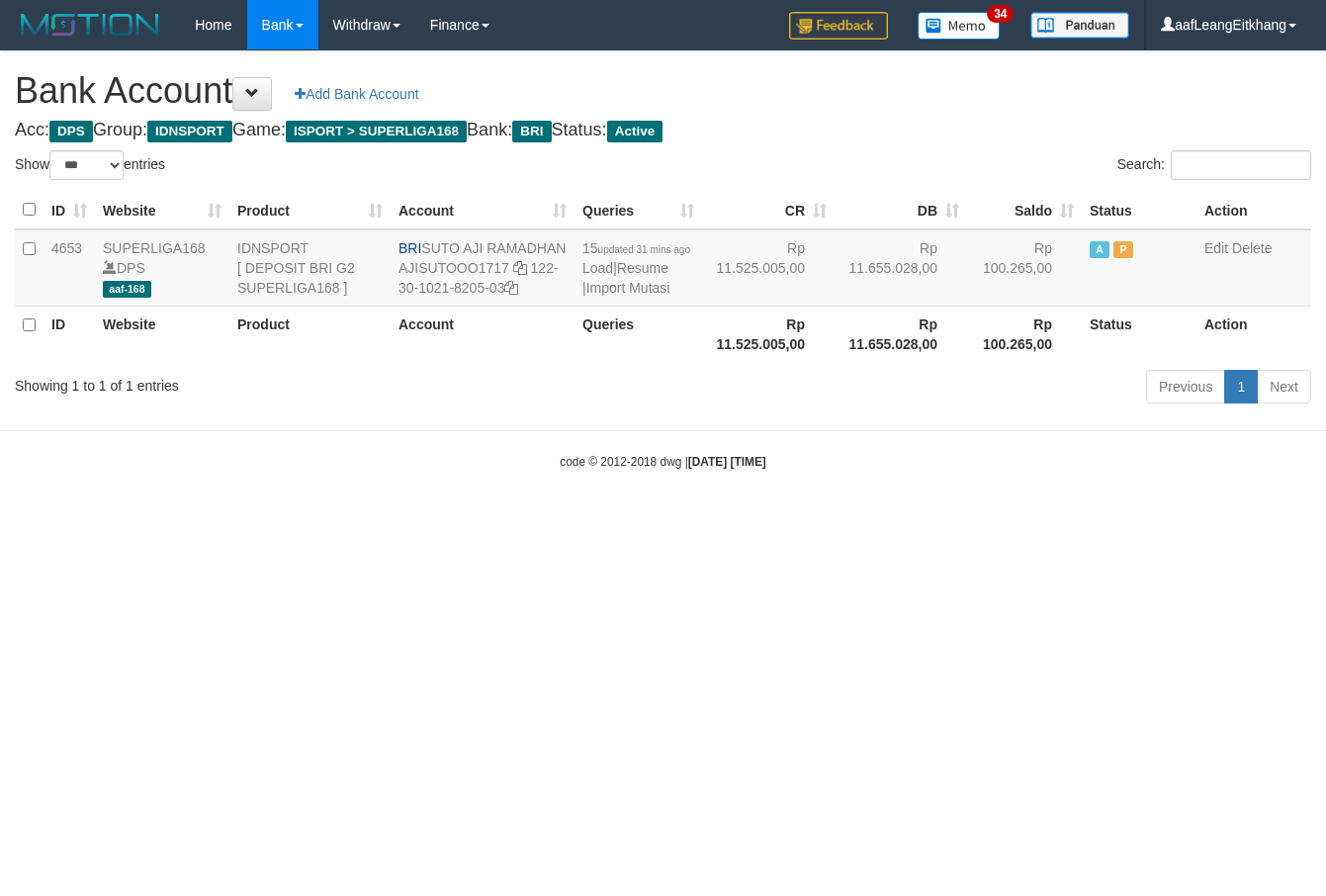 select on "***" 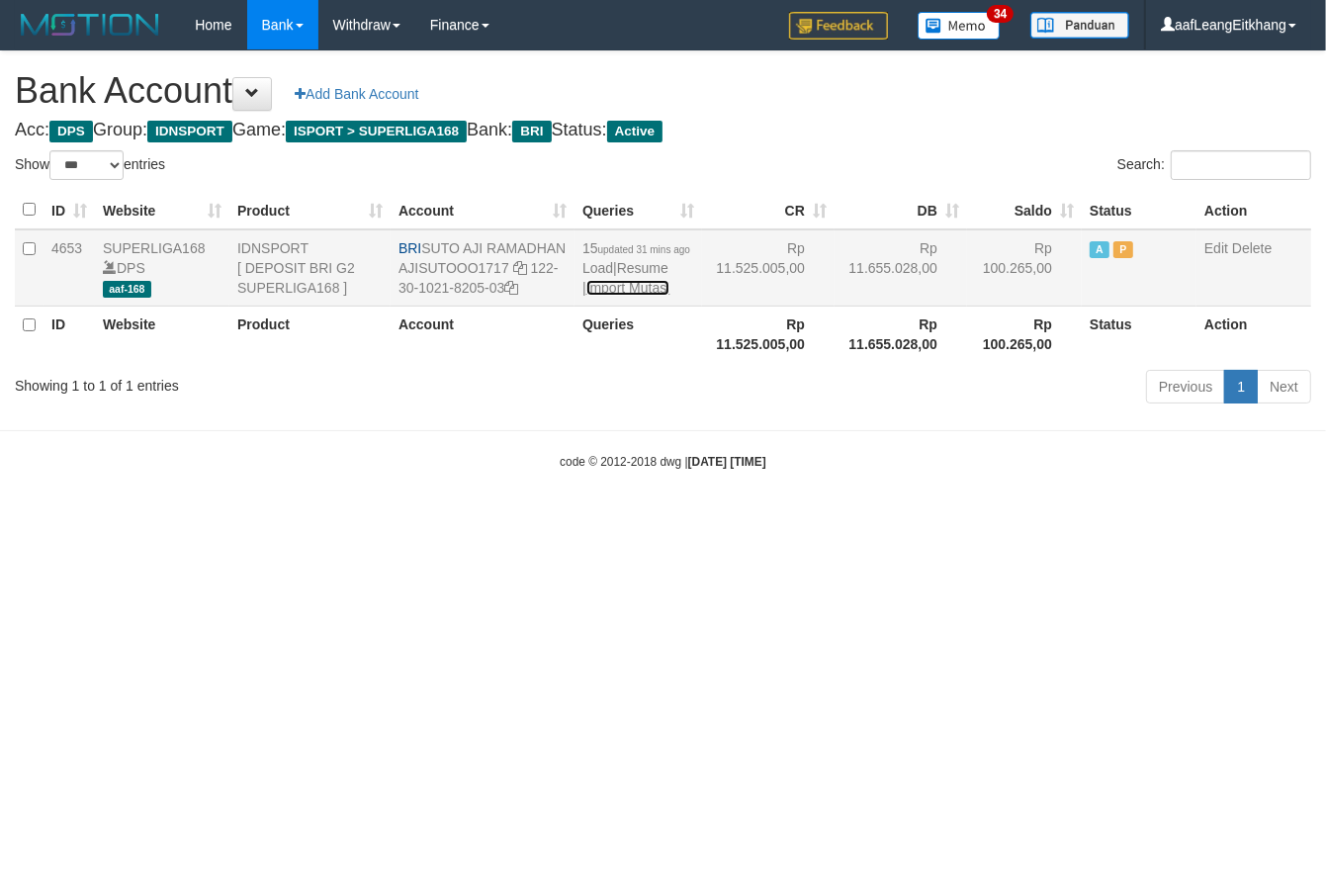 click on "Import Mutasi" at bounding box center (628, 288) 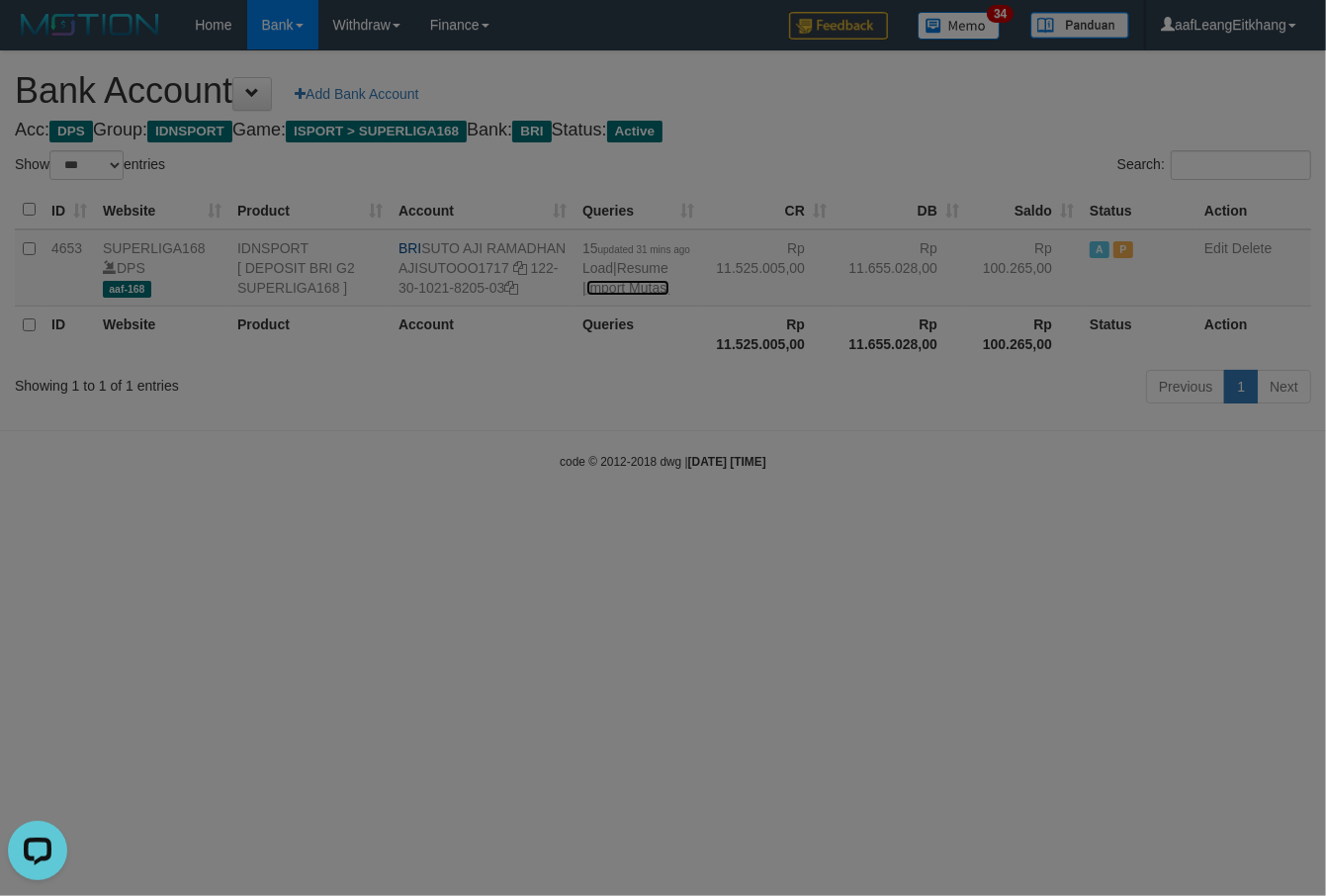 scroll, scrollTop: 0, scrollLeft: 0, axis: both 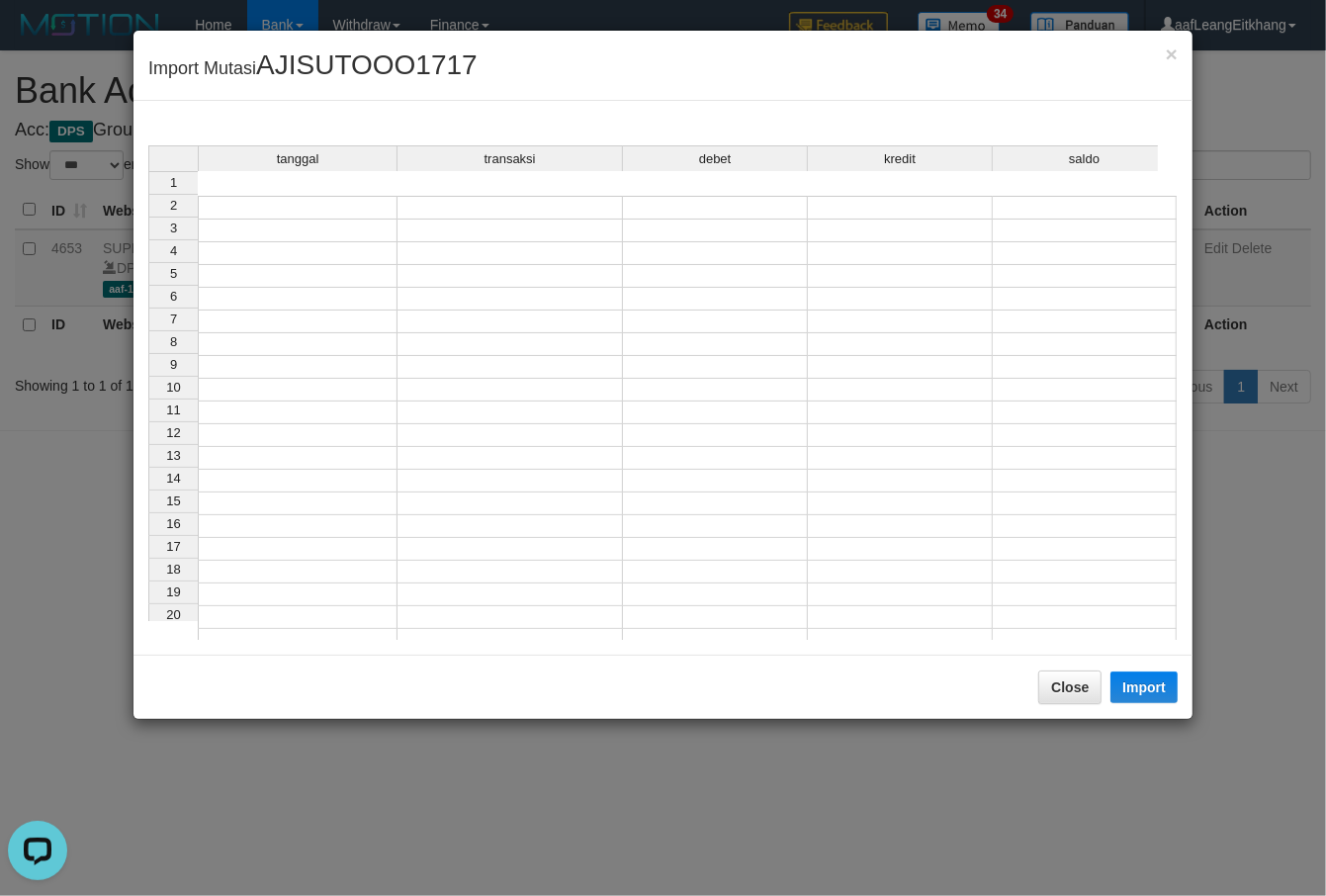 click at bounding box center (298, 208) 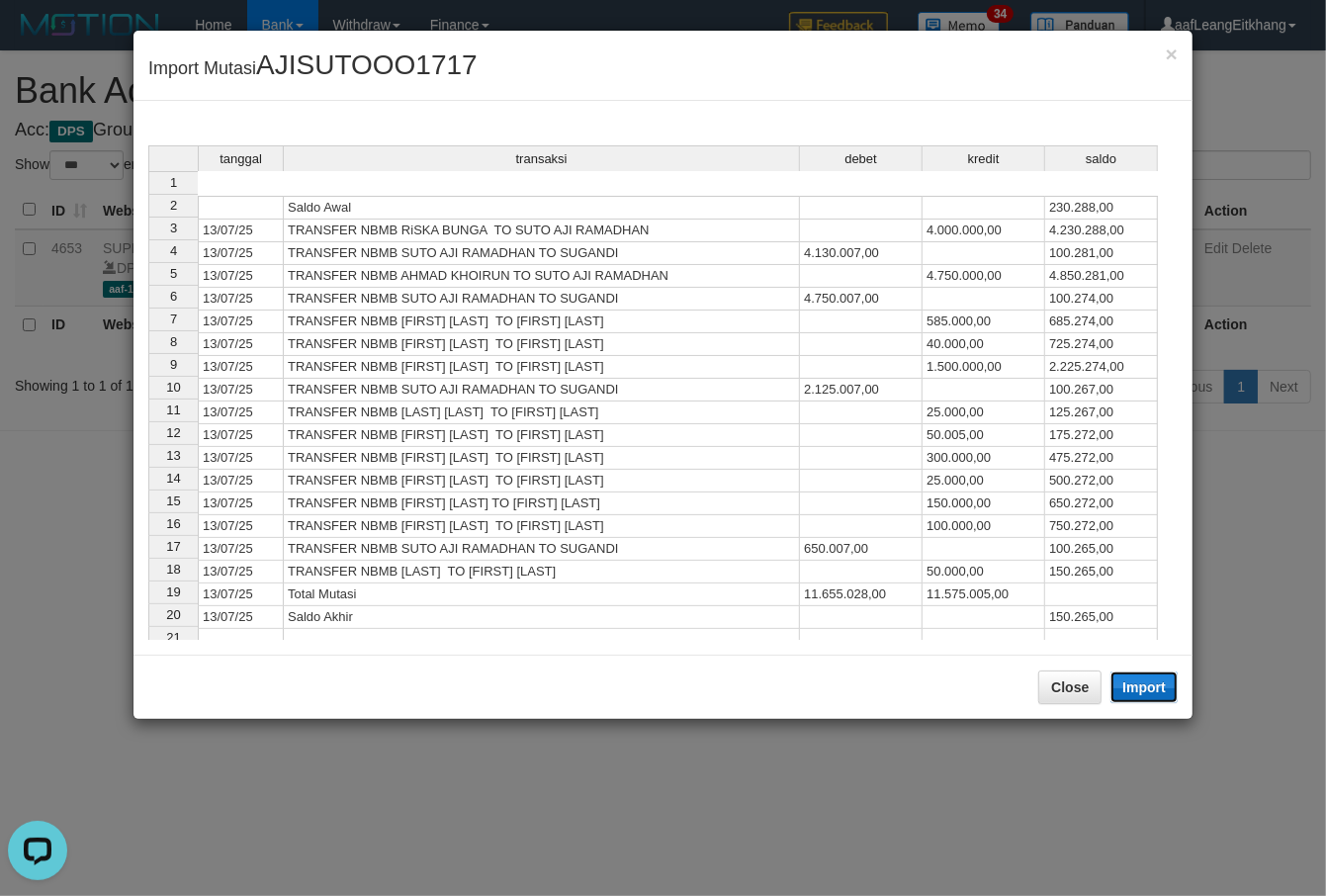 click on "Import" at bounding box center [1144, 687] 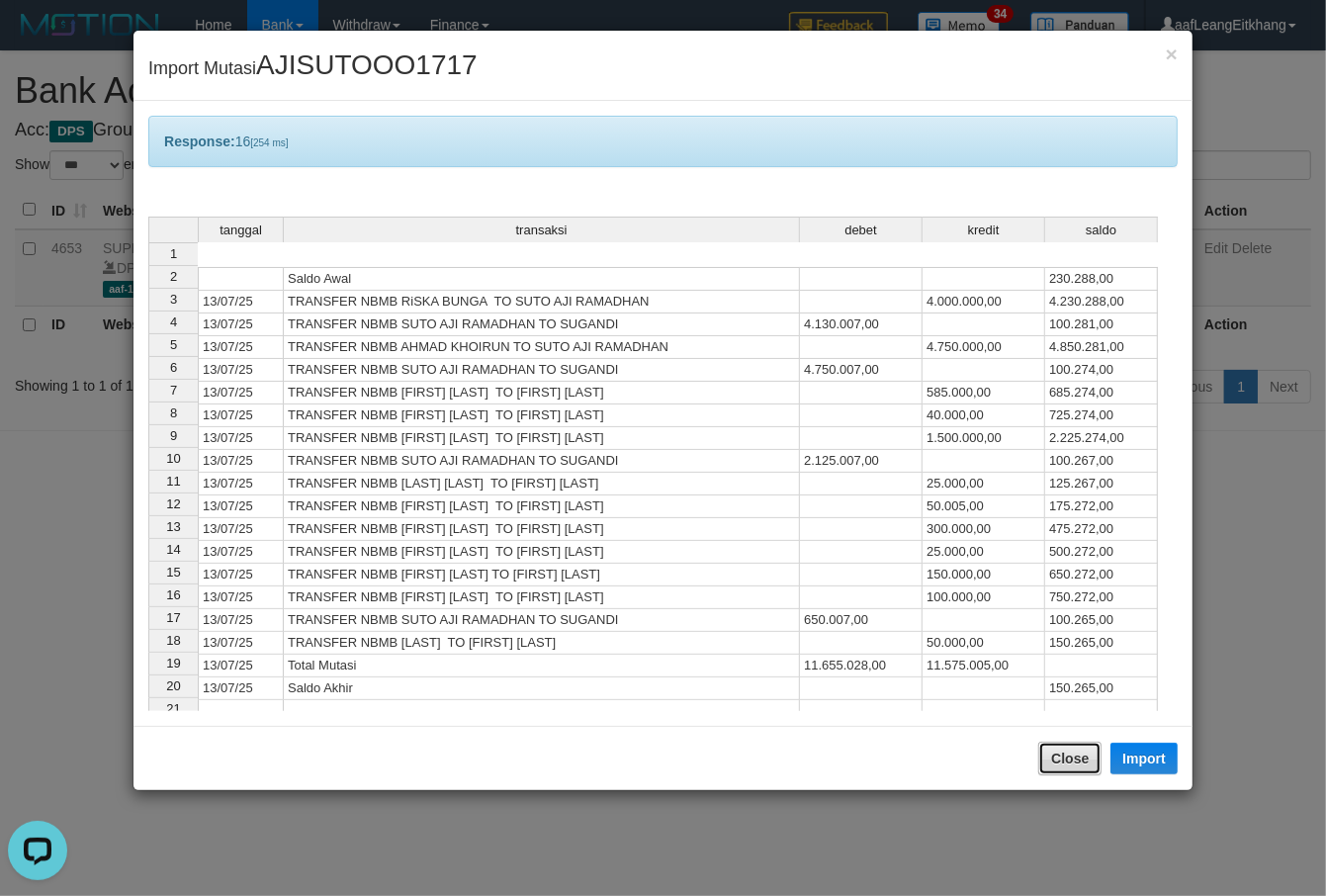 click on "Close" at bounding box center (1070, 759) 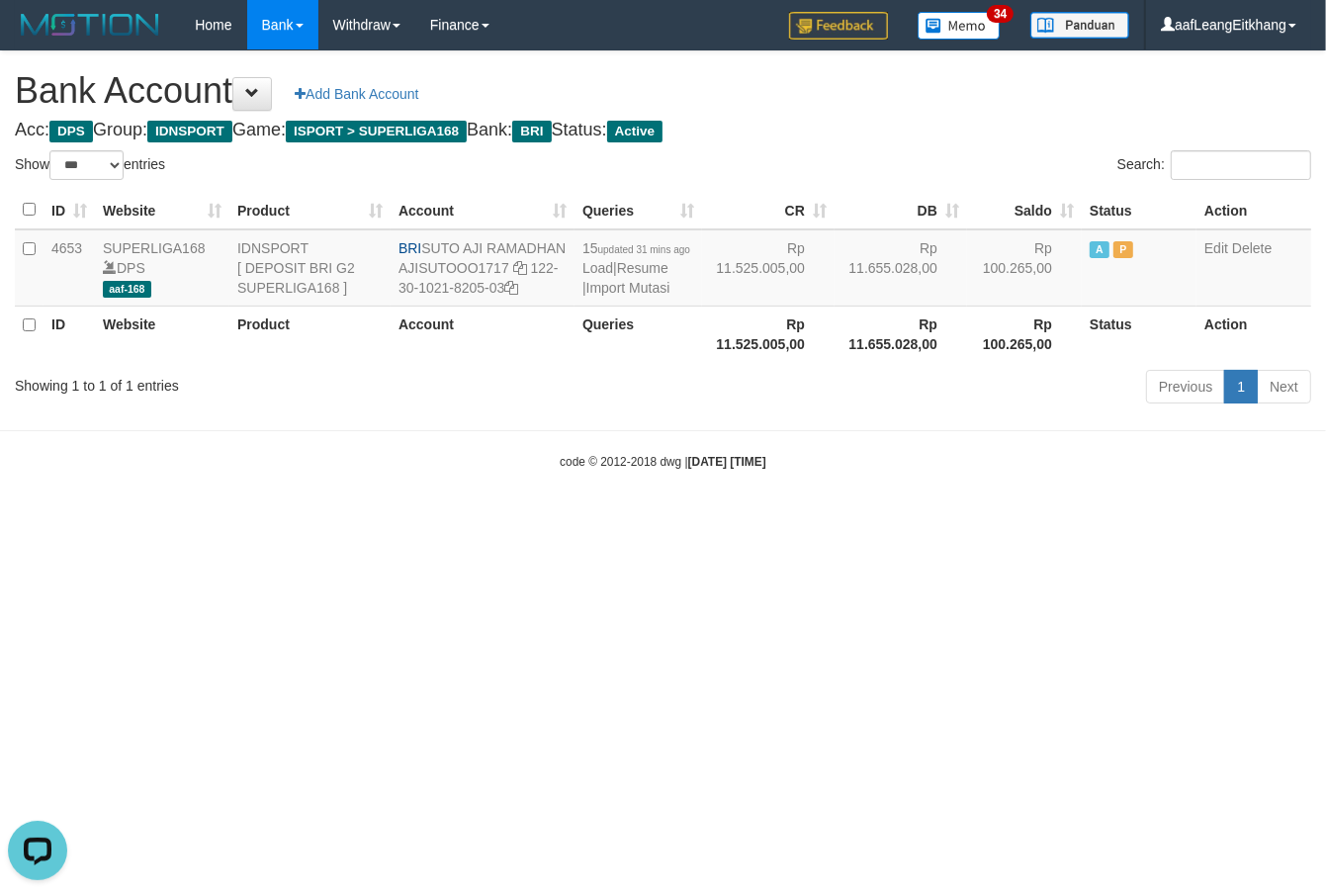 click on "Toggle navigation
Home
Bank
Account List
Load
By Website
Group
[ISPORT]													SUPERLIGA168
By Load Group (DPS)" at bounding box center [663, 260] 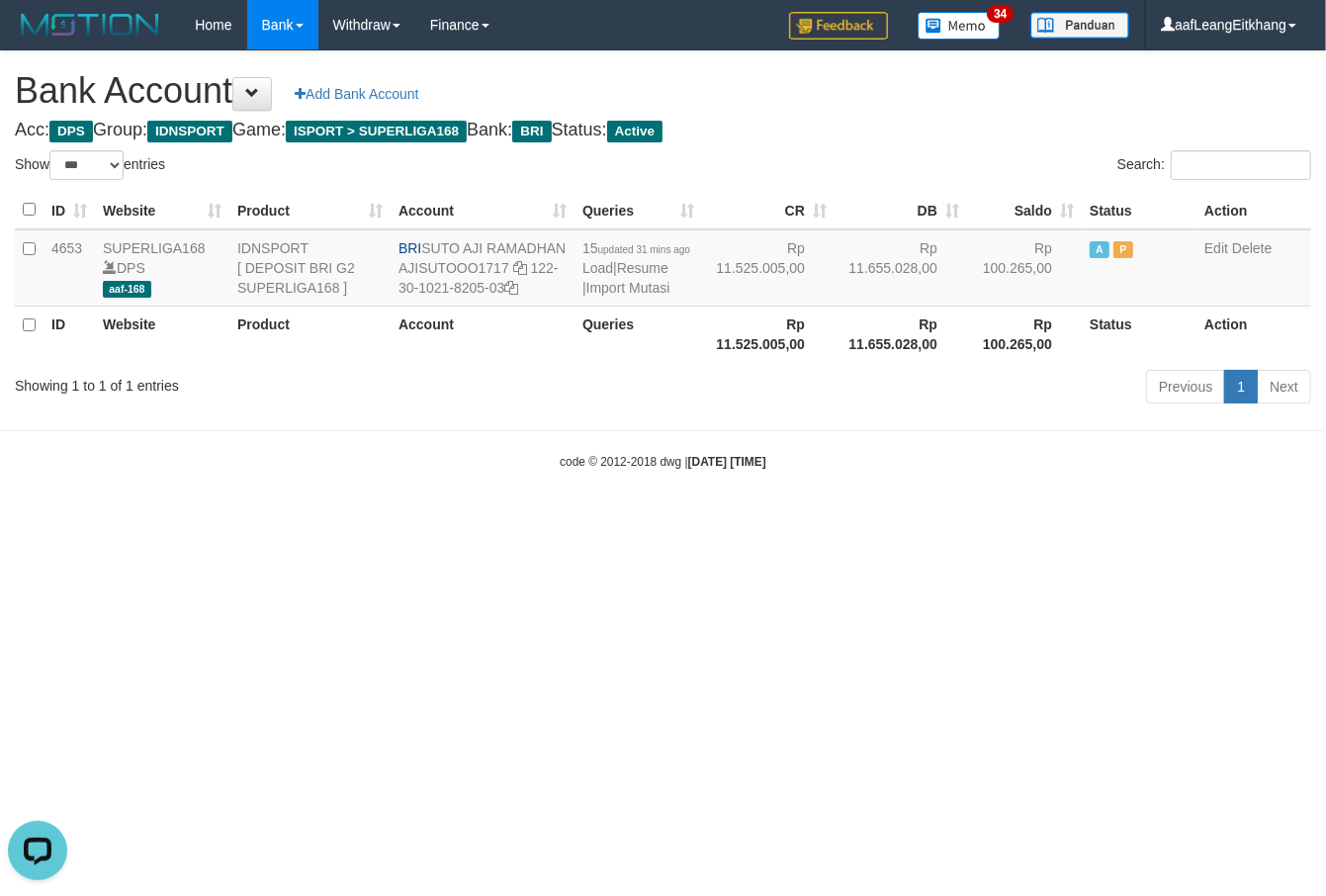 click on "Toggle navigation
Home
Bank
Account List
Load
By Website
Group
[ISPORT]													SUPERLIGA168
By Load Group (DPS)" at bounding box center (663, 260) 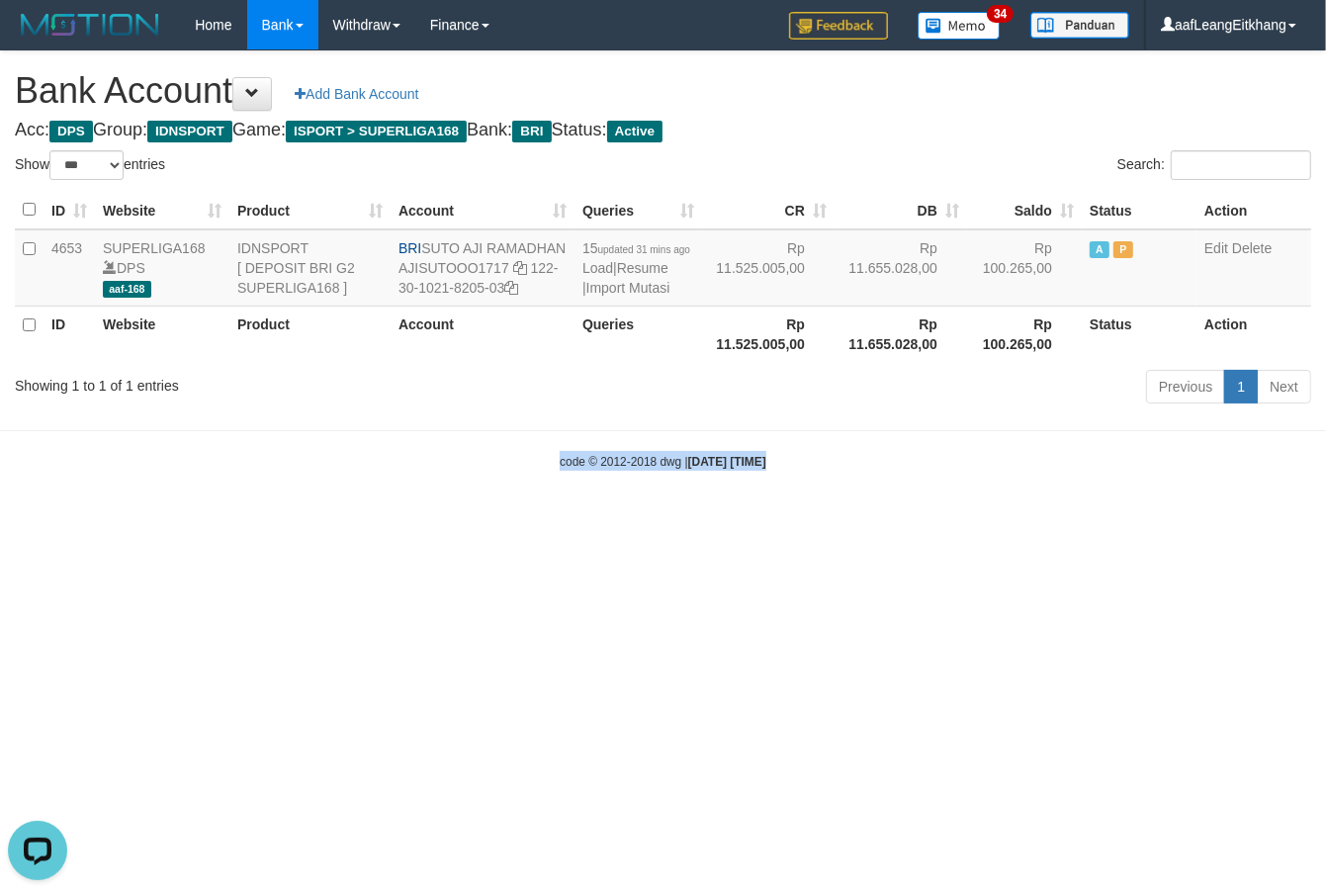 click on "Toggle navigation
Home
Bank
Account List
Load
By Website
Group
[ISPORT]													SUPERLIGA168
By Load Group (DPS)" at bounding box center (663, 260) 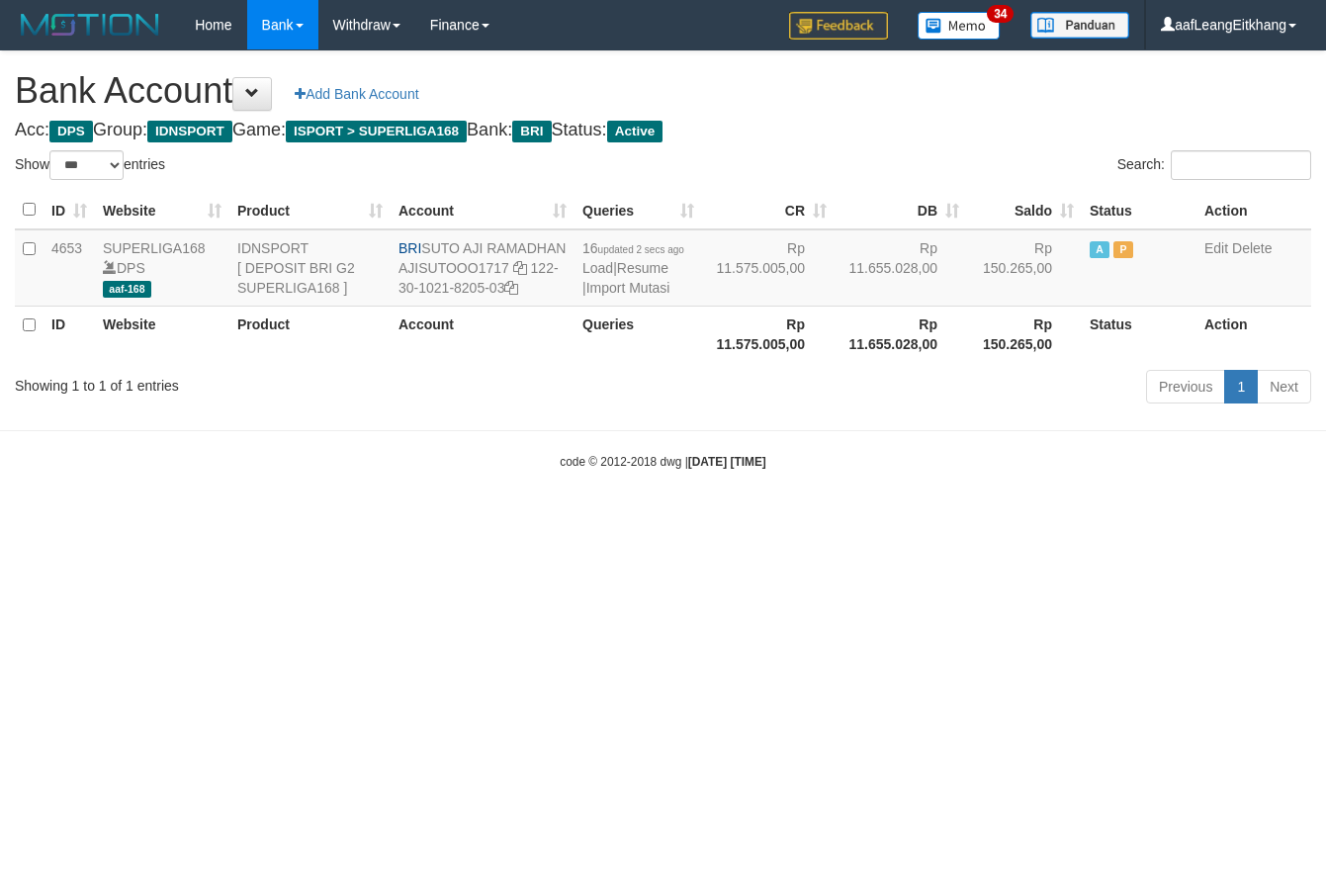 select on "***" 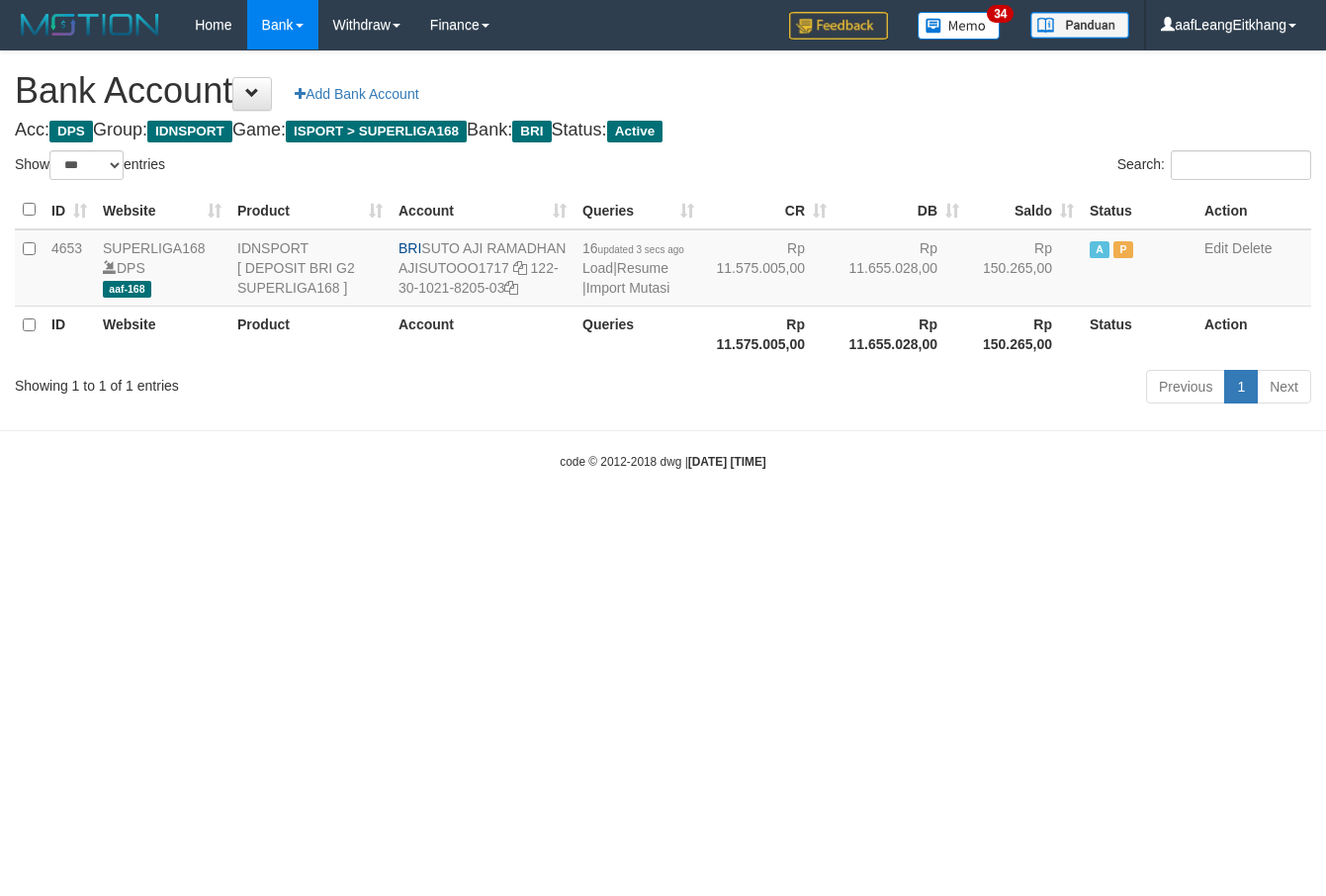 select on "***" 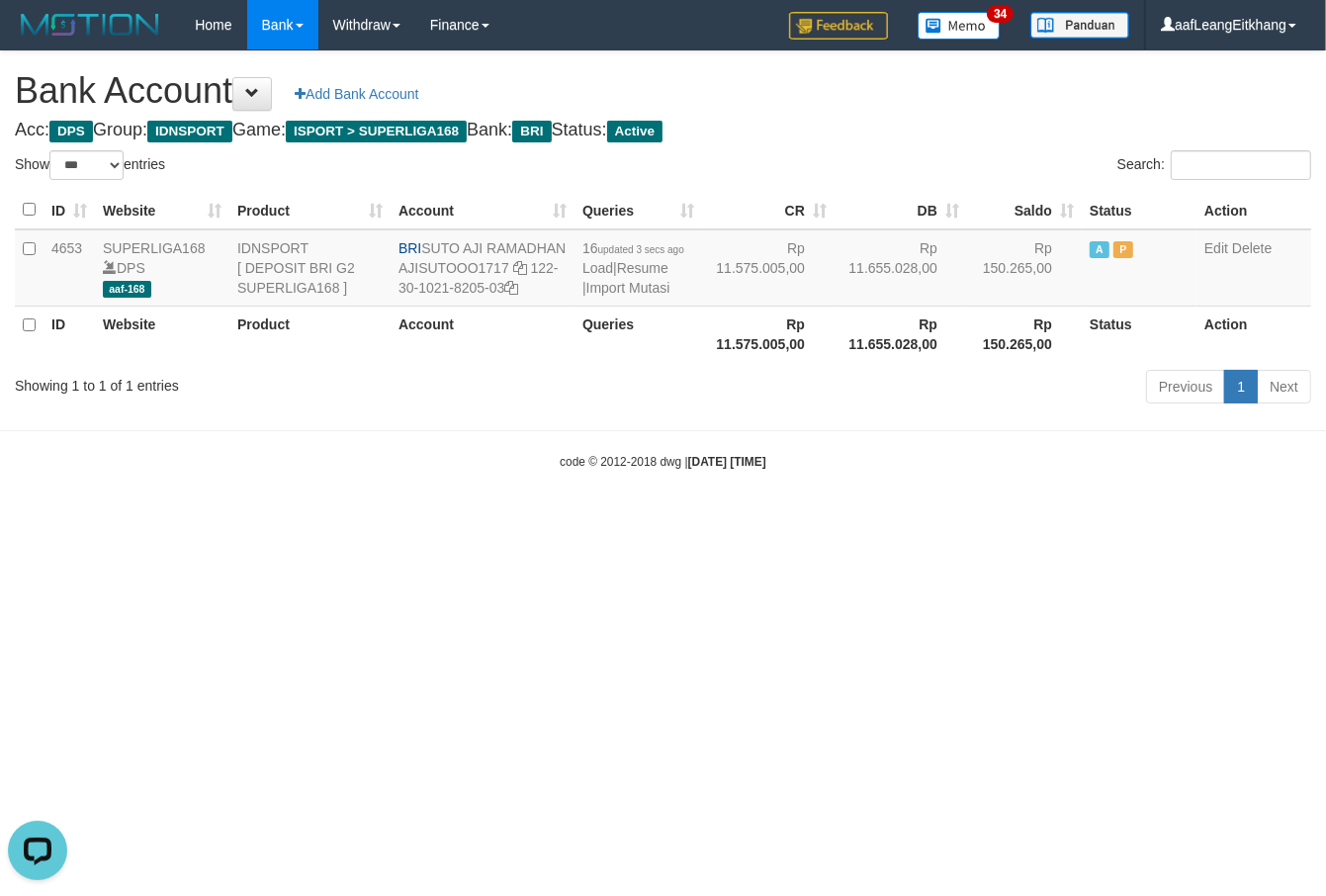 scroll, scrollTop: 0, scrollLeft: 0, axis: both 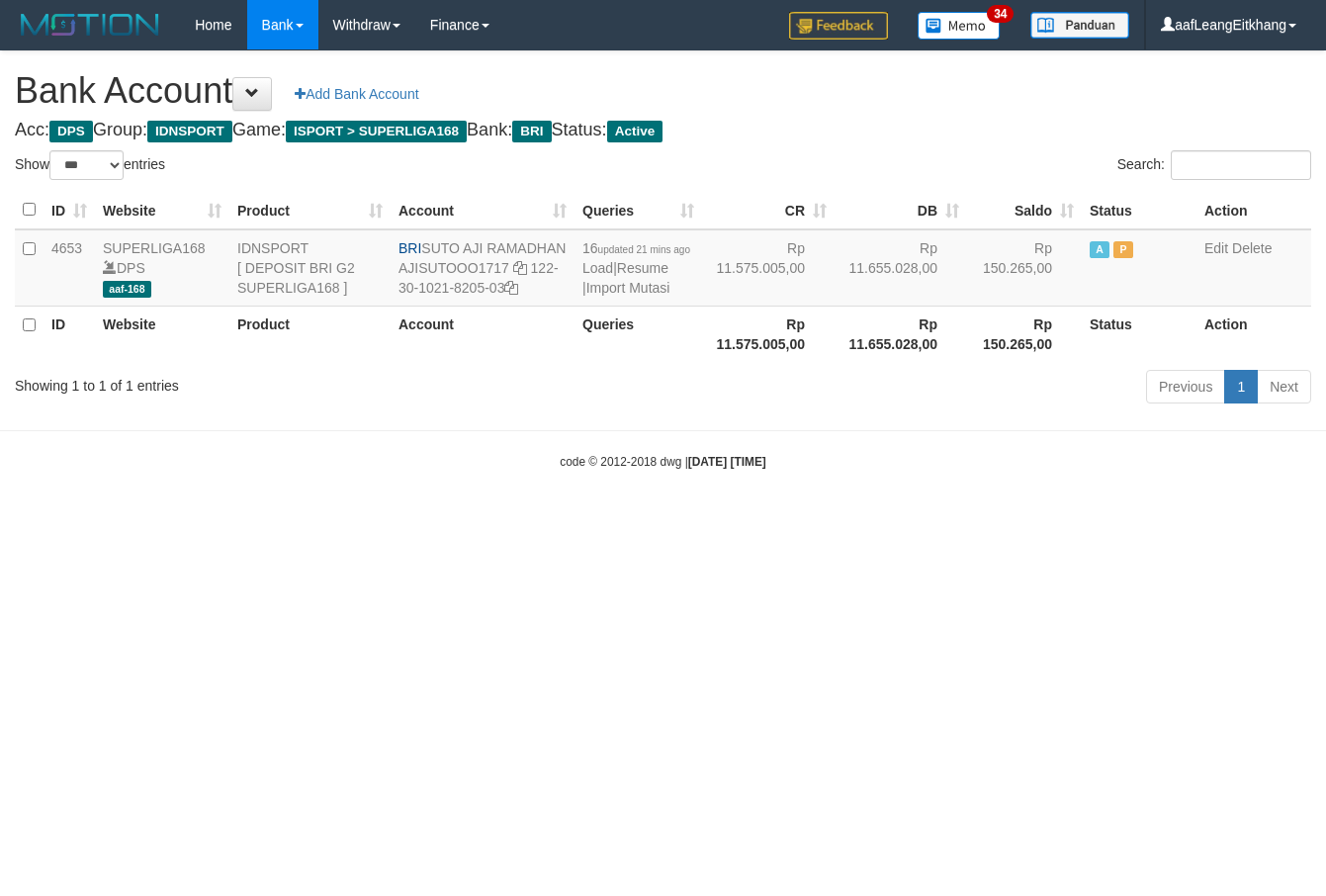 select on "***" 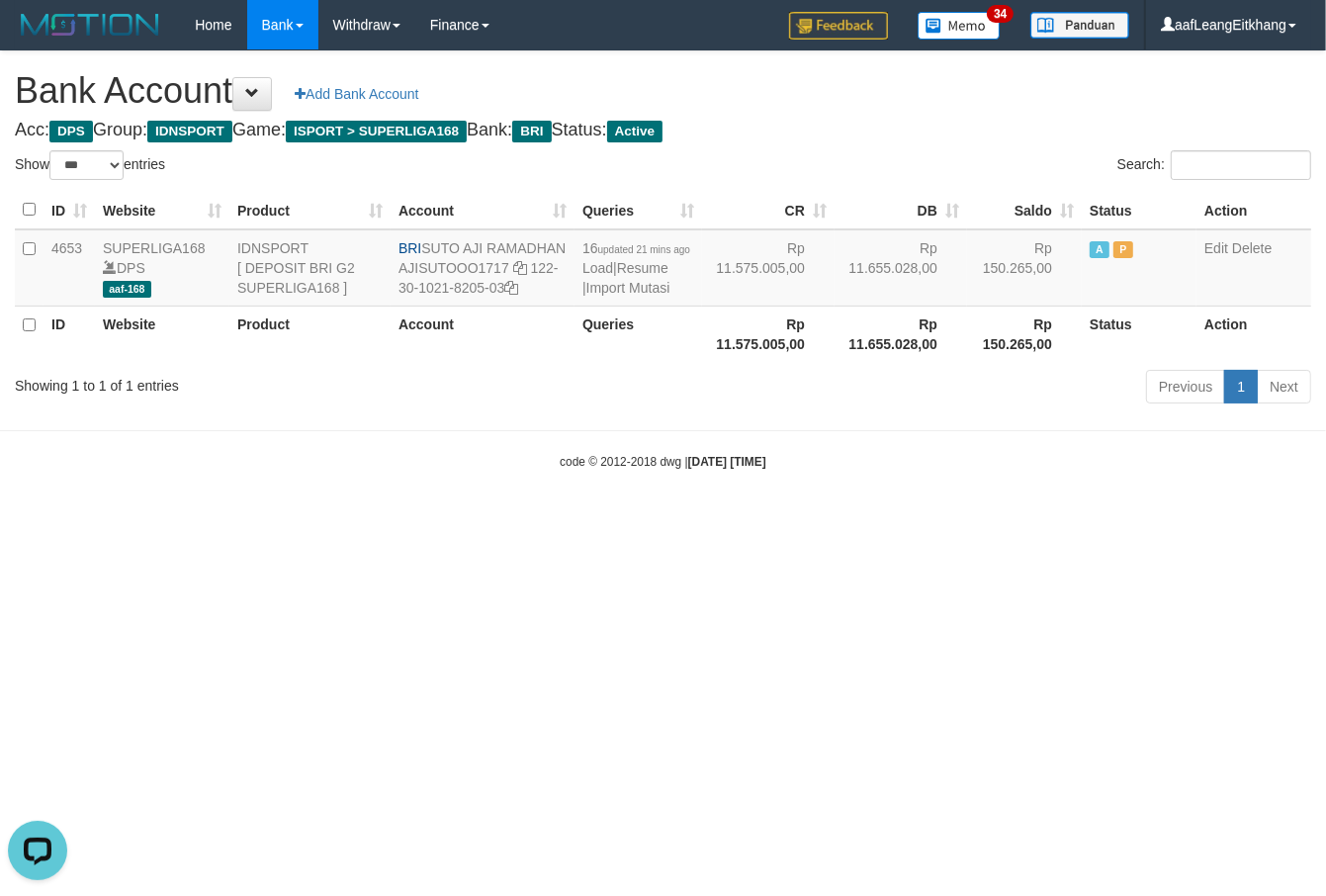 scroll, scrollTop: 0, scrollLeft: 0, axis: both 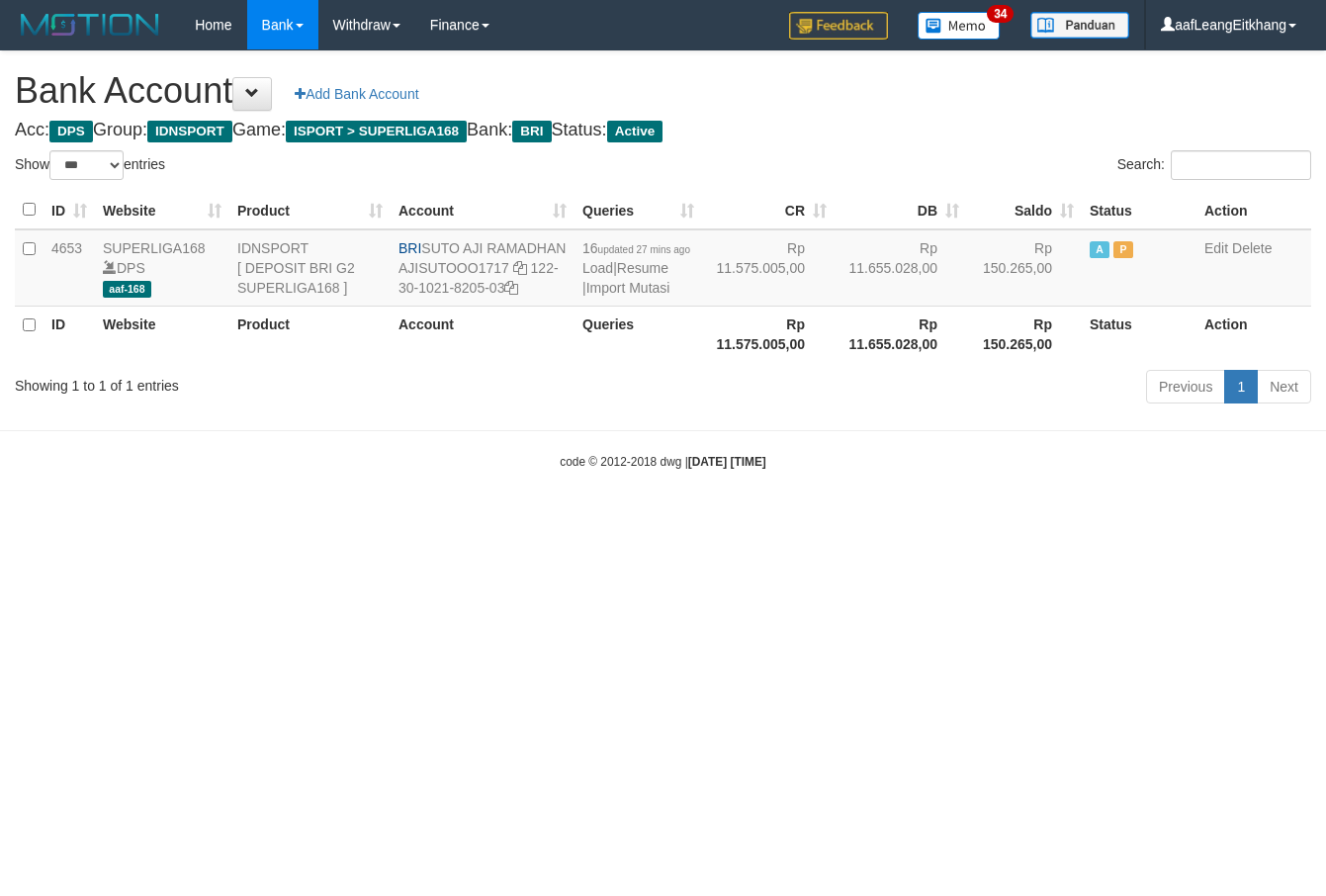 select on "***" 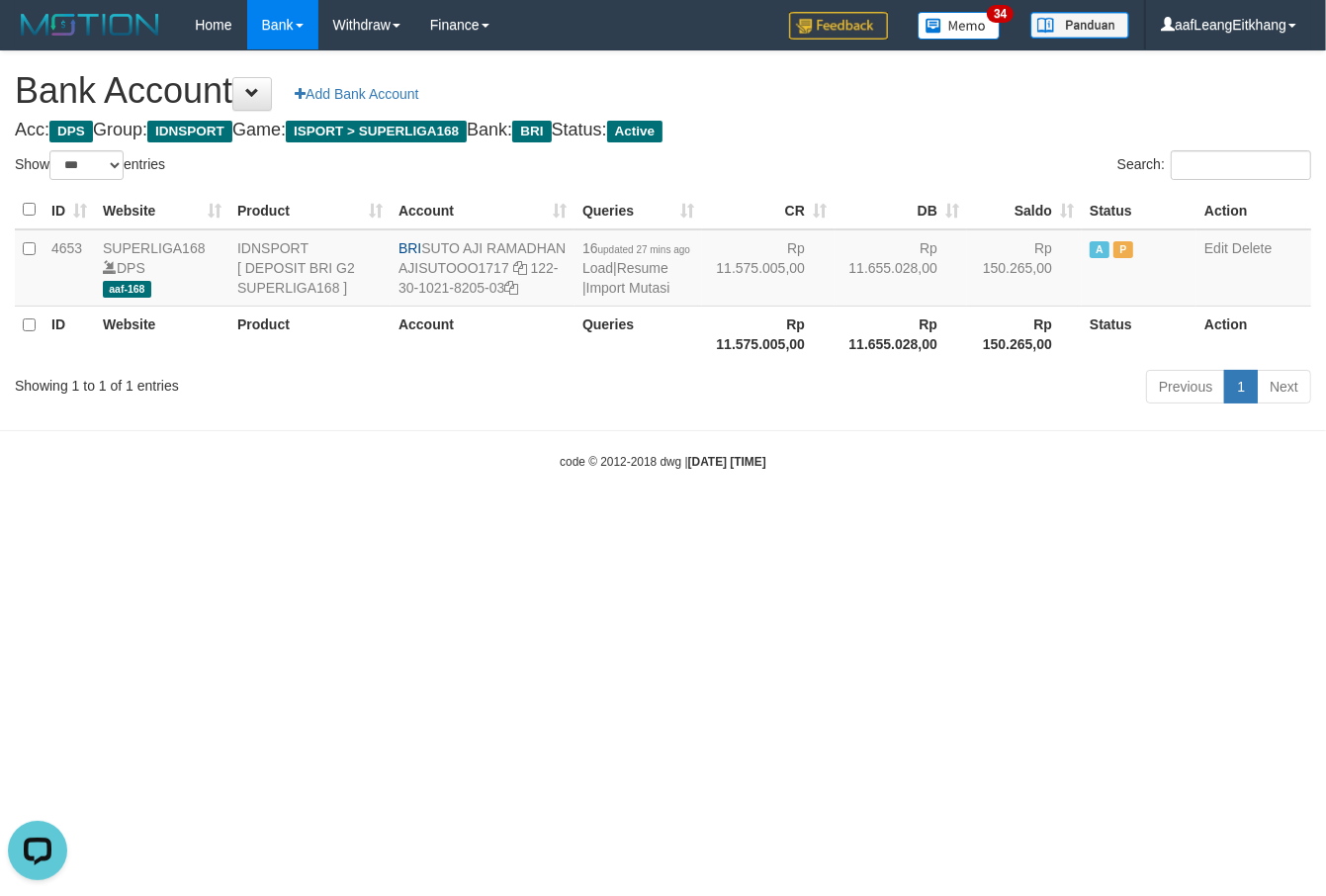 scroll, scrollTop: 0, scrollLeft: 0, axis: both 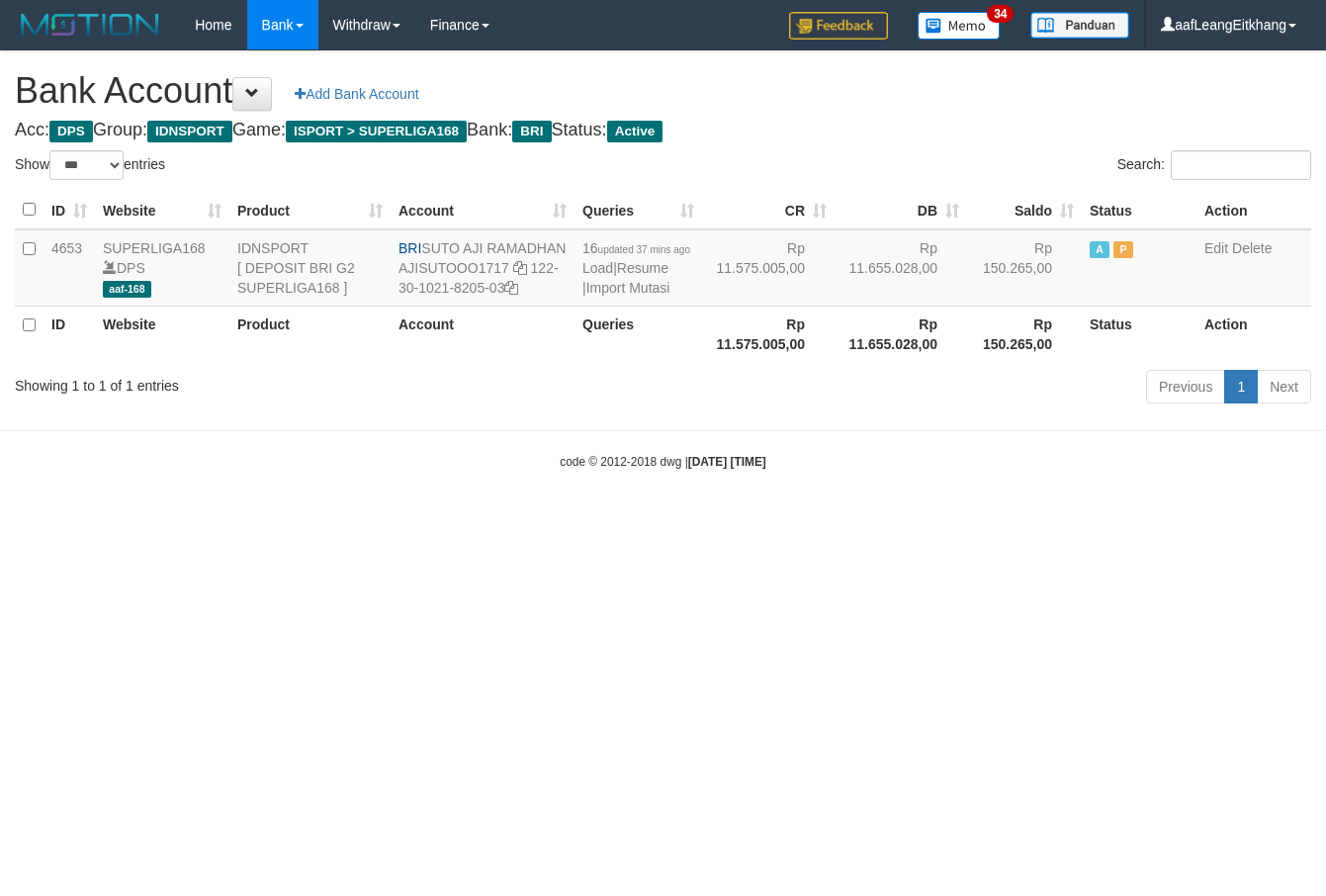 select on "***" 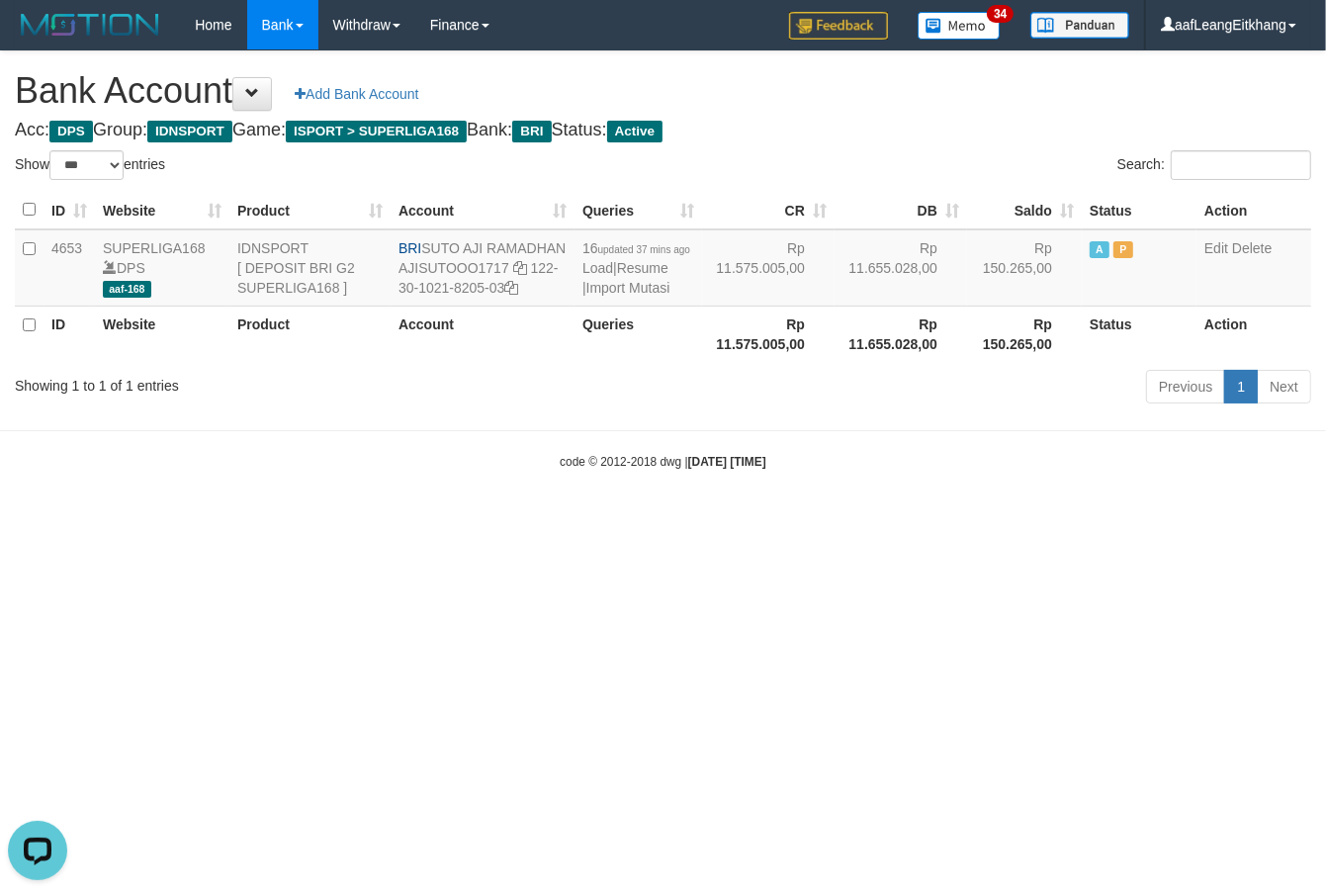 scroll, scrollTop: 0, scrollLeft: 0, axis: both 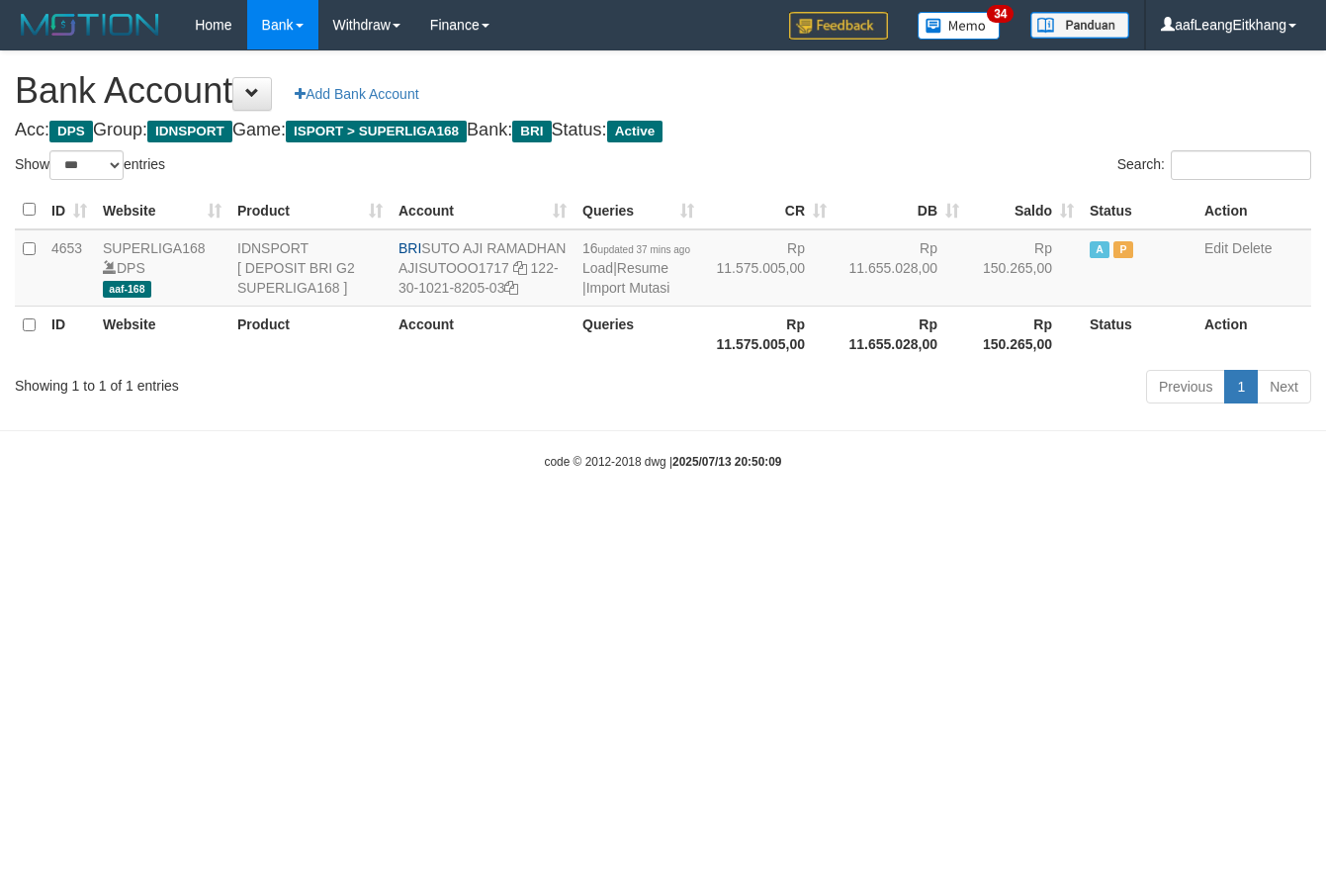 select on "***" 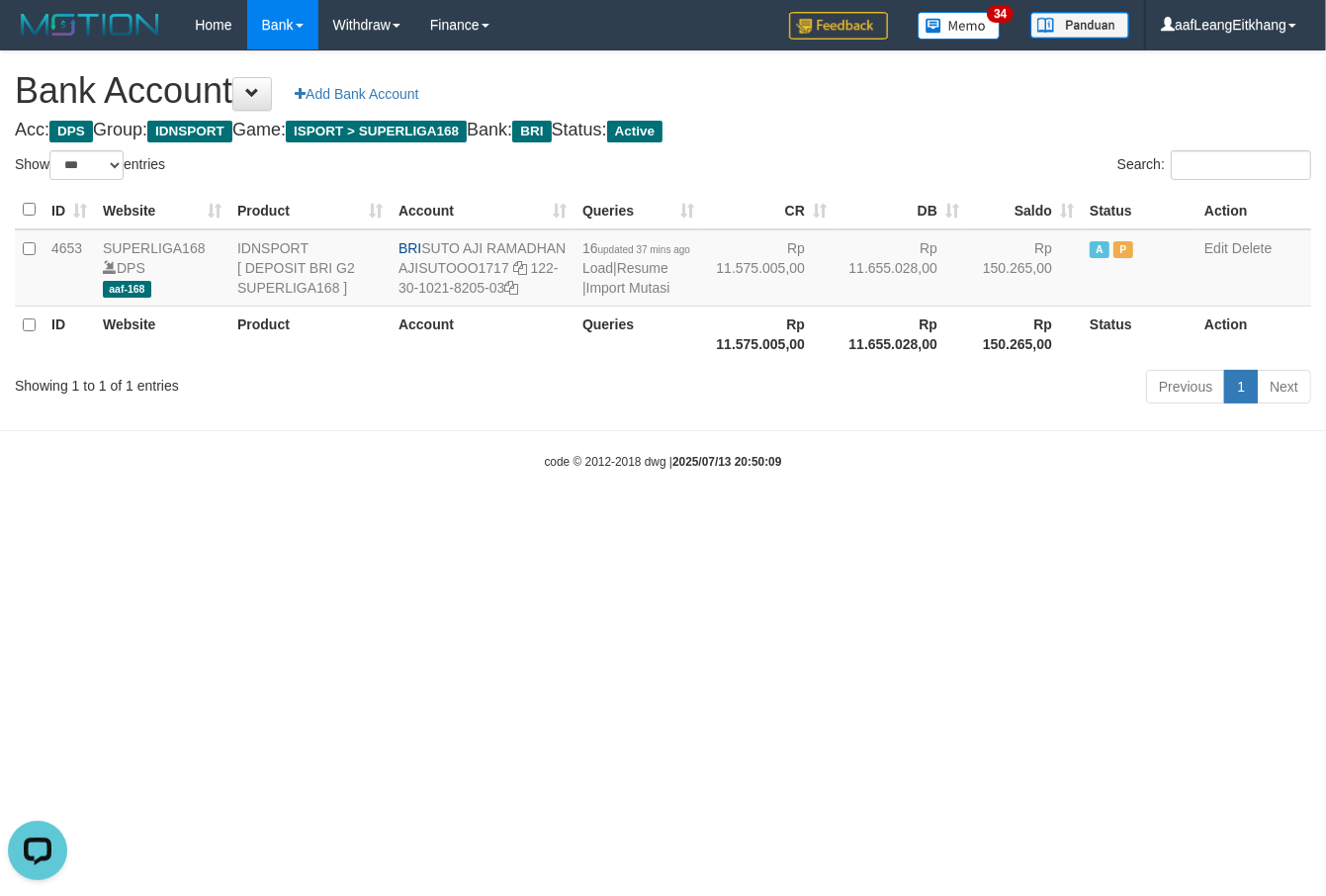 scroll, scrollTop: 0, scrollLeft: 0, axis: both 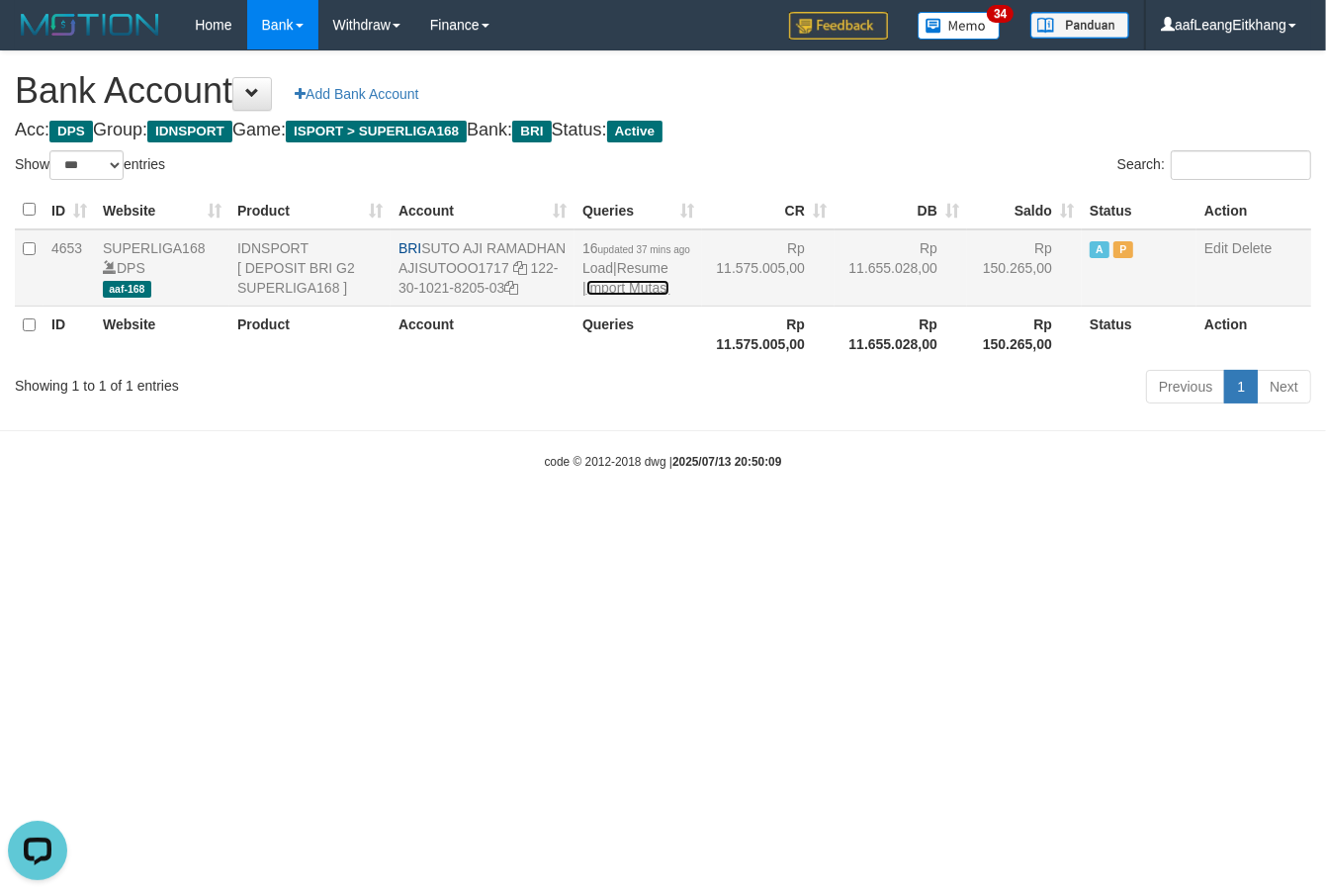 click on "Import Mutasi" at bounding box center (628, 288) 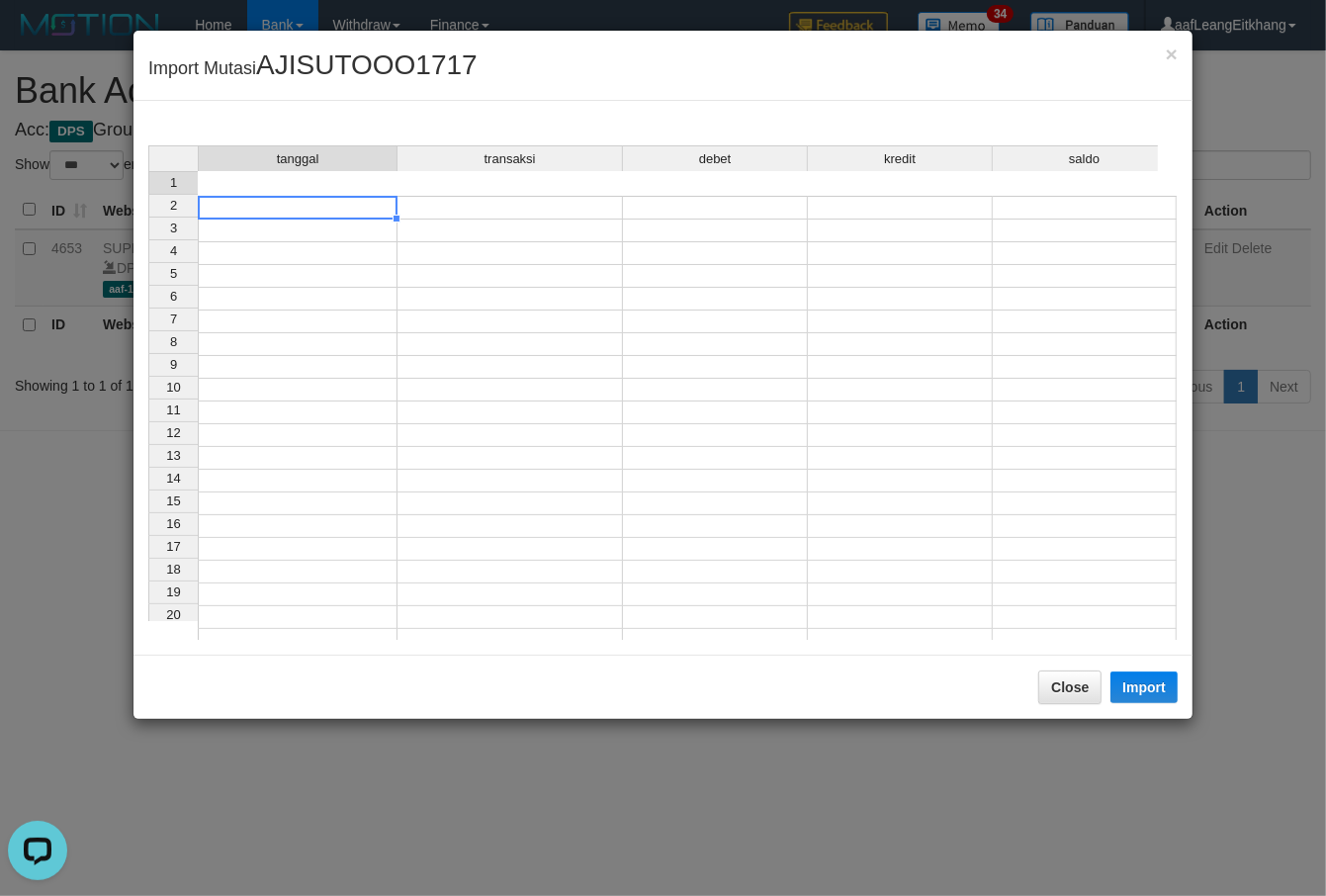click at bounding box center (298, 208) 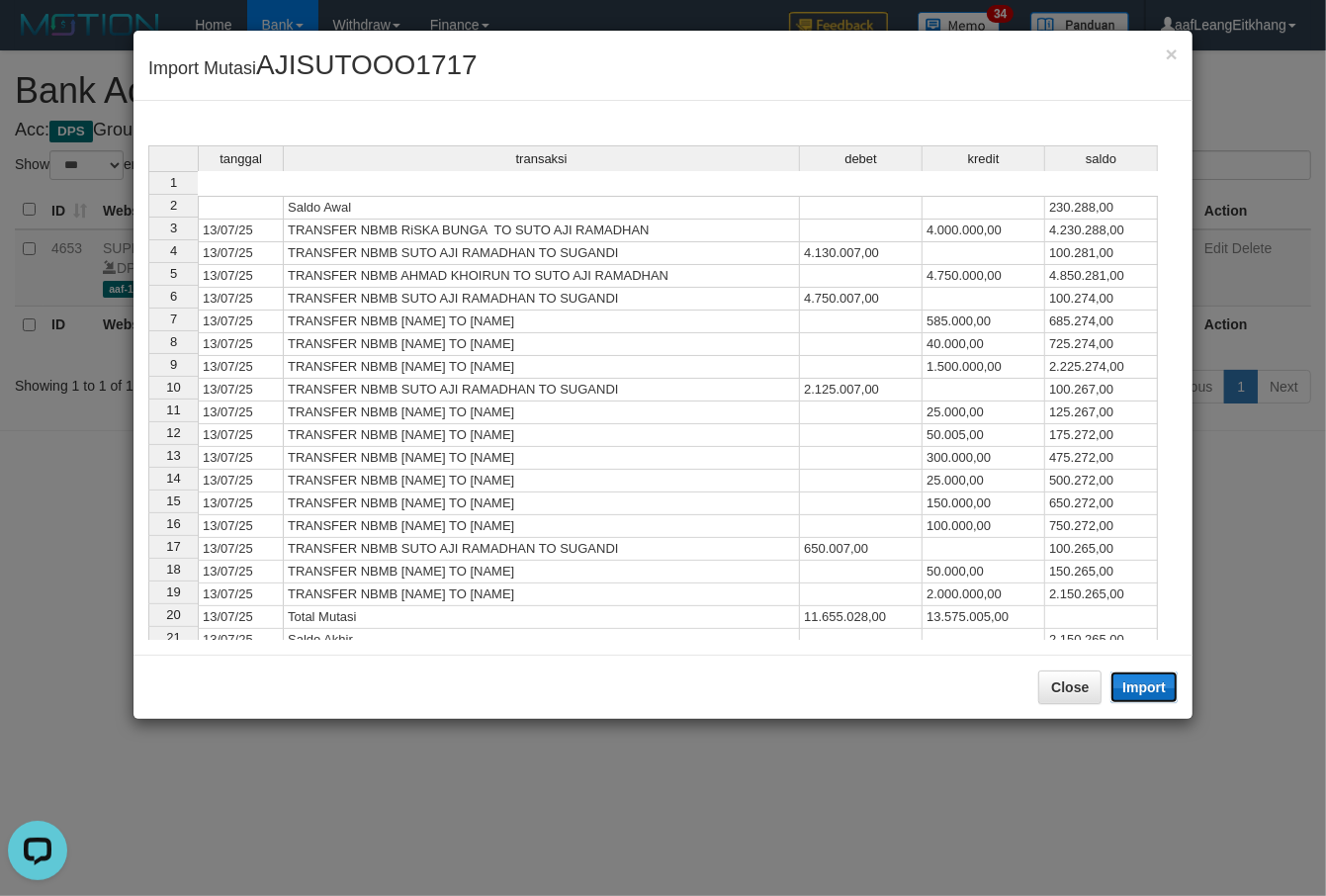 click on "Import" at bounding box center [1144, 687] 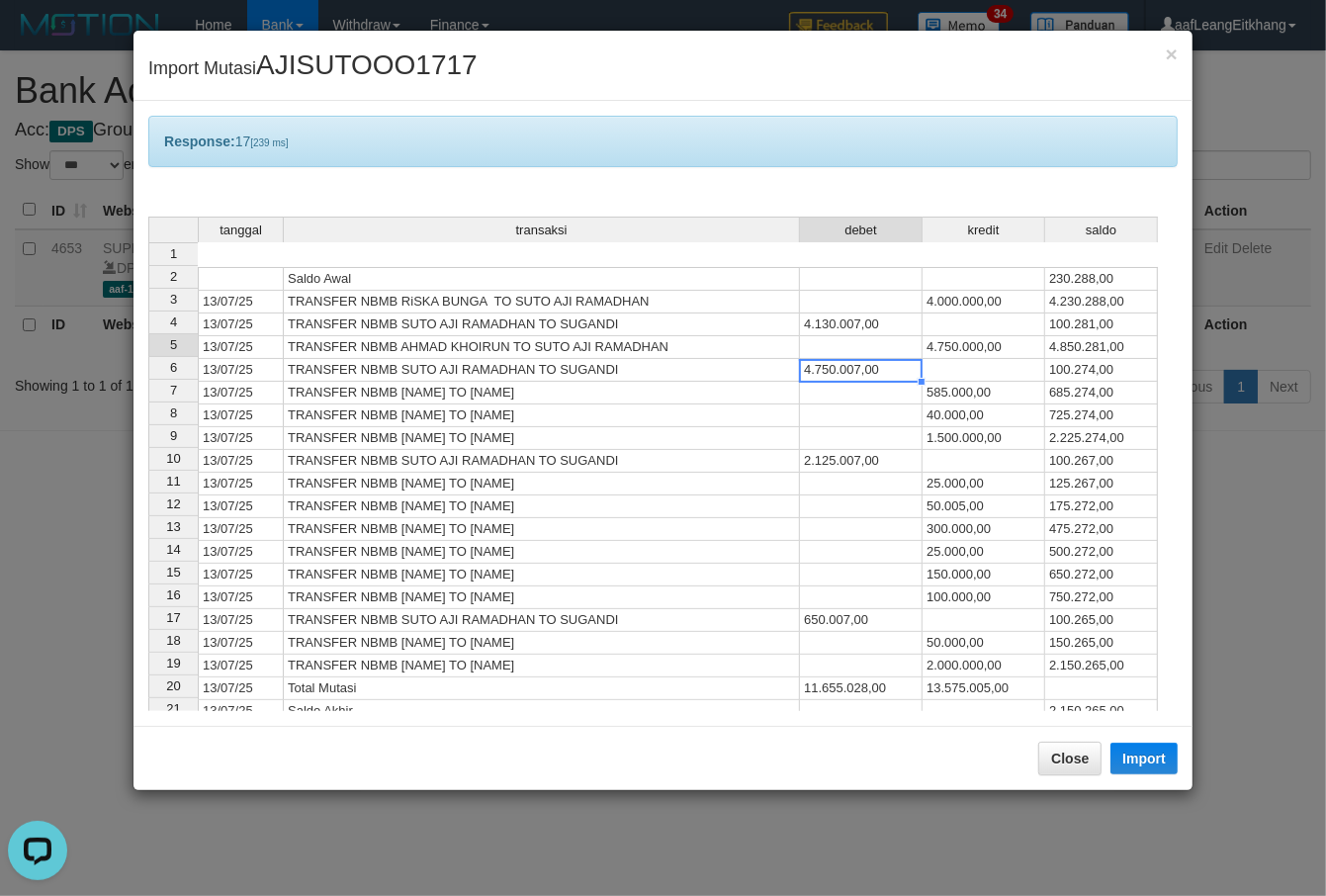 click on "4.750.007,00" at bounding box center (861, 370) 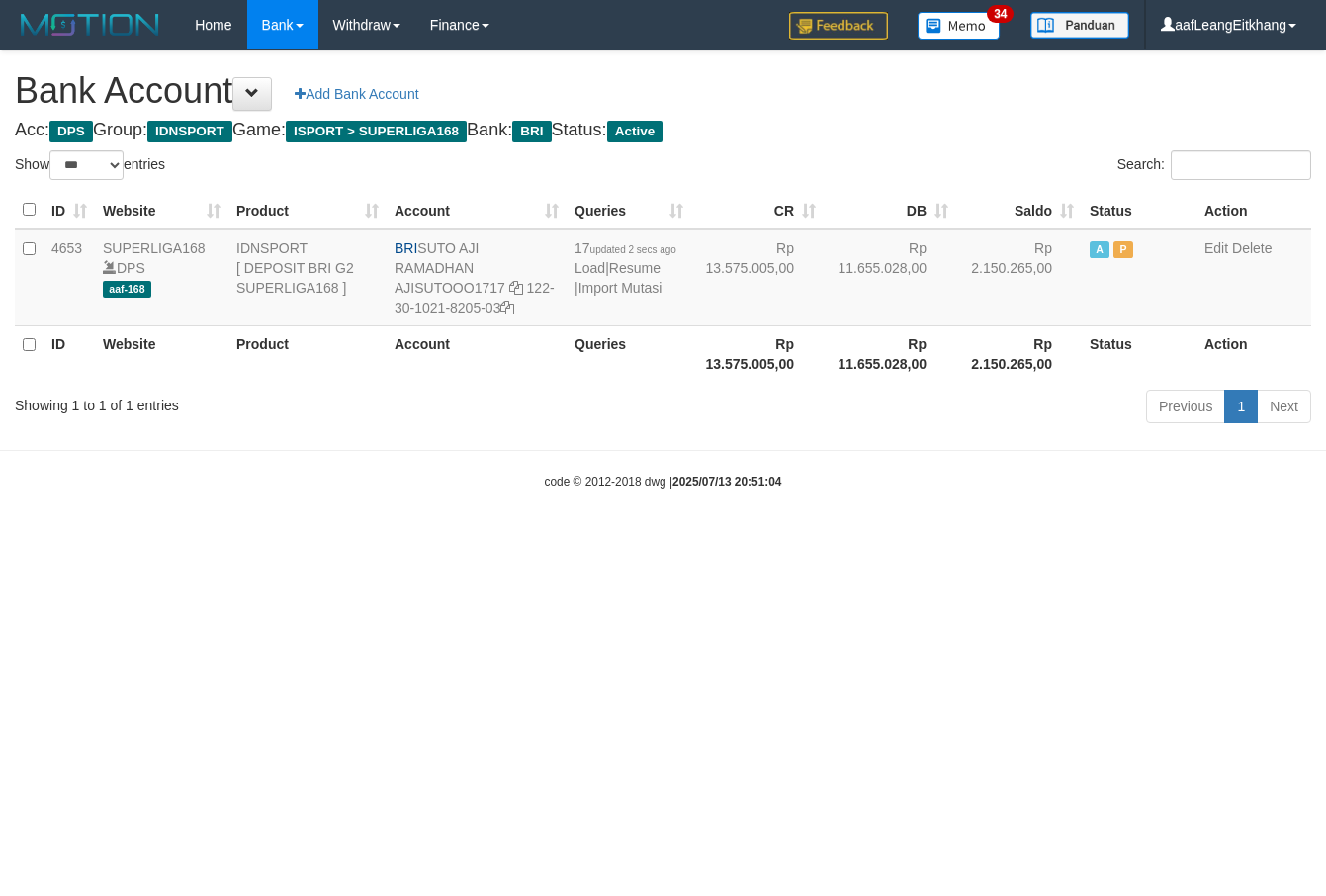 select on "***" 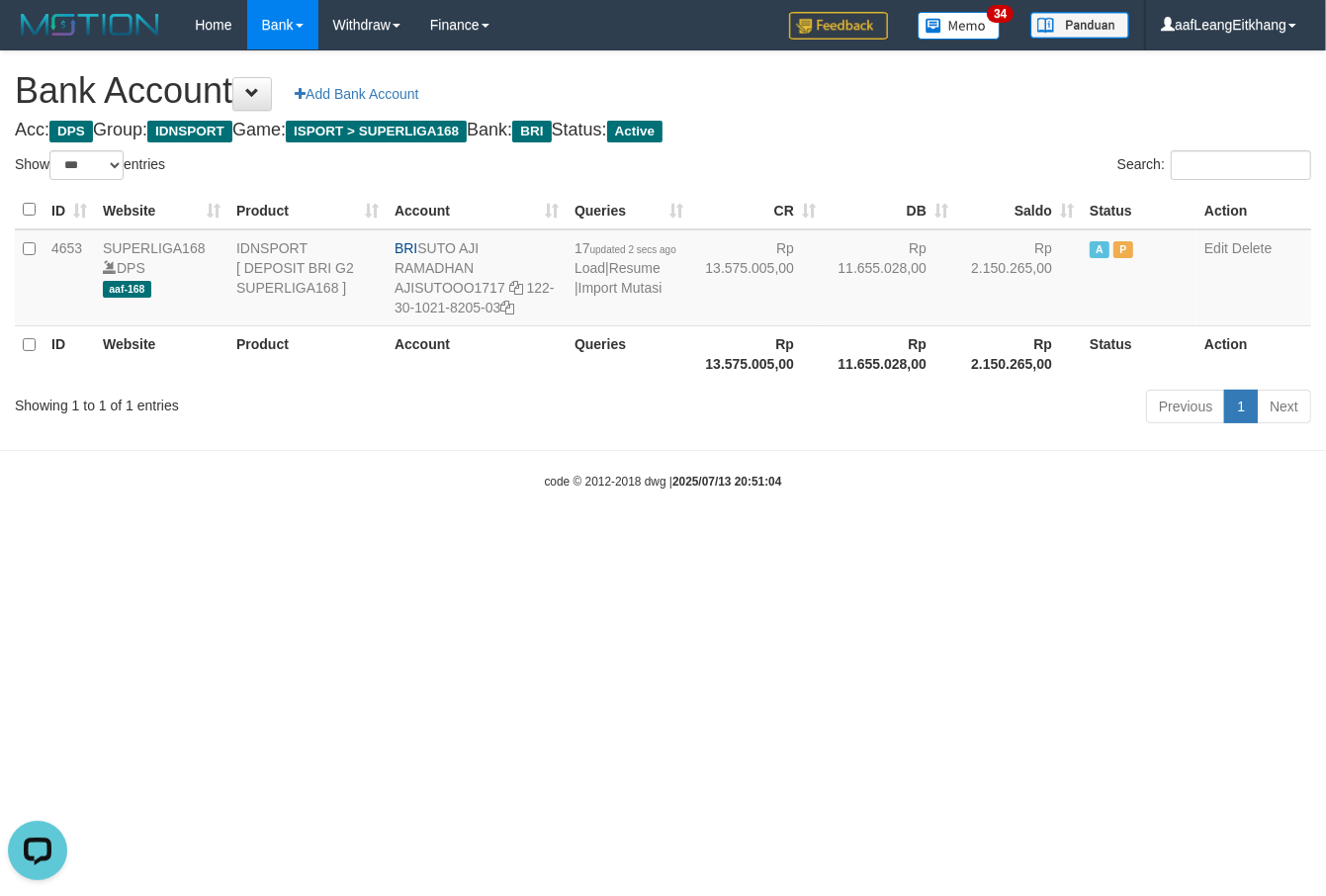 scroll, scrollTop: 0, scrollLeft: 0, axis: both 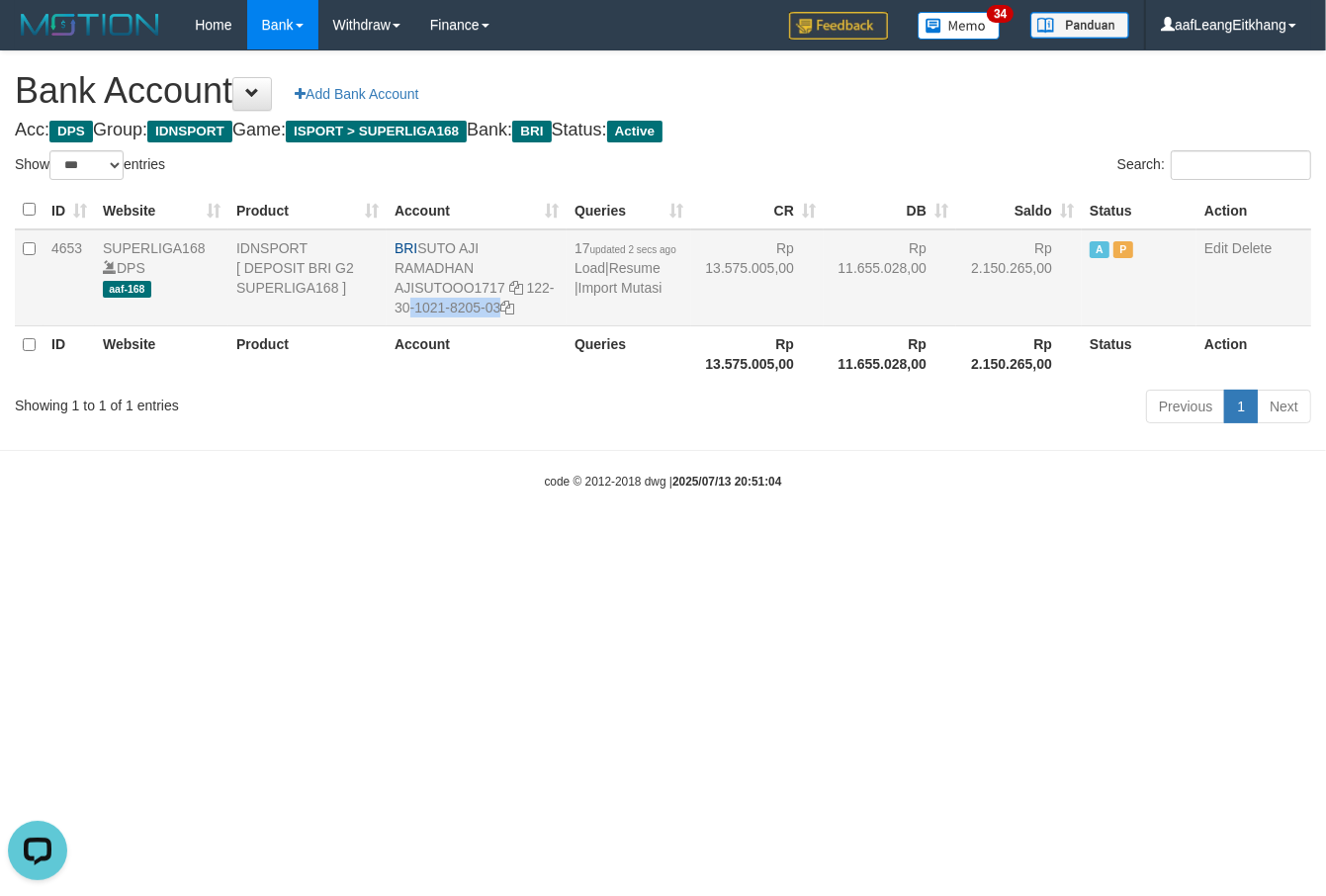 drag, startPoint x: 526, startPoint y: 288, endPoint x: 583, endPoint y: 318, distance: 64.41273 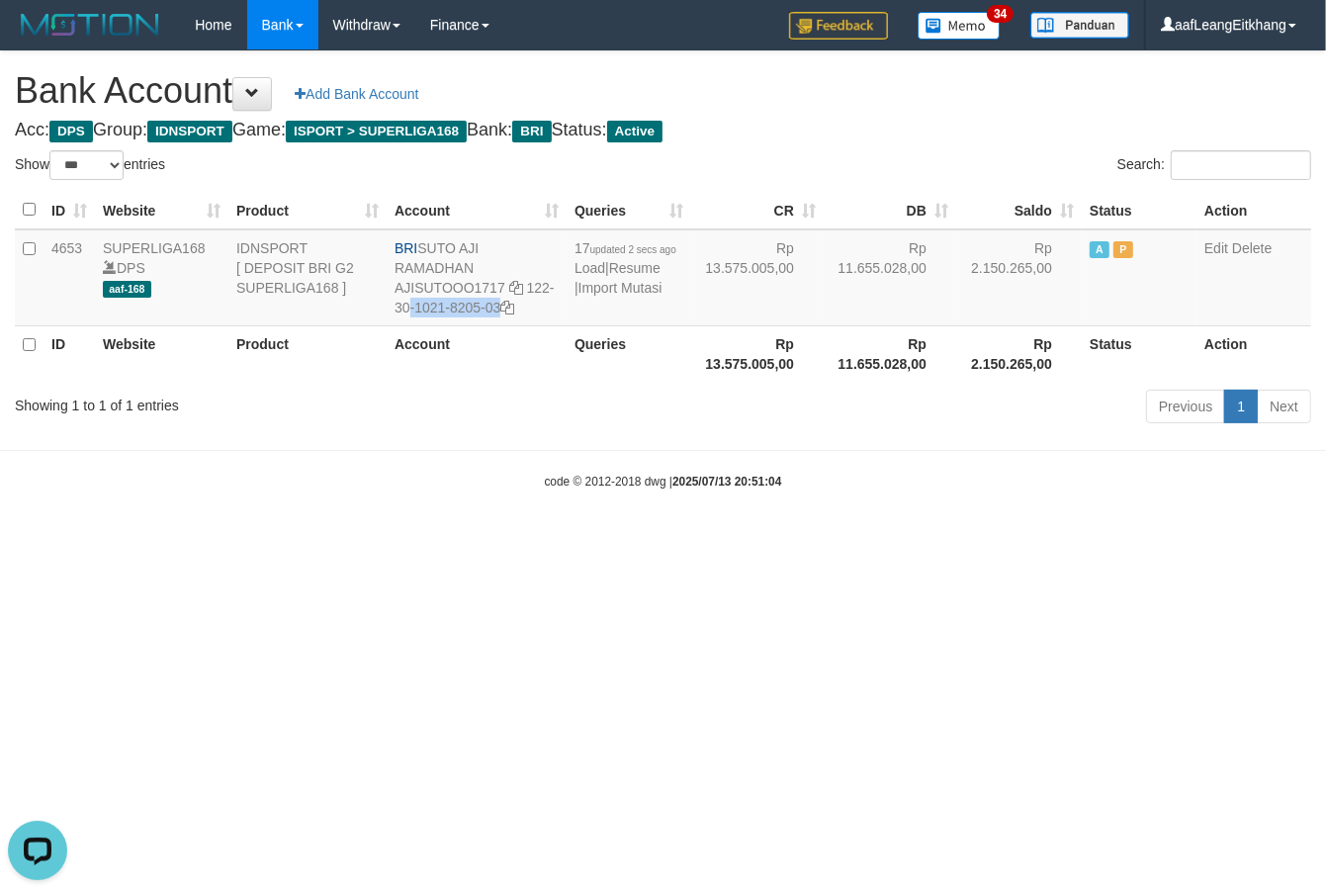copy on "122-30-1021-8205-03" 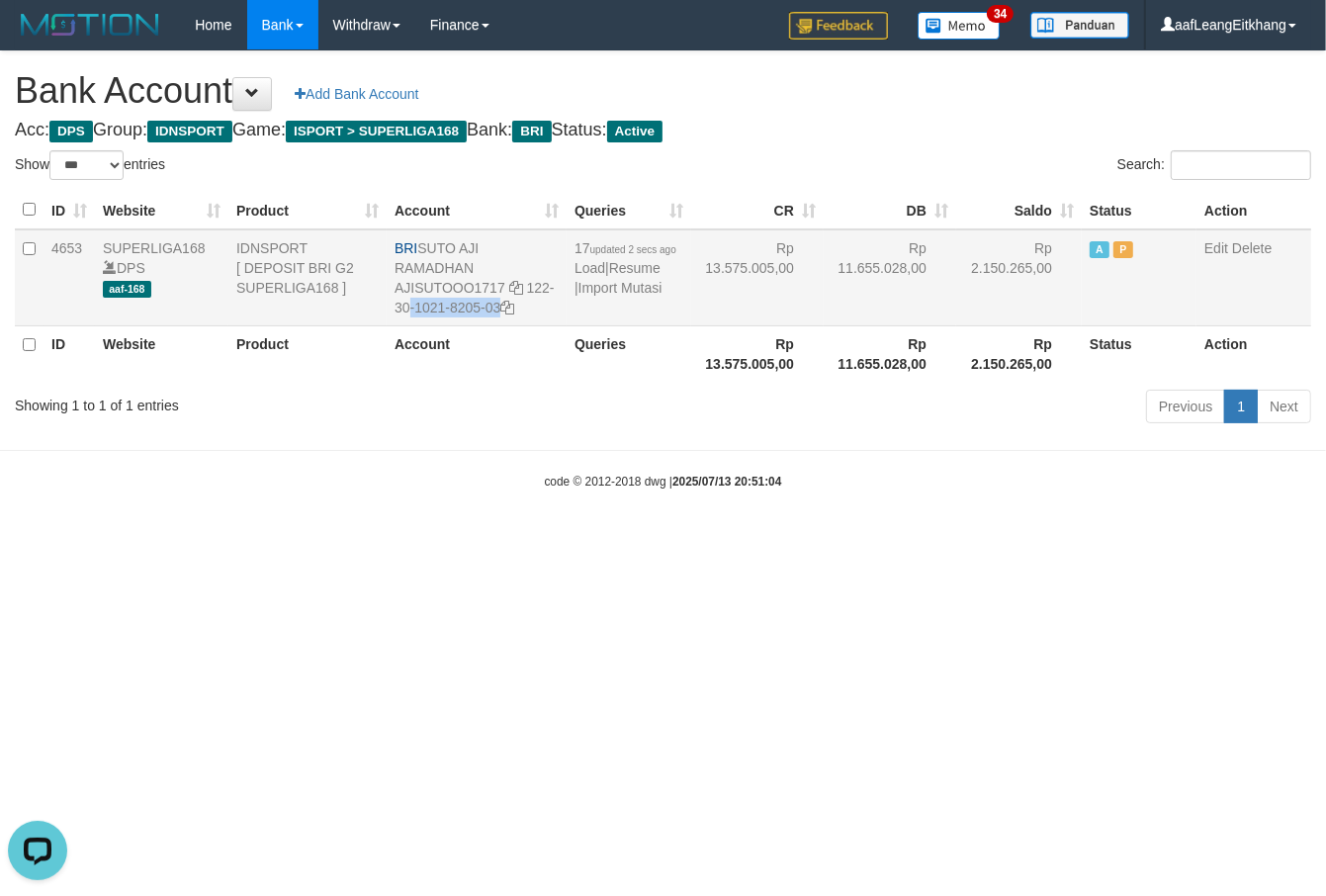 drag, startPoint x: 418, startPoint y: 253, endPoint x: 530, endPoint y: 278, distance: 114.75626 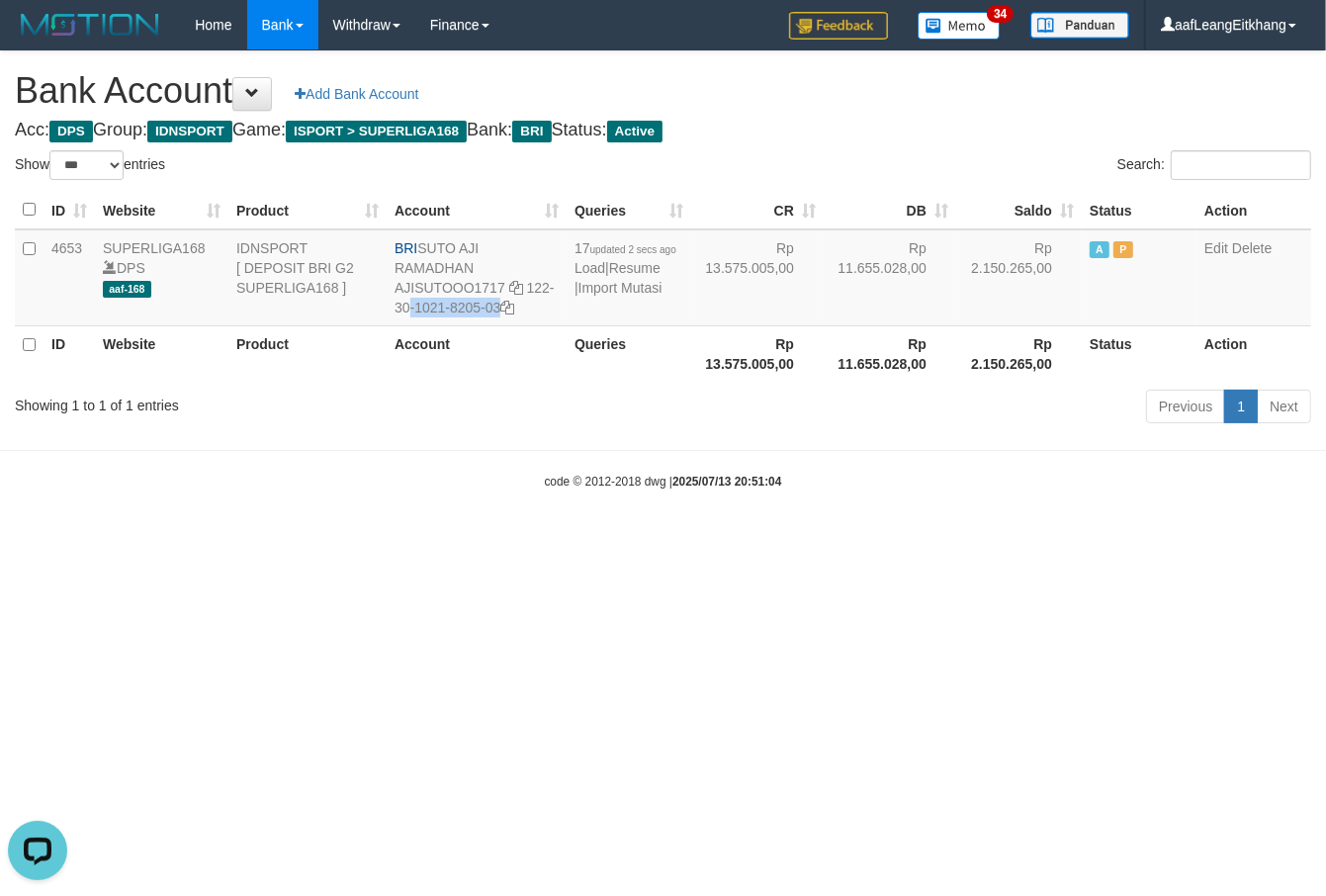 copy on "SUTO AJI RAMADHAN" 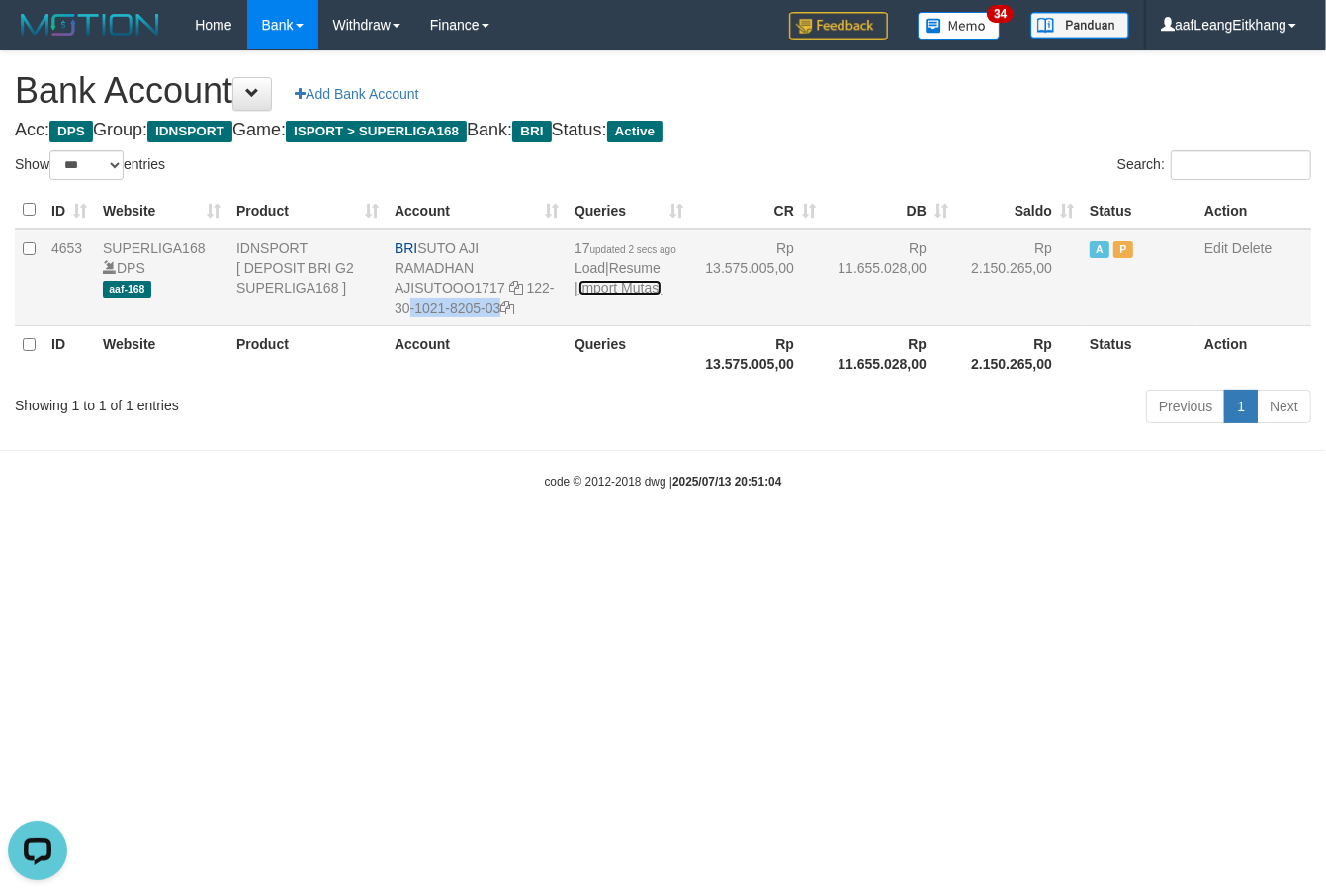 click on "Import Mutasi" at bounding box center (620, 288) 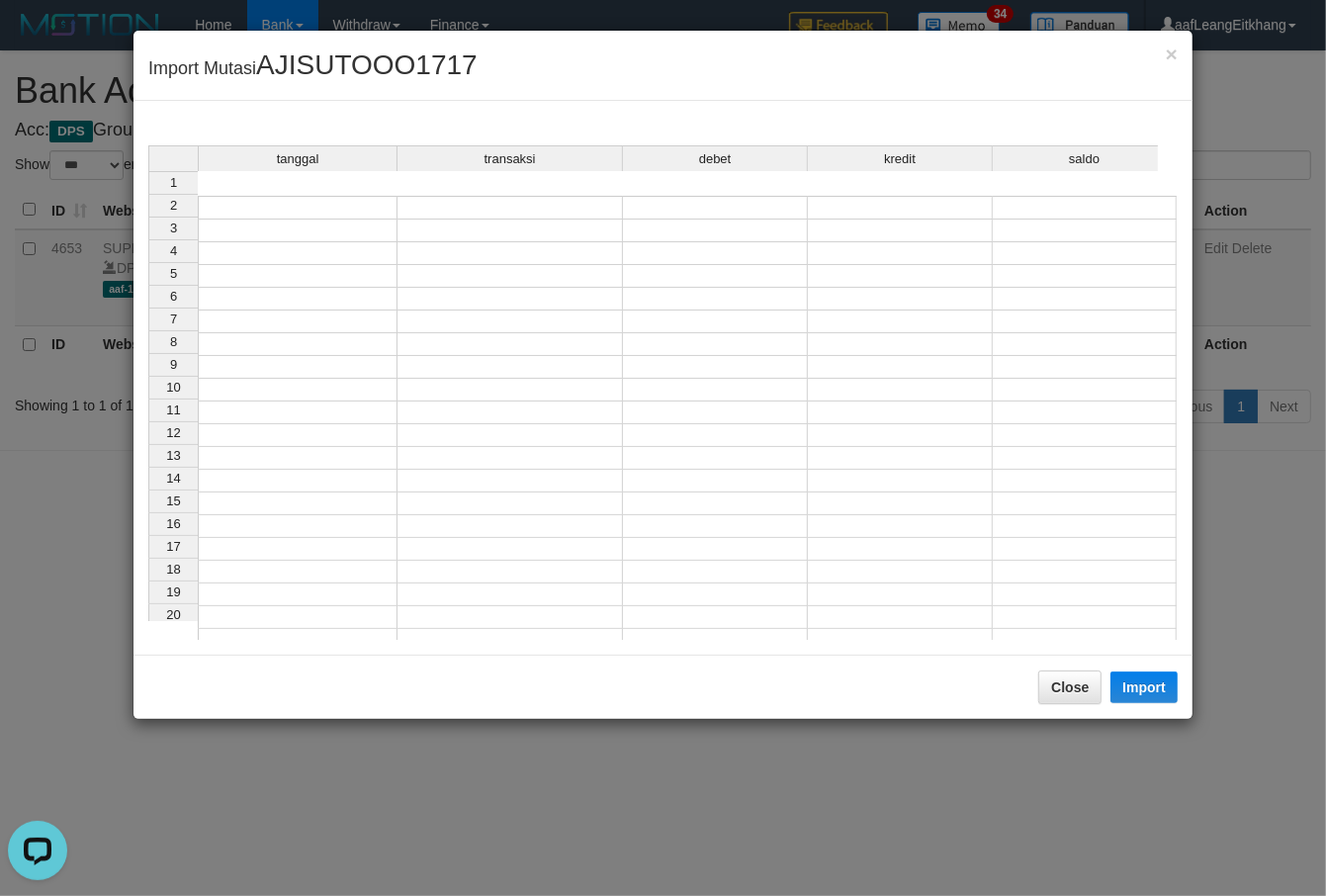 click at bounding box center [298, 208] 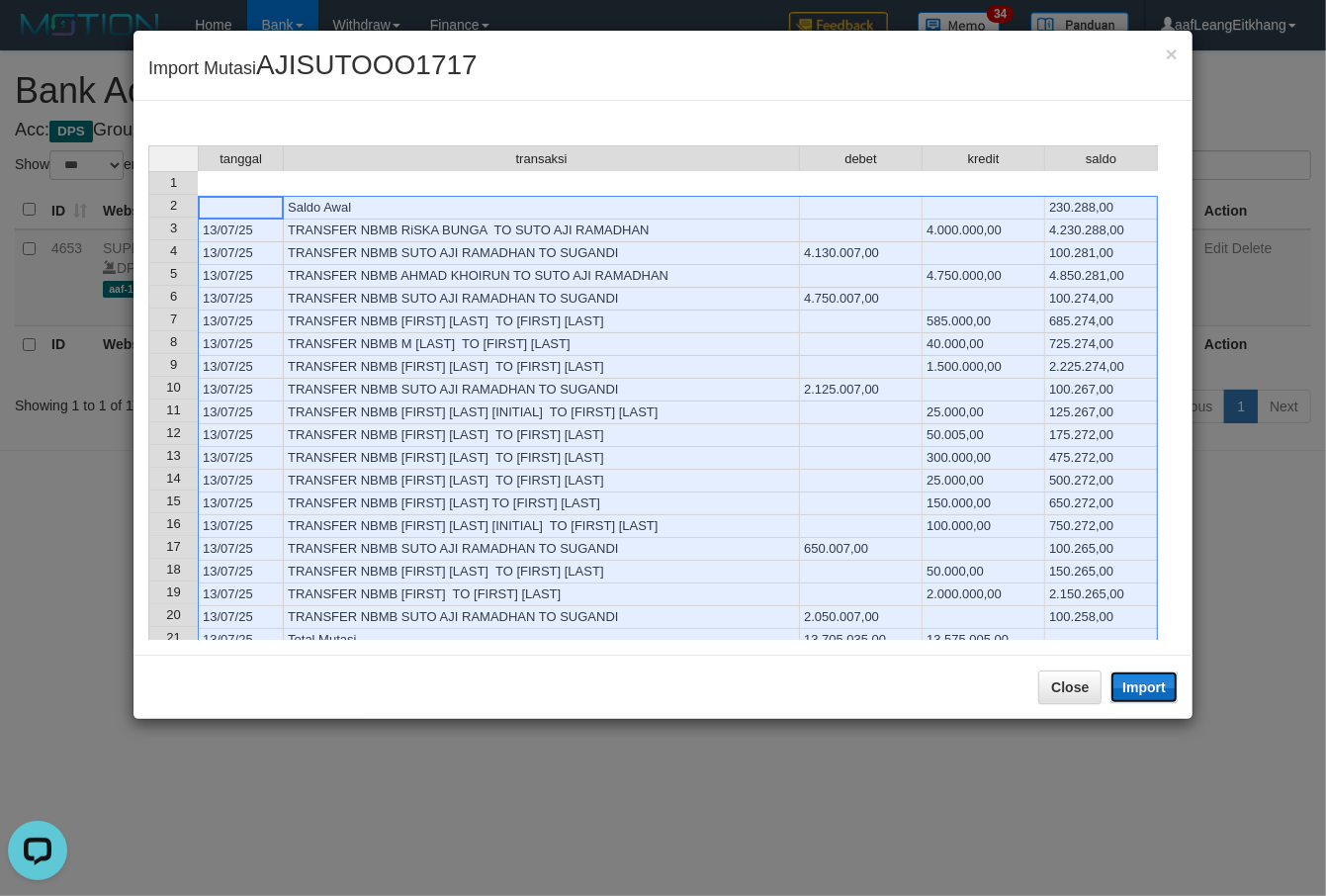 click on "Import" at bounding box center (1144, 687) 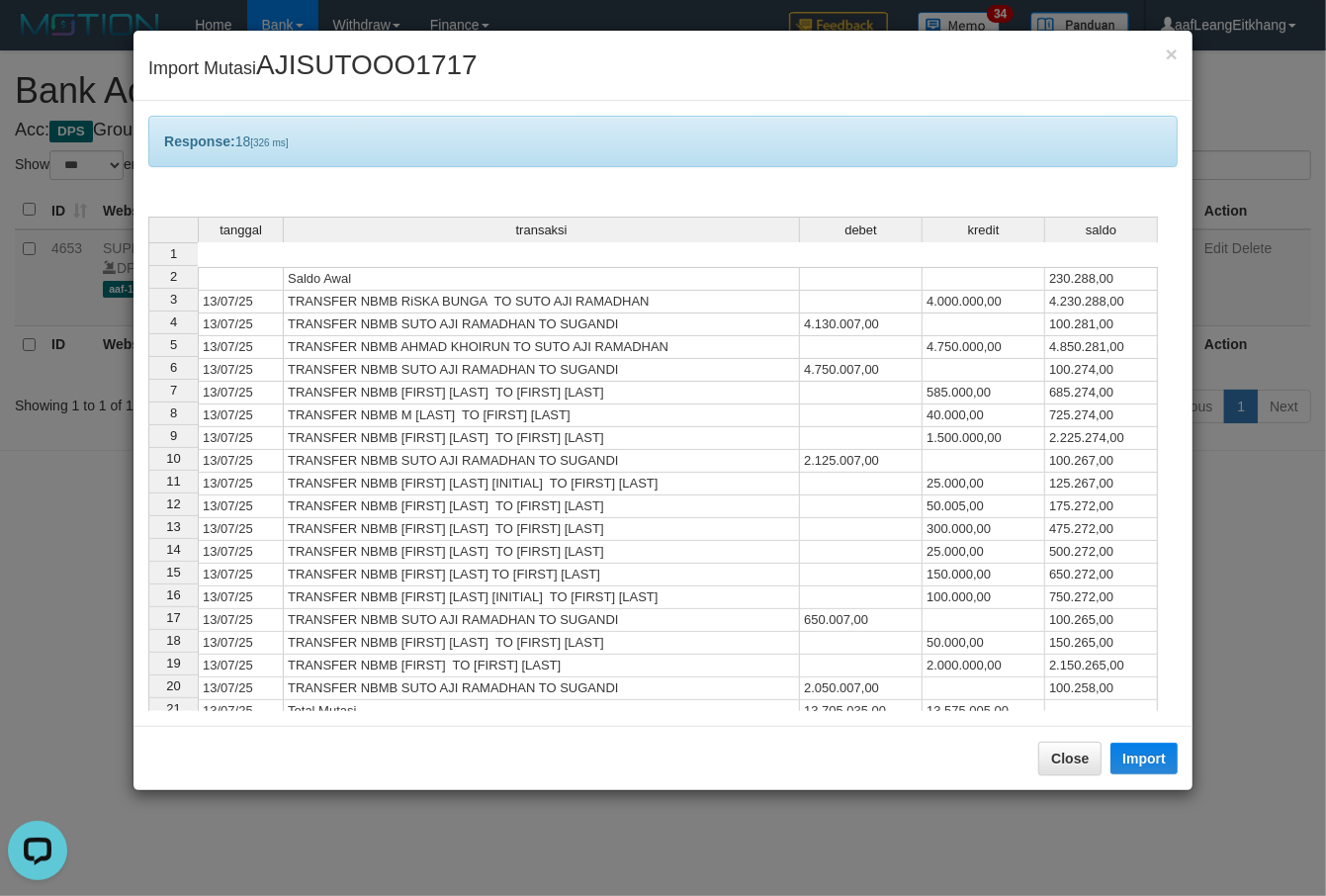 click on "tanggal transaksi debet kredit saldo 1 Saldo Awal 230.288,00 2 13/07/25 TRANSFER NBMB RiSKA BUNGA  TO SUTO AJI RAMADHAN 4.000.000,00 4.230.288,00 3 13/07/25 TRANSFER NBMB SUTO AJI RAMADHAN TO SUGANDI 4.130.007,00 100.281,00 4 13/07/25 TRANSFER NBMB AHMAD KHOIRUN TO SUTO AJI RAMADHAN 4.750.000,00 4.850.281,00 5 13/07/25 TRANSFER NBMB SUTO AJI RAMADHAN TO SUGANDI 4.750.007,00 100.274,00 6 13/07/25 TRANSFER NBMB FEBIAN ANDRIAN  TO SUTO AJI RAMADHAN 585.000,00 685.274,00 7 13/07/25 TRANSFER NBMB M KAFI RAMADHA  TO SUTO AJI RAMADHAN 40.000,00 725.274,00 8 13/07/25 TRANSFER NBMB YUDHY GUNAWAN  TO SUTO AJI RAMADHAN 1.500.000,00 2.225.274,00 9 13/07/25 TRANSFER NBMB SUTO AJI RAMADHAN TO SUGANDI 2.125.007,00 100.267,00 10 13/07/25 TRANSFER NBMB Agustina Dwi L  TO SUTO AJI RAMADHAN 25.000,00 125.267,00 11 13/07/25 TRANSFER NBMB DEVI PURNAMASA  TO SUTO AJI RAMADHAN 50.005,00 175.272,00 12 13/07/25 TRANSFER NBMB YONIS LATIF  TO SUTO AJI RAMADHAN 300.000,00 475.272,00 13 13/07/25 25.000,00 500.272,00 14 13/07/25 15 16" at bounding box center [148, 550] 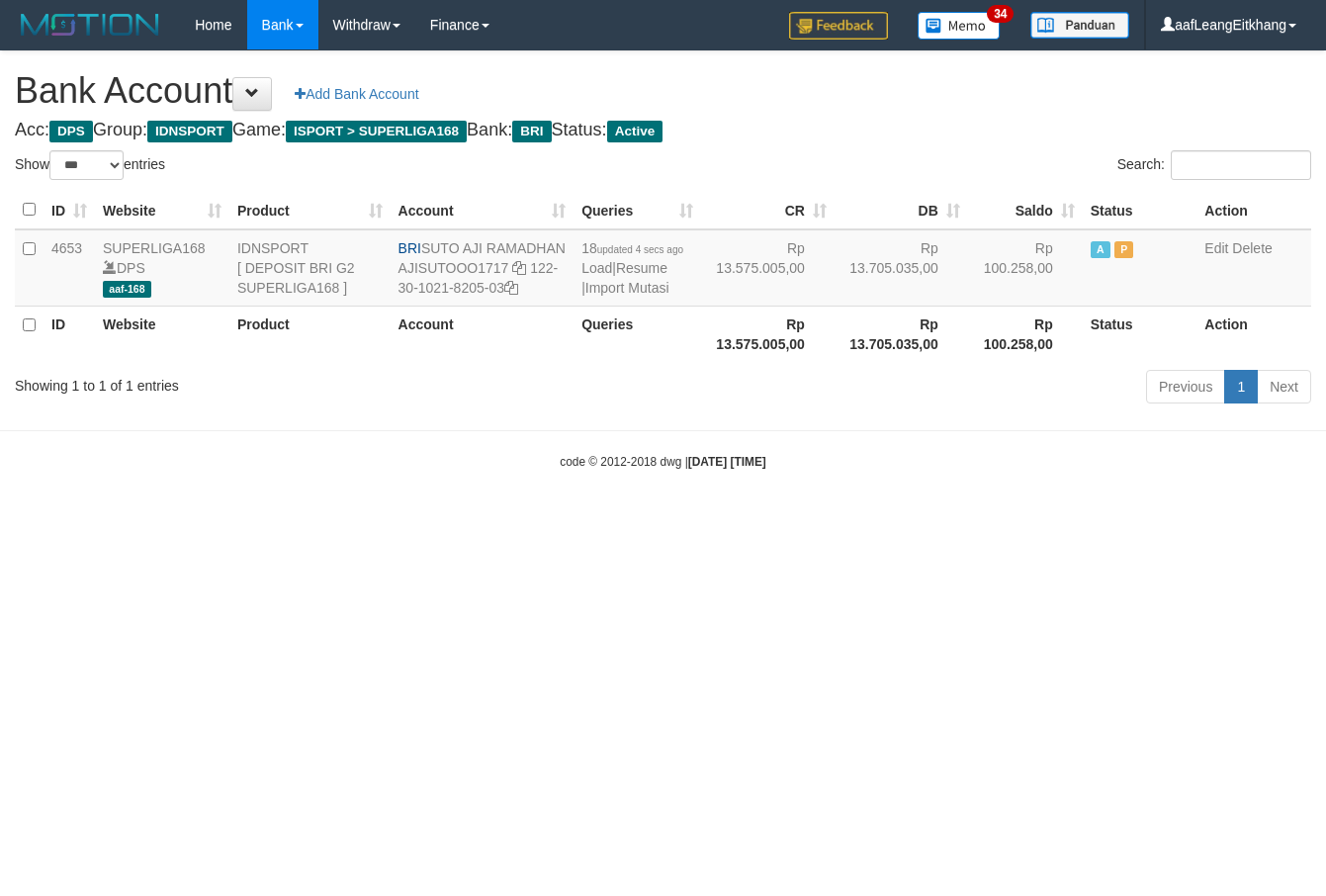 select on "***" 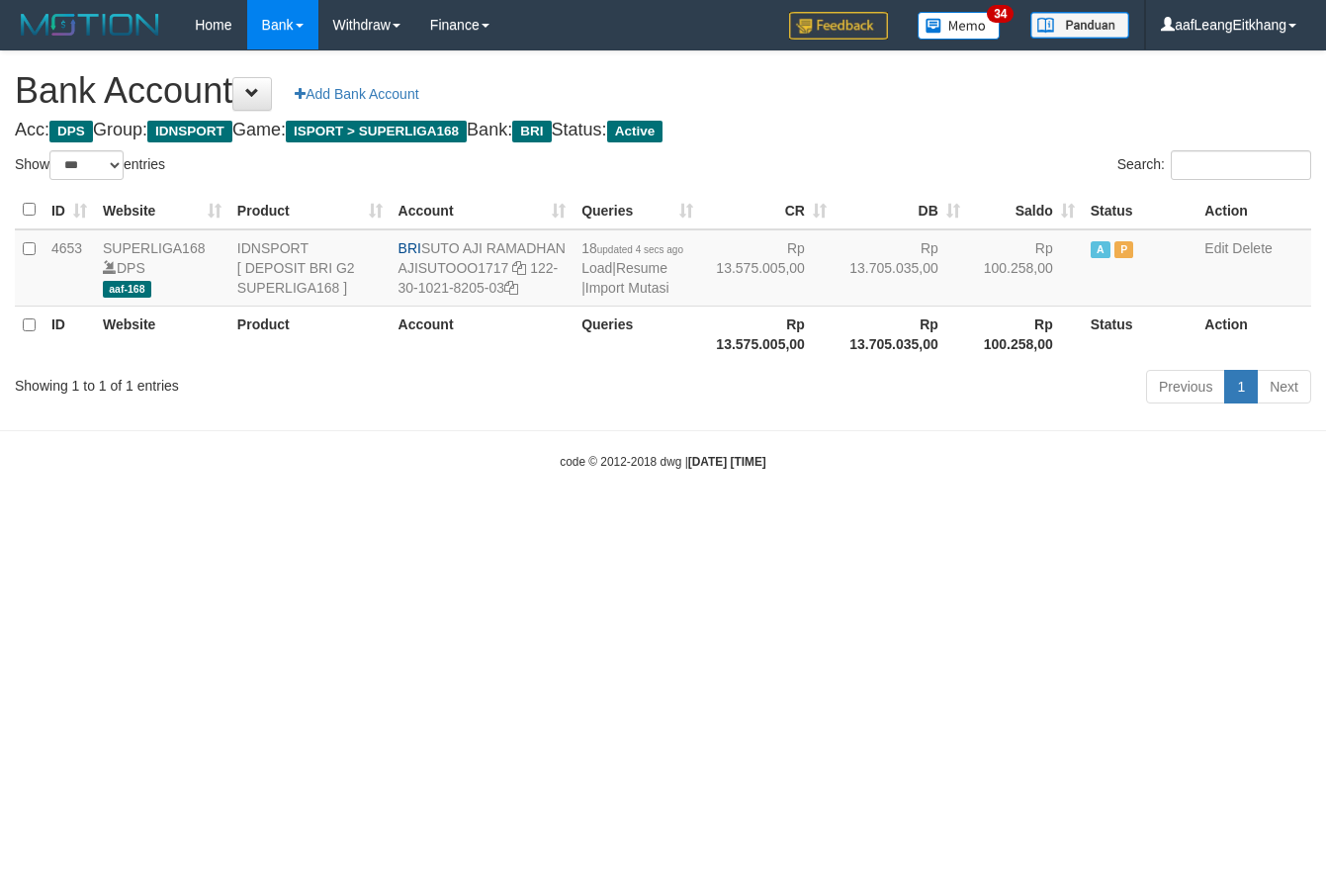 scroll, scrollTop: 0, scrollLeft: 0, axis: both 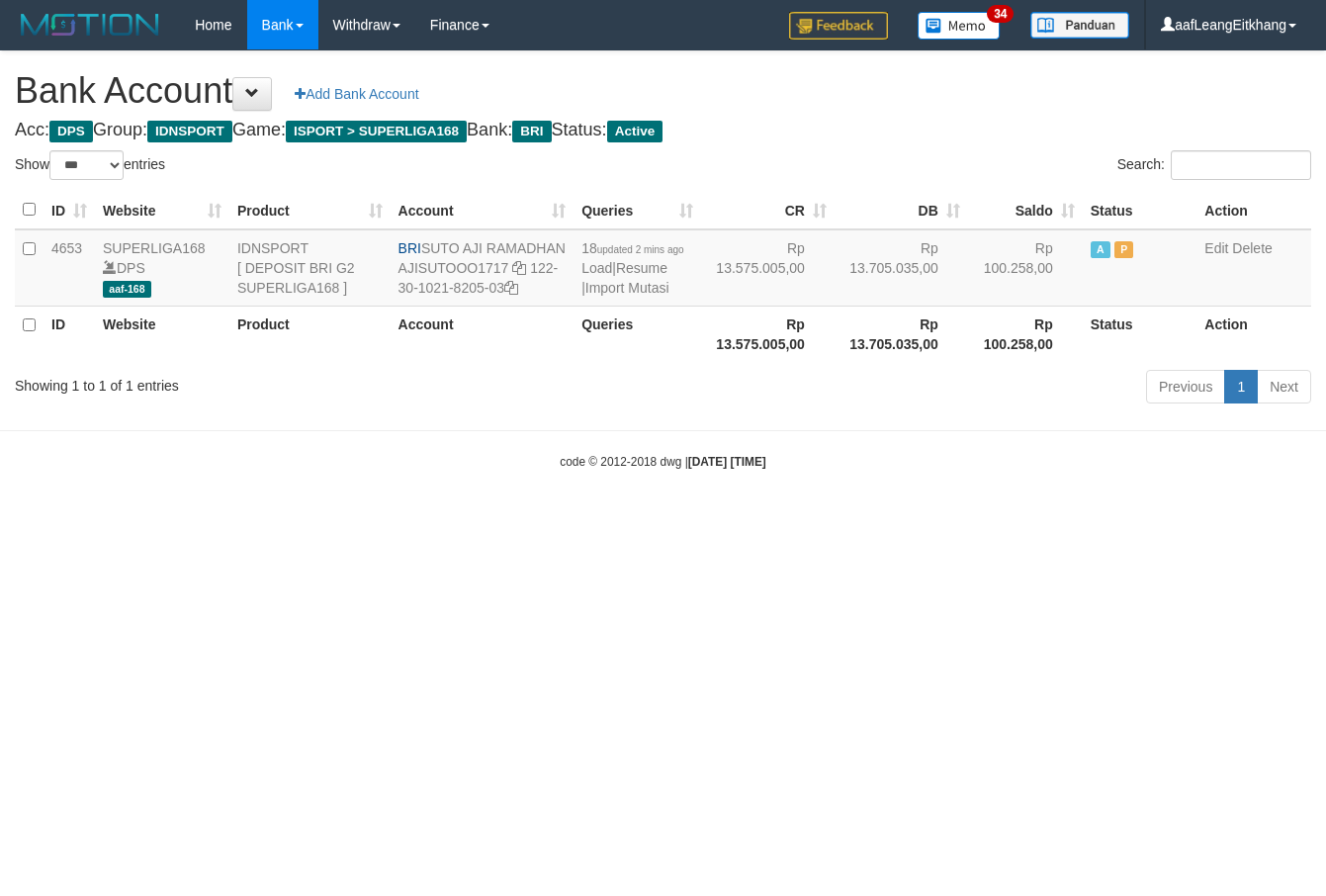 select on "***" 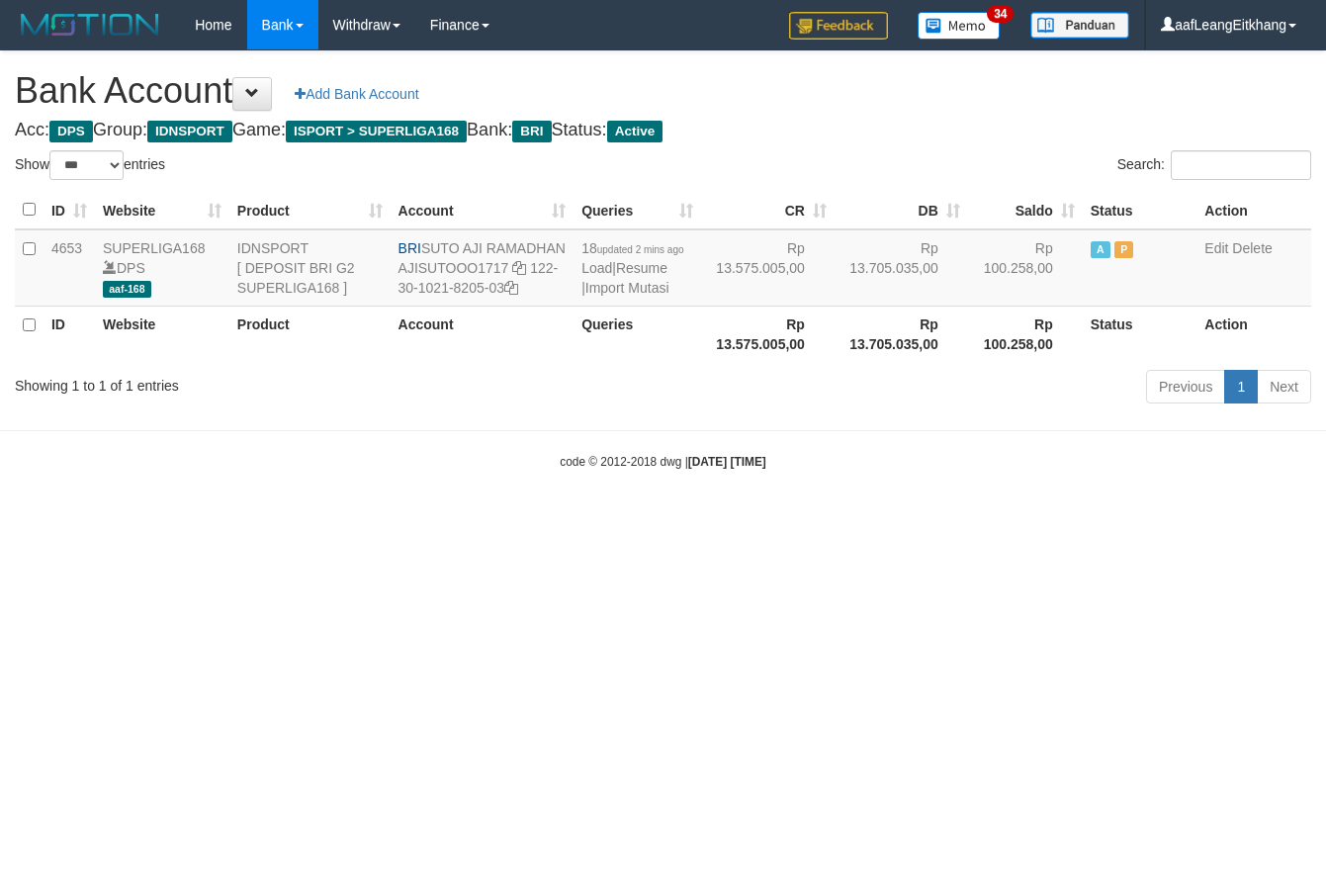 scroll, scrollTop: 0, scrollLeft: 0, axis: both 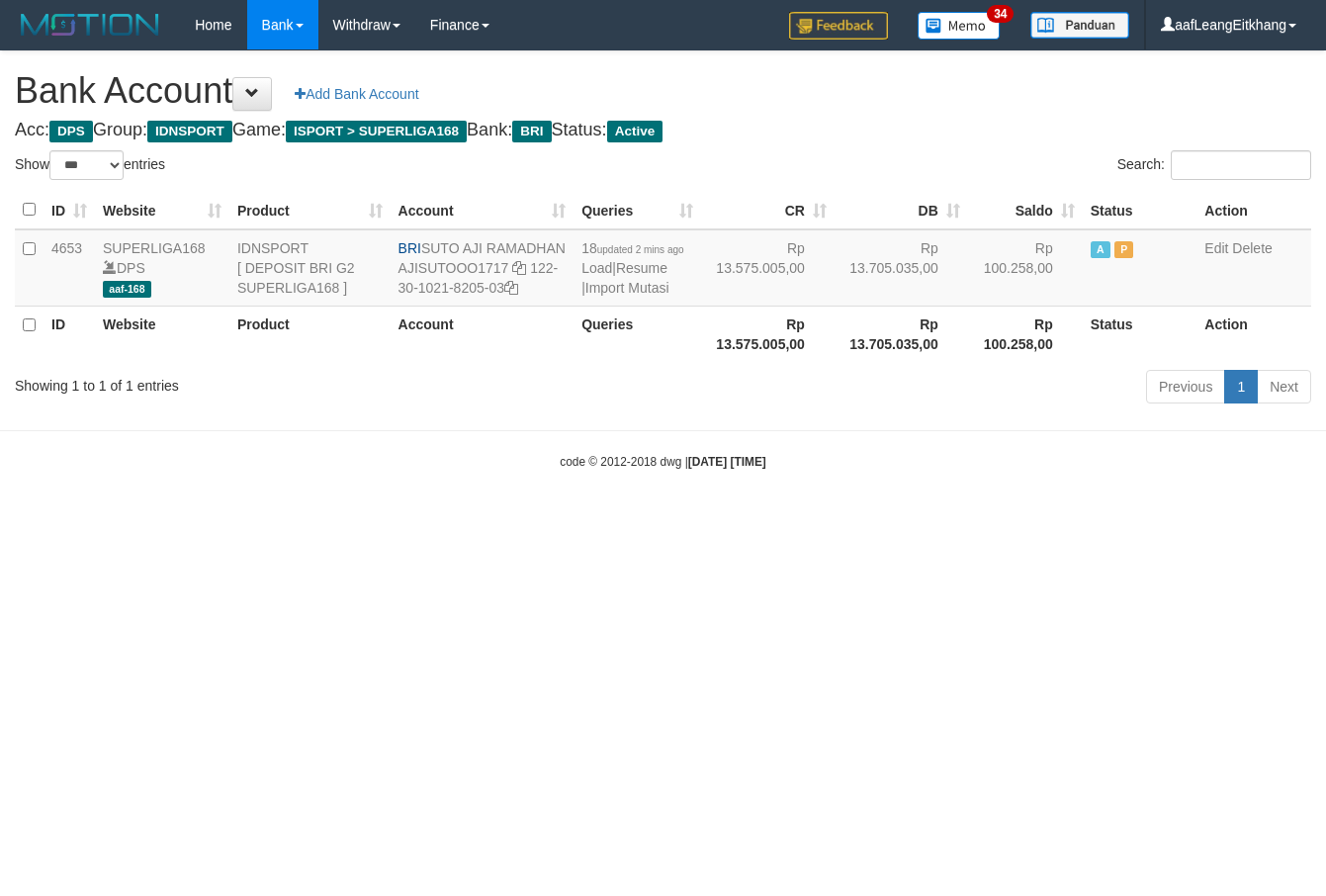 select on "***" 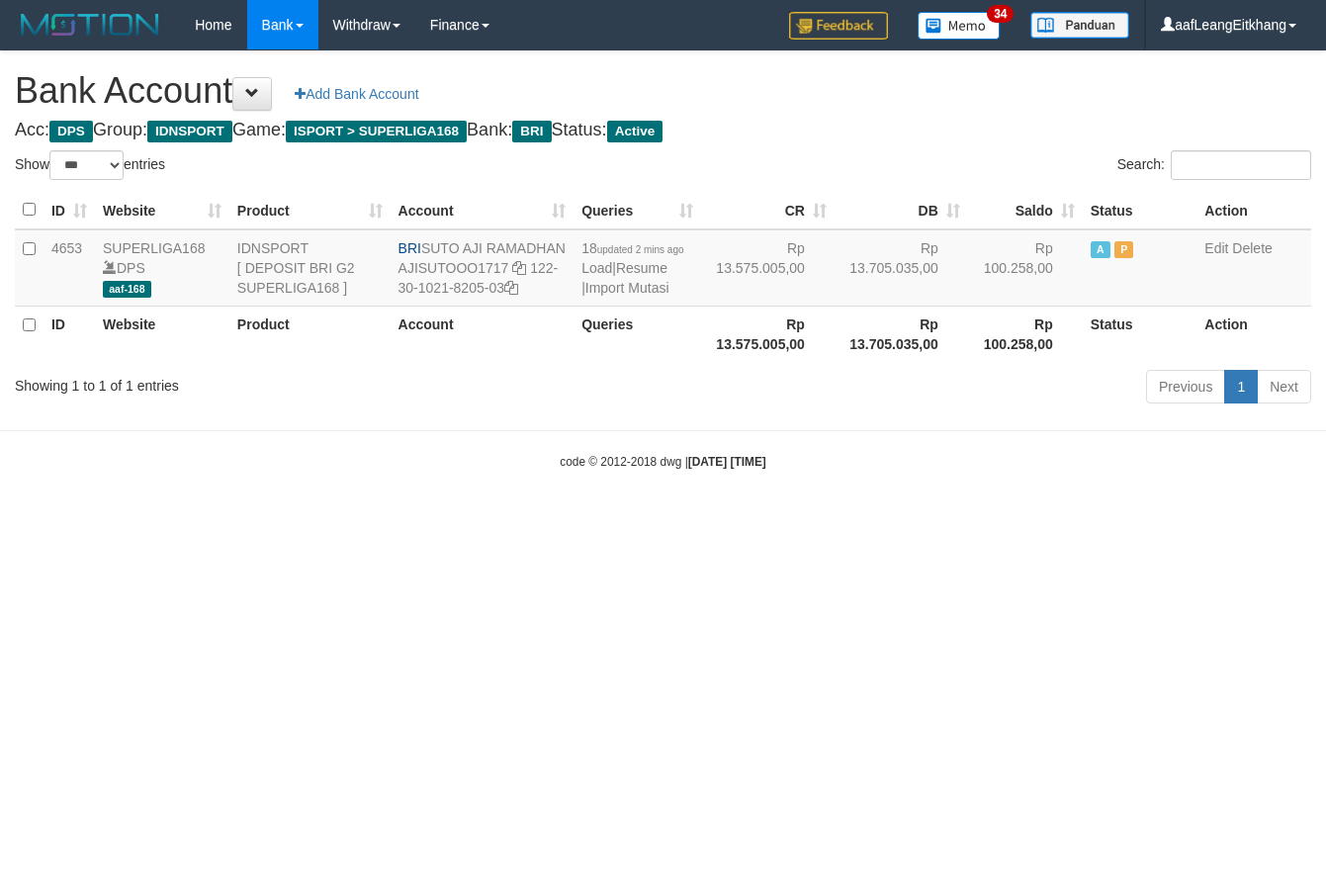 scroll, scrollTop: 0, scrollLeft: 0, axis: both 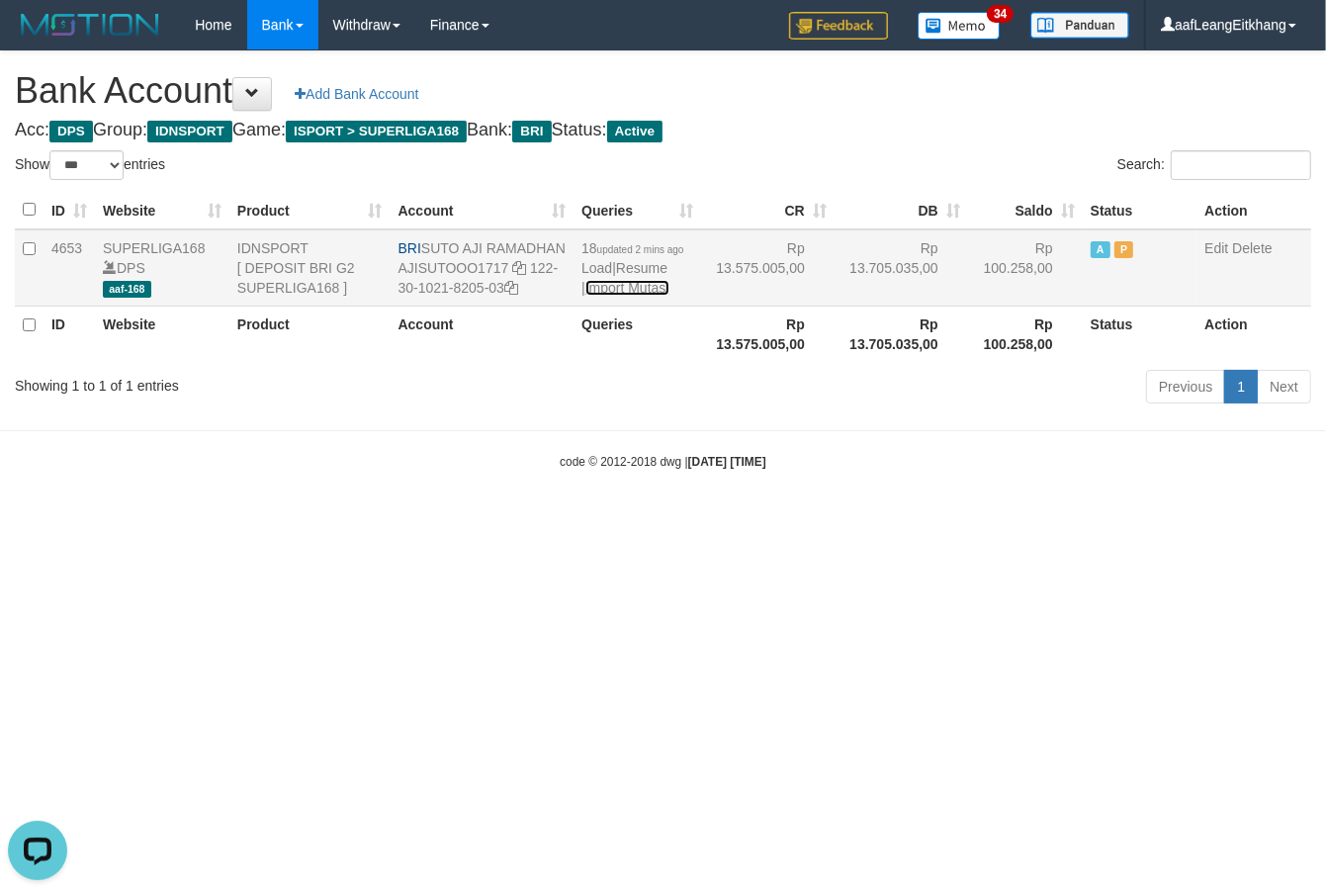 click on "Import Mutasi" at bounding box center [627, 288] 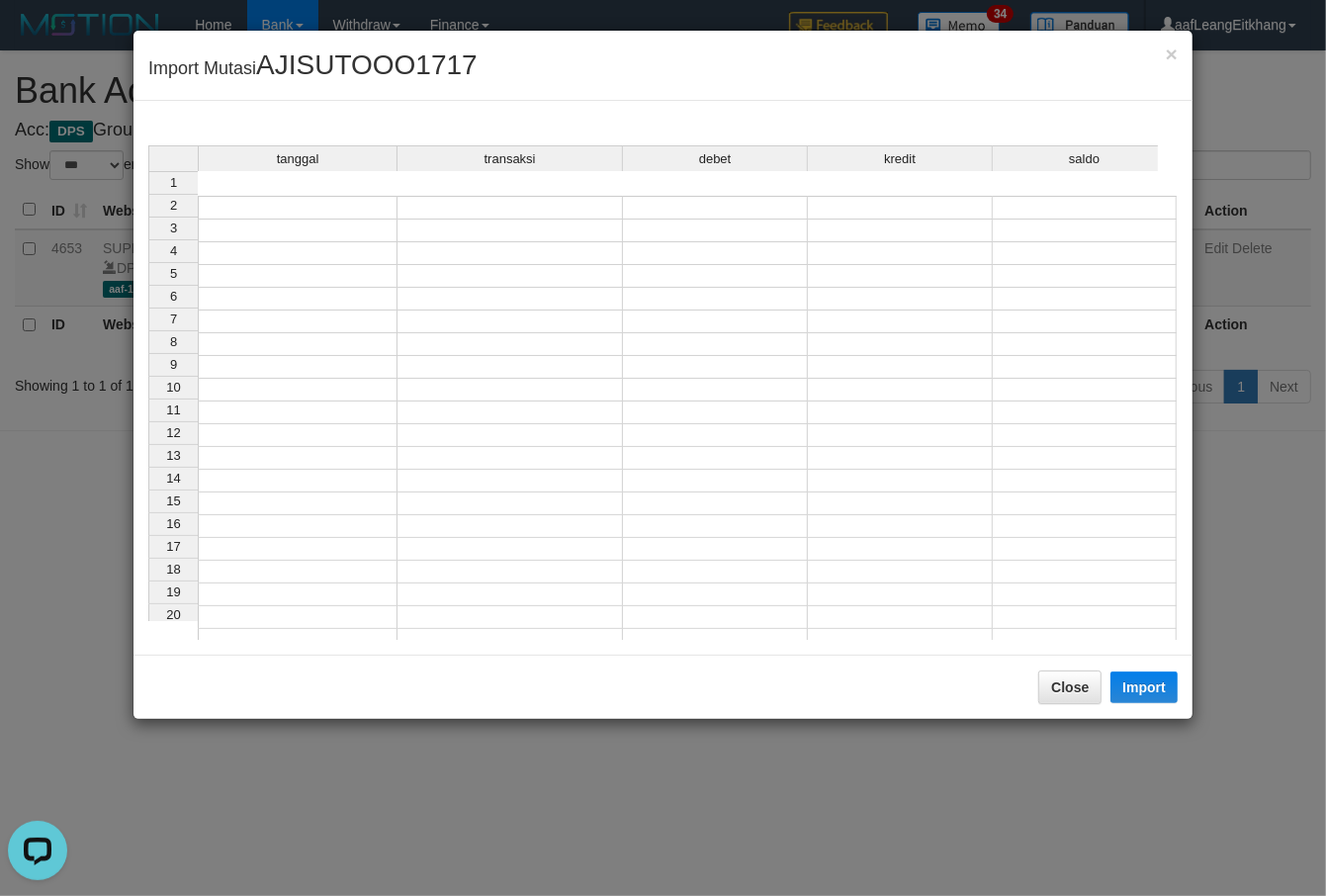 click on "tanggal transaksi debet kredit saldo 1 2 3 4 5 6 7 8 9 10 11 12 13 14 15 16 17 18 19 20 21" at bounding box center [148, 422] 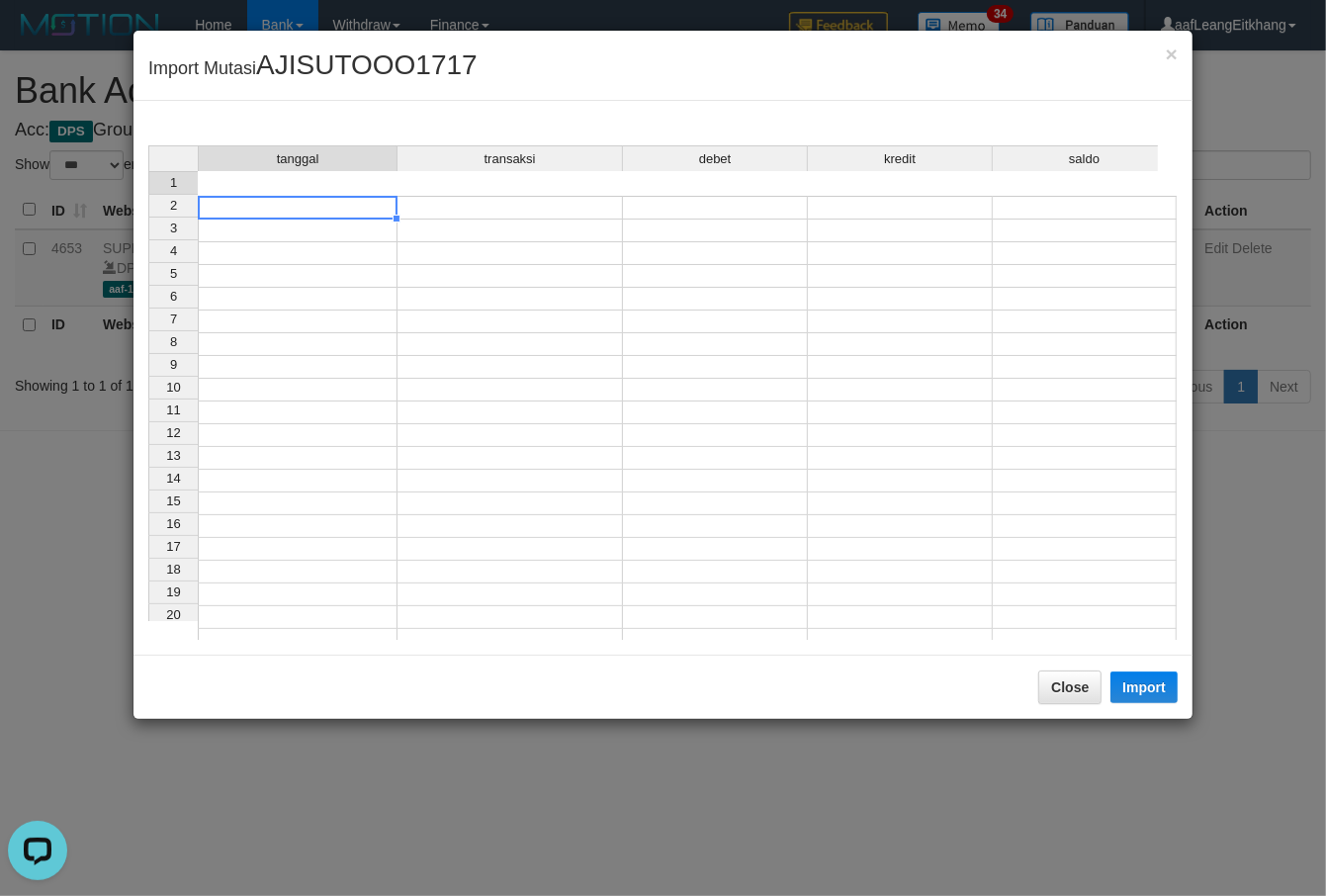 click at bounding box center (298, 208) 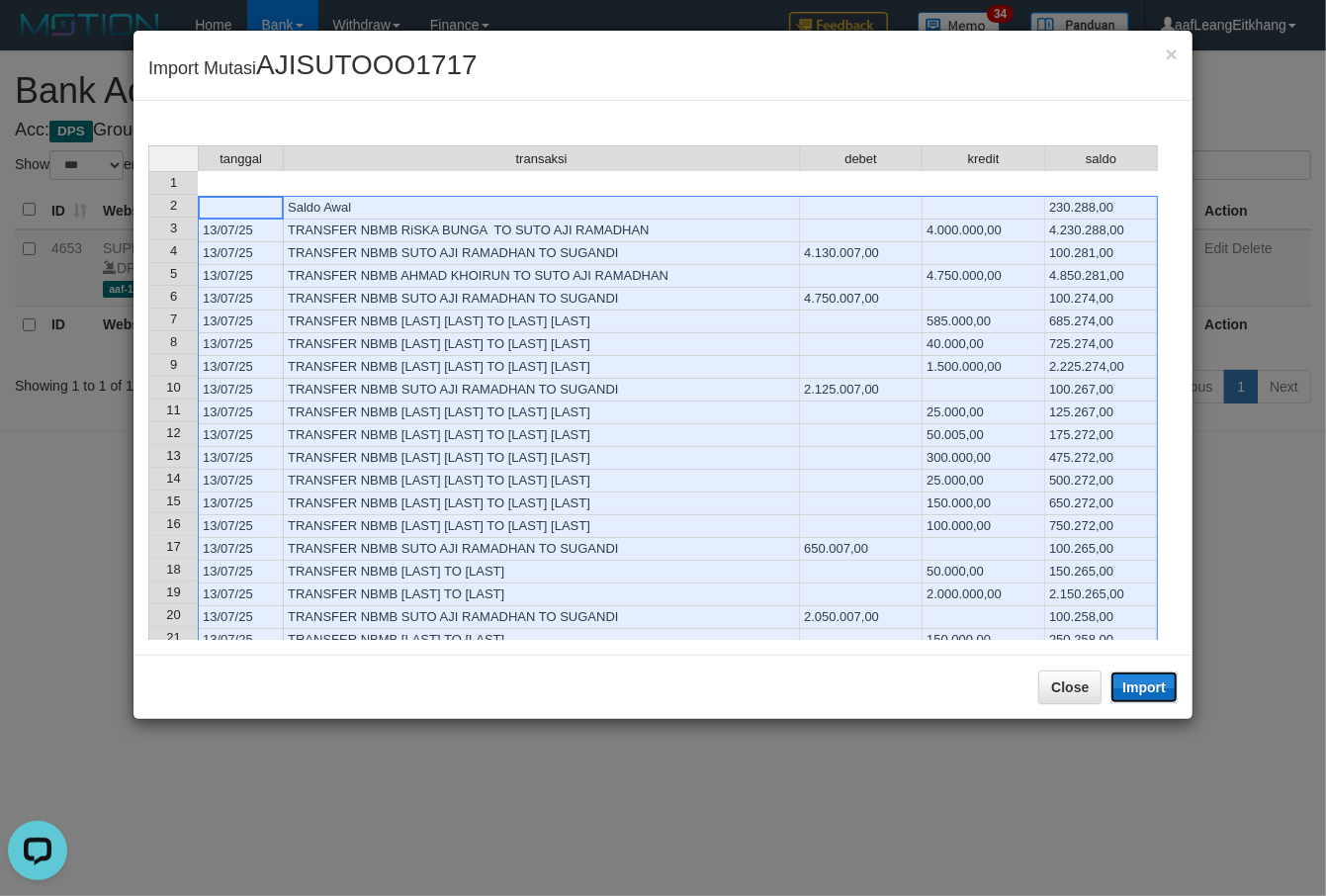 click on "Import" at bounding box center [1144, 687] 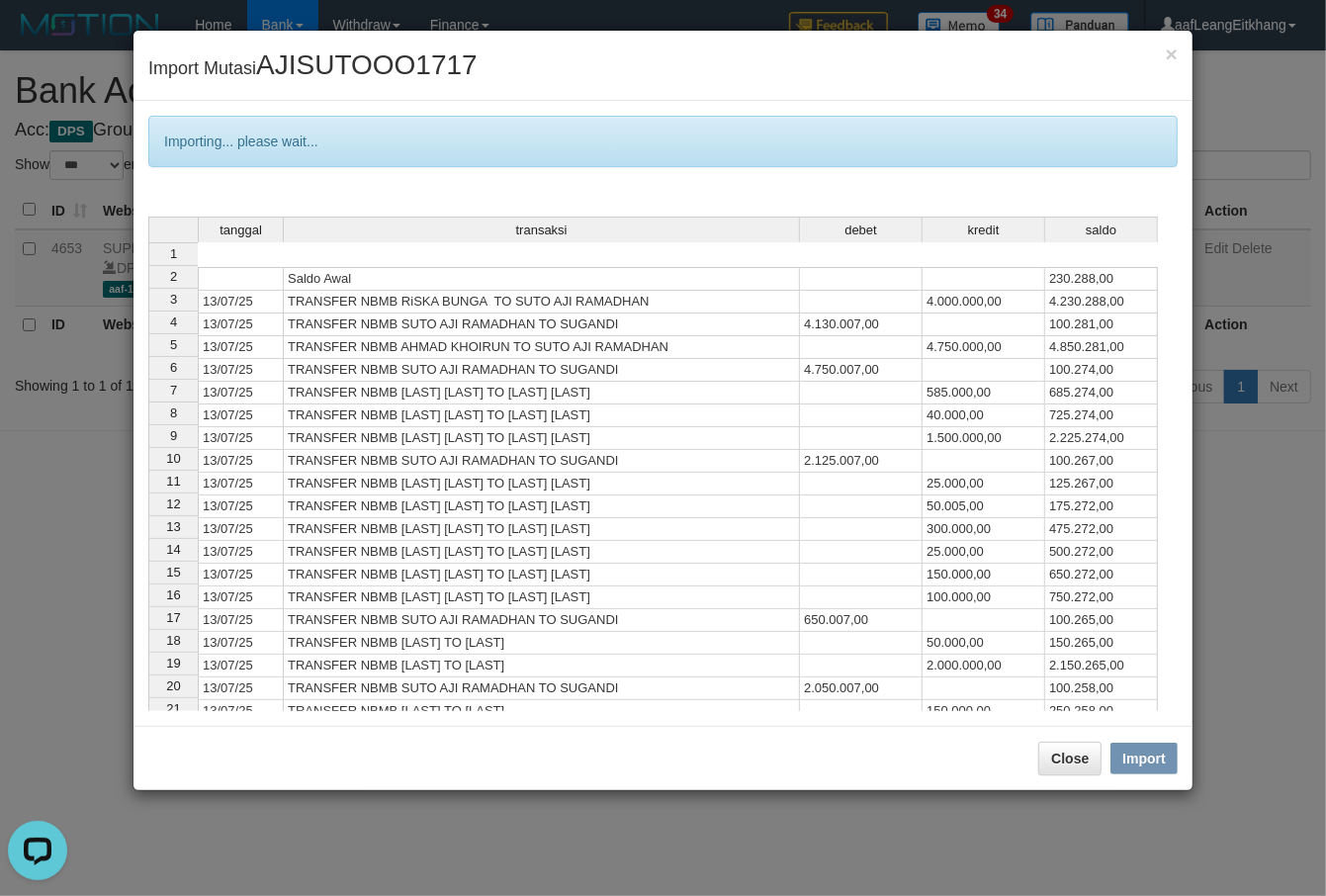 click on "TRANSFER NBMB M KAFI RAMADHA  TO SUTO AJI RAMADHAN" at bounding box center (542, 415) 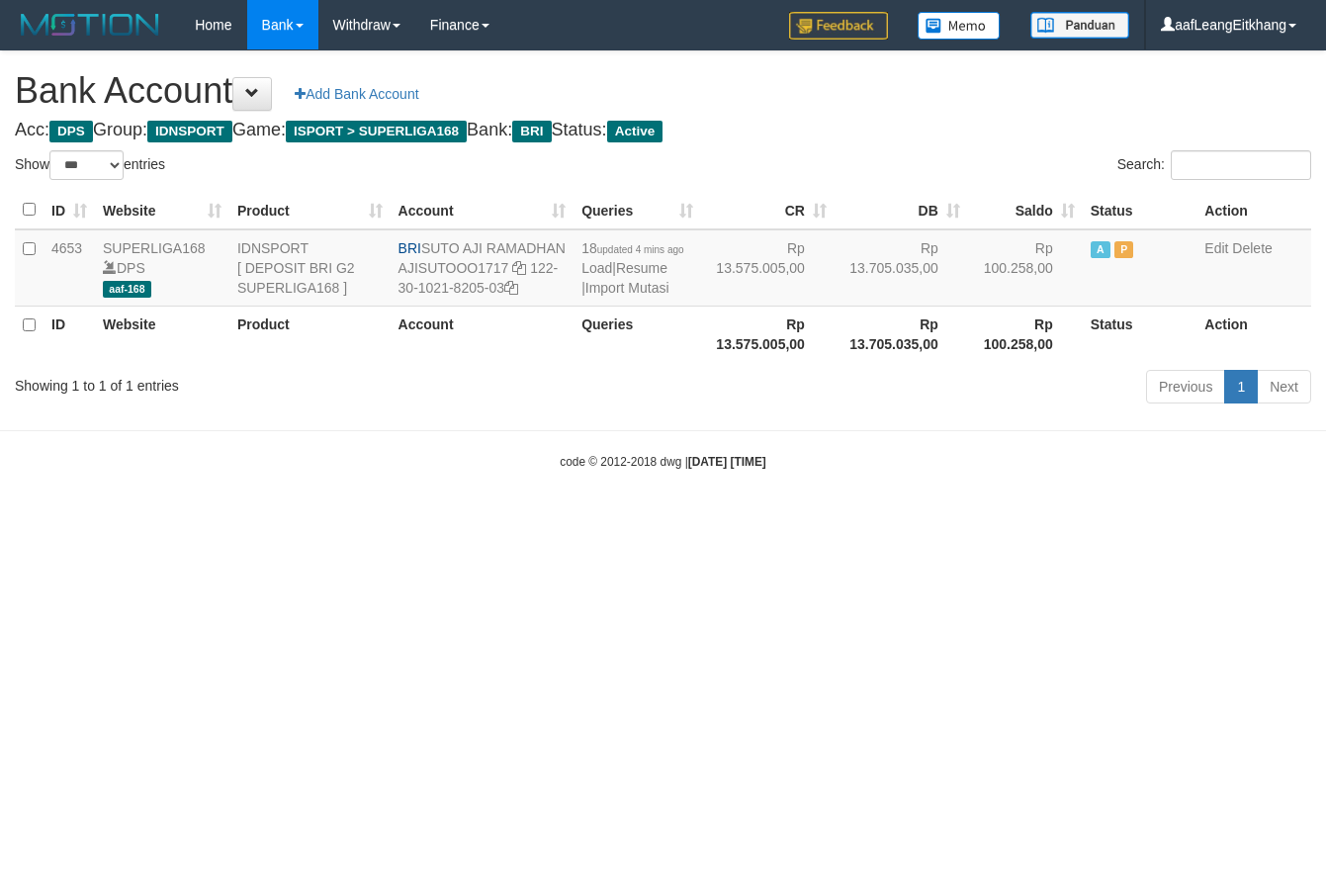 select on "***" 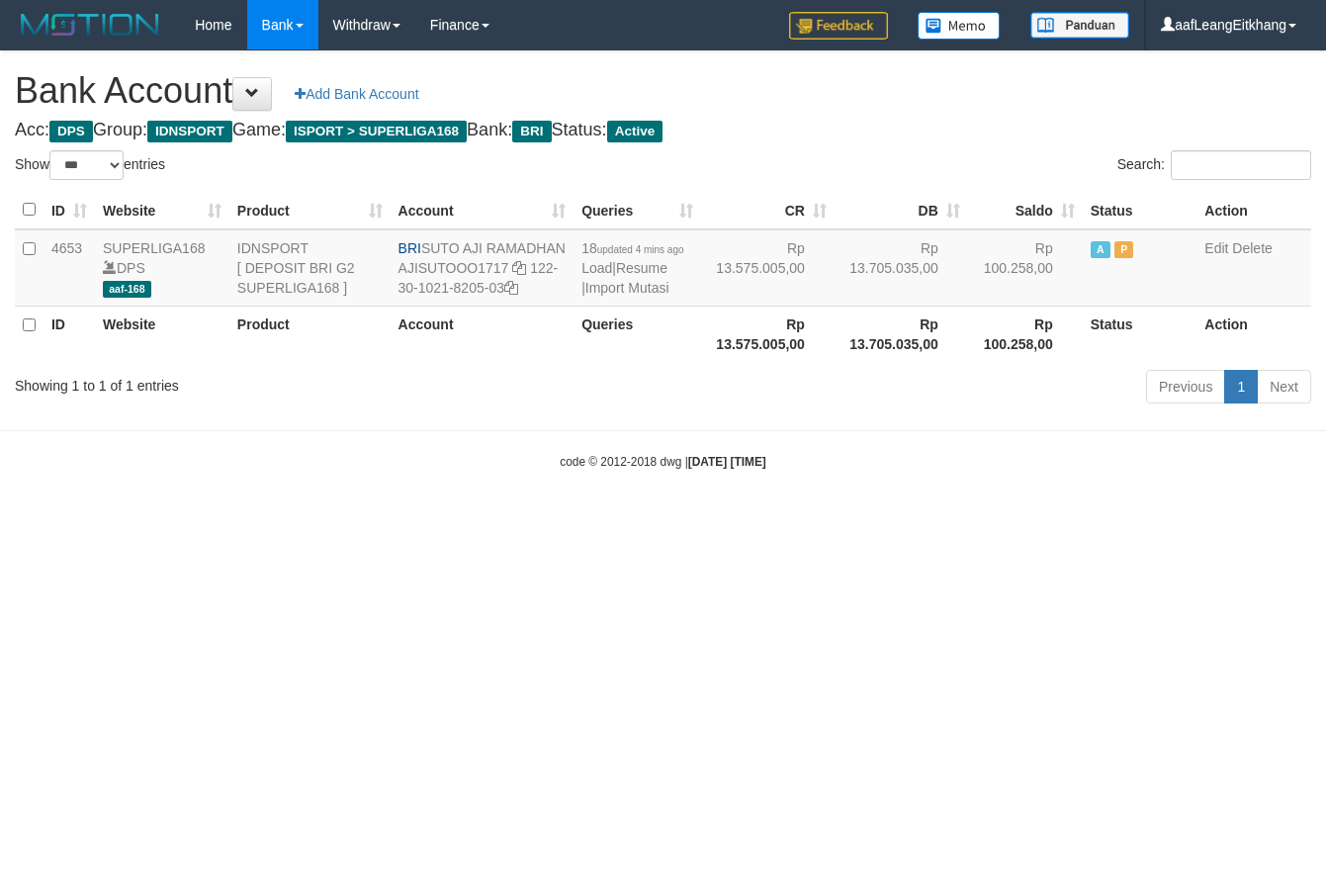 scroll, scrollTop: 0, scrollLeft: 0, axis: both 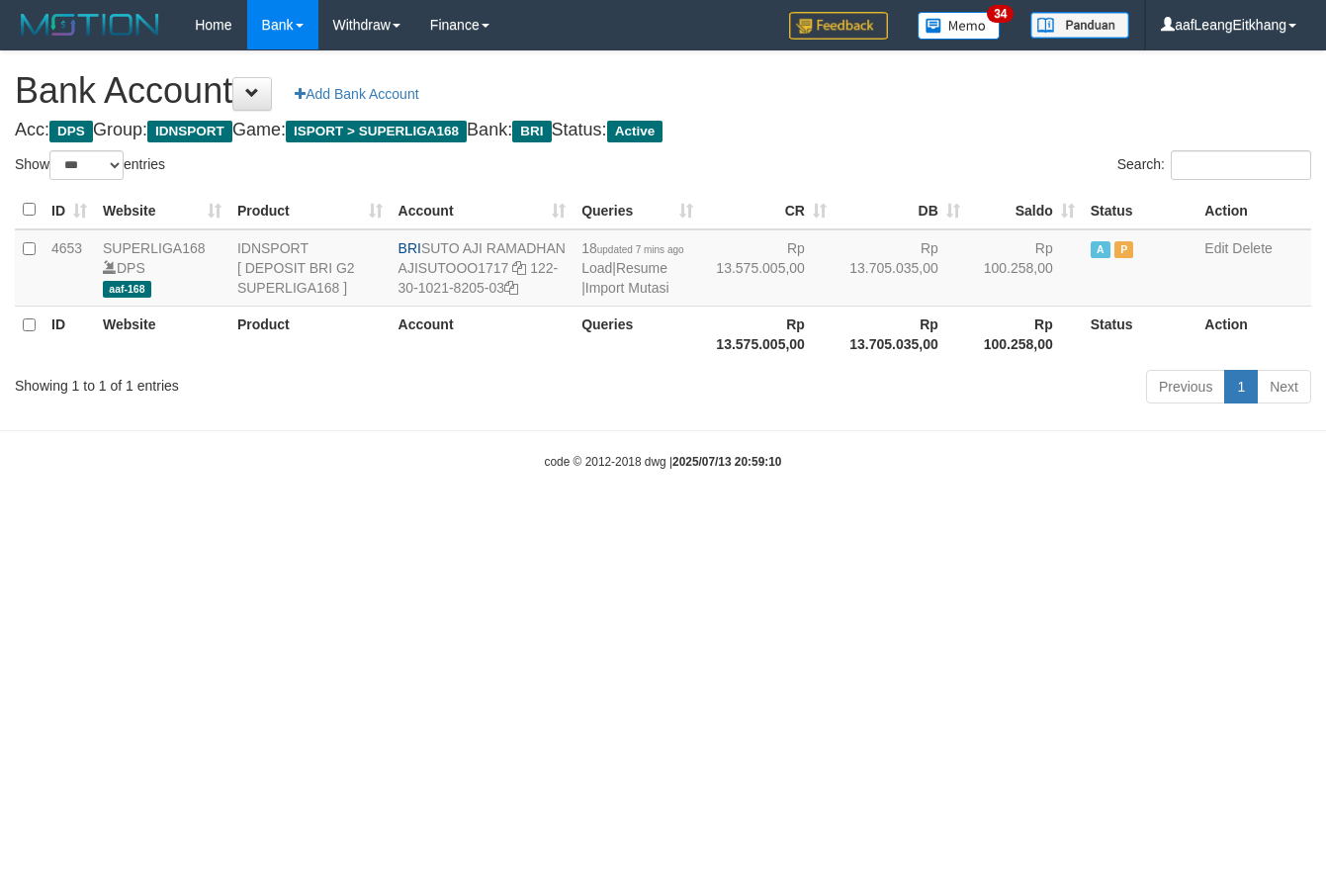 select on "***" 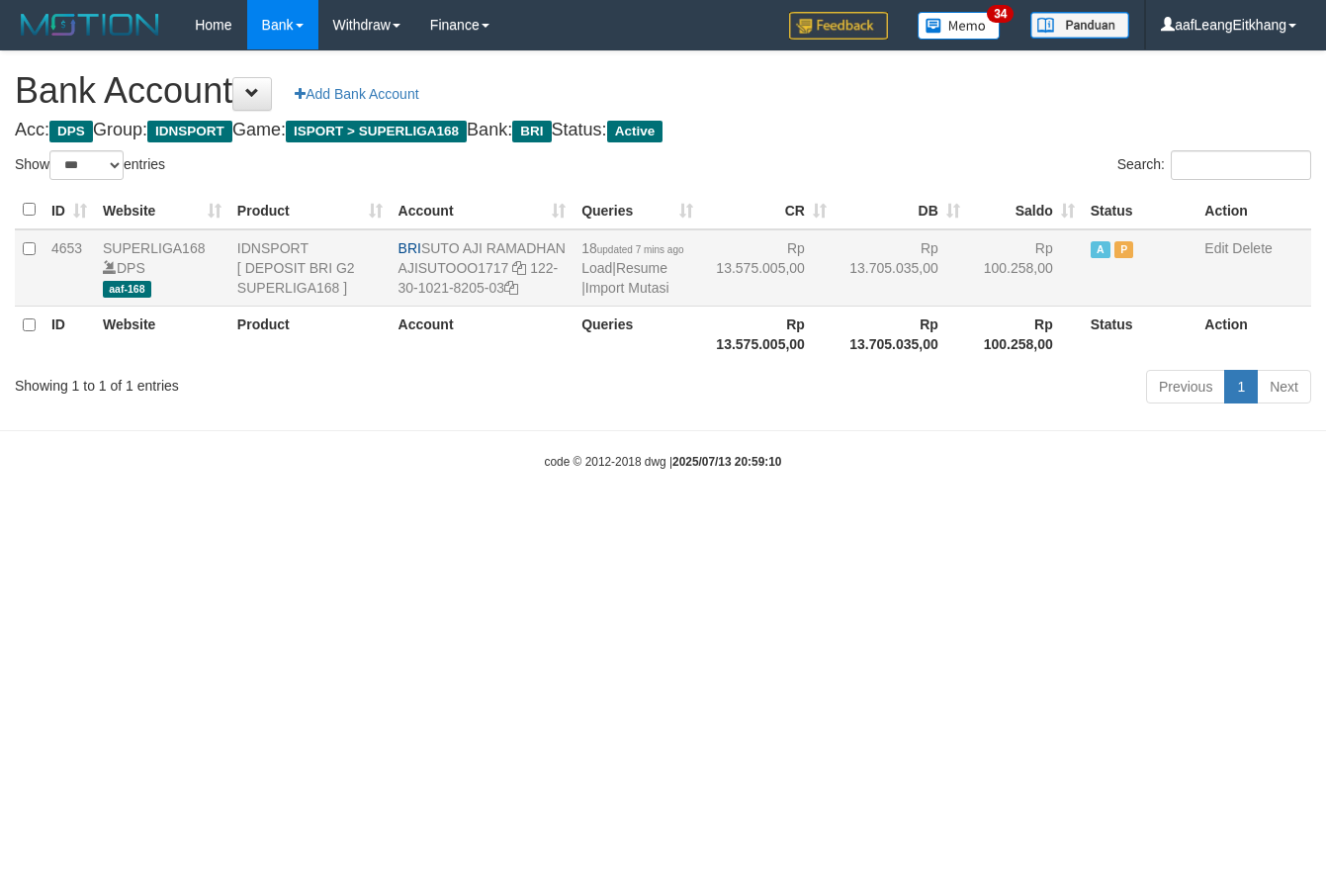 scroll, scrollTop: 0, scrollLeft: 0, axis: both 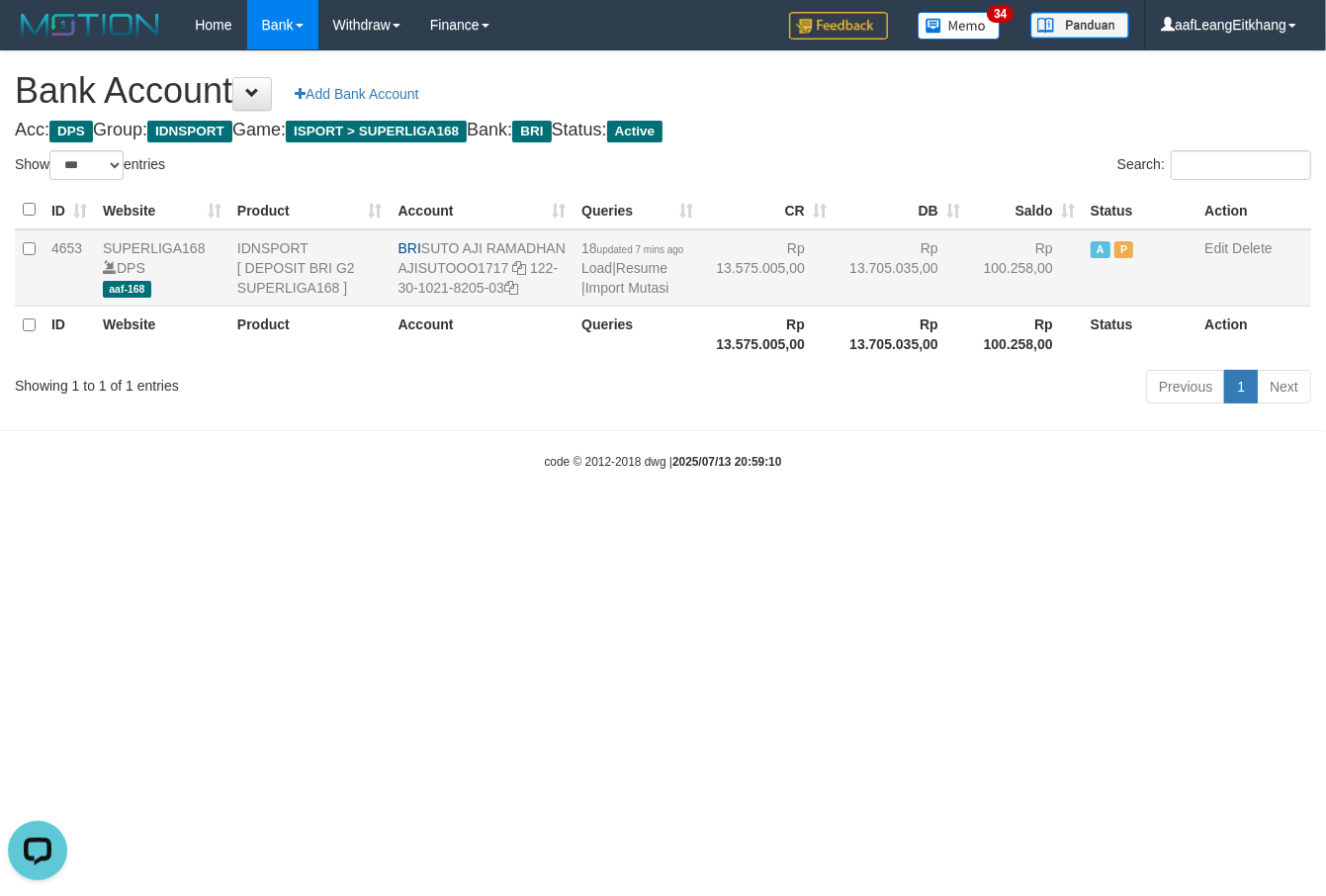 drag, startPoint x: 599, startPoint y: 299, endPoint x: 589, endPoint y: 298, distance: 10.049876 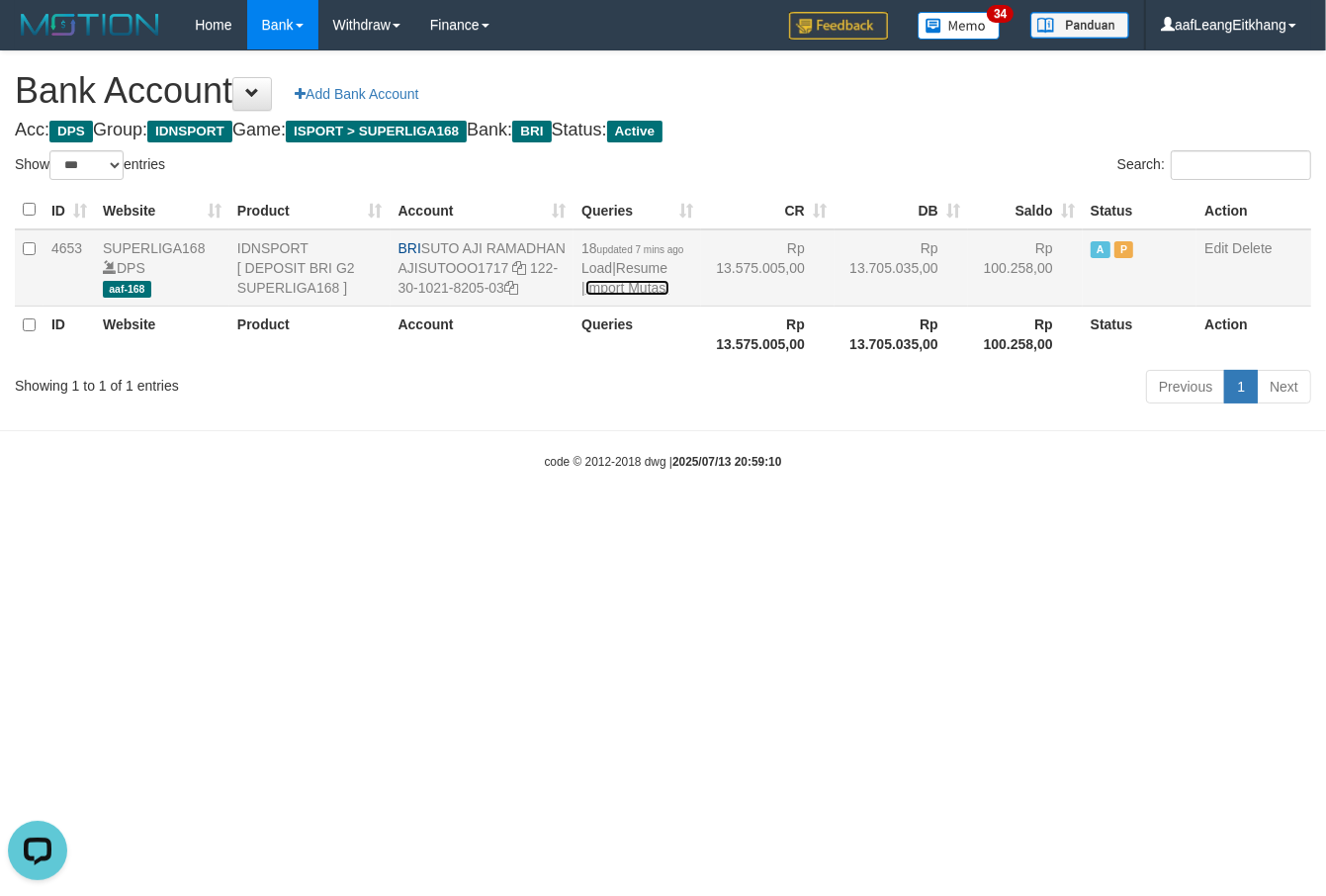 click on "Import Mutasi" at bounding box center (627, 288) 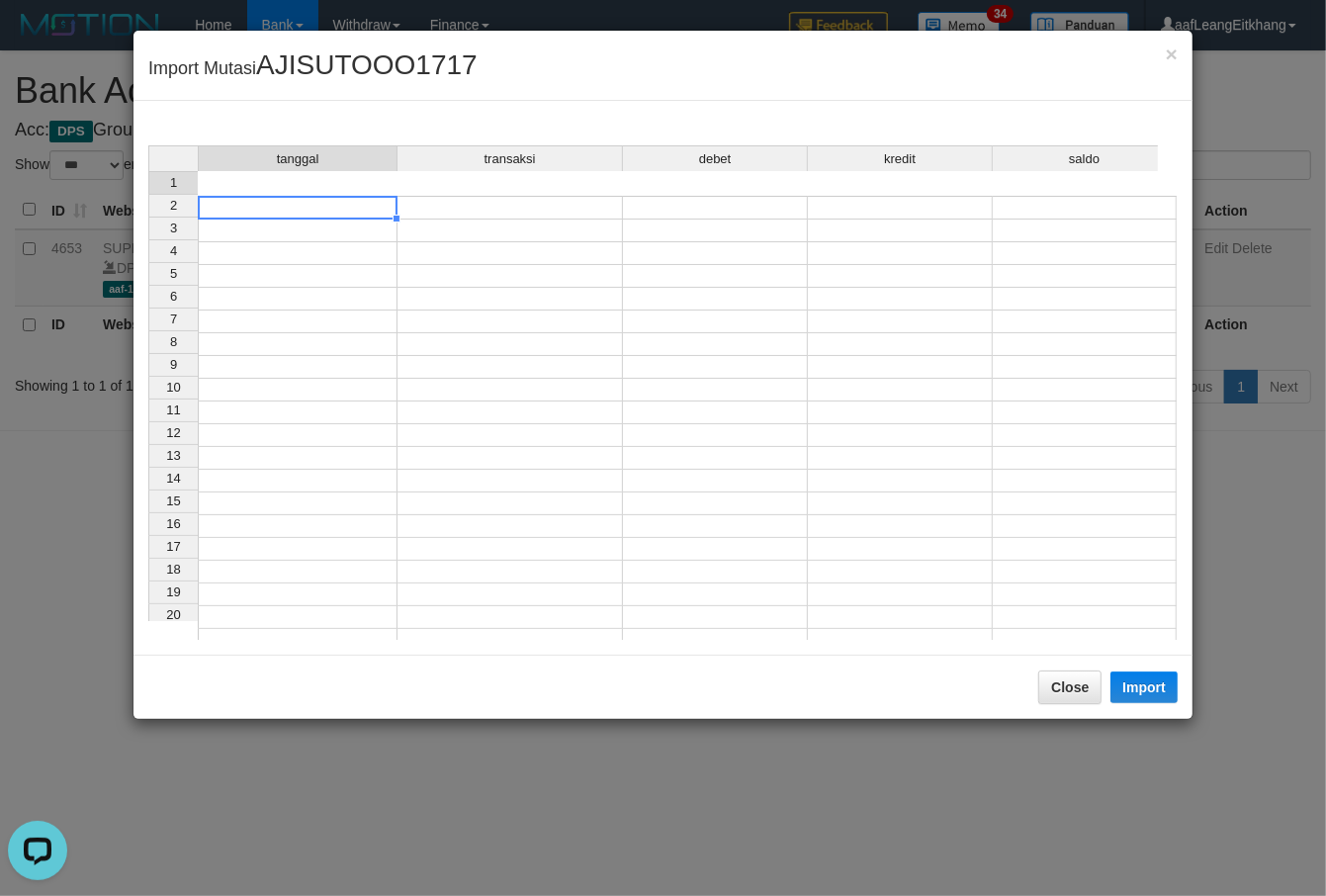 click at bounding box center [298, 208] 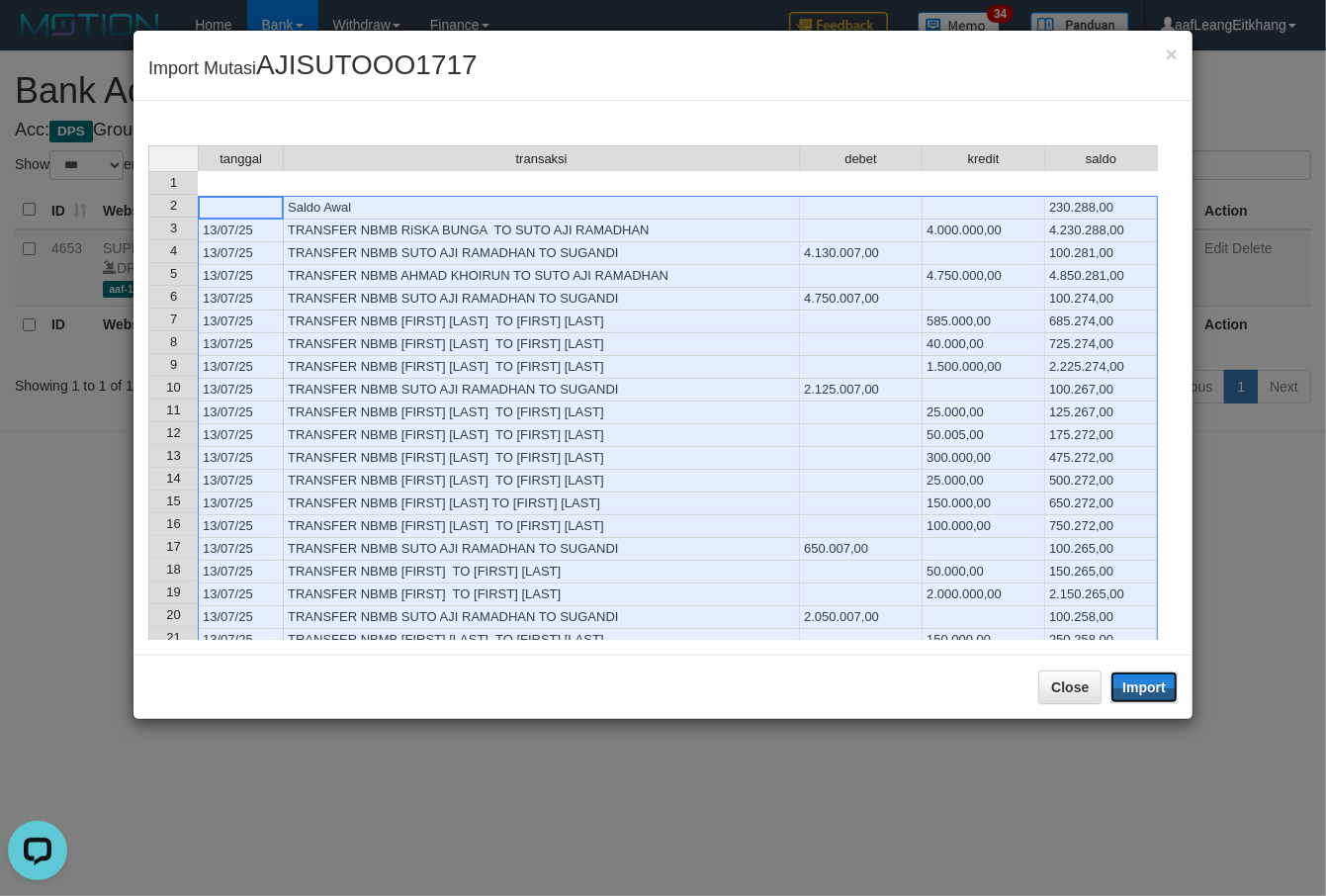click on "Import" at bounding box center [1144, 687] 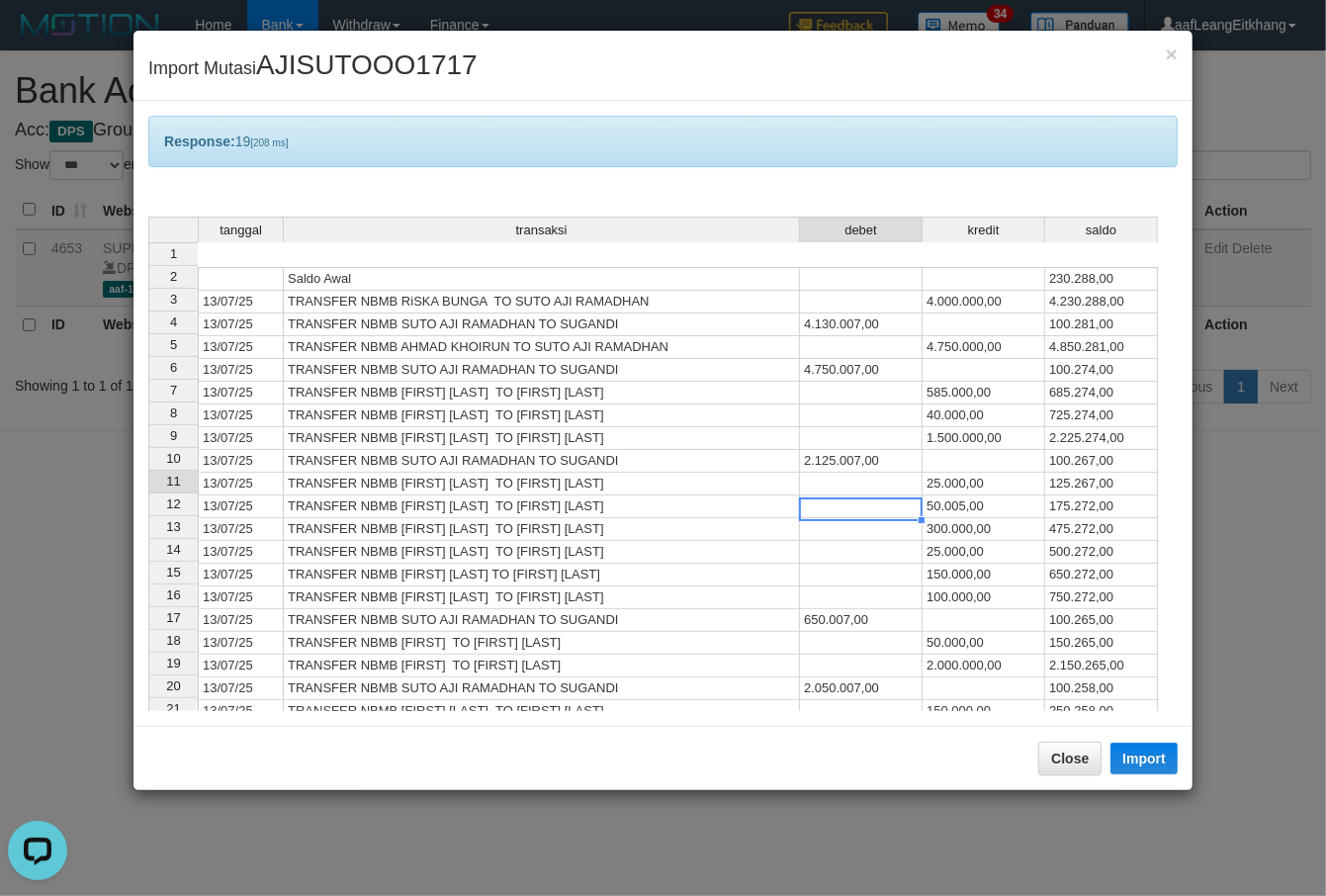 click at bounding box center [861, 506] 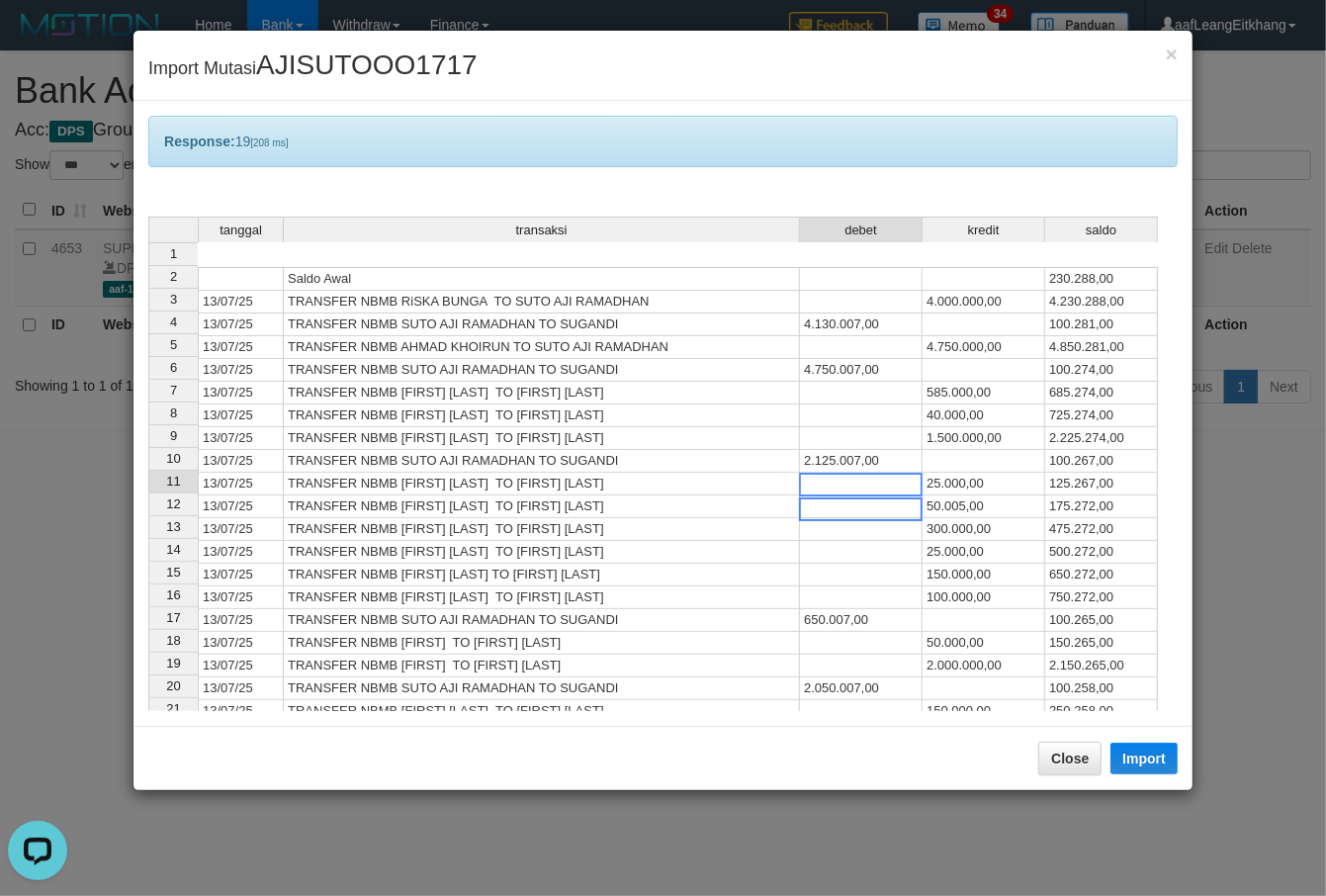 click at bounding box center [860, 485] 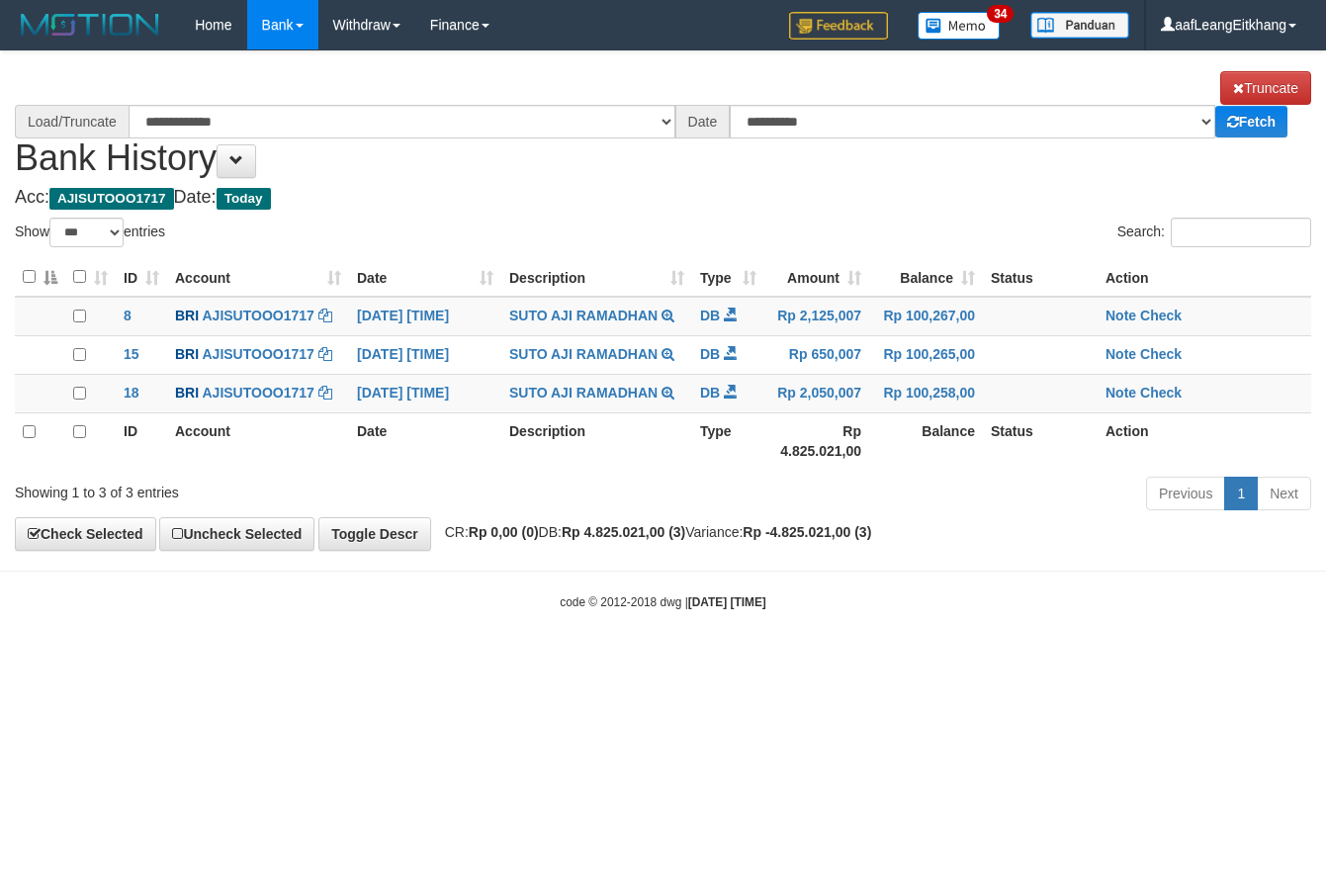 select on "***" 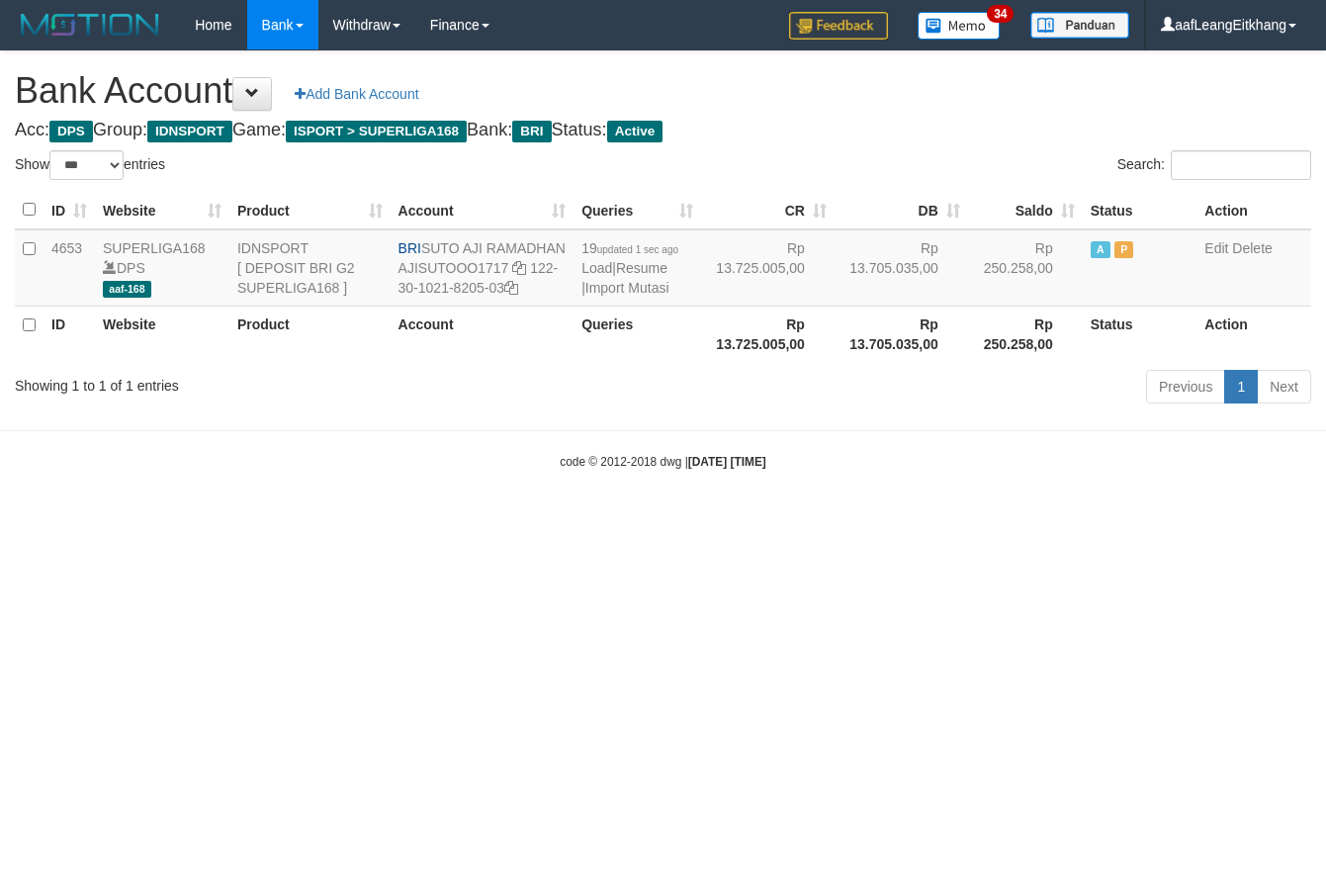 select on "***" 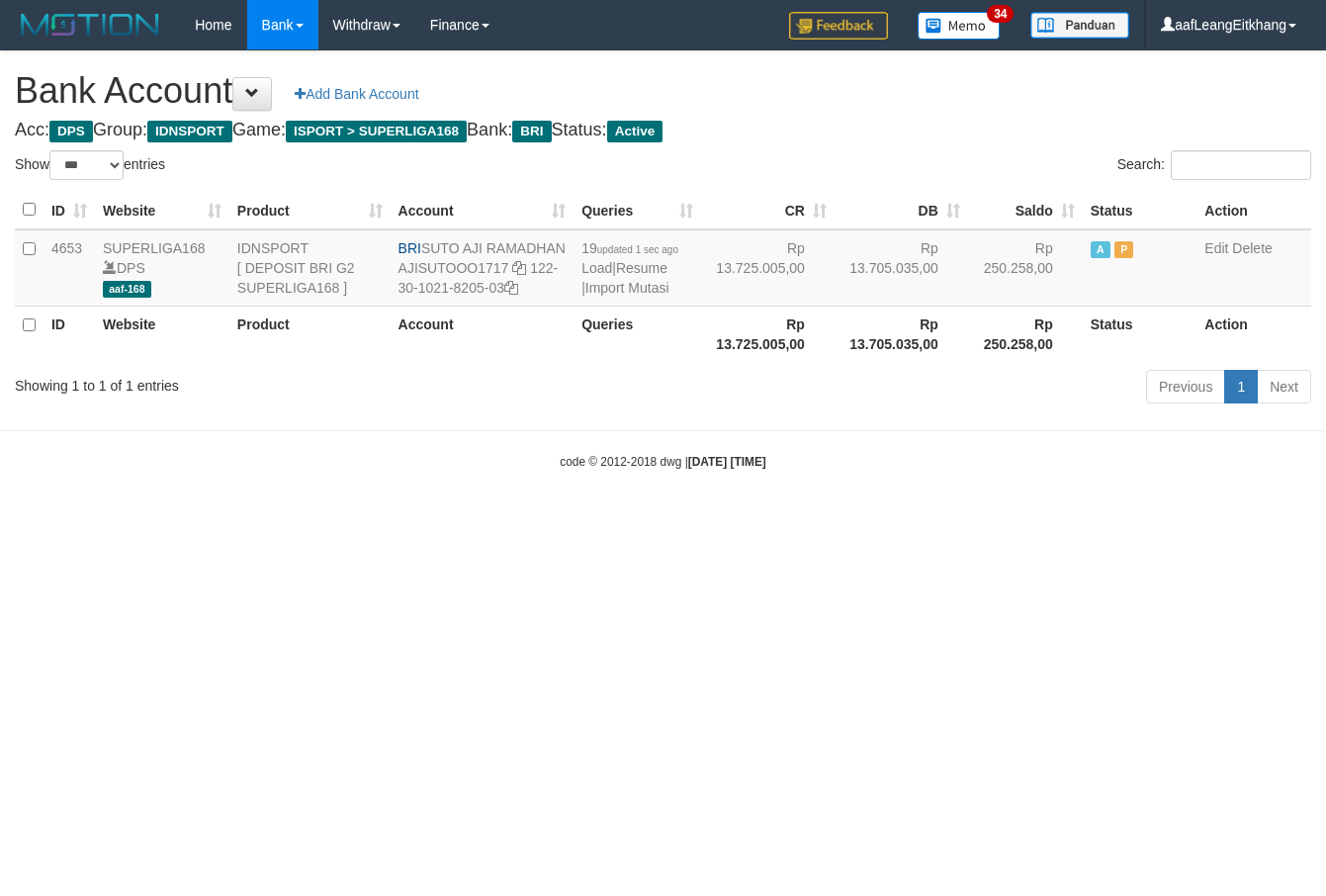 scroll, scrollTop: 0, scrollLeft: 0, axis: both 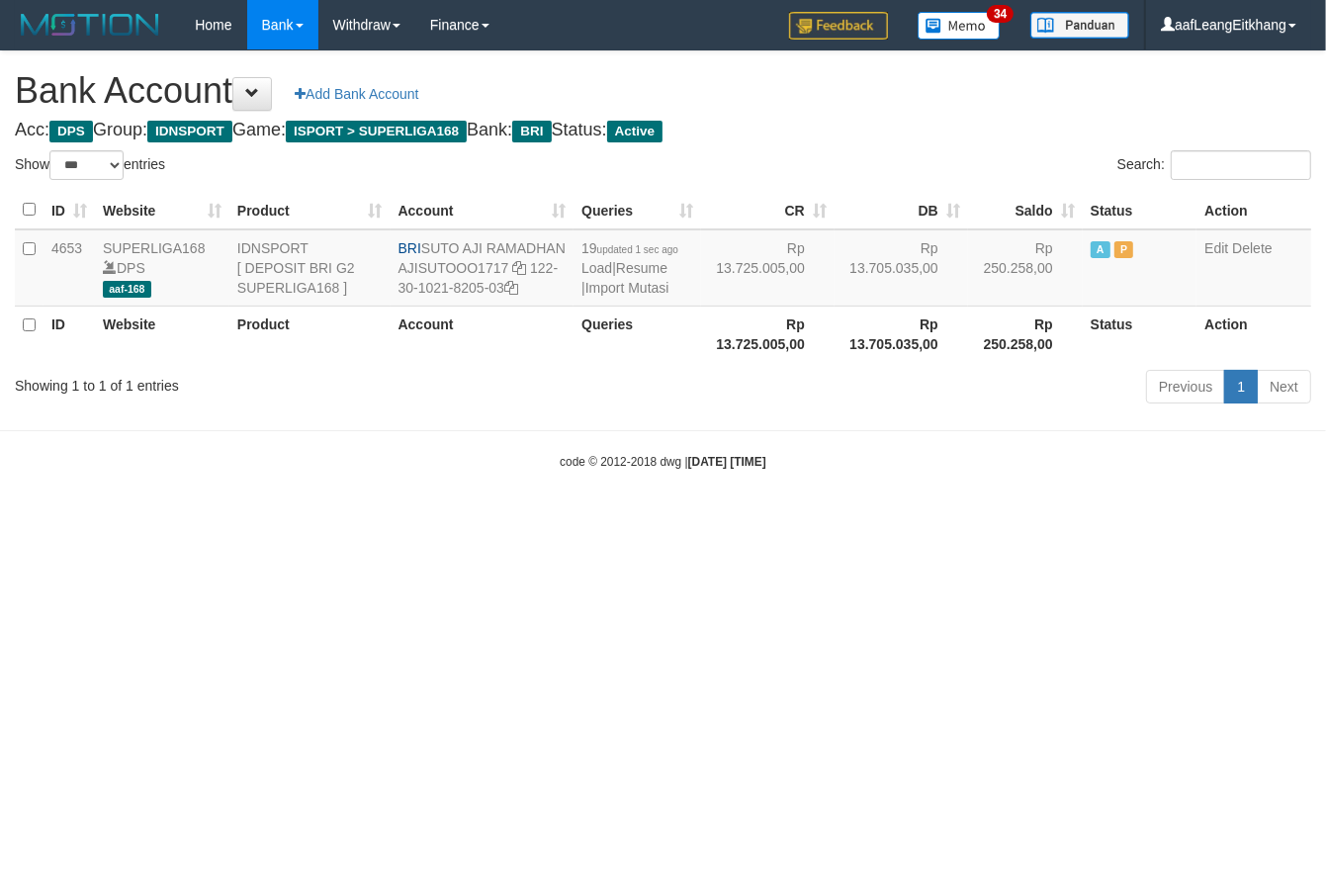 click on "Toggle navigation
Home
Bank
Account List
Load
By Website
Group
[ISPORT]													SUPERLIGA168
By Load Group (DPS)
34" at bounding box center (663, 260) 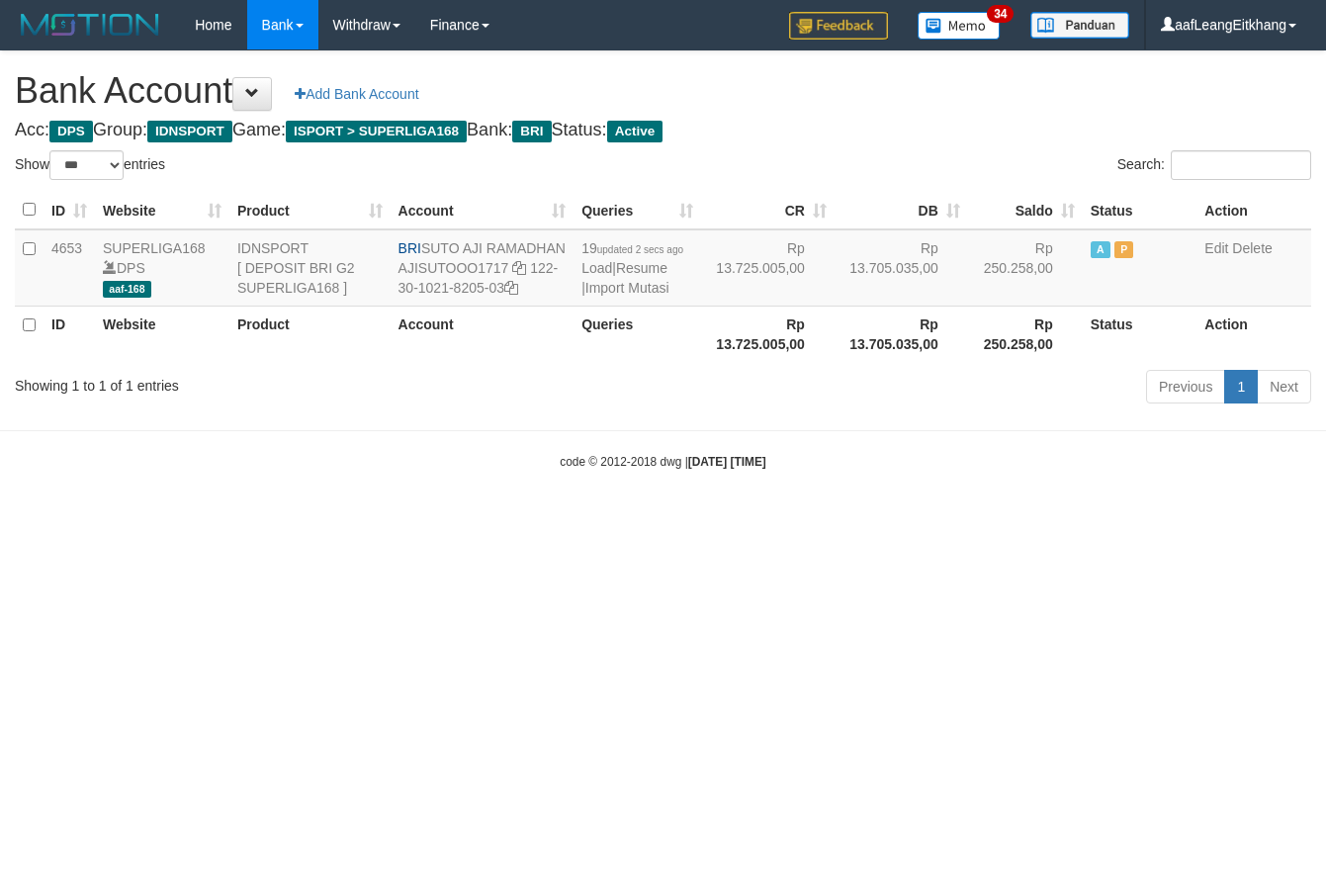 select on "***" 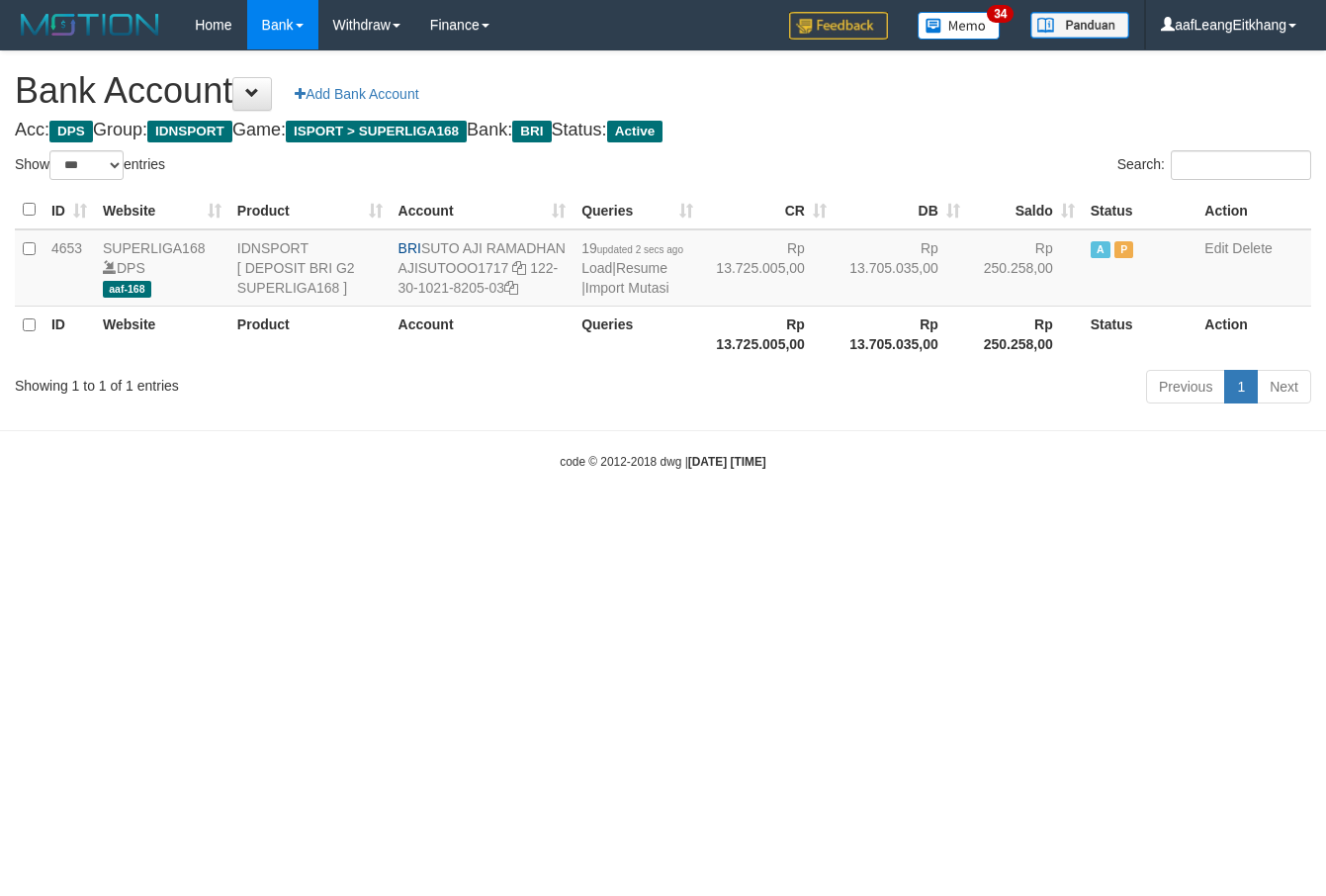 scroll, scrollTop: 0, scrollLeft: 0, axis: both 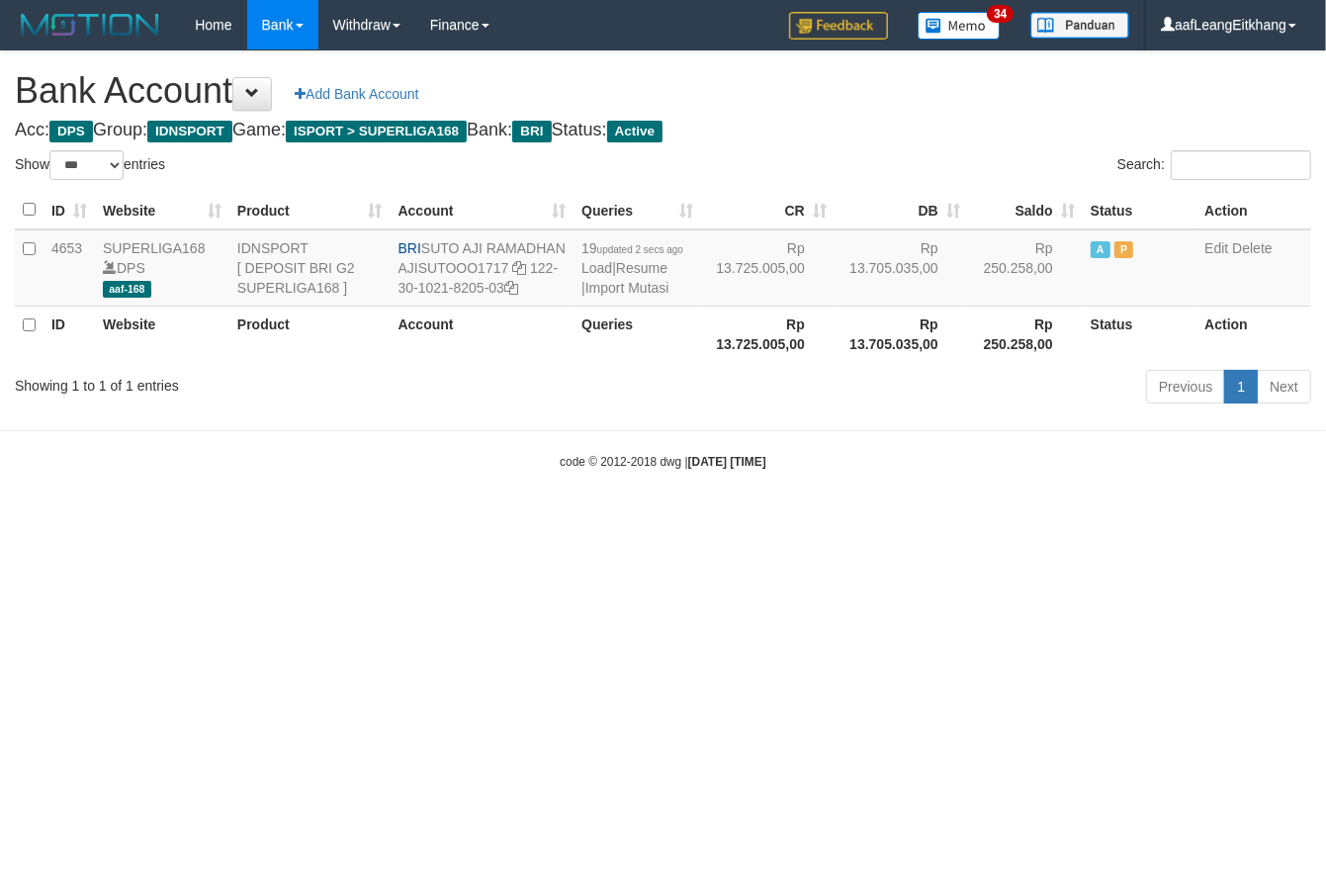 click on "Toggle navigation
Home
Bank
Account List
Load
By Website
Group
[ISPORT]													SUPERLIGA168
By Load Group (DPS)
34" at bounding box center [663, 260] 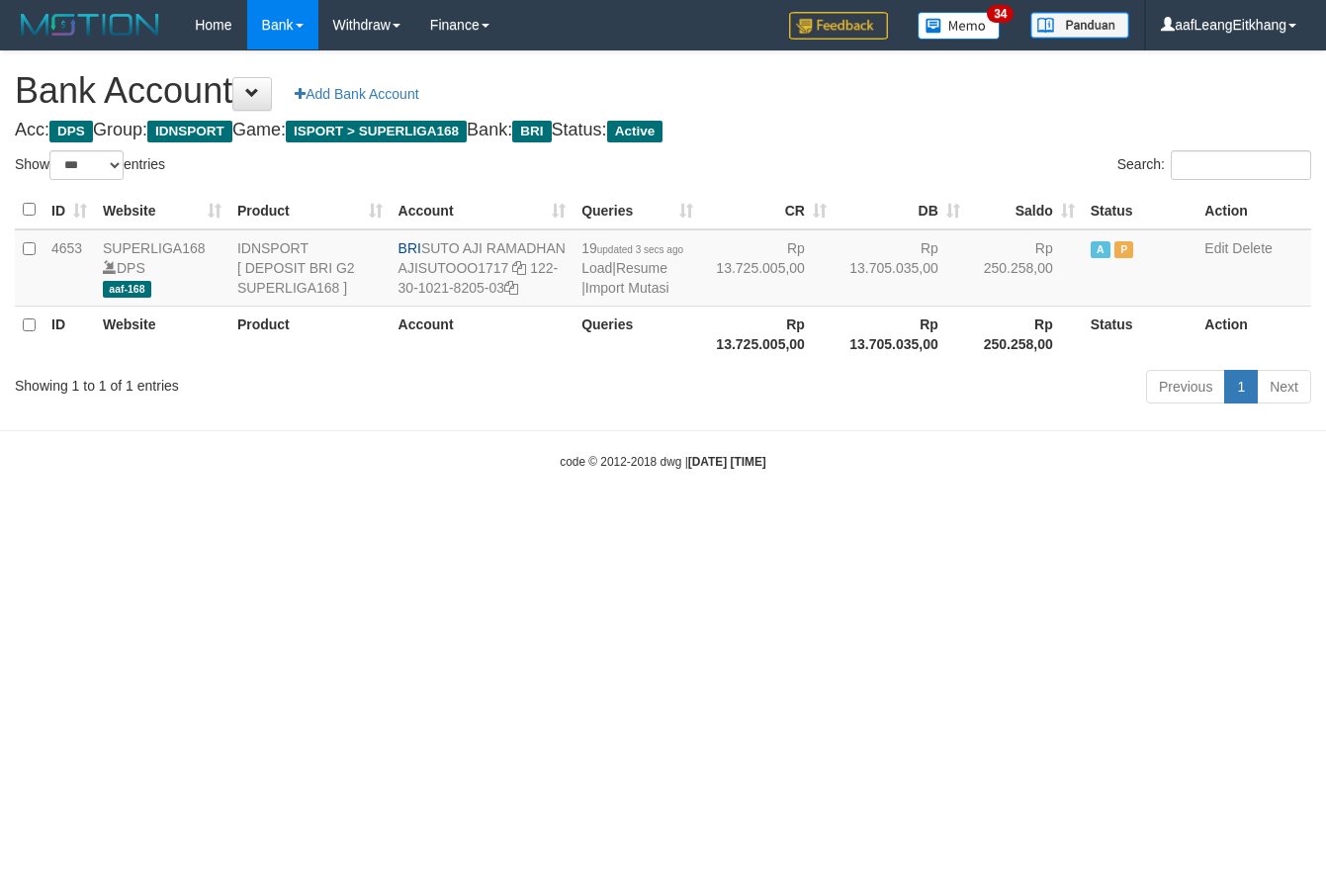 select on "***" 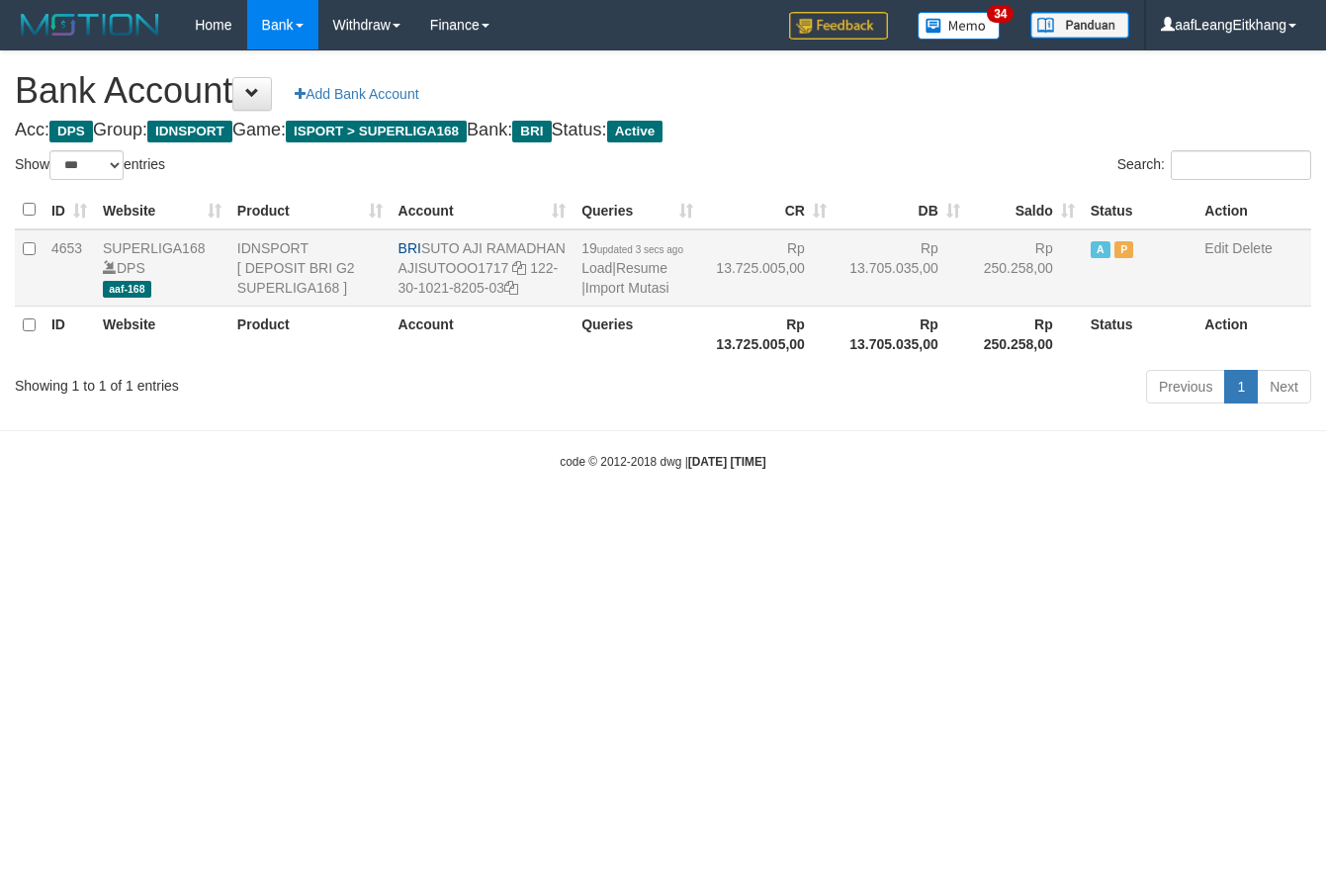 scroll, scrollTop: 0, scrollLeft: 0, axis: both 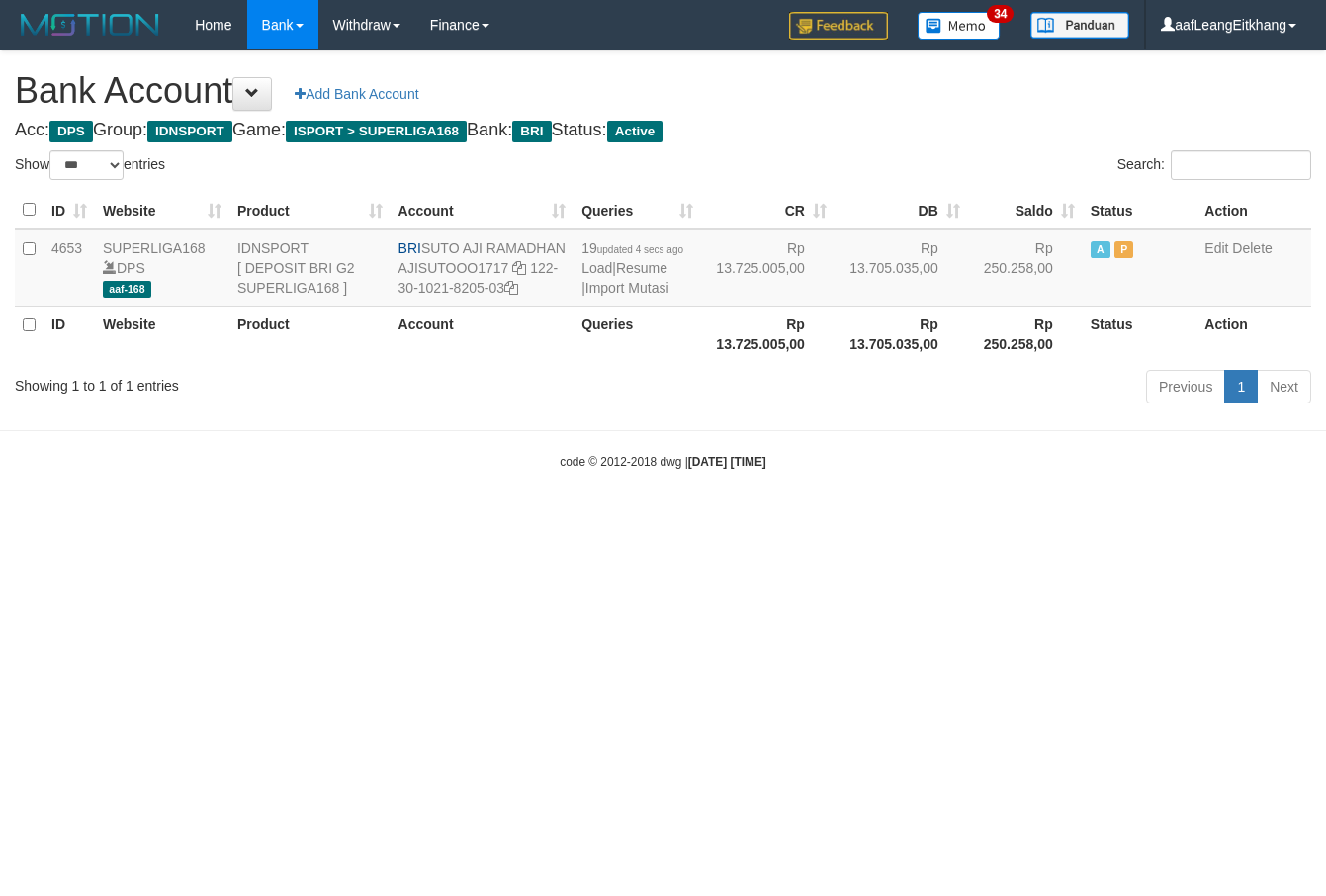 select on "***" 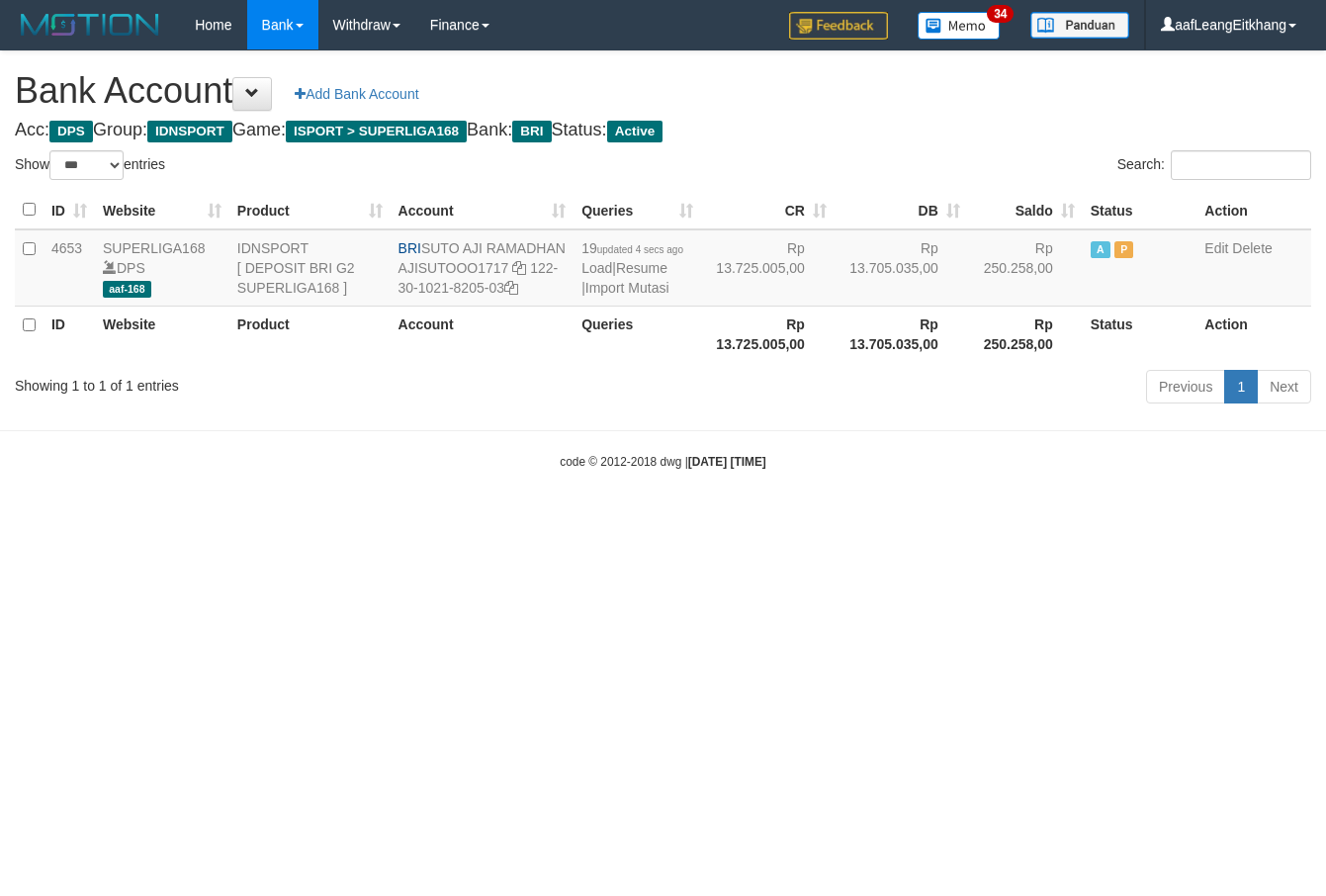 scroll, scrollTop: 0, scrollLeft: 0, axis: both 